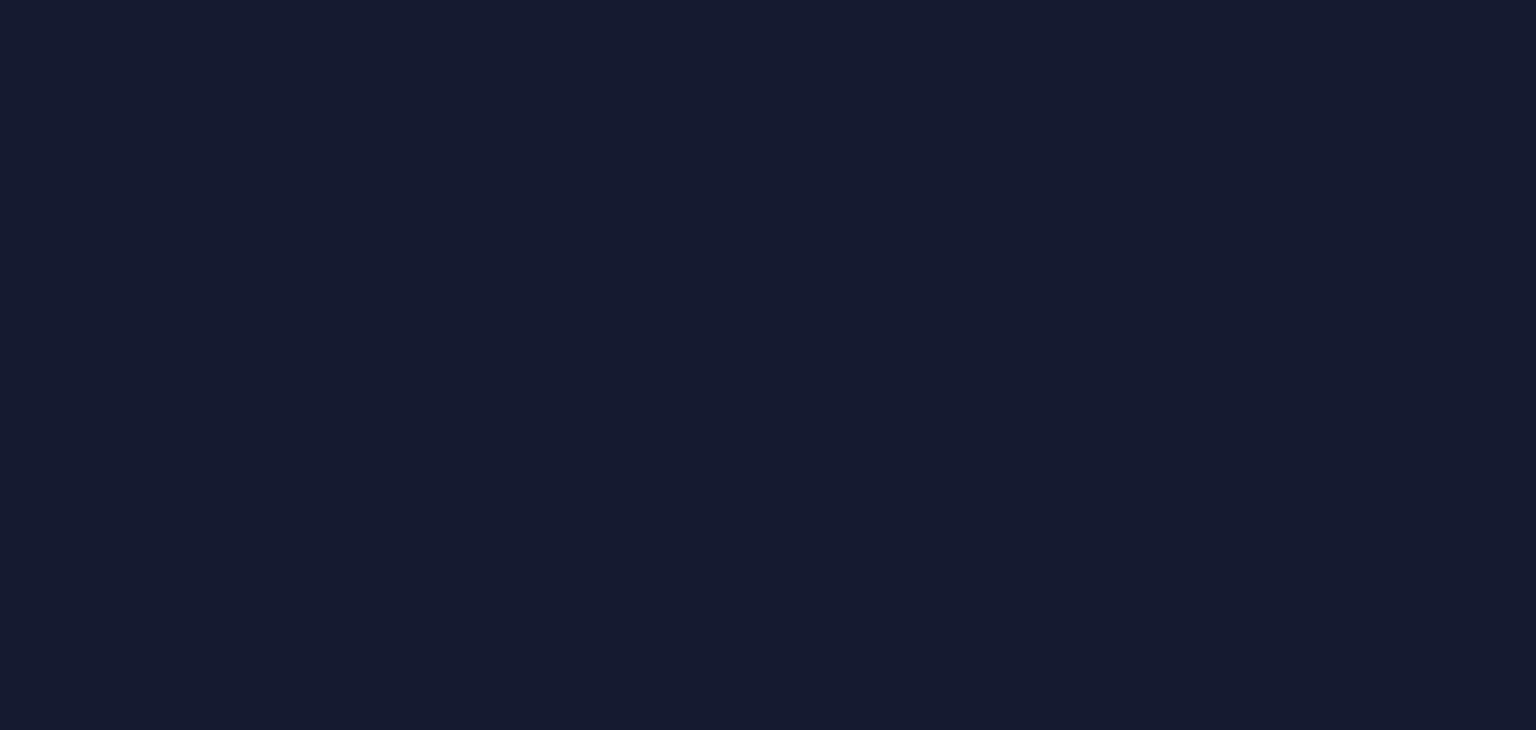 scroll, scrollTop: 0, scrollLeft: 0, axis: both 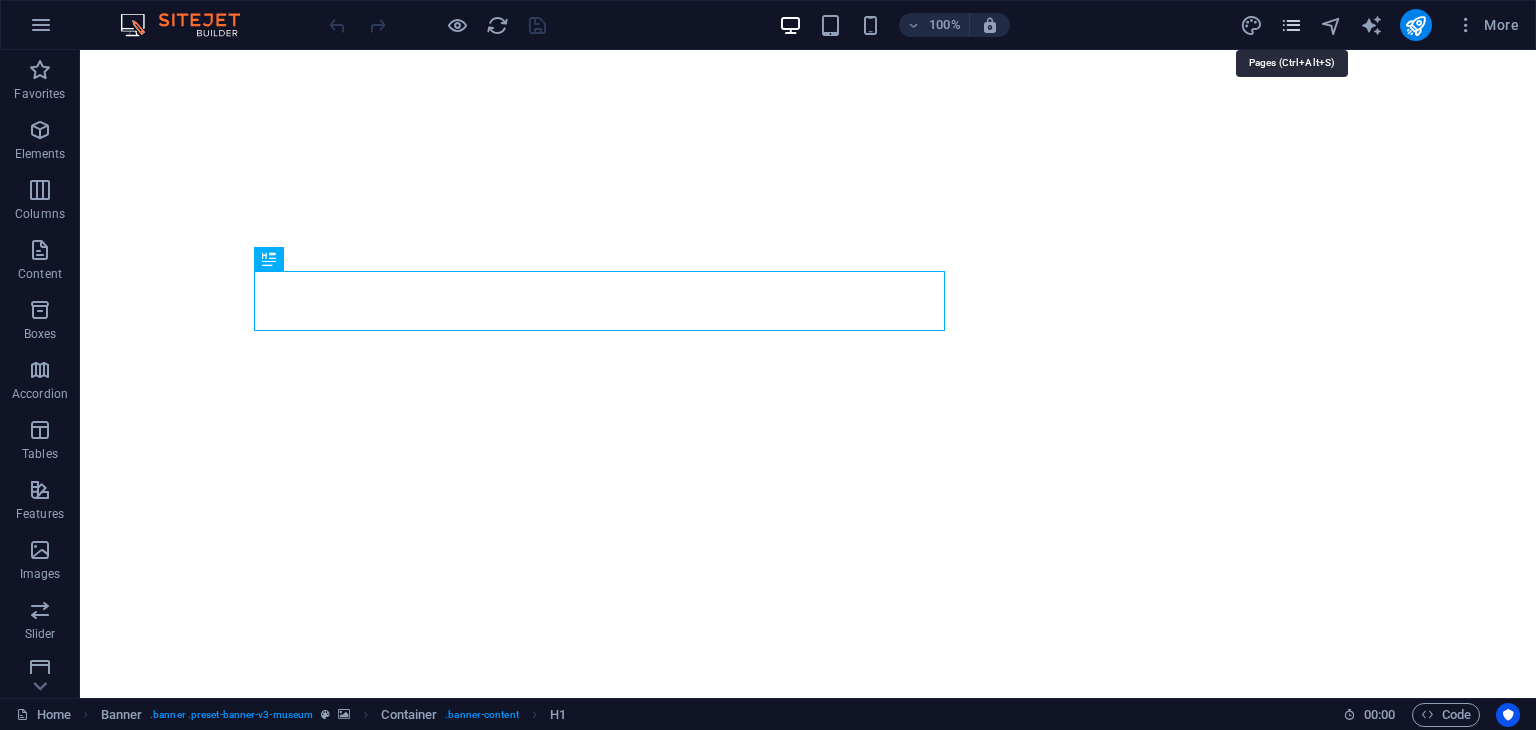 click at bounding box center [1291, 25] 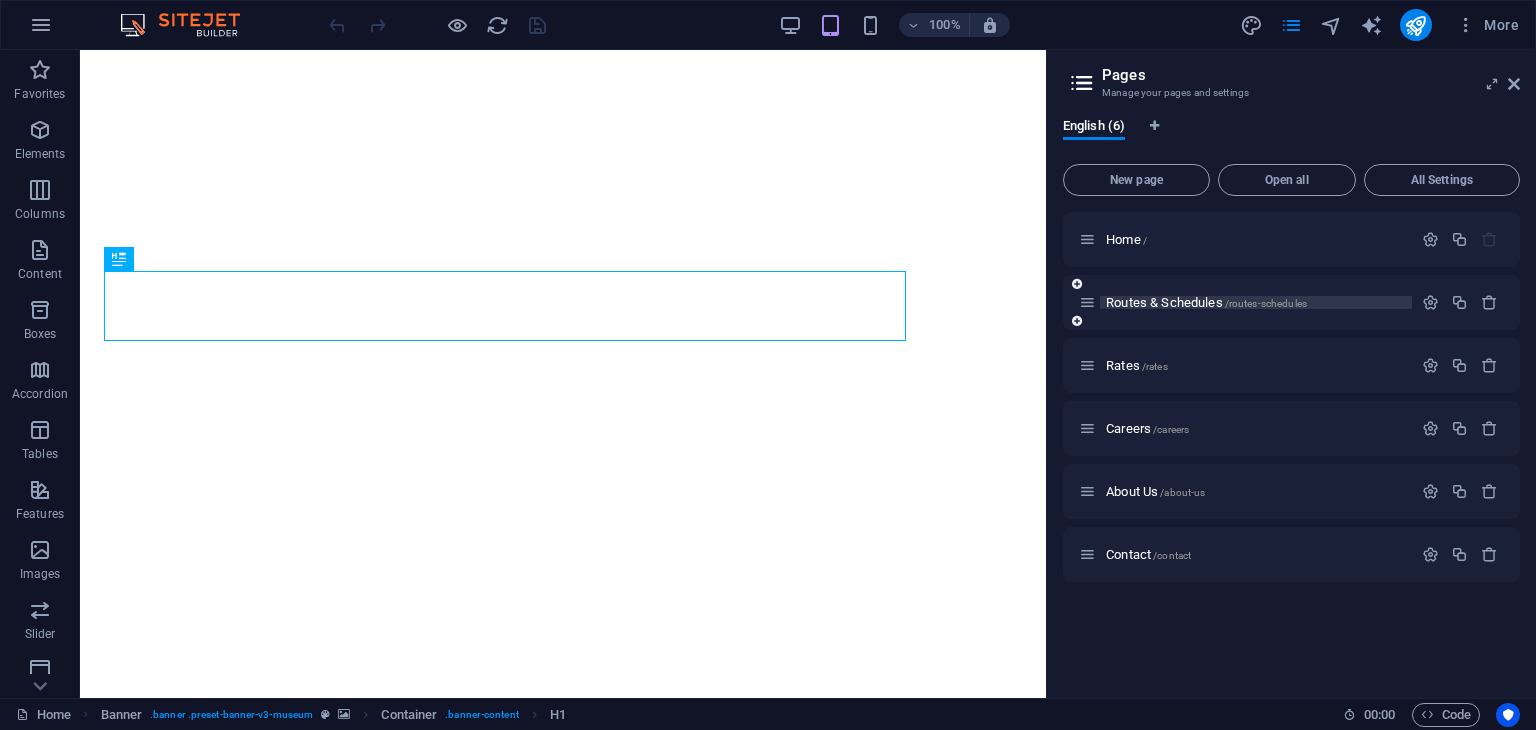 click on "Routes & Schedules /routes-schedules" at bounding box center (1206, 302) 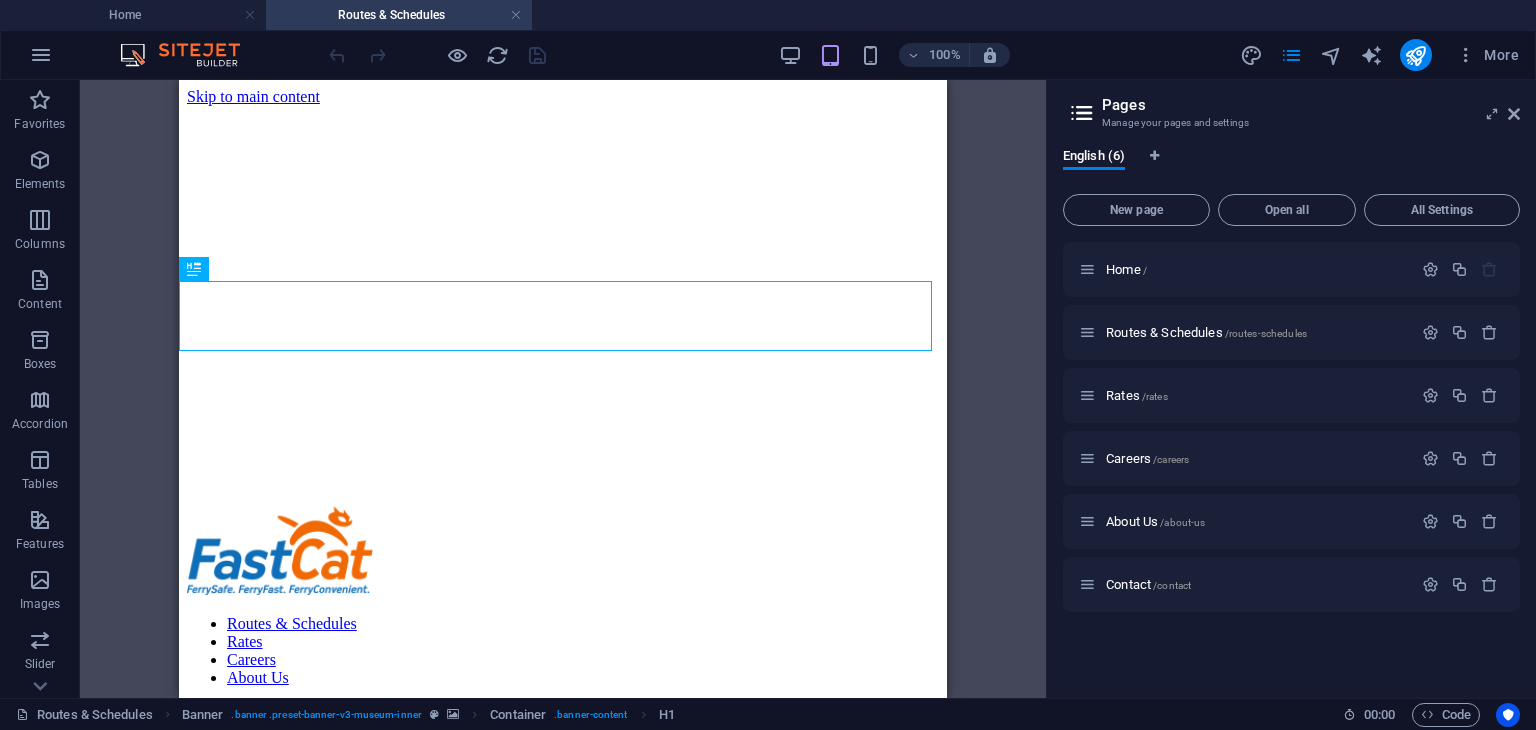scroll, scrollTop: 0, scrollLeft: 0, axis: both 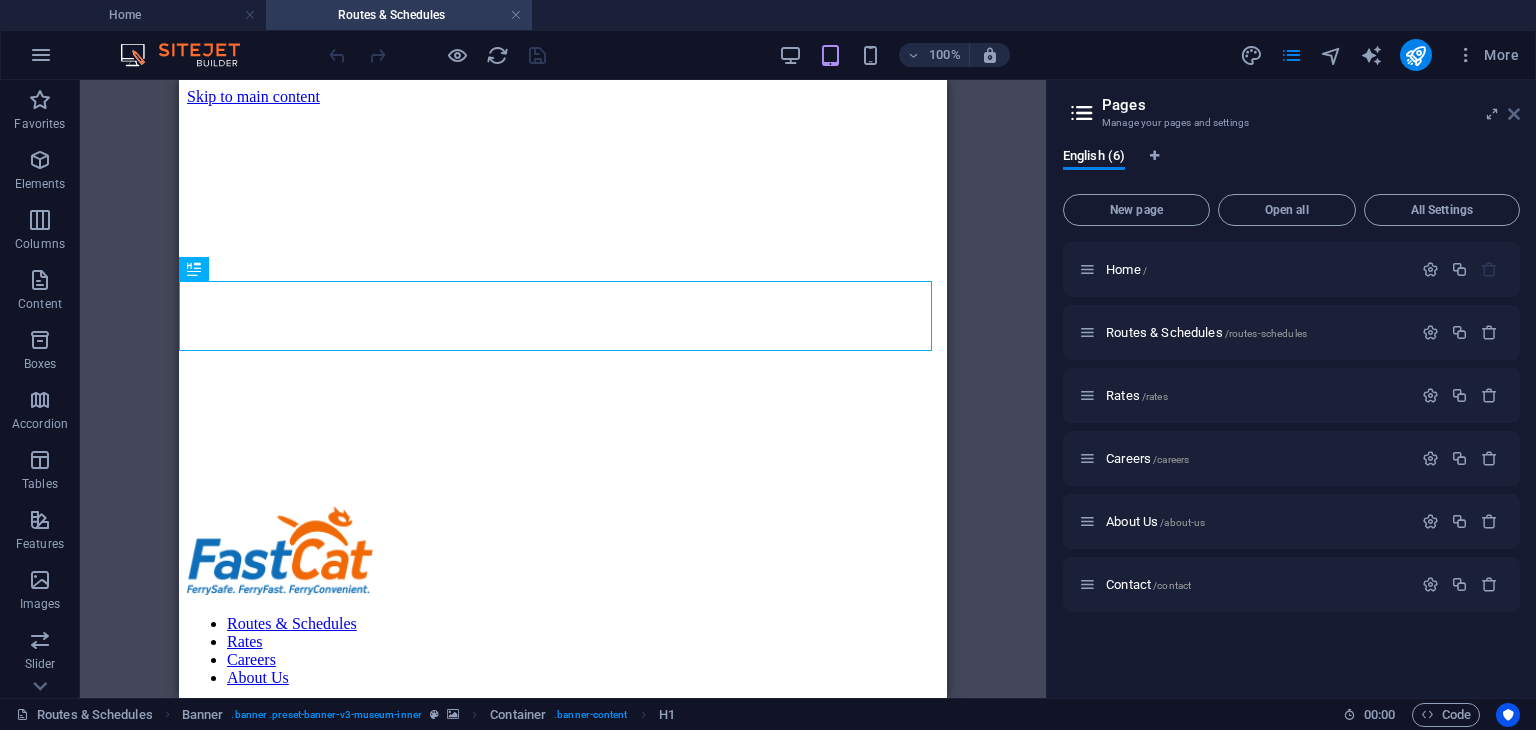 click at bounding box center [1514, 114] 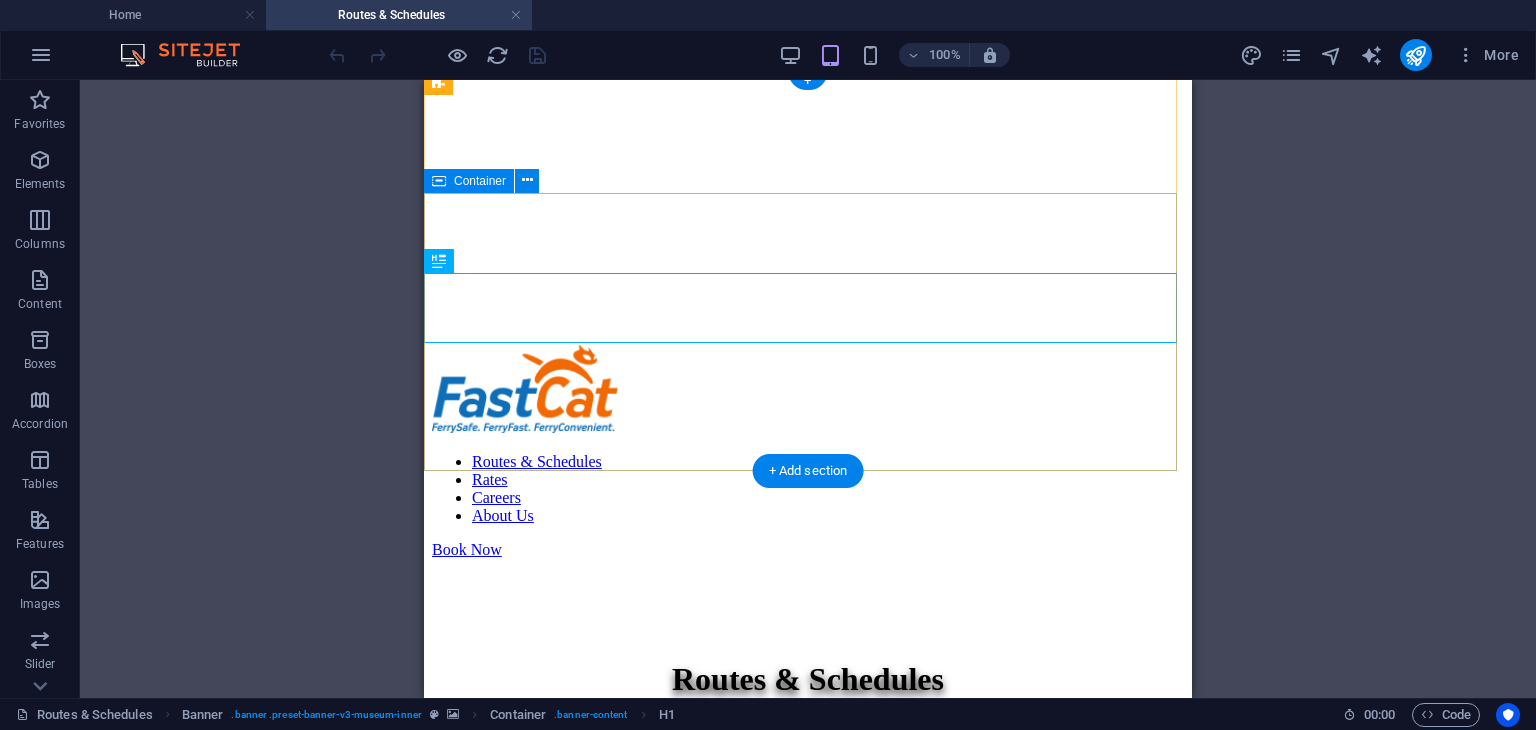 scroll, scrollTop: 300, scrollLeft: 0, axis: vertical 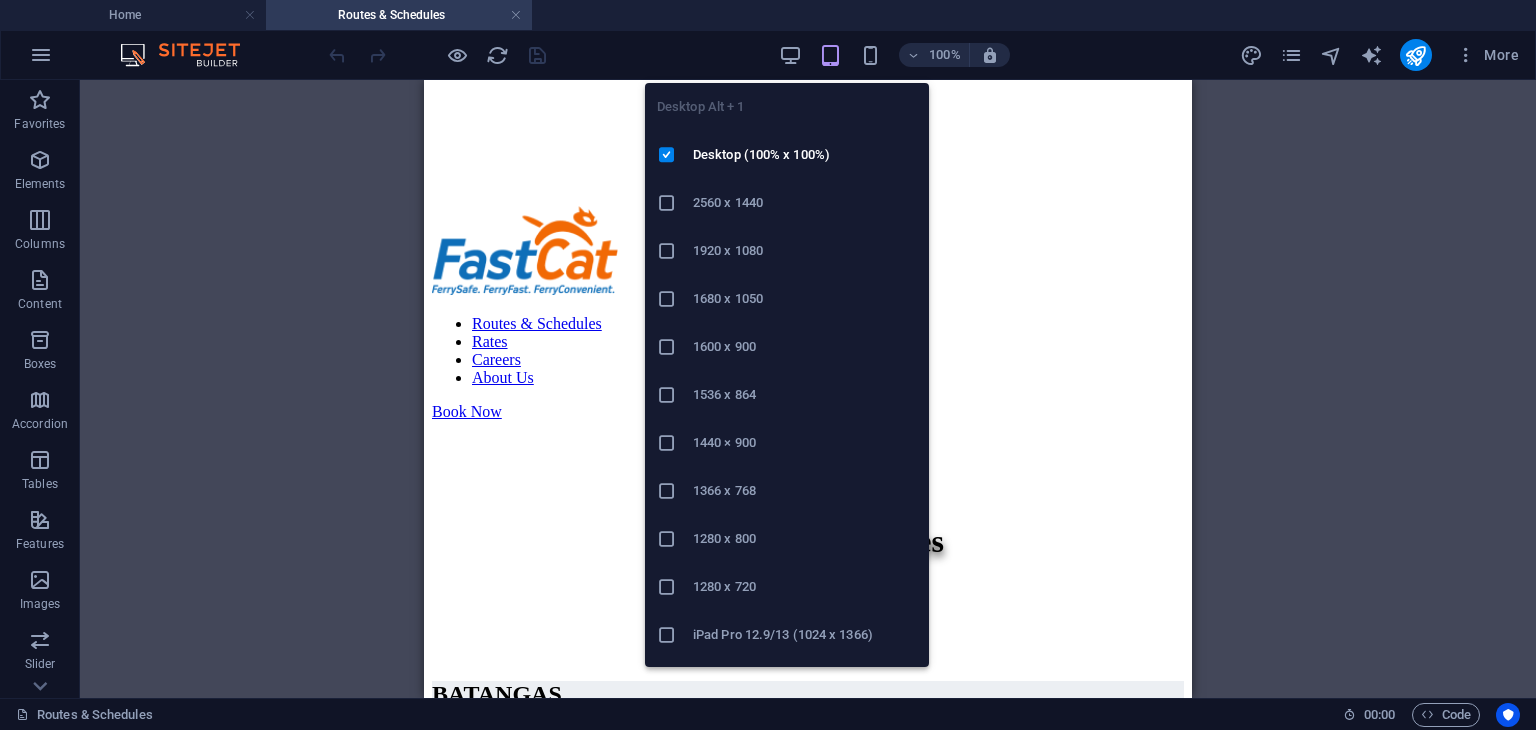 drag, startPoint x: 791, startPoint y: 46, endPoint x: 799, endPoint y: 71, distance: 26.24881 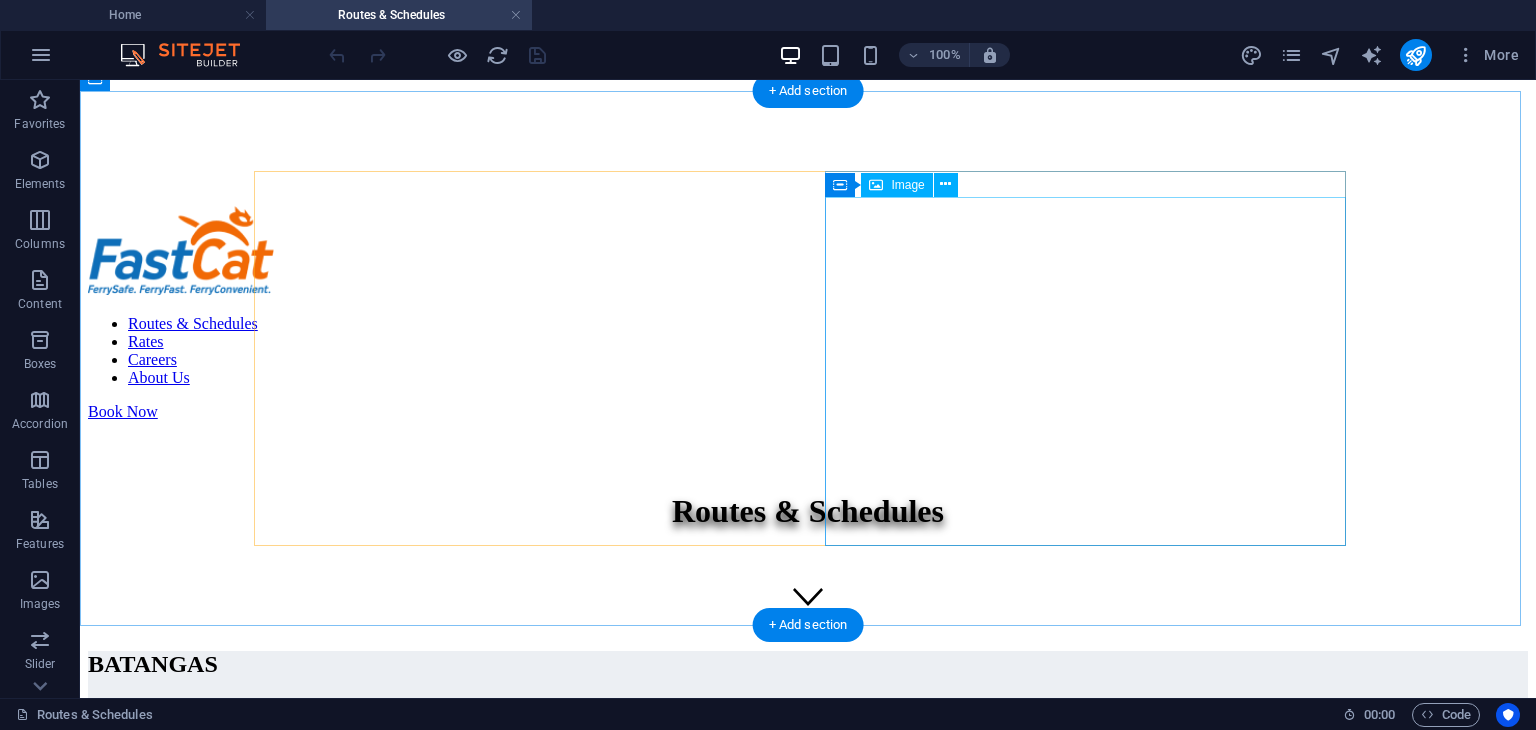click at bounding box center (808, 1372) 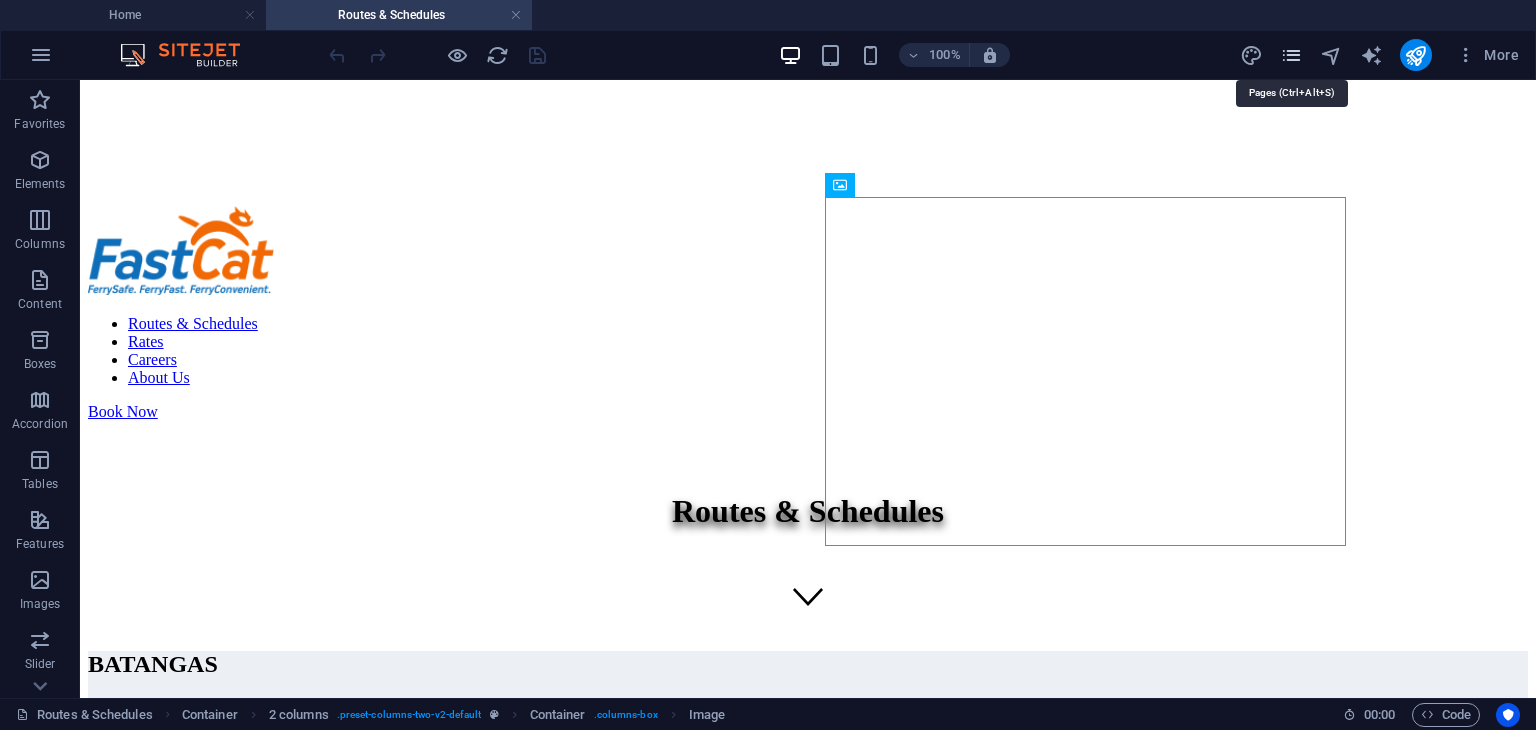 click at bounding box center [1291, 55] 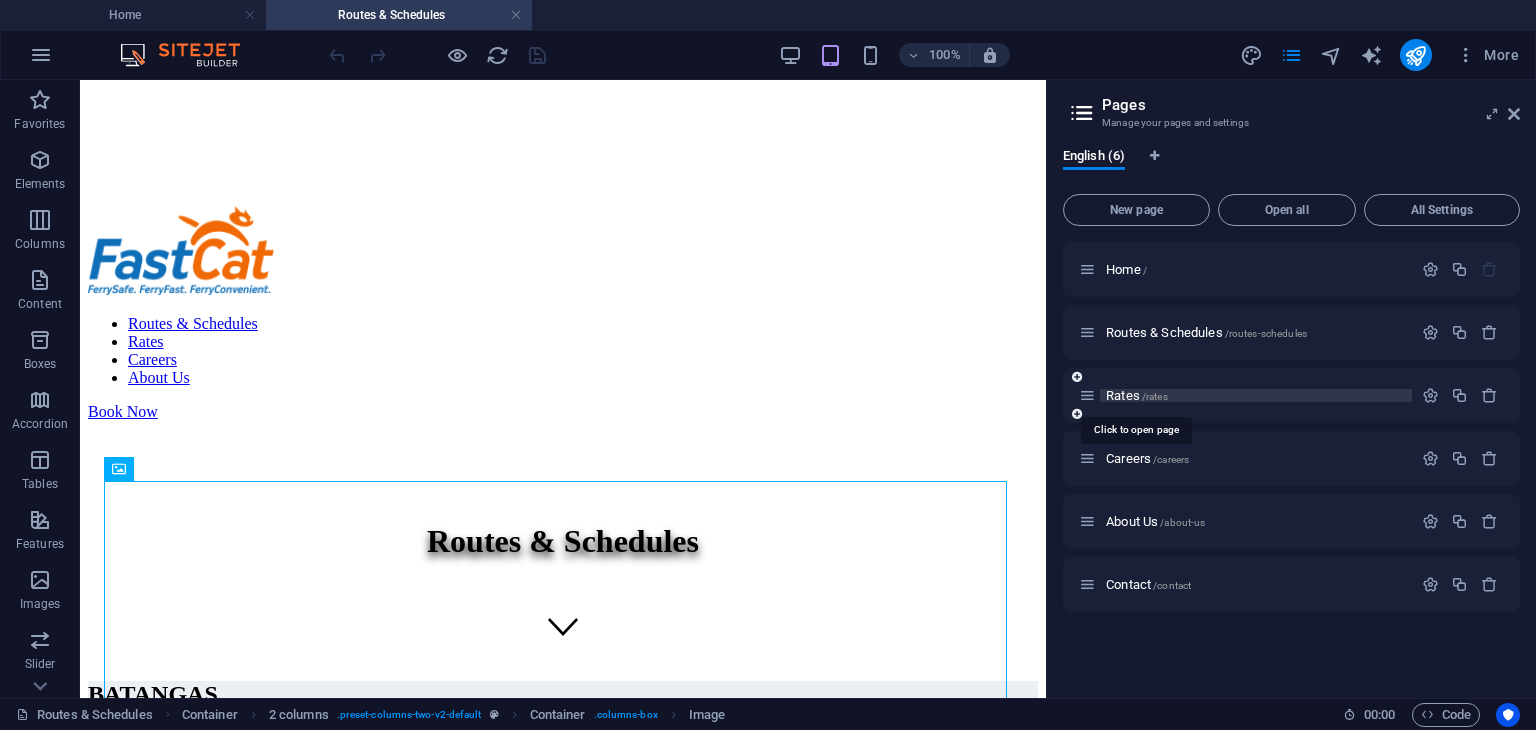 click on "Rates /rates" at bounding box center [1137, 395] 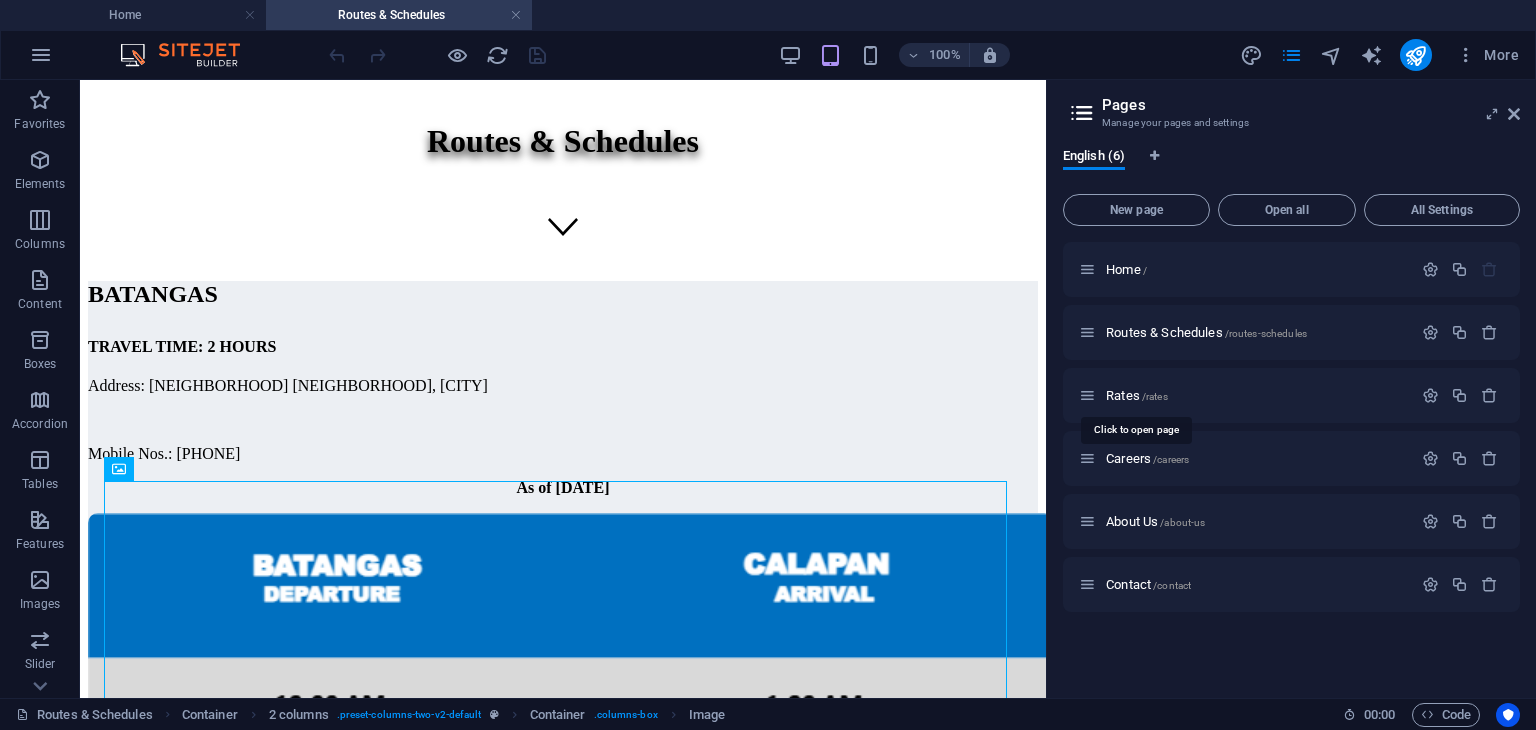 scroll, scrollTop: 0, scrollLeft: 0, axis: both 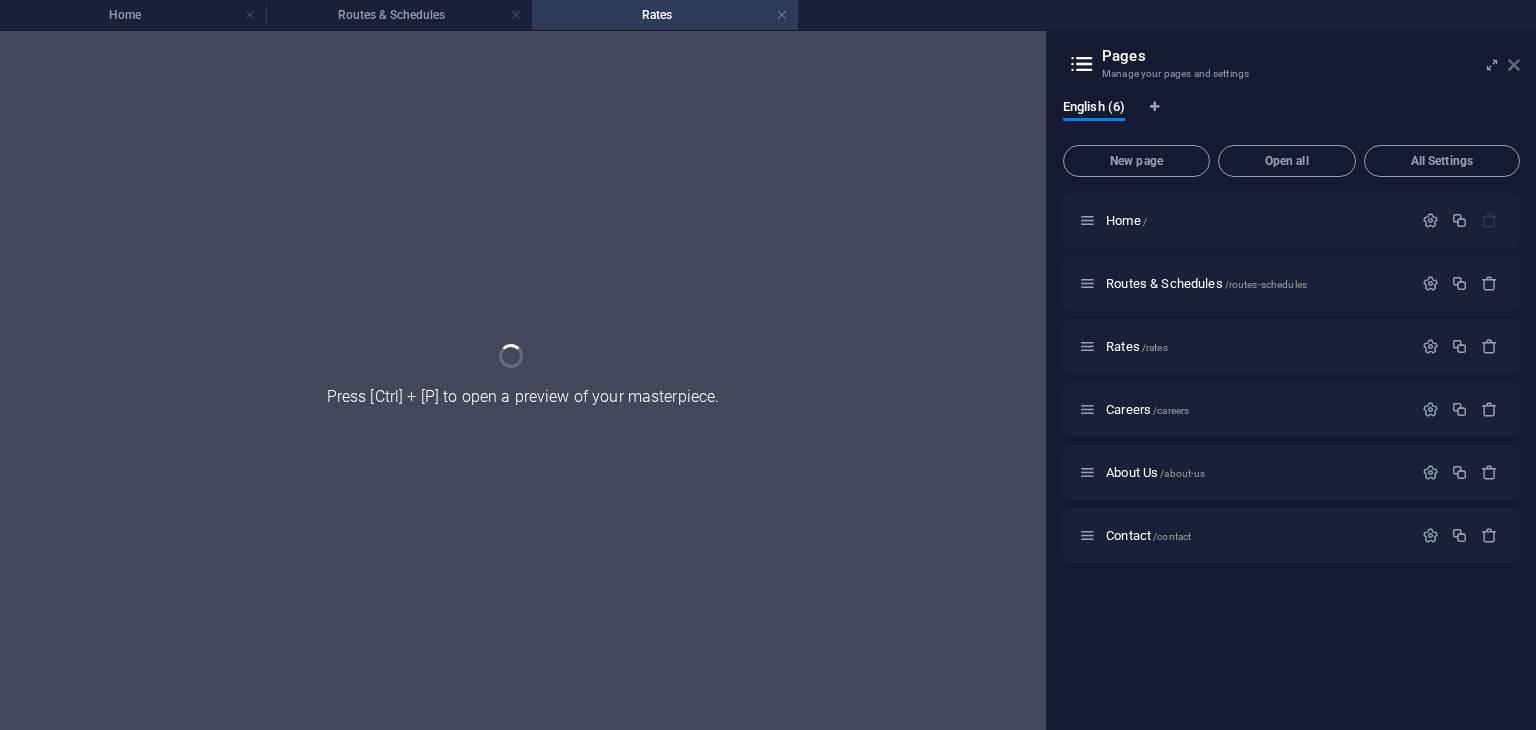 click on "Home Routes & Schedules Rates Favorites Elements Columns Content Boxes Accordion Tables Features Images Slider Header Footer Forms Marketing Collections
Drag here to replace the existing content. Press “Ctrl” if you want to create a new element.
Banner H1 Banner Container Banner Menu Bar Menu Logo 100% More Home 00 : 00 Code Favorites Elements Columns Content Boxes Accordion Tables Features Images Slider Header Footer Forms Marketing Collections
Drag here to replace the existing content. Press “Ctrl” if you want to create a new element.
H1 Banner Banner Container Container 2 columns Container 2 columns H4 Text 2 columns Container H2 Container Image Container 100% More Routes & Schedules 00 : 00 Code Press [Ctrl] + [P] to open a preview of your masterpiece. Pages Manage your pages and settings English (6) New page Open all All Settings Home / Routes & Schedules /routes-schedules Rates /rates" at bounding box center [768, 380] 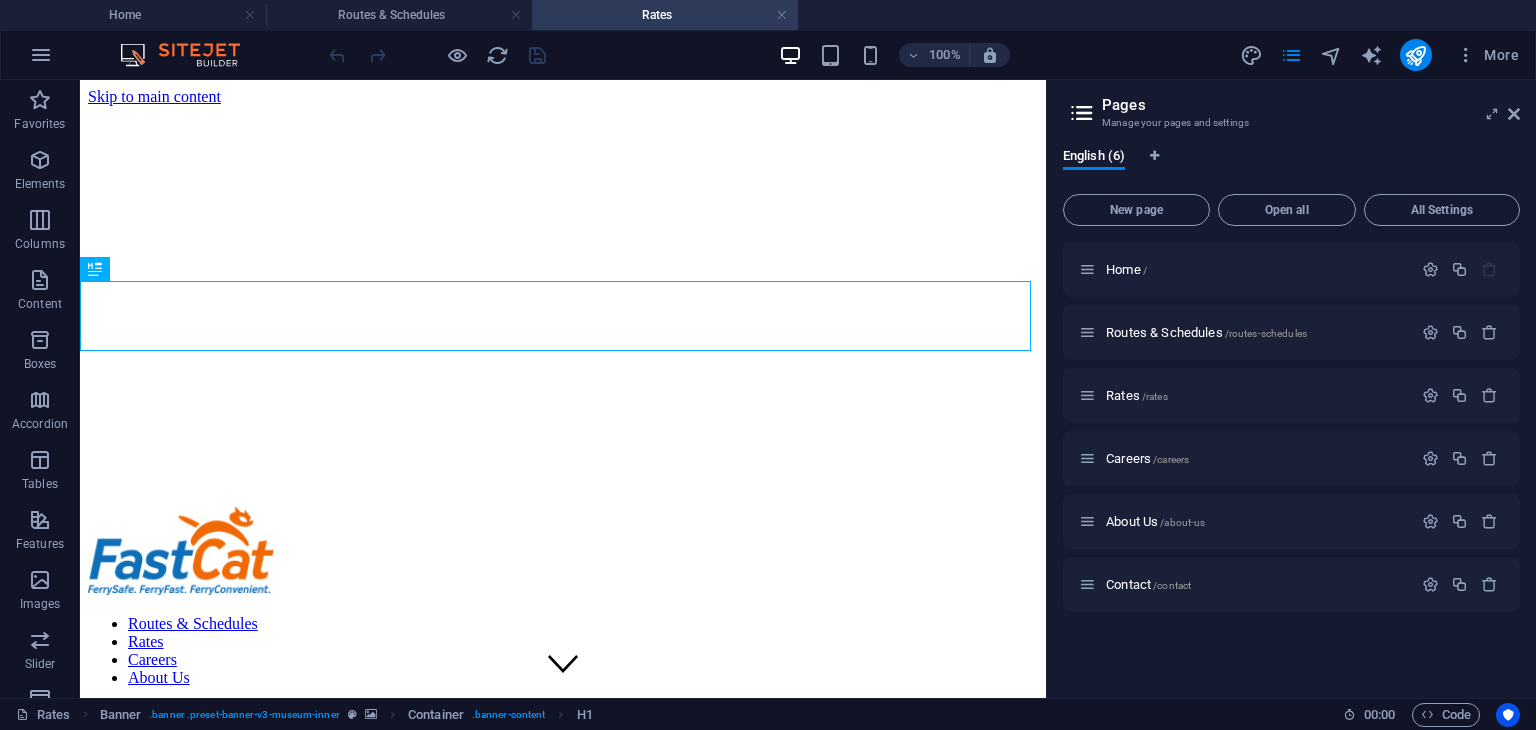 scroll, scrollTop: 0, scrollLeft: 0, axis: both 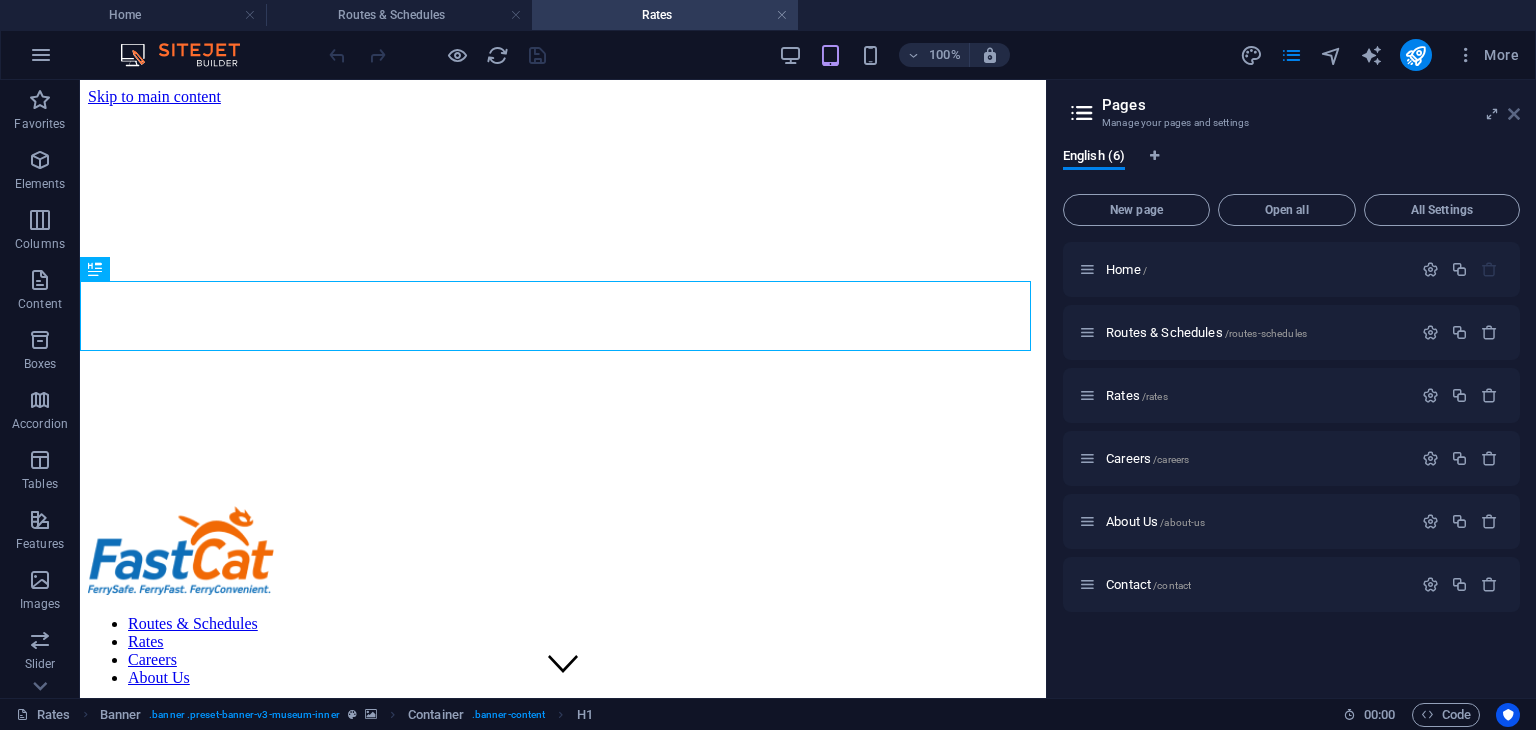 click at bounding box center [1514, 114] 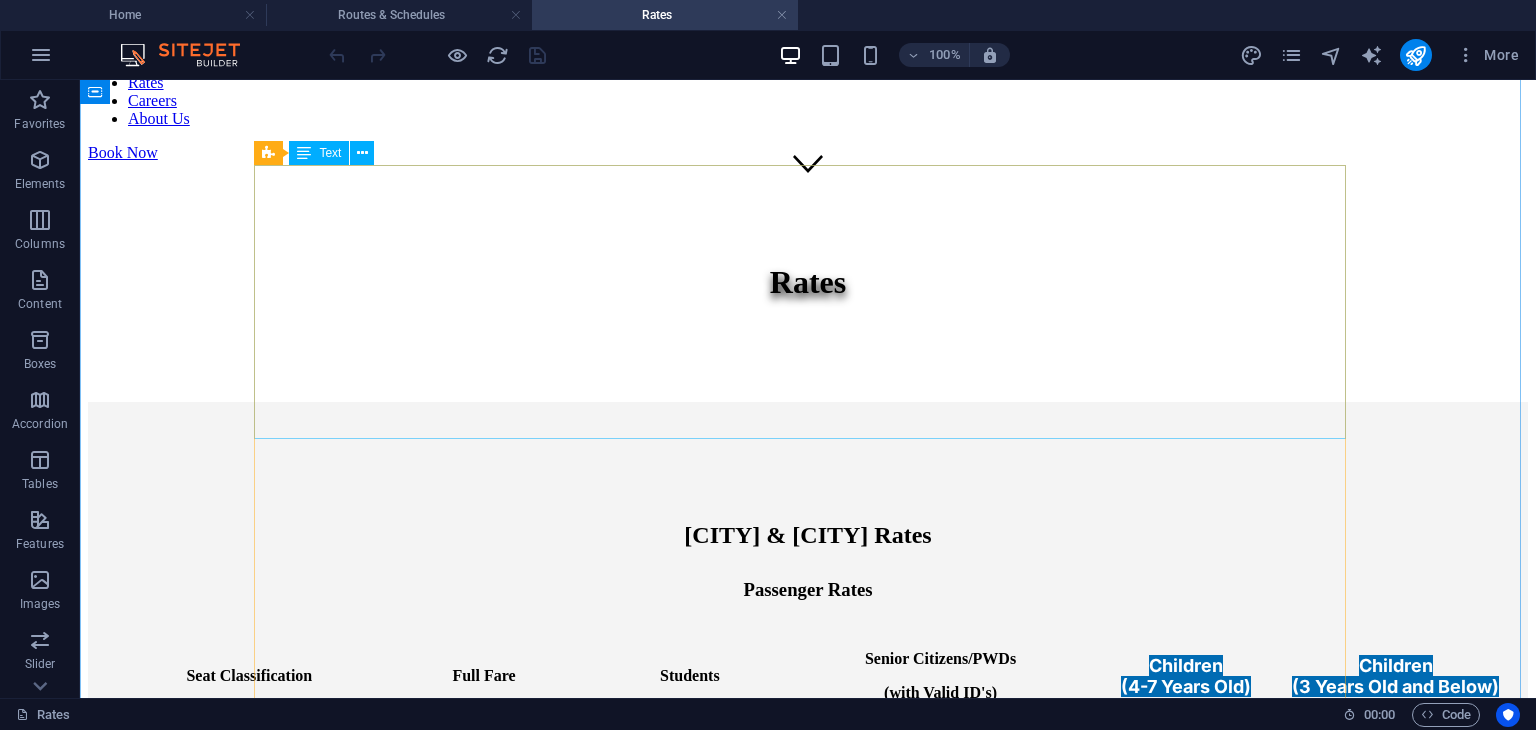 scroll, scrollTop: 800, scrollLeft: 0, axis: vertical 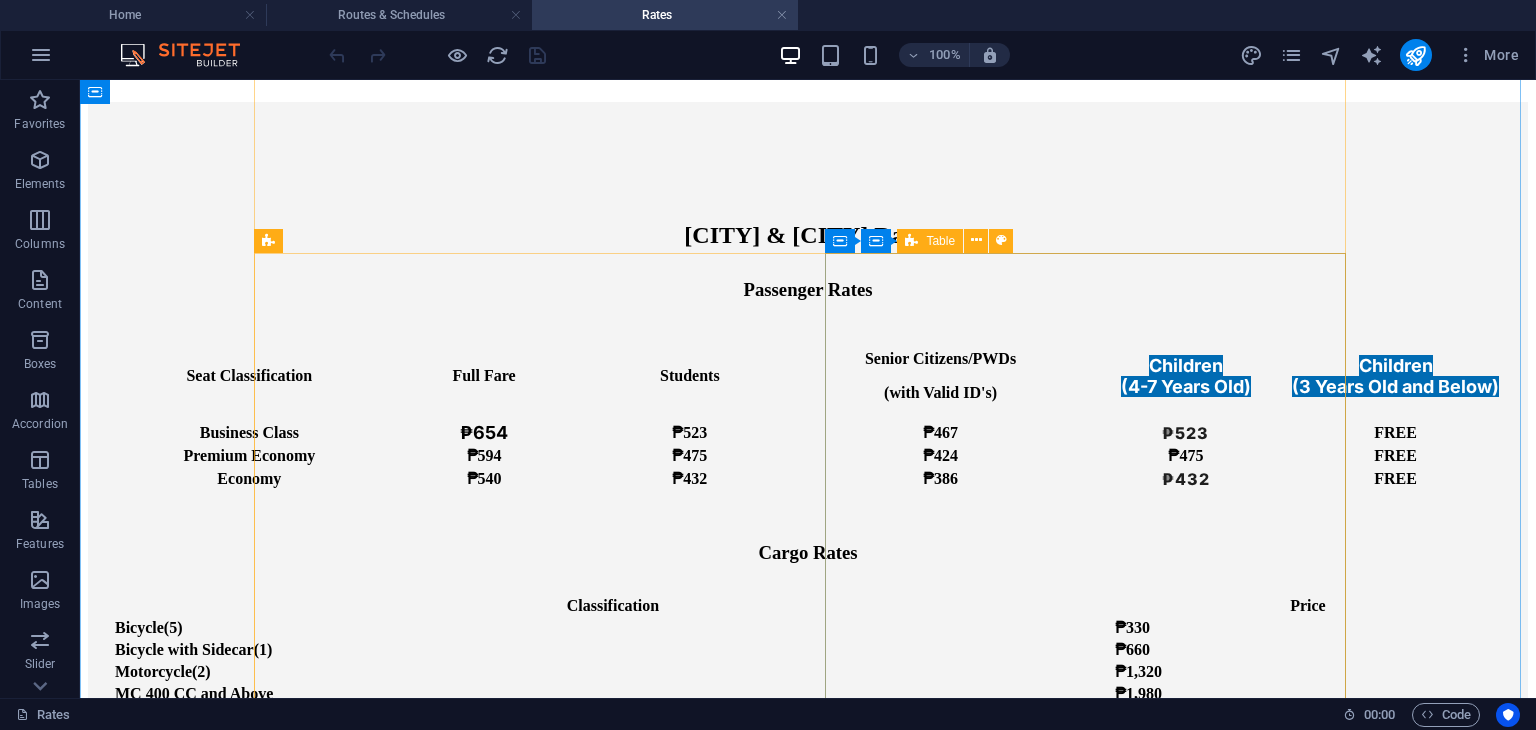 click on "Table" at bounding box center [930, 241] 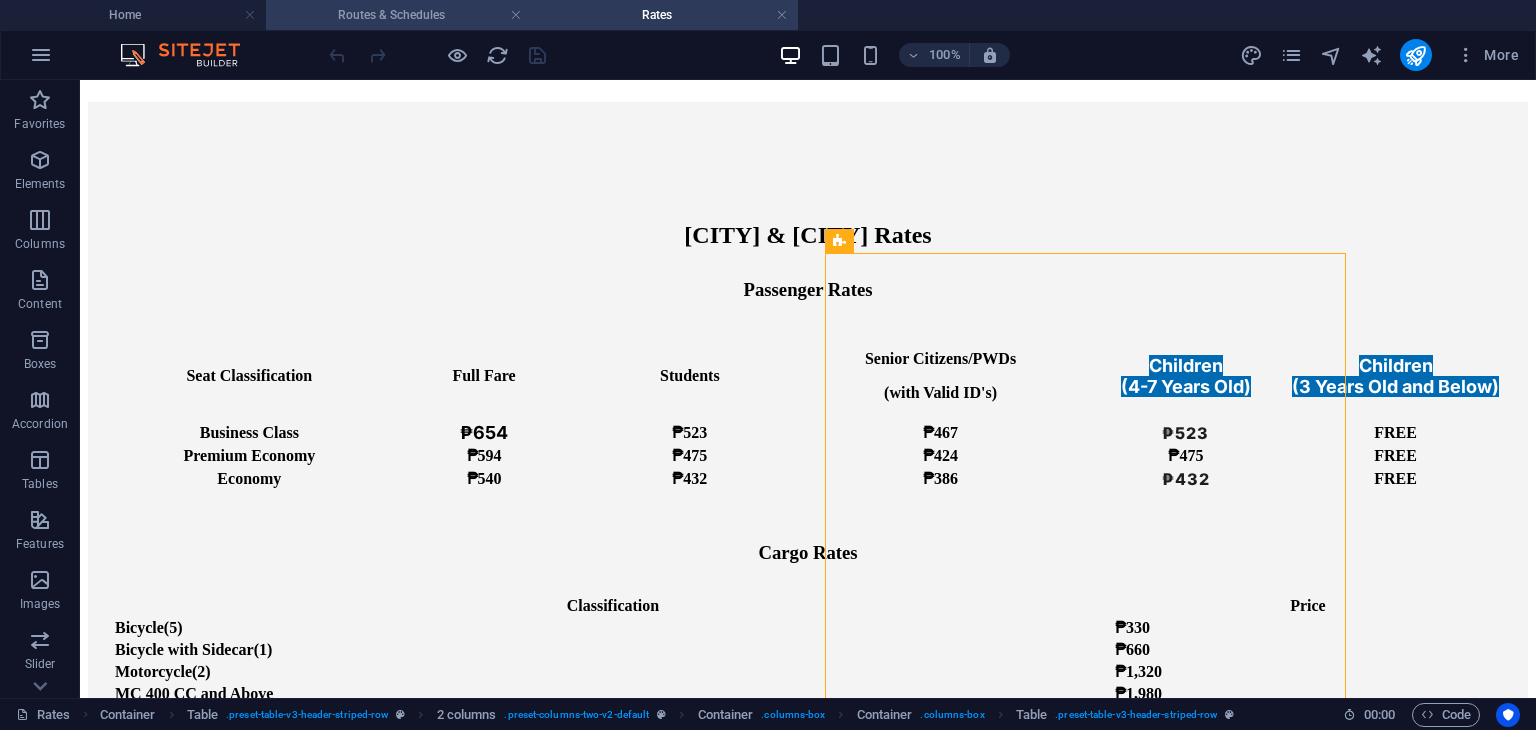 click on "Routes & Schedules" at bounding box center [399, 15] 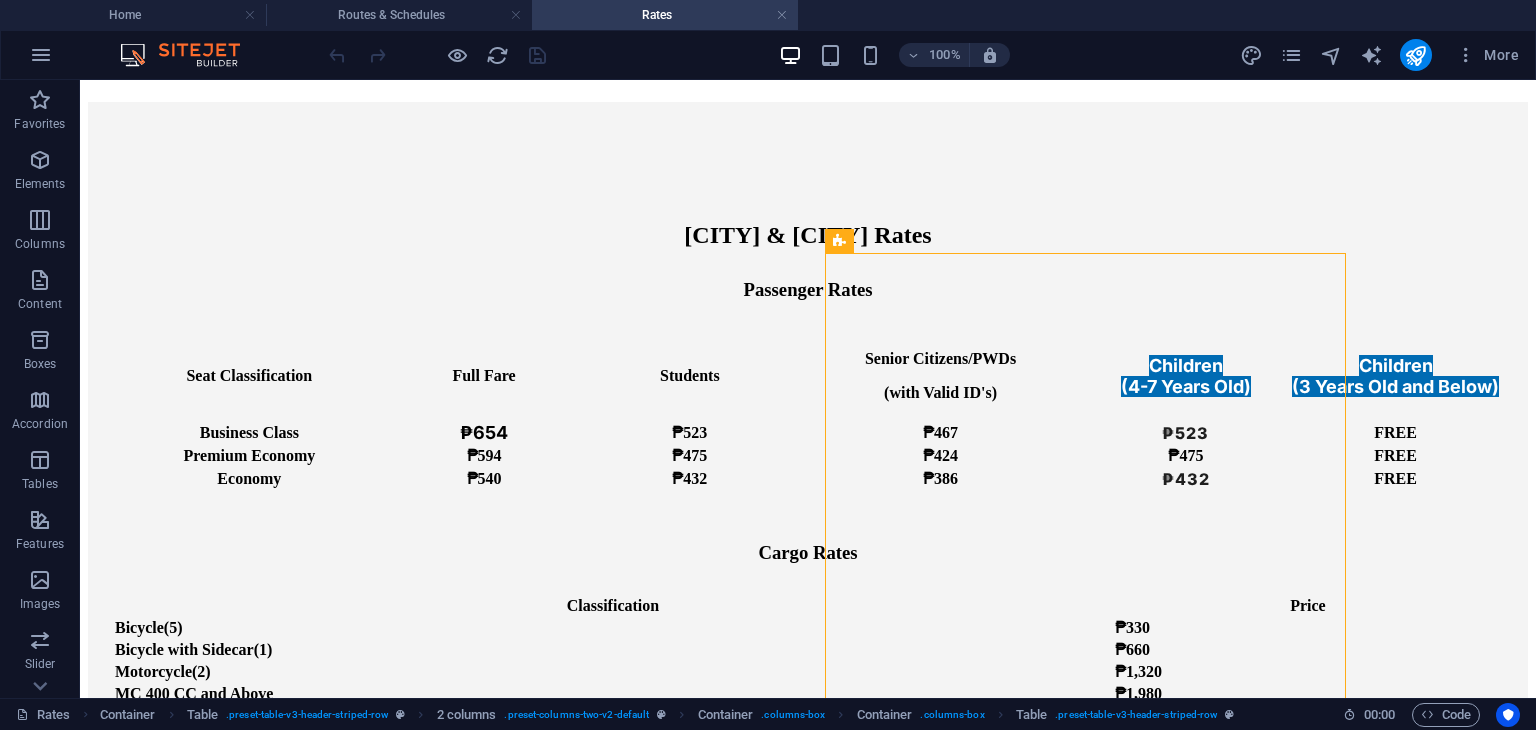 scroll, scrollTop: 0, scrollLeft: 0, axis: both 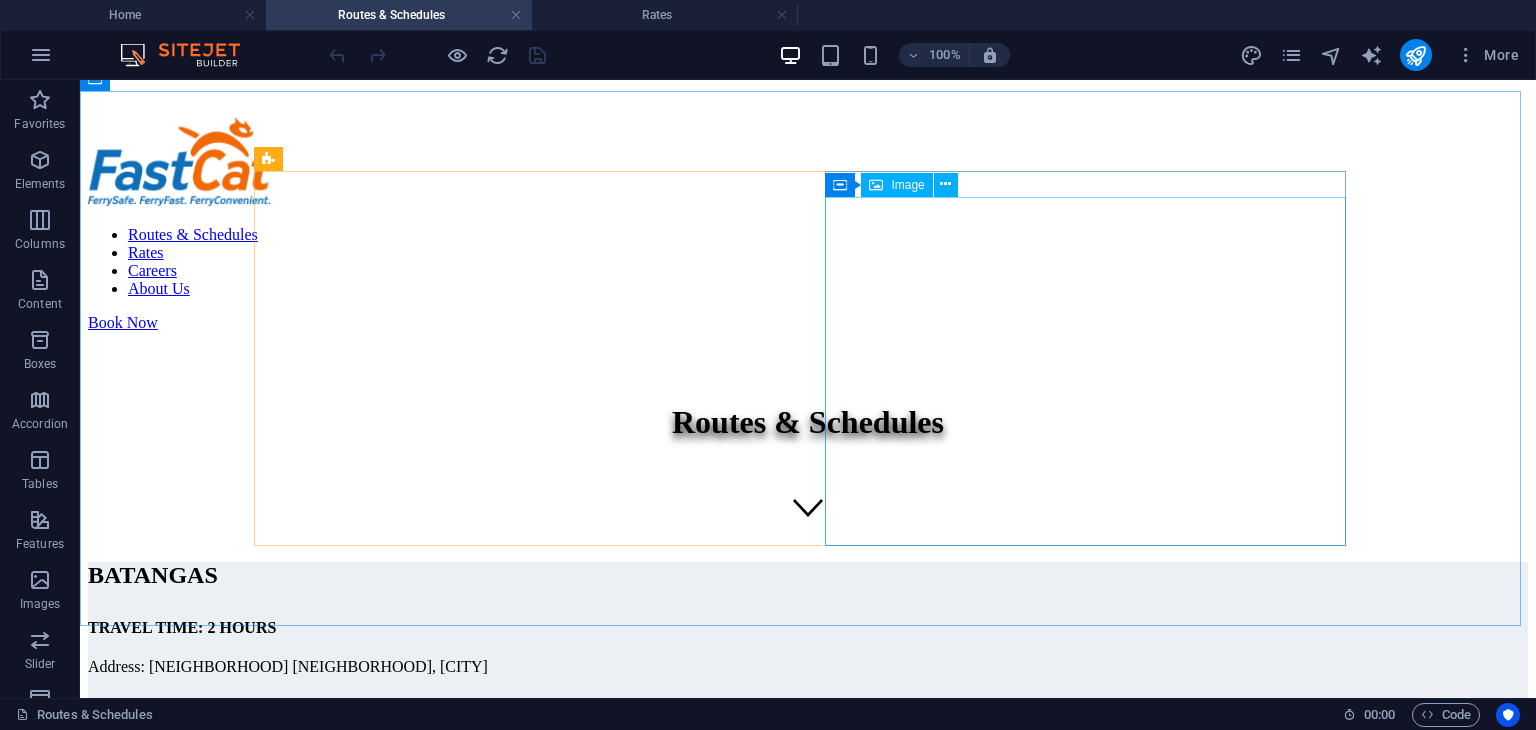 click on "Image" at bounding box center (907, 185) 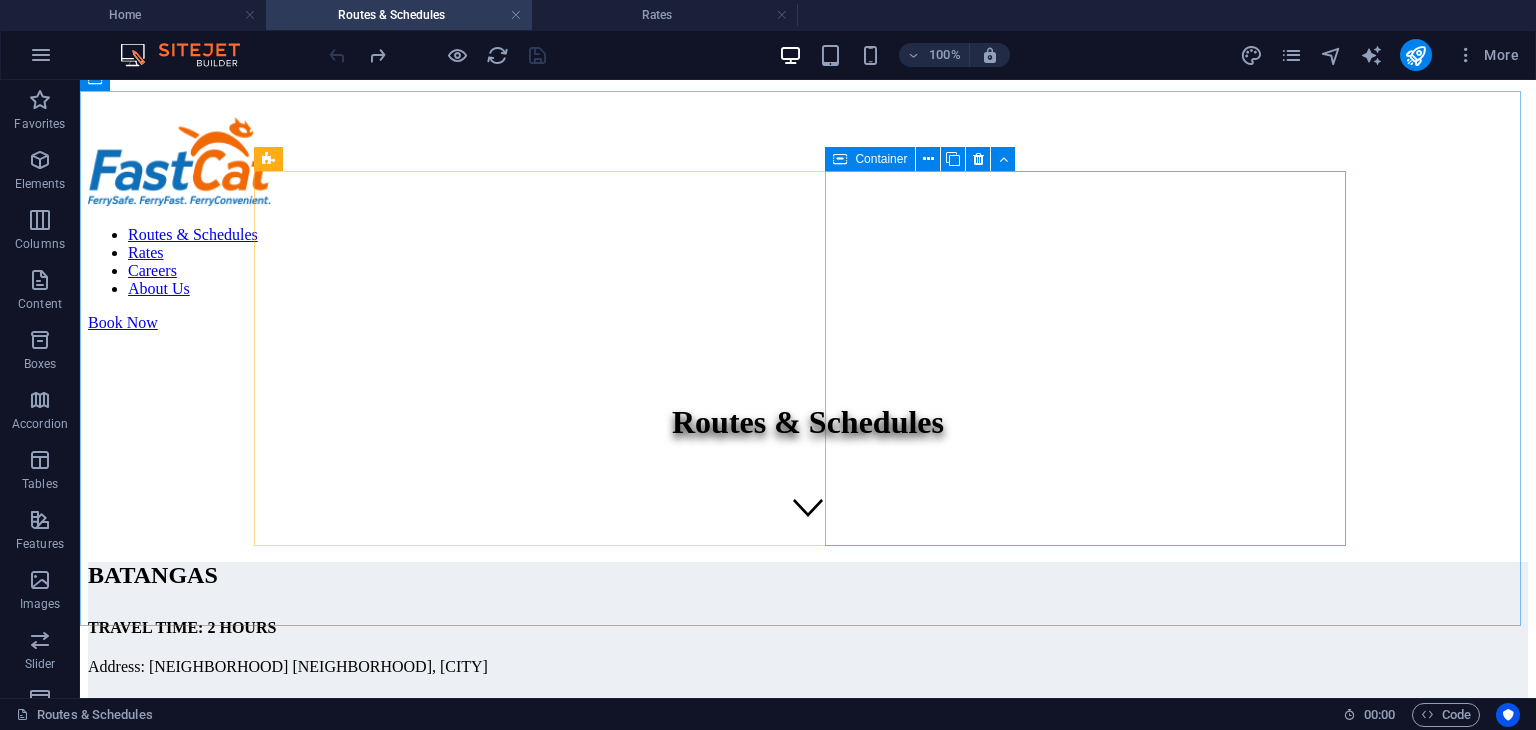 click at bounding box center [840, 159] 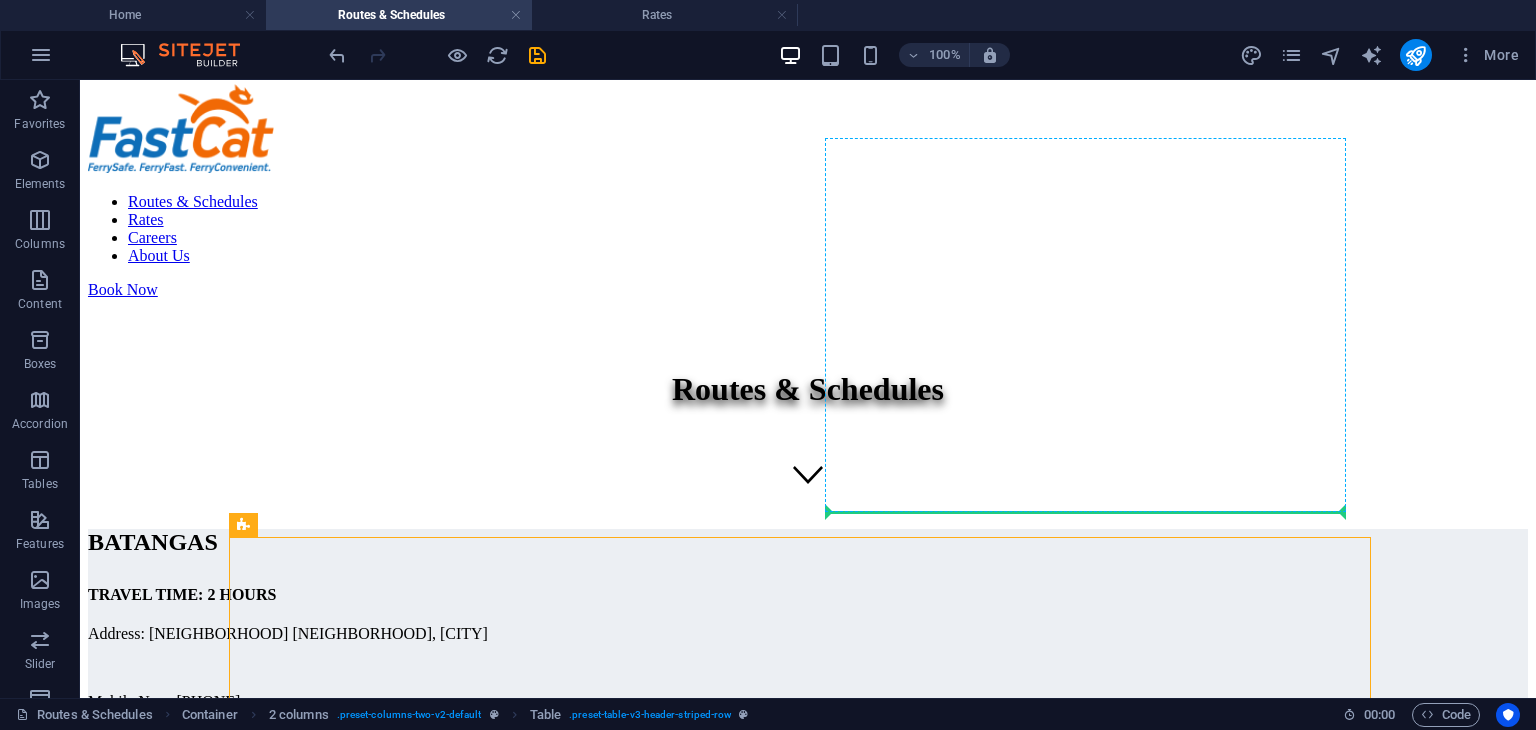 drag, startPoint x: 327, startPoint y: 638, endPoint x: 905, endPoint y: 452, distance: 607.19025 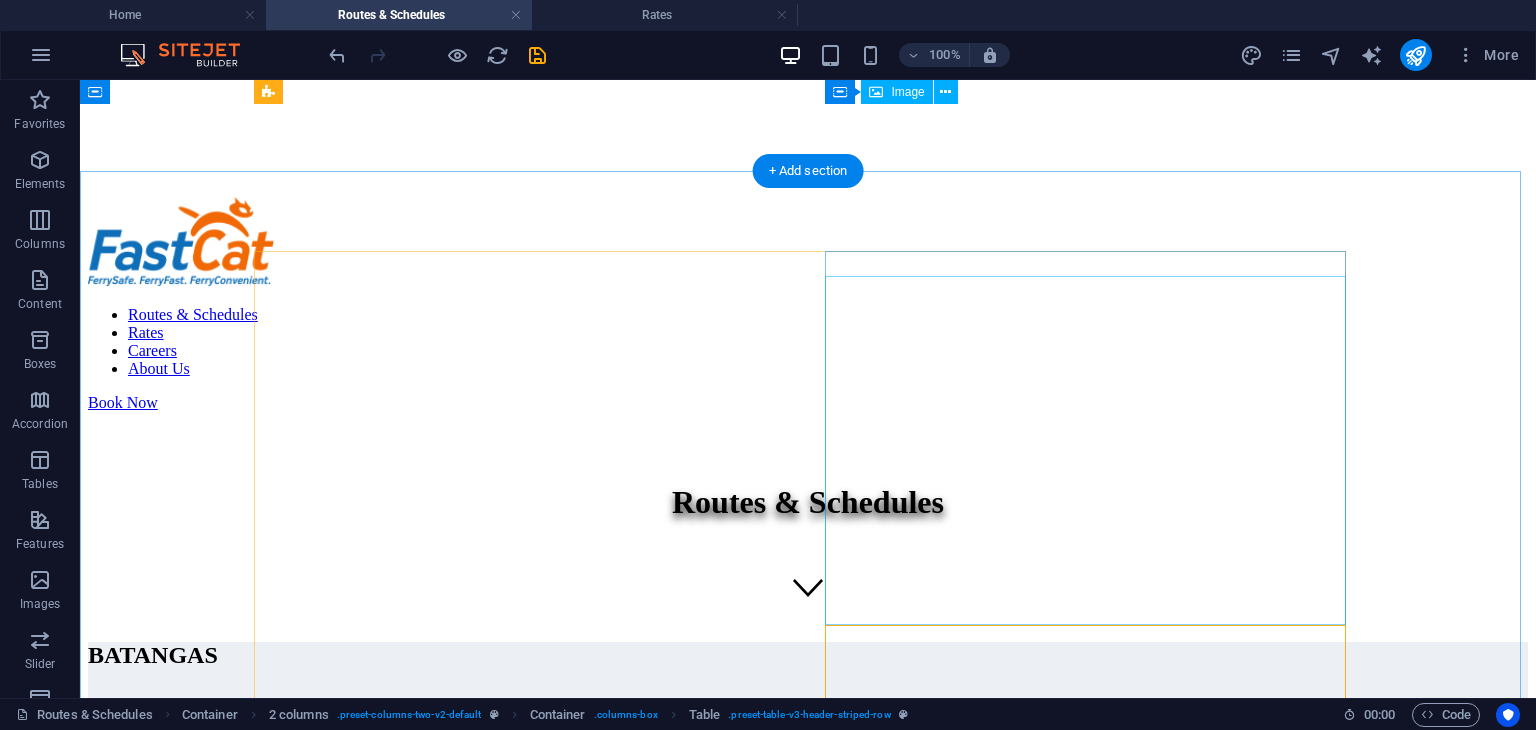 scroll, scrollTop: 160, scrollLeft: 0, axis: vertical 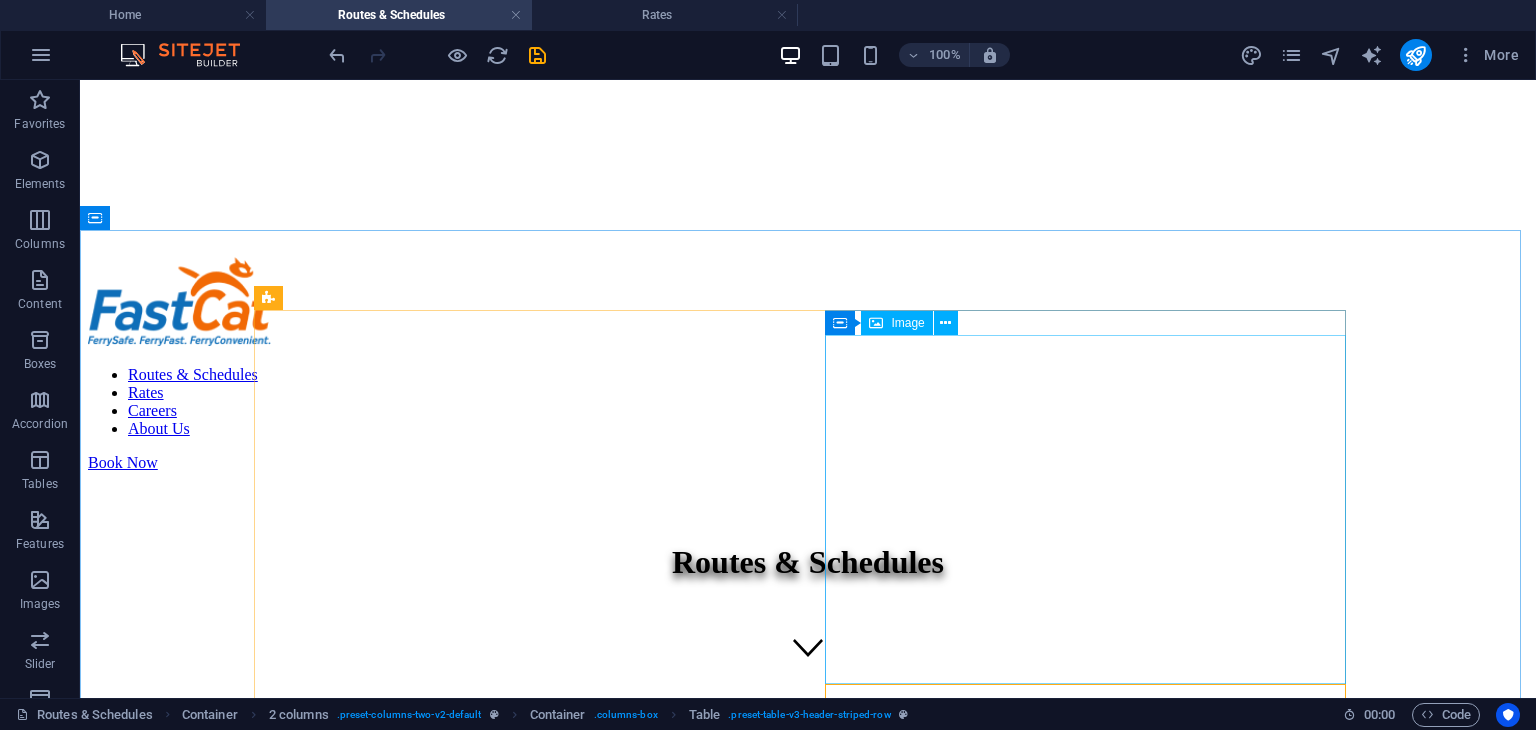 click on "Image" at bounding box center (907, 323) 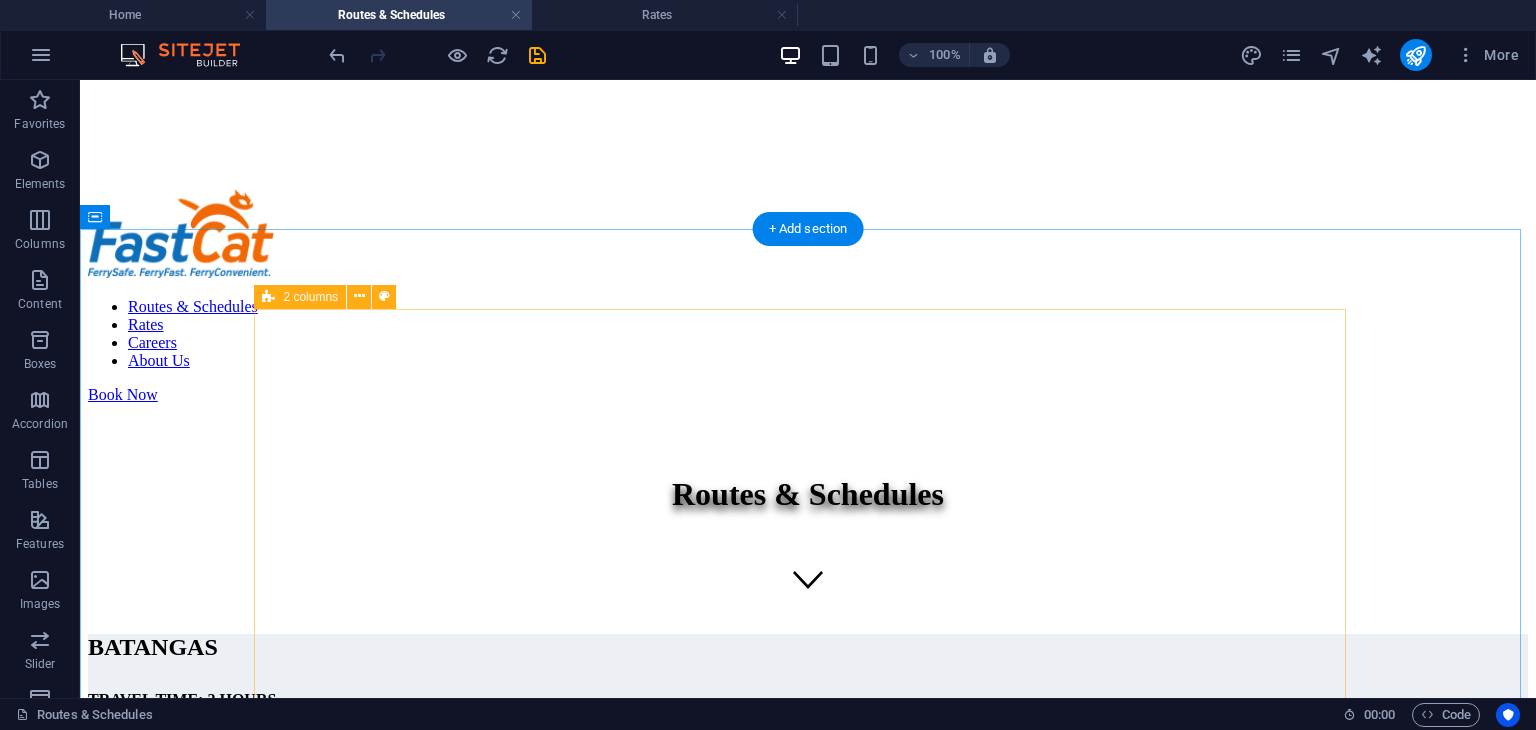 scroll, scrollTop: 360, scrollLeft: 0, axis: vertical 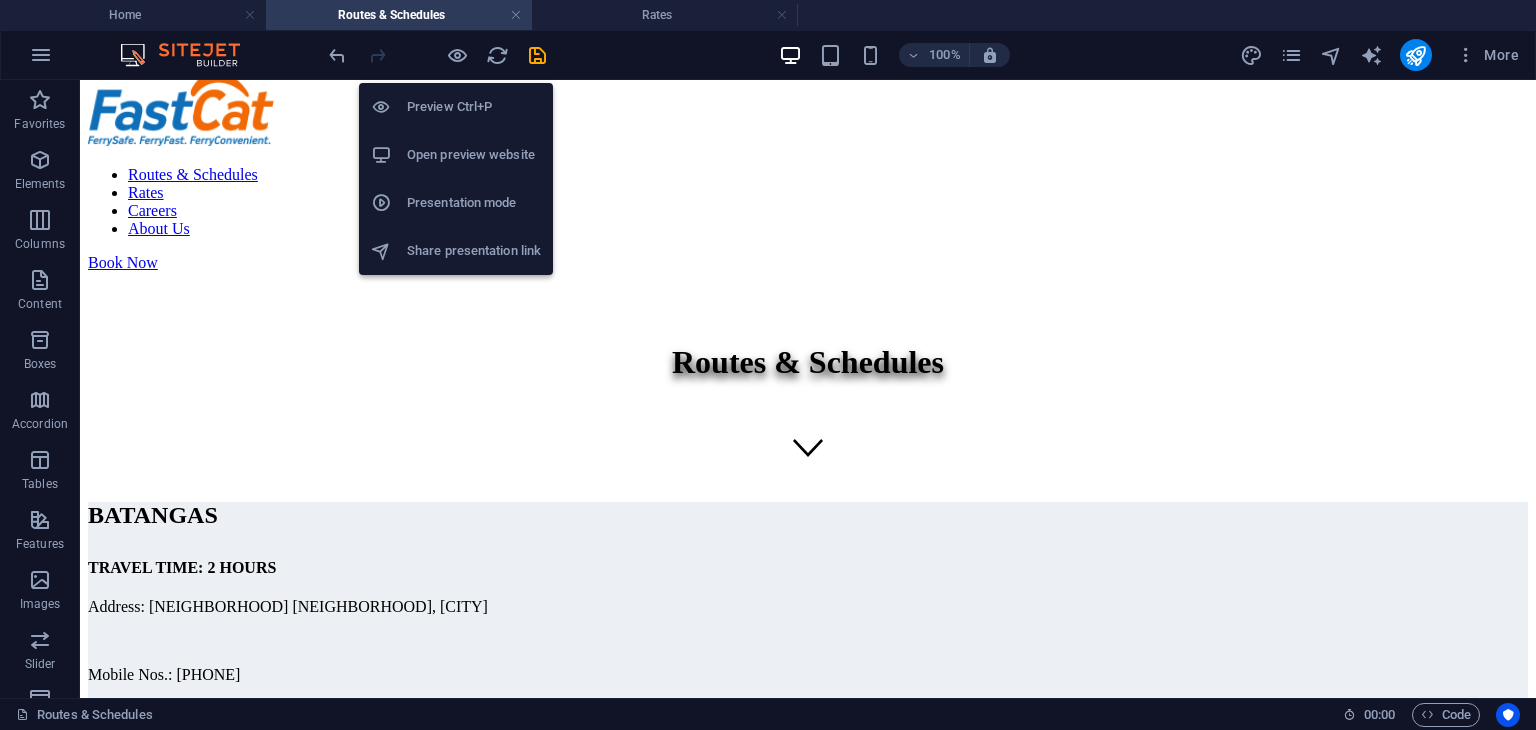 click on "Open preview website" at bounding box center (474, 155) 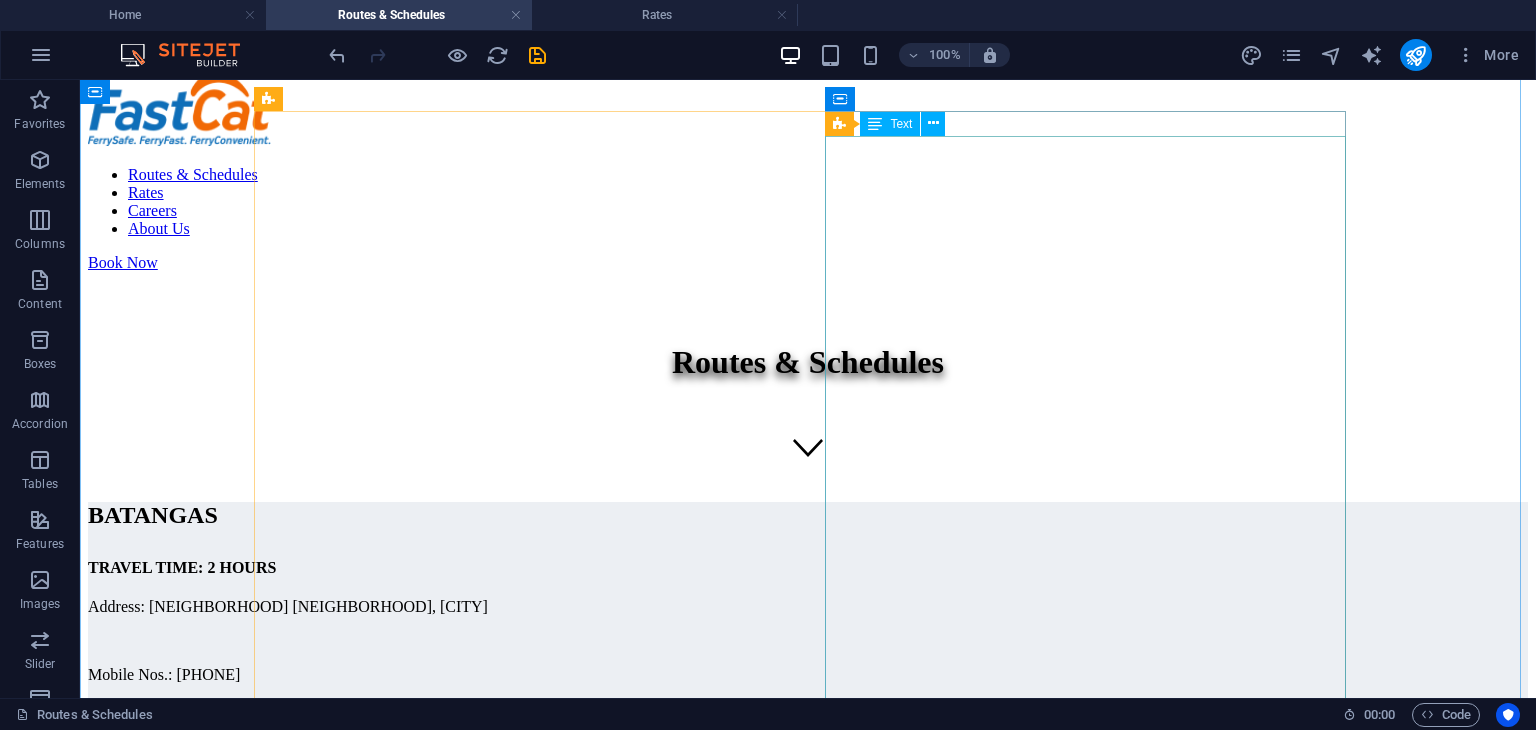 click on "Classification Price Forward Long Chassis ₱6,600 8 Wheeler ₱7,260 10 Wheeler ₱7,920 Bus ₱7,920 12 Wheeler ₱8,580 14 Wheeler ₱9,240 20 Footer (22M) ₱14,520 40 Footer (38M) ₱25,080 Heavy Equip(Small 10-15 Tons) ₱19,800 Heavy Equip(Small 15-20 Tons) ₱24,600 Heavy Equip(Small 20-30 Tons) ₱29,400" at bounding box center [808, 867] 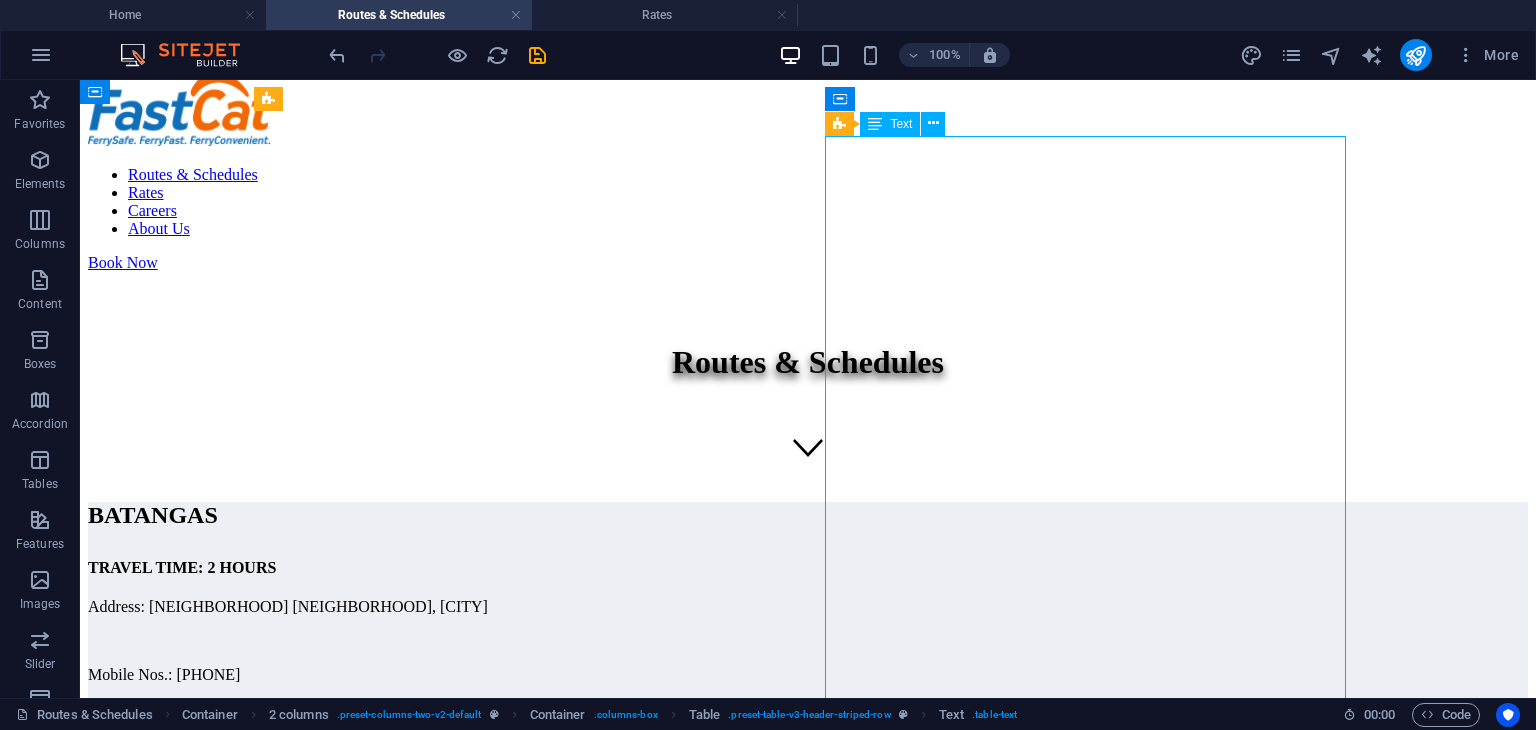 click on "Classification Price Forward Long Chassis ₱6,600 8 Wheeler ₱7,260 10 Wheeler ₱7,920 Bus ₱7,920 12 Wheeler ₱8,580 14 Wheeler ₱9,240 20 Footer (22M) ₱14,520 40 Footer (38M) ₱25,080 Heavy Equip(Small 10-15 Tons) ₱19,800 Heavy Equip(Small 15-20 Tons) ₱24,600 Heavy Equip(Small 20-30 Tons) ₱29,400" at bounding box center [808, 867] 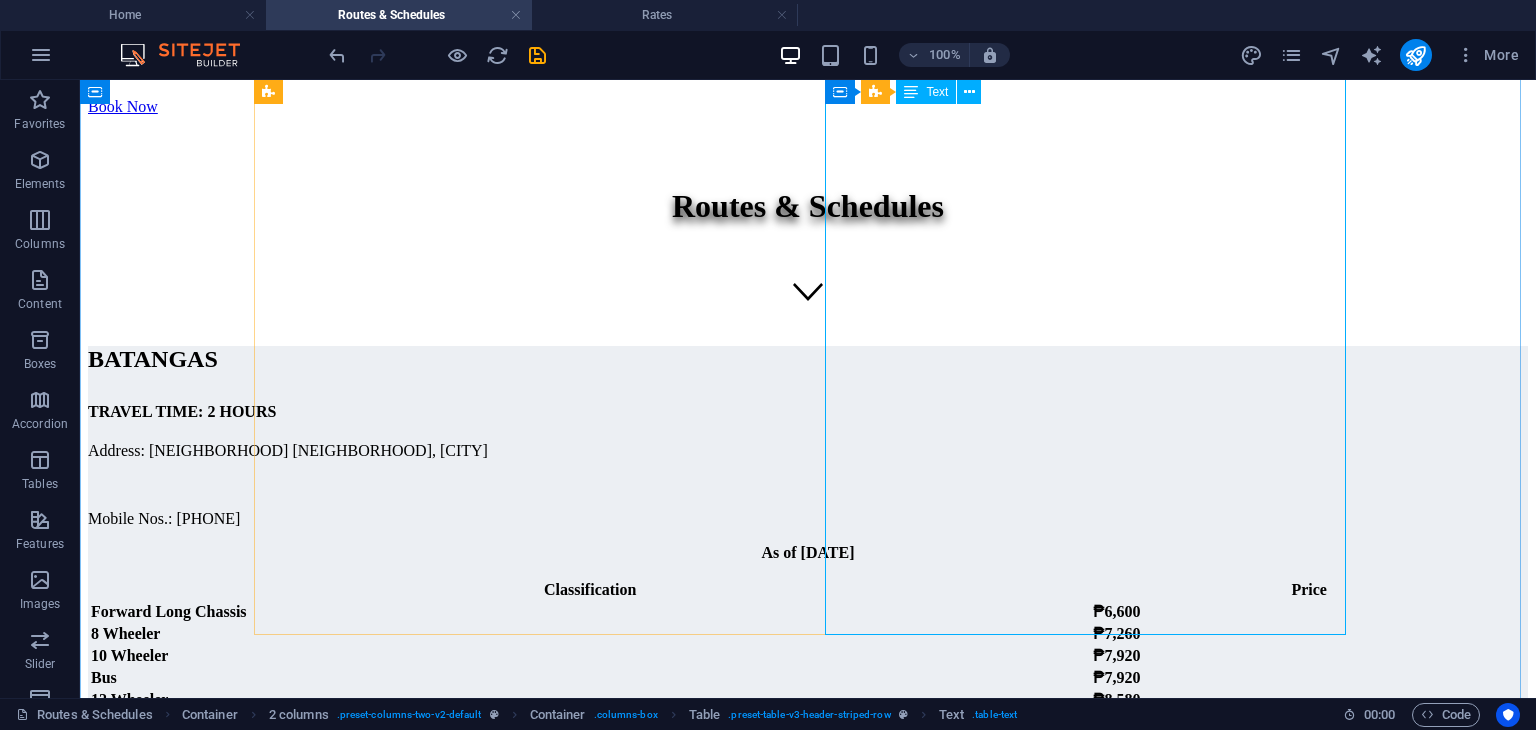 scroll, scrollTop: 216, scrollLeft: 0, axis: vertical 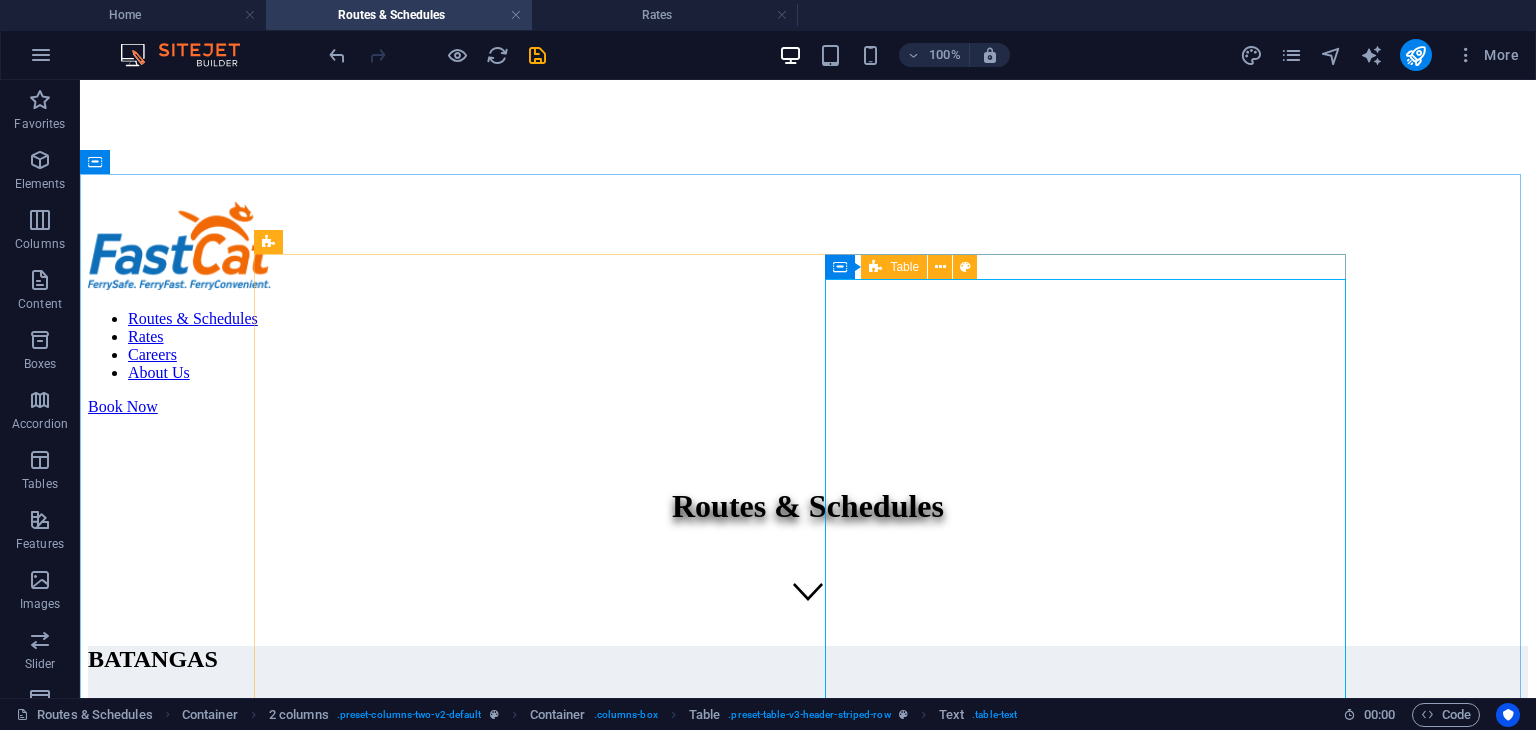 click at bounding box center (875, 267) 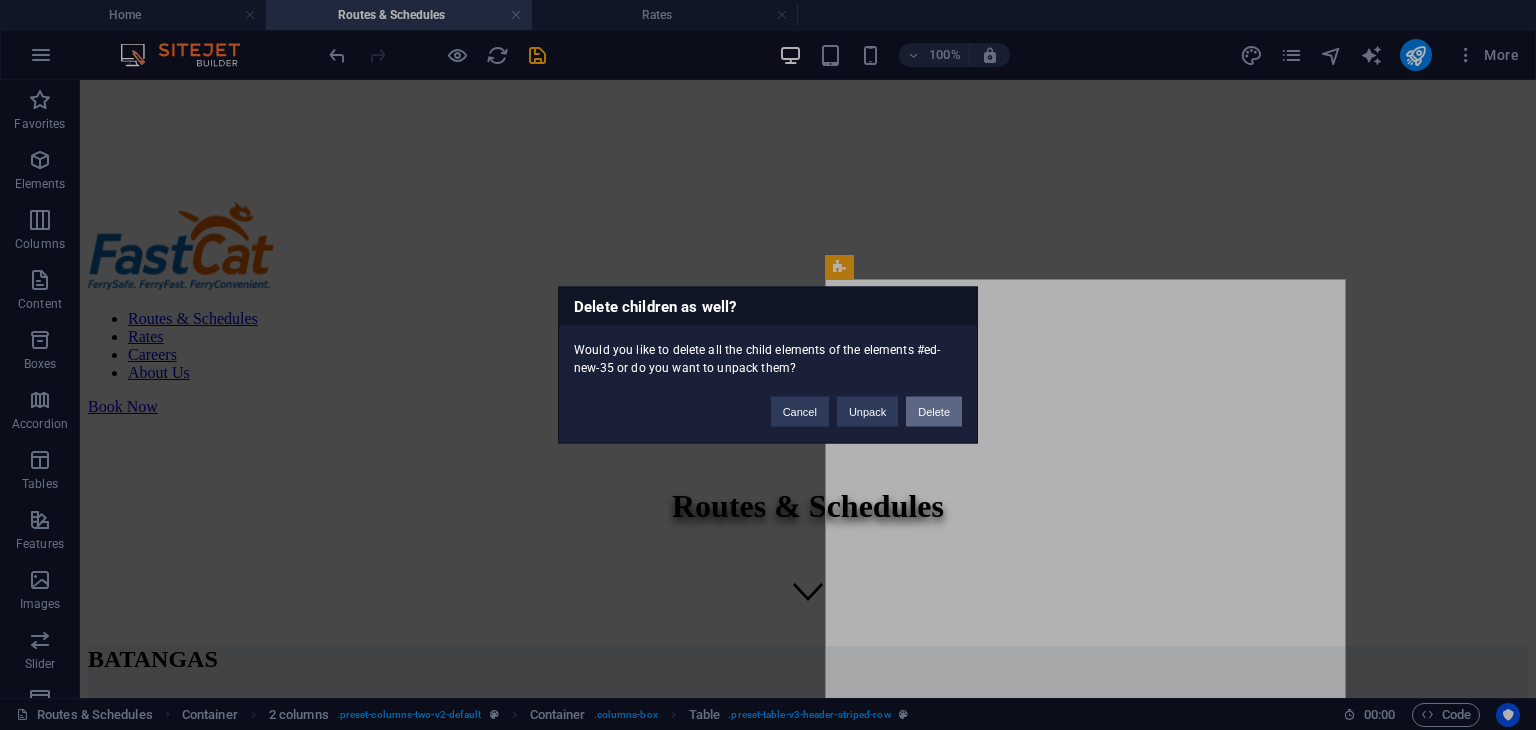click on "Delete" at bounding box center (934, 412) 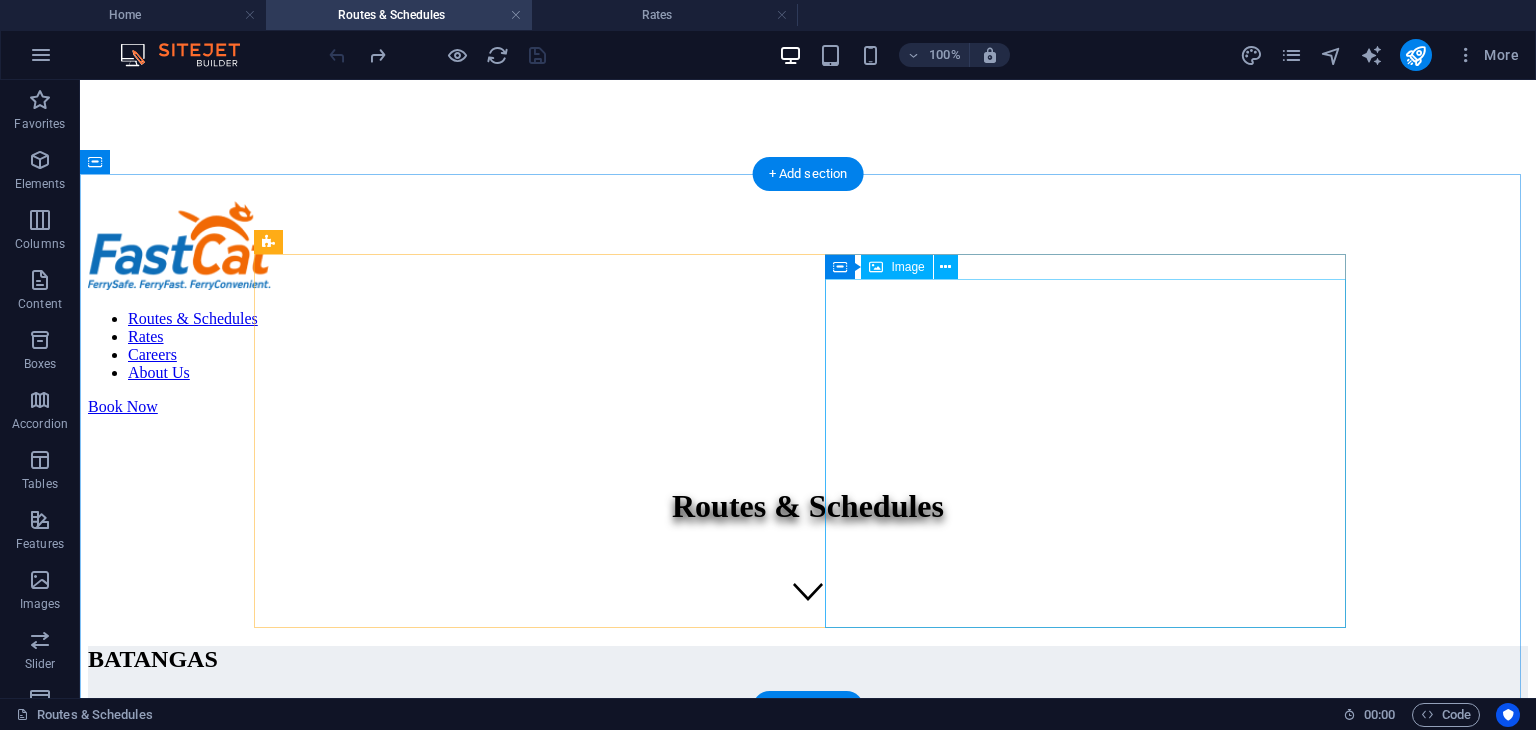 click at bounding box center [808, 1367] 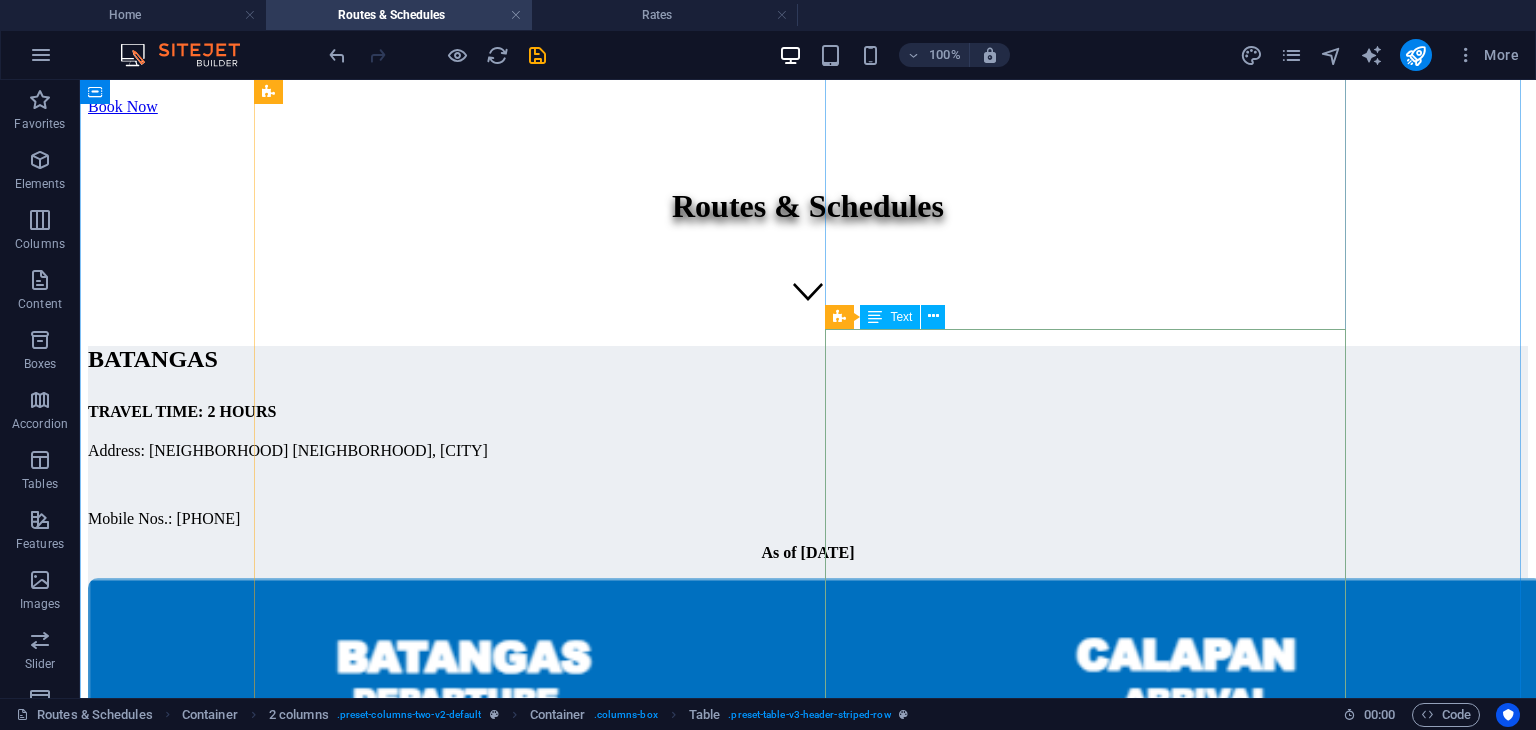 scroll, scrollTop: 616, scrollLeft: 0, axis: vertical 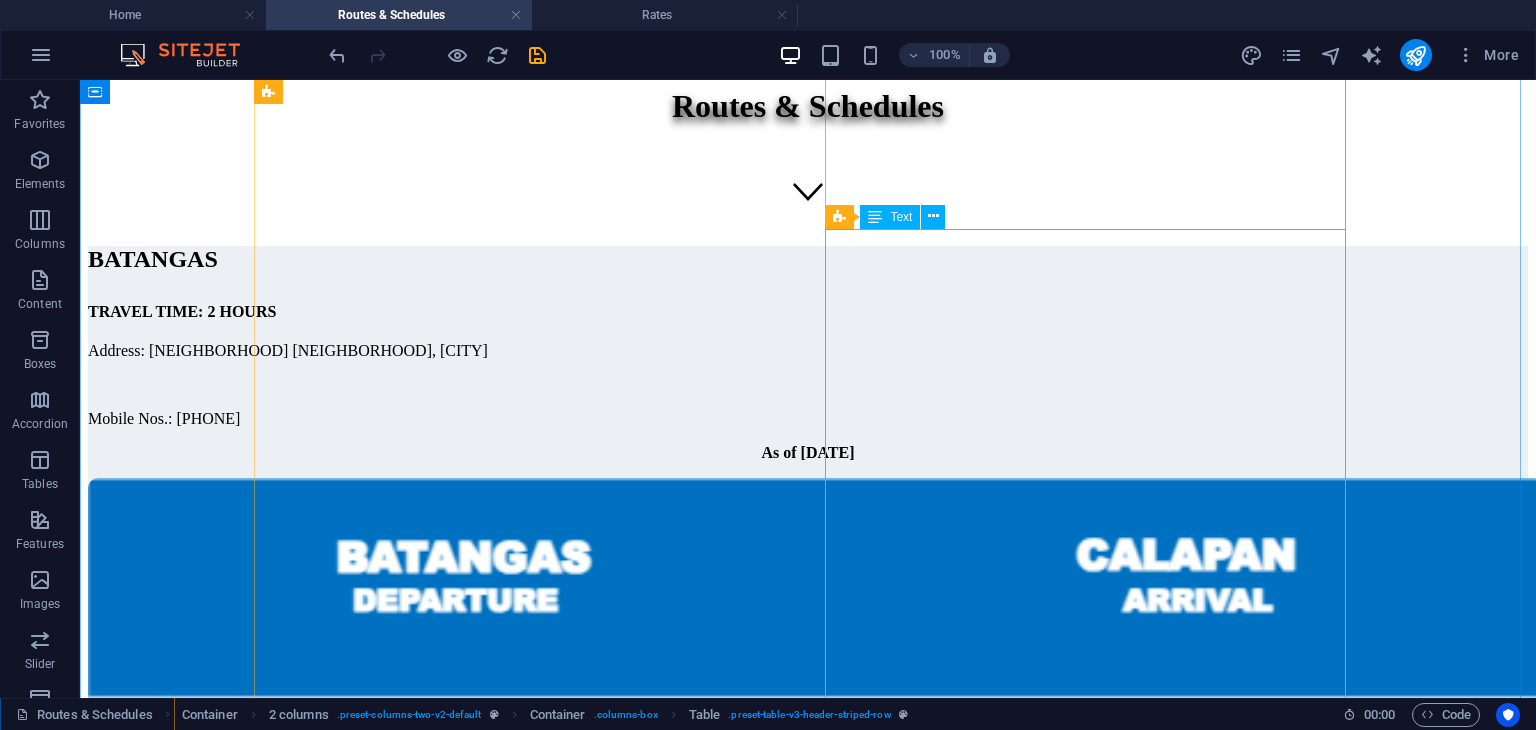 click on "Text" at bounding box center [890, 217] 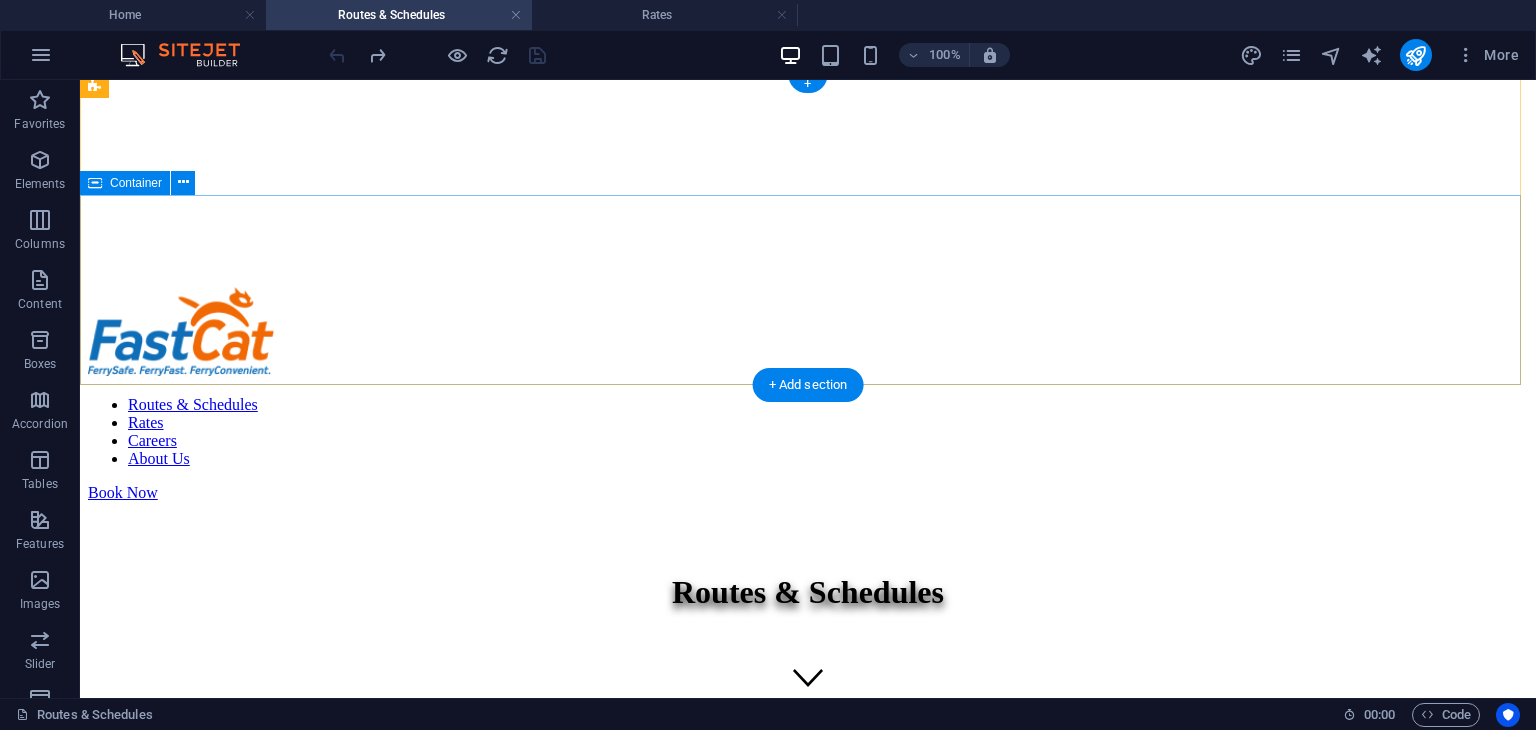 scroll, scrollTop: 300, scrollLeft: 0, axis: vertical 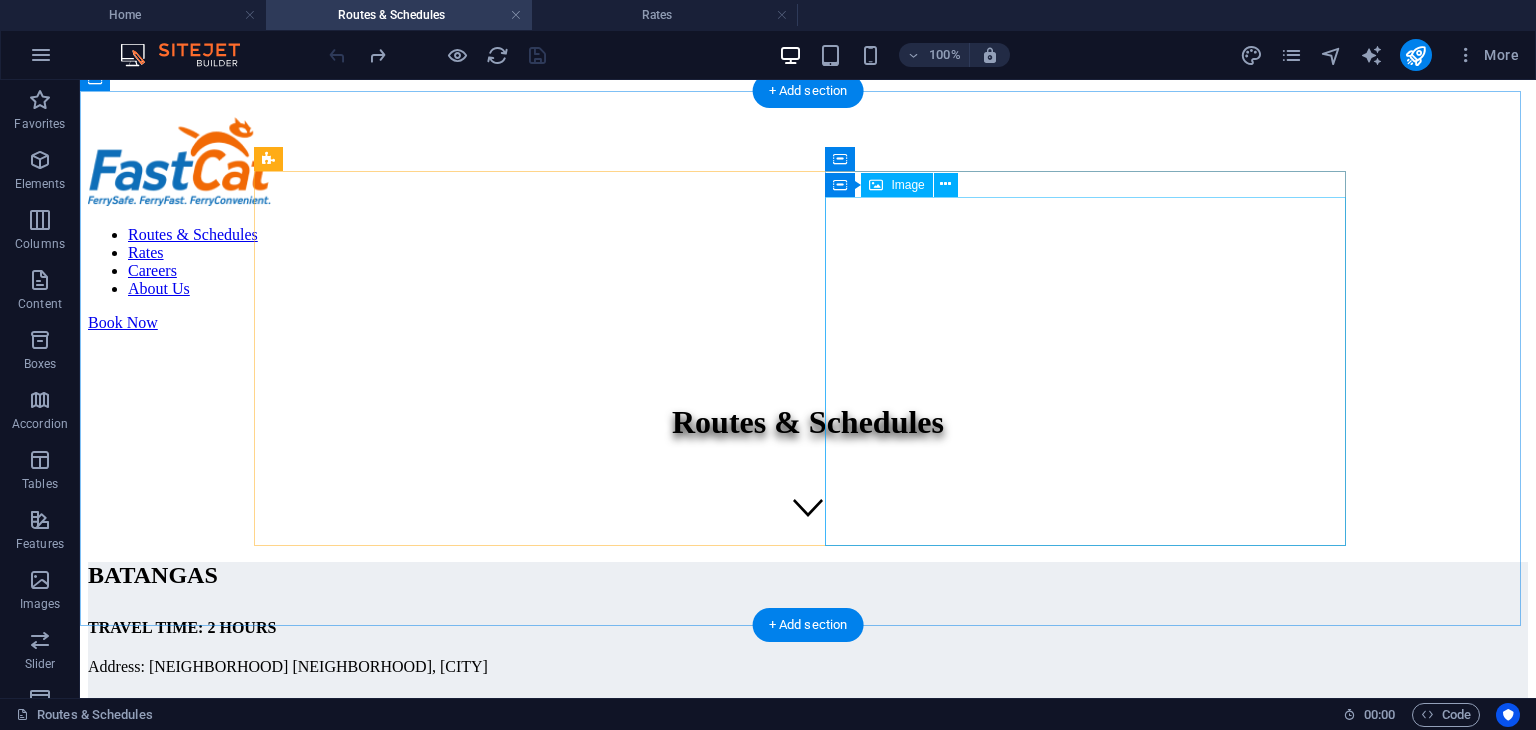 click at bounding box center [808, 1283] 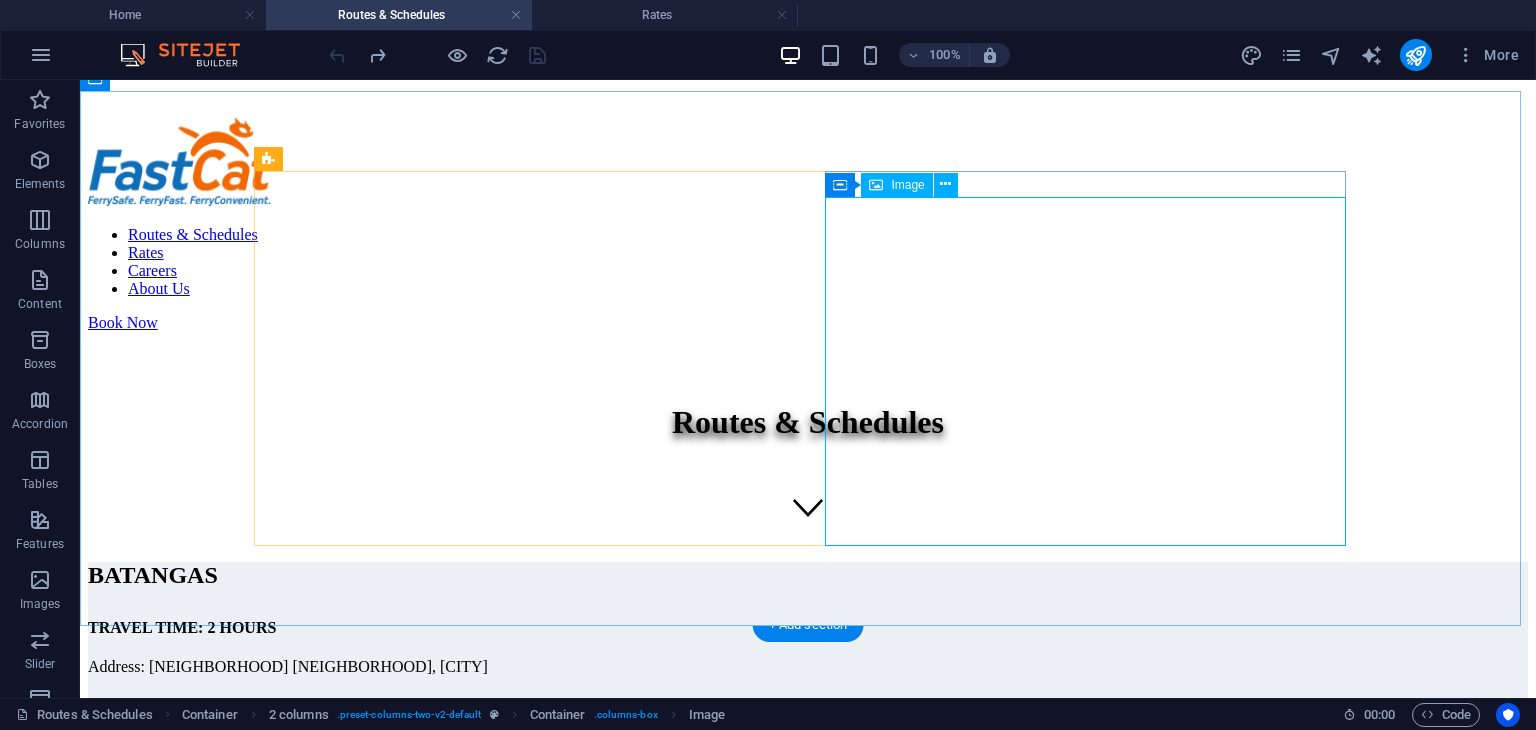 click at bounding box center (876, 185) 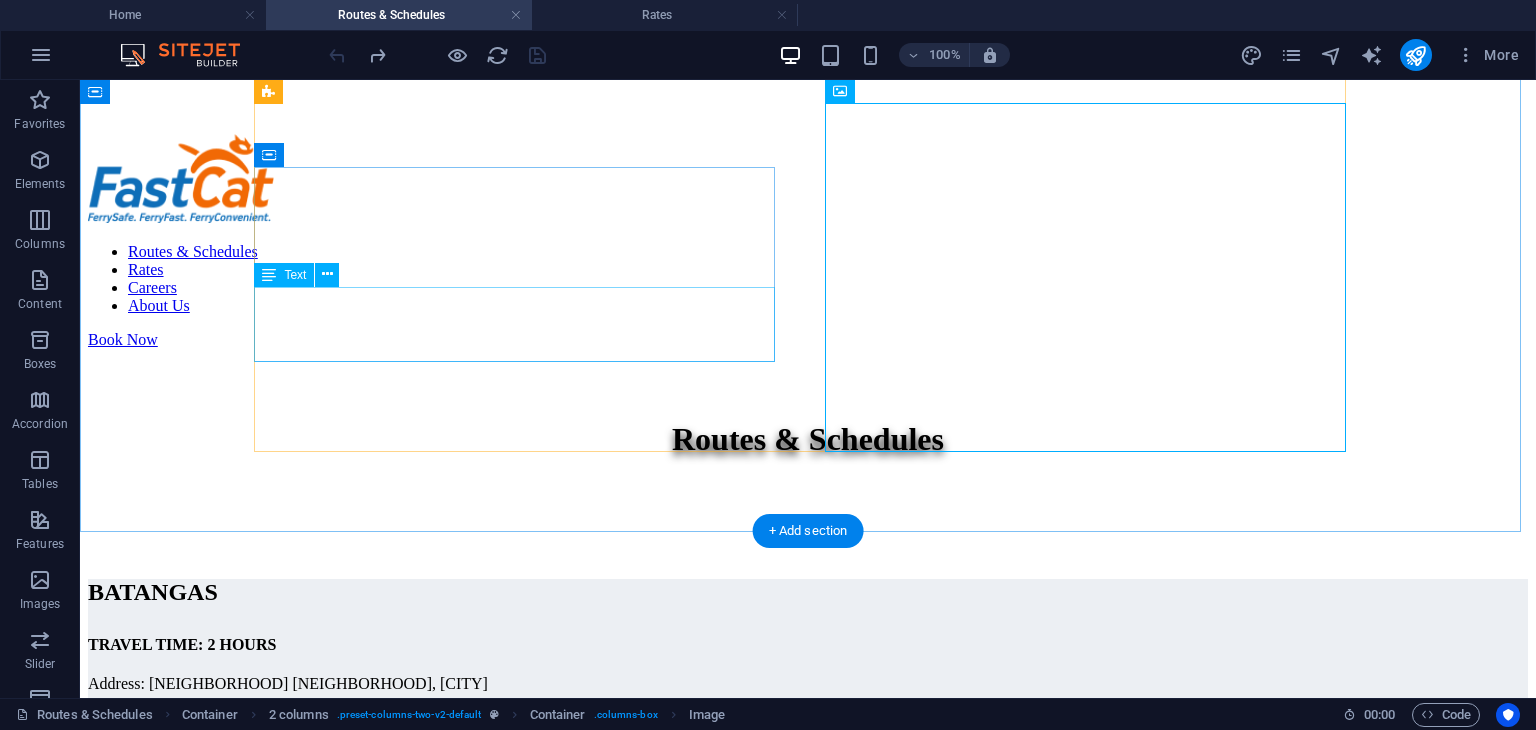 scroll, scrollTop: 99, scrollLeft: 0, axis: vertical 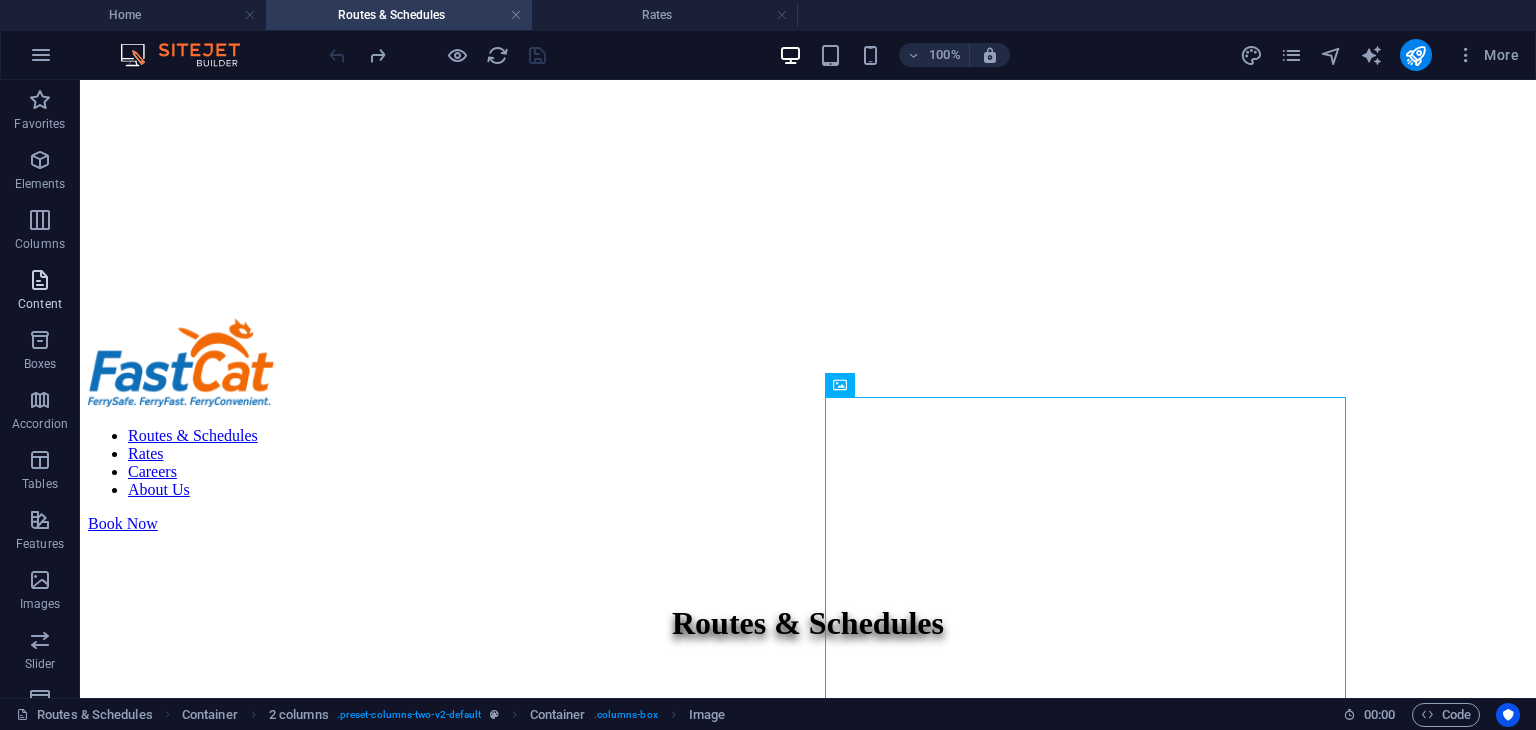click on "Content" at bounding box center [40, 304] 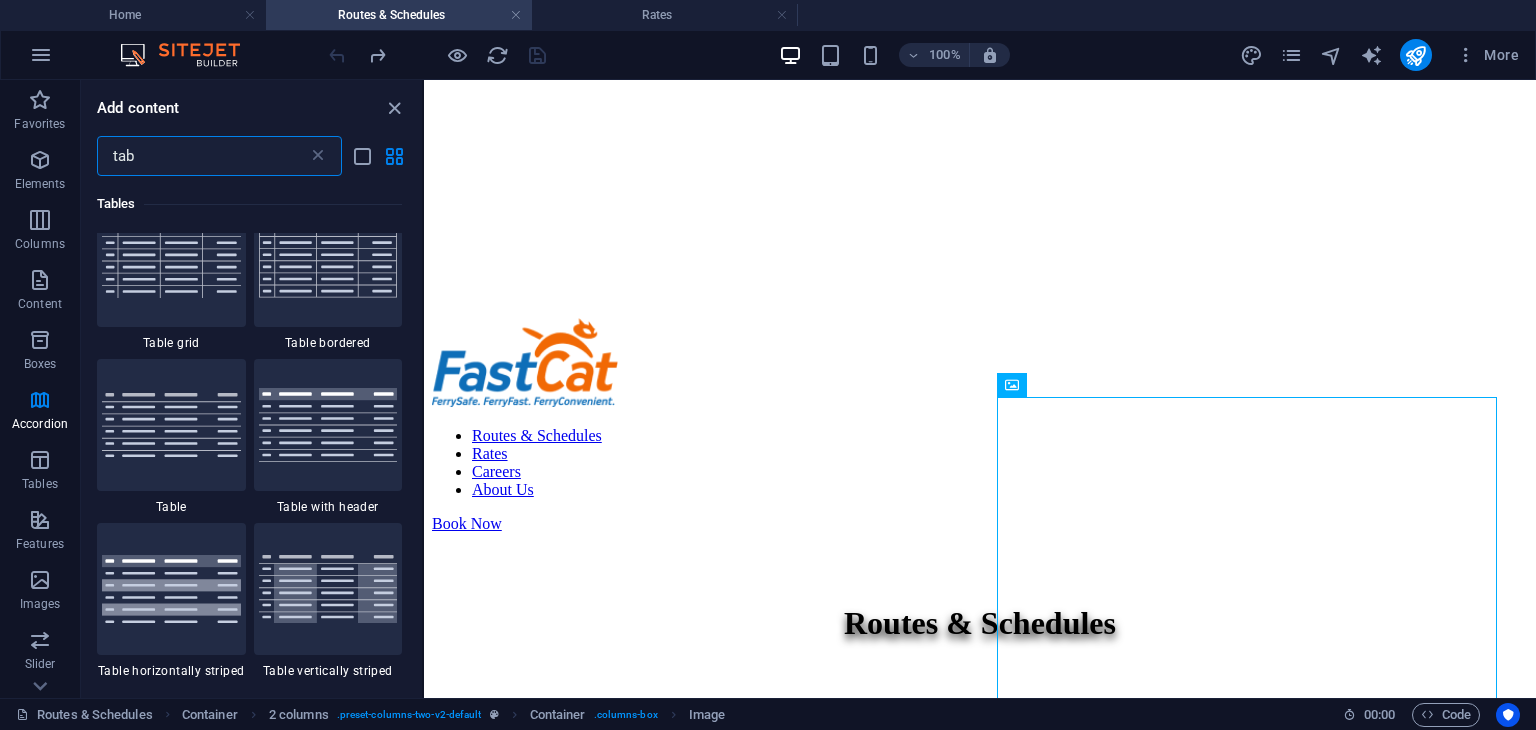 scroll, scrollTop: 0, scrollLeft: 0, axis: both 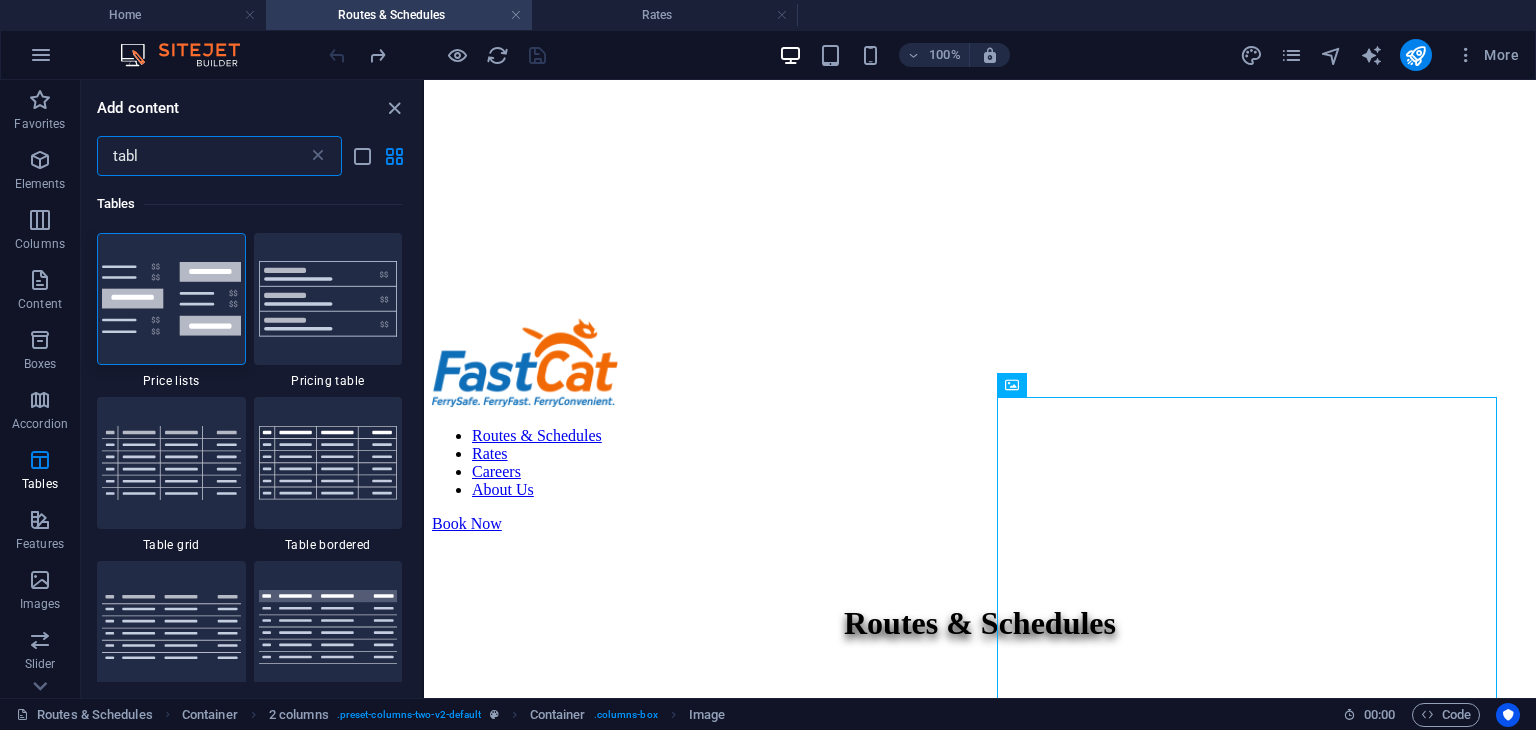 type on "table" 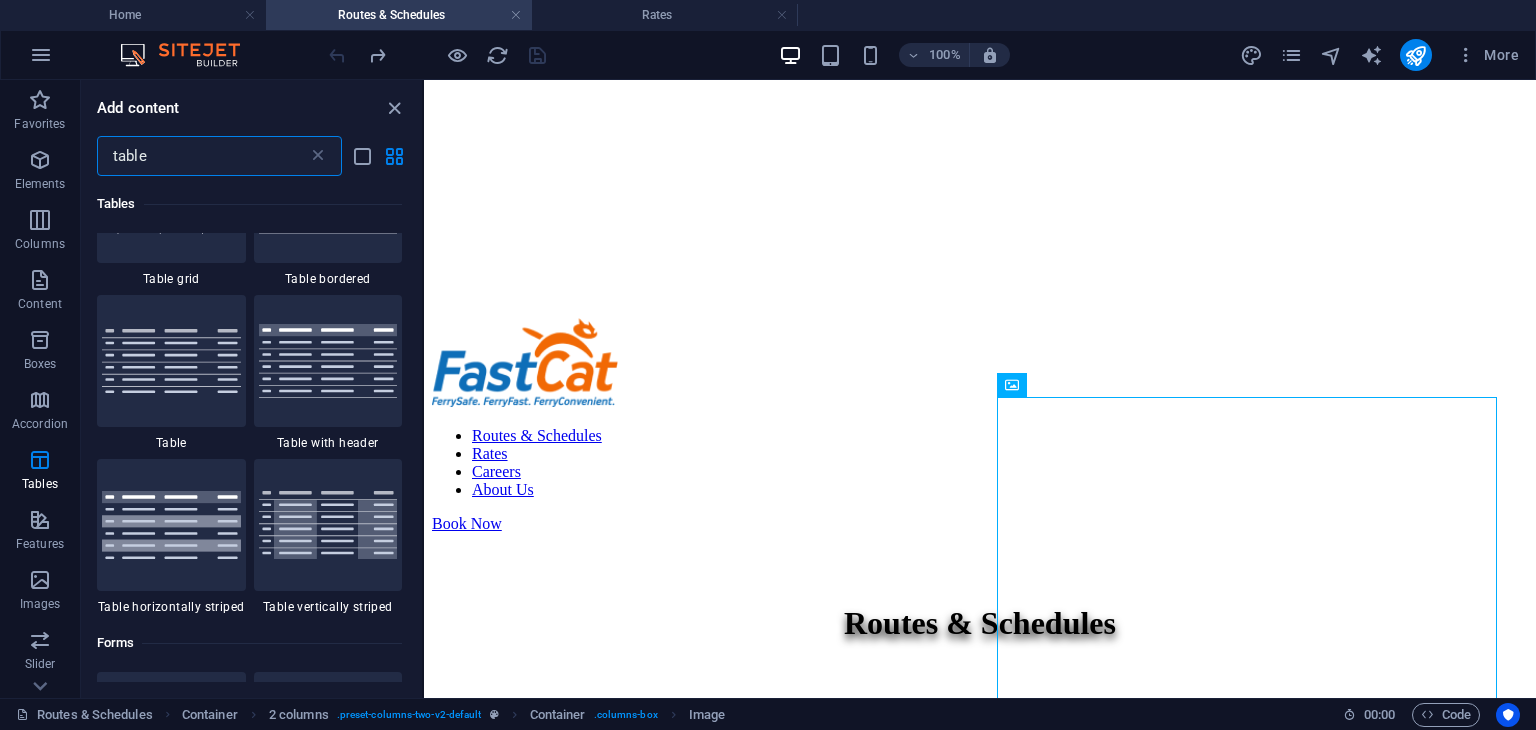scroll, scrollTop: 300, scrollLeft: 0, axis: vertical 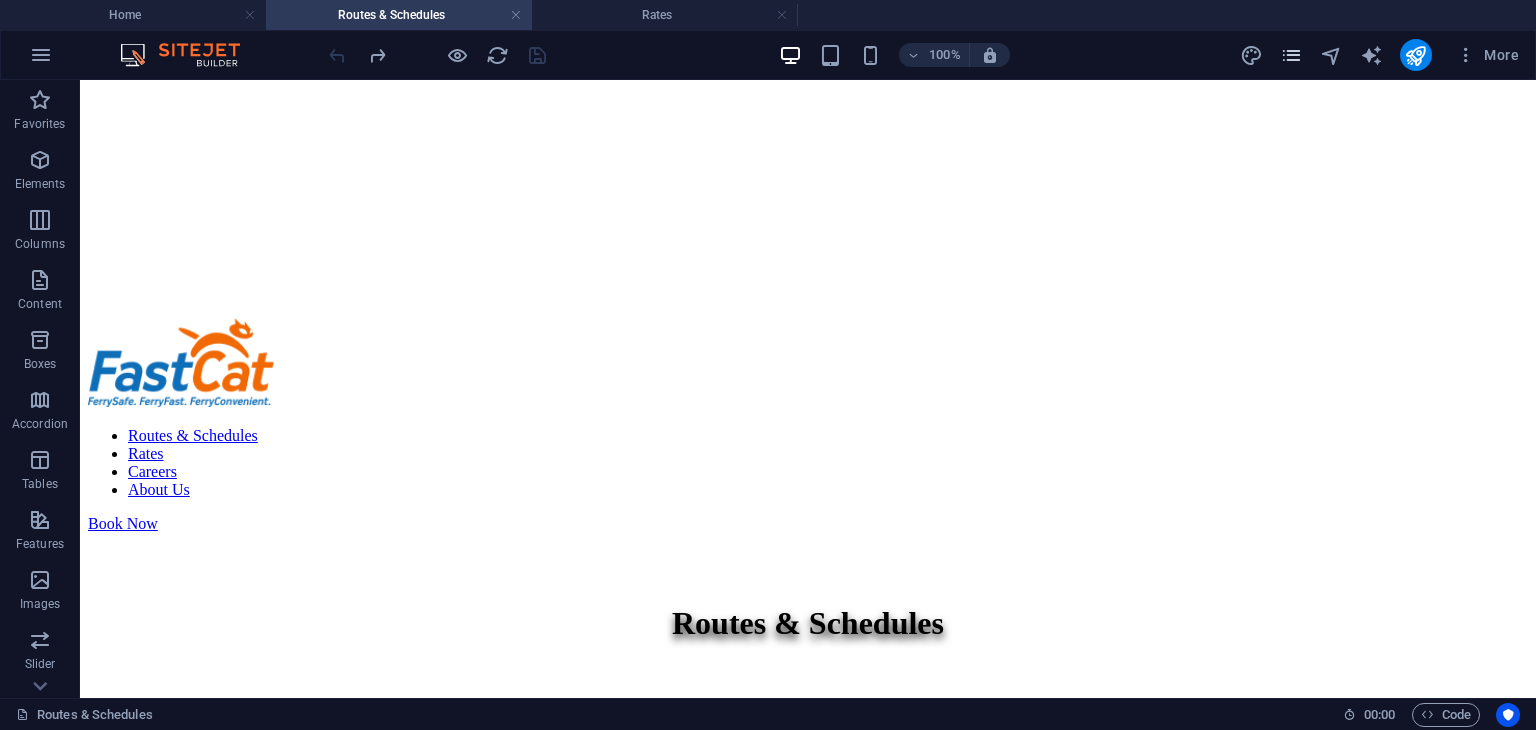 click at bounding box center (1291, 55) 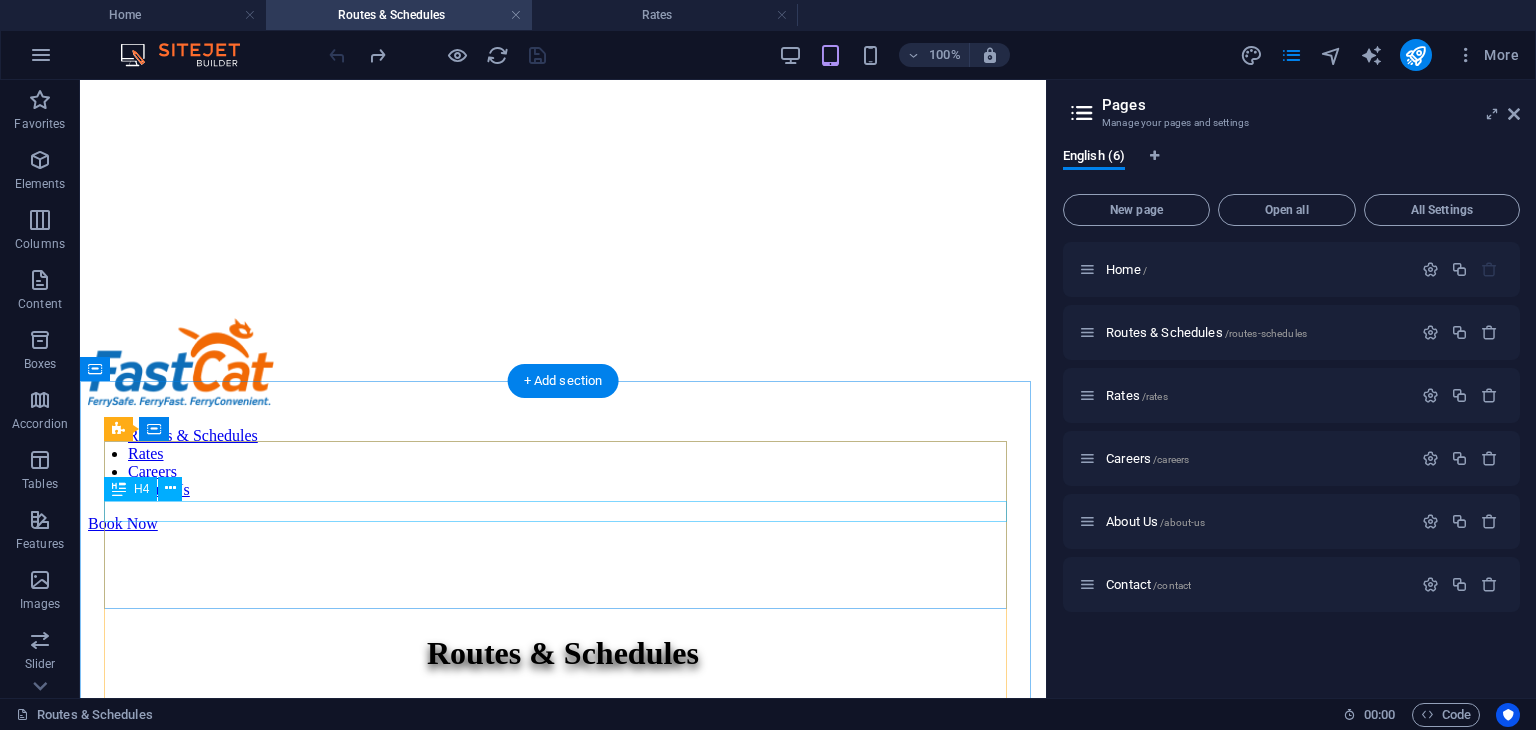 click on "TRAVEL TIME: 2 HOURS" at bounding box center (563, 859) 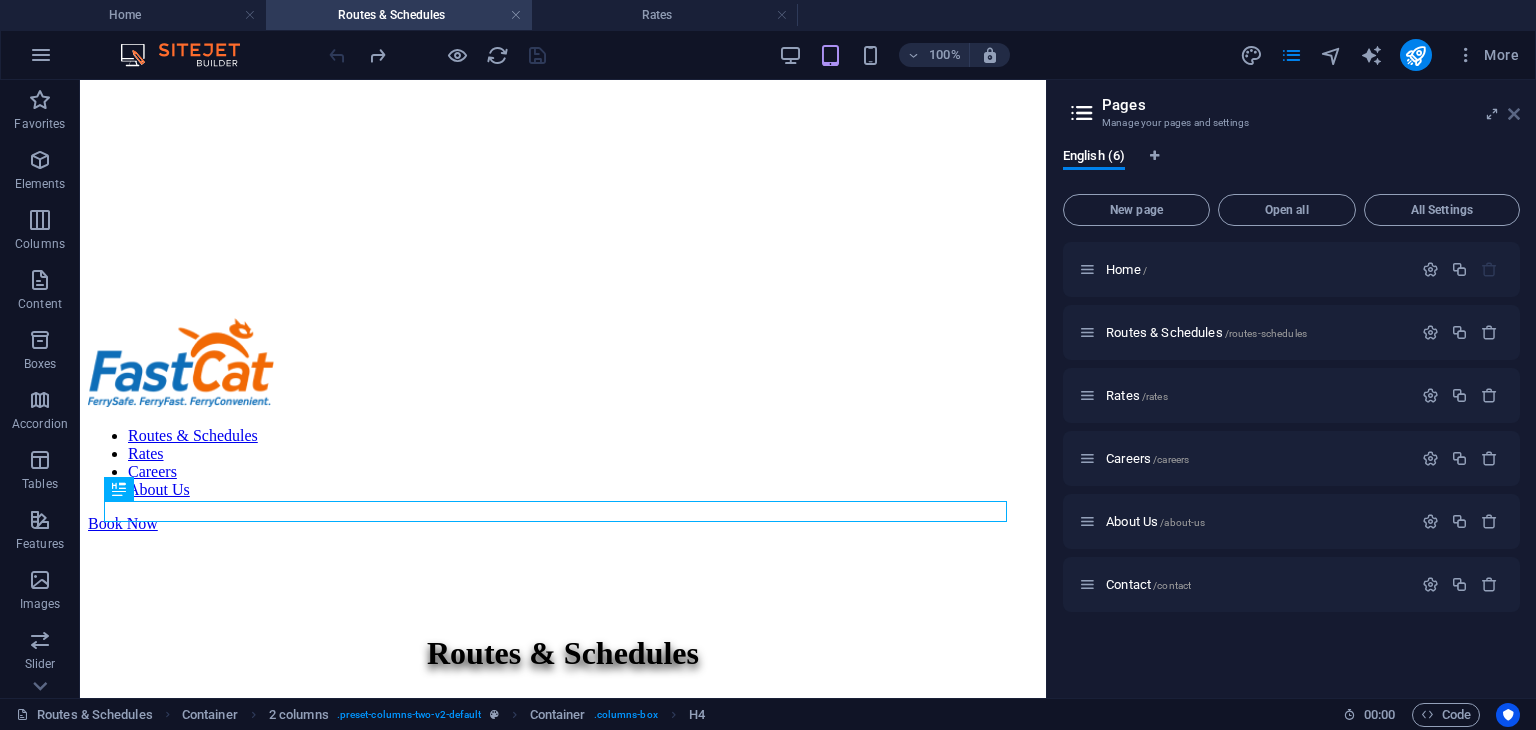 click at bounding box center [1514, 114] 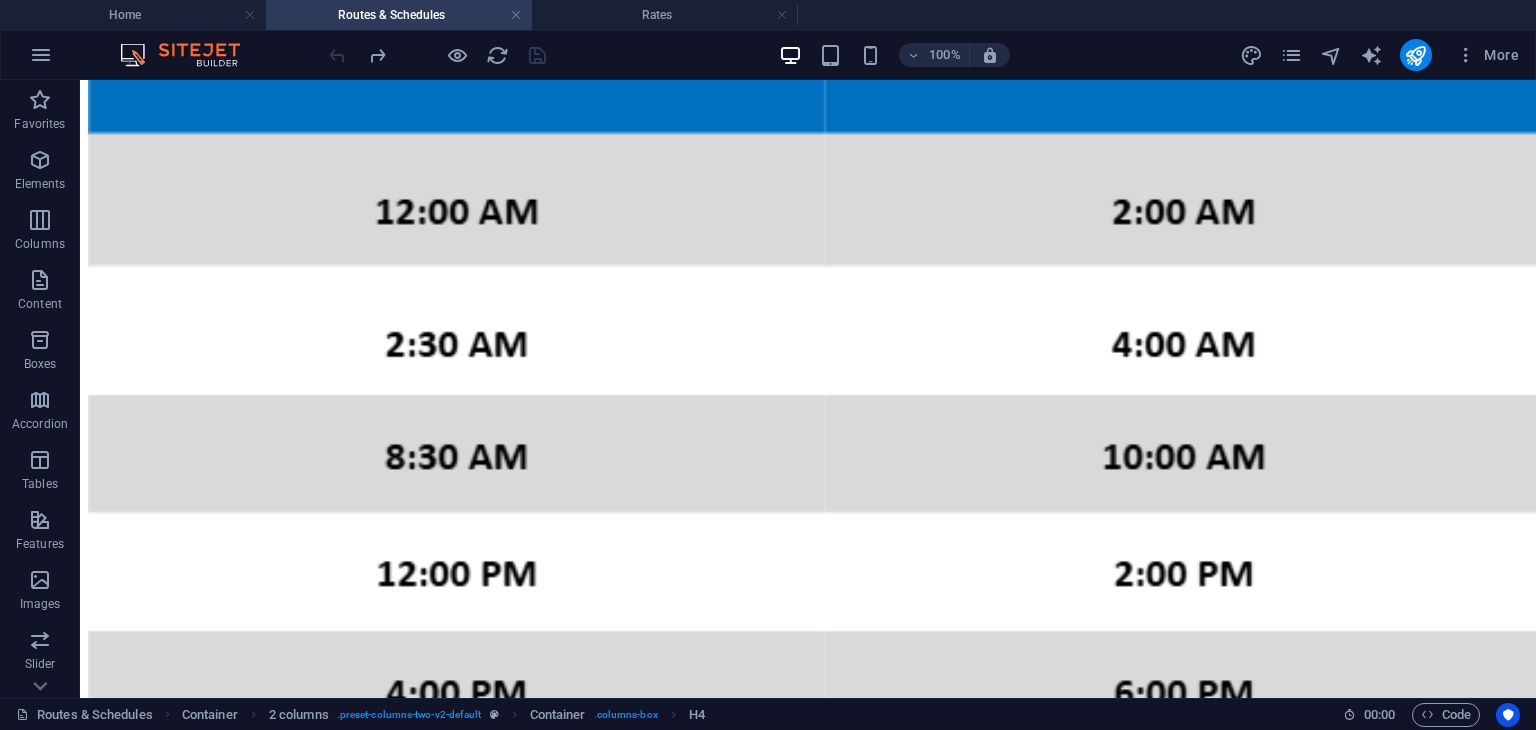 scroll, scrollTop: 2199, scrollLeft: 0, axis: vertical 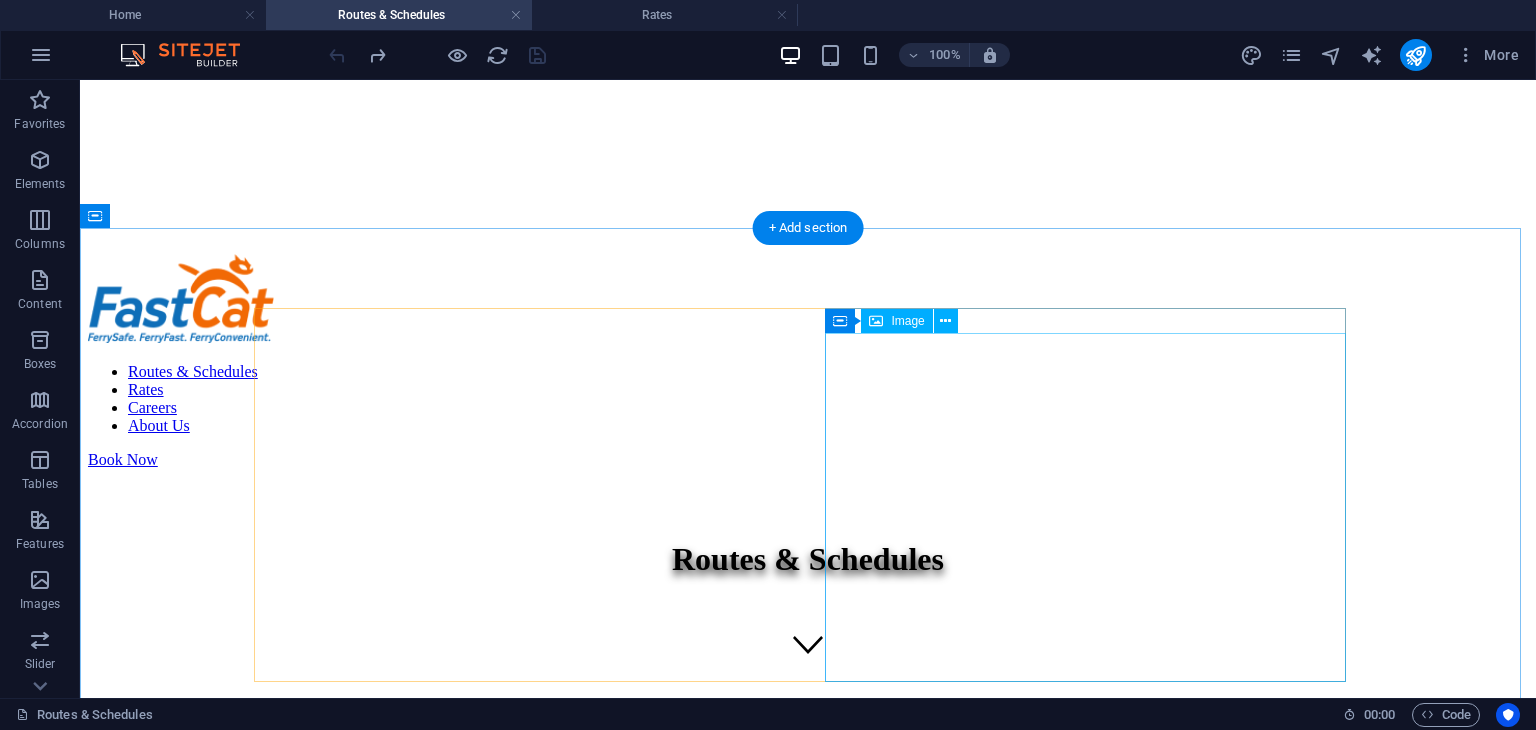 click at bounding box center (808, 1420) 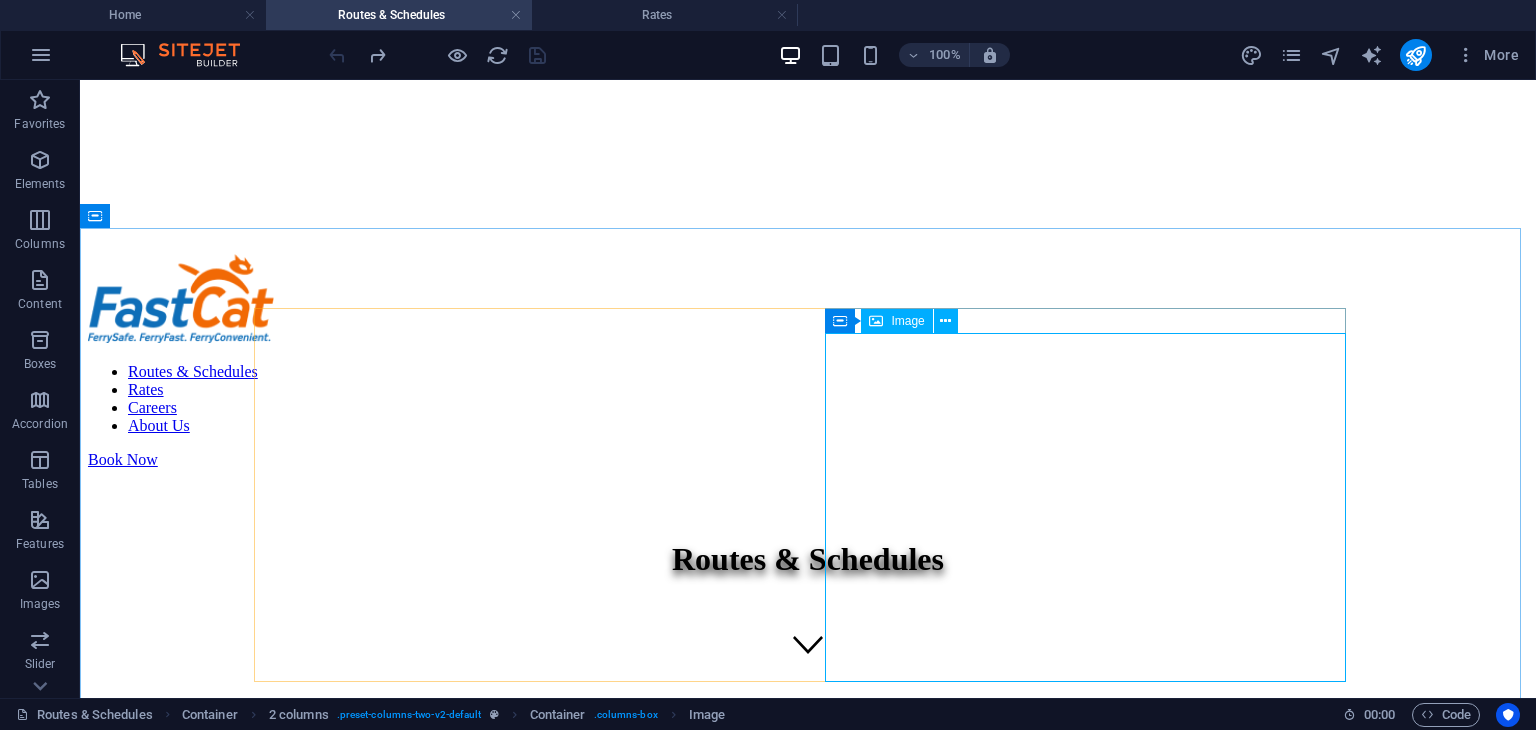 click at bounding box center [876, 321] 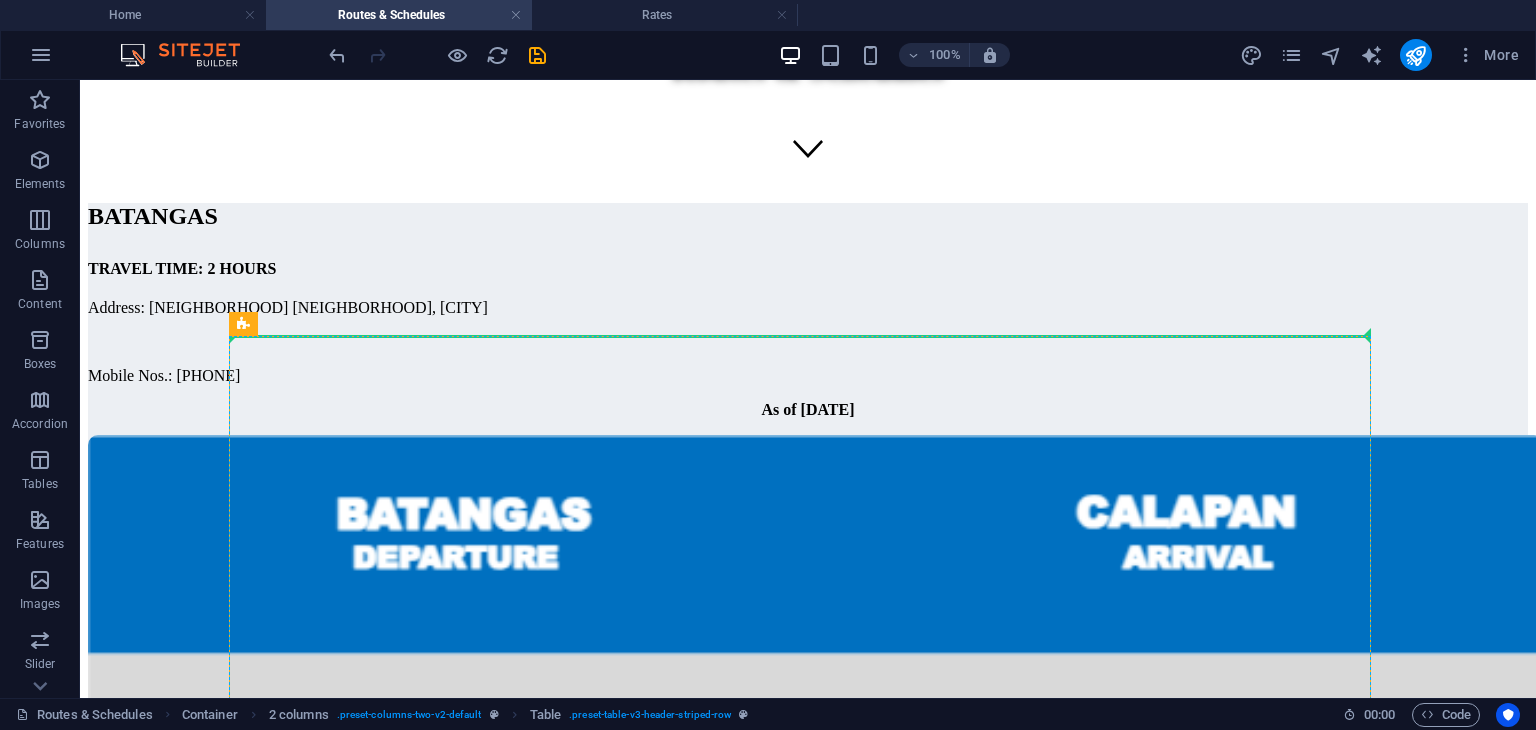 scroll, scrollTop: 409, scrollLeft: 0, axis: vertical 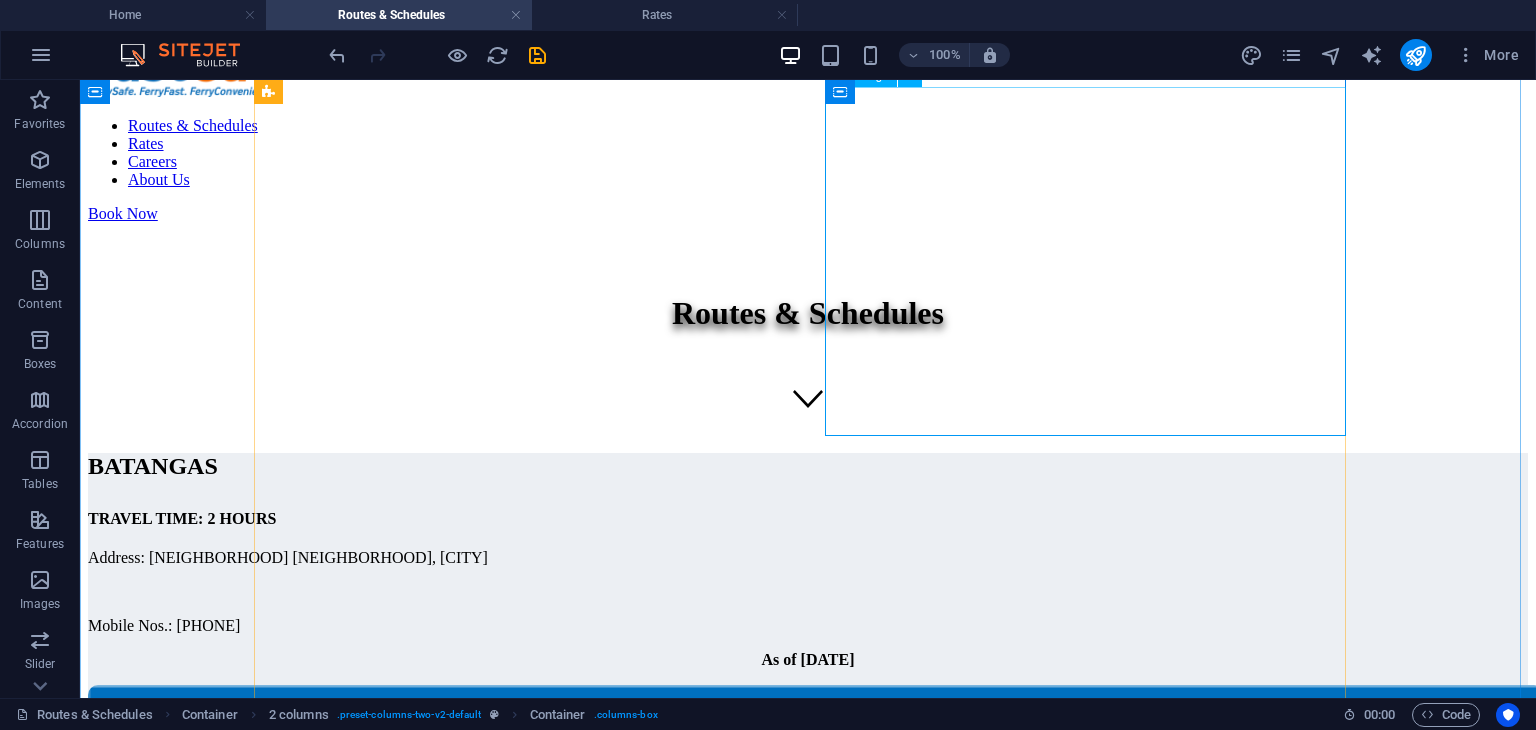 drag, startPoint x: 784, startPoint y: 433, endPoint x: 324, endPoint y: 478, distance: 462.19583 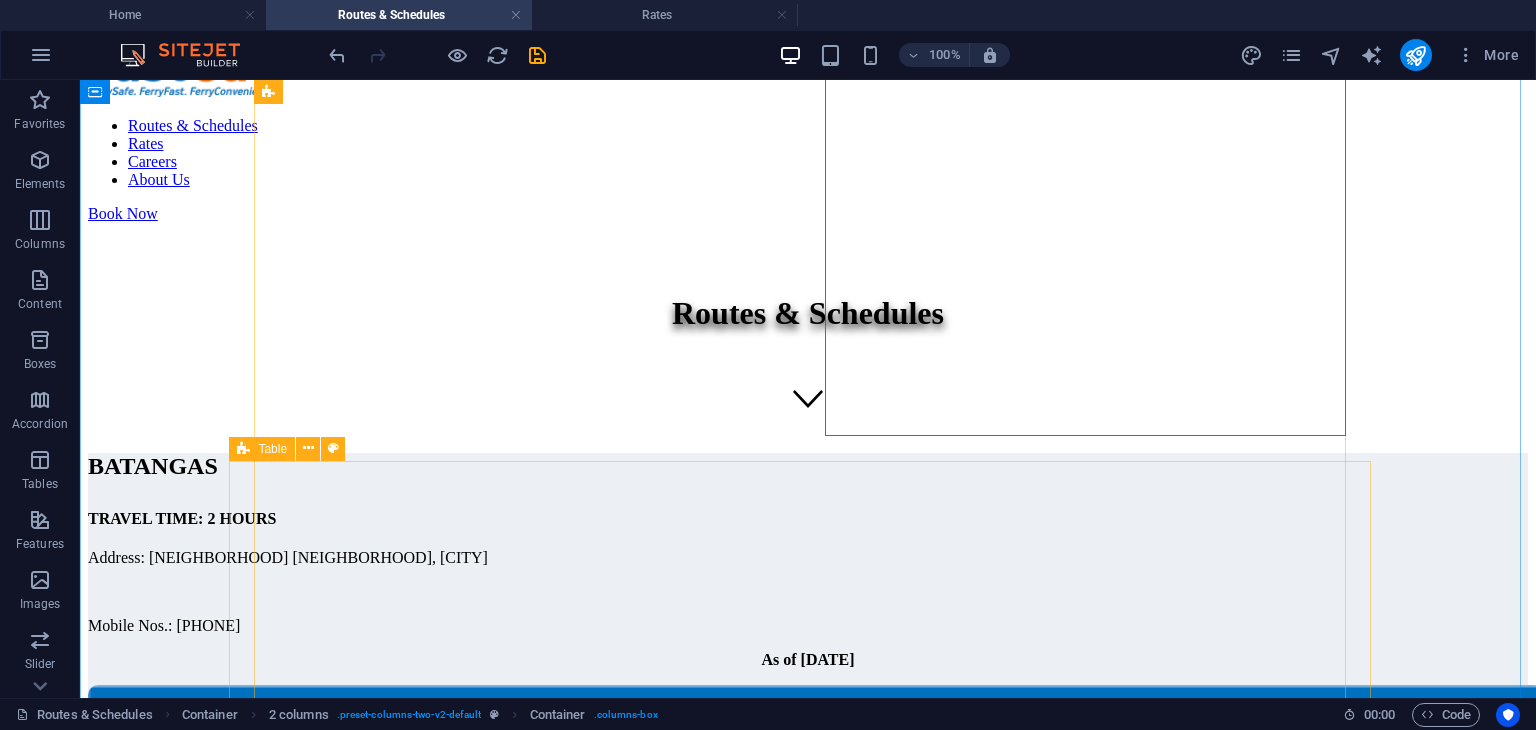 click at bounding box center (243, 449) 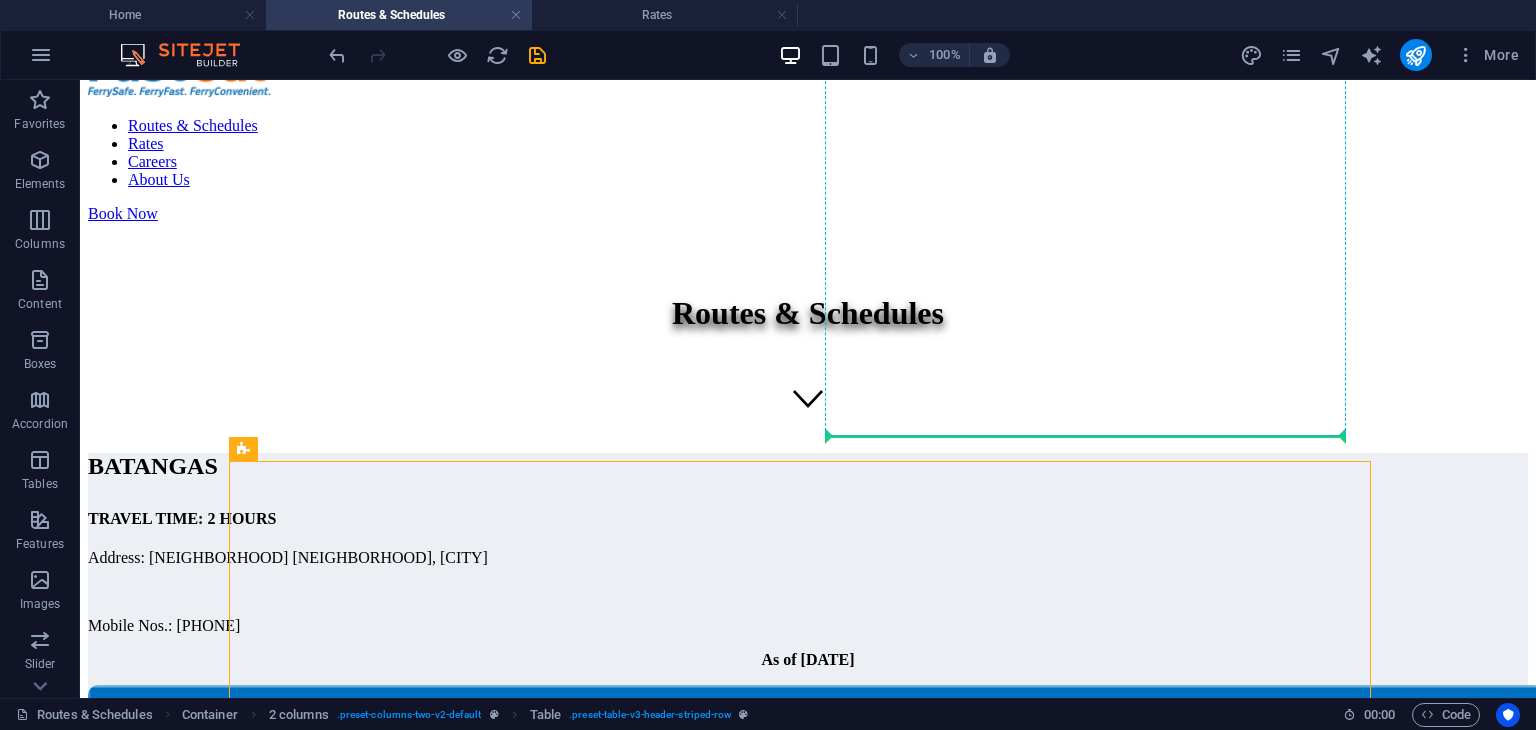 drag, startPoint x: 328, startPoint y: 531, endPoint x: 903, endPoint y: 427, distance: 584.3295 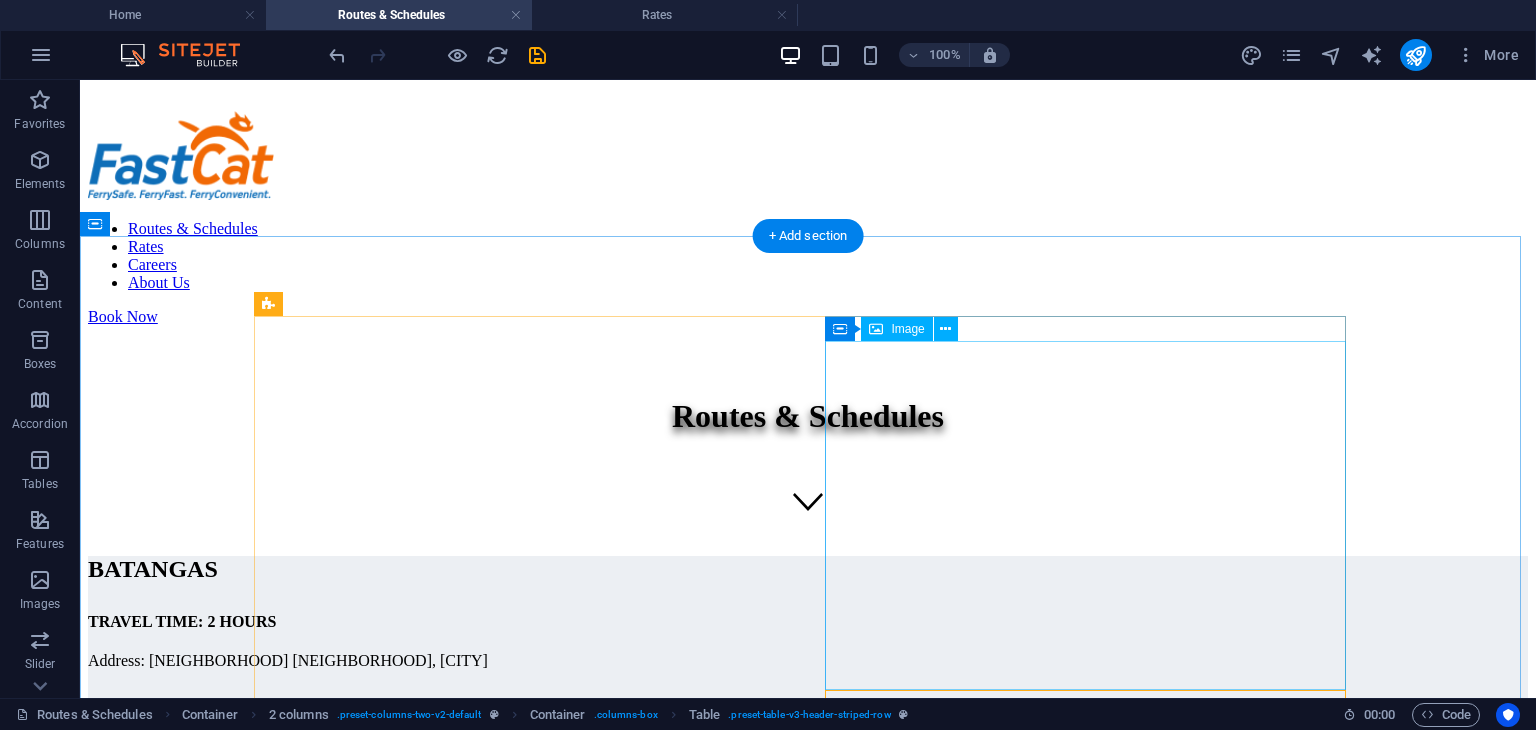 scroll, scrollTop: 337, scrollLeft: 0, axis: vertical 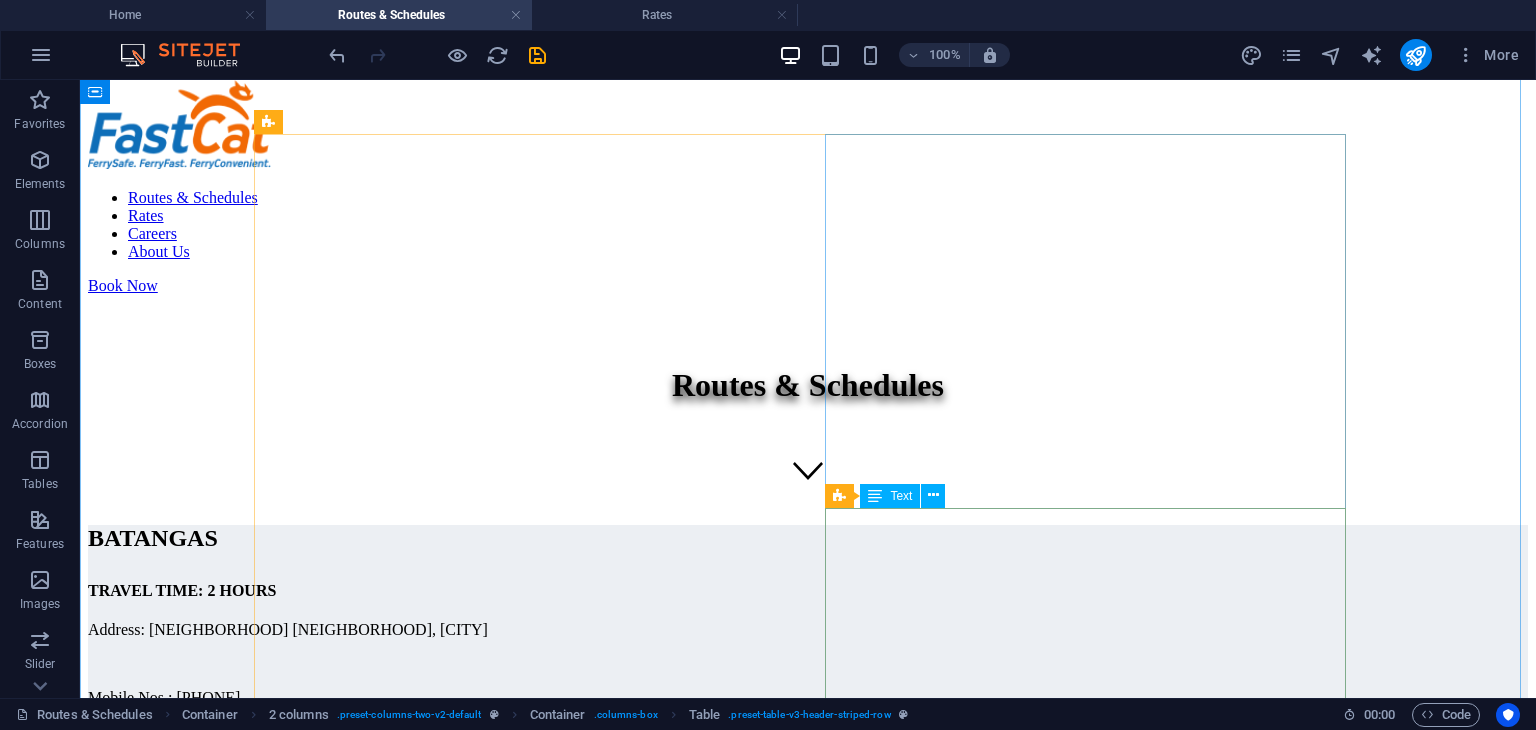 click on "Classification Price Forward Long Chassis ₱6,600 8 Wheeler ₱7,260 10 Wheeler ₱7,920 Bus ₱7,920 12 Wheeler ₱8,580 14 Wheeler ₱9,240 20 Footer (22M) ₱14,520 40 Footer (38M) ₱25,080 Heavy Equip(Small 10-15 Tons) ₱19,800 Heavy Equip(Small 15-20 Tons) ₱24,600 Heavy Equip(Small 20-30 Tons) ₱29,400" at bounding box center [808, 1870] 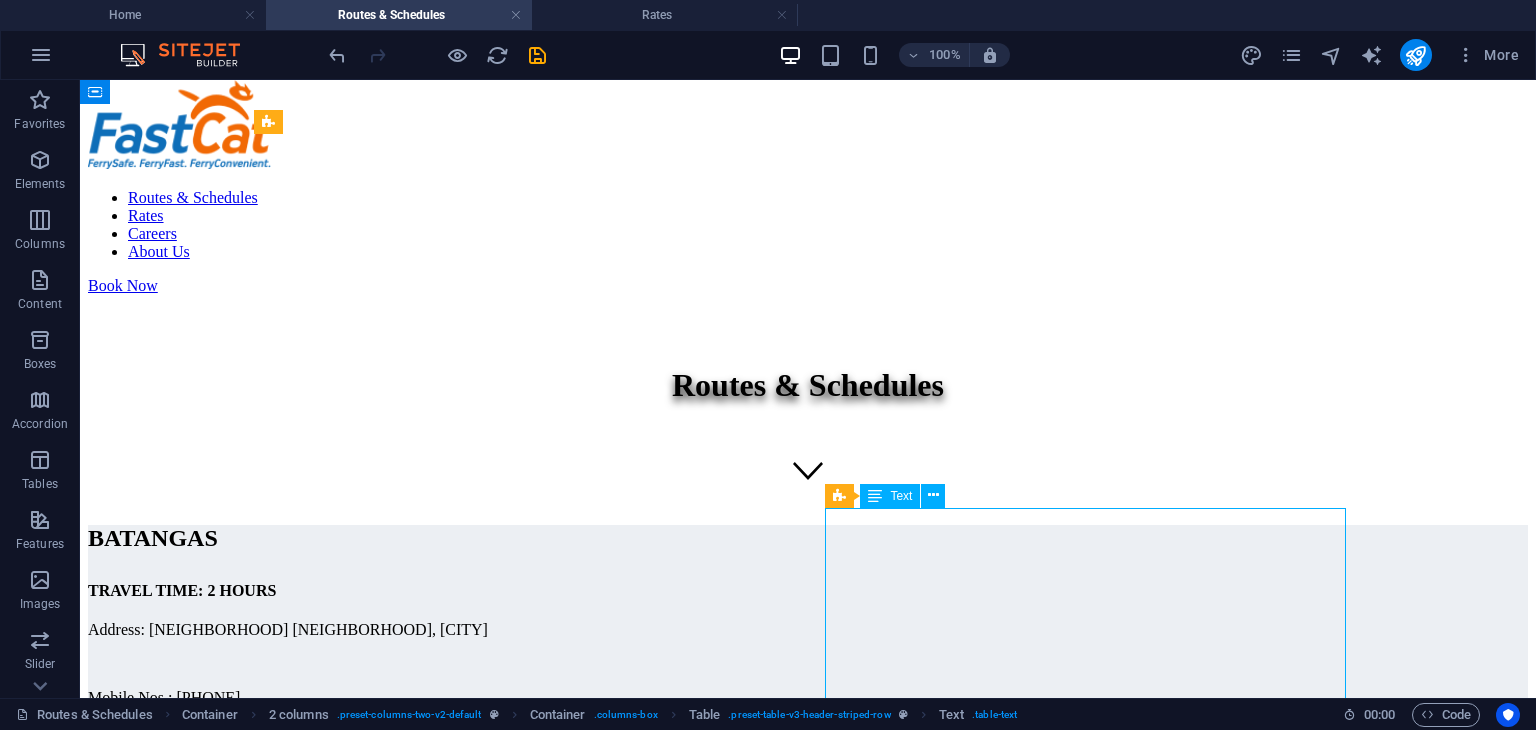 click on "Classification Price Forward Long Chassis ₱6,600 8 Wheeler ₱7,260 10 Wheeler ₱7,920 Bus ₱7,920 12 Wheeler ₱8,580 14 Wheeler ₱9,240 20 Footer (22M) ₱14,520 40 Footer (38M) ₱25,080 Heavy Equip(Small 10-15 Tons) ₱19,800 Heavy Equip(Small 15-20 Tons) ₱24,600 Heavy Equip(Small 20-30 Tons) ₱29,400" at bounding box center (808, 1870) 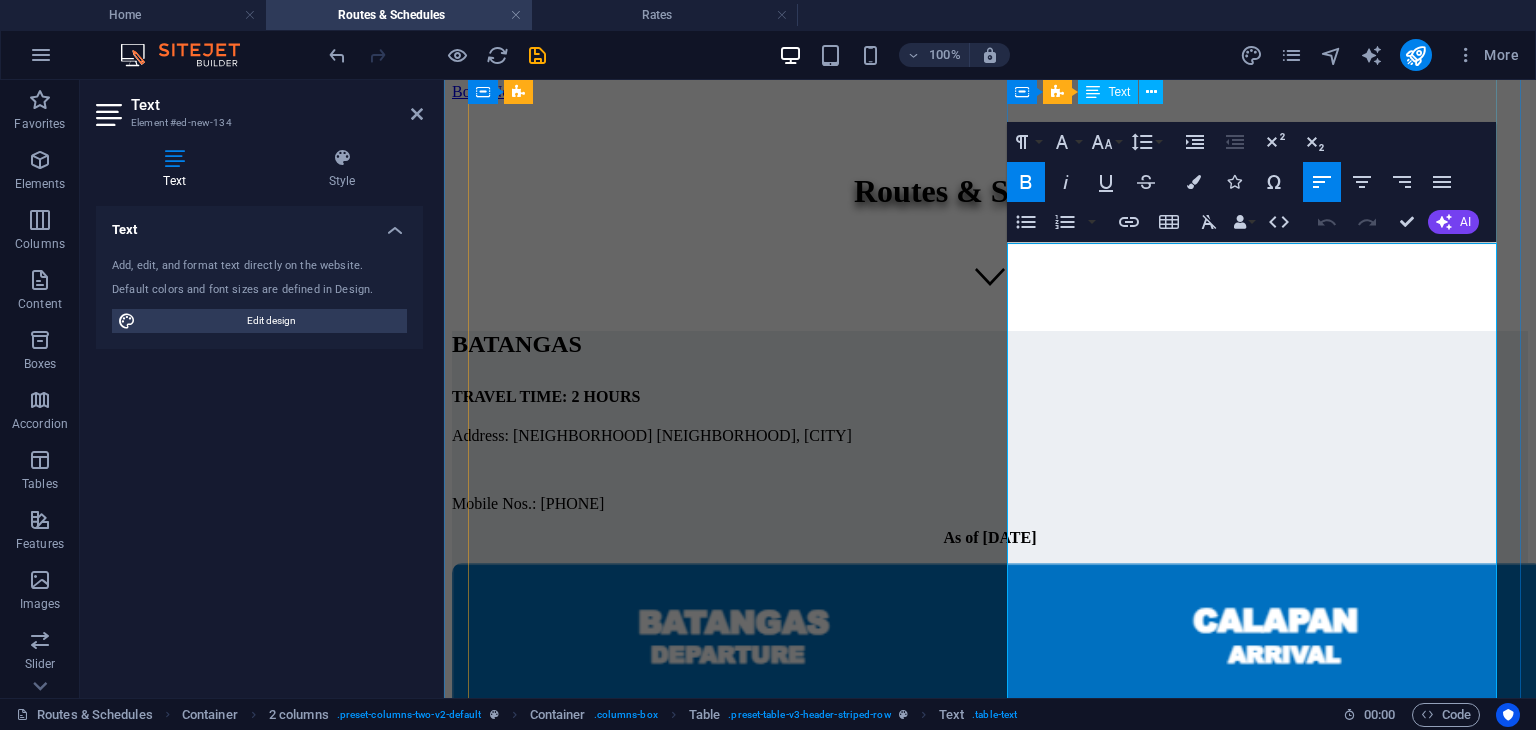 scroll, scrollTop: 467, scrollLeft: 0, axis: vertical 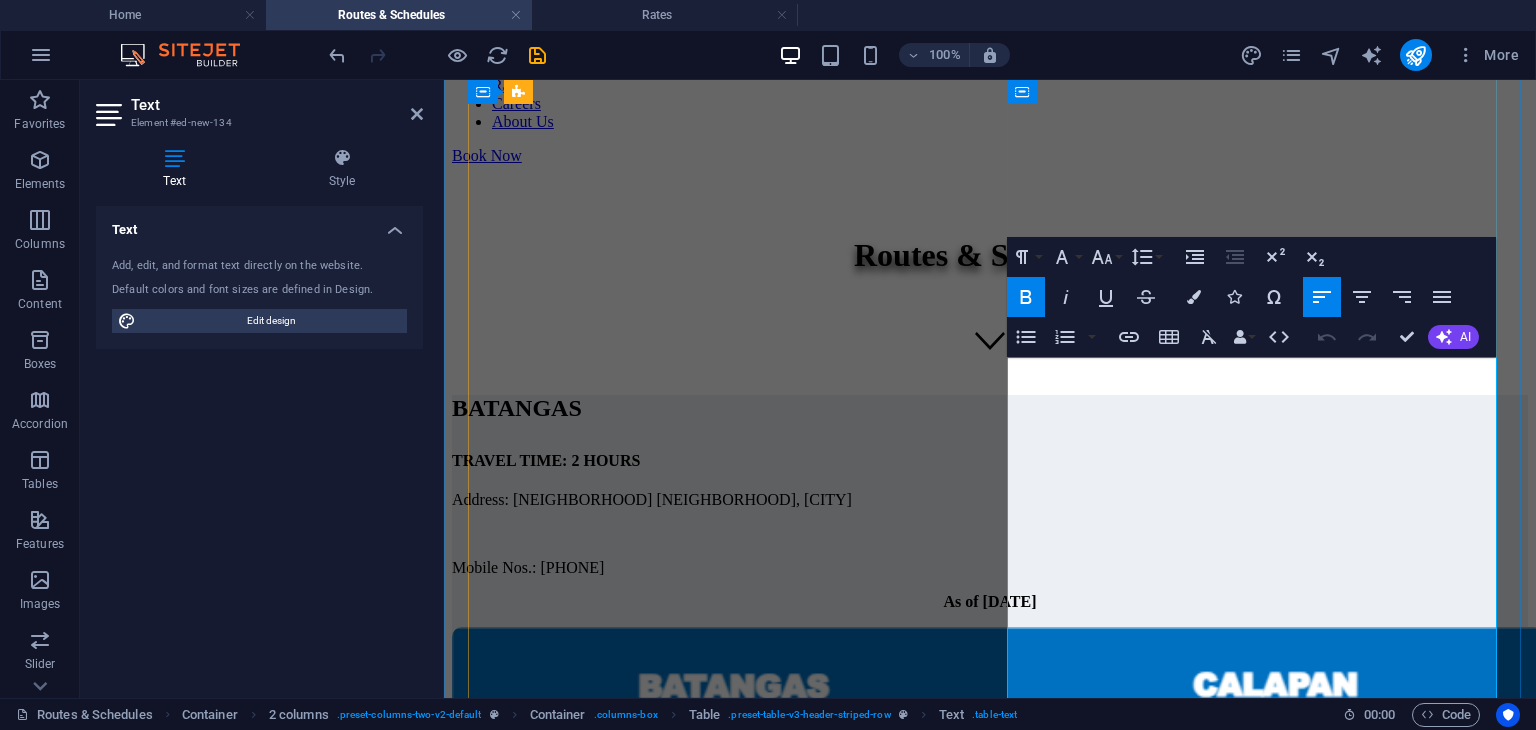 click on "Price" at bounding box center (1364, 1375) 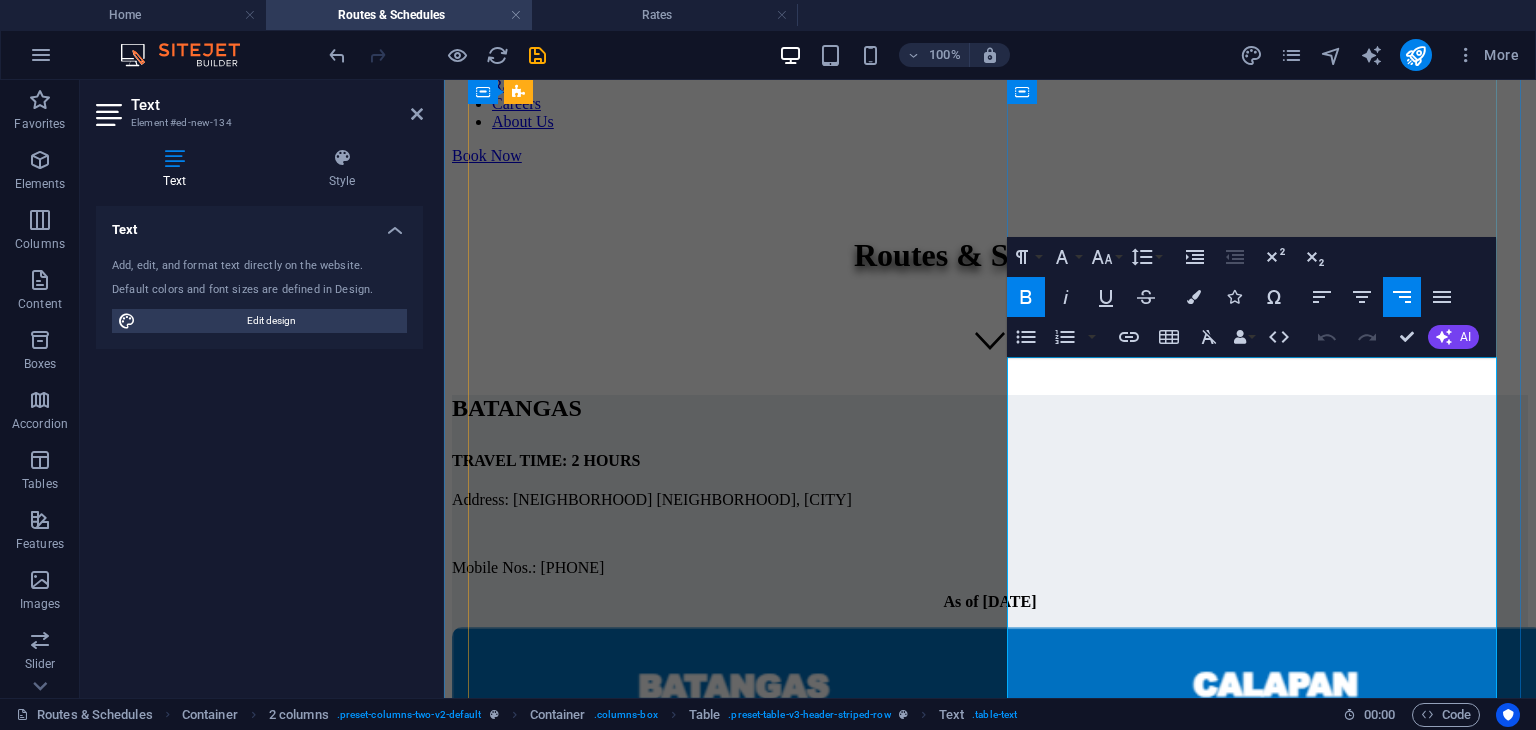 click on "Price" at bounding box center (1364, 1375) 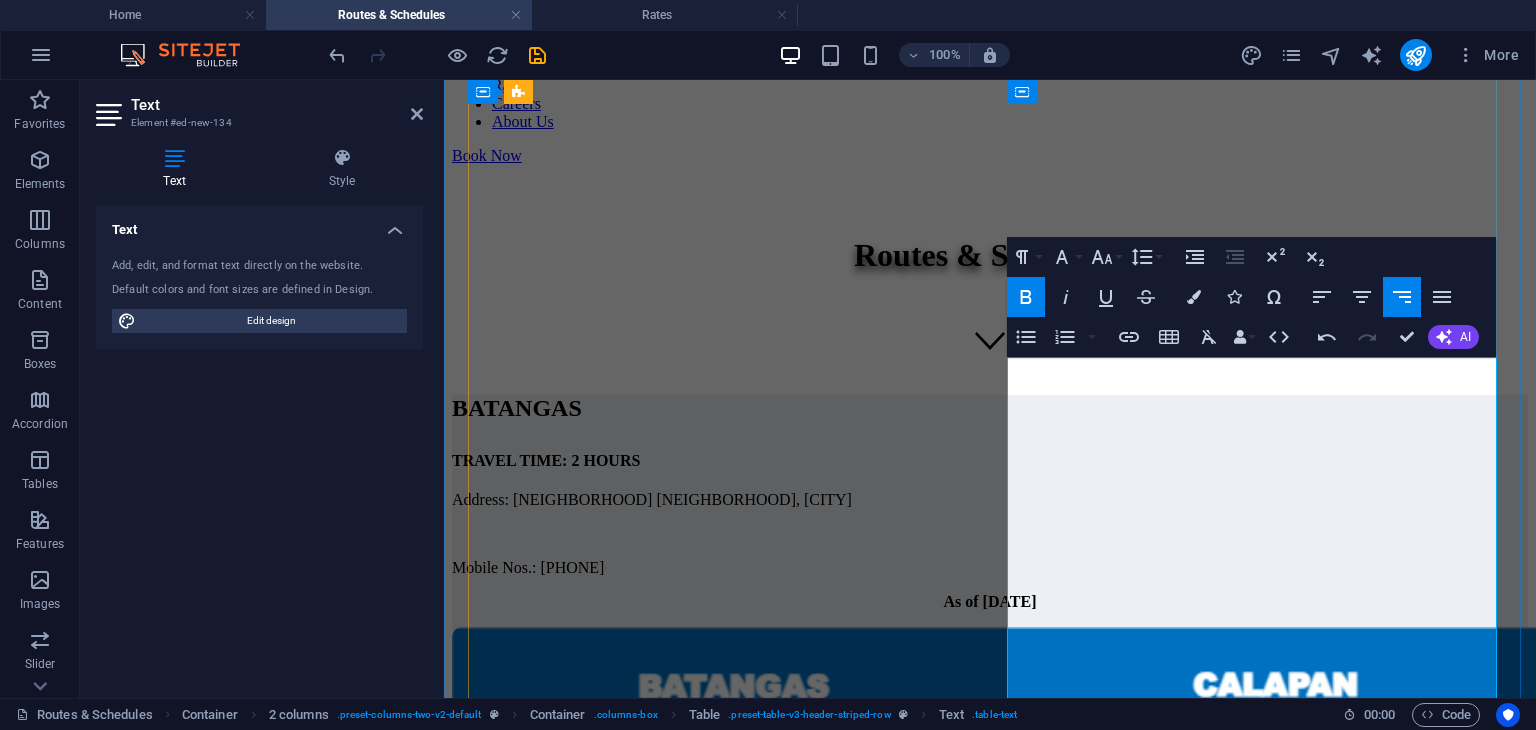 click on "Classification" at bounding box center (827, 1376) 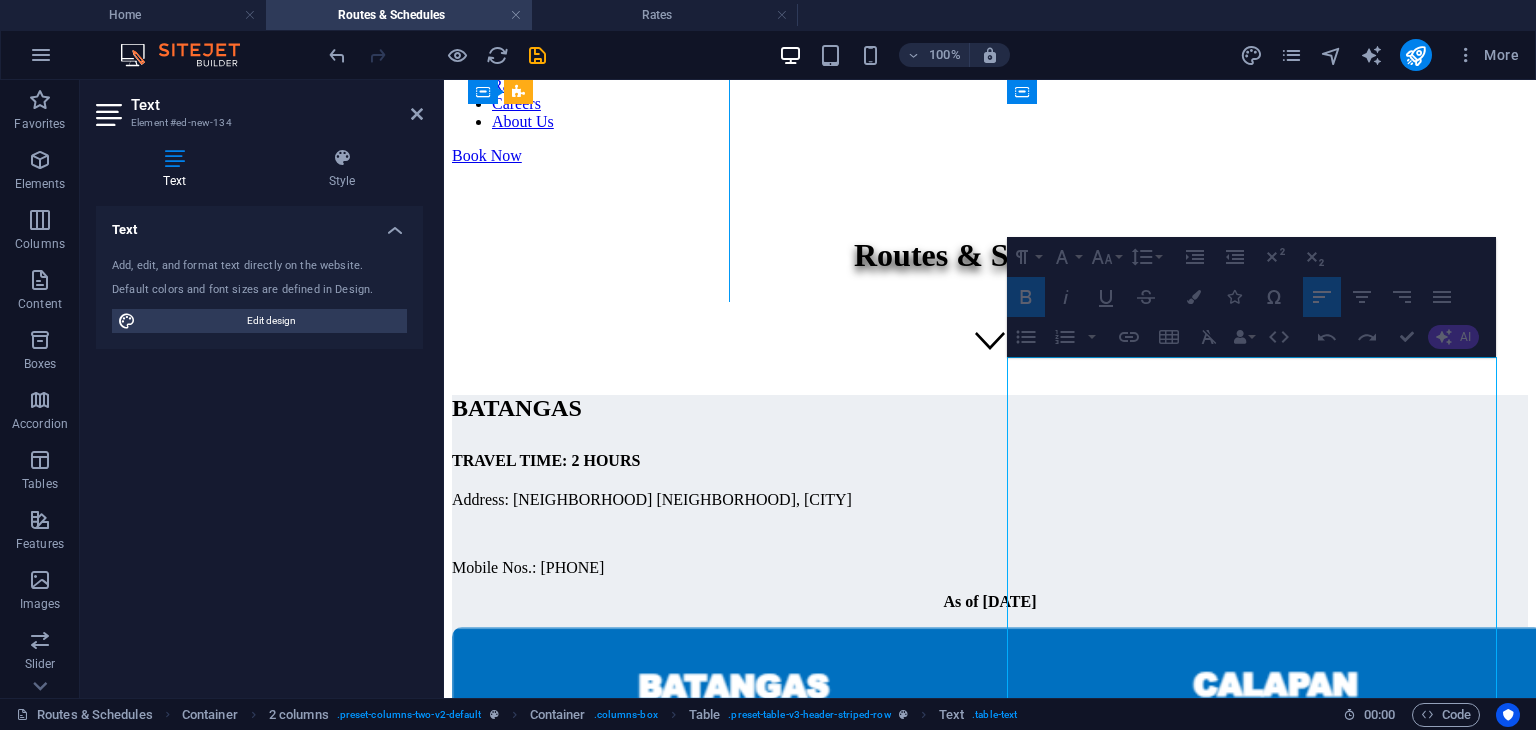drag, startPoint x: 1346, startPoint y: 464, endPoint x: 1292, endPoint y: 469, distance: 54.230988 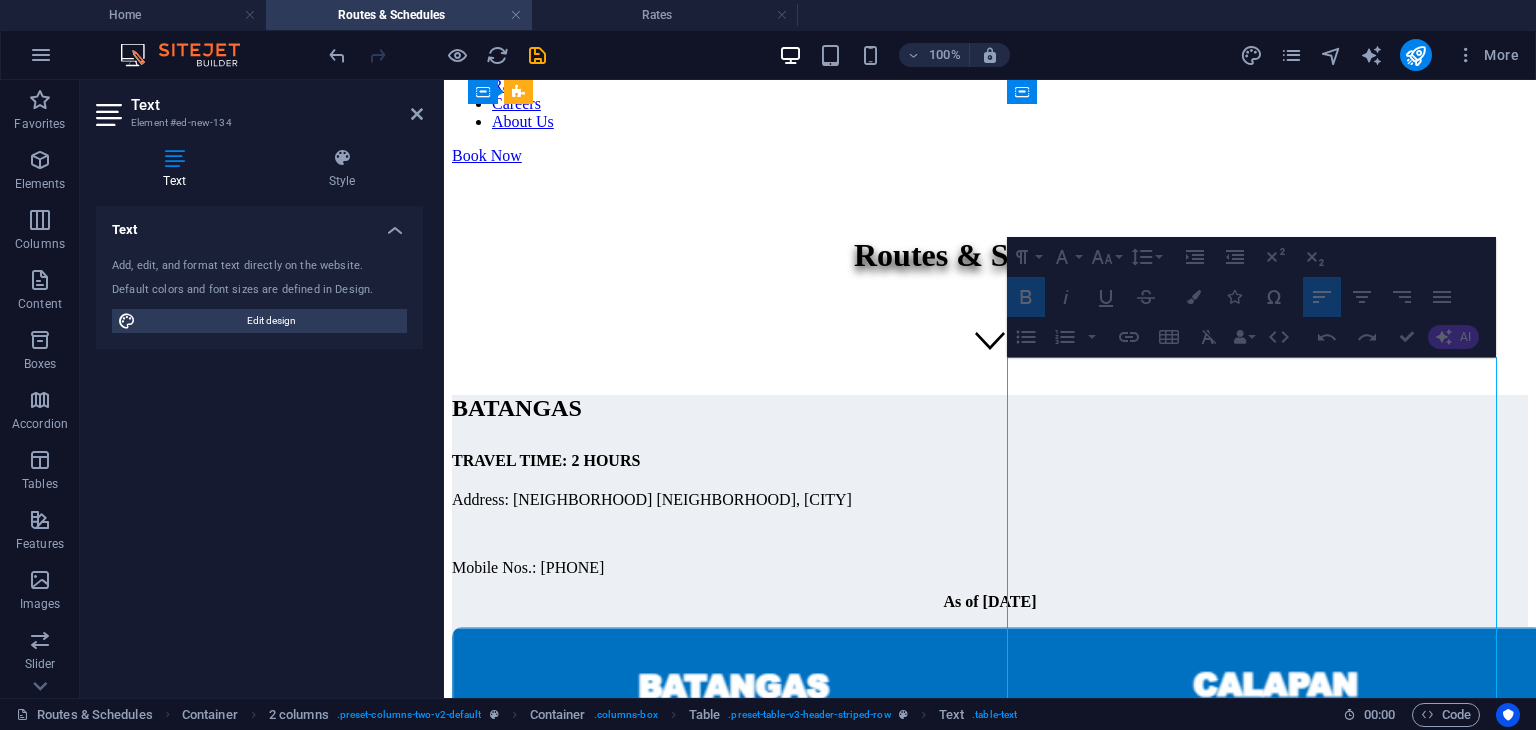 scroll, scrollTop: 488, scrollLeft: 0, axis: vertical 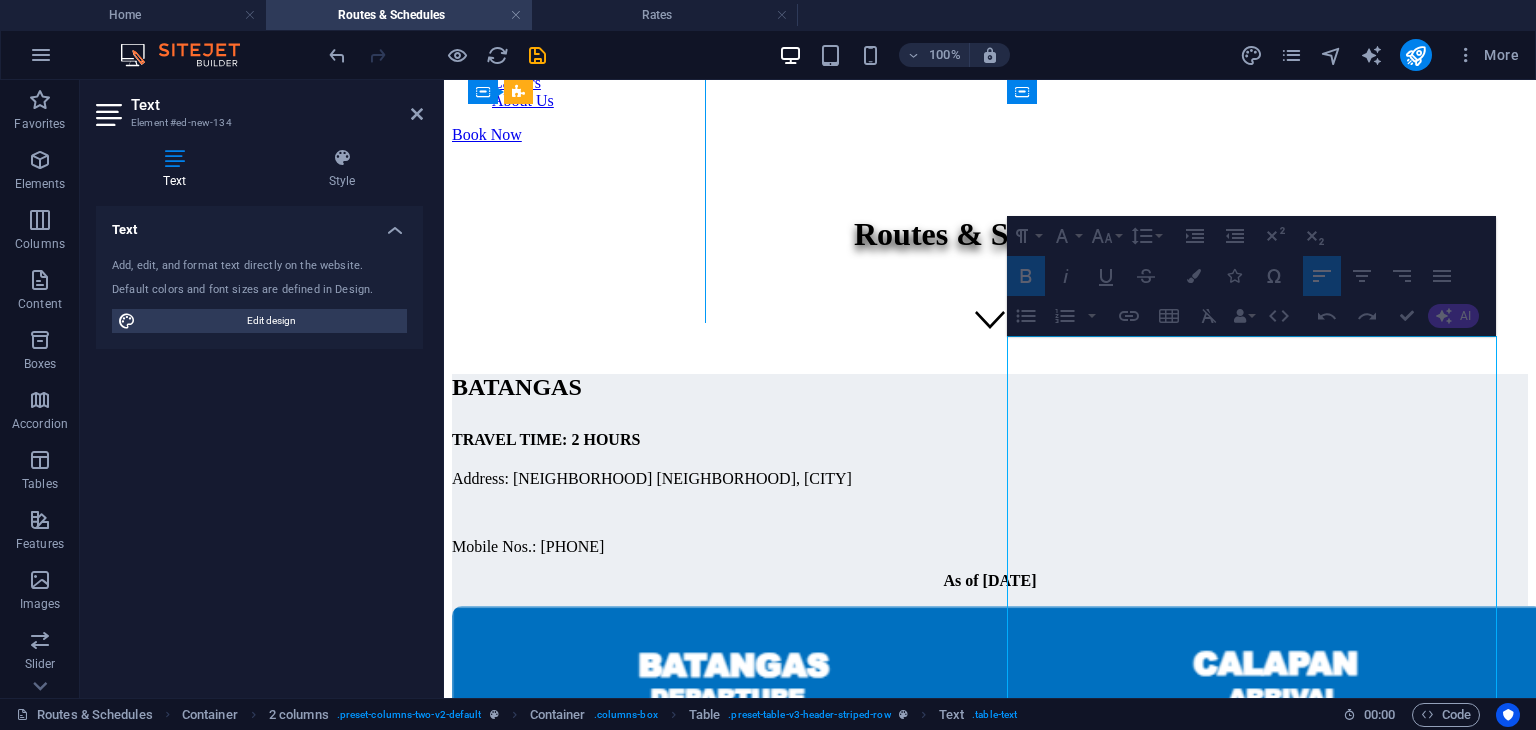 drag, startPoint x: 1292, startPoint y: 469, endPoint x: 1268, endPoint y: 469, distance: 24 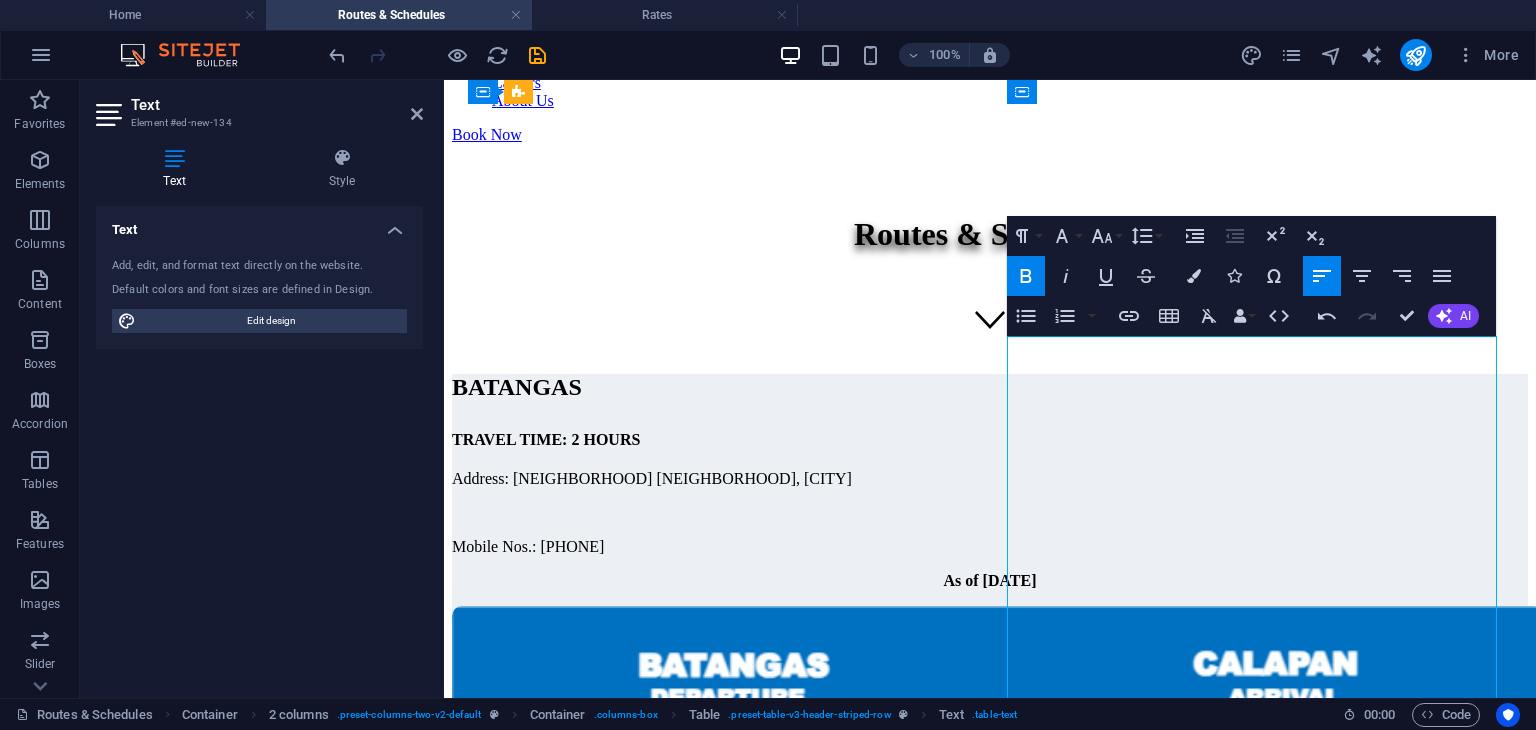 drag, startPoint x: 1163, startPoint y: 370, endPoint x: 1018, endPoint y: 385, distance: 145.7738 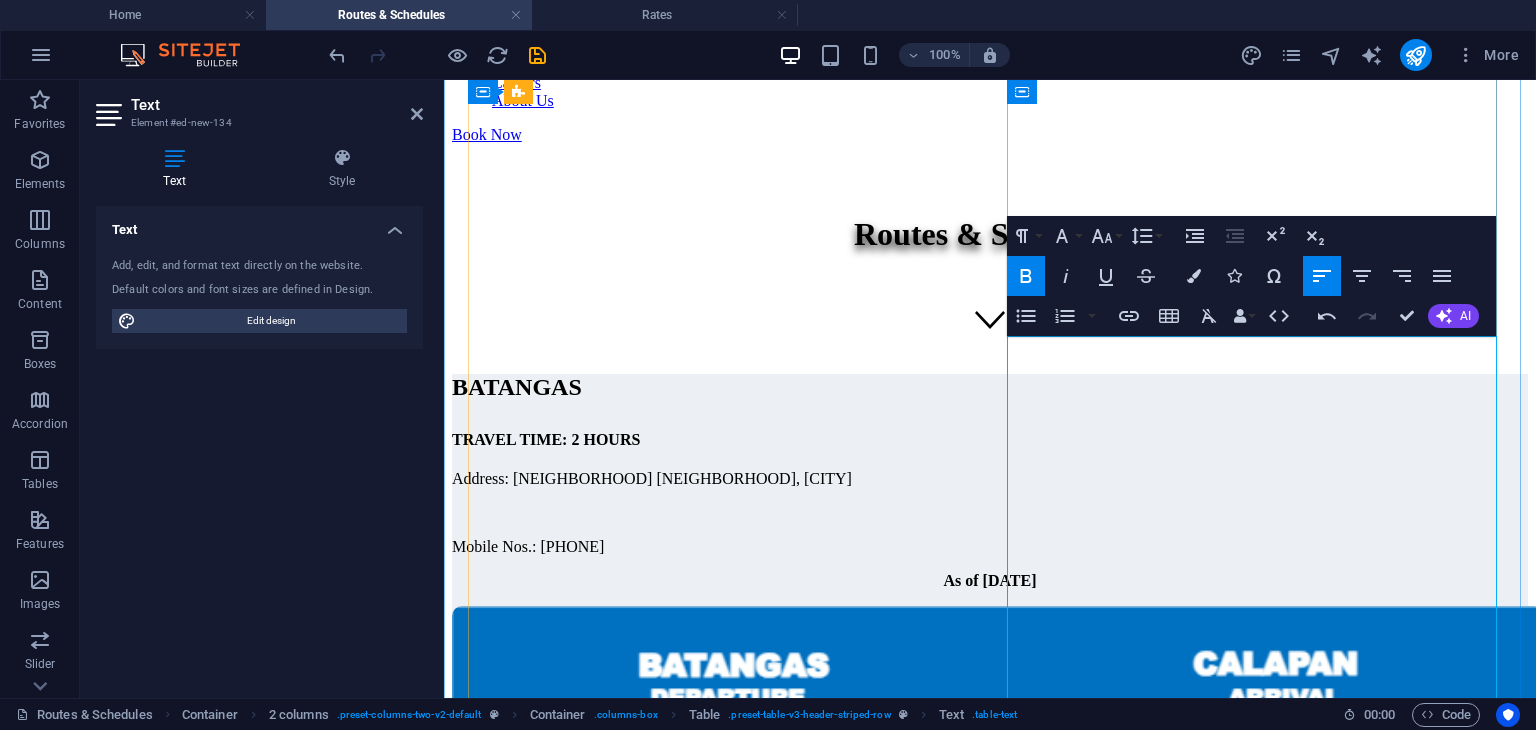 drag, startPoint x: 1133, startPoint y: 397, endPoint x: 1028, endPoint y: 401, distance: 105.076164 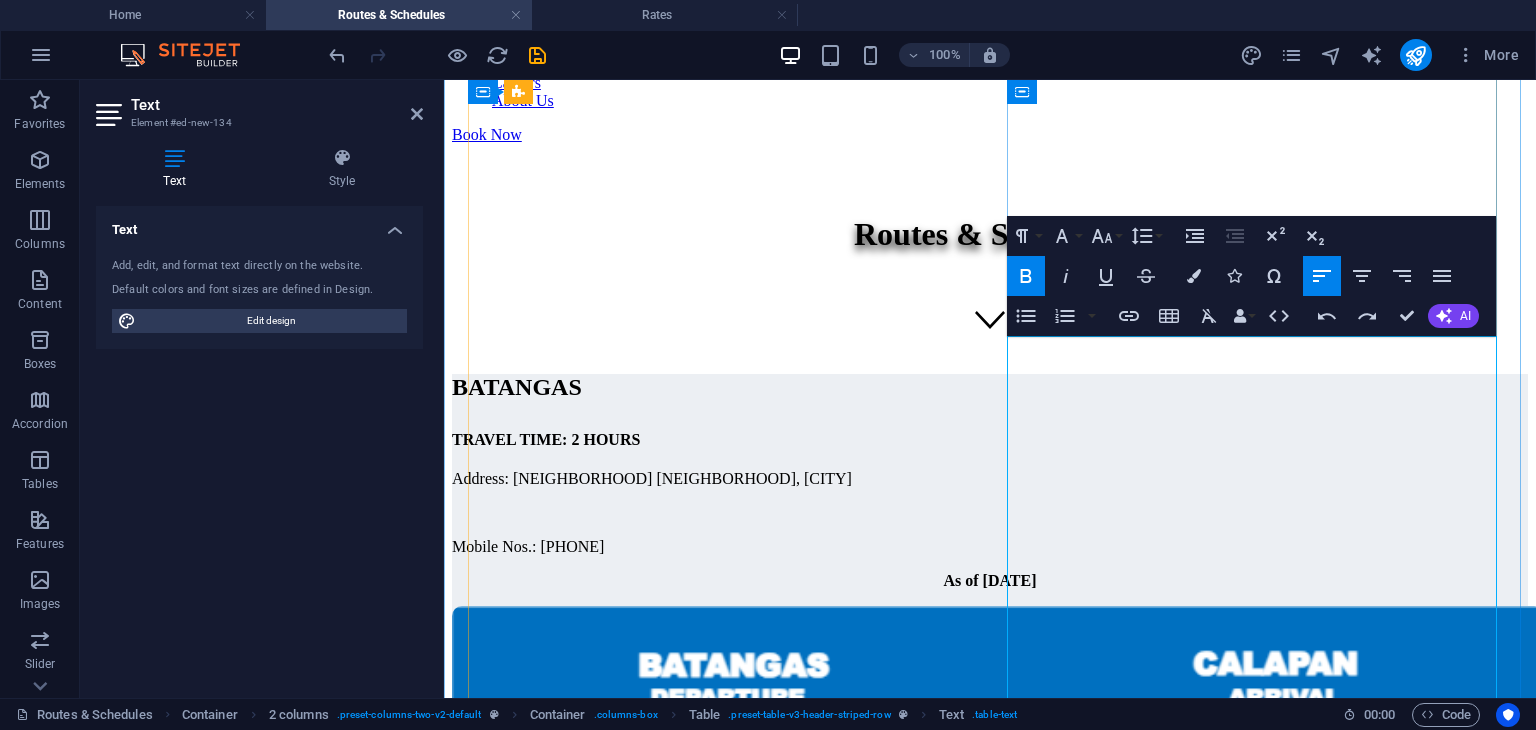 drag, startPoint x: 1126, startPoint y: 397, endPoint x: 1029, endPoint y: 397, distance: 97 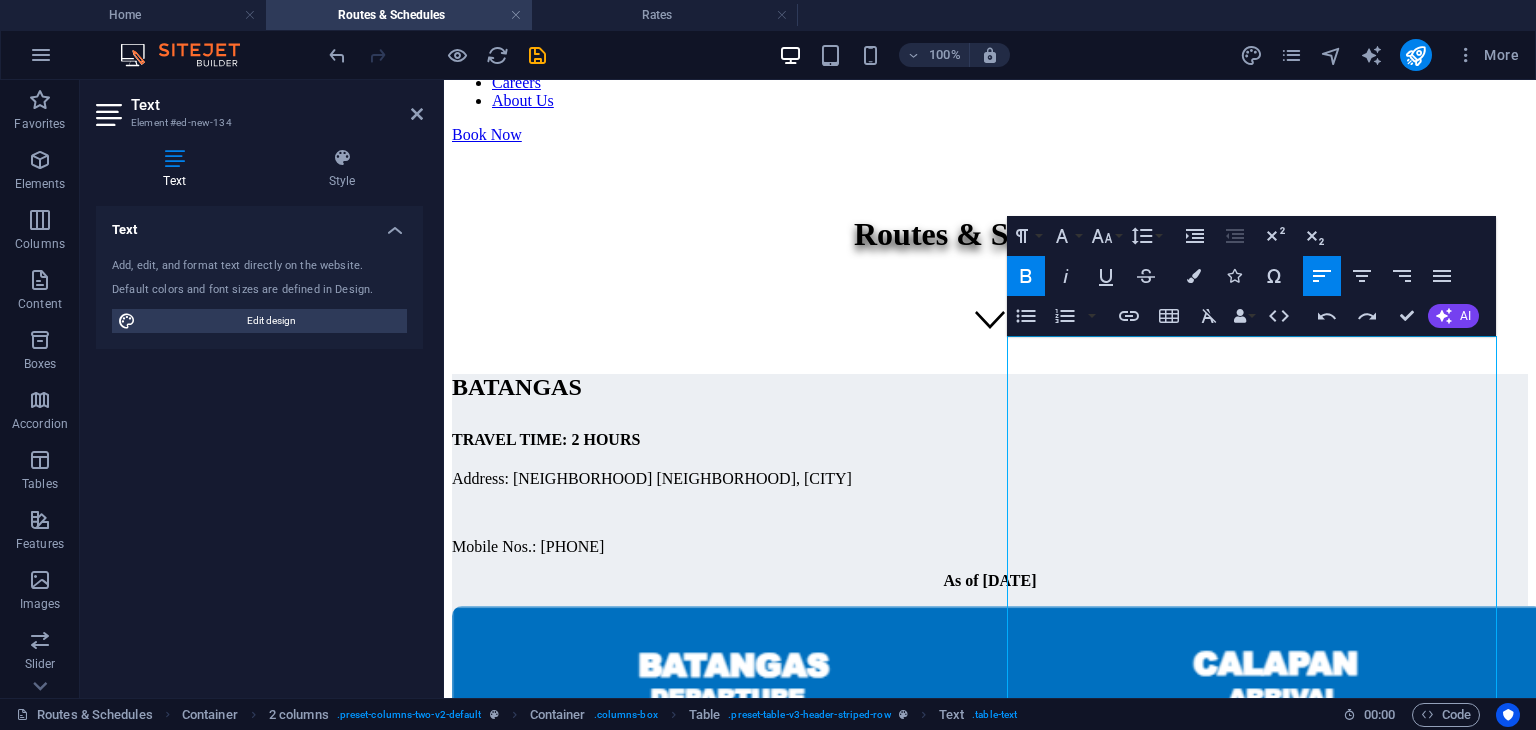 click 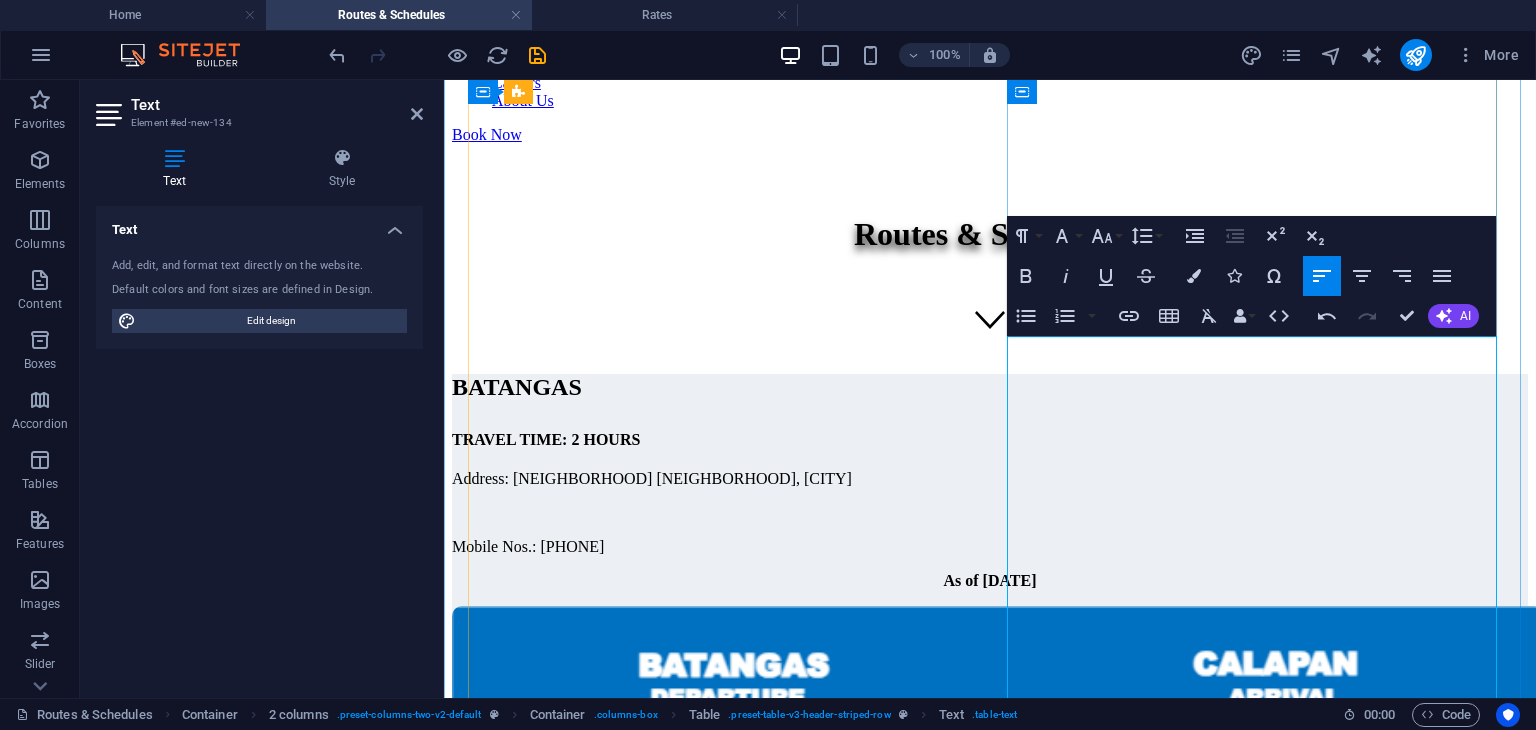 click on "Calapan Port" at bounding box center (1277, 1364) 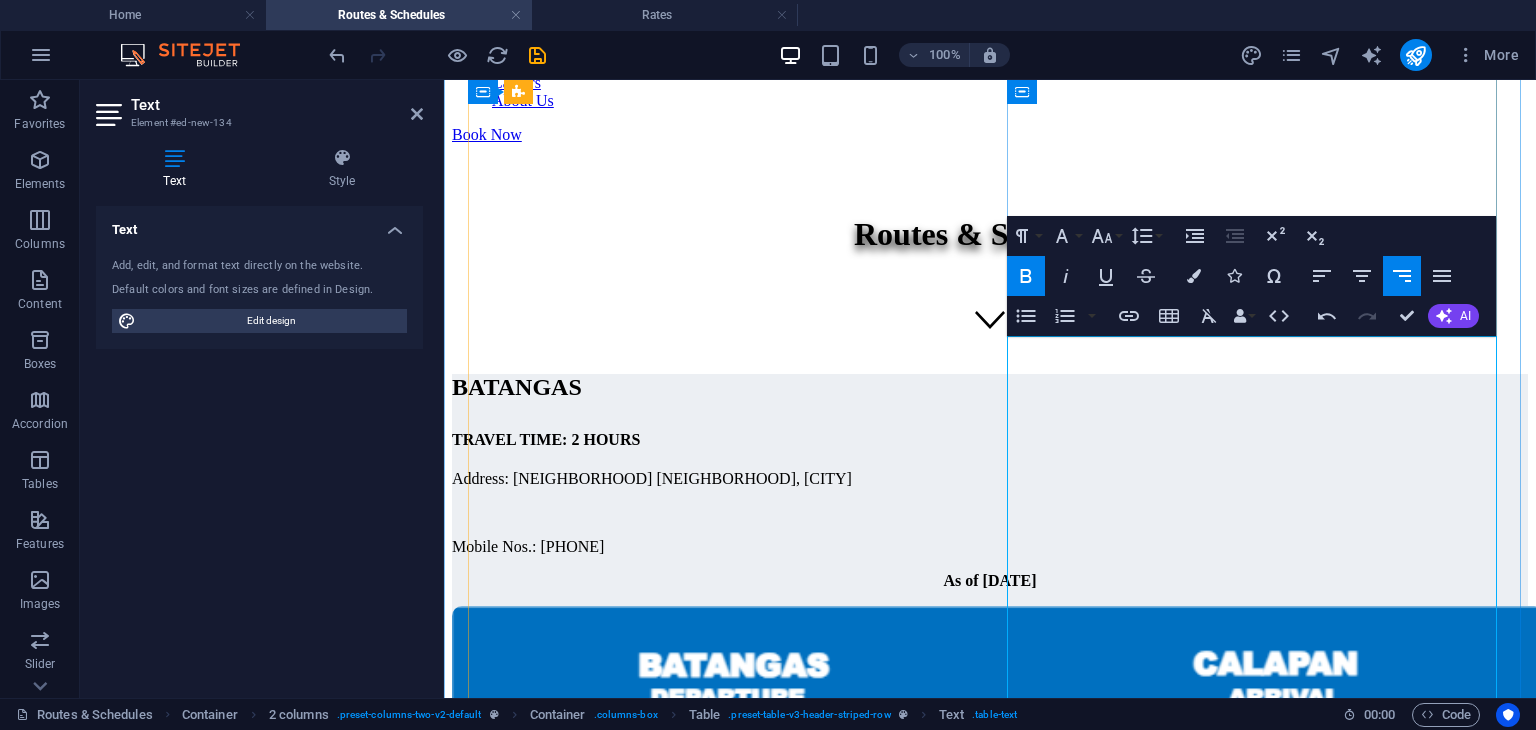 click on "Calapan Port" at bounding box center (1277, 1364) 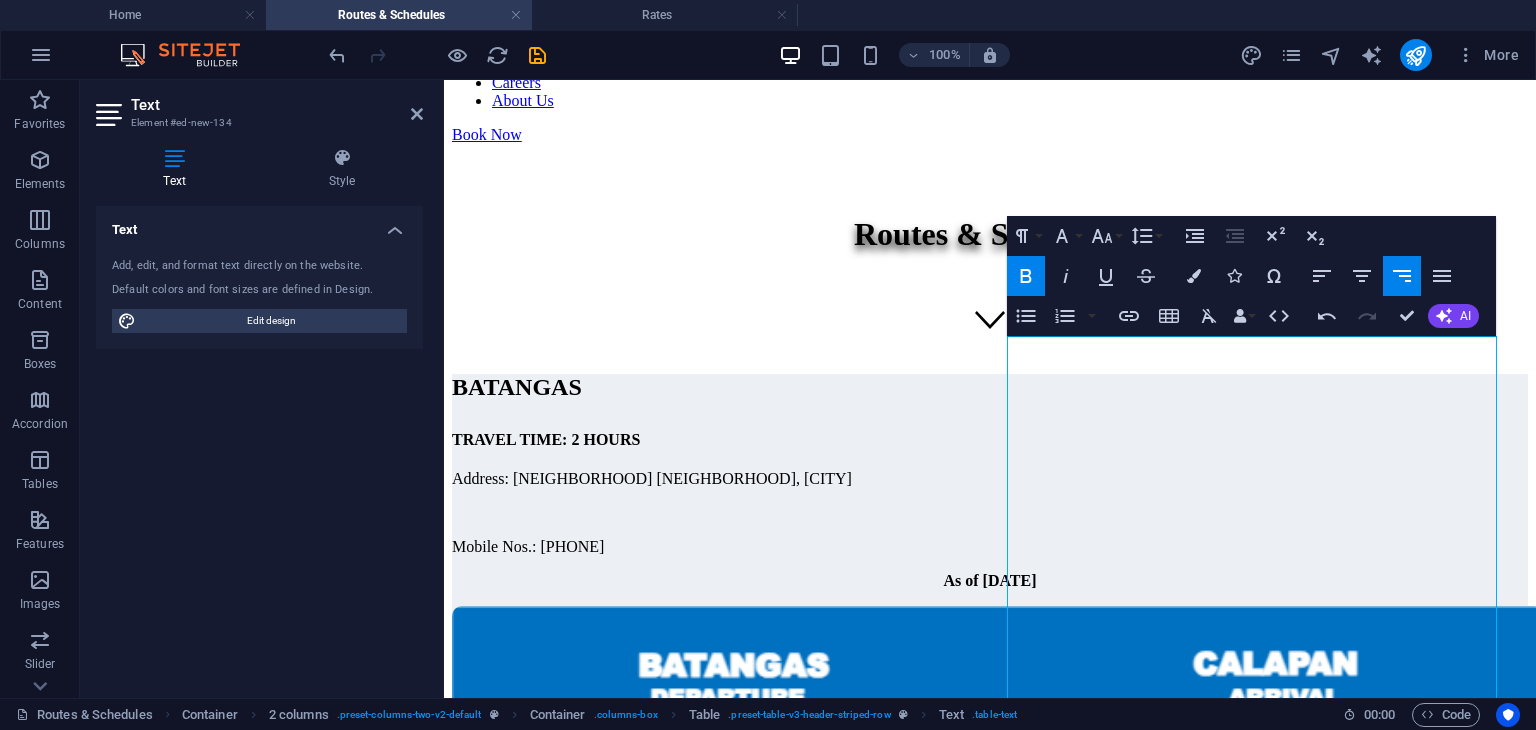 click 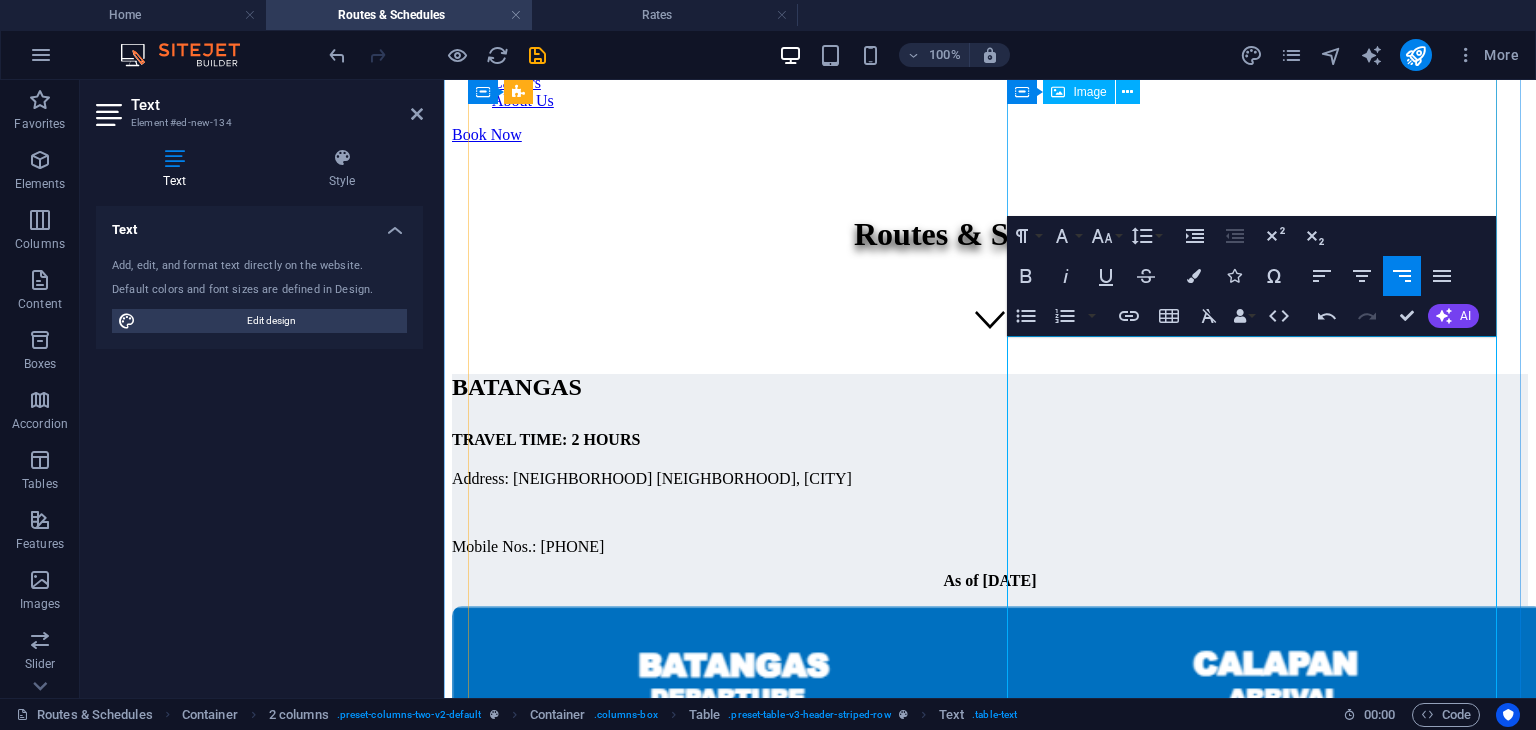 click at bounding box center [990, 973] 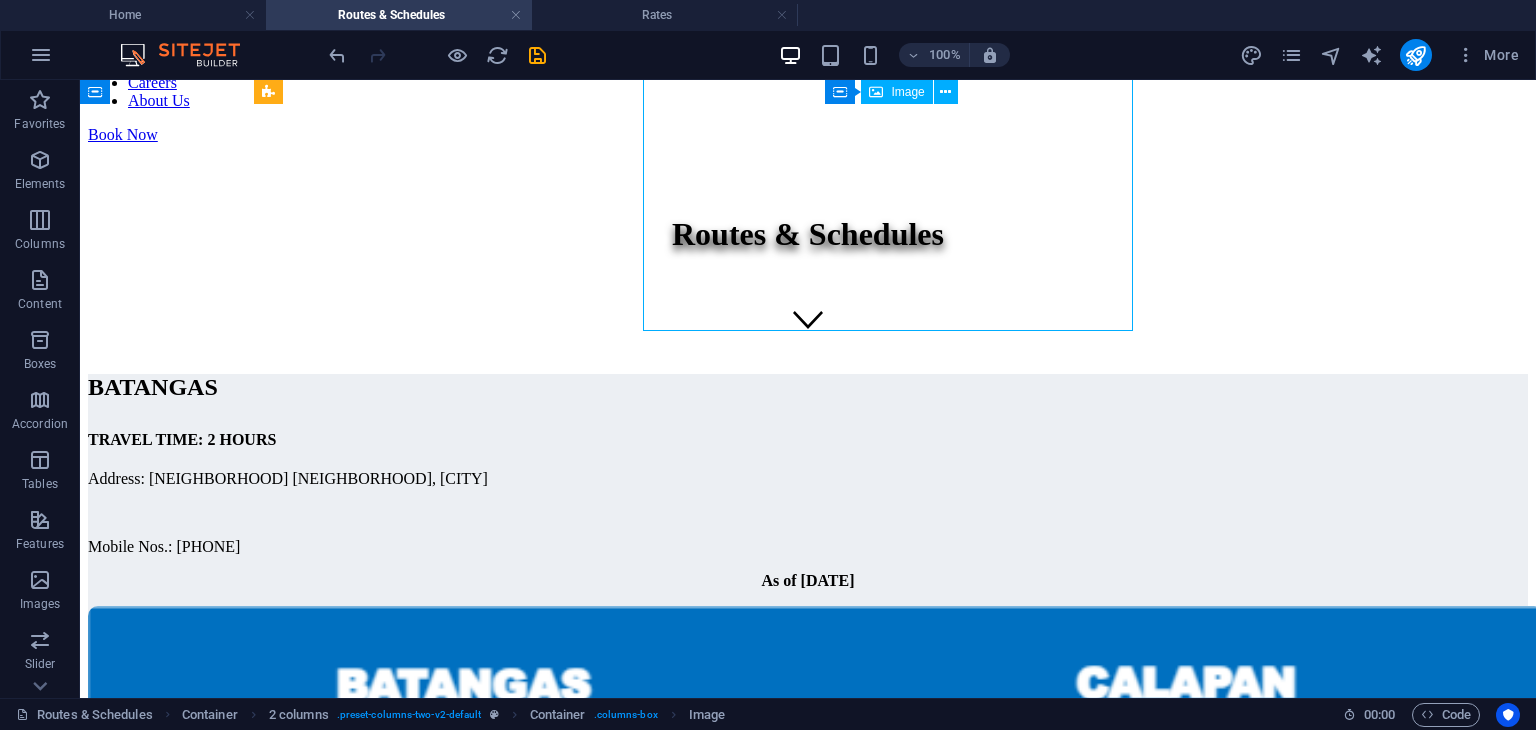 scroll, scrollTop: 493, scrollLeft: 0, axis: vertical 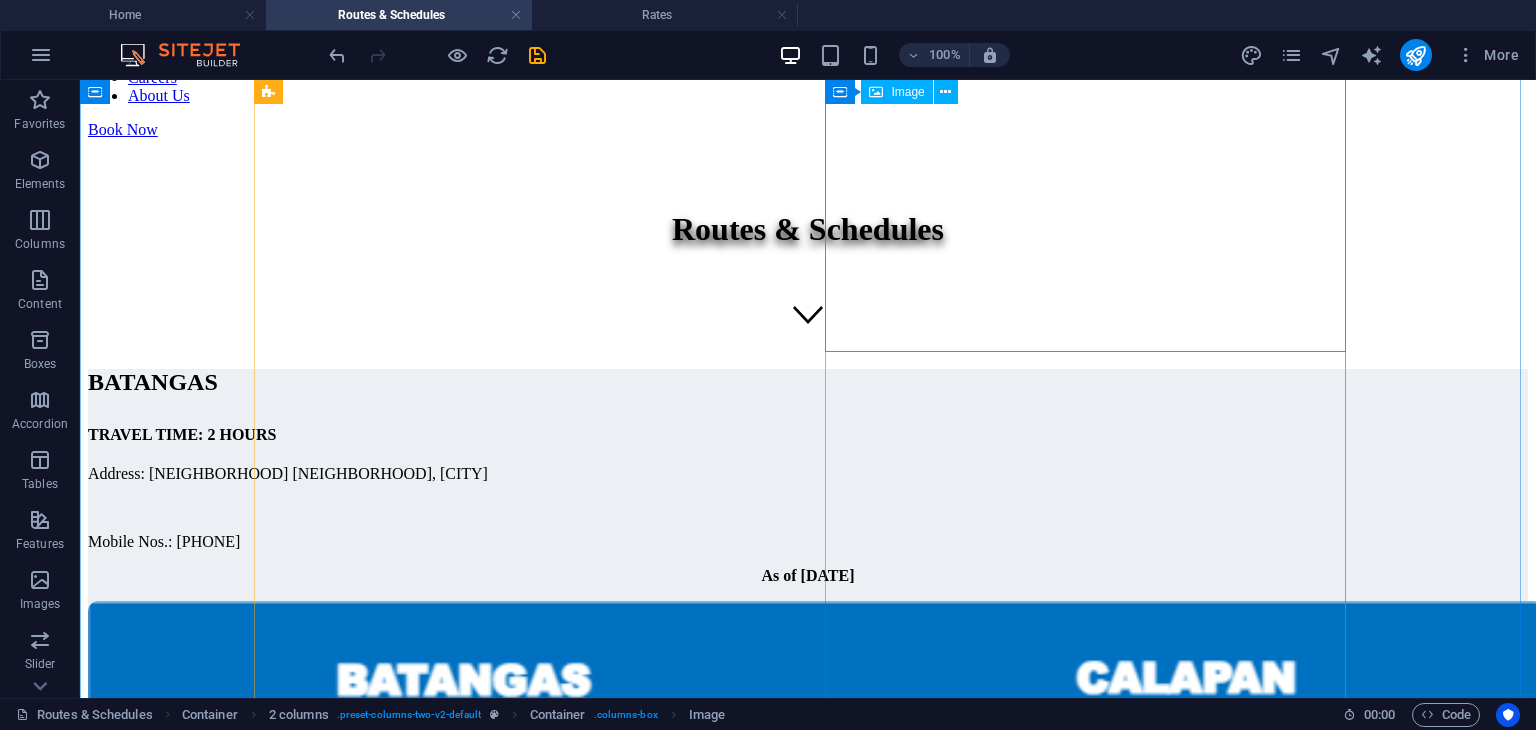 click on "Image" at bounding box center [907, 92] 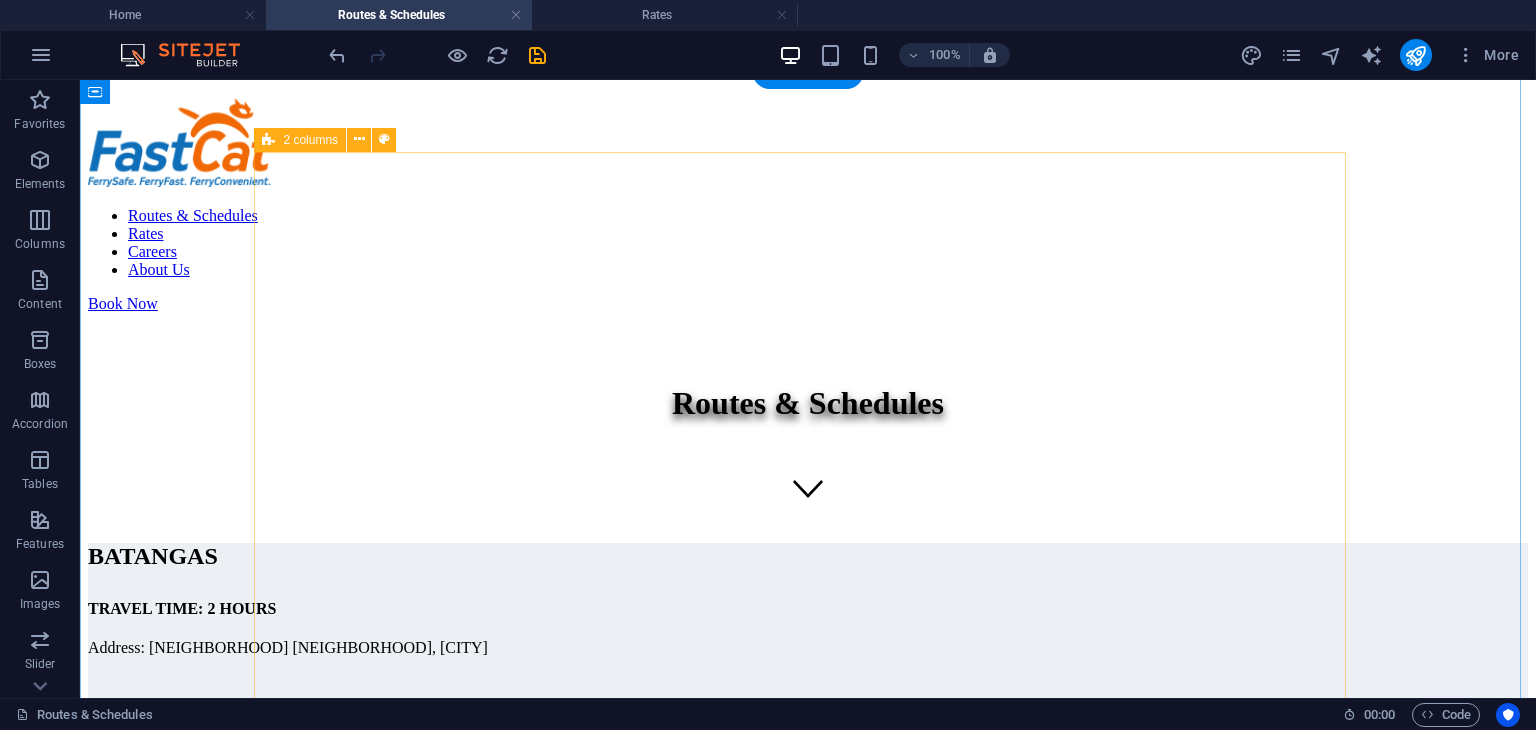 scroll, scrollTop: 0, scrollLeft: 0, axis: both 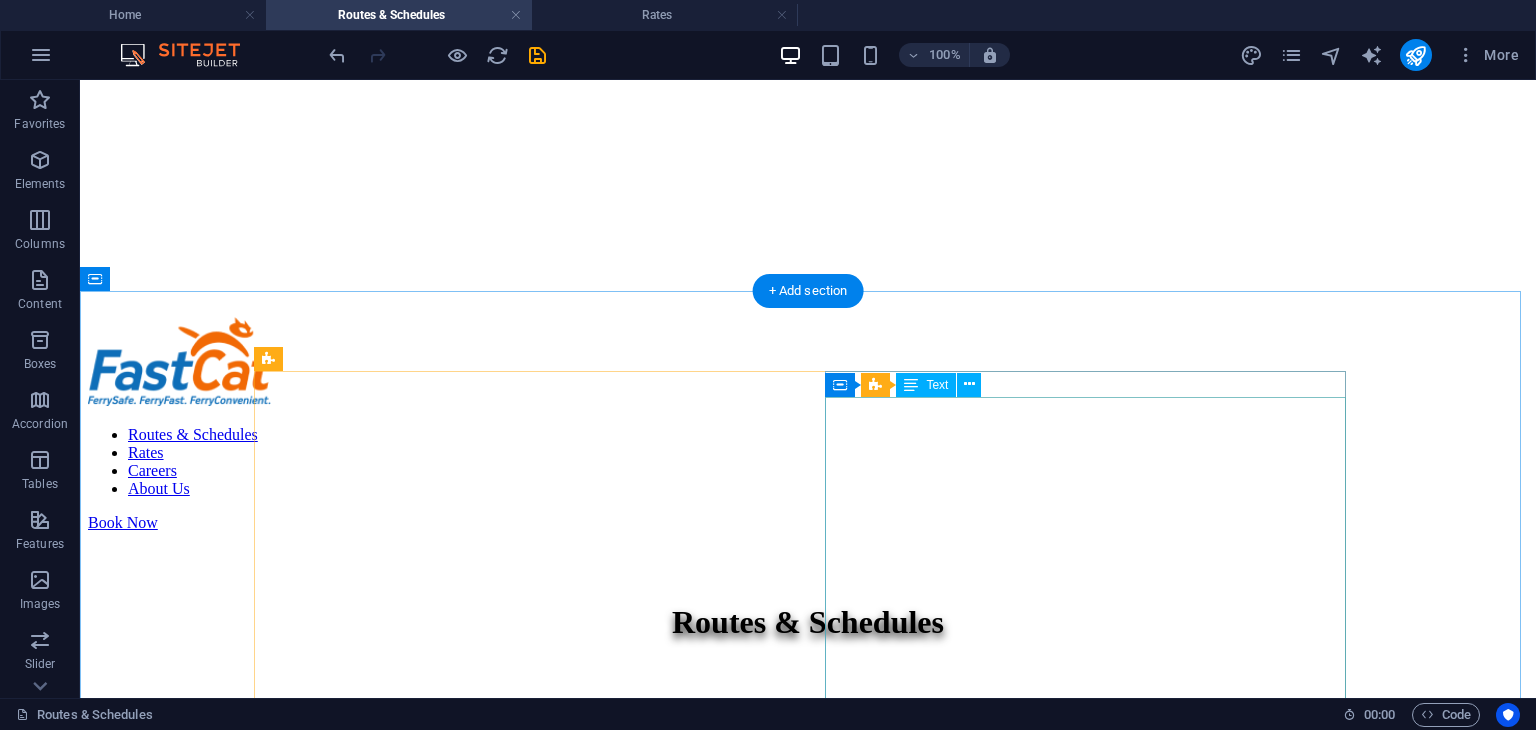 click on "Batangas Port Departure Calapan Port Arrival Forward Long Chassis ₱6,600 8 Wheeler ₱7,260 10 Wheeler ₱7,920 Bus ₱7,920 12 Wheeler ₱8,580 14 Wheeler ₱9,240 20 Footer (22M) ₱14,520 40 Footer (38M) ₱25,080 Heavy Equip(Small 10-15 Tons) ₱19,800 Heavy Equip(Small 15-20 Tons) ₱24,600 Heavy Equip(Small 20-30 Tons) ₱29,400" at bounding box center (808, 1136) 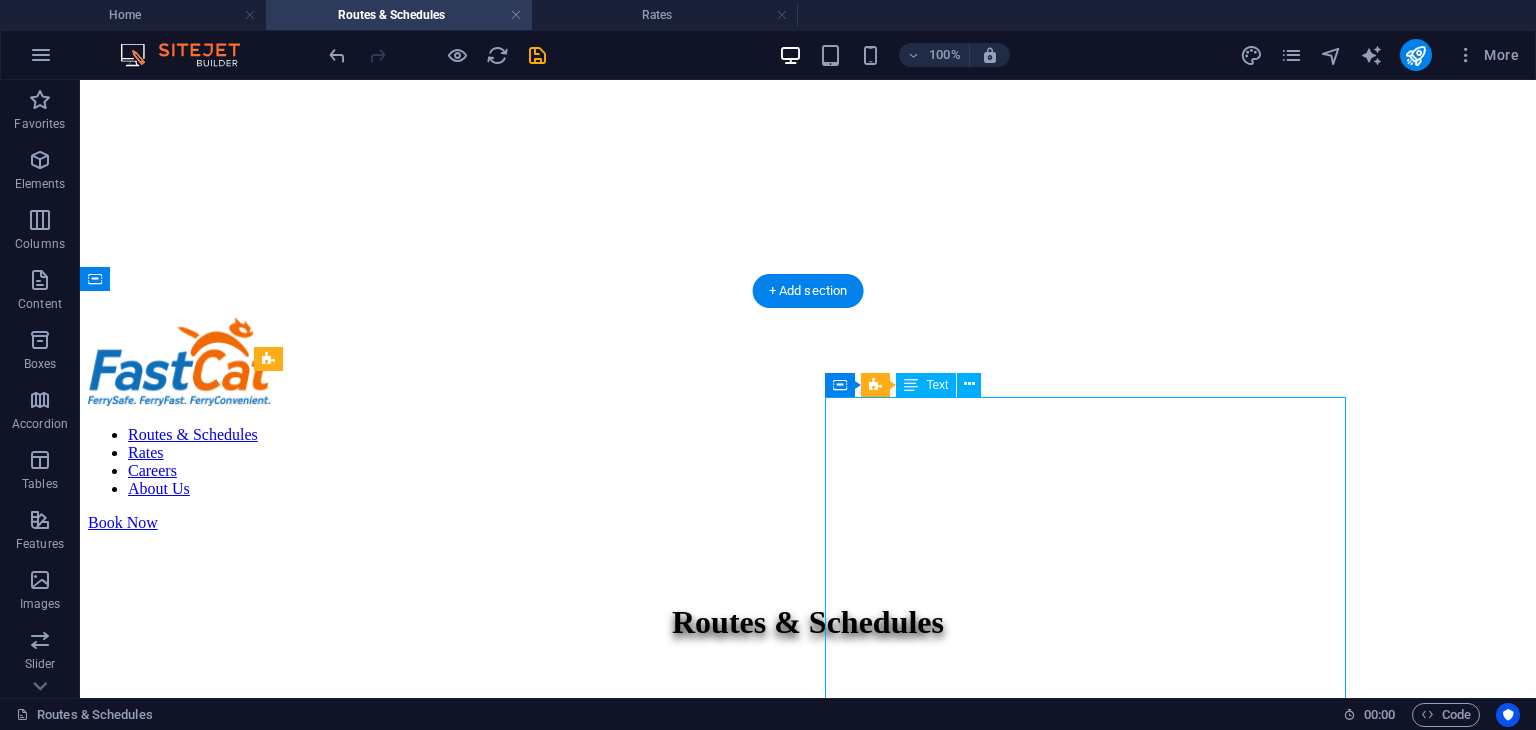 click on "Batangas Port Departure Calapan Port Arrival Forward Long Chassis ₱6,600 8 Wheeler ₱7,260 10 Wheeler ₱7,920 Bus ₱7,920 12 Wheeler ₱8,580 14 Wheeler ₱9,240 20 Footer (22M) ₱14,520 40 Footer (38M) ₱25,080 Heavy Equip(Small 10-15 Tons) ₱19,800 Heavy Equip(Small 15-20 Tons) ₱24,600 Heavy Equip(Small 20-30 Tons) ₱29,400" at bounding box center [808, 1136] 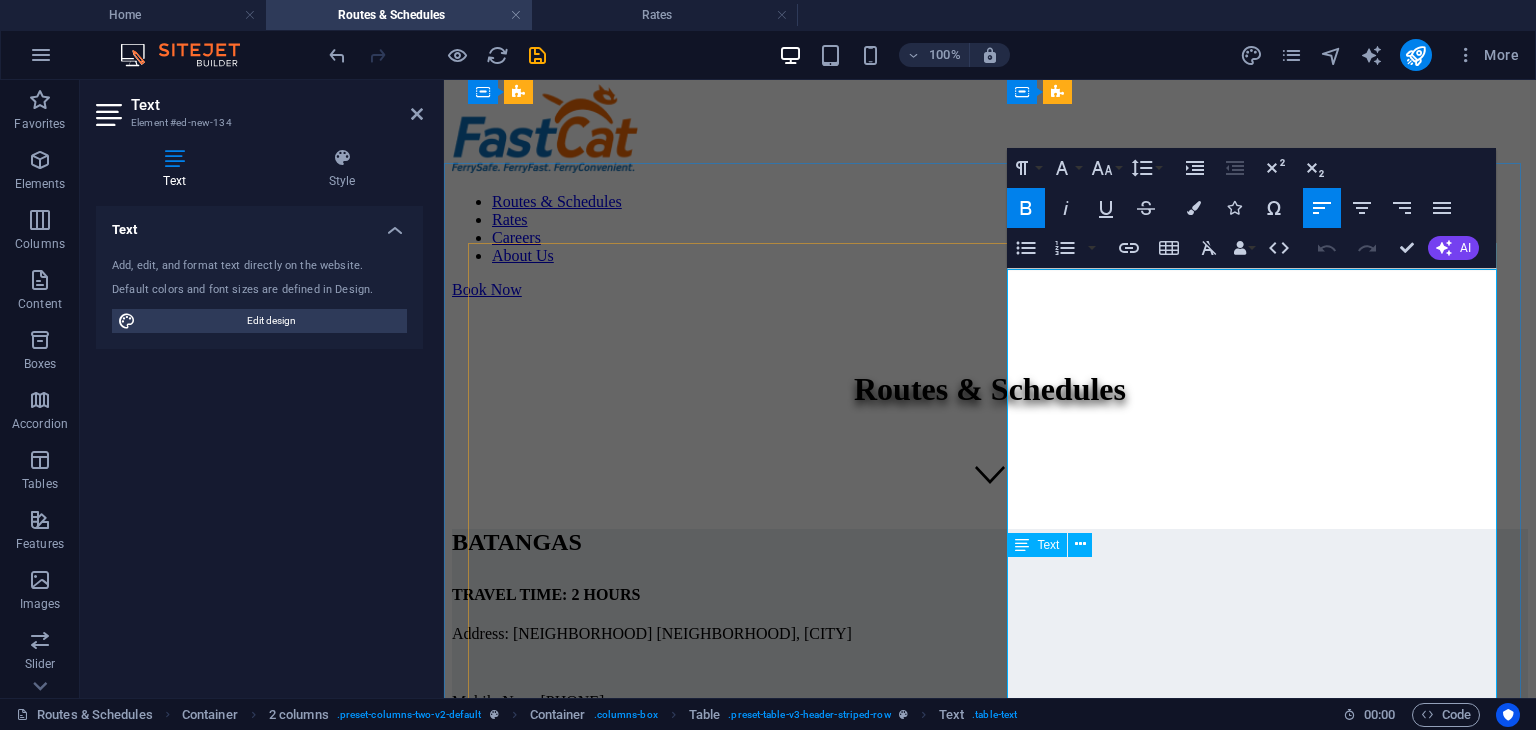 scroll, scrollTop: 216, scrollLeft: 0, axis: vertical 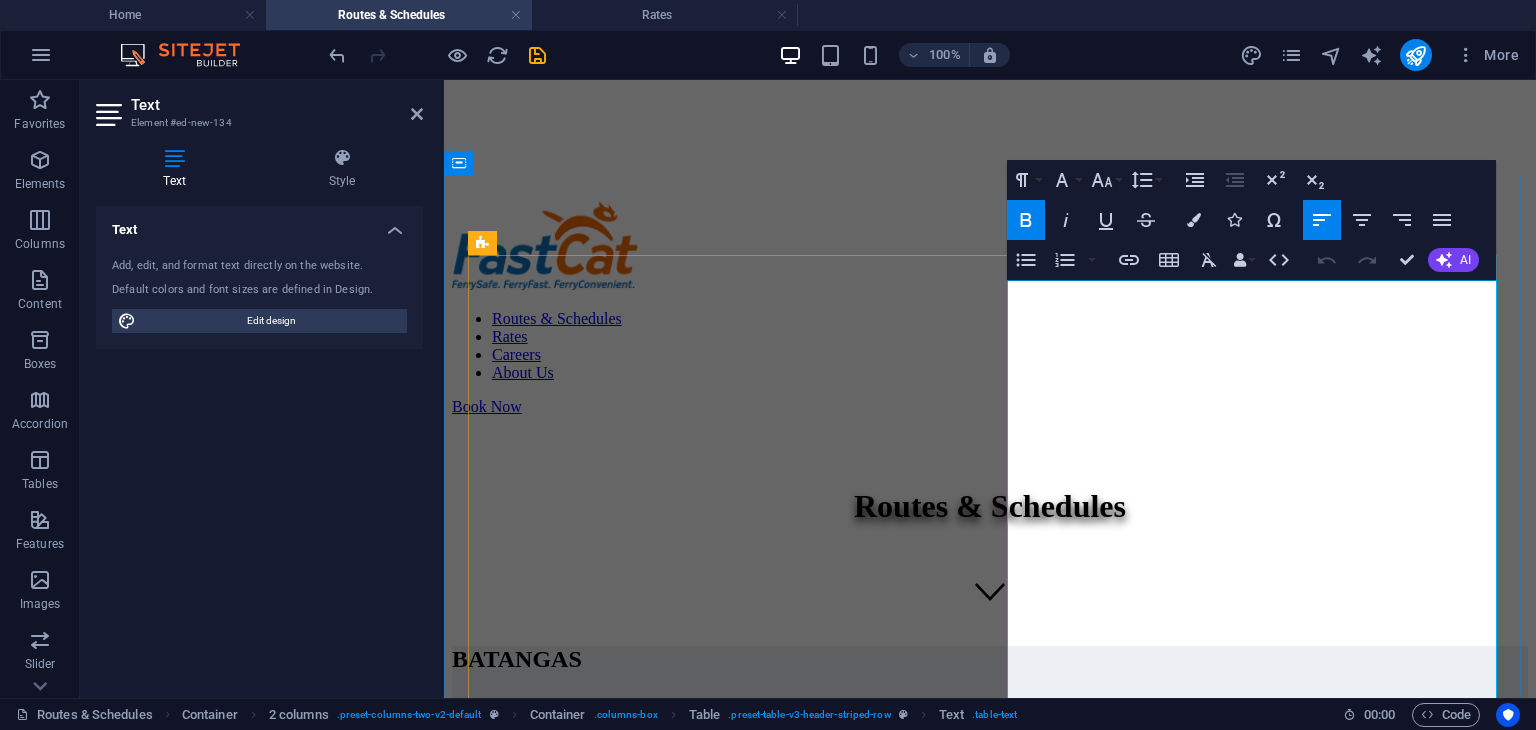 click on "Forward Long Chassis" at bounding box center (534, 932) 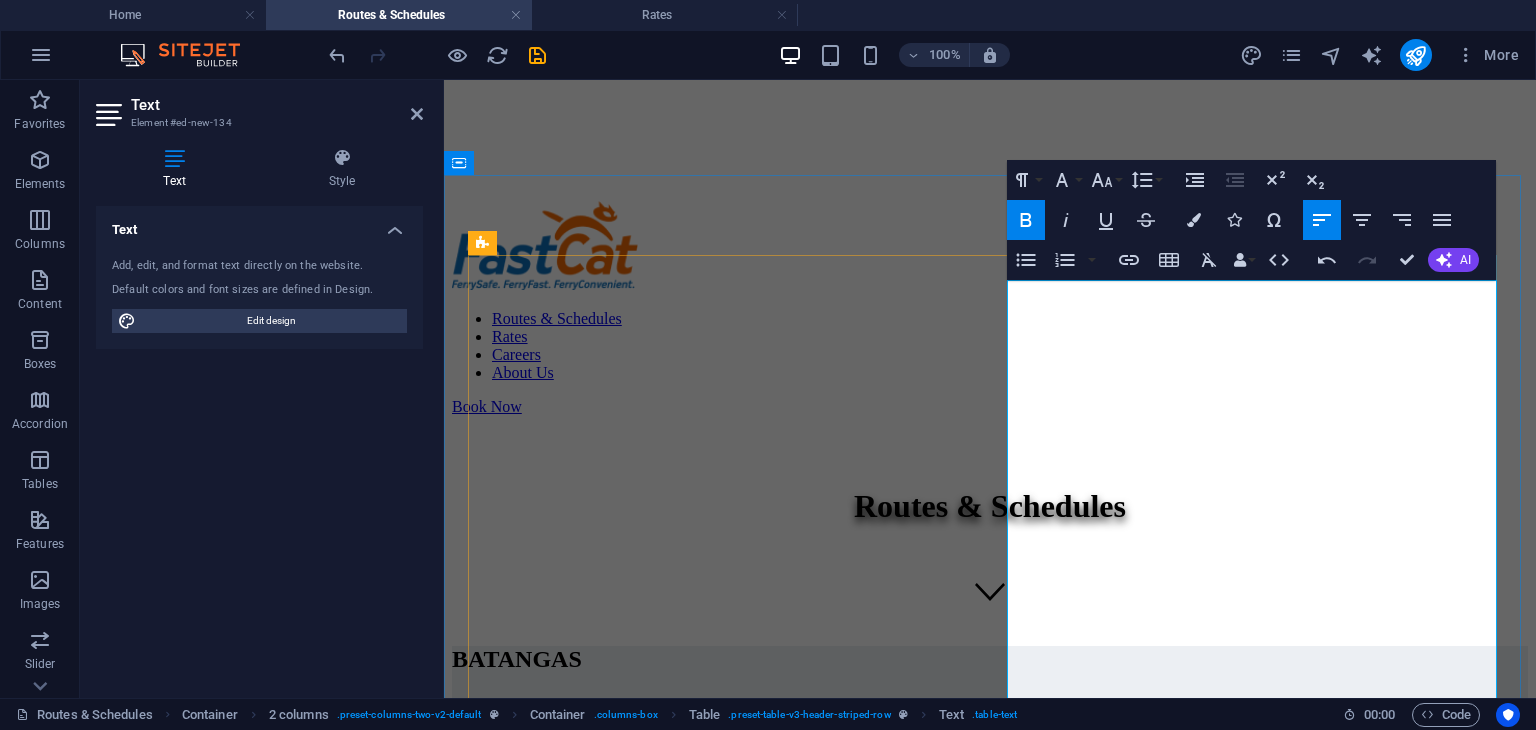 drag, startPoint x: 1415, startPoint y: 392, endPoint x: 1473, endPoint y: 397, distance: 58.21512 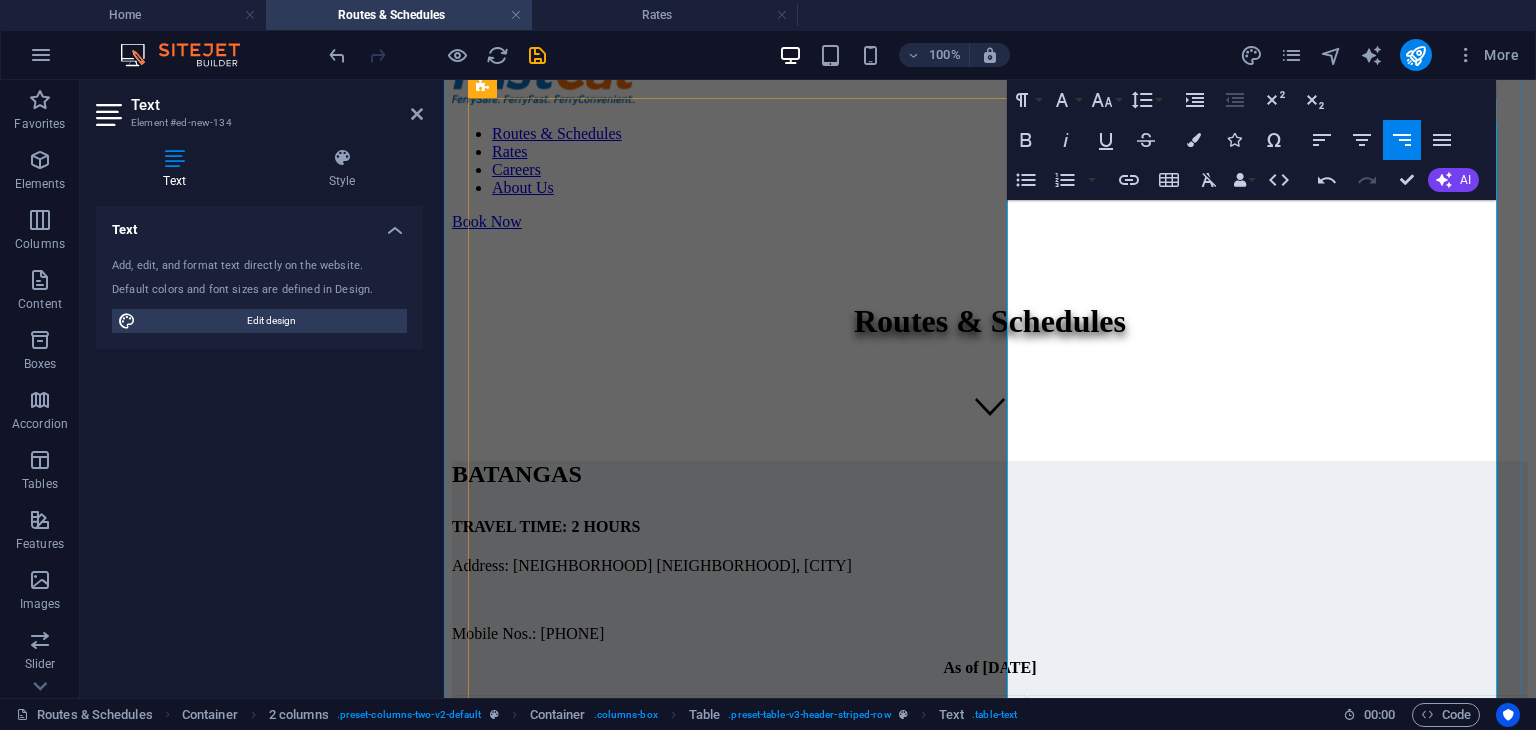 scroll, scrollTop: 416, scrollLeft: 0, axis: vertical 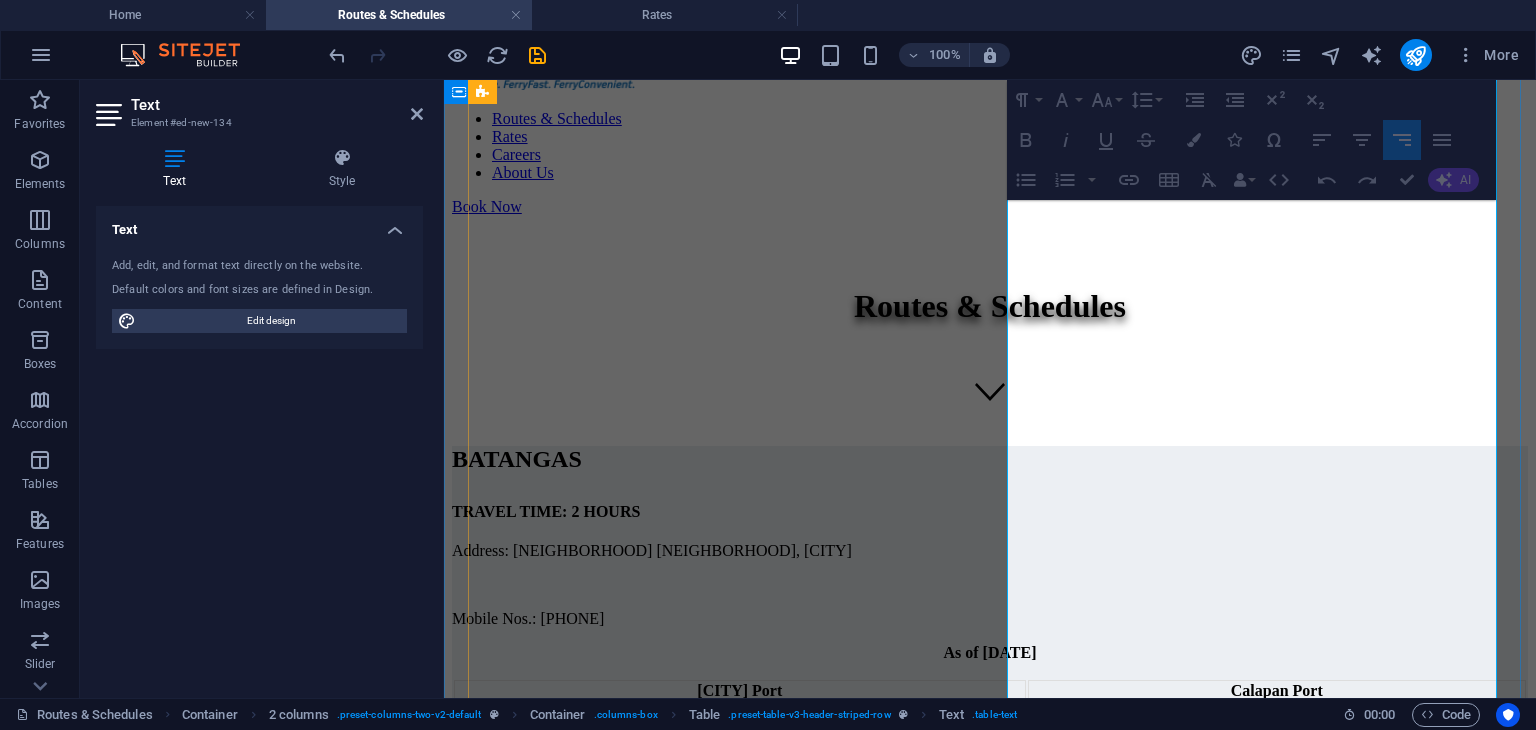drag, startPoint x: 1480, startPoint y: 527, endPoint x: 1040, endPoint y: 249, distance: 520.46515 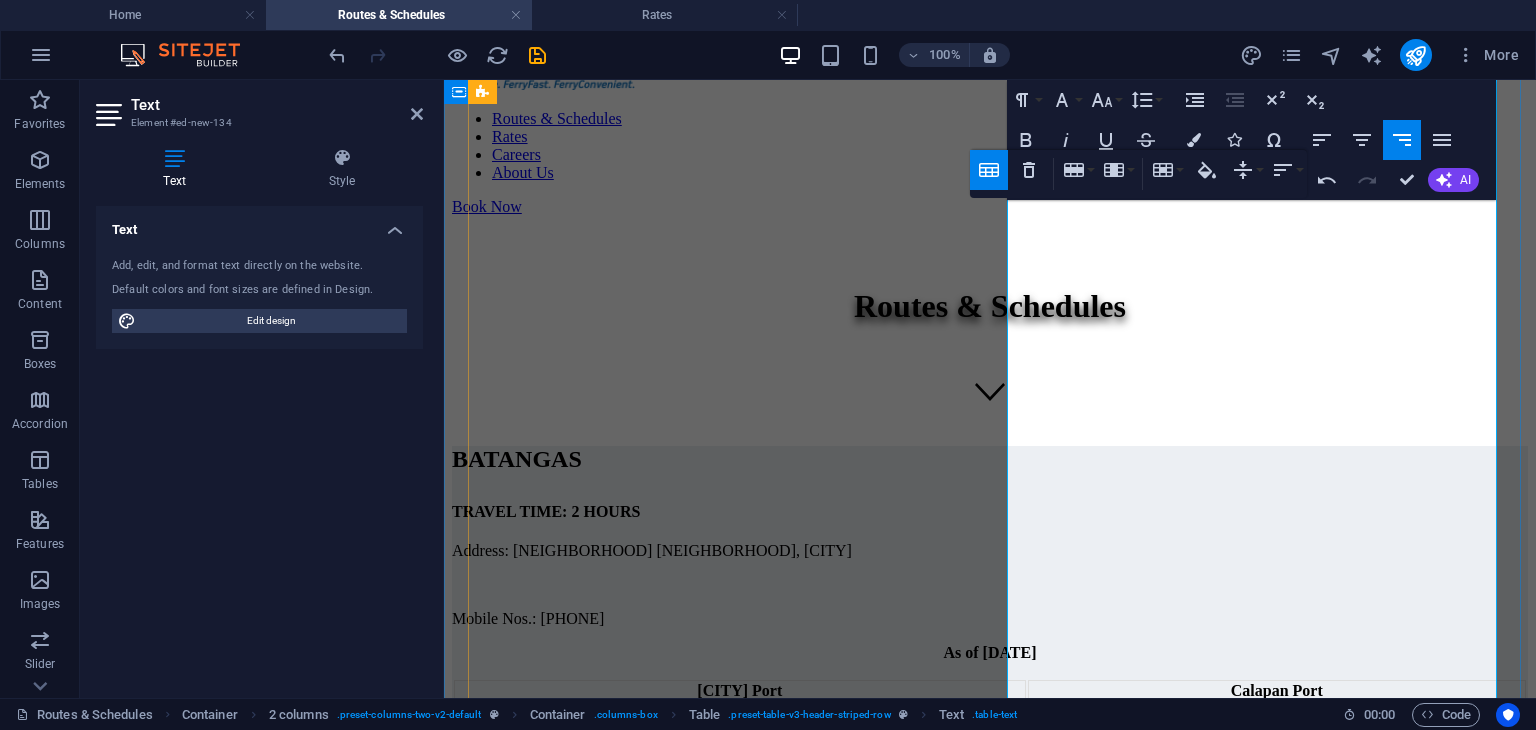 click on "11:00 PM" at bounding box center (1277, 877) 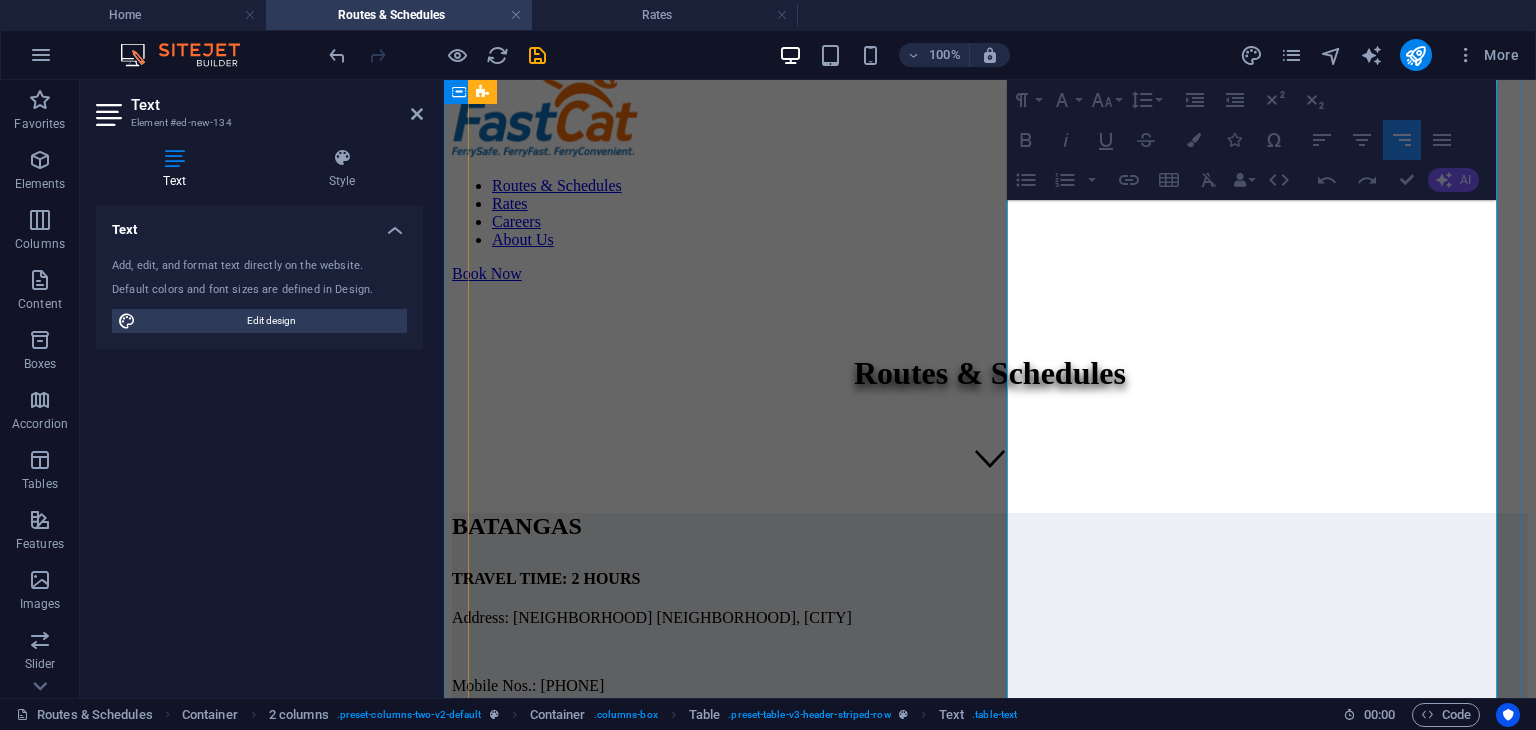 scroll, scrollTop: 316, scrollLeft: 0, axis: vertical 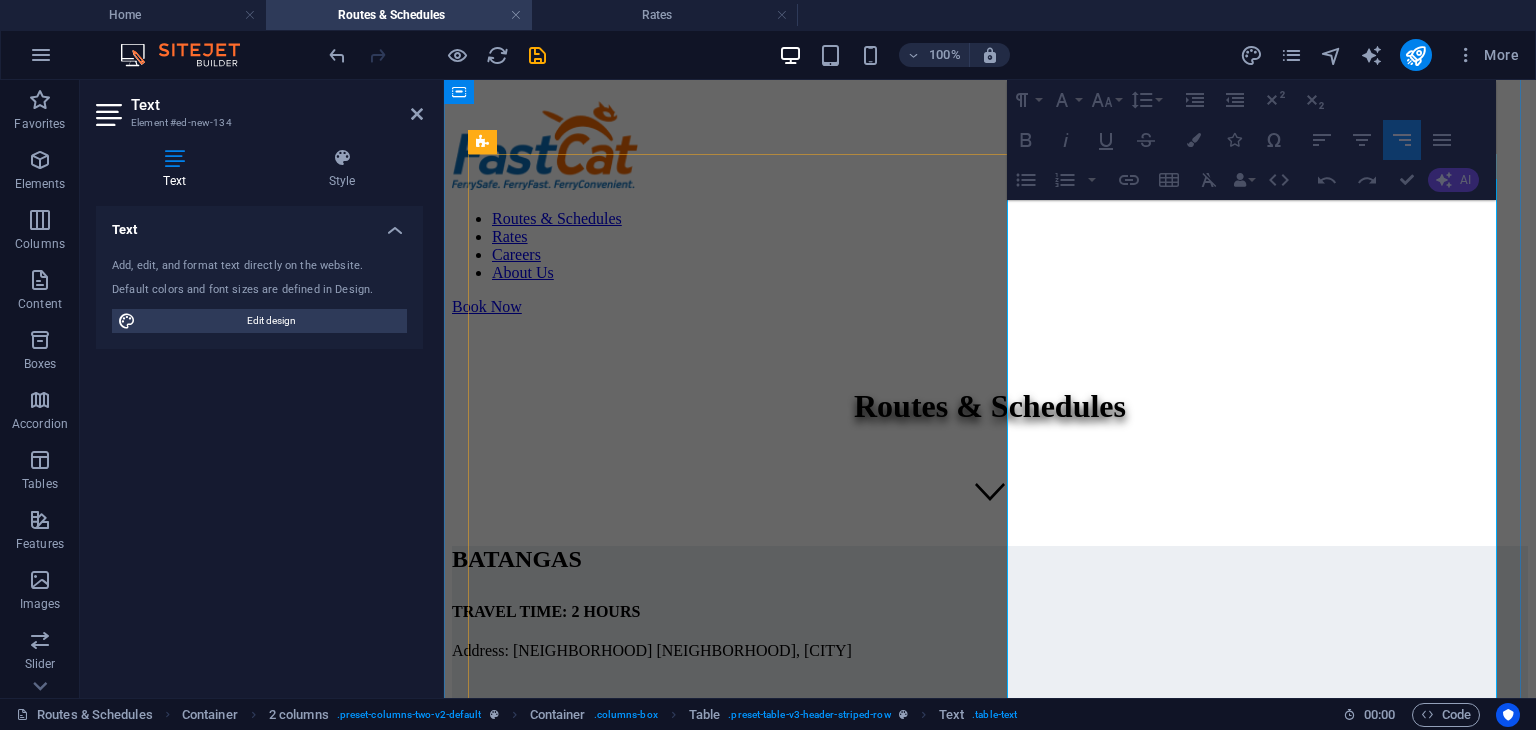 drag, startPoint x: 1460, startPoint y: 526, endPoint x: 1028, endPoint y: 291, distance: 491.78146 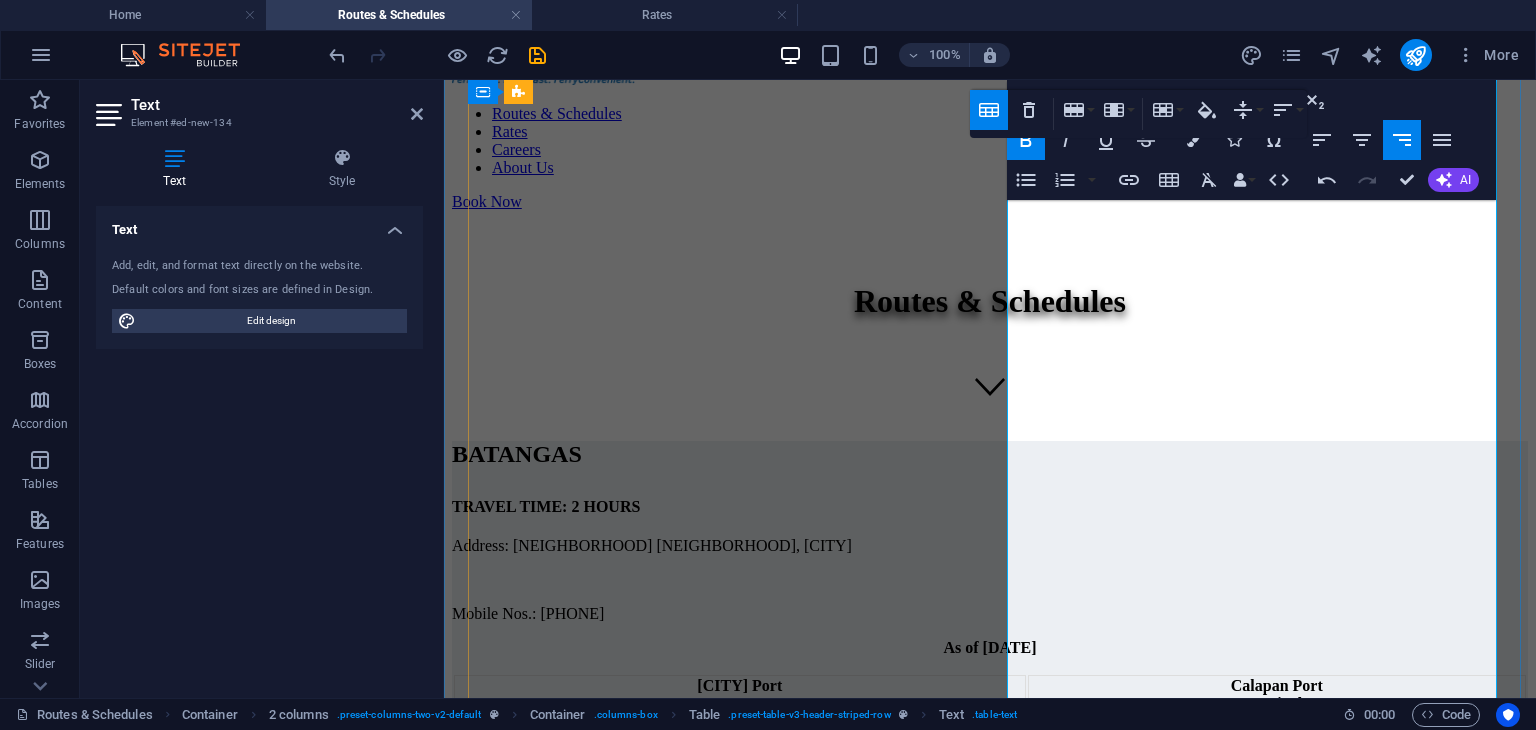 click on "₱19,800" at bounding box center [1277, 920] 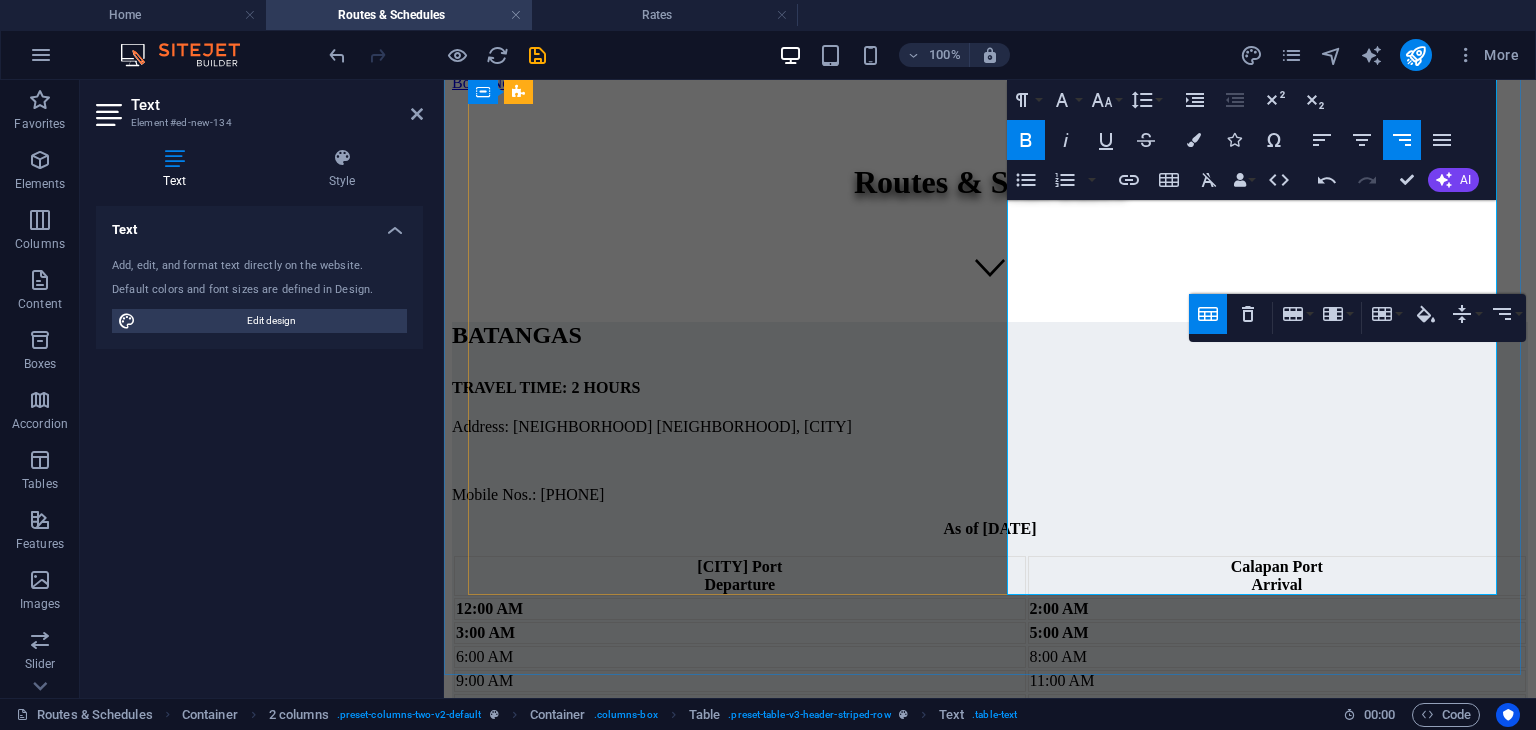 scroll, scrollTop: 821, scrollLeft: 0, axis: vertical 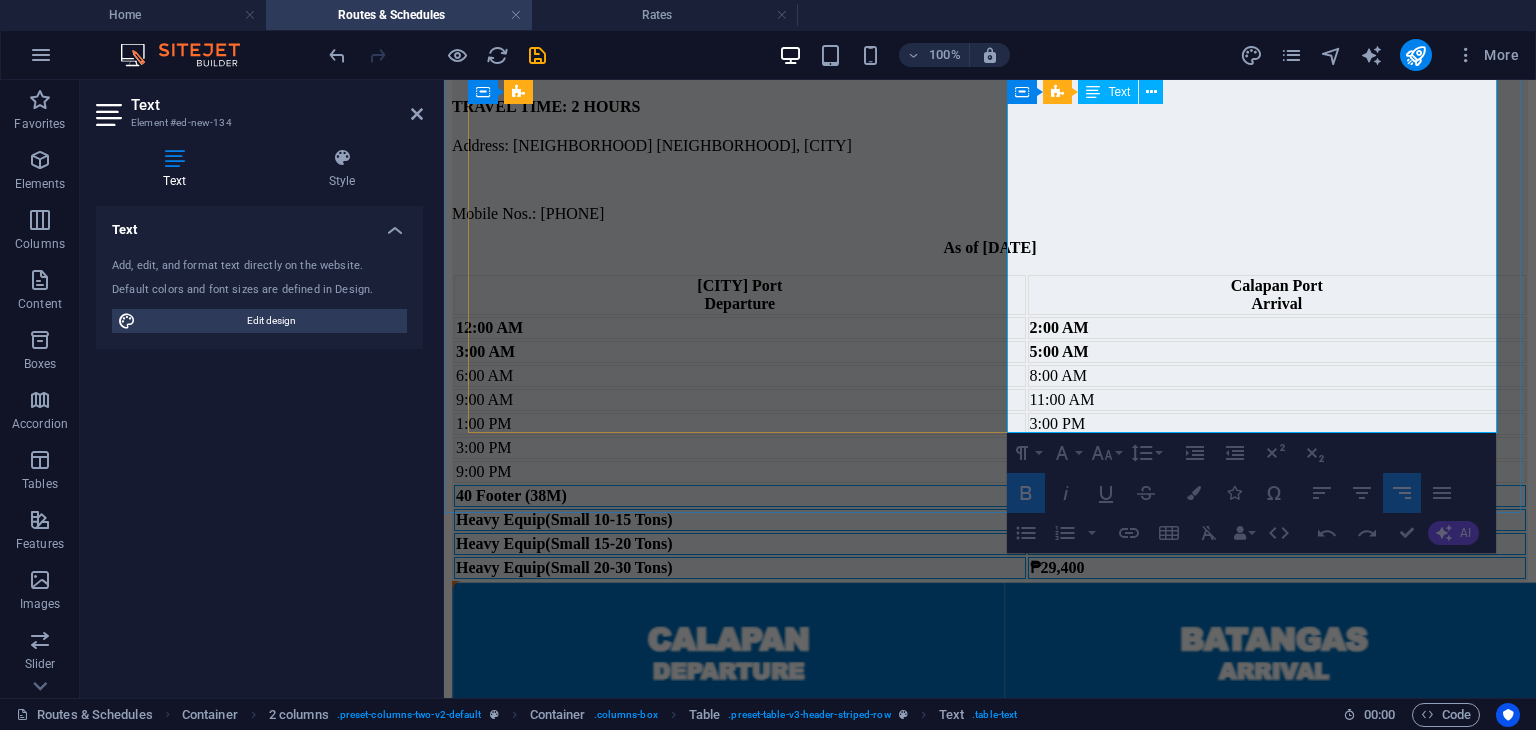 drag, startPoint x: 1399, startPoint y: 412, endPoint x: 1120, endPoint y: 181, distance: 362.21817 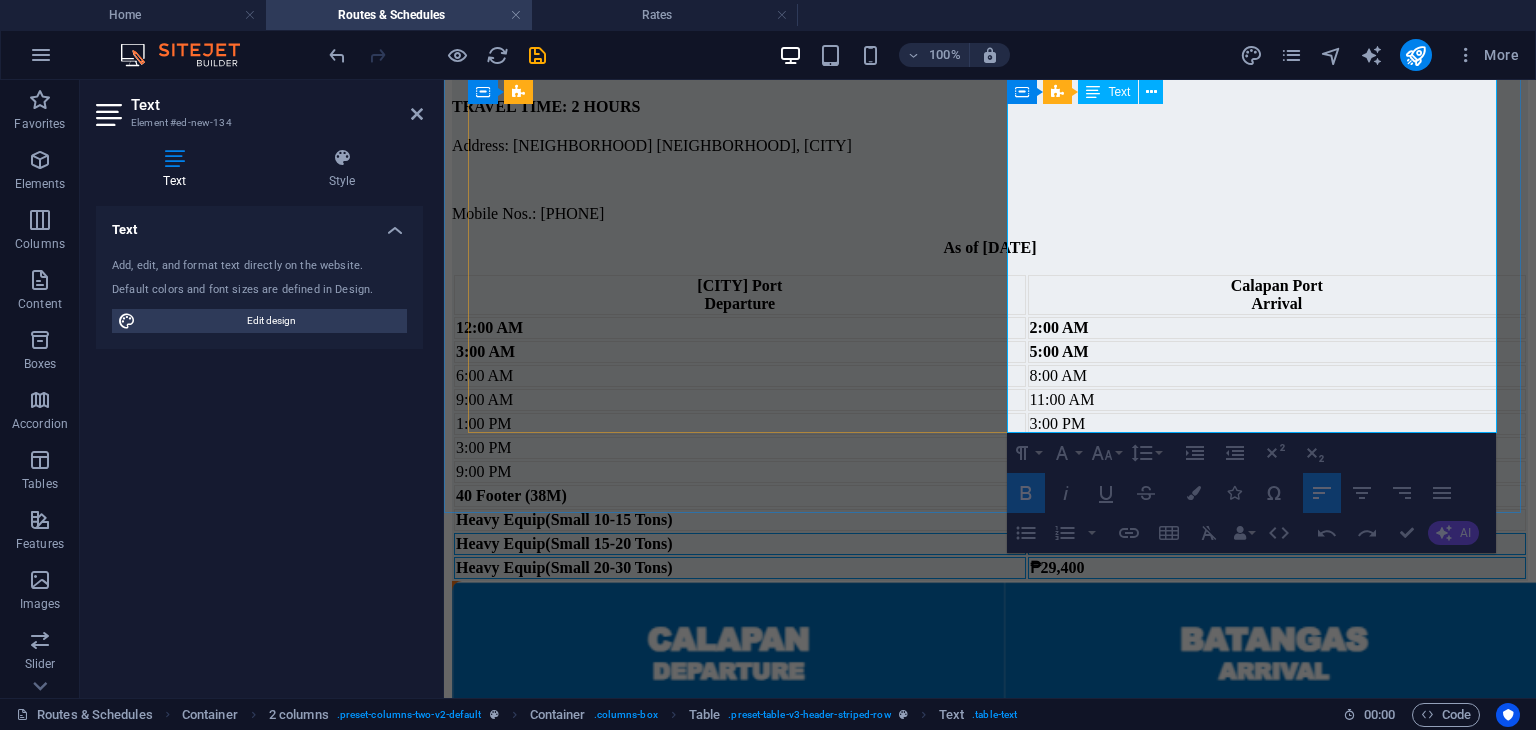 drag, startPoint x: 1408, startPoint y: 417, endPoint x: 1217, endPoint y: 195, distance: 292.85663 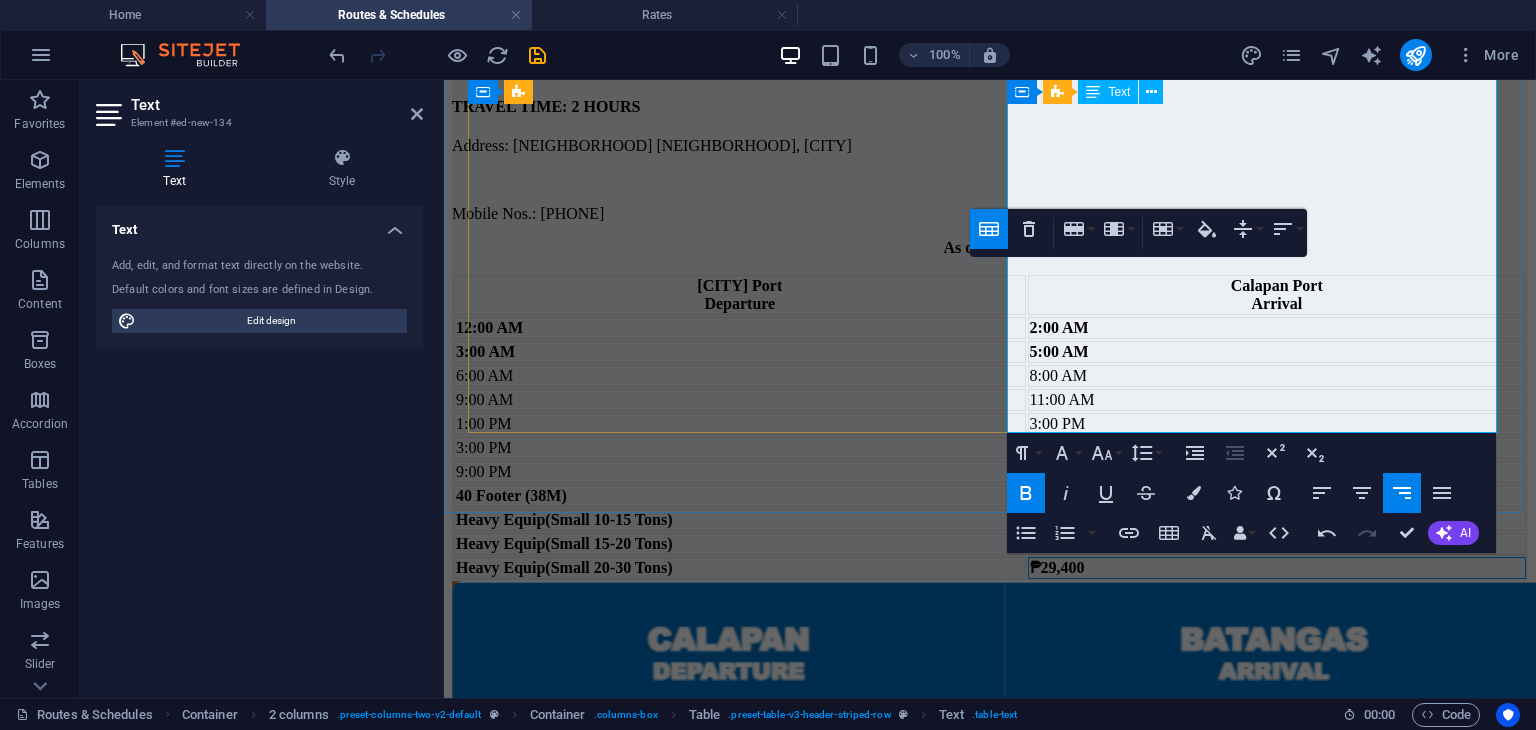 click on "₱29,400" at bounding box center (1277, 568) 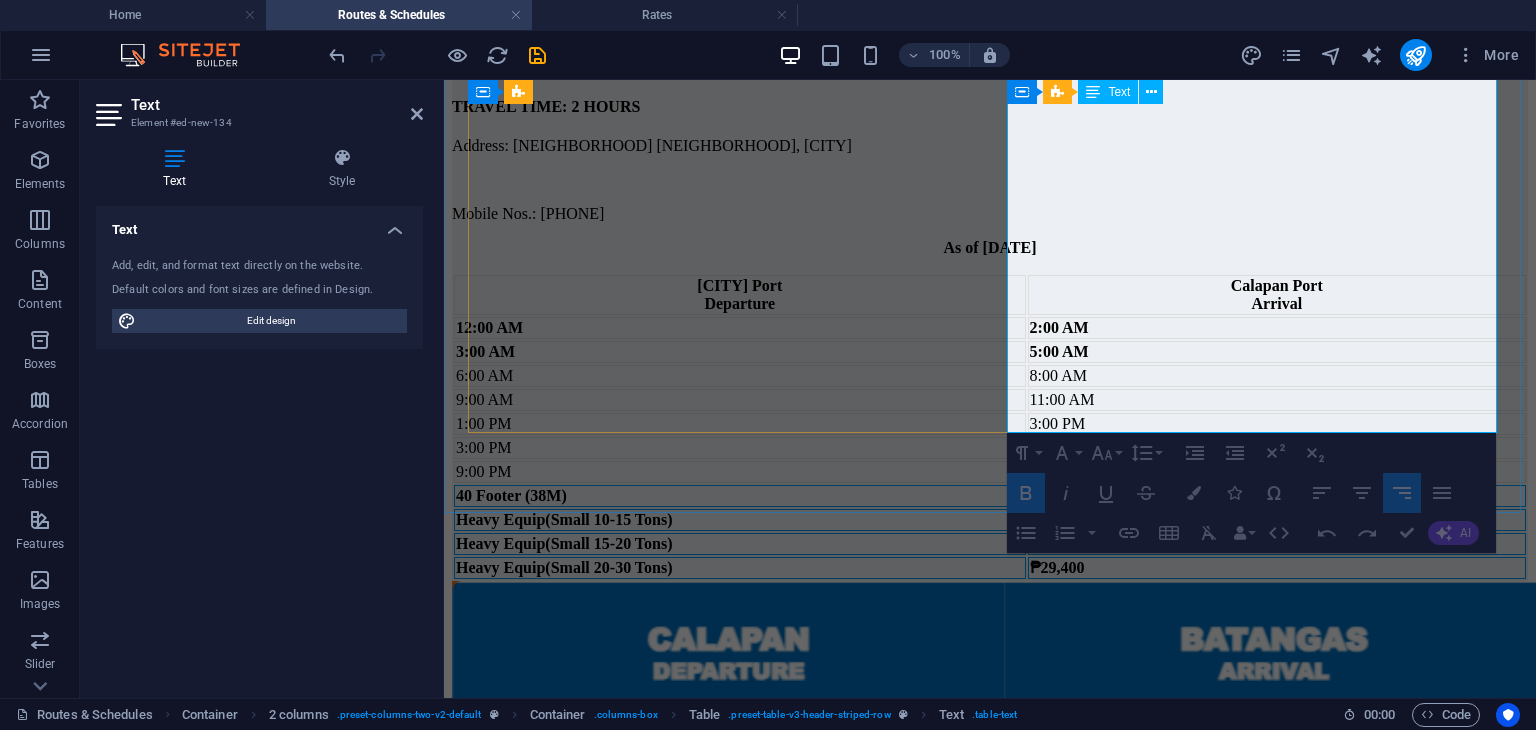 drag, startPoint x: 1471, startPoint y: 396, endPoint x: 1037, endPoint y: 172, distance: 488.39737 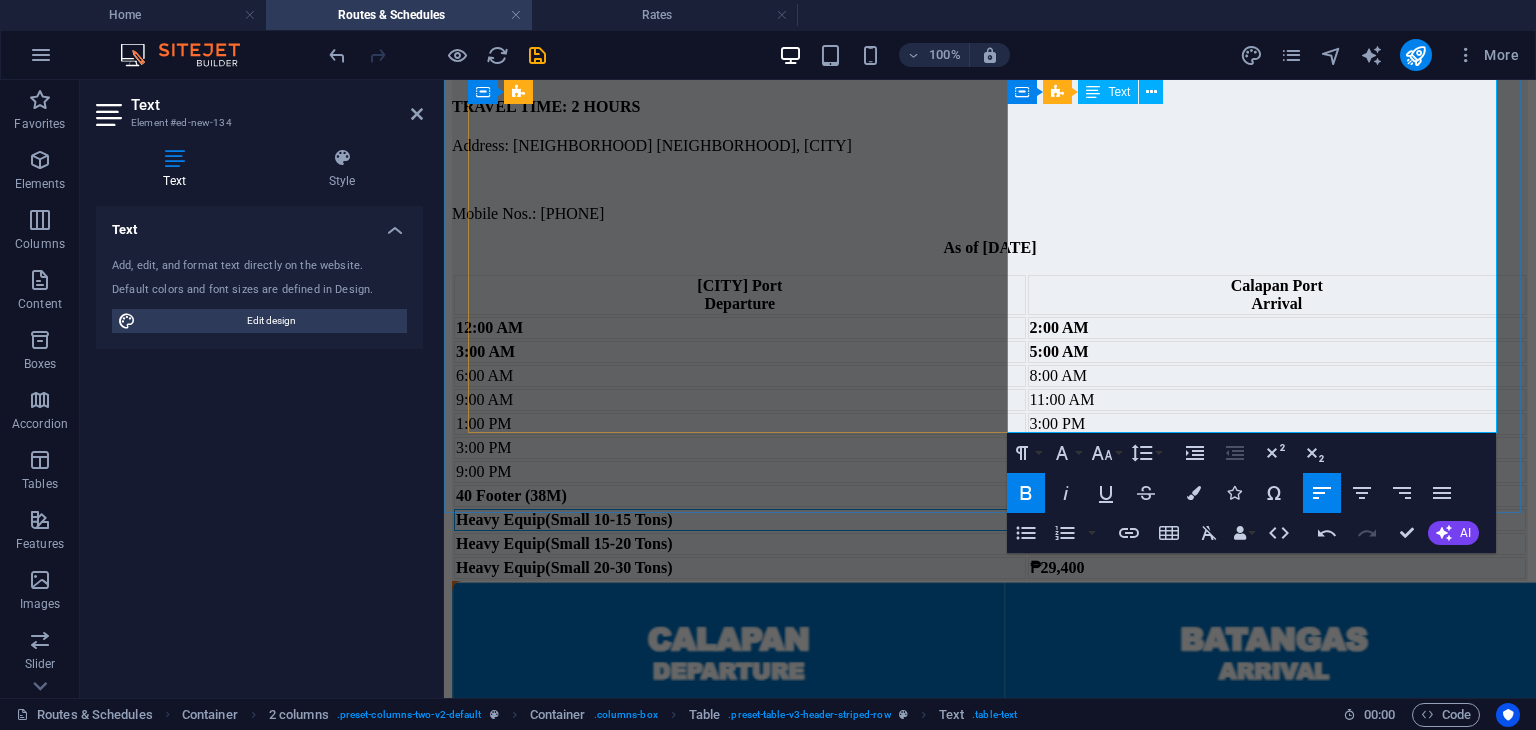 drag, startPoint x: 1188, startPoint y: 281, endPoint x: 1126, endPoint y: 261, distance: 65.14599 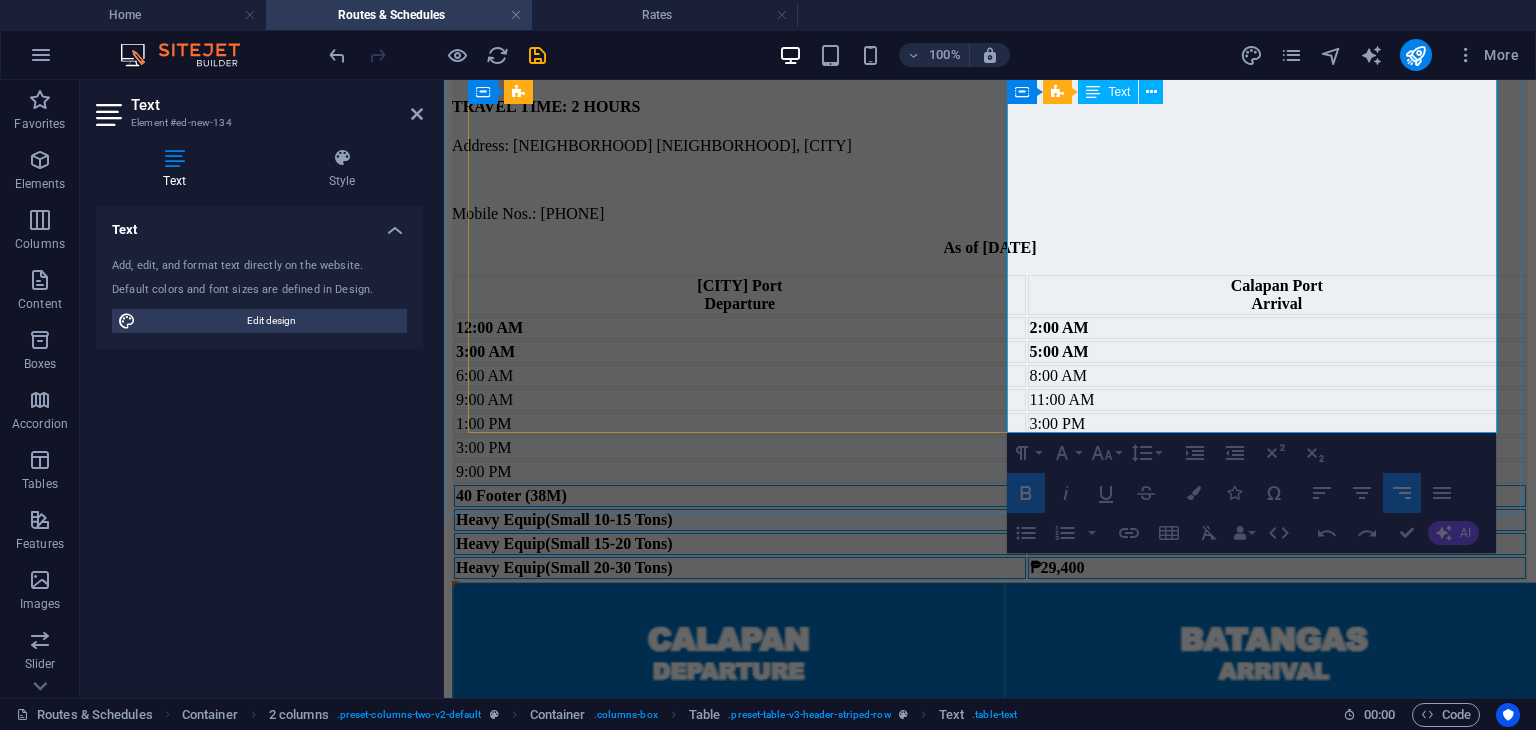 drag, startPoint x: 946, startPoint y: 306, endPoint x: 1044, endPoint y: 168, distance: 169.2572 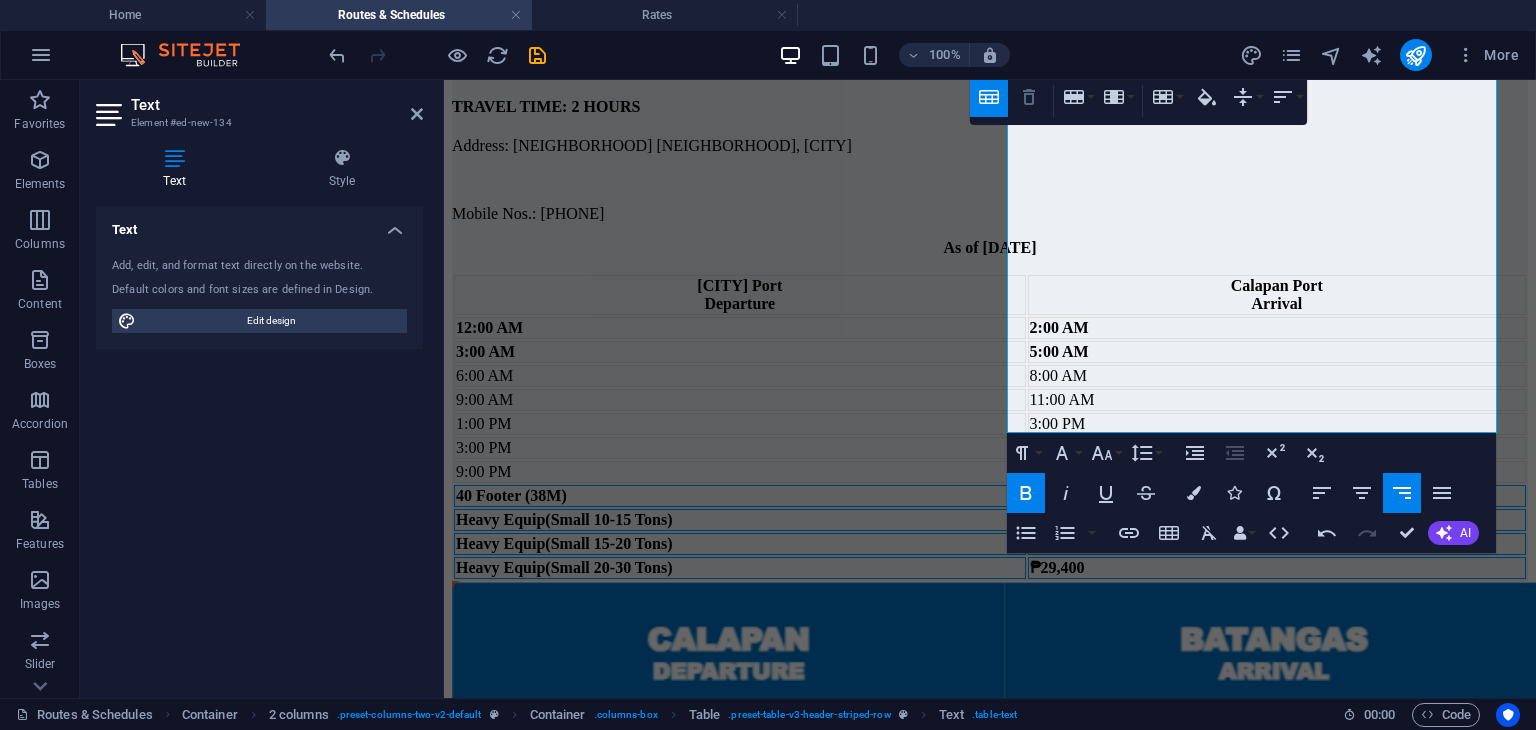 click 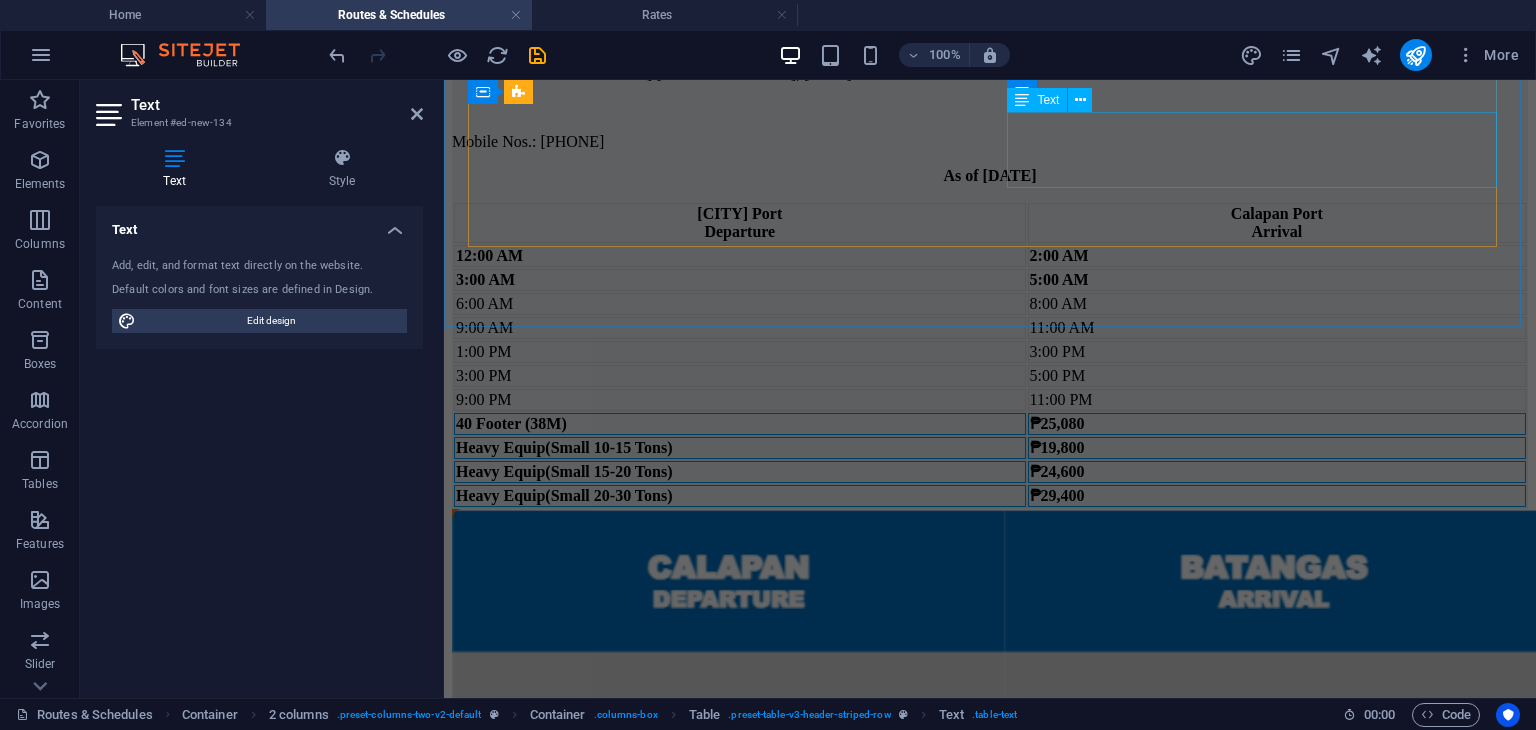 scroll, scrollTop: 820, scrollLeft: 0, axis: vertical 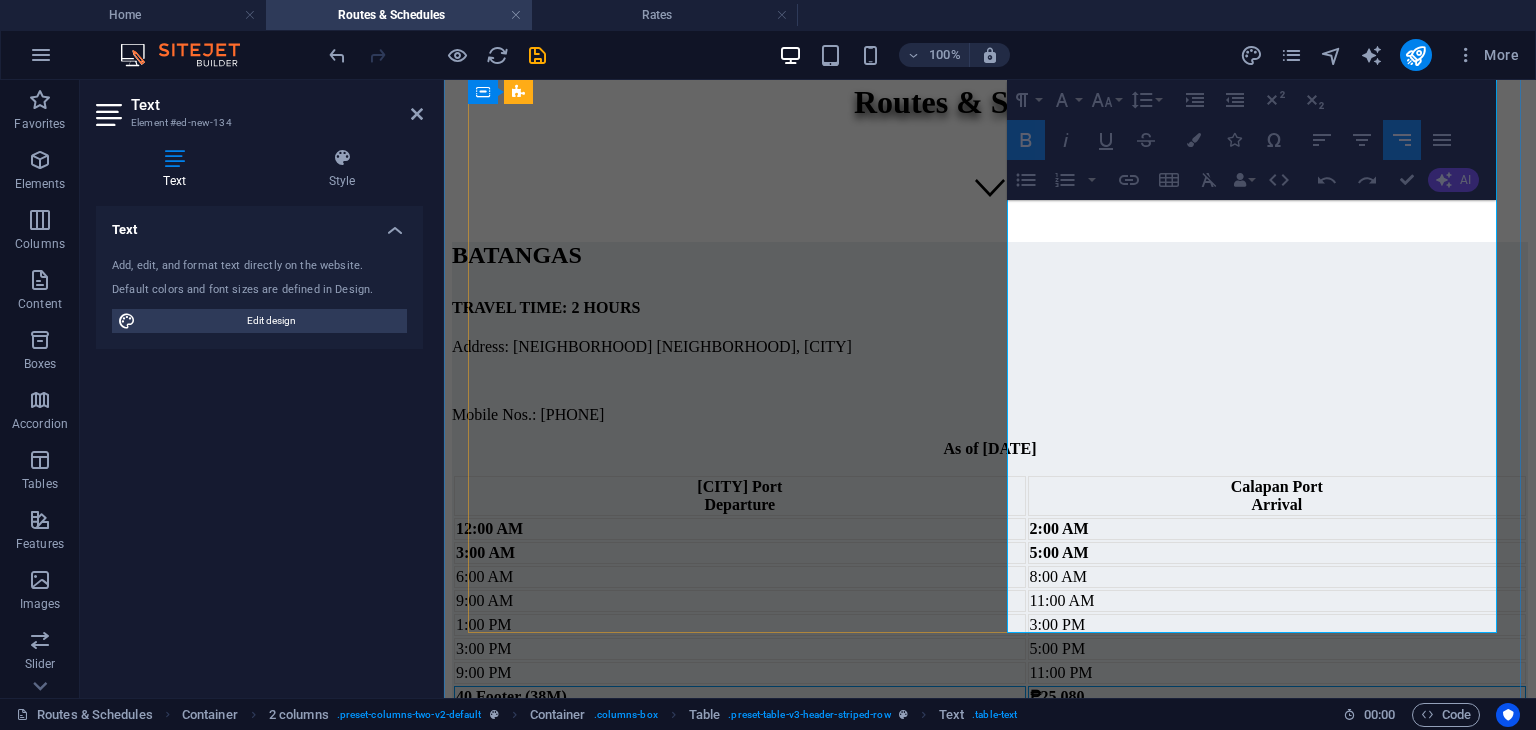 drag, startPoint x: 1476, startPoint y: 402, endPoint x: 1028, endPoint y: 393, distance: 448.0904 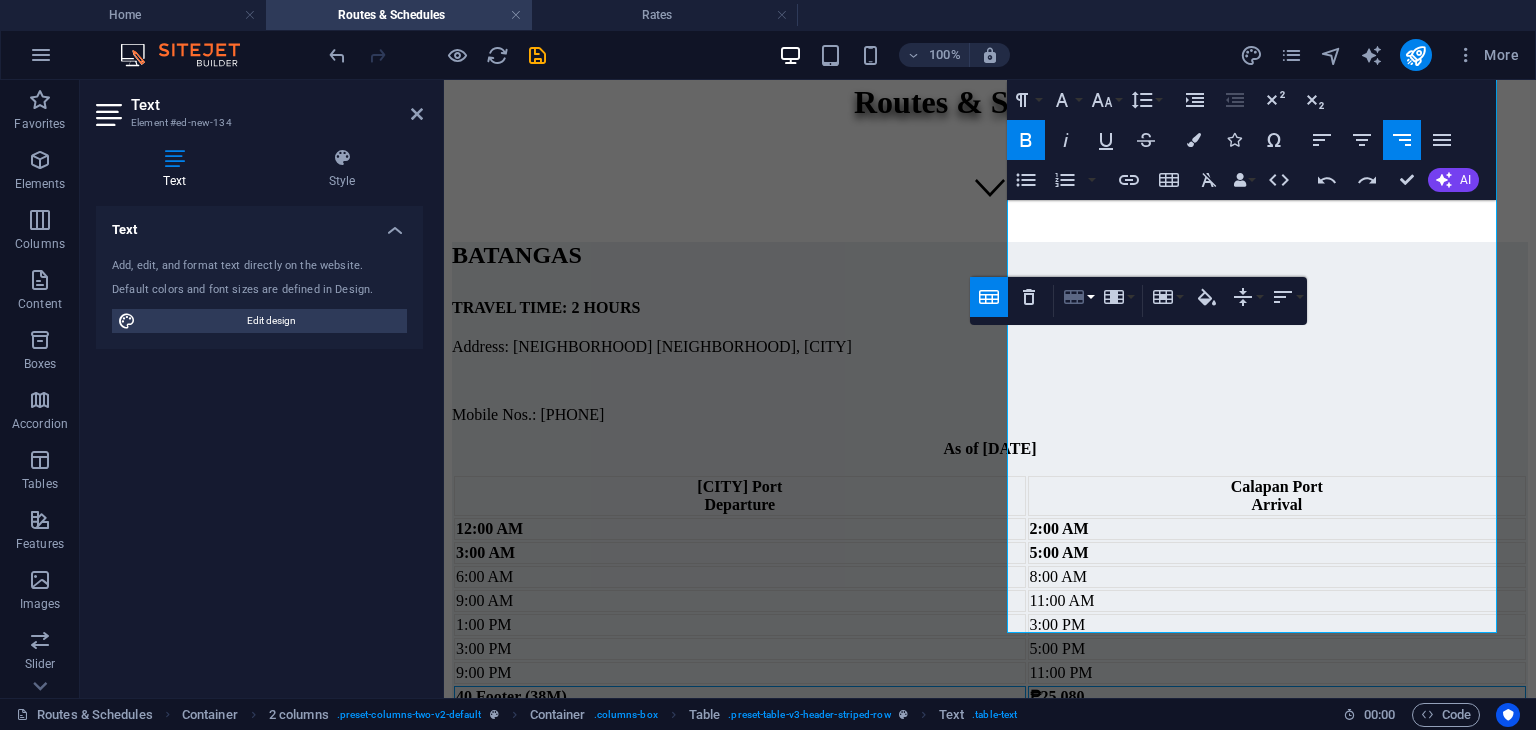 click on "Row" at bounding box center (1078, 297) 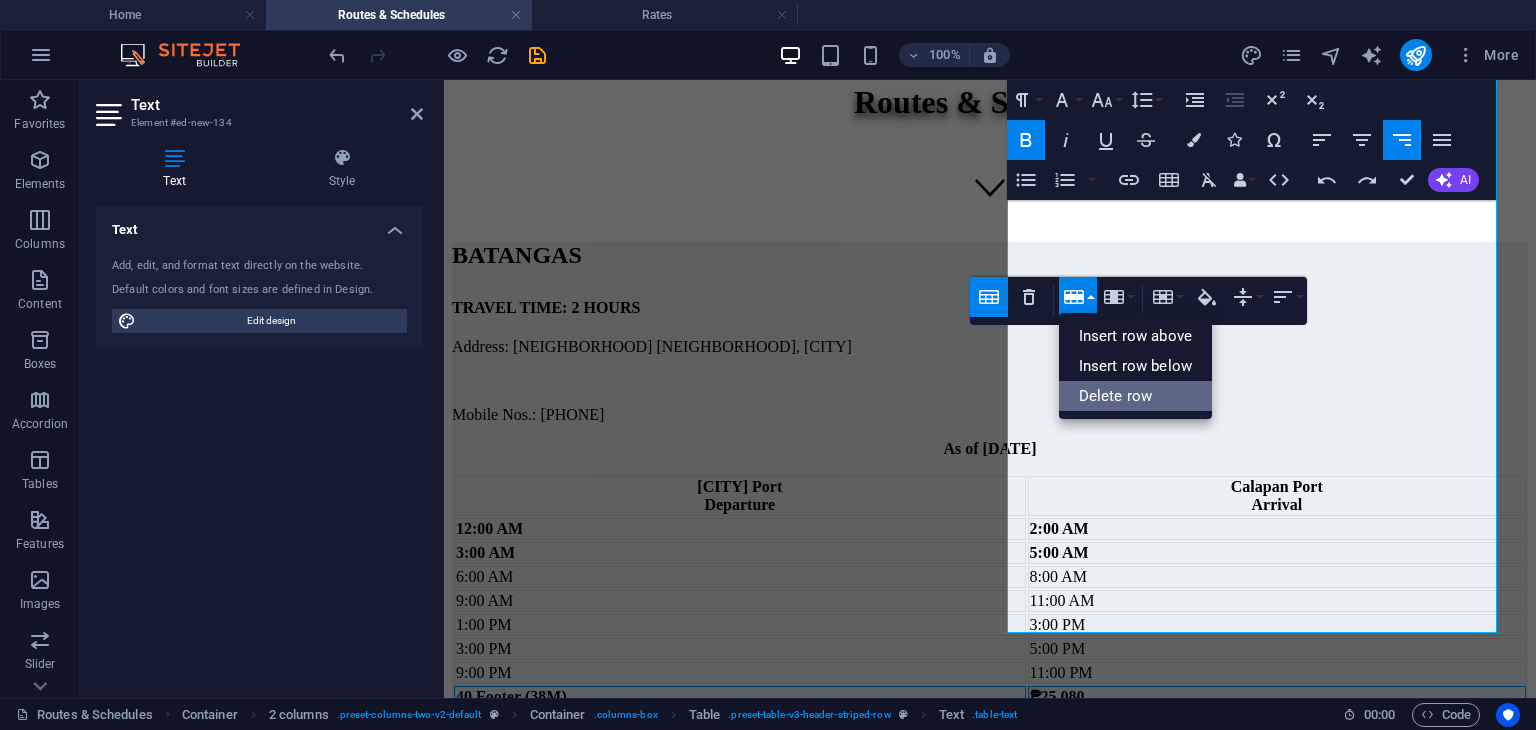 click on "Delete row" at bounding box center (1135, 396) 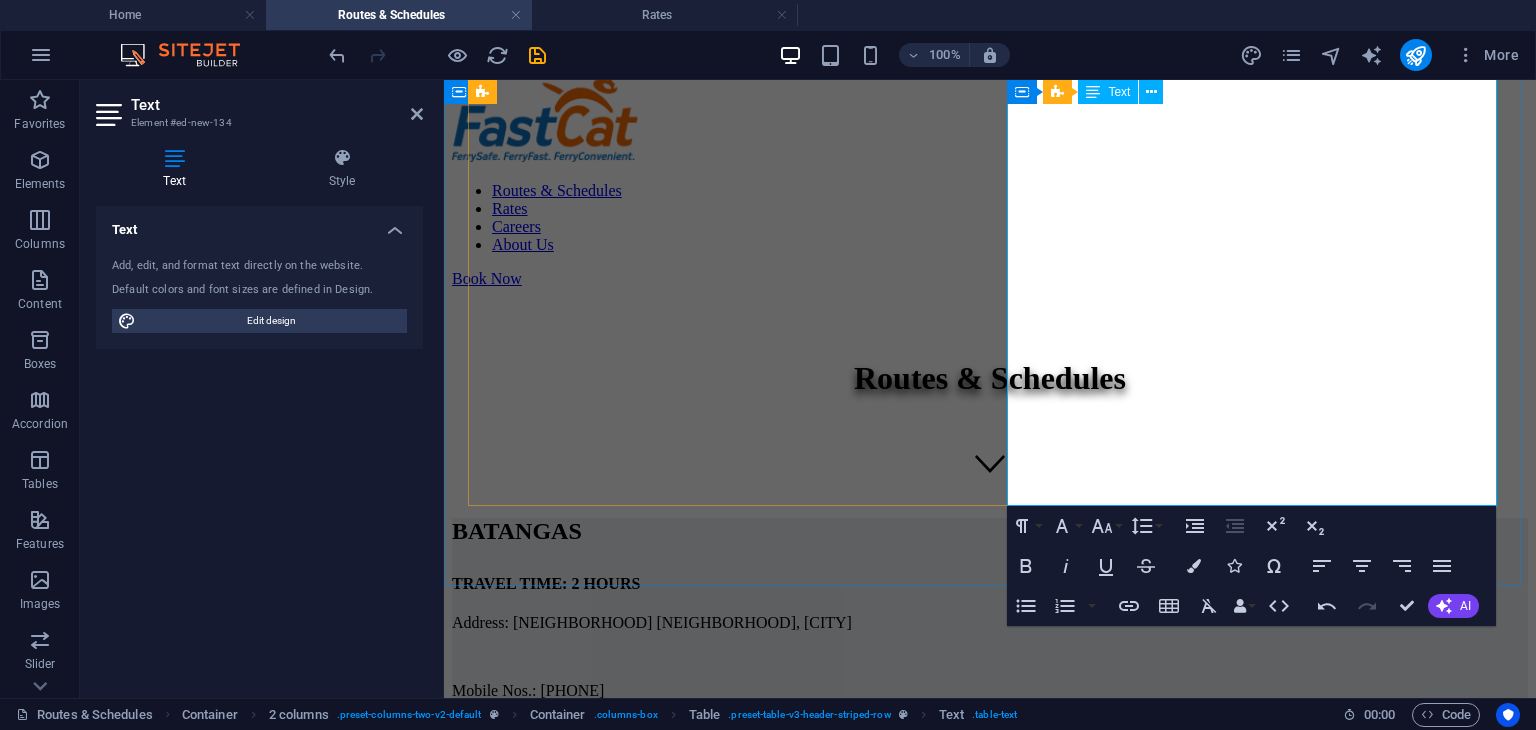 scroll, scrollTop: 276, scrollLeft: 0, axis: vertical 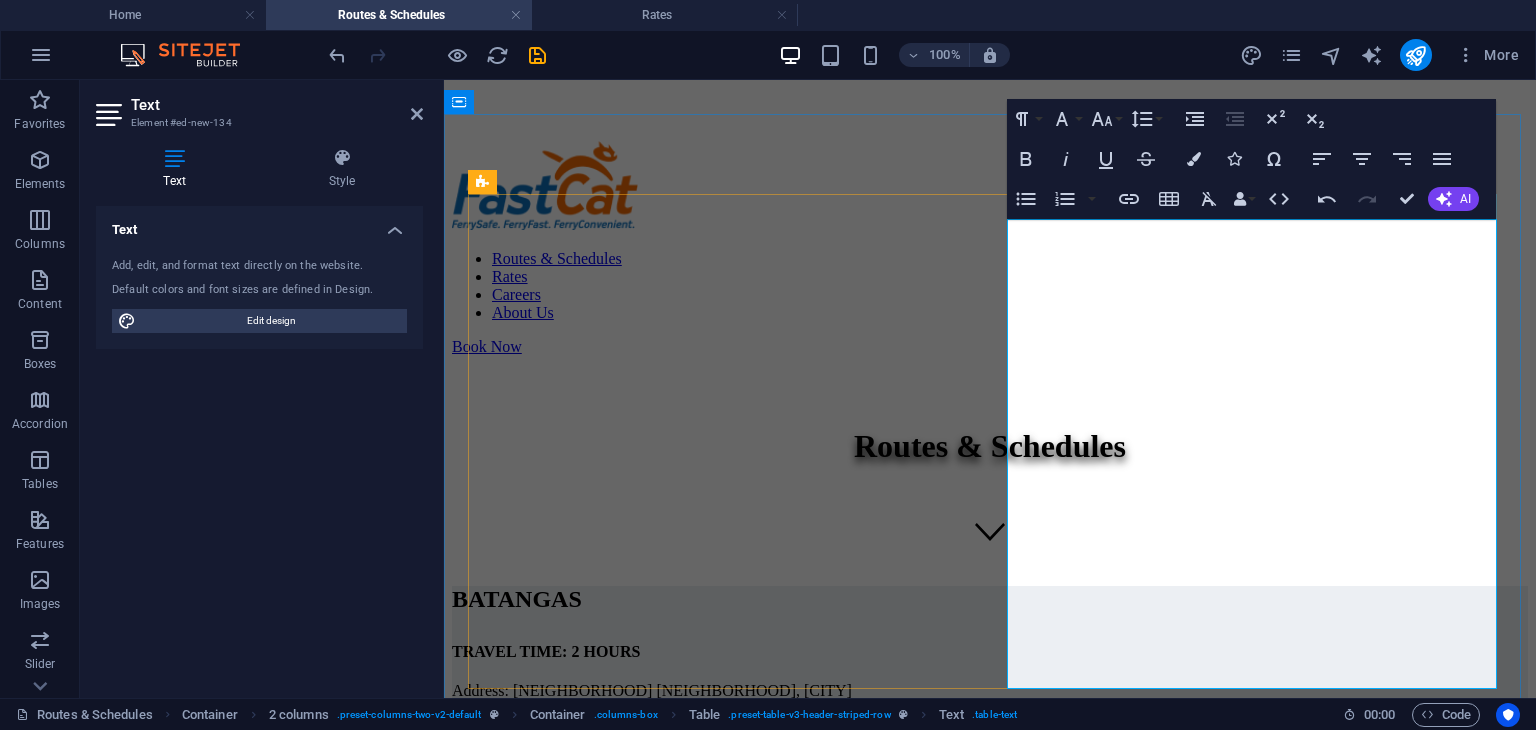 click on "12:00 AM" at bounding box center [740, 873] 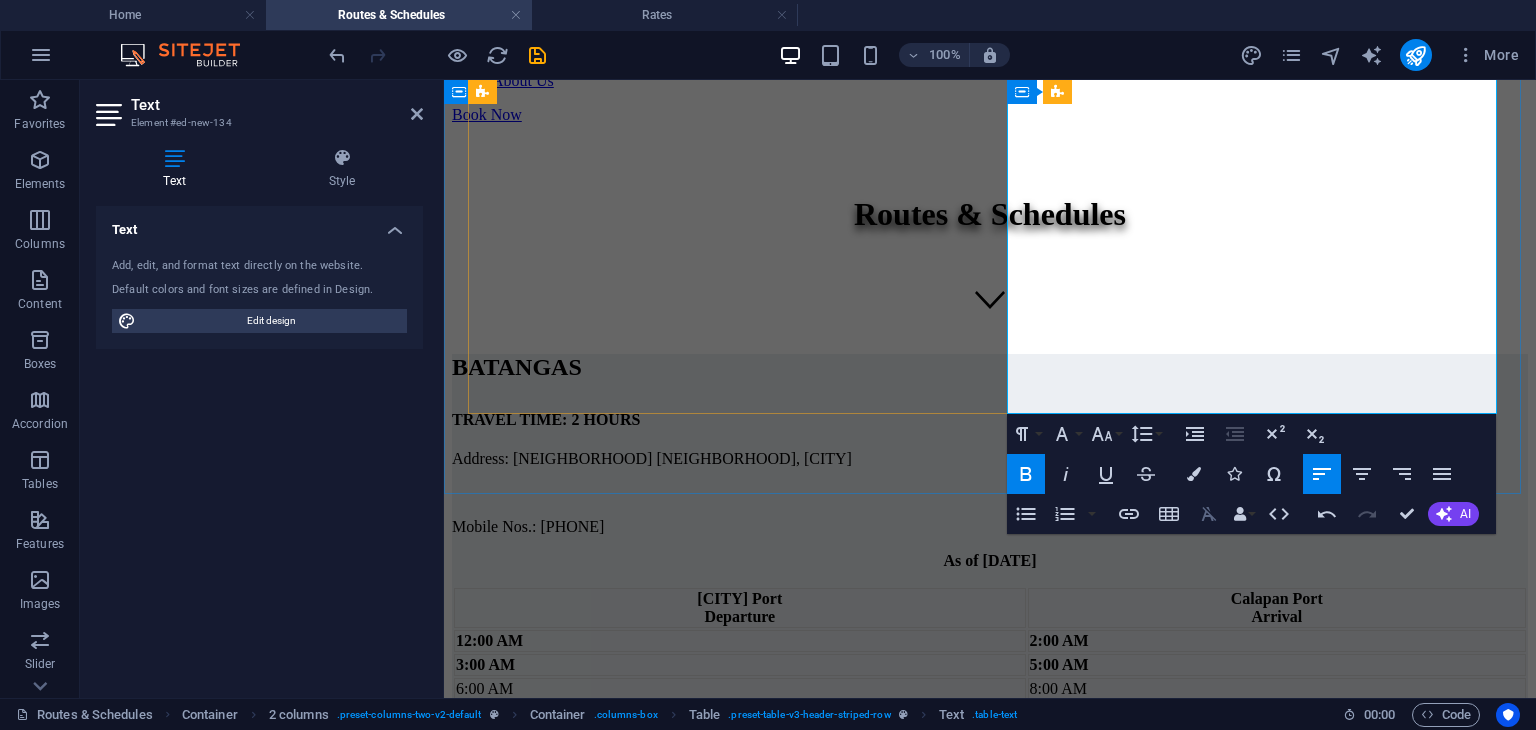 scroll, scrollTop: 476, scrollLeft: 0, axis: vertical 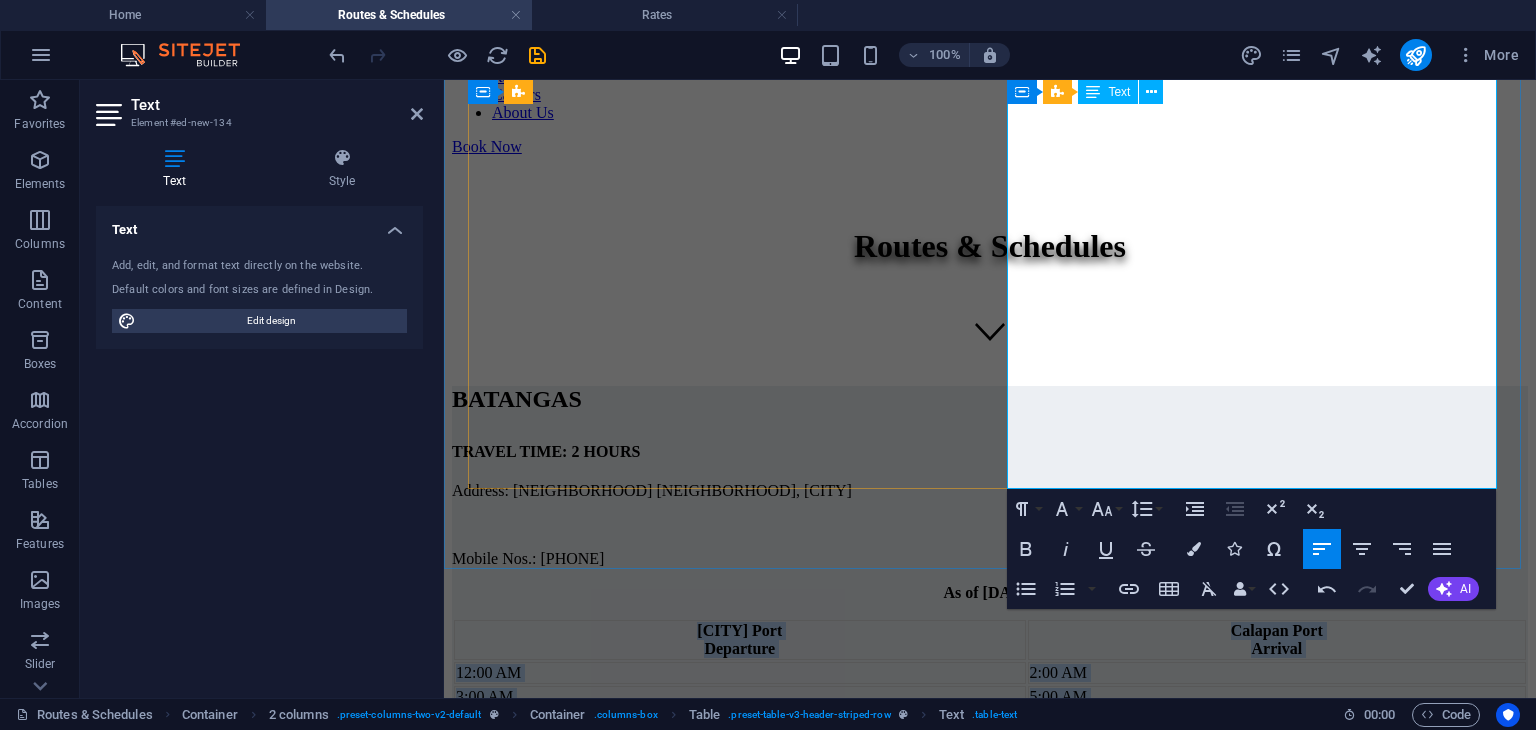 click on "9:00 AM" at bounding box center (740, 745) 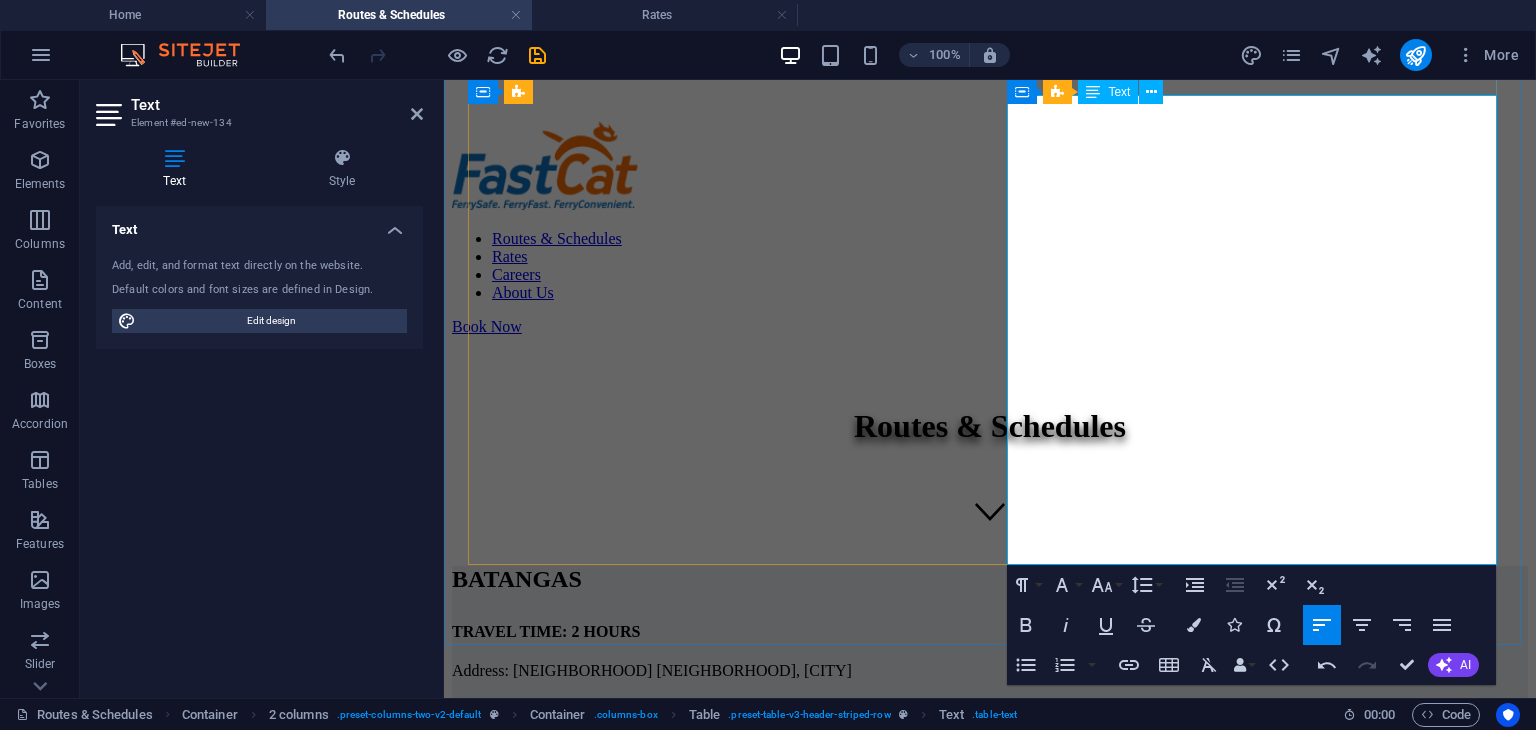 scroll, scrollTop: 176, scrollLeft: 0, axis: vertical 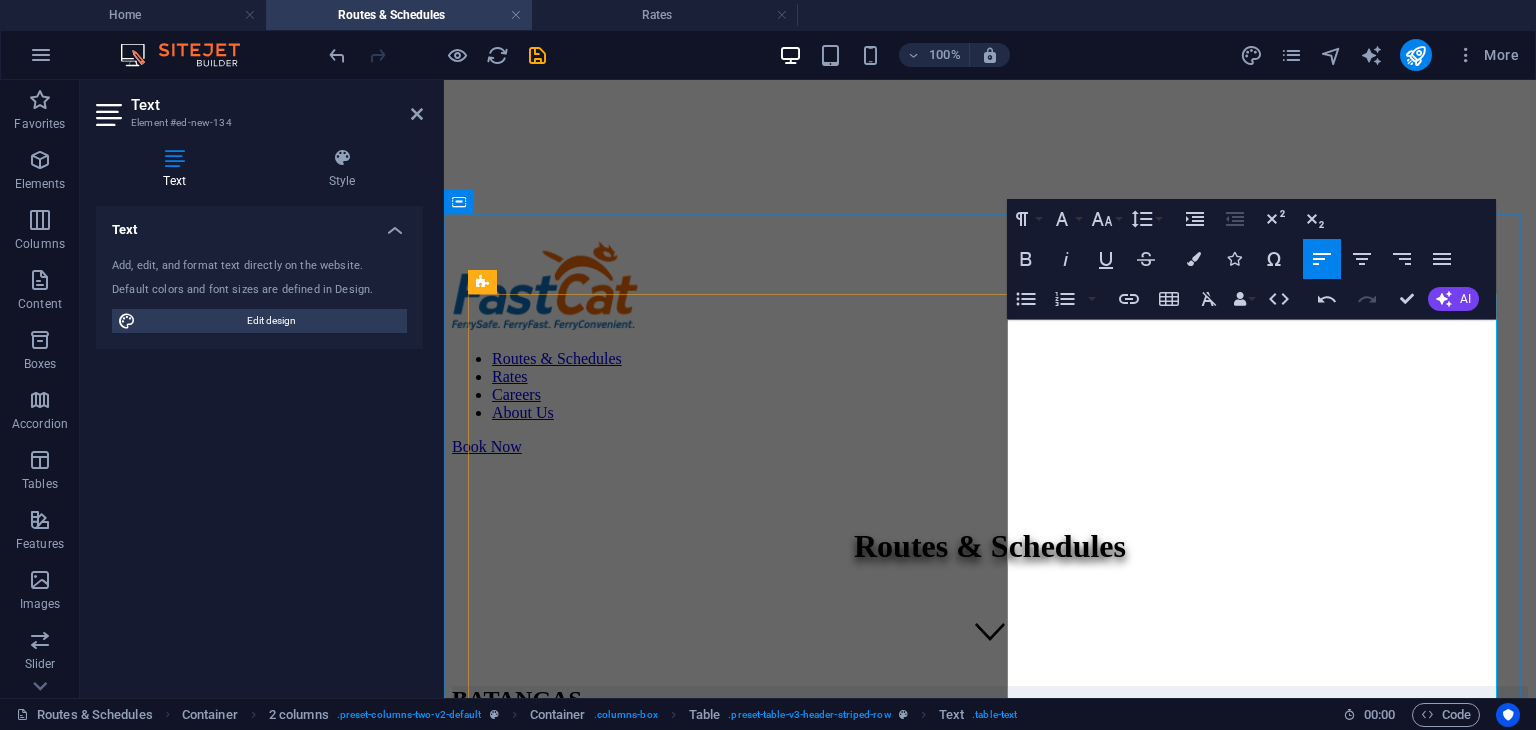 drag, startPoint x: 1028, startPoint y: 356, endPoint x: 1201, endPoint y: 354, distance: 173.01157 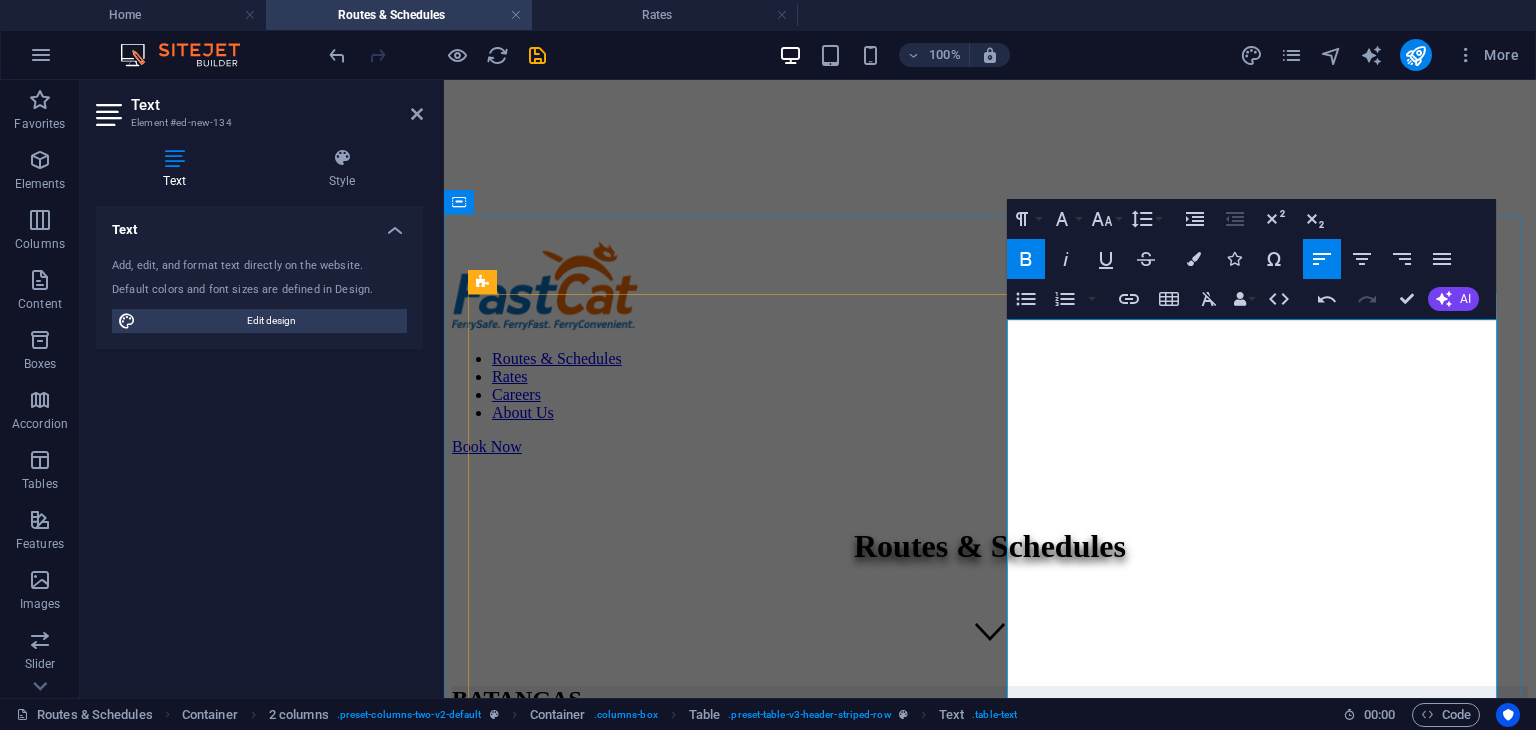 drag, startPoint x: 1385, startPoint y: 350, endPoint x: 1473, endPoint y: 355, distance: 88.14193 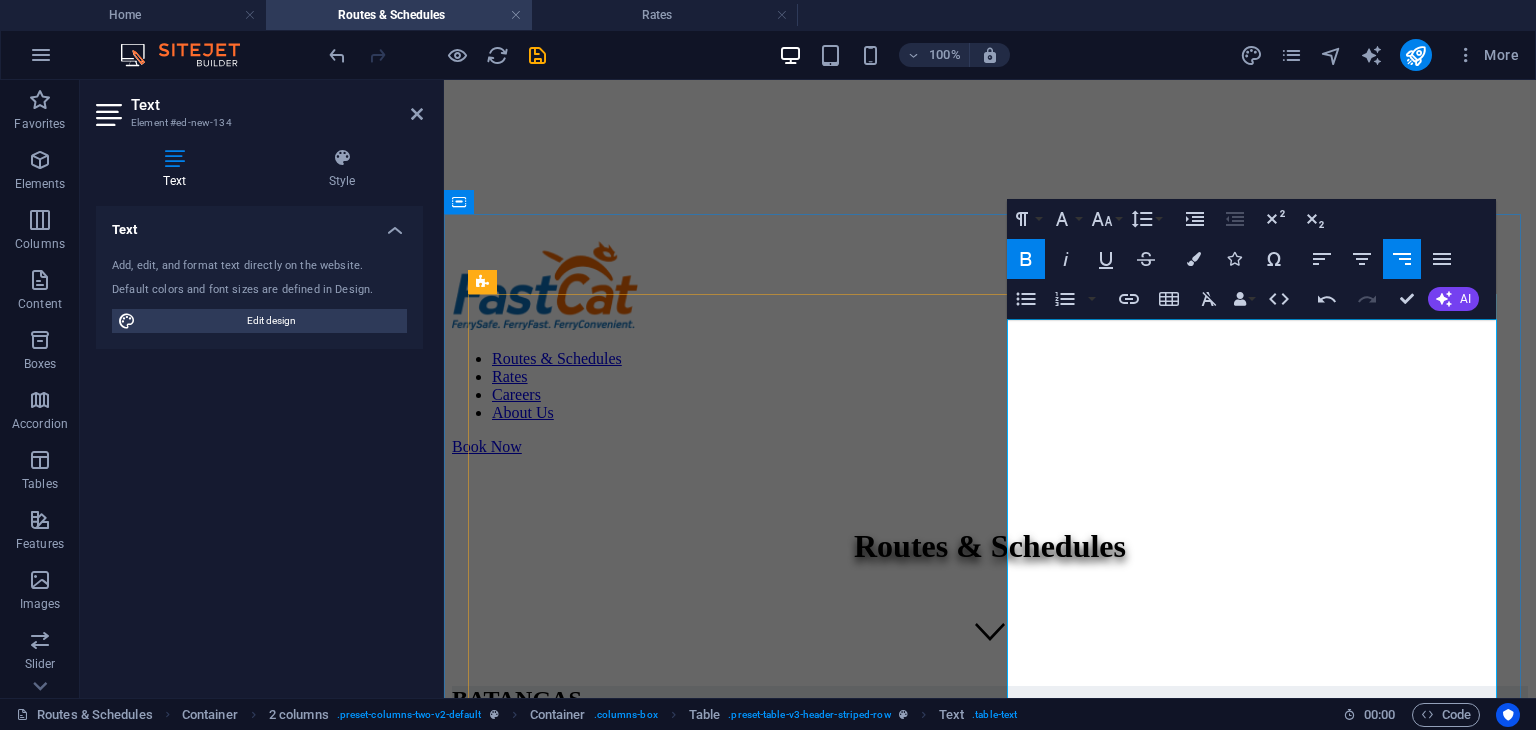 drag, startPoint x: 1384, startPoint y: 351, endPoint x: 1484, endPoint y: 351, distance: 100 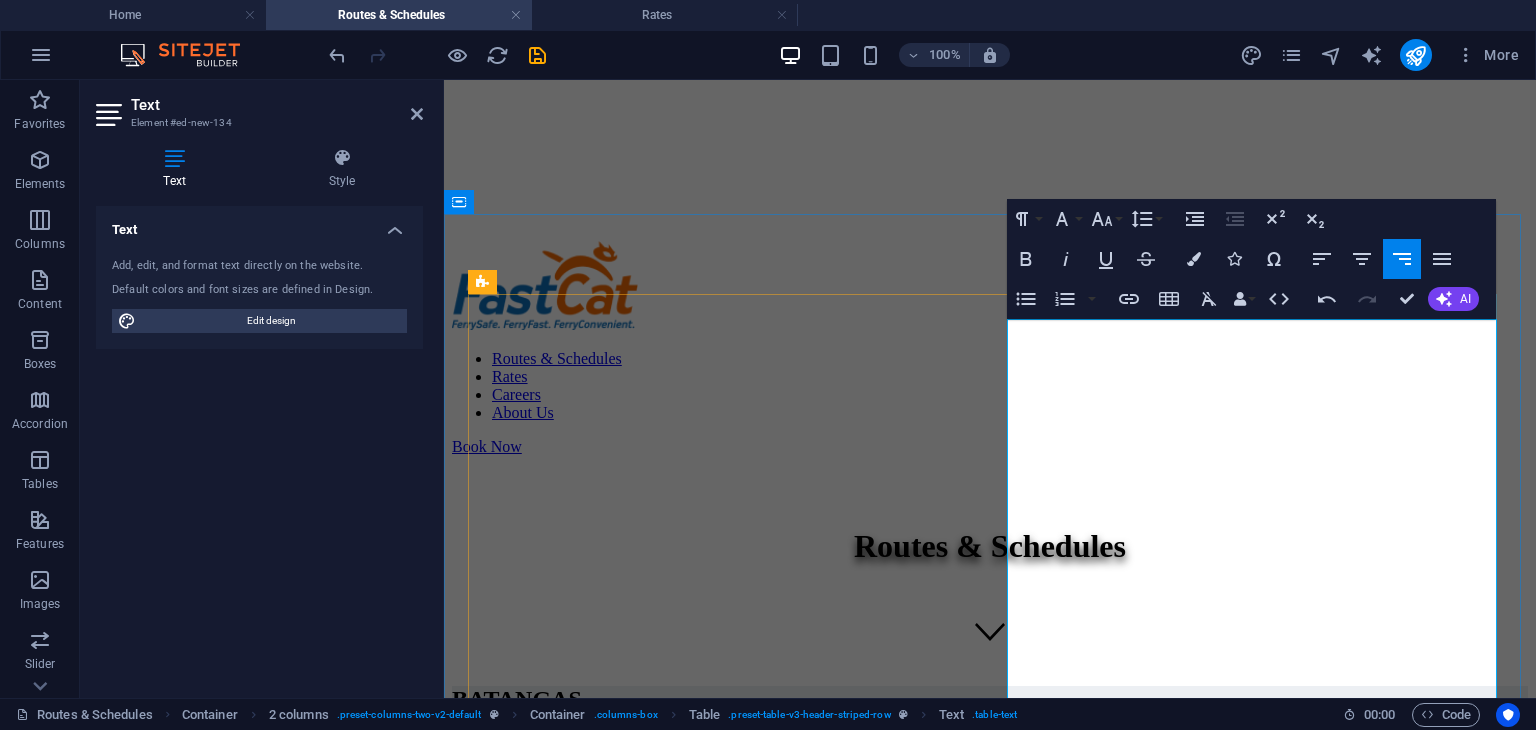 drag, startPoint x: 1368, startPoint y: 351, endPoint x: 1480, endPoint y: 351, distance: 112 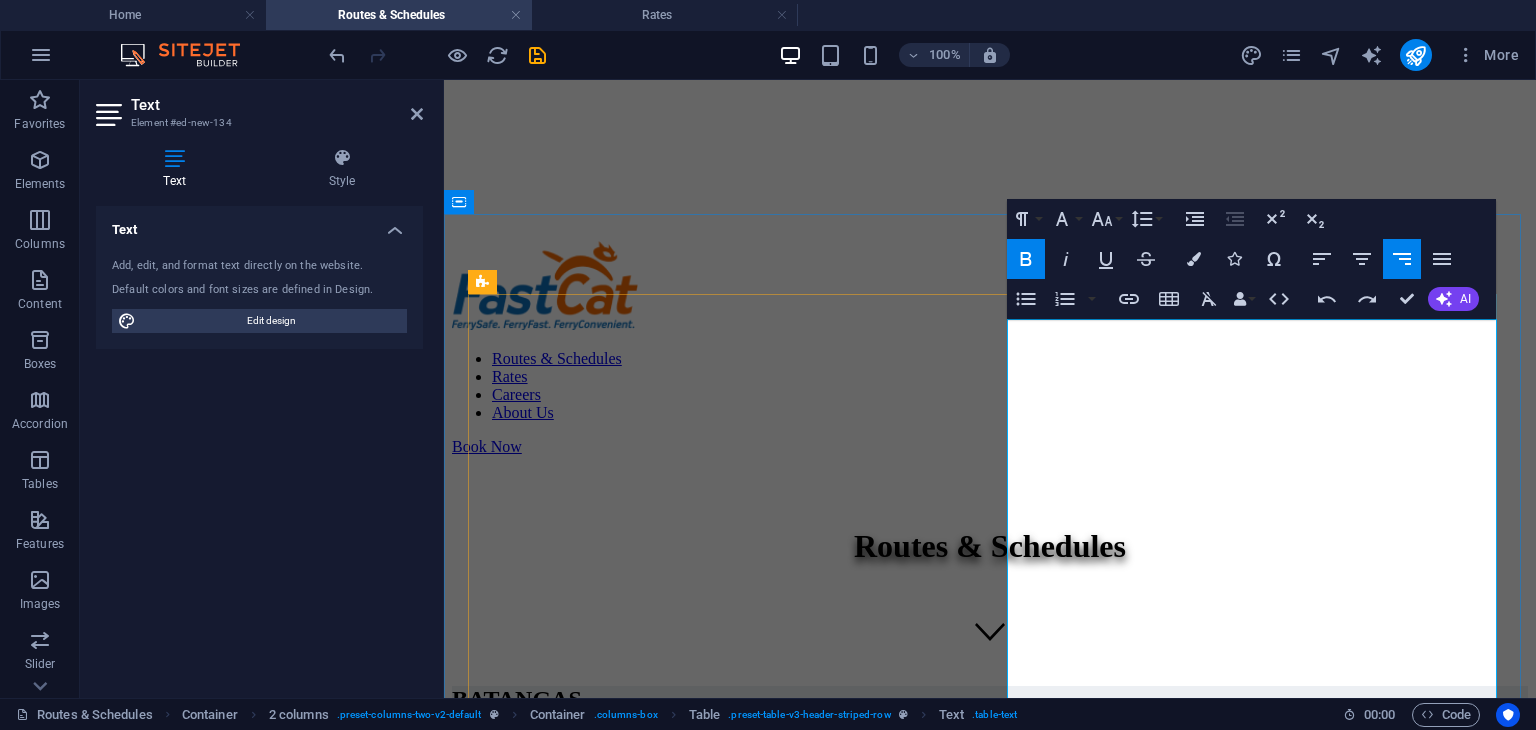 drag, startPoint x: 1355, startPoint y: 356, endPoint x: 1475, endPoint y: 354, distance: 120.01666 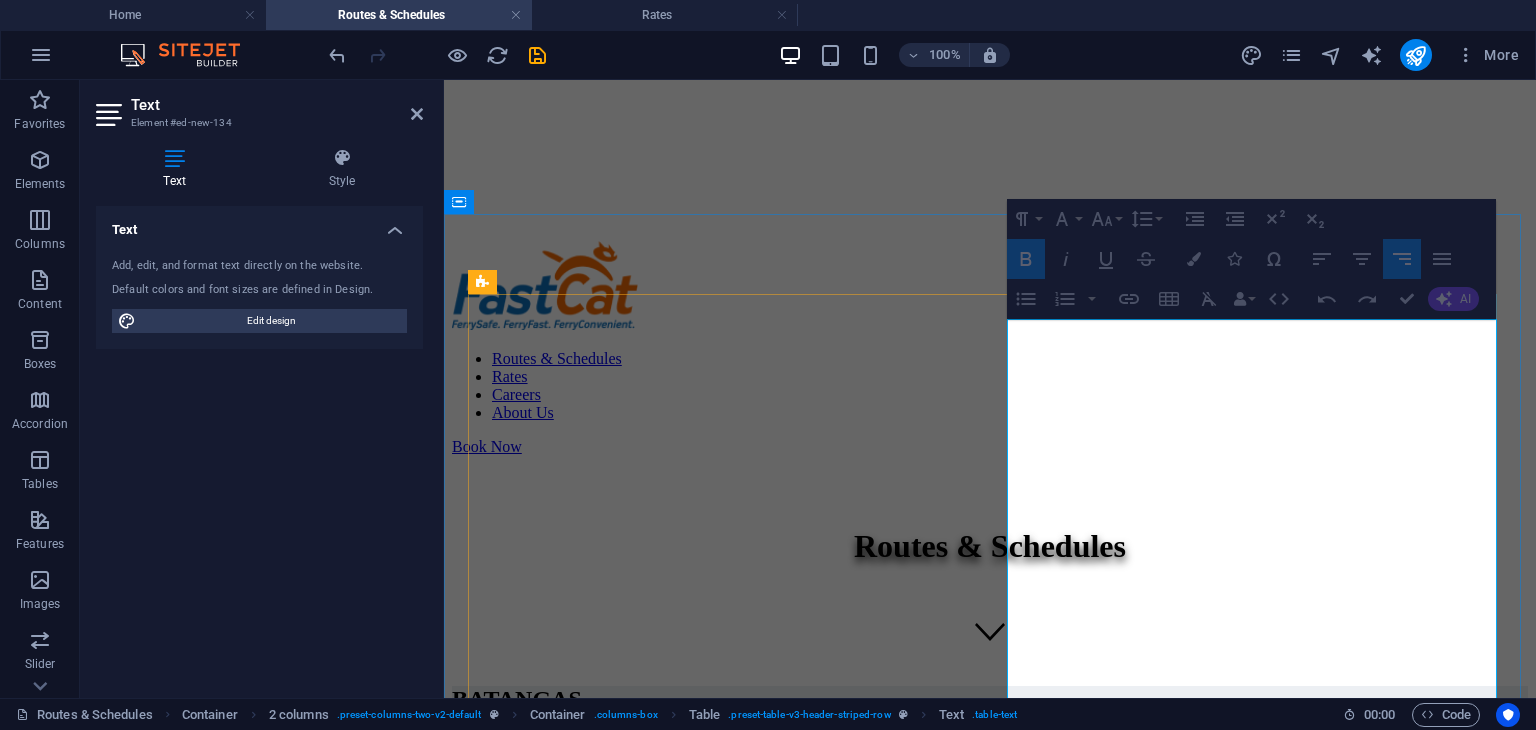drag, startPoint x: 1032, startPoint y: 431, endPoint x: 1387, endPoint y: 448, distance: 355.4068 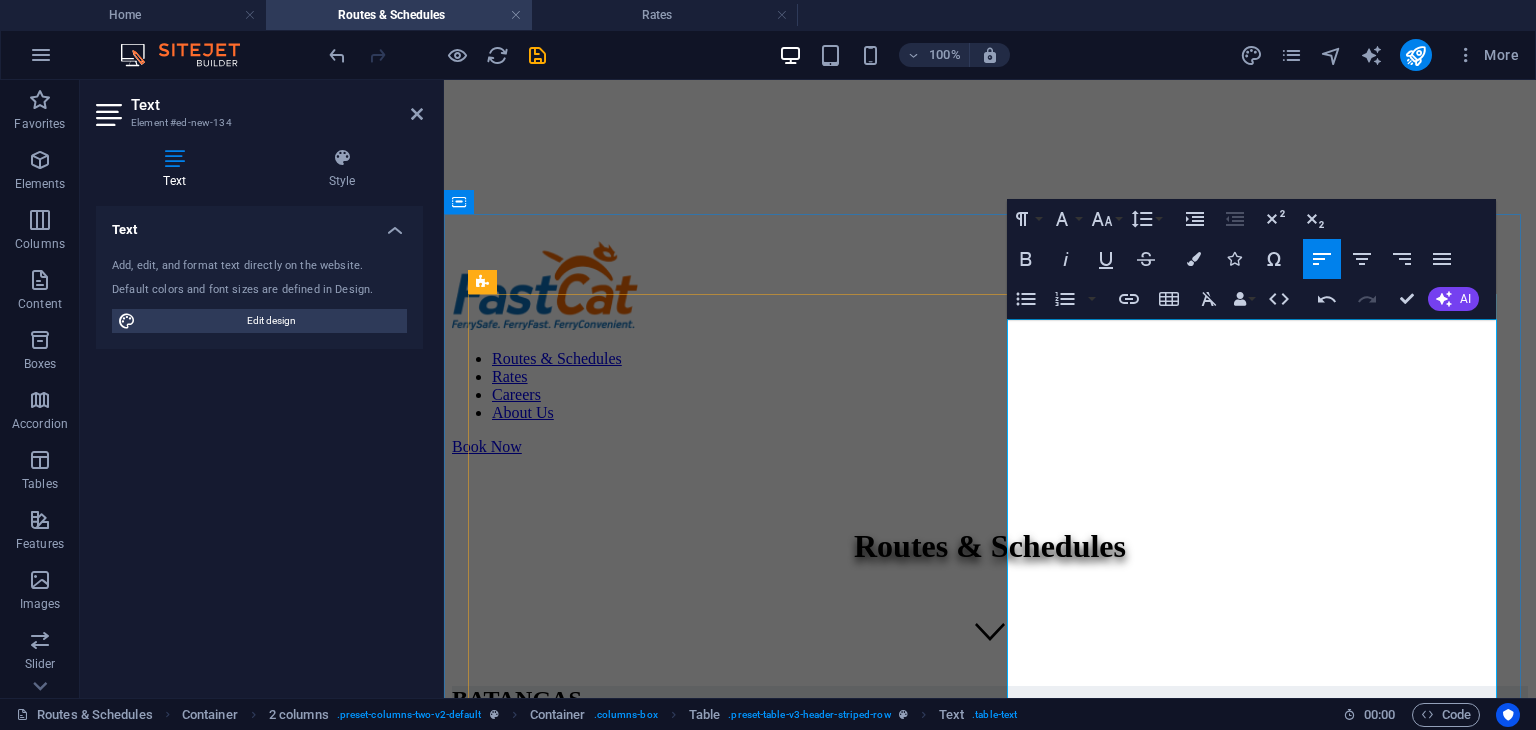 drag, startPoint x: 1032, startPoint y: 428, endPoint x: 1125, endPoint y: 451, distance: 95.80188 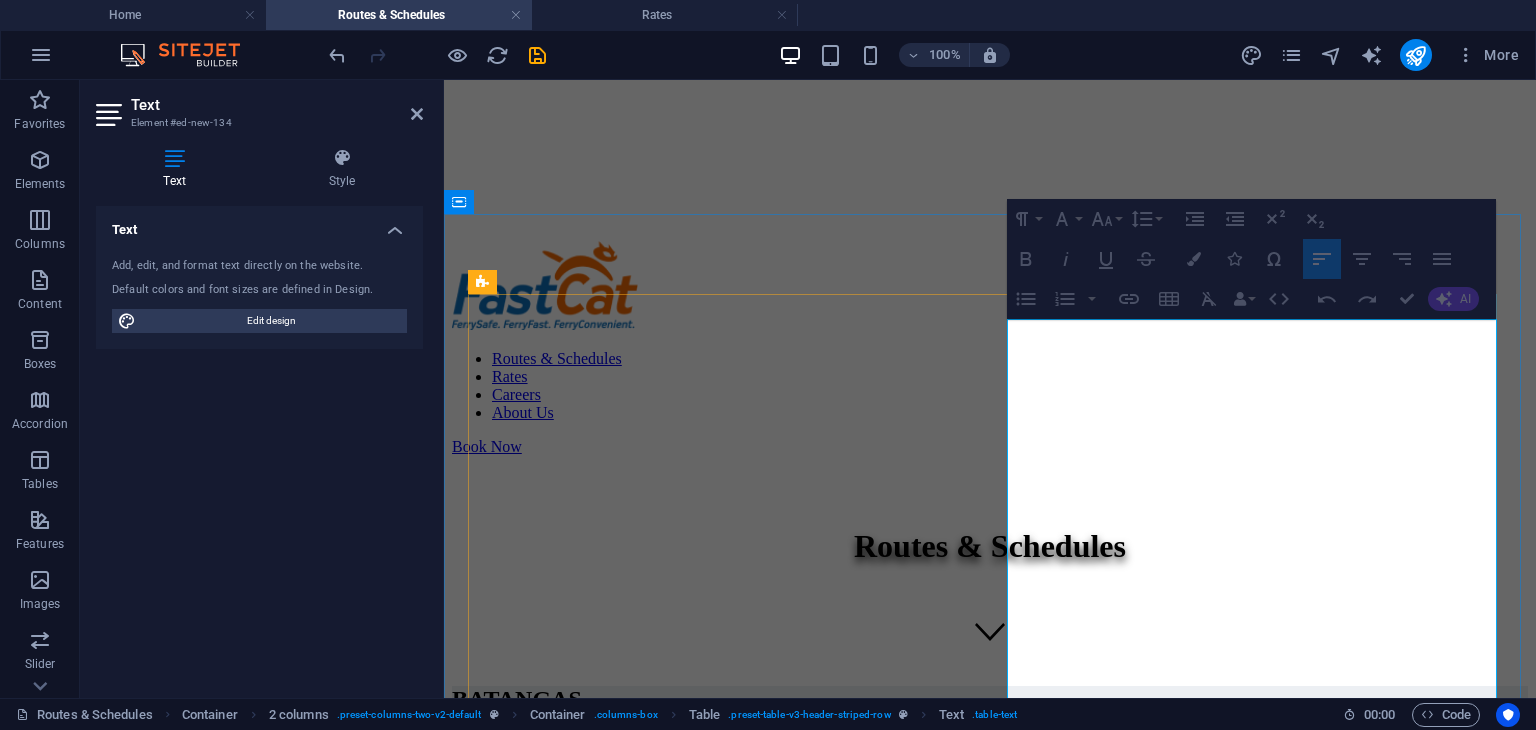 scroll, scrollTop: 376, scrollLeft: 0, axis: vertical 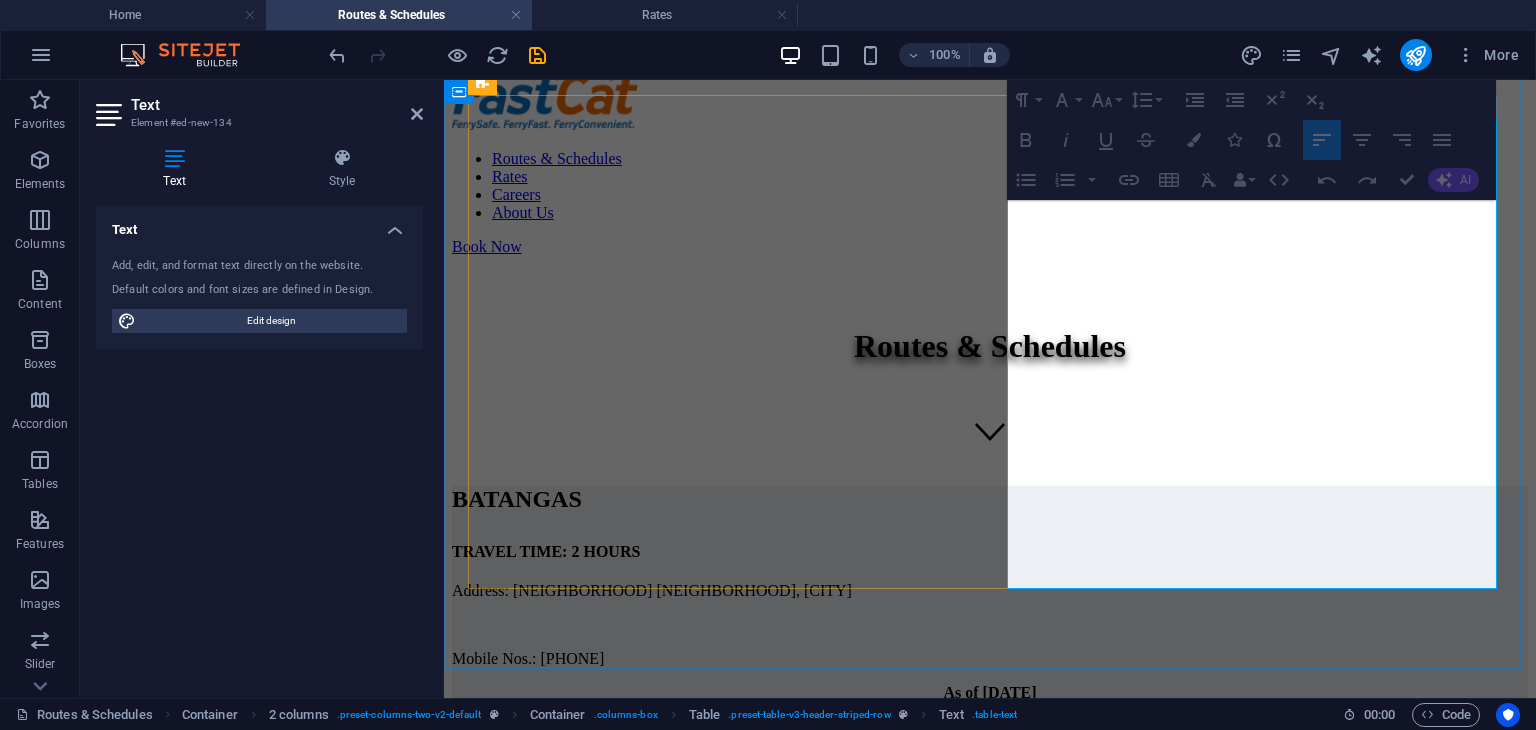 drag, startPoint x: 1031, startPoint y: 431, endPoint x: 1439, endPoint y: 553, distance: 425.84973 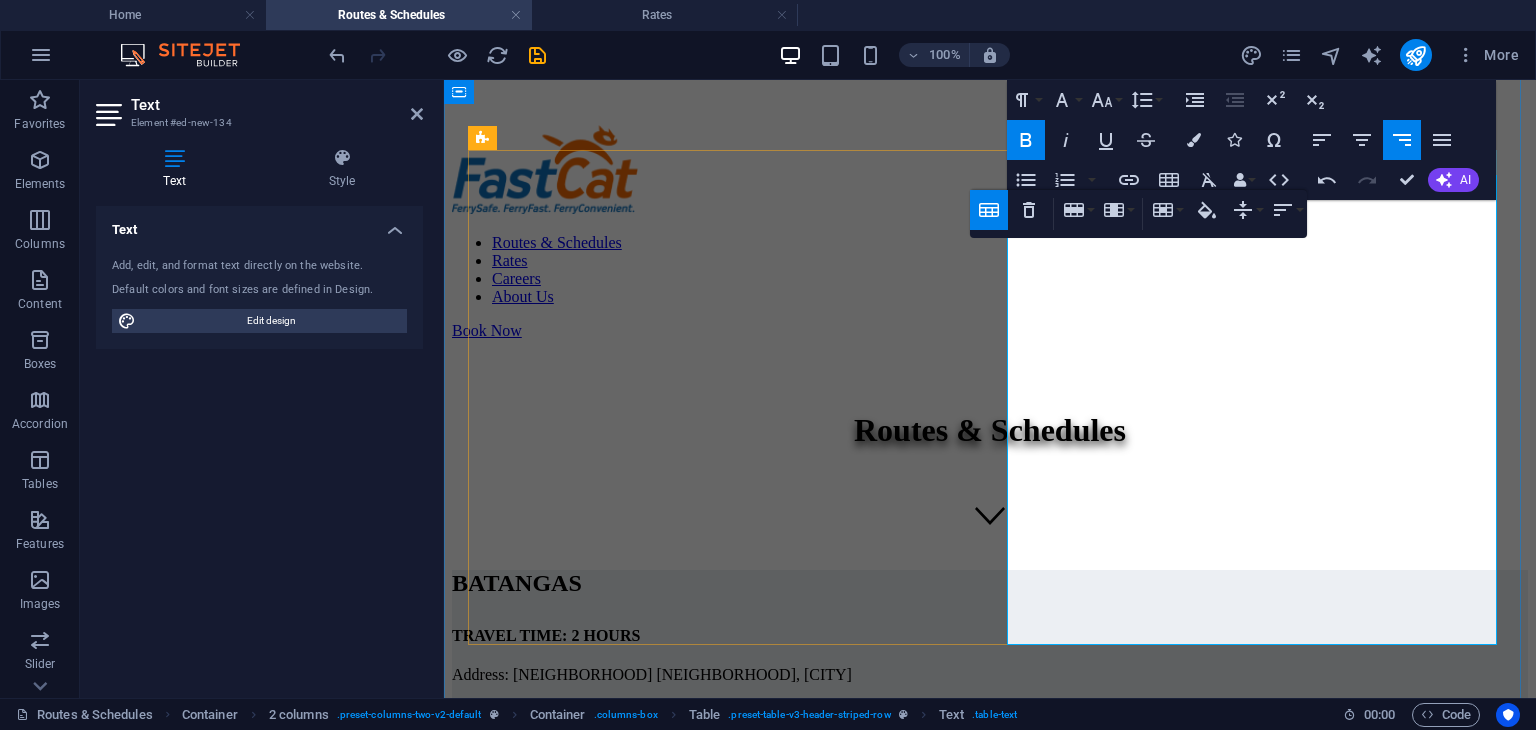 scroll, scrollTop: 176, scrollLeft: 0, axis: vertical 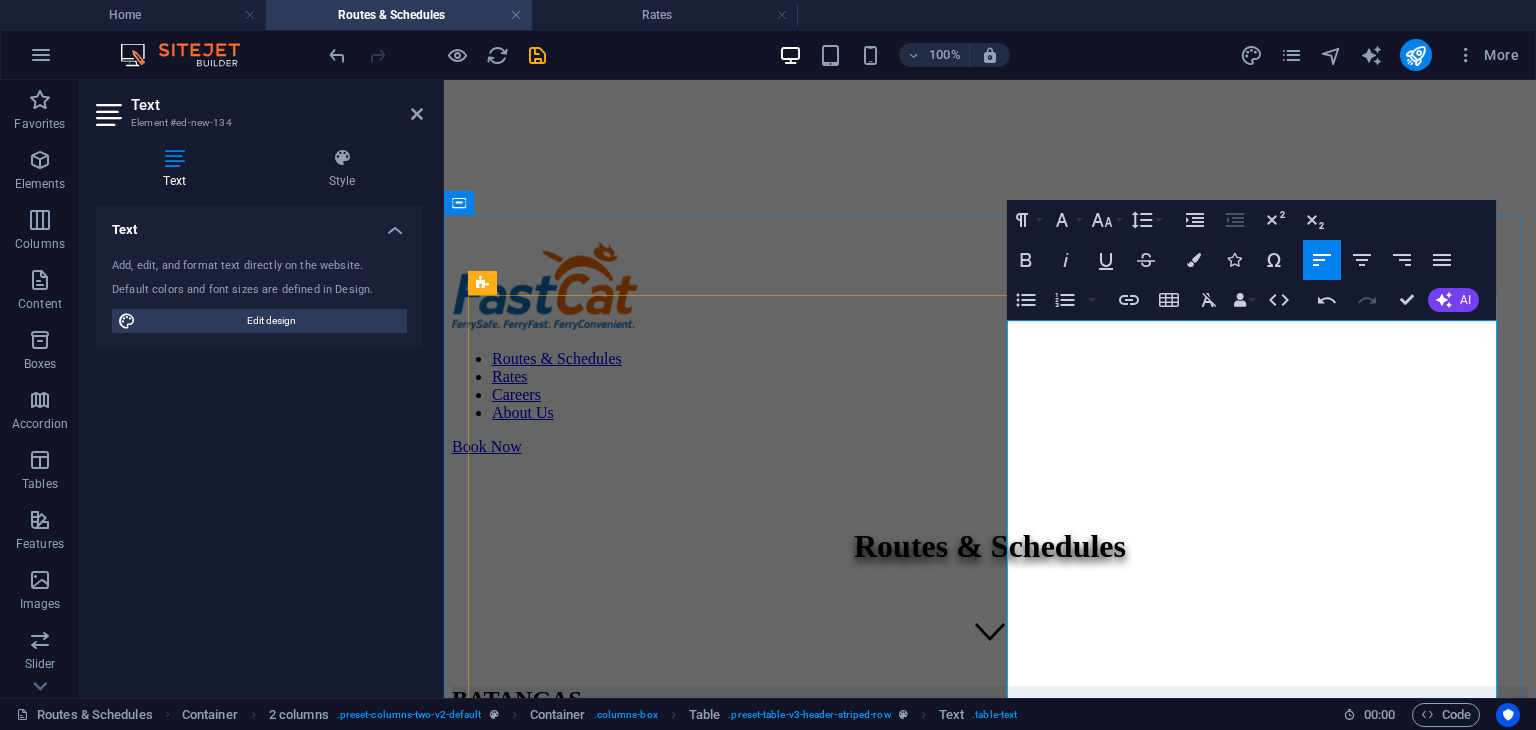 click on "3:00 AM" at bounding box center [740, 997] 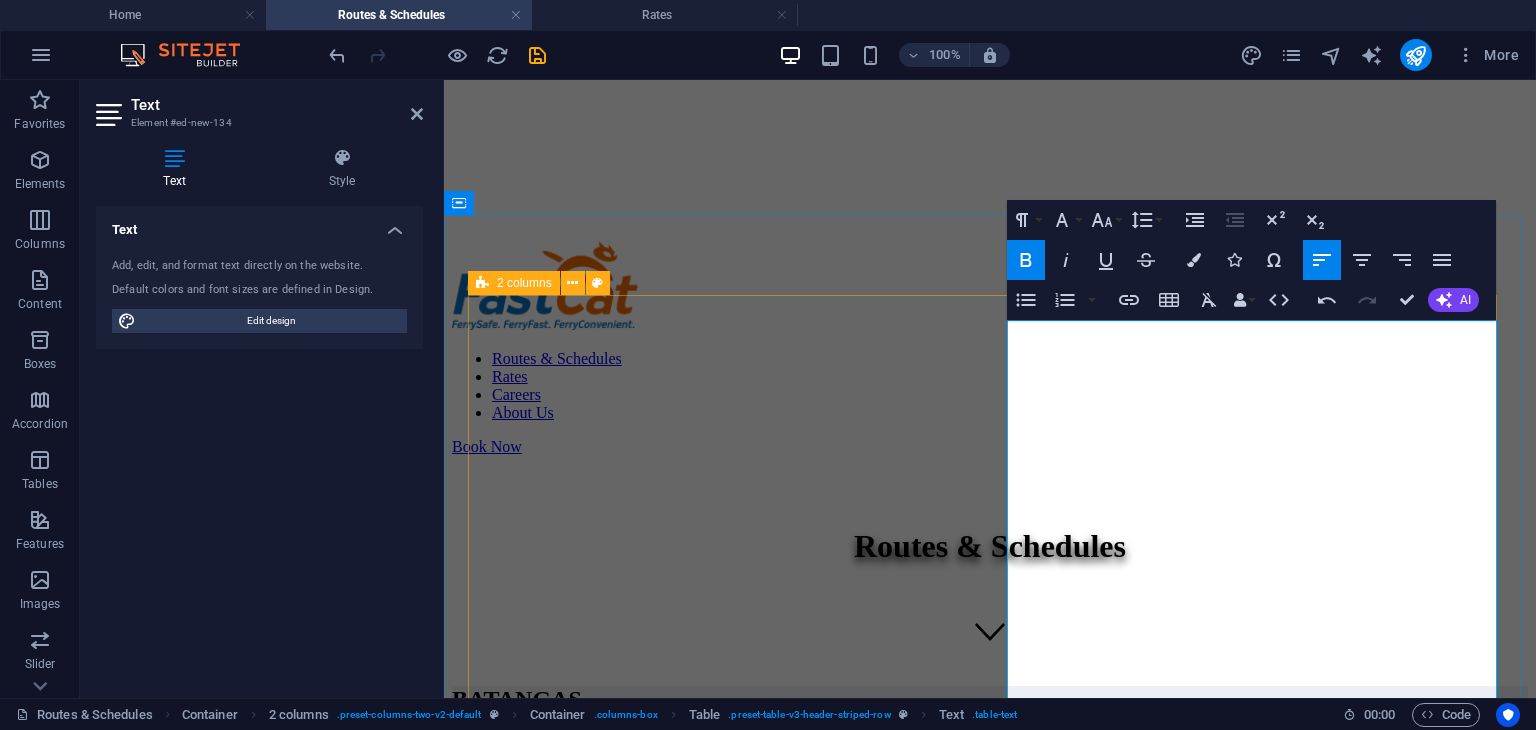 drag, startPoint x: 1116, startPoint y: 437, endPoint x: 1023, endPoint y: 449, distance: 93.770996 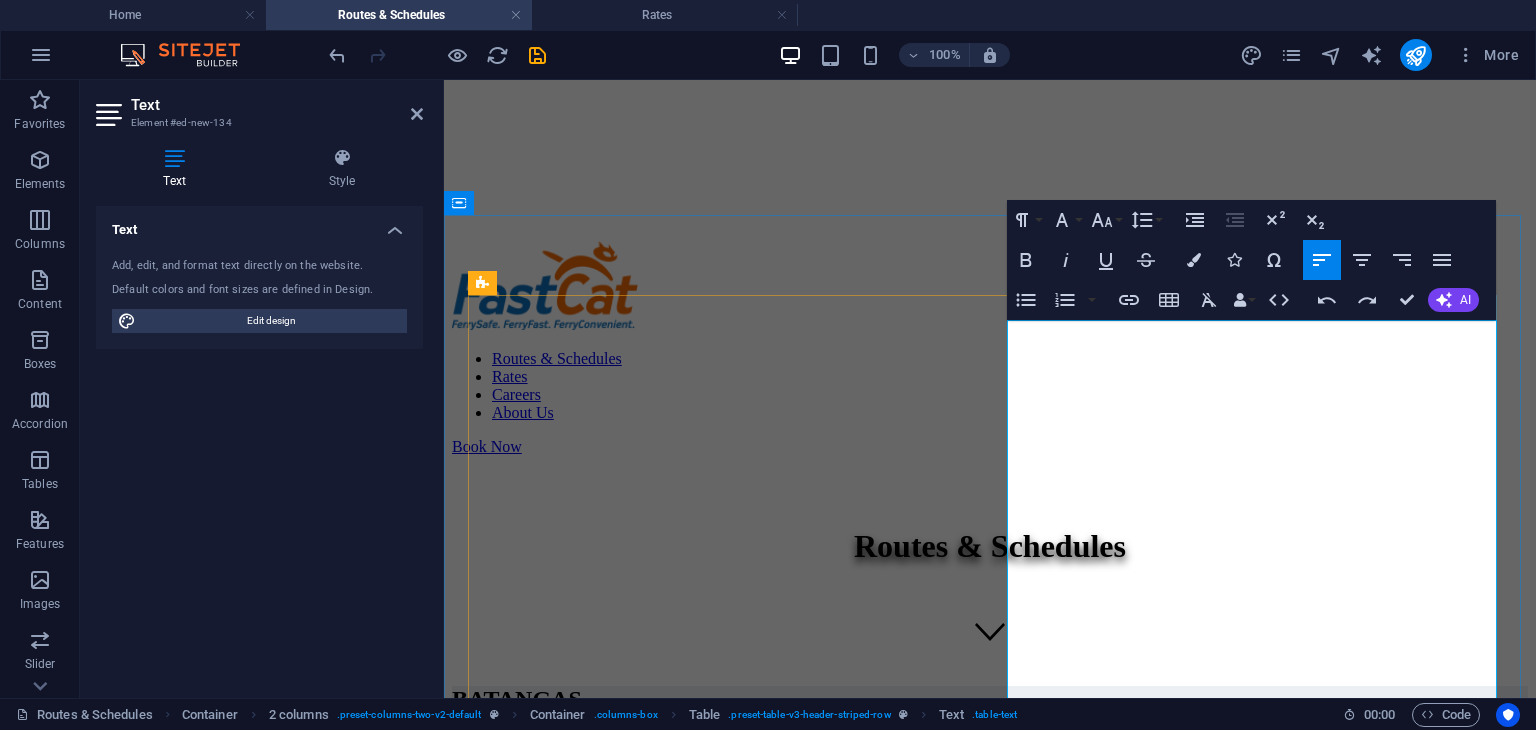 drag, startPoint x: 1100, startPoint y: 440, endPoint x: 1027, endPoint y: 440, distance: 73 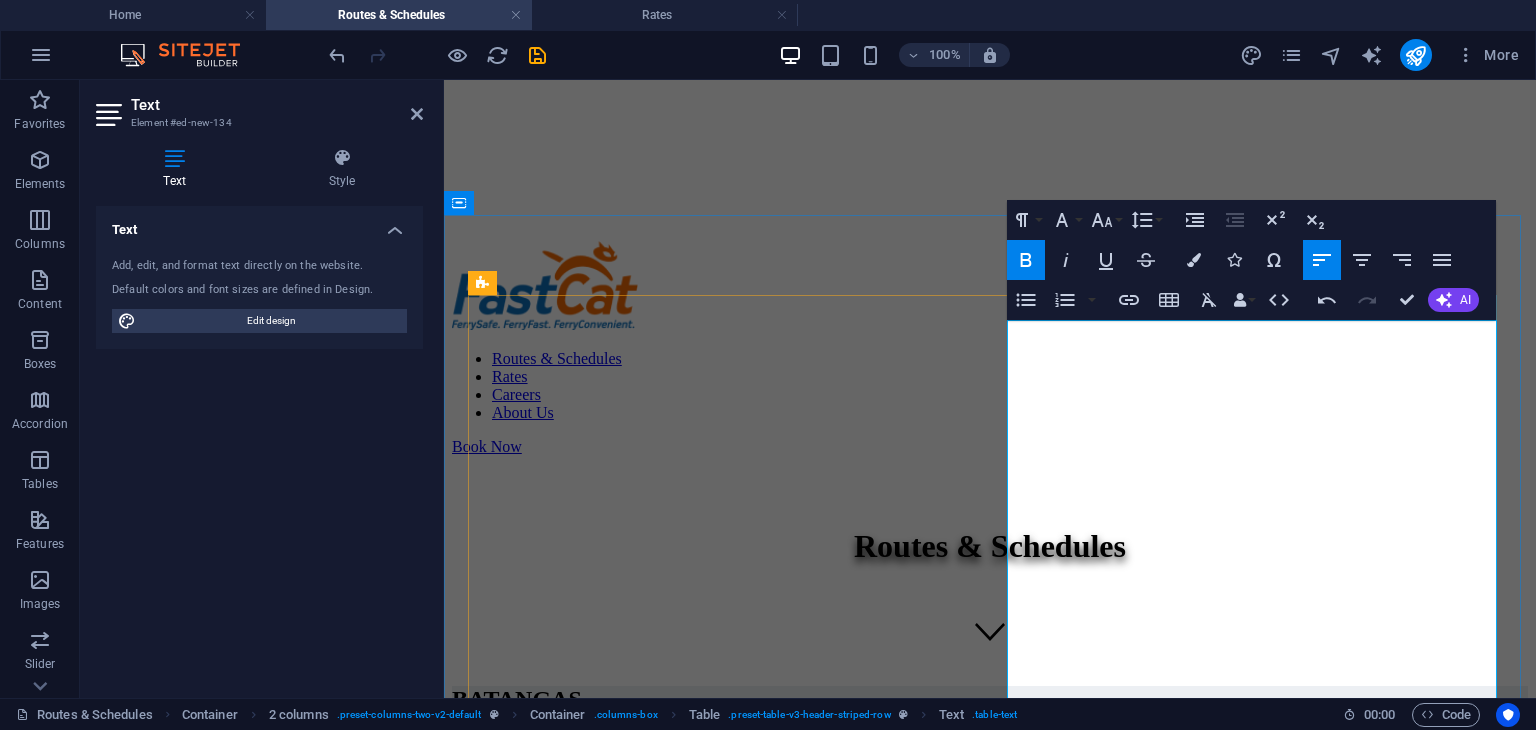 drag, startPoint x: 1119, startPoint y: 443, endPoint x: 1025, endPoint y: 444, distance: 94.00532 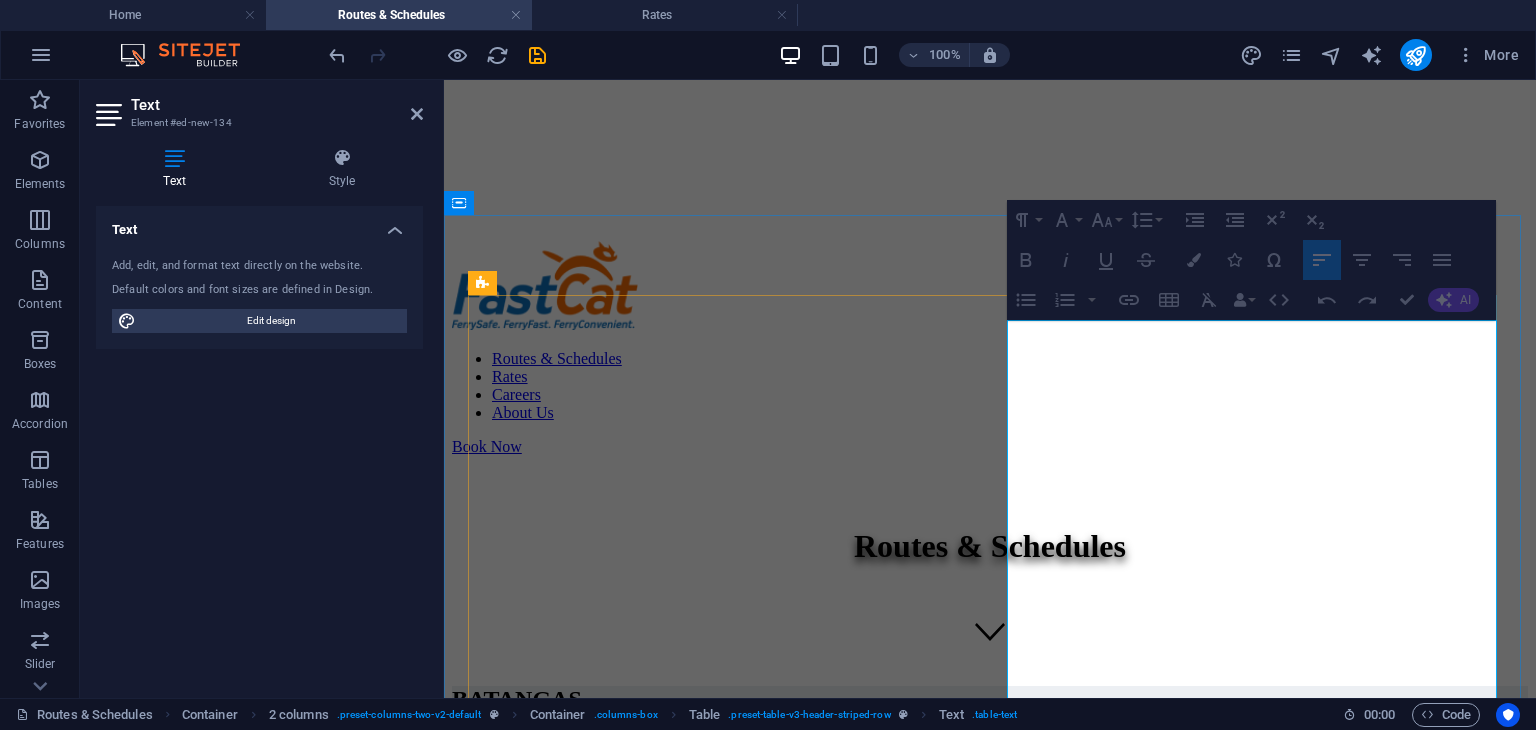 drag, startPoint x: 1032, startPoint y: 434, endPoint x: 1172, endPoint y: 466, distance: 143.61058 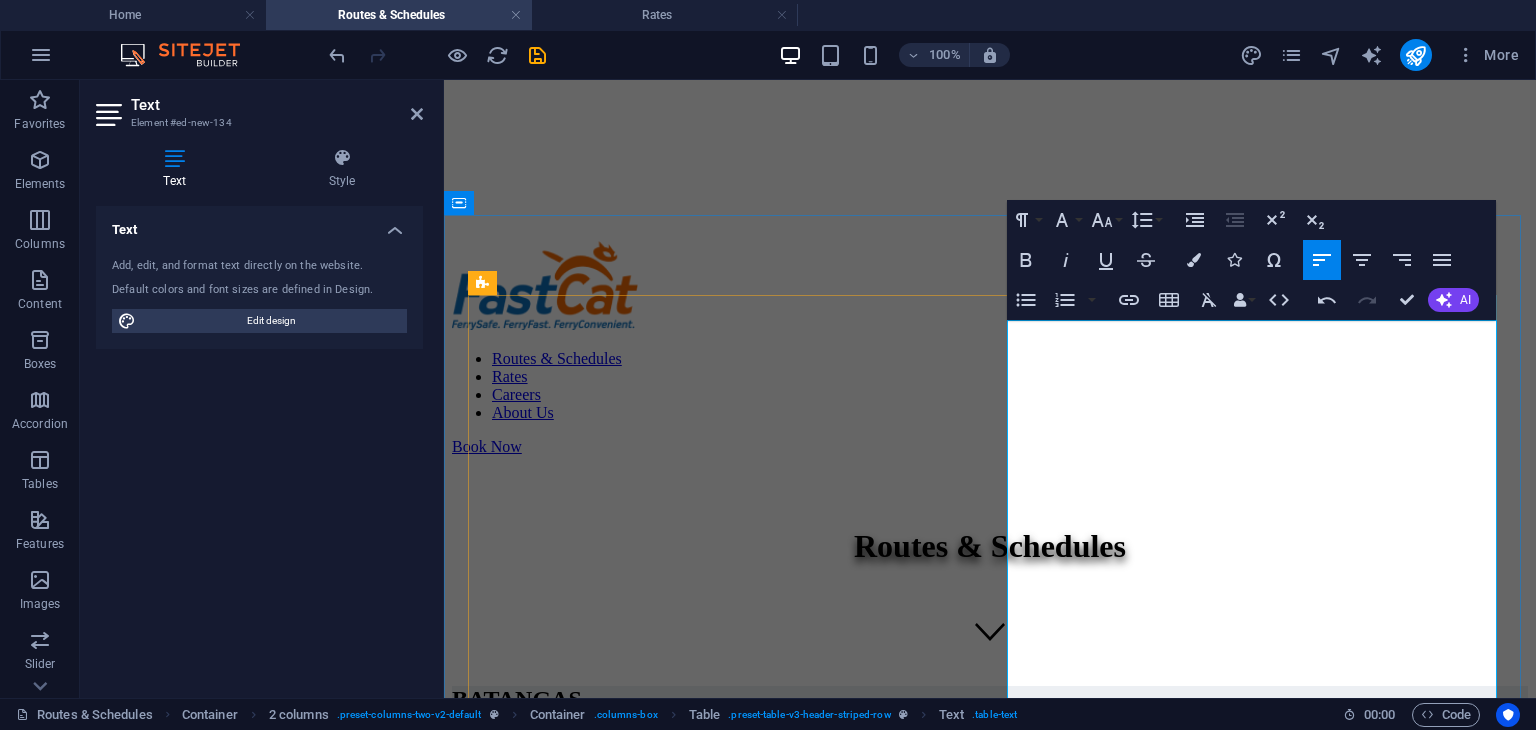 click on "​12:00 AM" at bounding box center (740, 973) 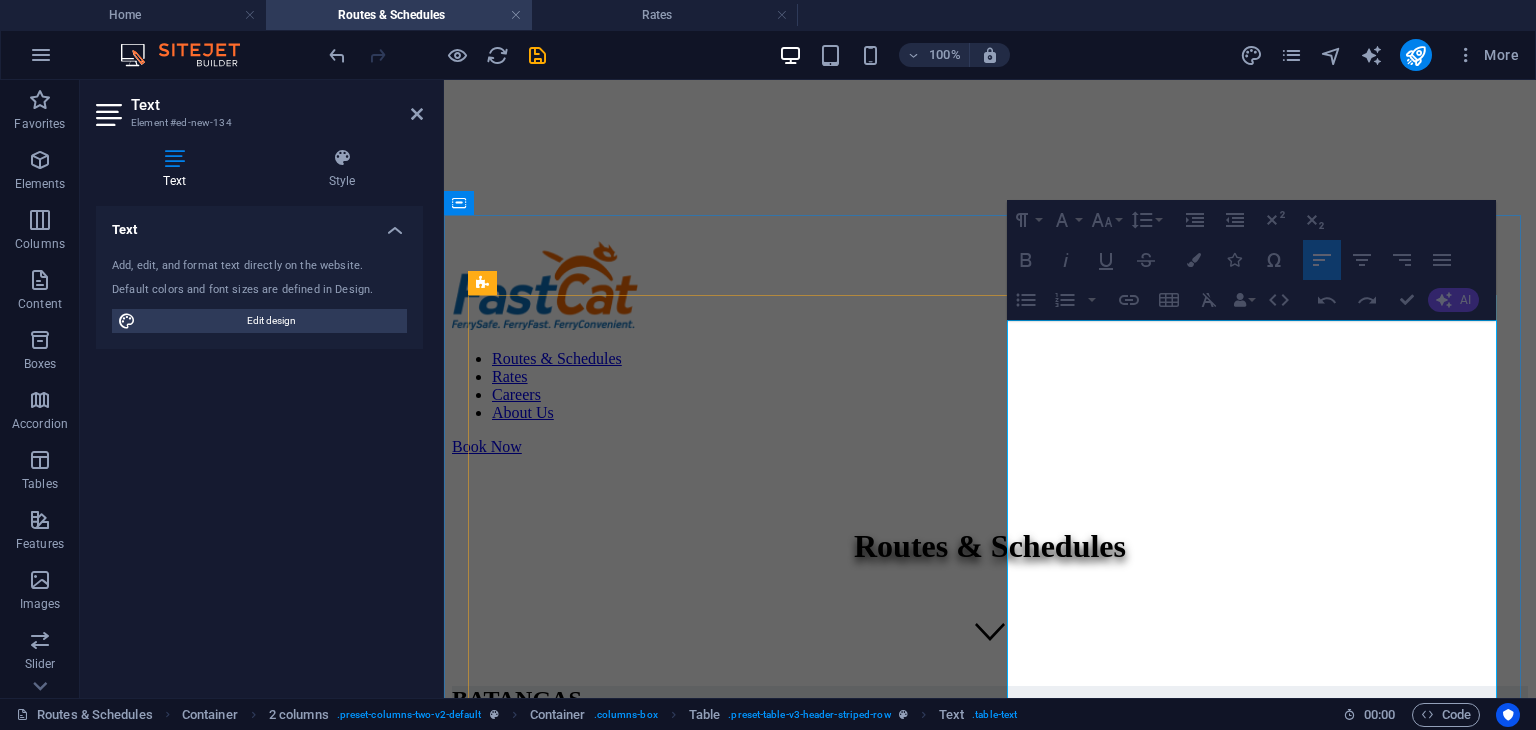 drag, startPoint x: 1046, startPoint y: 432, endPoint x: 1440, endPoint y: 434, distance: 394.00507 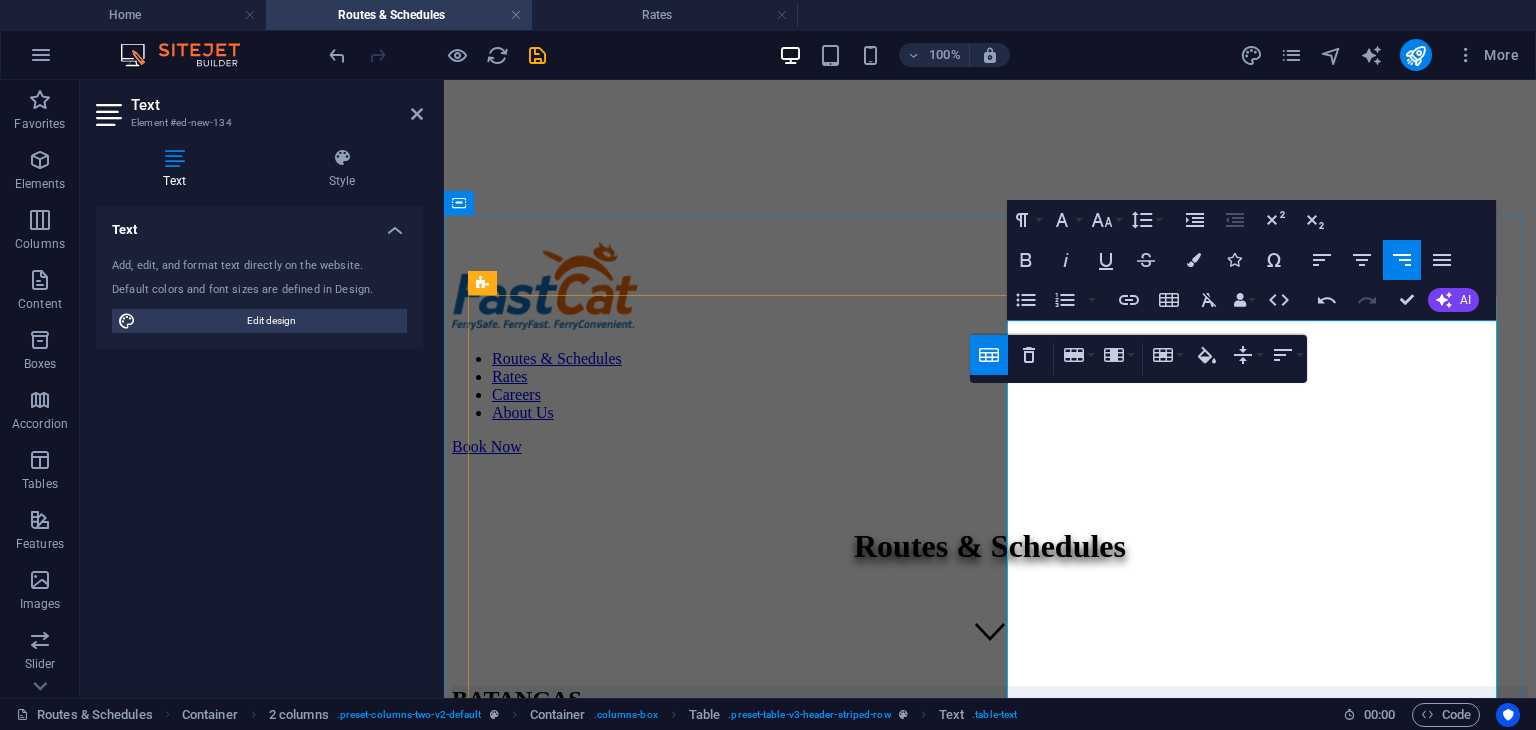 click on "​12:00 AM" at bounding box center [488, 972] 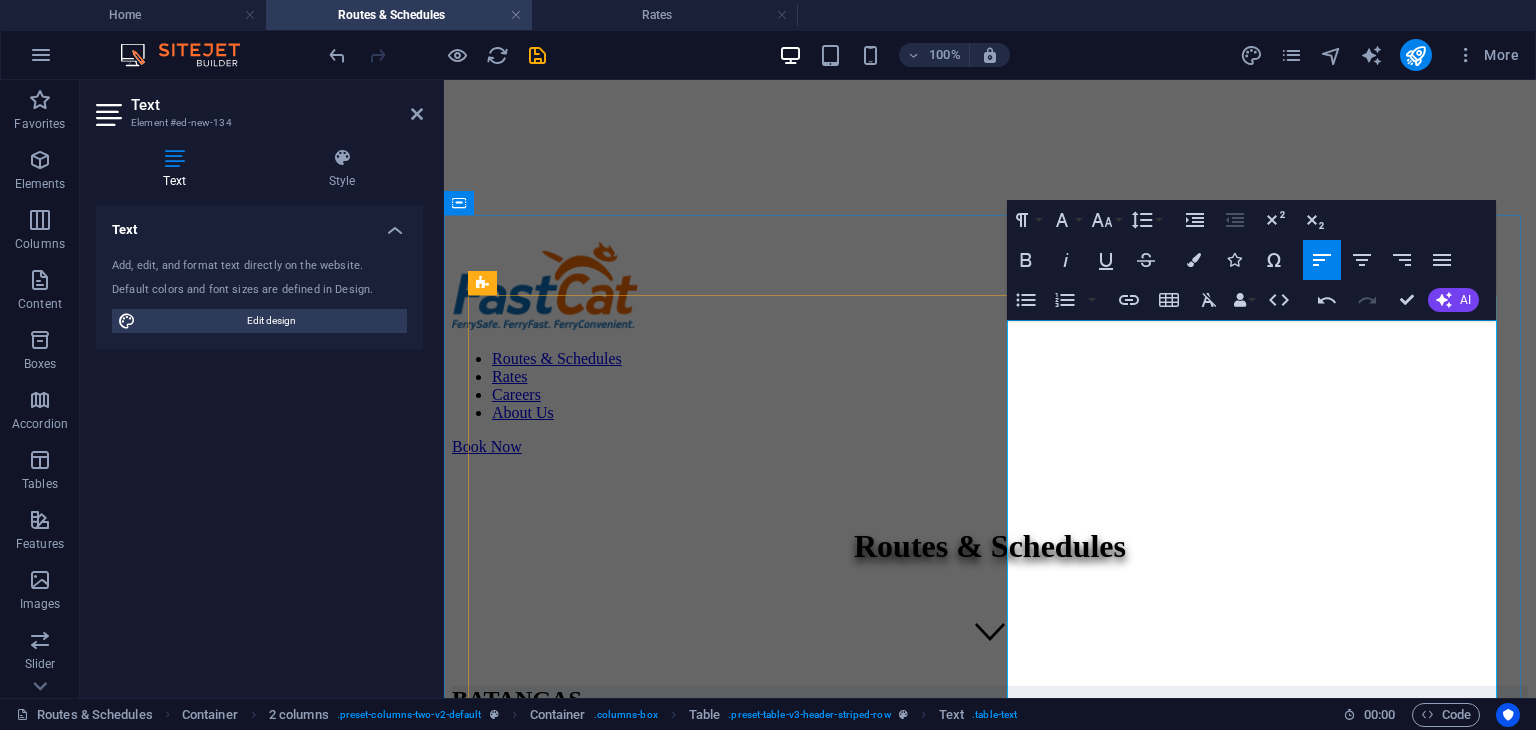 click on "​12:00 AM" at bounding box center [488, 972] 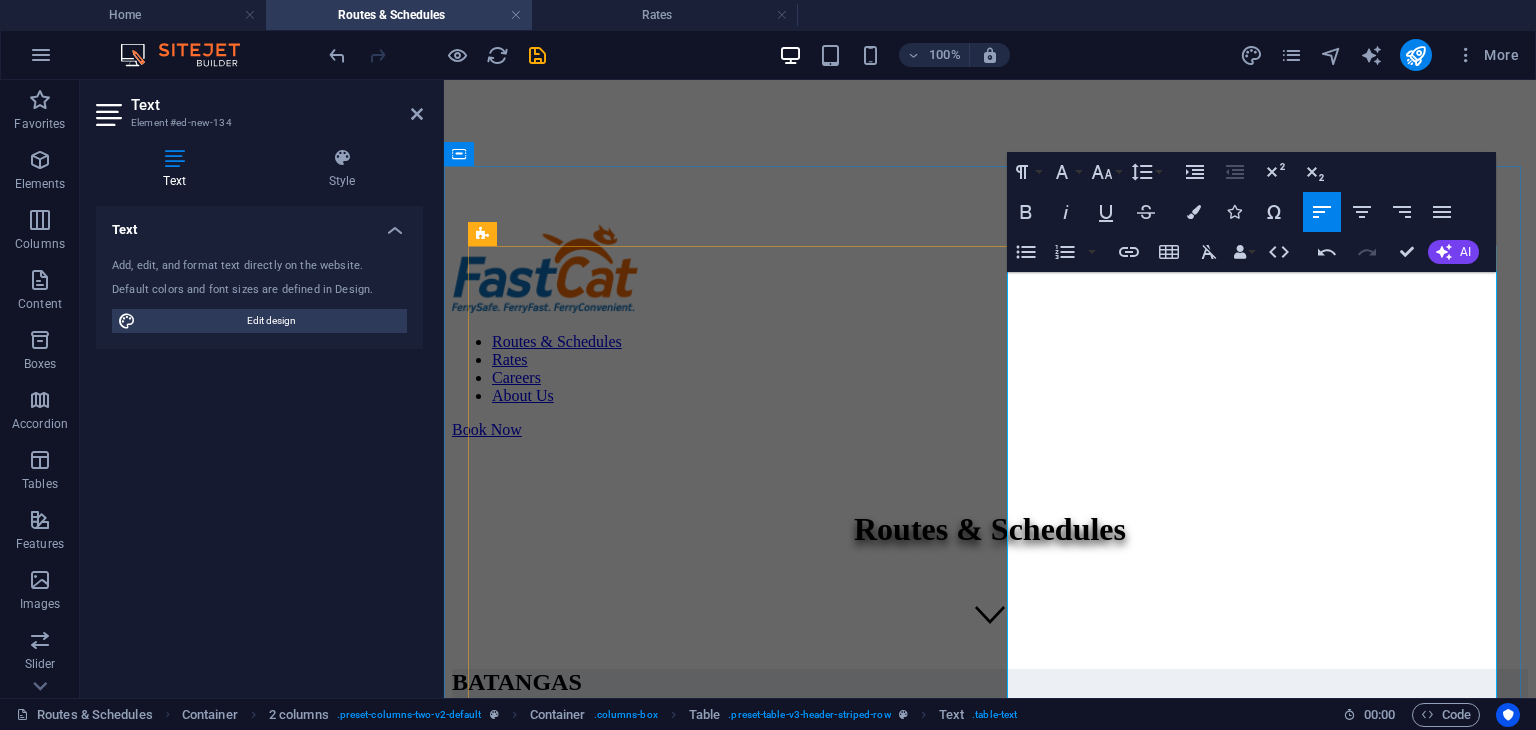 scroll, scrollTop: 476, scrollLeft: 0, axis: vertical 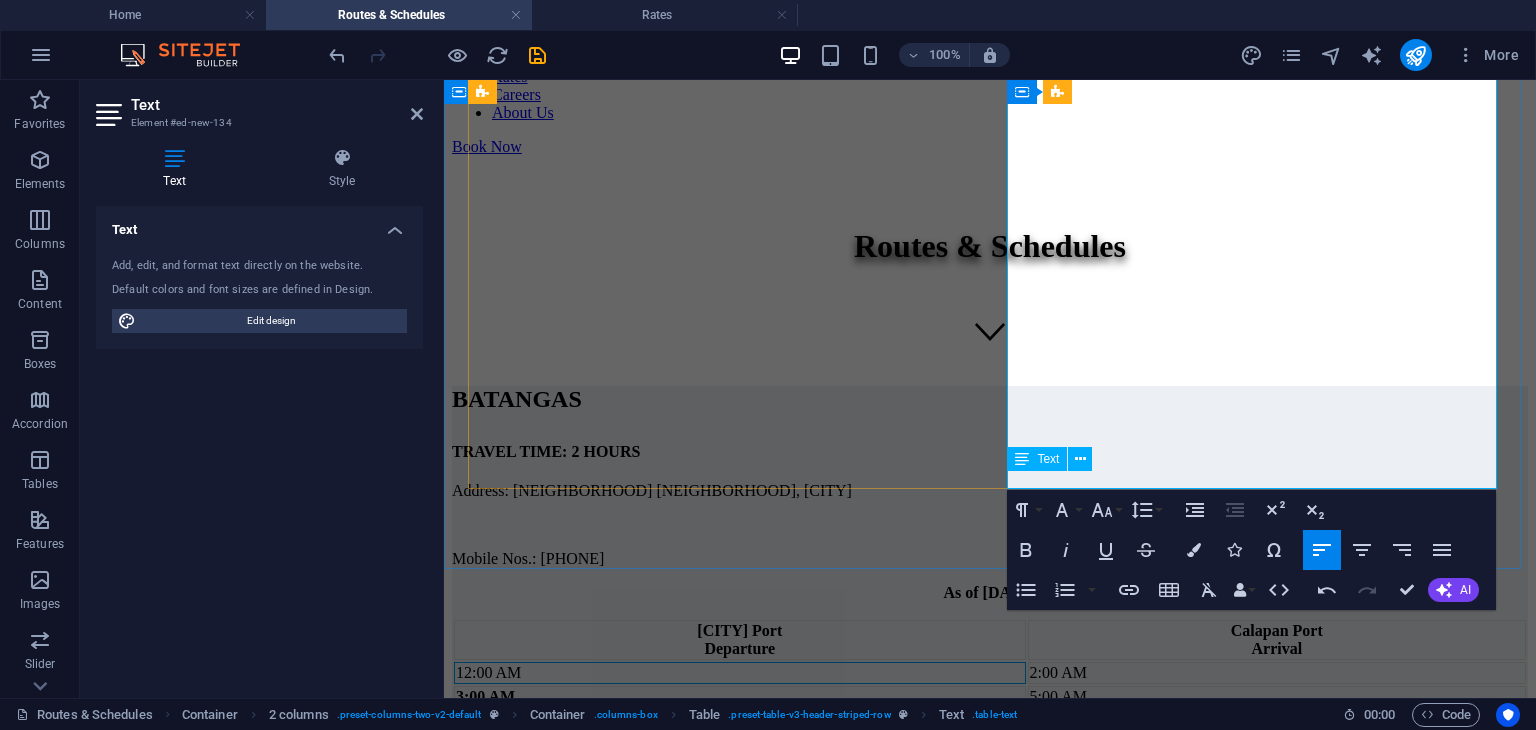 click on "11:00 PM​ ​" at bounding box center [1277, 817] 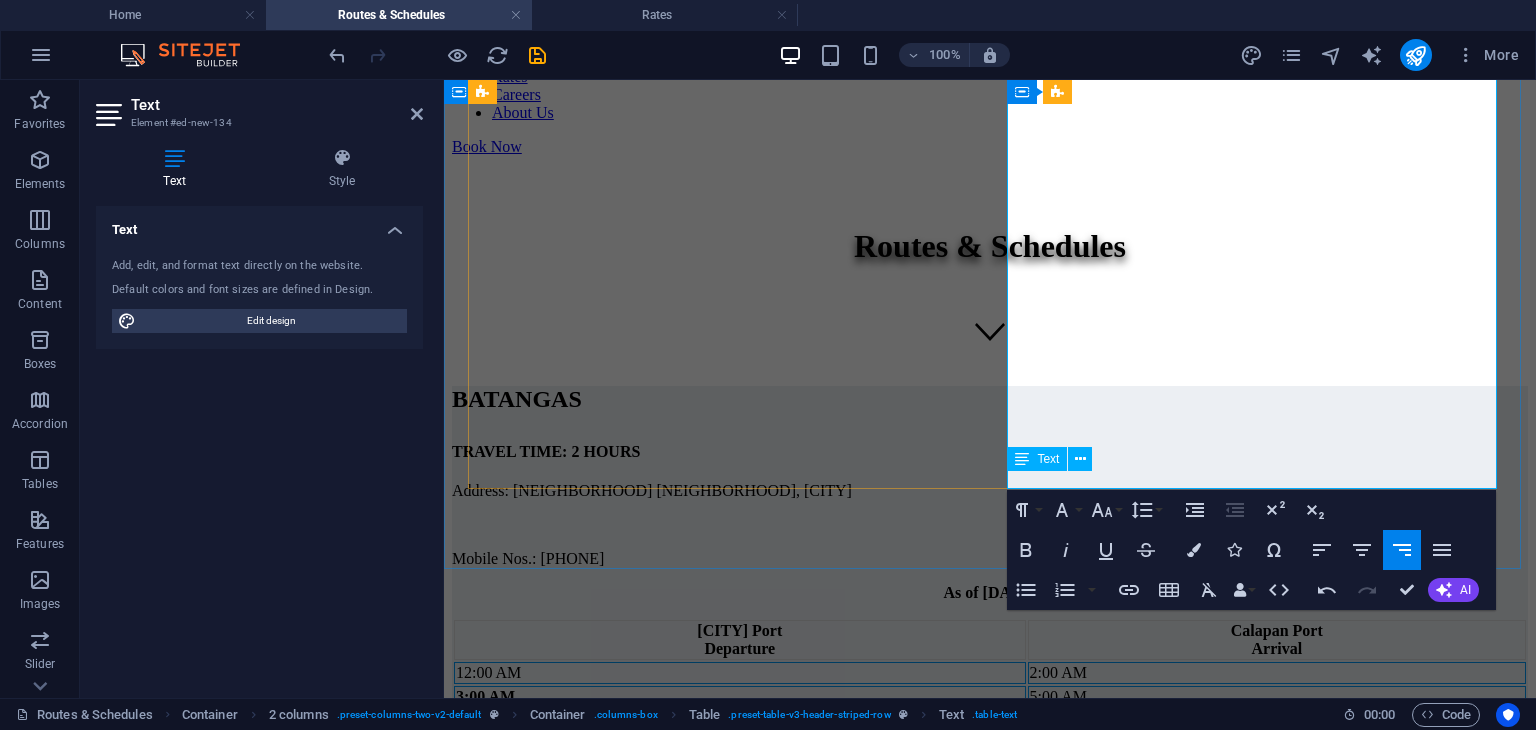 click on "11:00 PM" at bounding box center (1277, 817) 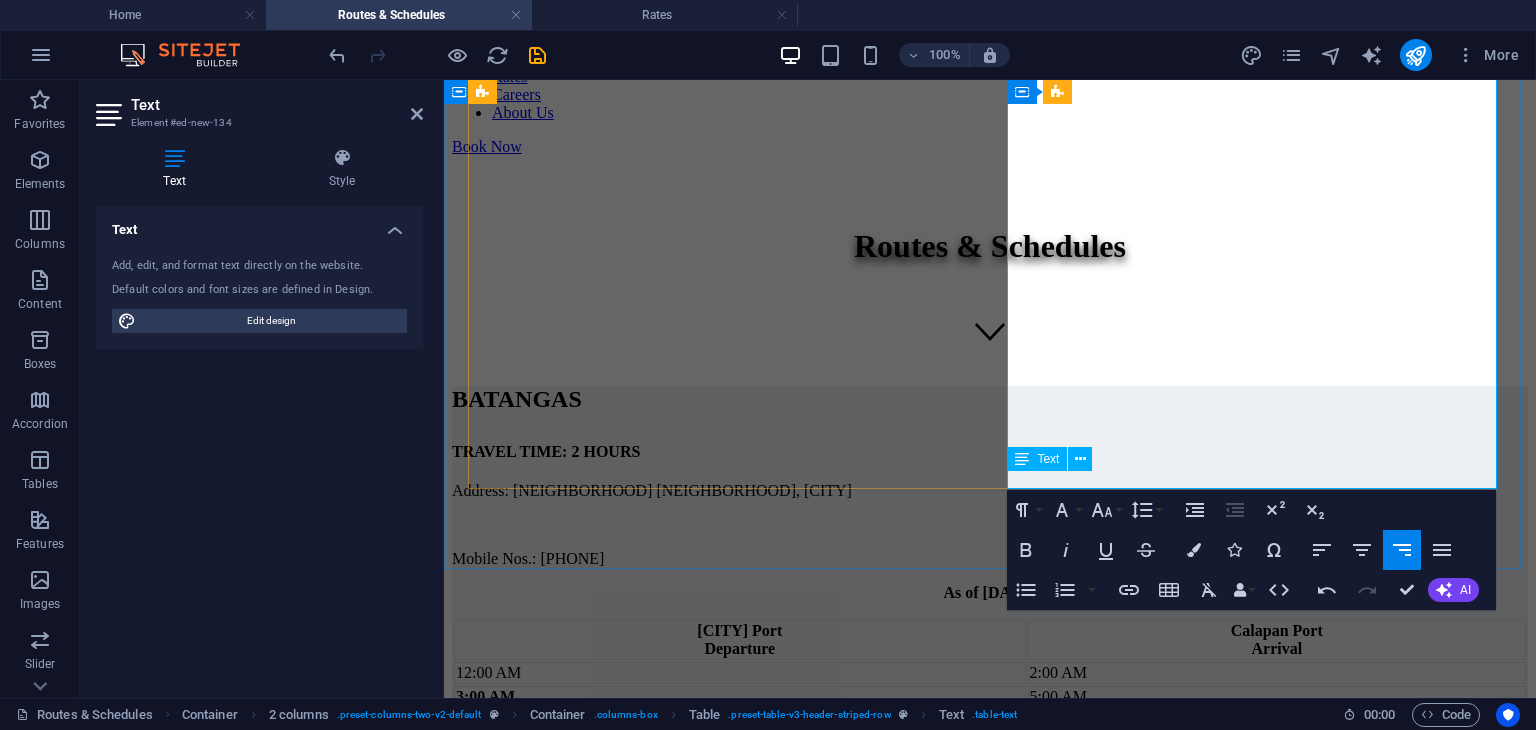 click on "11:00 PM" at bounding box center [1277, 817] 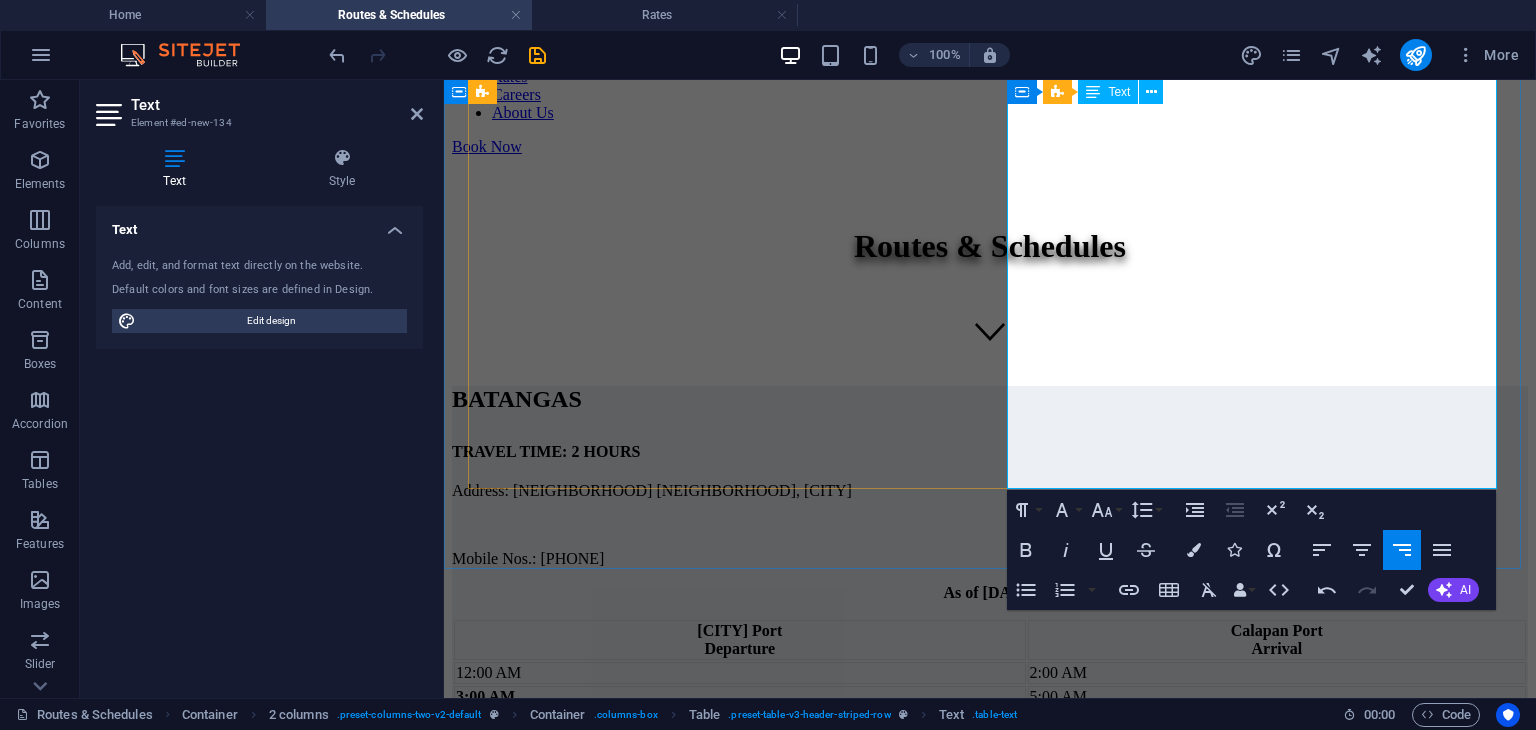 click on "12:00 AM" at bounding box center [488, 672] 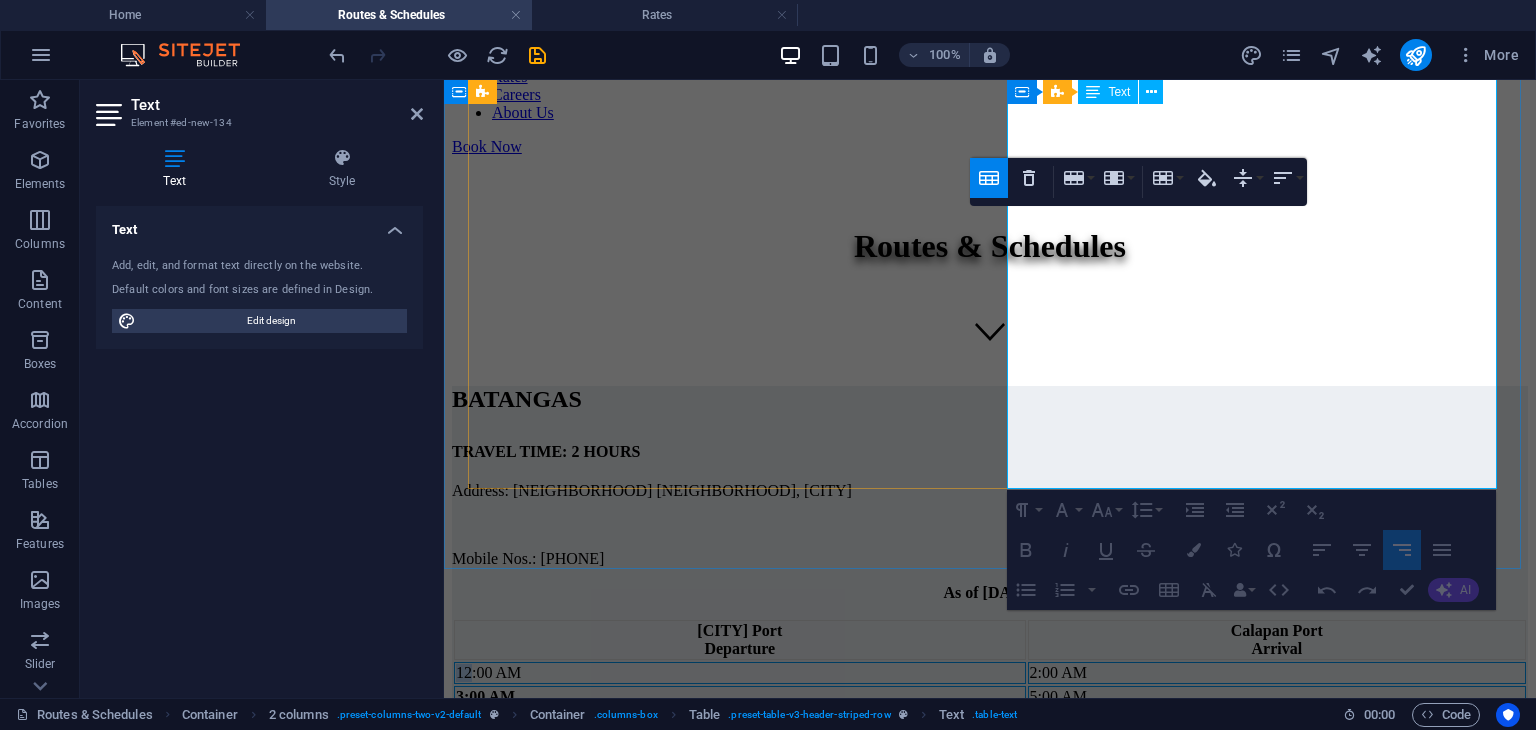 click on "12:00 AM" at bounding box center (488, 672) 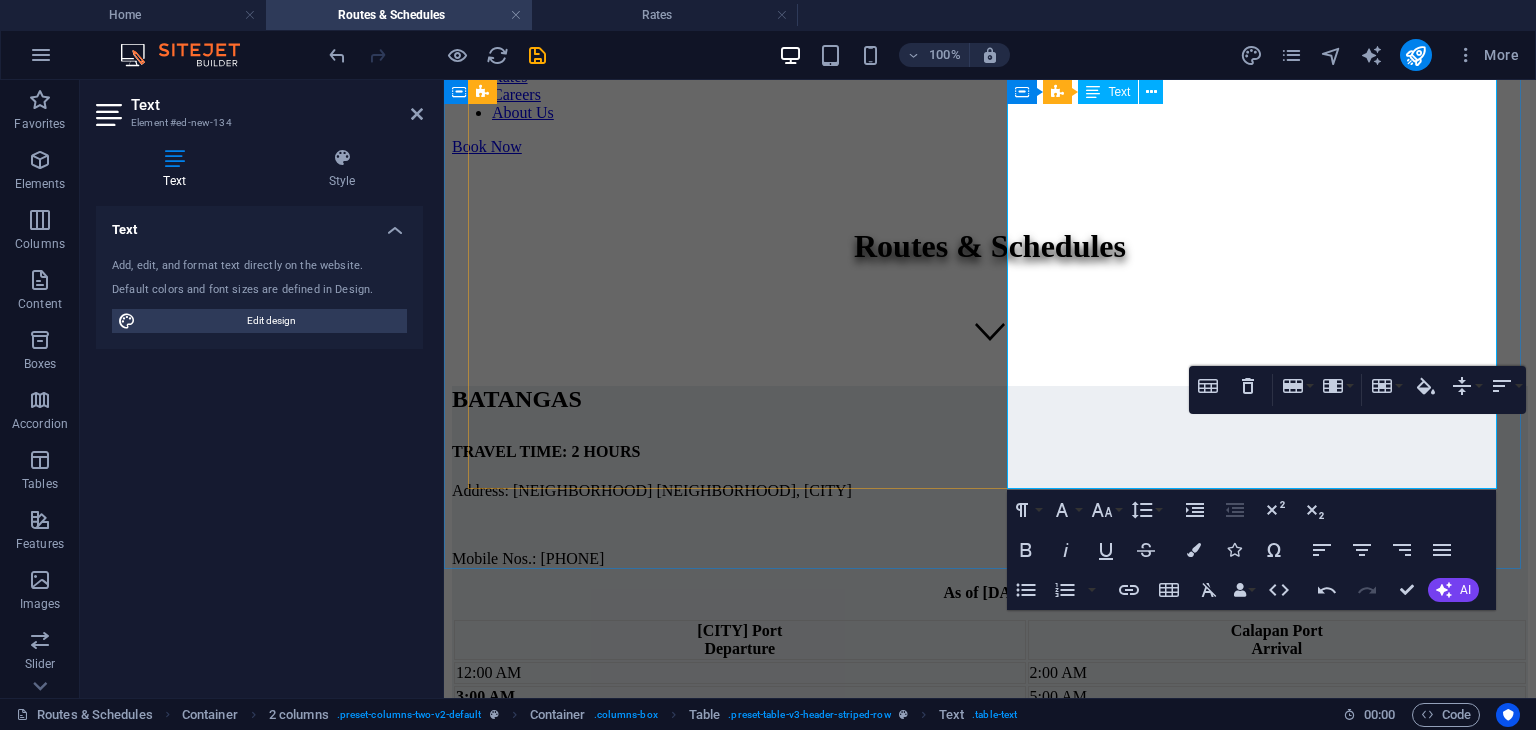 click on "11:00 PM" at bounding box center [1277, 817] 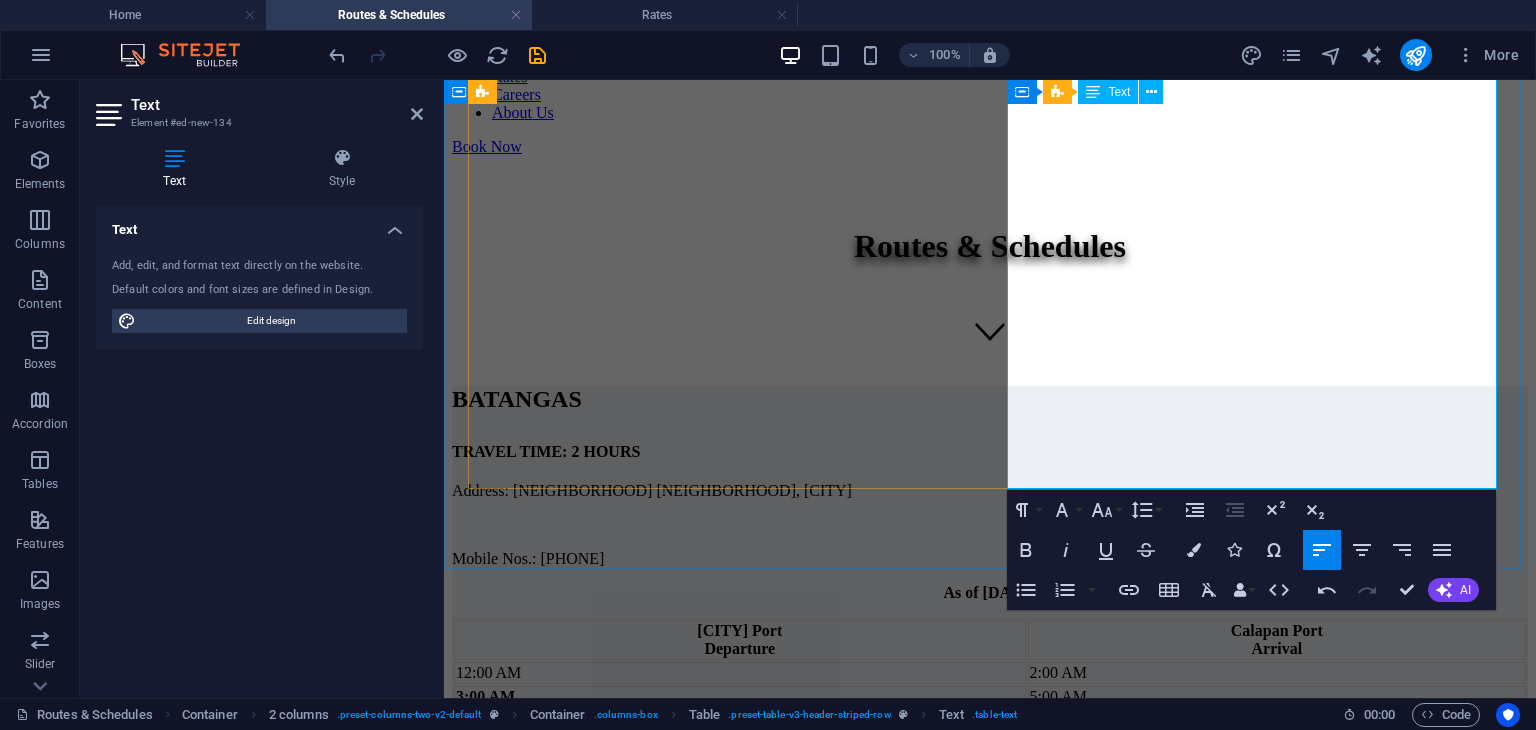 click on "12:00 AM" at bounding box center (488, 672) 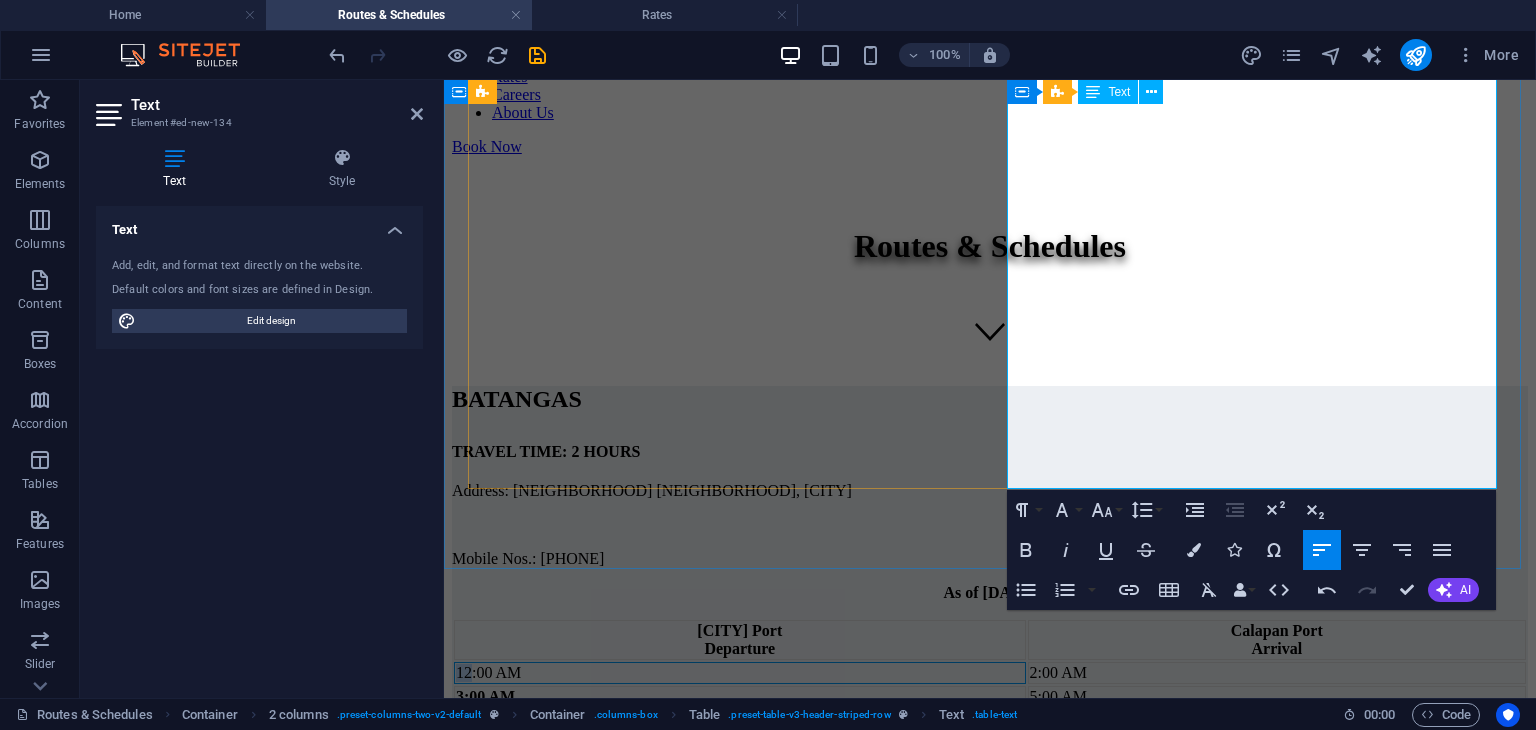 click on "12:00 AM" at bounding box center (488, 672) 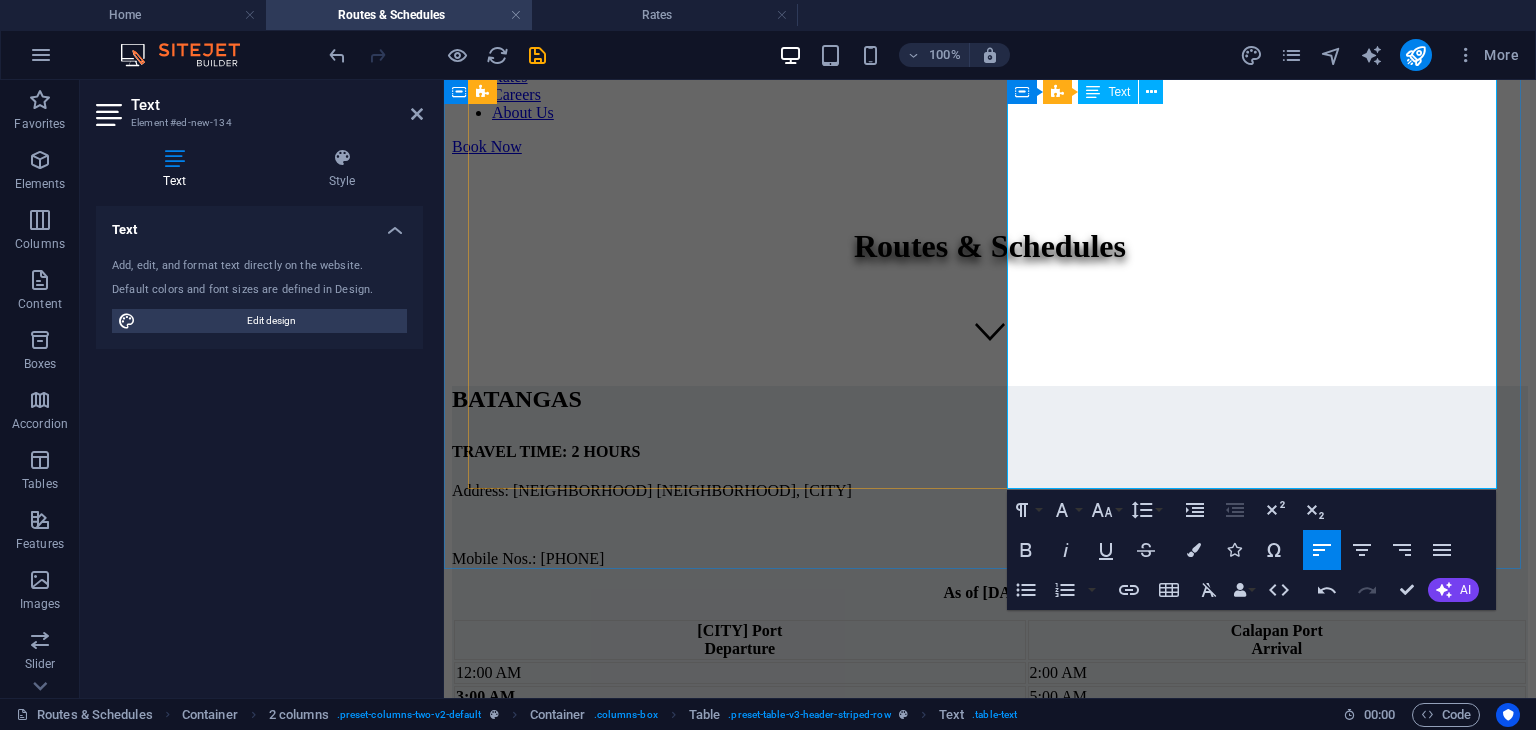 click on "11:00 PM" at bounding box center [1277, 817] 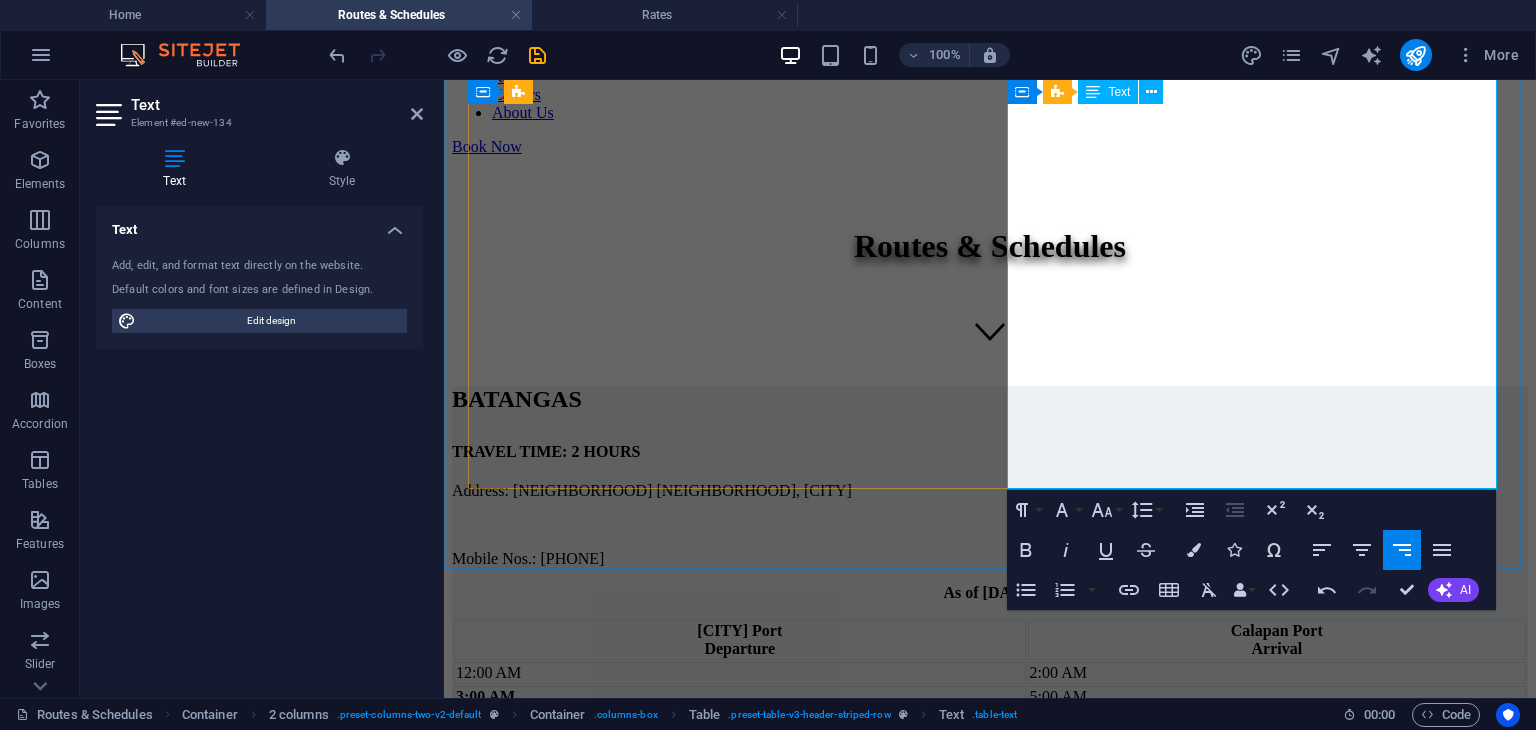 click on "12:00 AM" at bounding box center [488, 672] 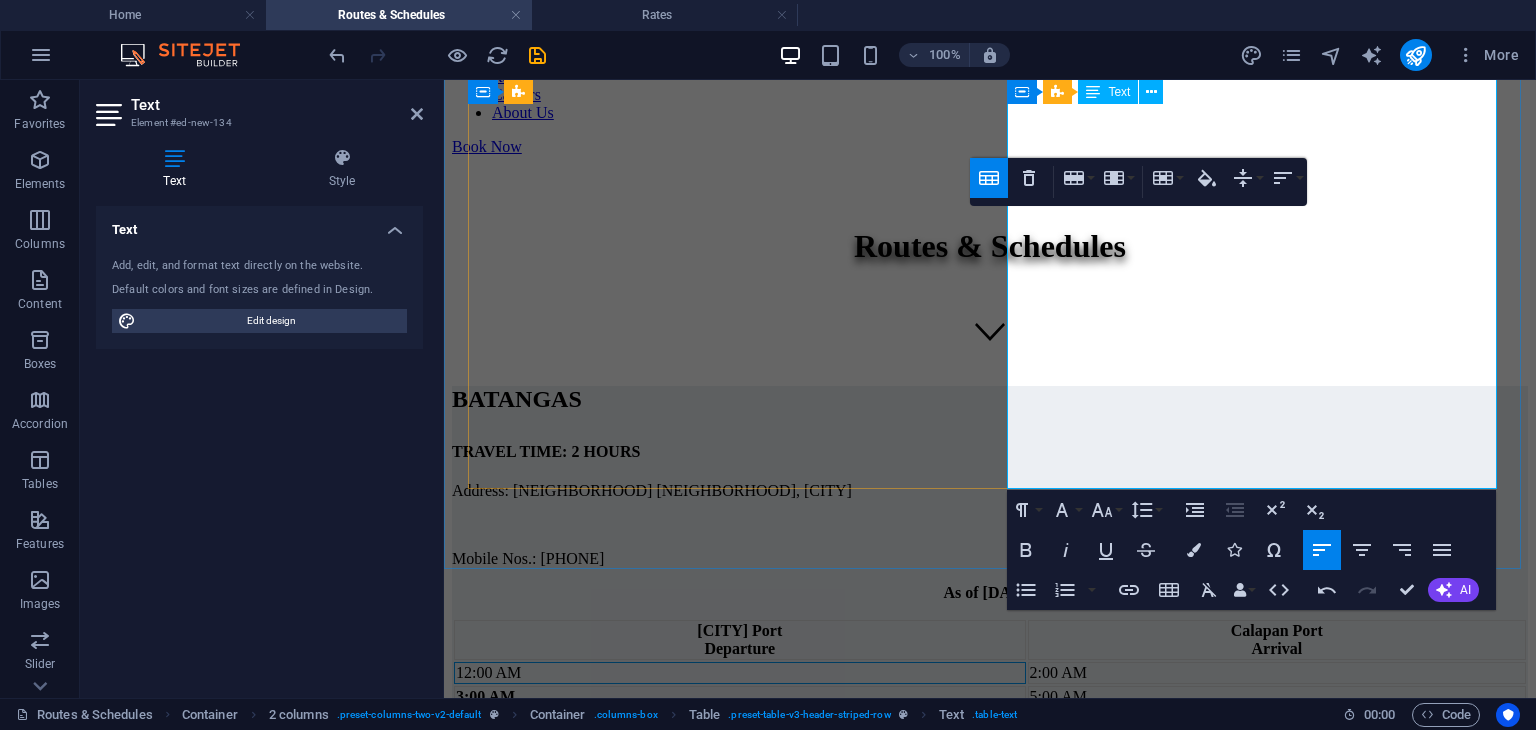 click on "12:00 AM" at bounding box center (488, 672) 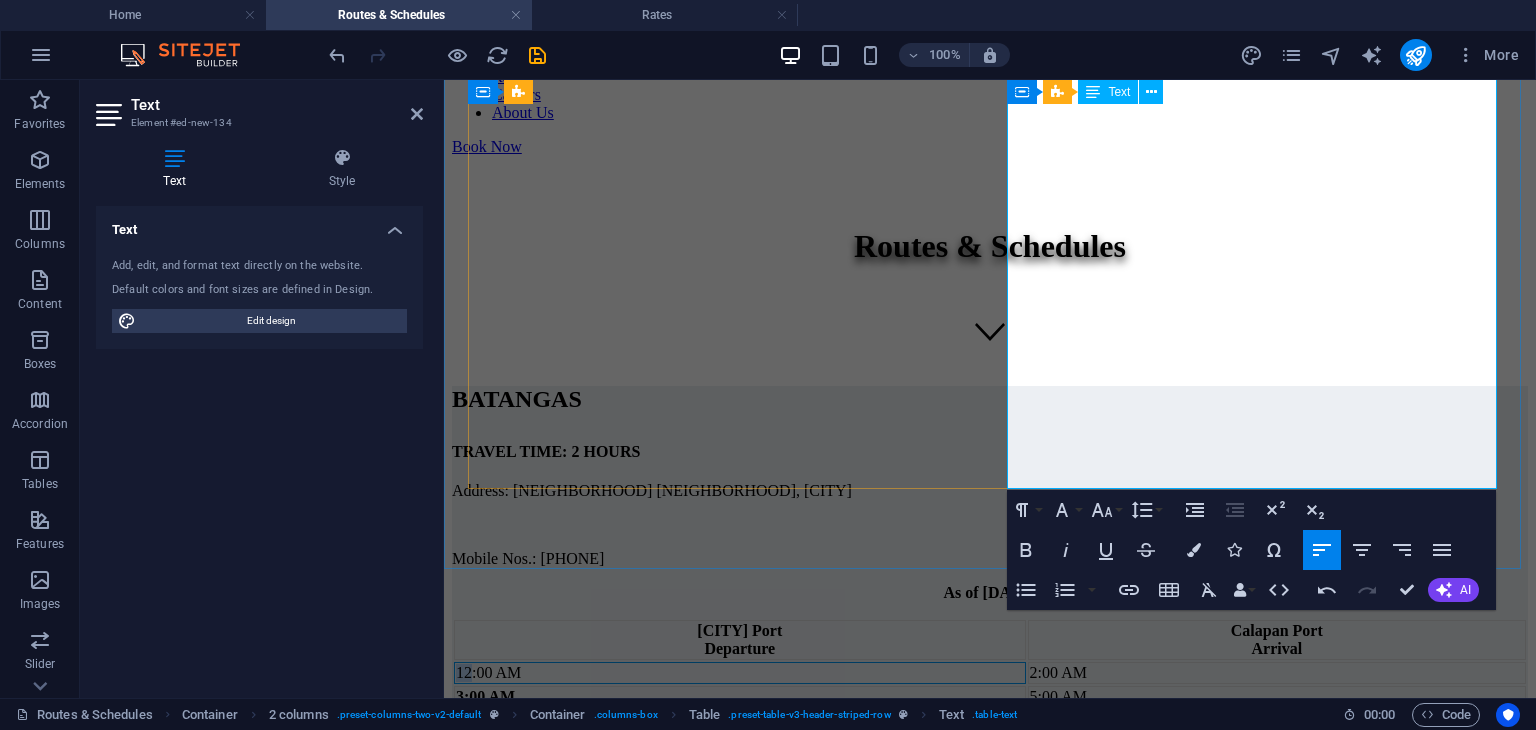 click on "12:00 AM" at bounding box center [488, 672] 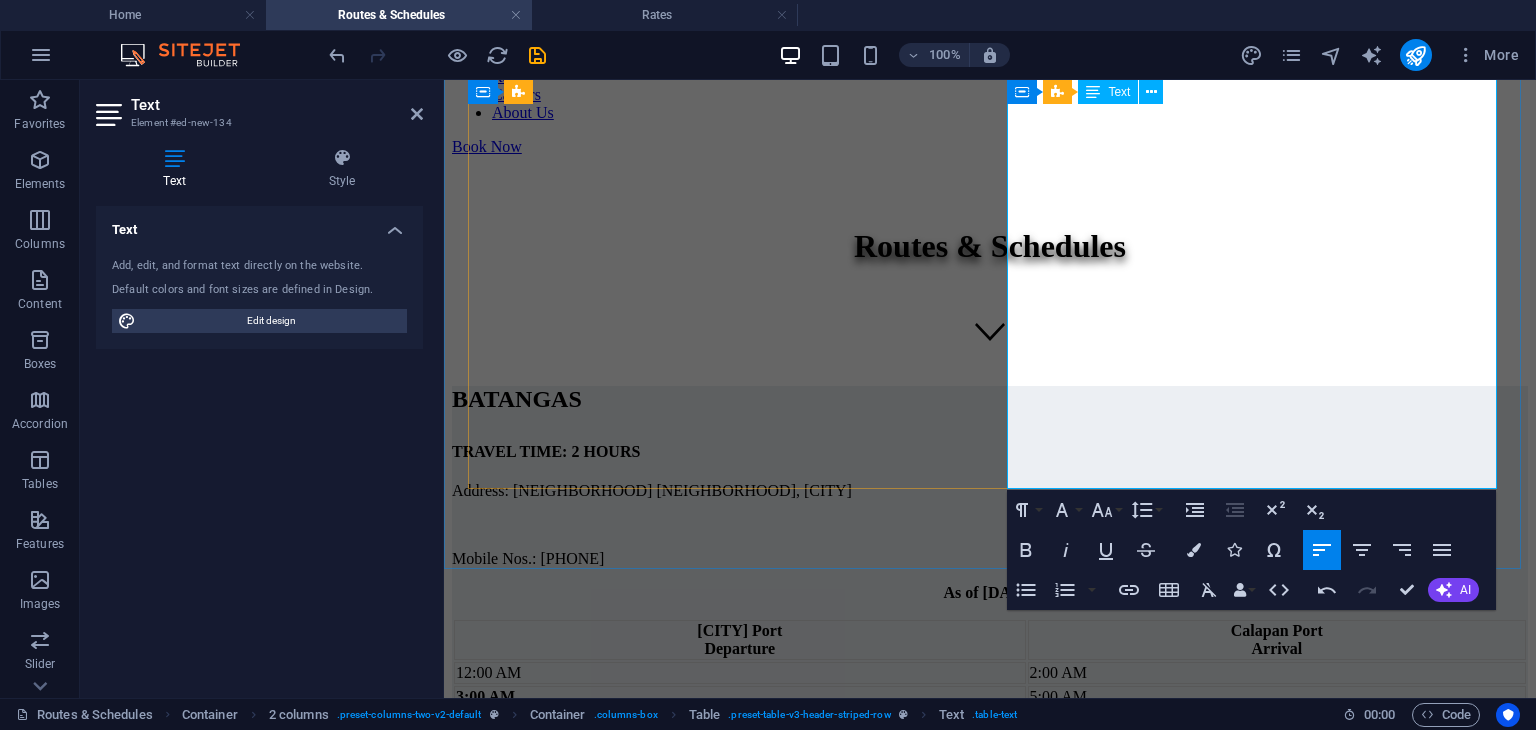click on "11:00 PM" at bounding box center [1277, 817] 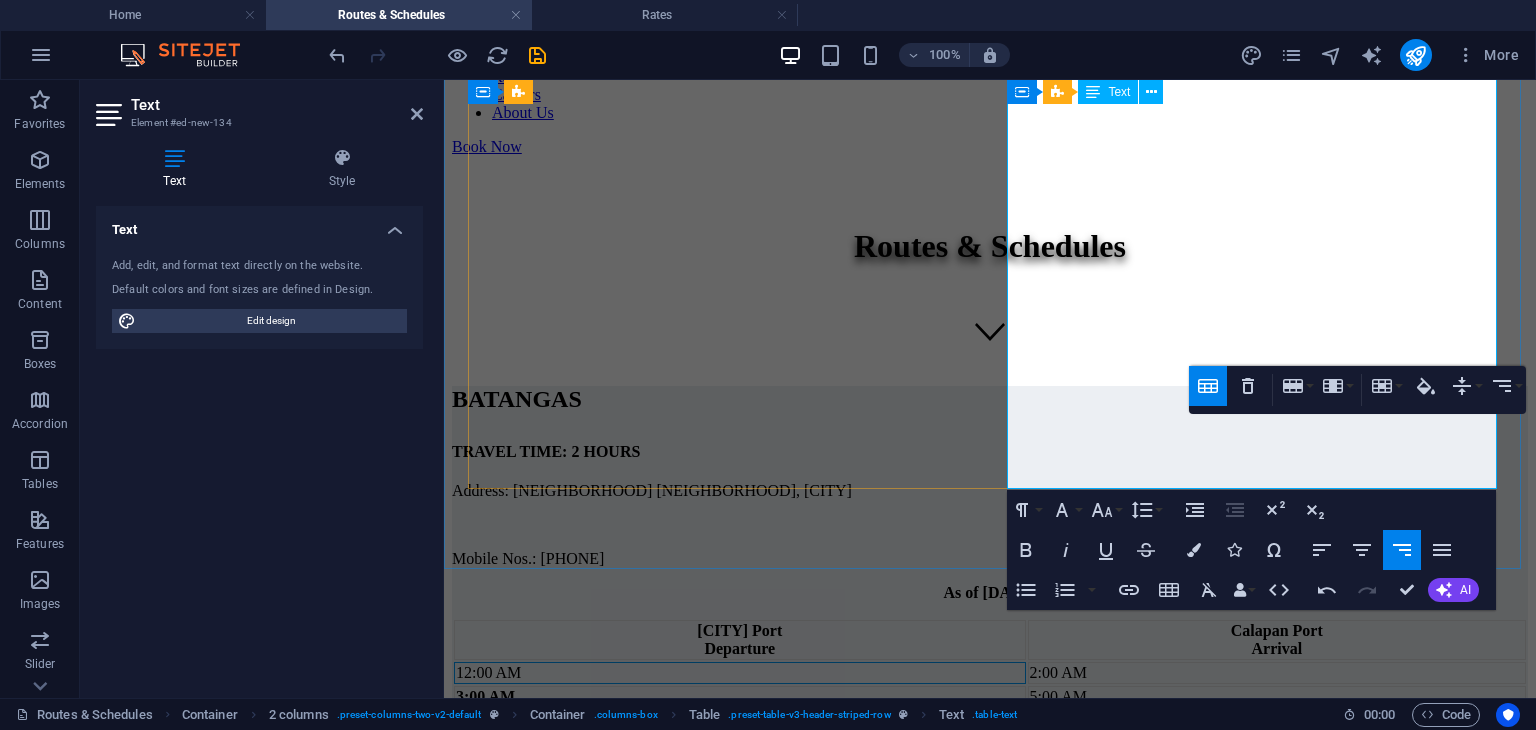 click on "12:00 AM" at bounding box center [488, 672] 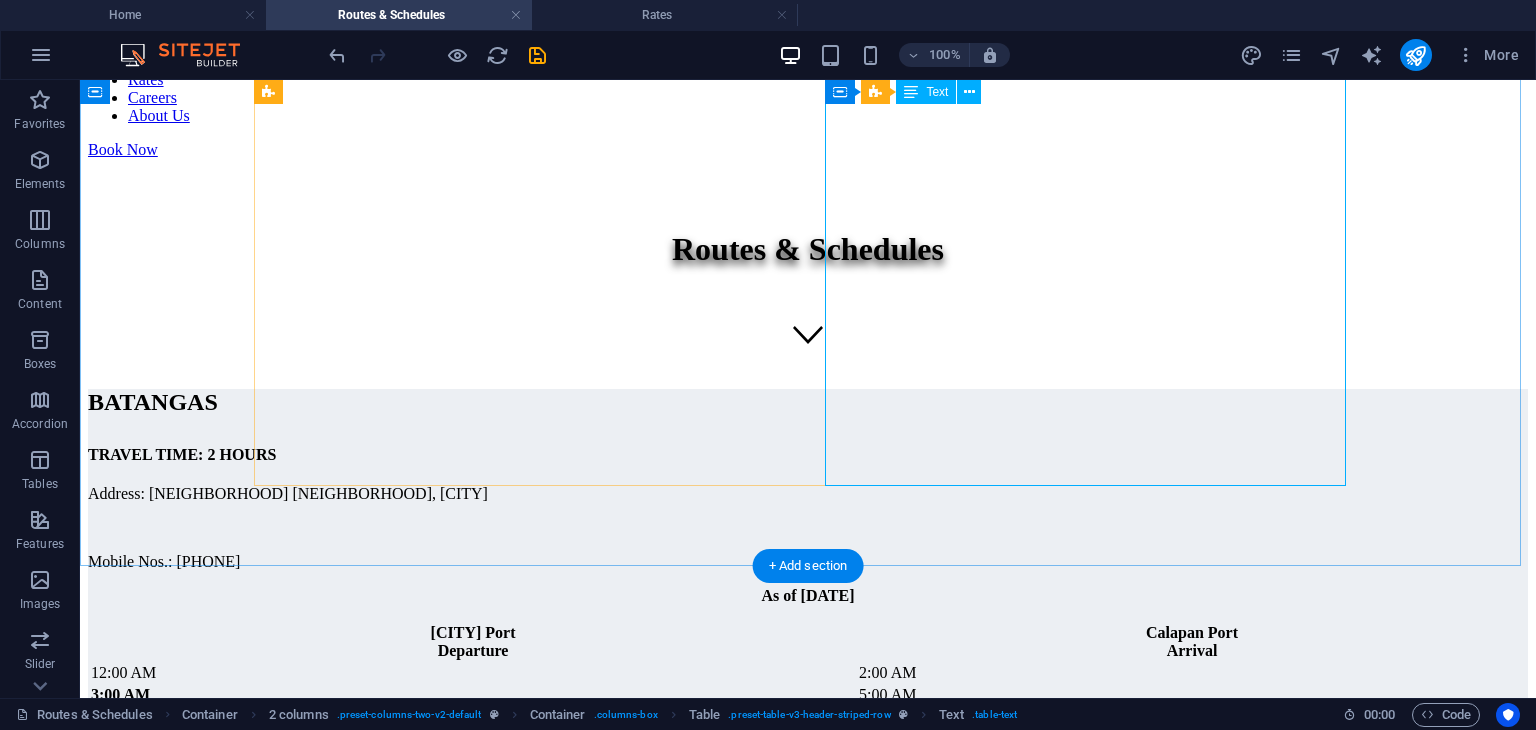 scroll, scrollTop: 273, scrollLeft: 0, axis: vertical 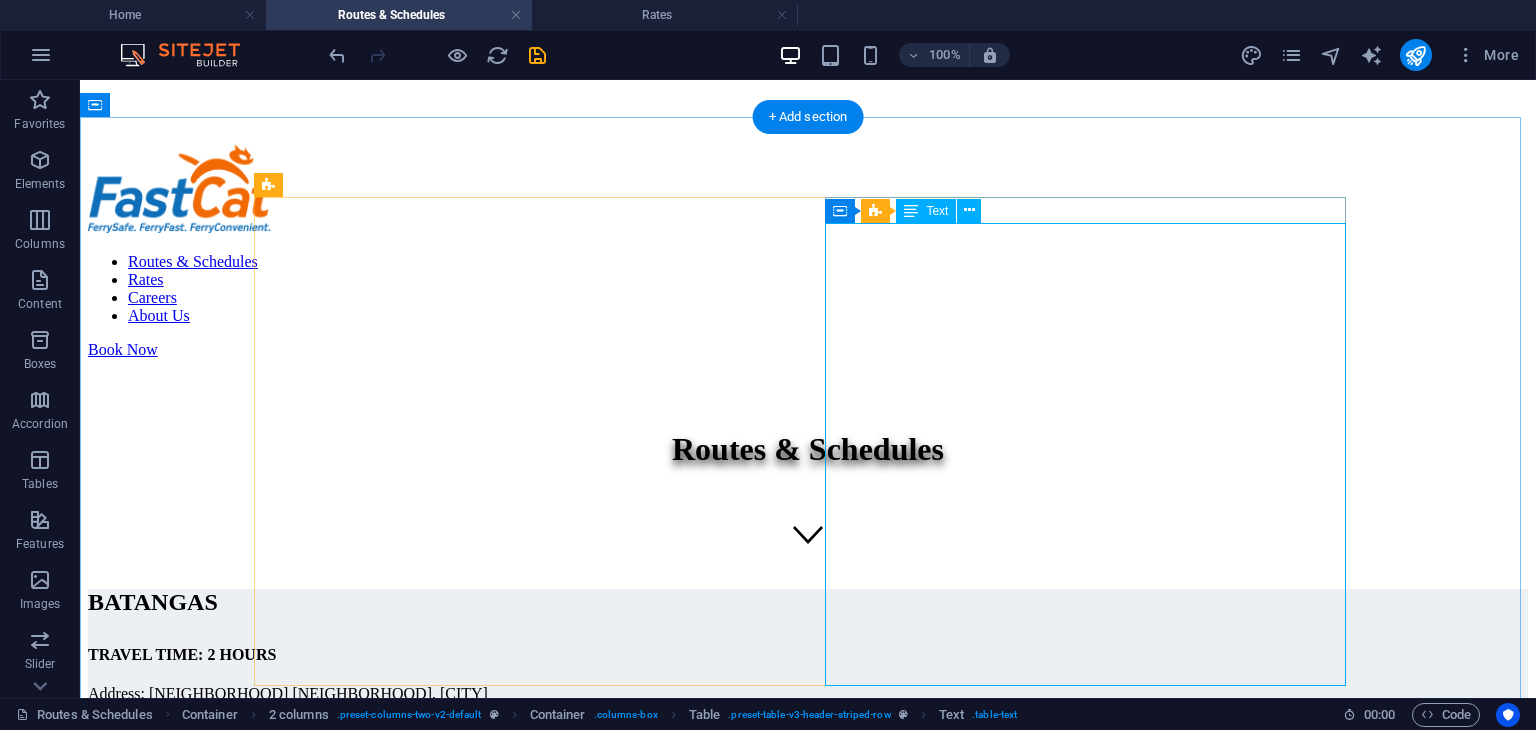 click on "[CITY] Port Departure [CITY] Port Arrival 12:00 AM 2:00 AM 3:00 AM 5:00 AM 6:00 AM 8:00 AM 9:00 AM 11:00 AM 1:00 PM 3:00 PM 3:00 PM 5:00 PM 9:00 PM 11:00 PM" at bounding box center [808, 919] 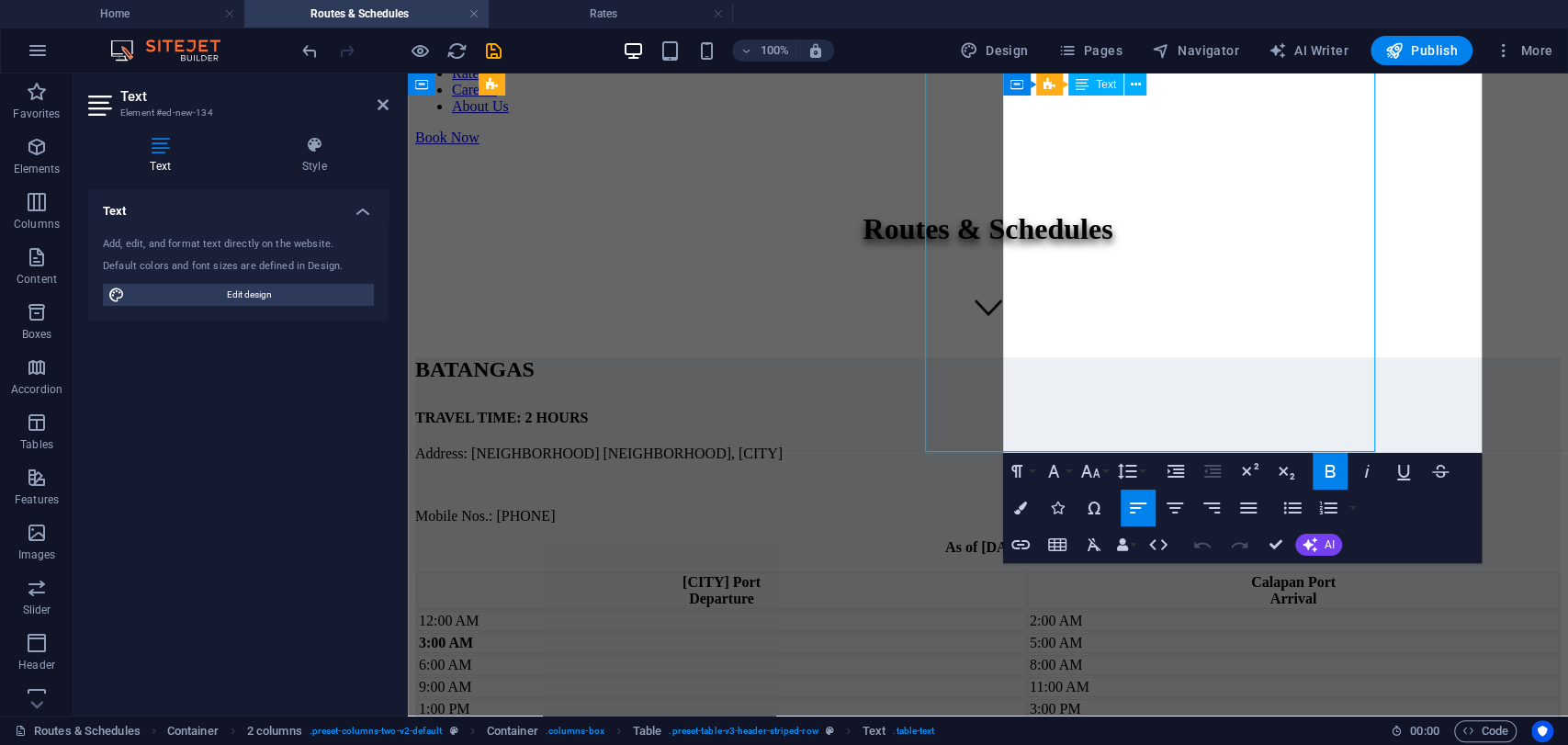 scroll, scrollTop: 435, scrollLeft: 0, axis: vertical 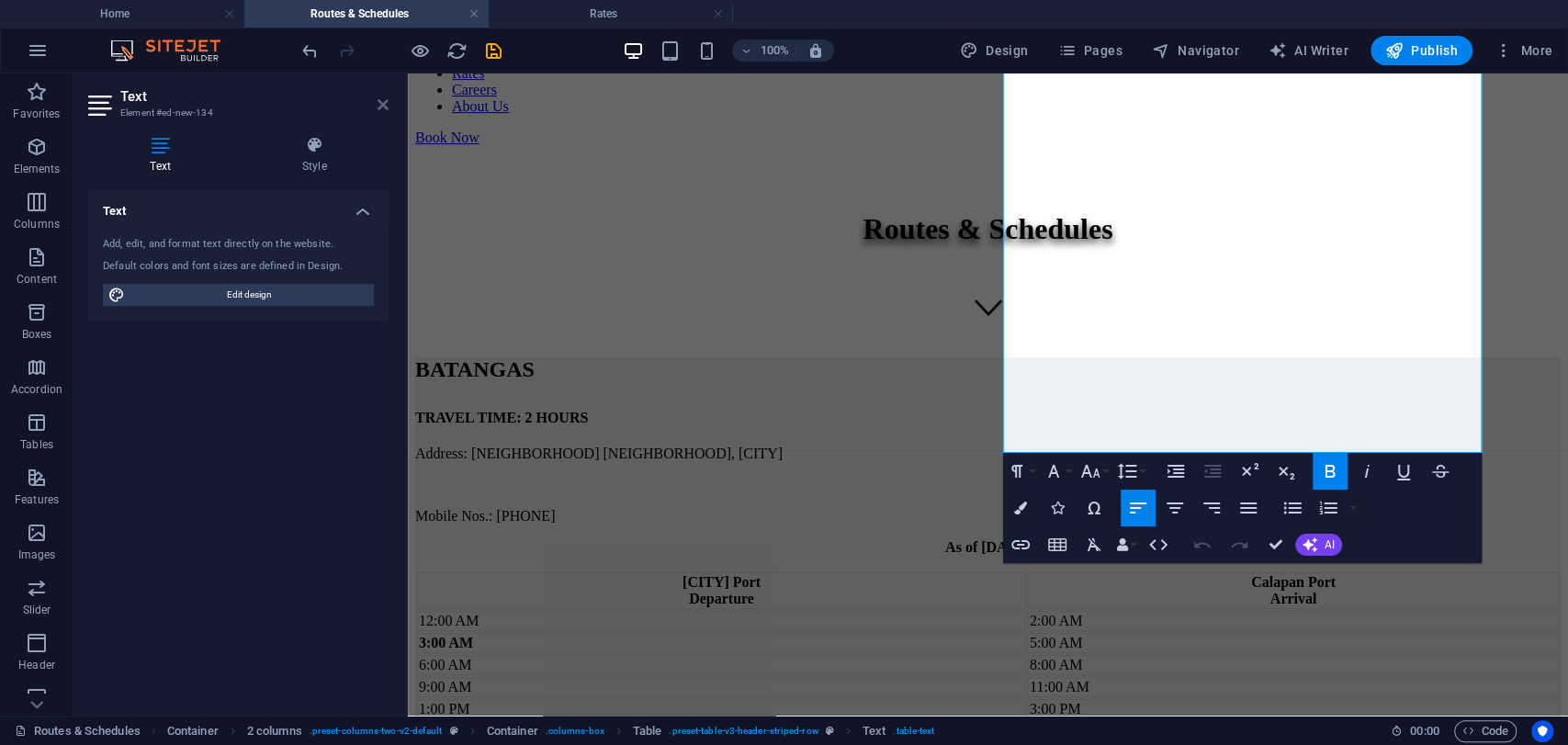 click at bounding box center (383, 105) 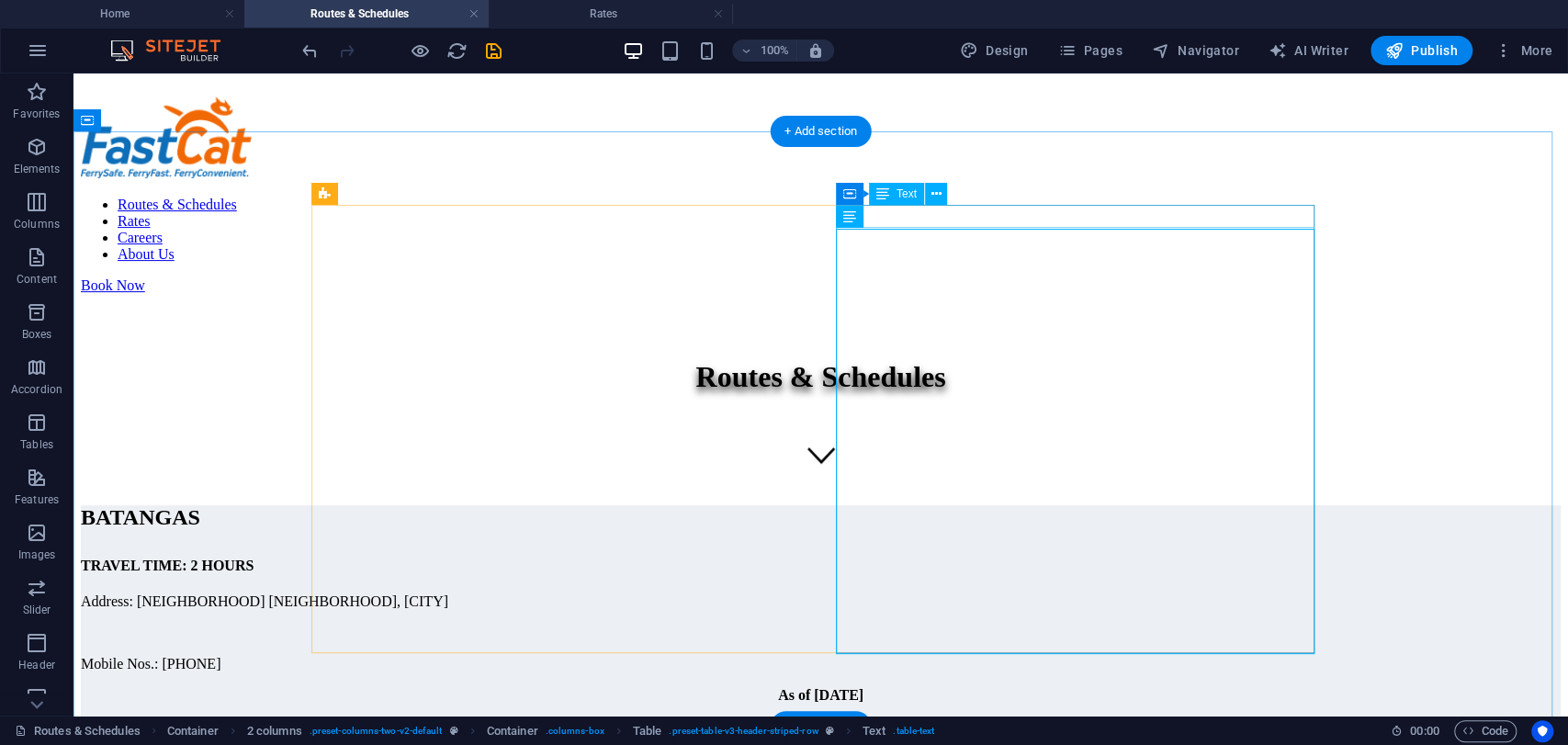 scroll, scrollTop: 228, scrollLeft: 0, axis: vertical 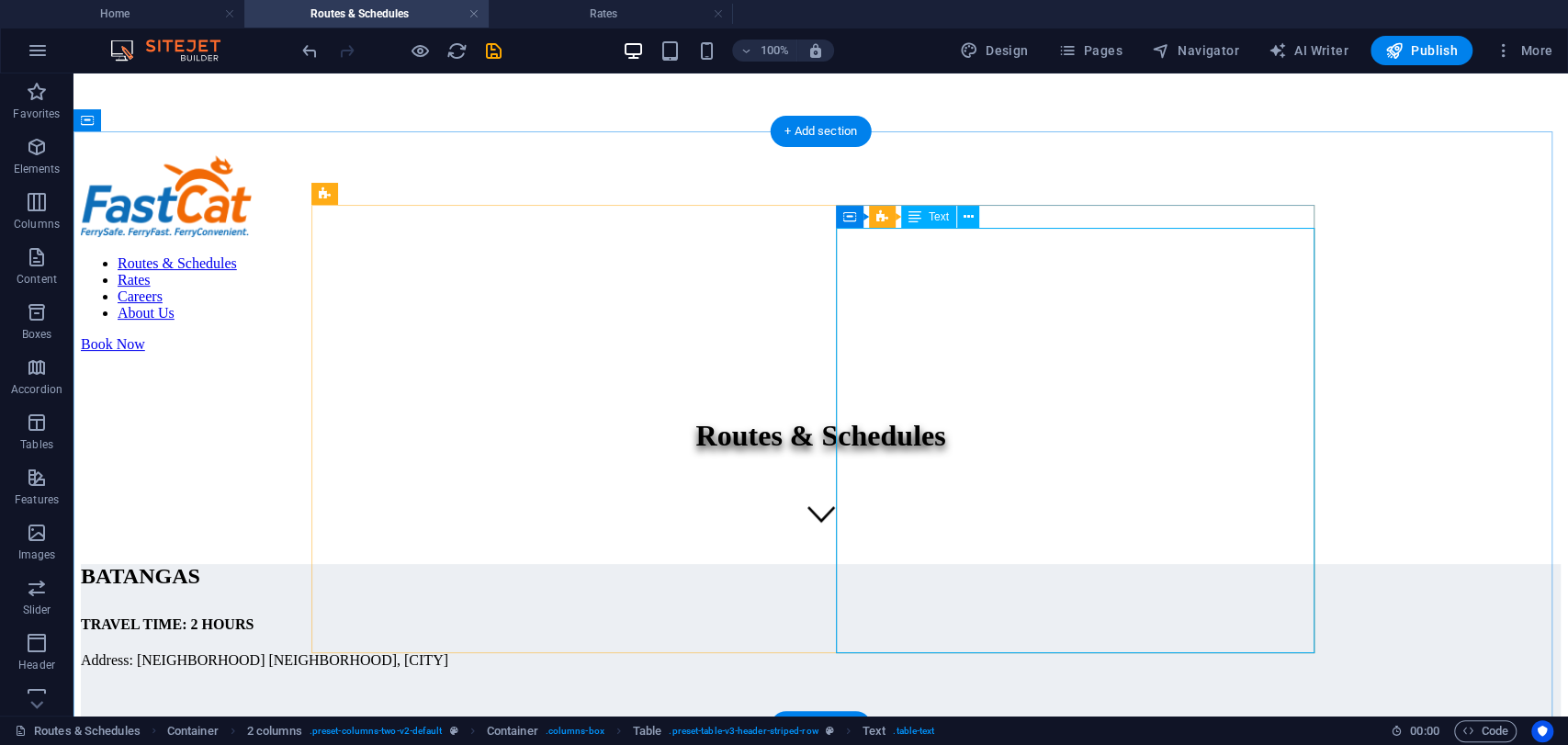 click on "[CITY] Port Departure [CITY] Port Arrival 12:00 AM 2:00 AM 3:00 AM 5:00 AM 6:00 AM 8:00 AM 9:00 AM 11:00 AM 1:00 PM 3:00 PM 3:00 PM 5:00 PM 9:00 PM 11:00 PM" at bounding box center [820, 867] 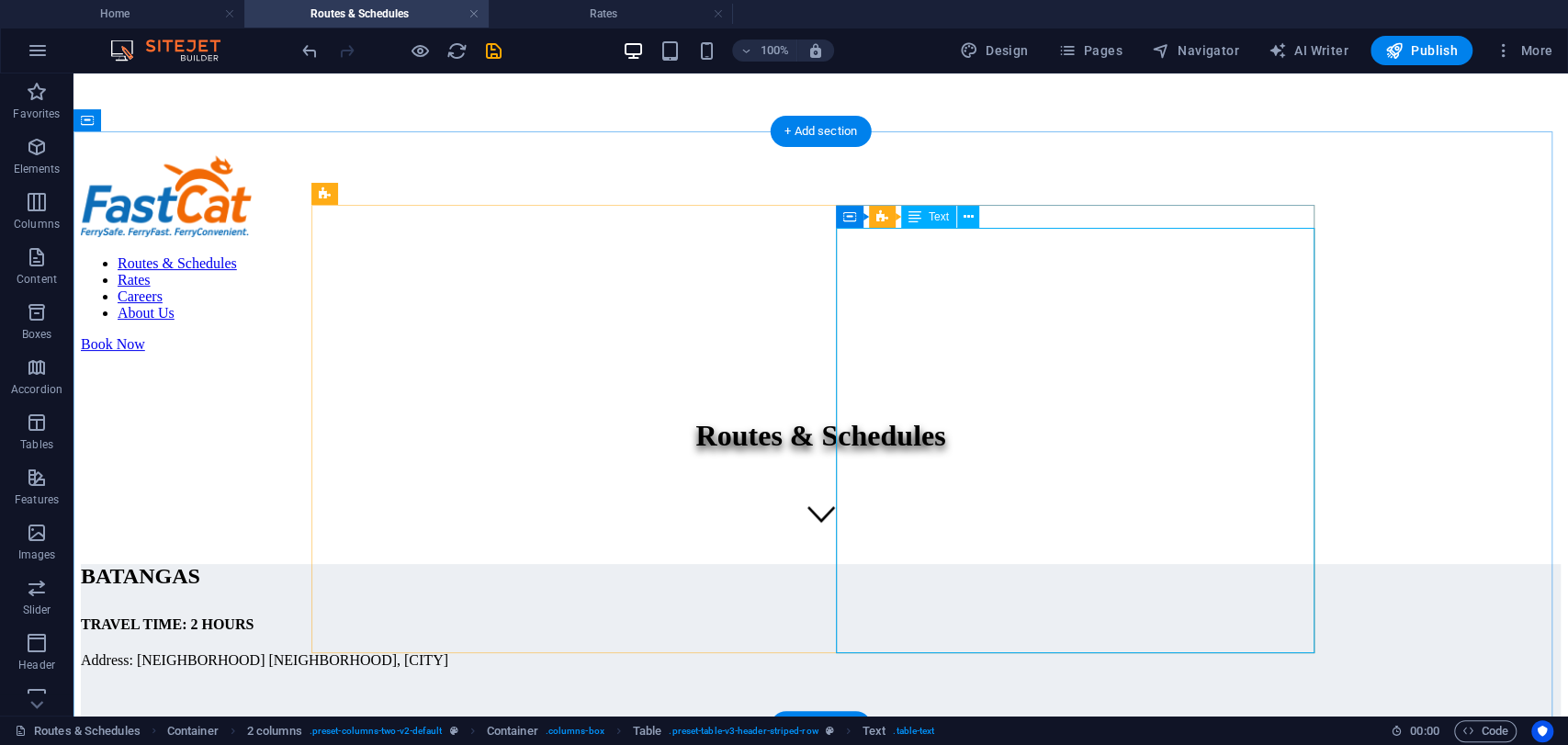 click on "[CITY] Port Departure [CITY] Port Arrival 12:00 AM 2:00 AM 3:00 AM 5:00 AM 6:00 AM 8:00 AM 9:00 AM 11:00 AM 1:00 PM 3:00 PM 3:00 PM 5:00 PM 9:00 PM 11:00 PM" at bounding box center (820, 867) 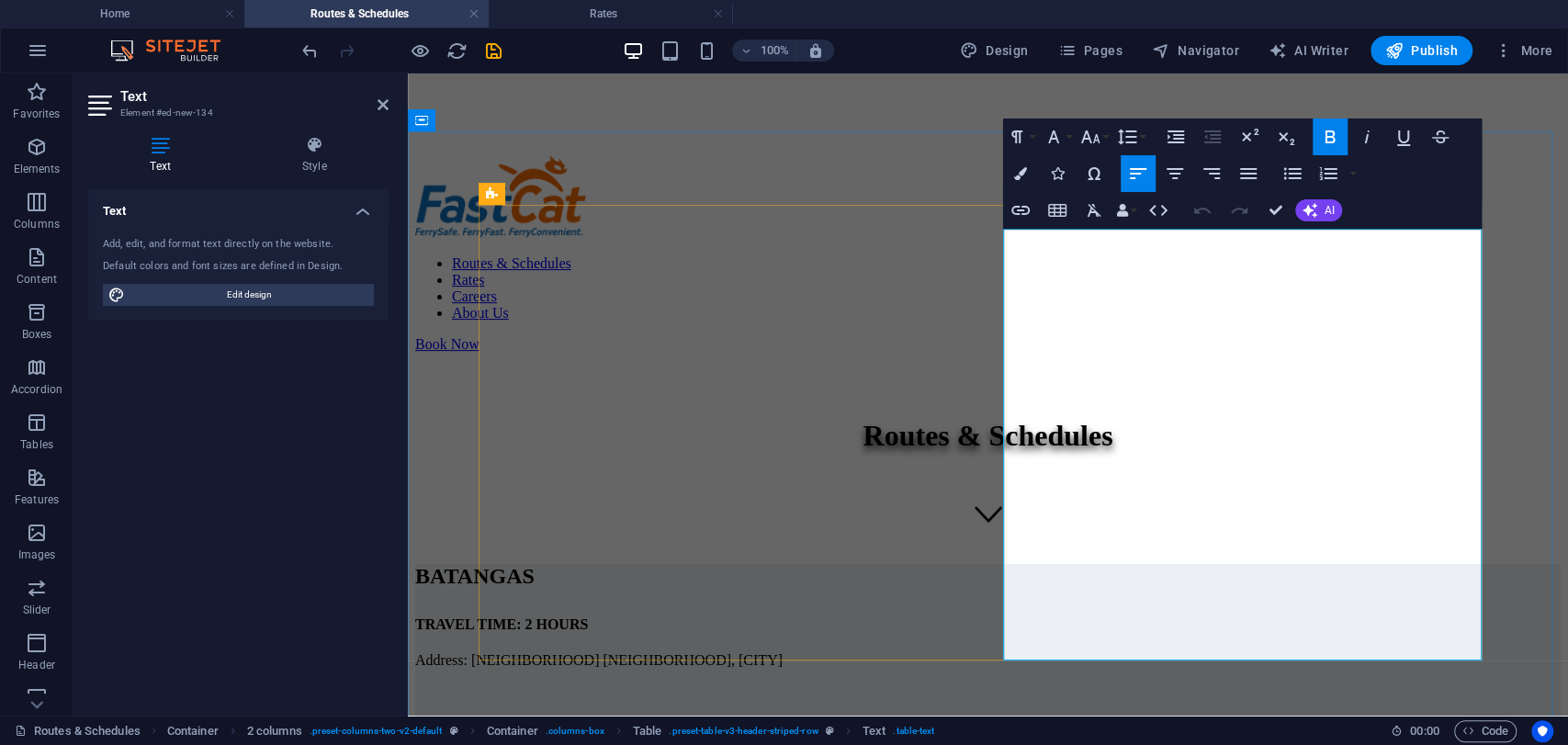 drag, startPoint x: 1032, startPoint y: 329, endPoint x: 1048, endPoint y: 333, distance: 16.492423 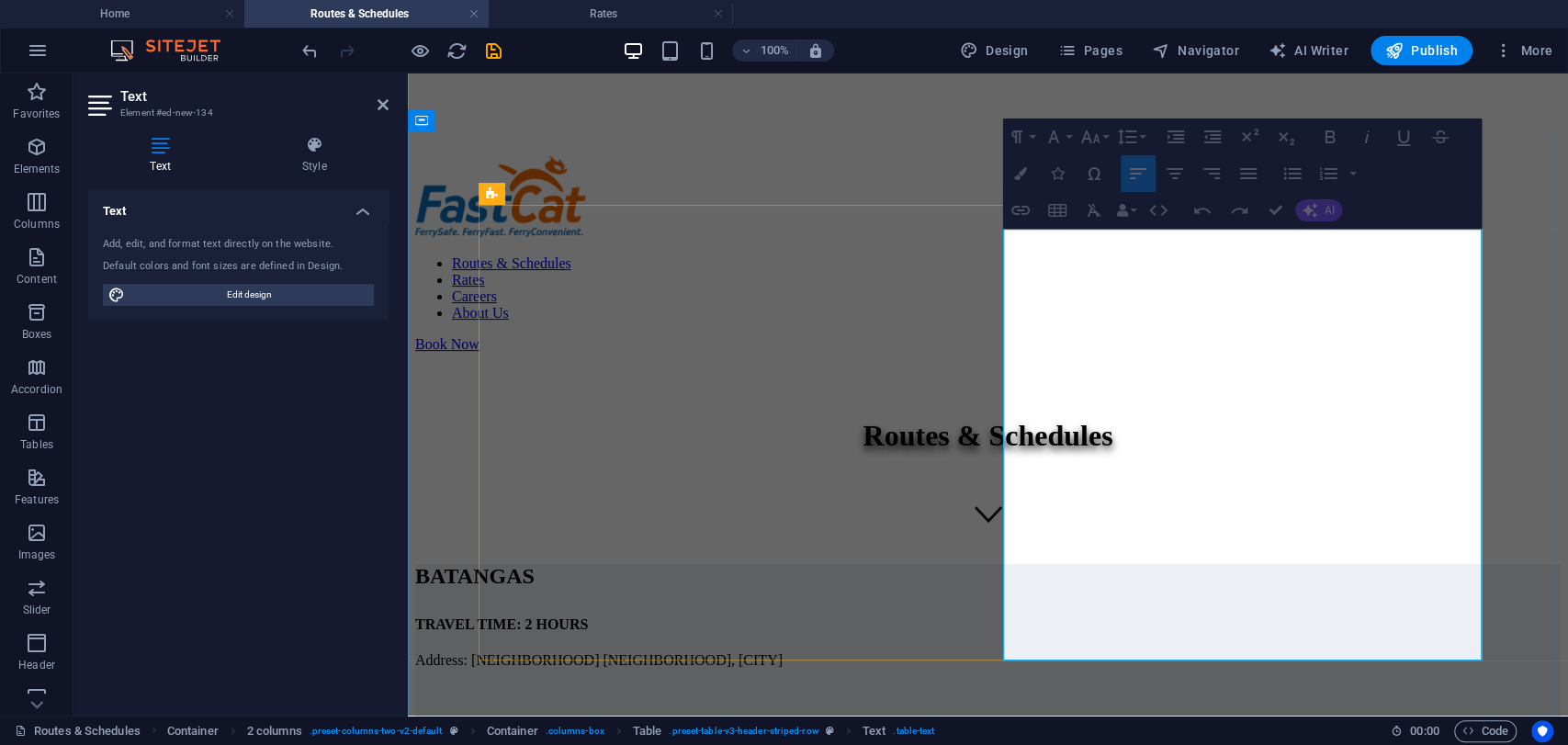 drag, startPoint x: 1022, startPoint y: 335, endPoint x: 1227, endPoint y: 396, distance: 213.88315 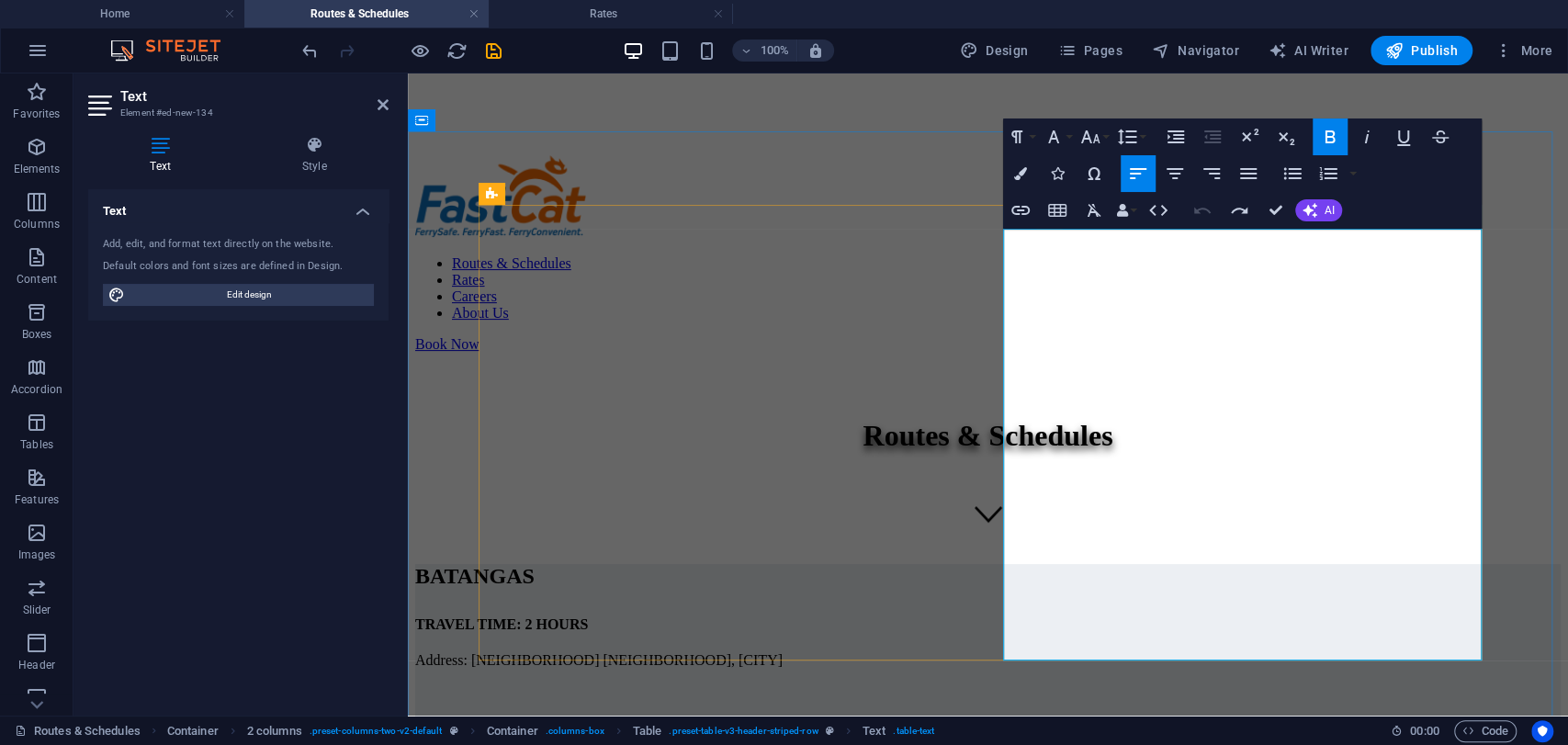 click on "3:00 AM ​" at bounding box center (721, 858) 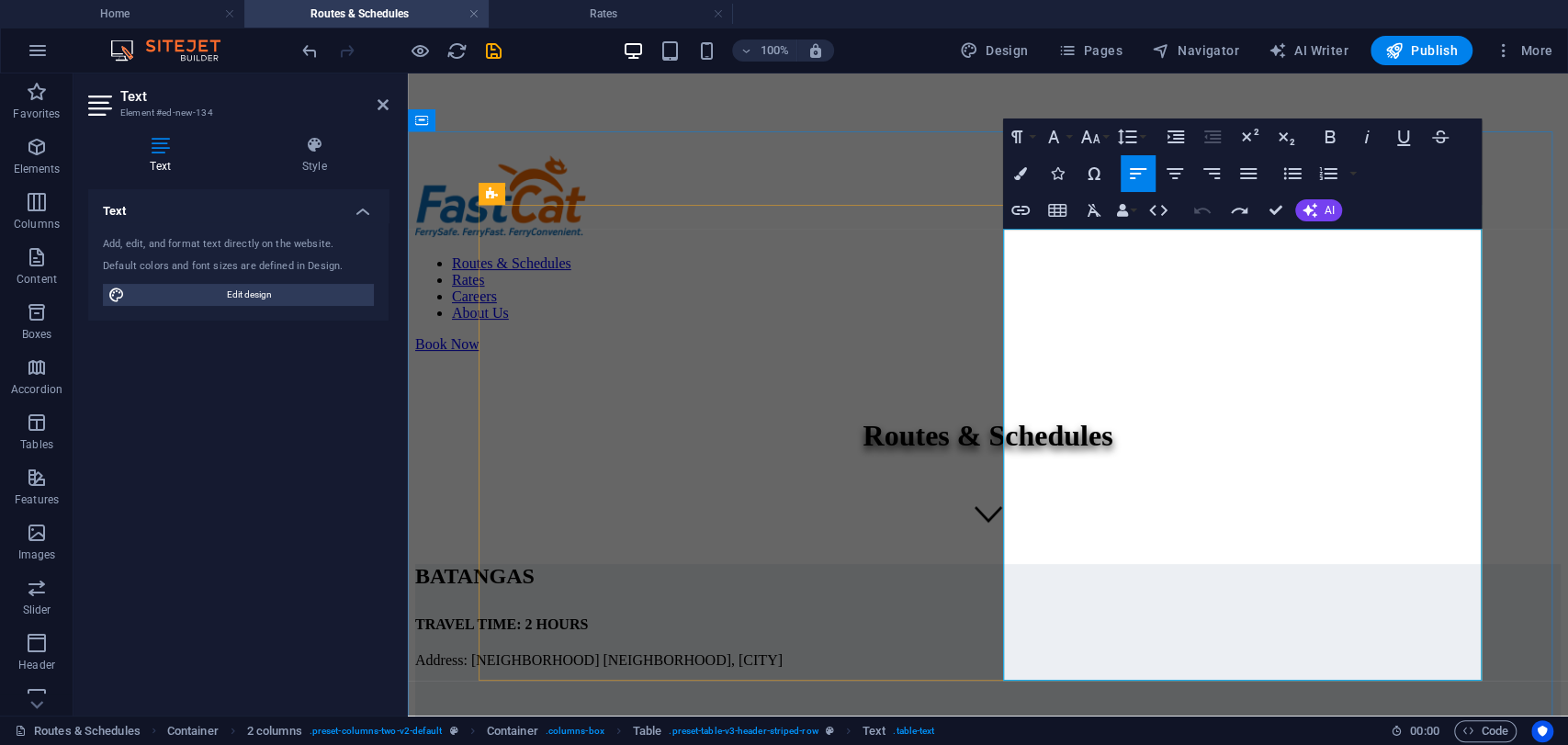 click on "3:00 AM ​" at bounding box center [721, 858] 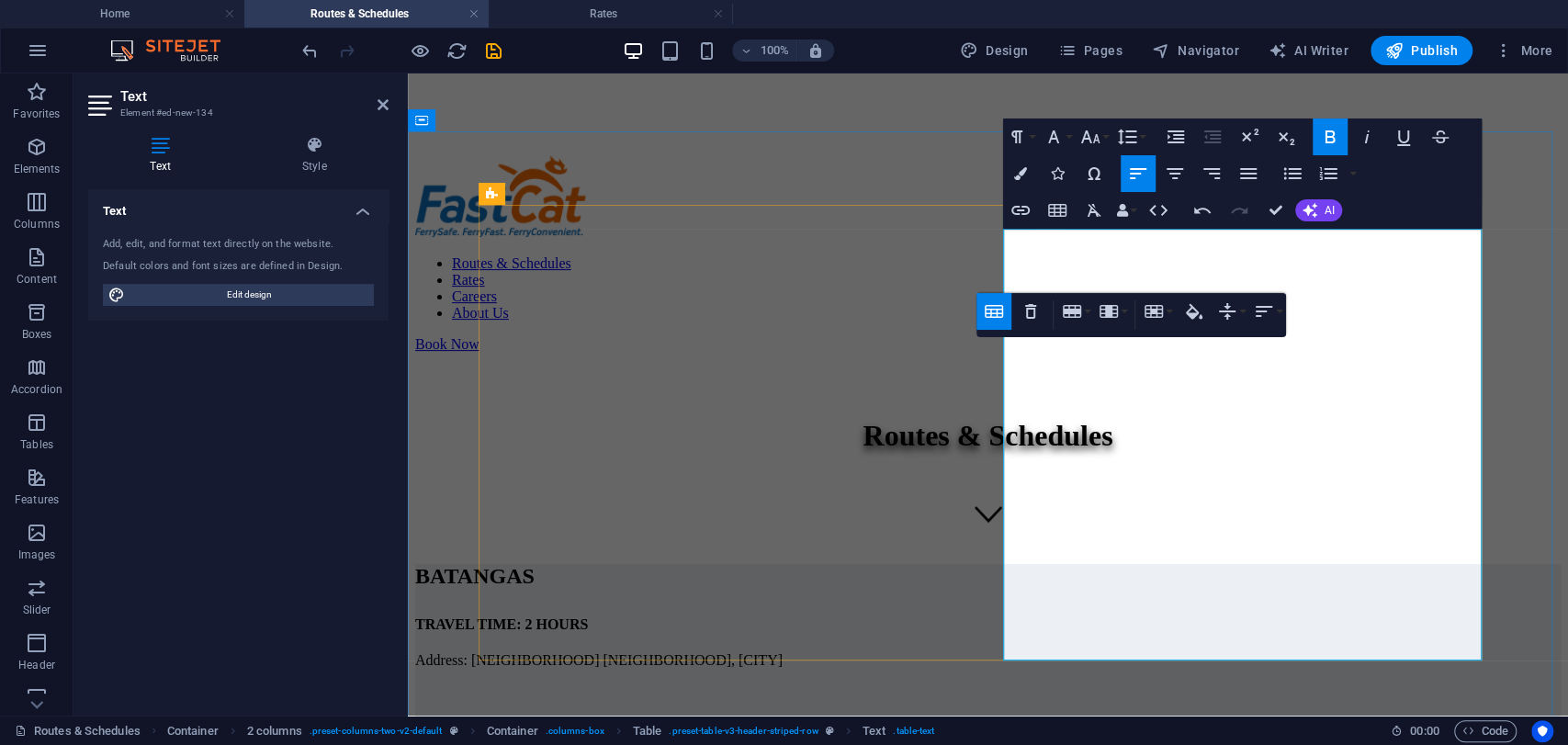 drag, startPoint x: 1058, startPoint y: 369, endPoint x: 1024, endPoint y: 356, distance: 36.40055 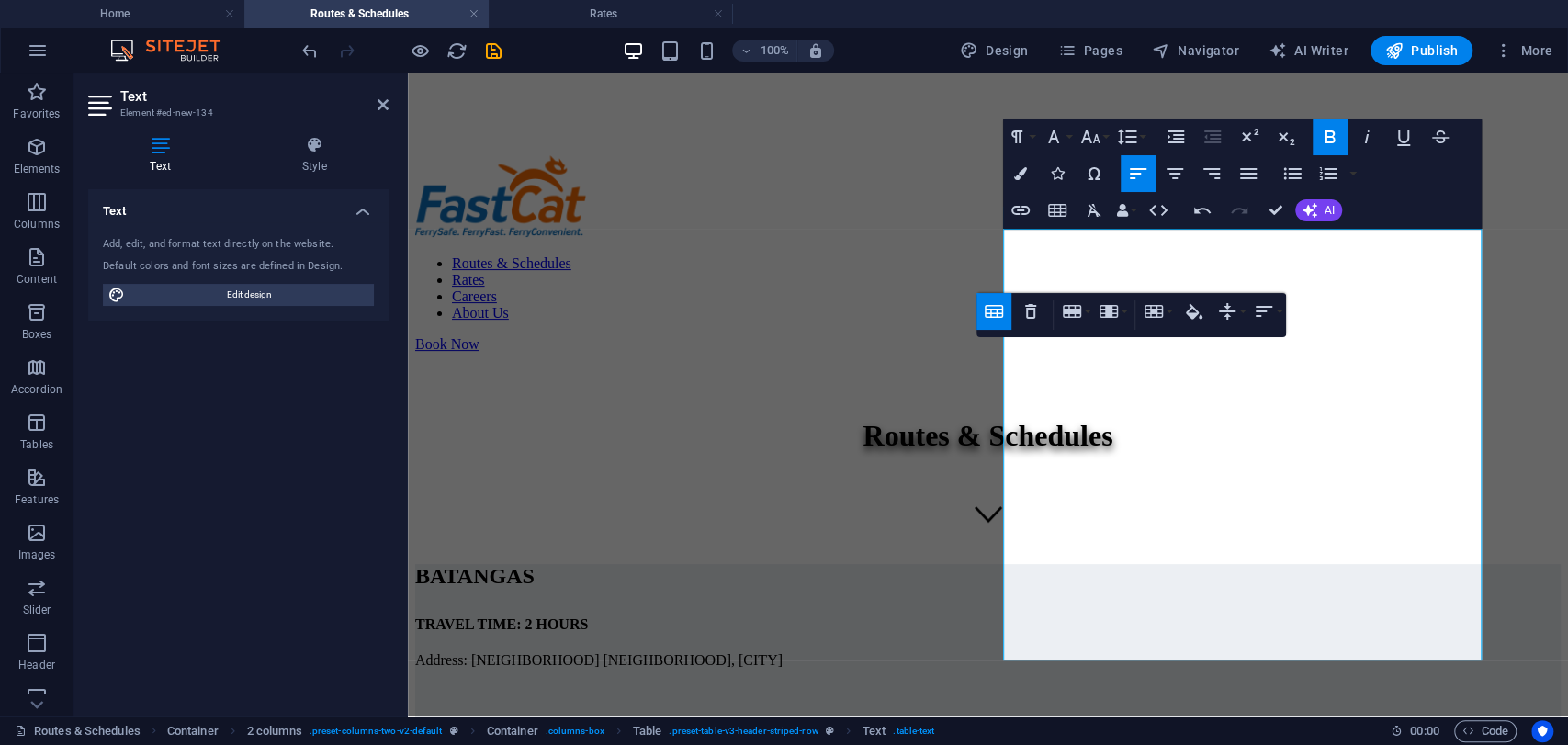 drag, startPoint x: 1433, startPoint y: 421, endPoint x: 1028, endPoint y: 347, distance: 411.705 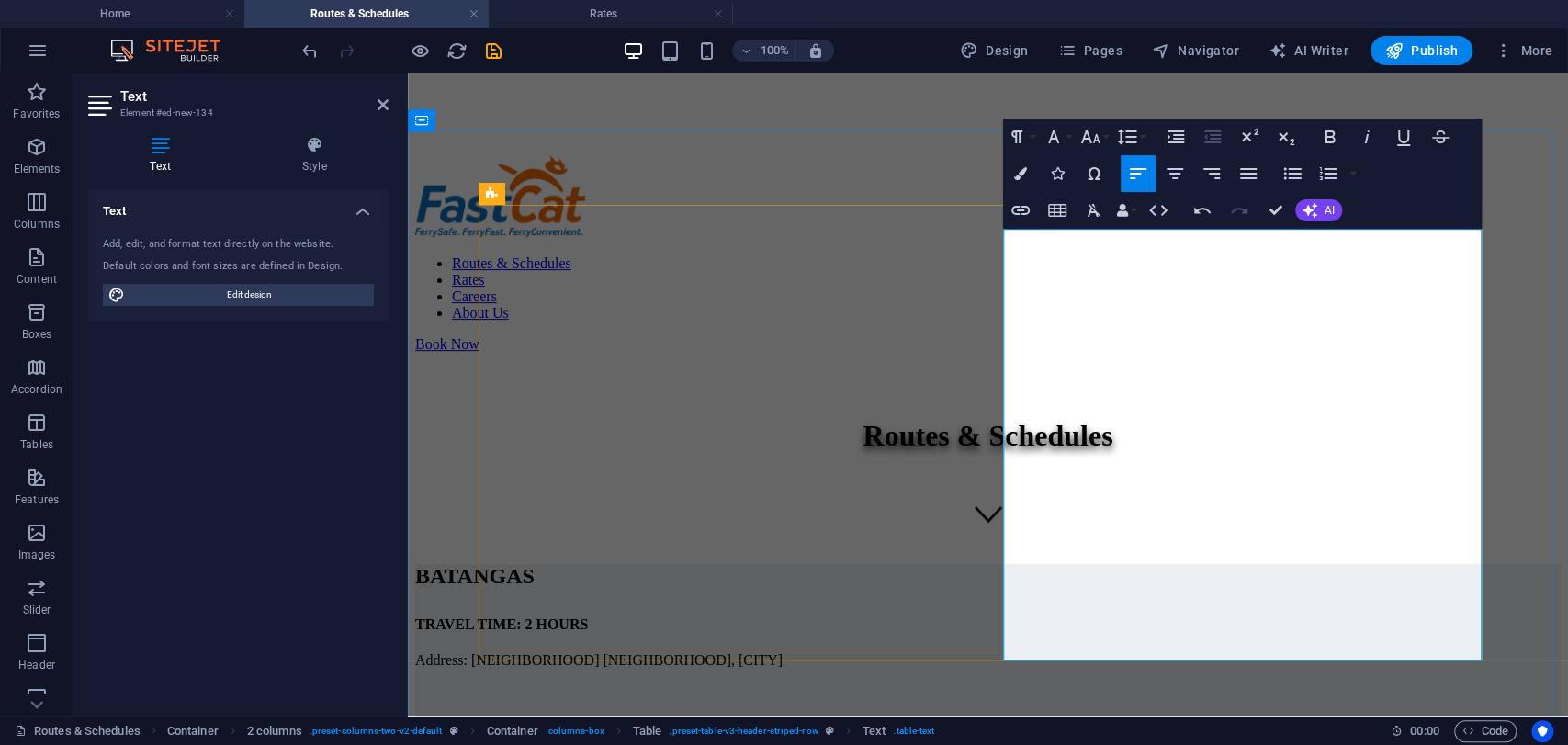 drag, startPoint x: 1025, startPoint y: 337, endPoint x: 1067, endPoint y: 337, distance: 42 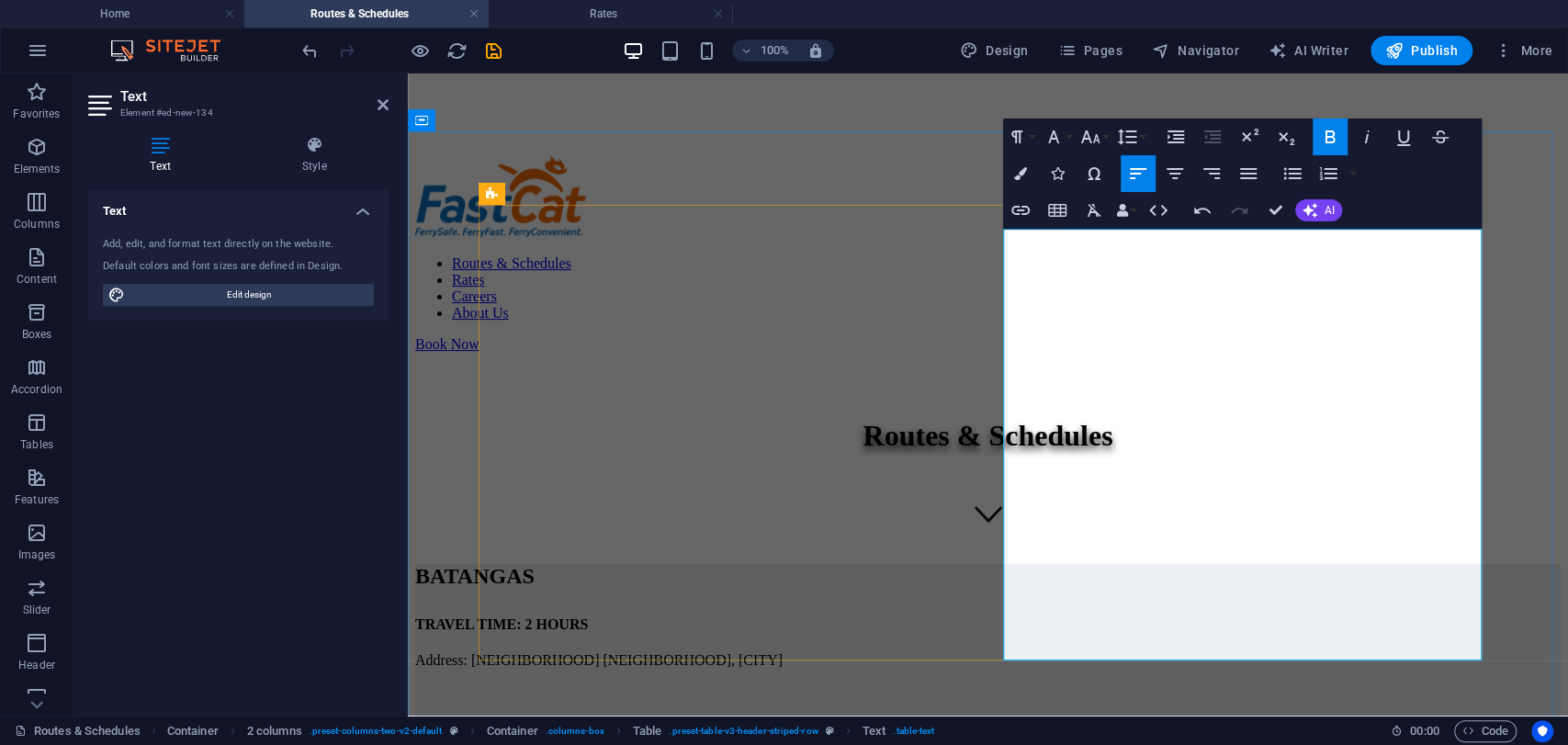 drag, startPoint x: 1397, startPoint y: 333, endPoint x: 1462, endPoint y: 334, distance: 65.00769 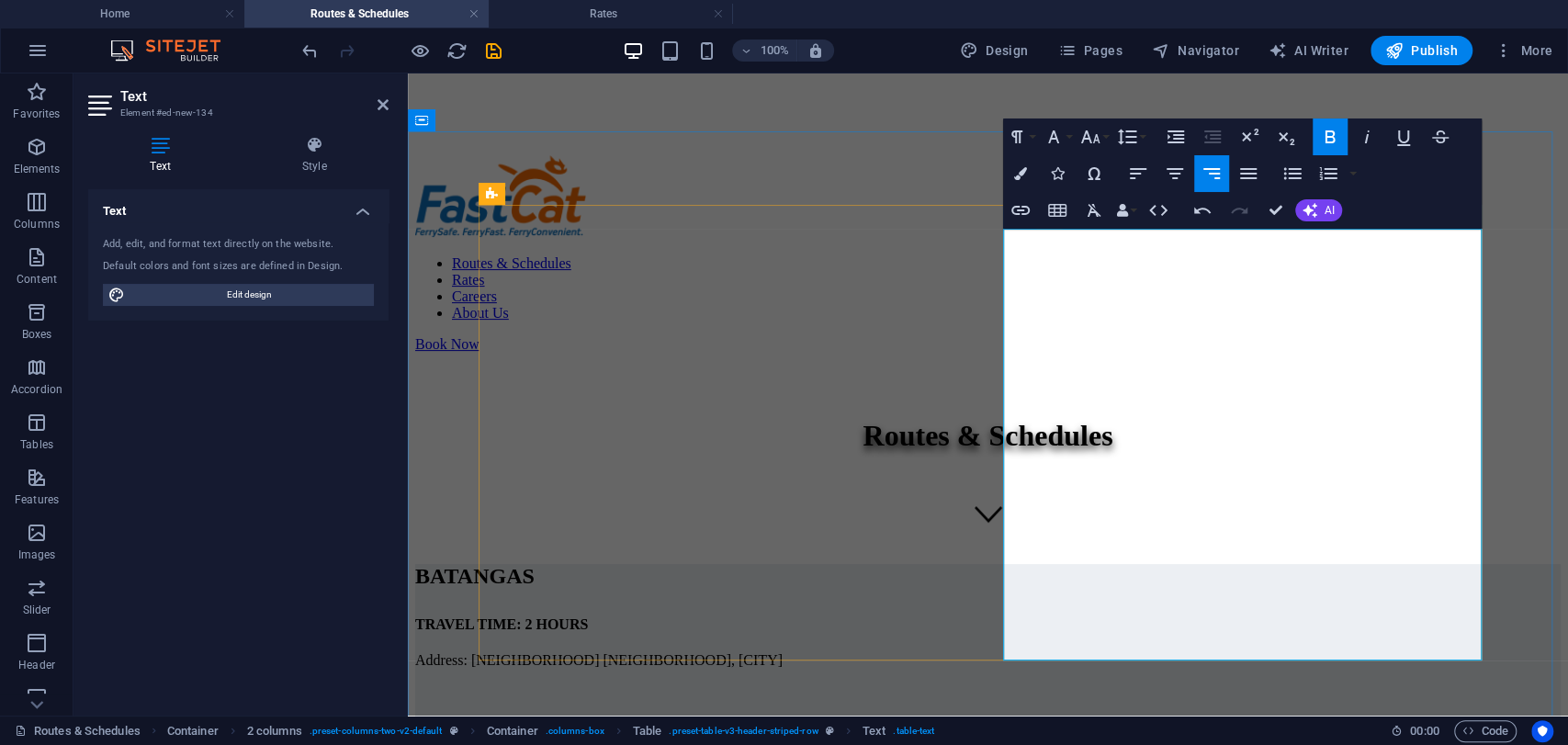 drag, startPoint x: 1398, startPoint y: 389, endPoint x: 1462, endPoint y: 384, distance: 64.195015 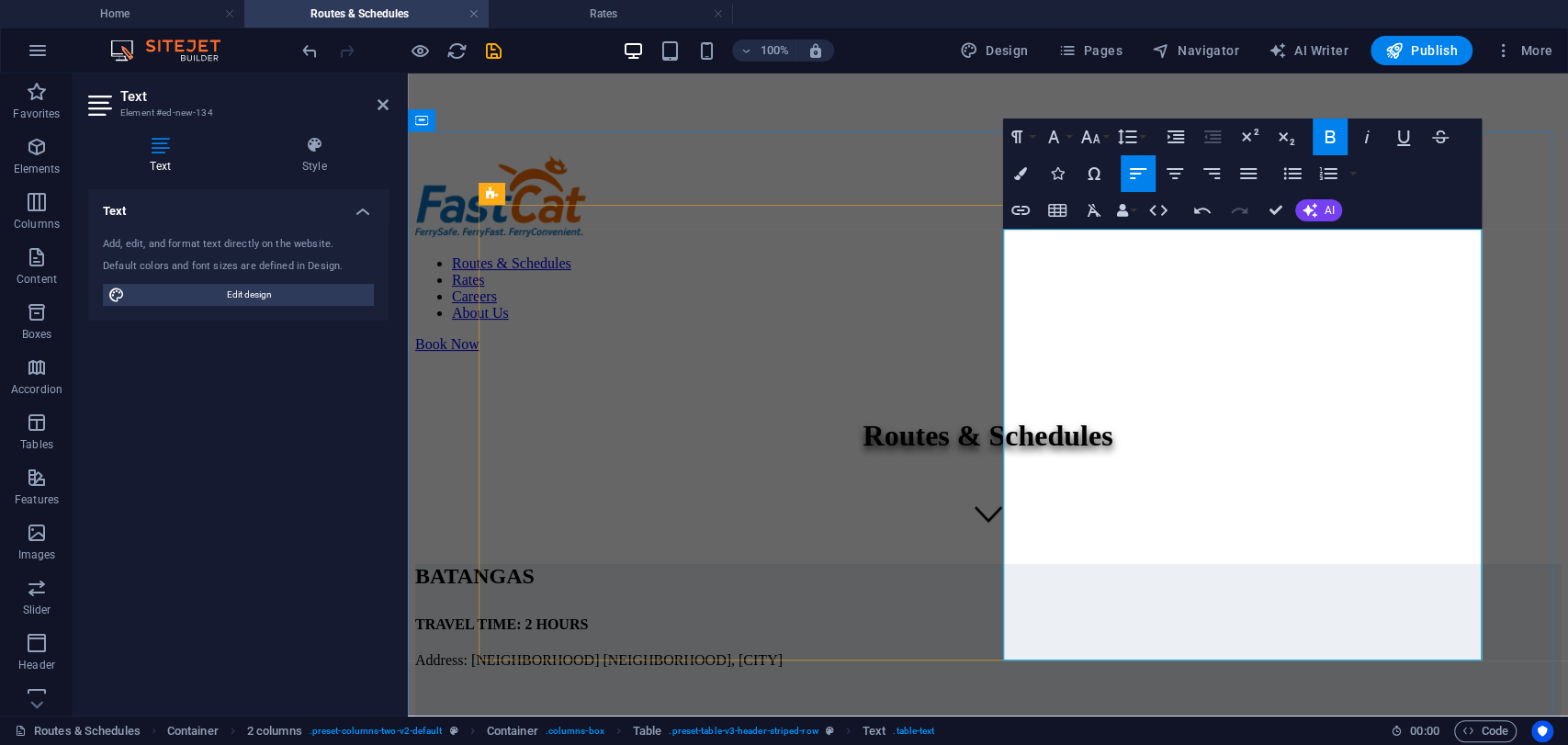 drag, startPoint x: 1089, startPoint y: 429, endPoint x: 1022, endPoint y: 433, distance: 67.119297 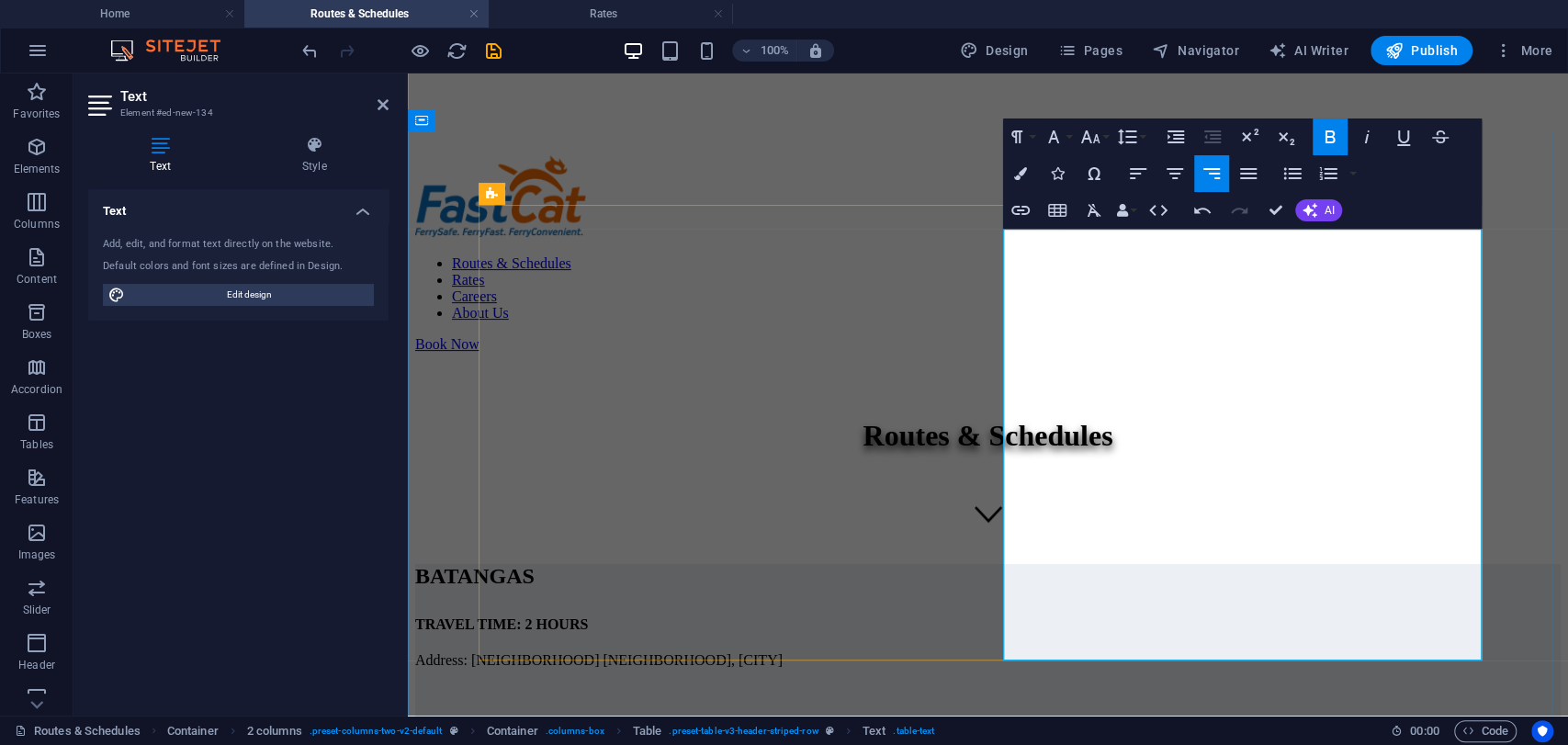 drag, startPoint x: 1056, startPoint y: 487, endPoint x: 1026, endPoint y: 490, distance: 30.14963 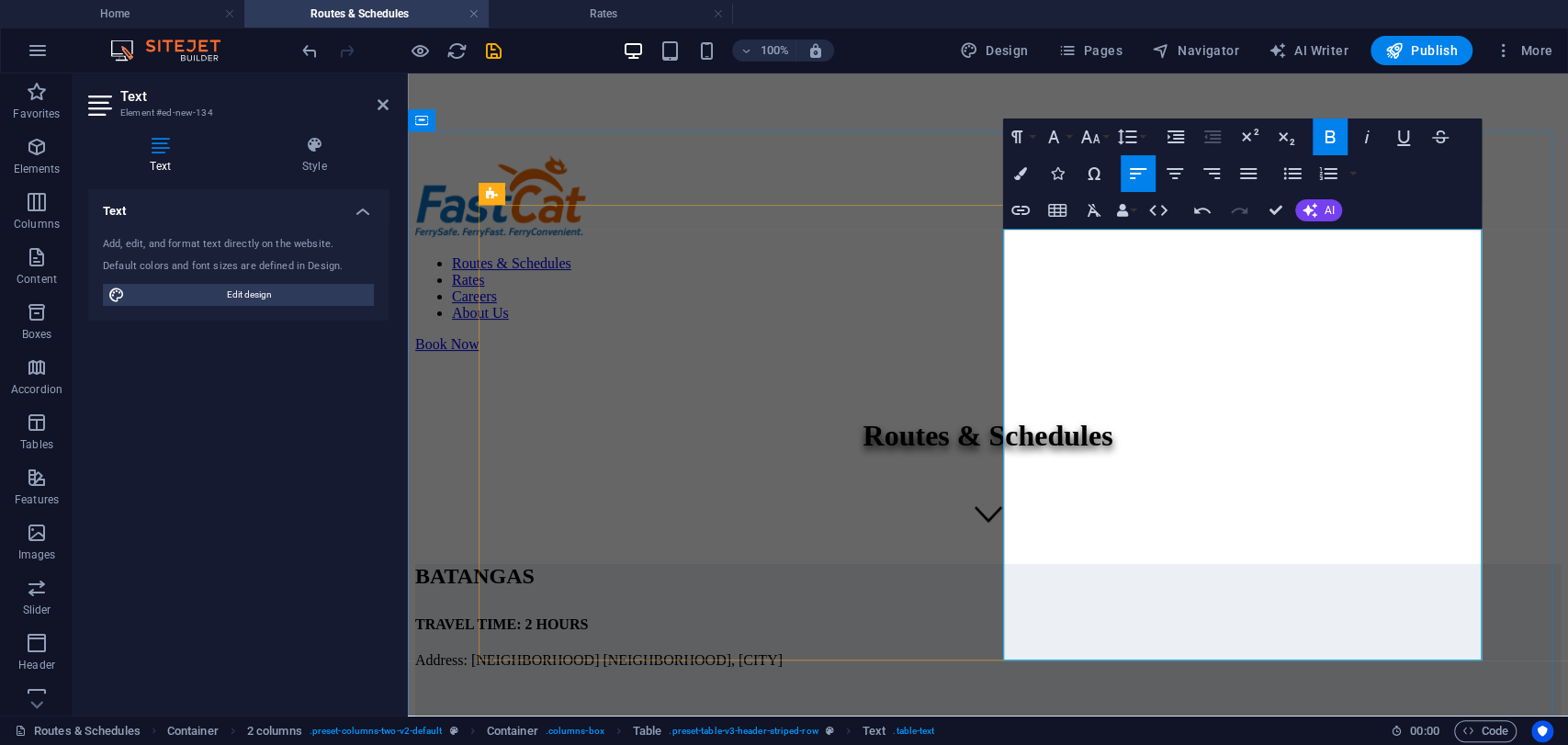 drag, startPoint x: 1082, startPoint y: 488, endPoint x: 1026, endPoint y: 488, distance: 56 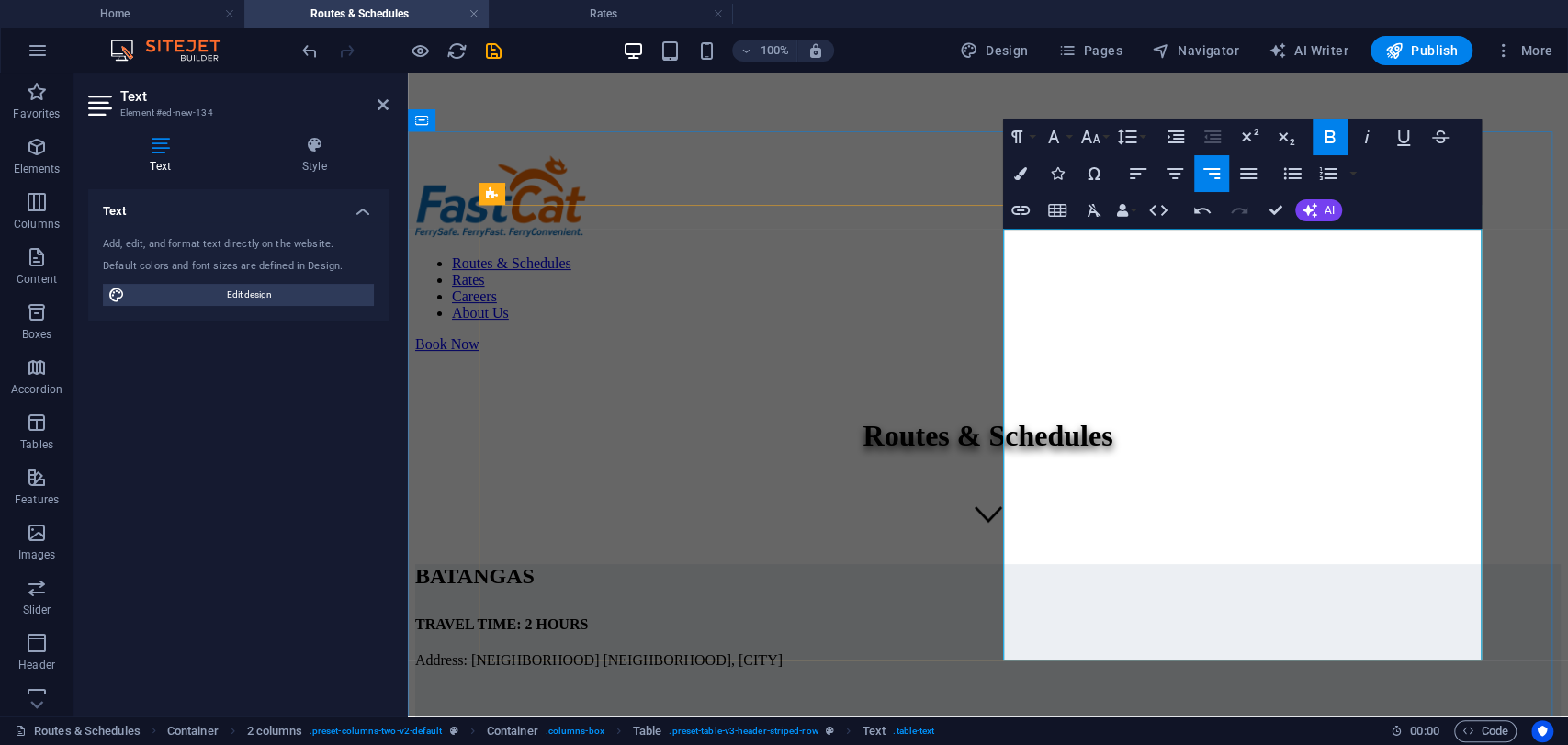 drag, startPoint x: 1081, startPoint y: 539, endPoint x: 1022, endPoint y: 542, distance: 59.076222 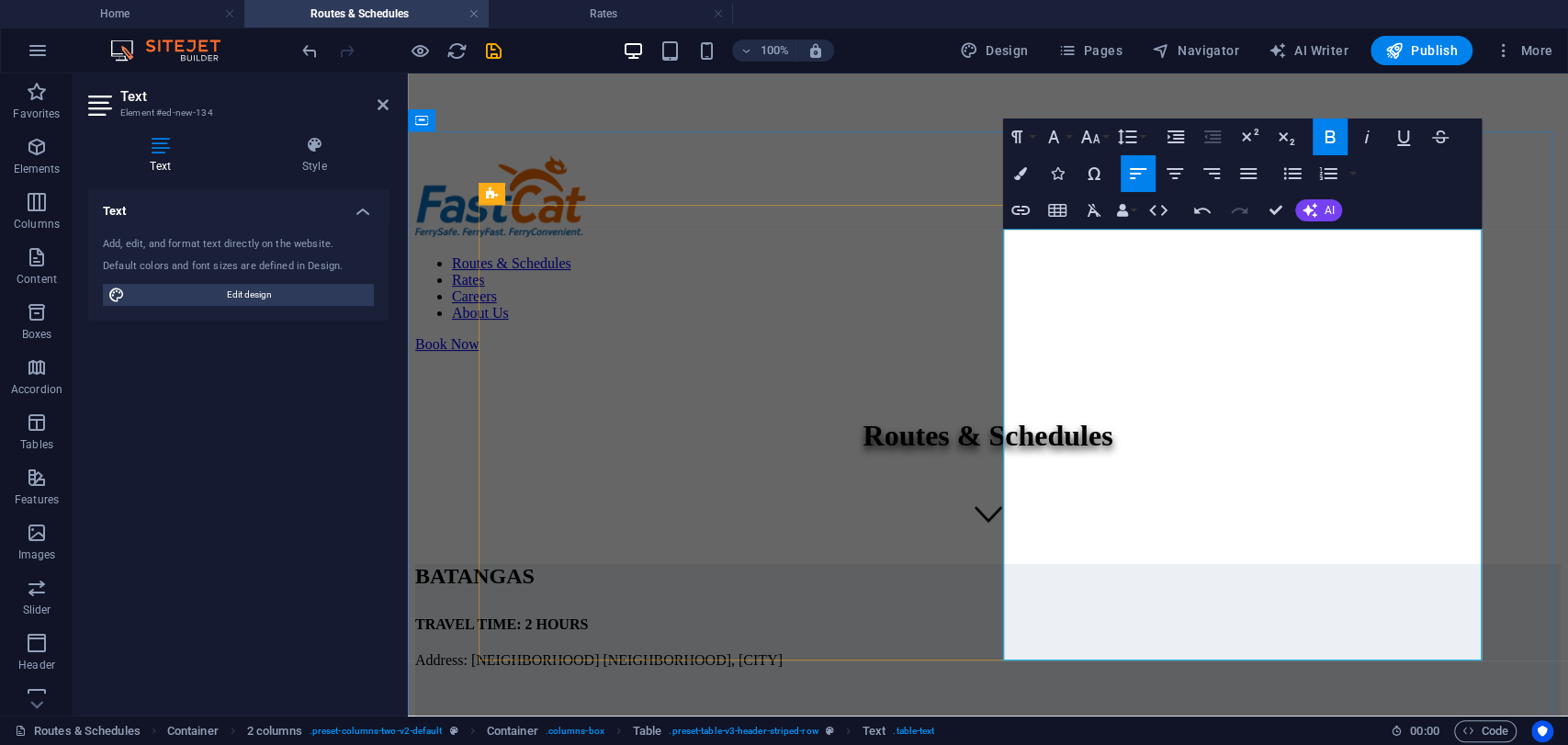 click on "12:00 AM" at bounding box center (449, 827) 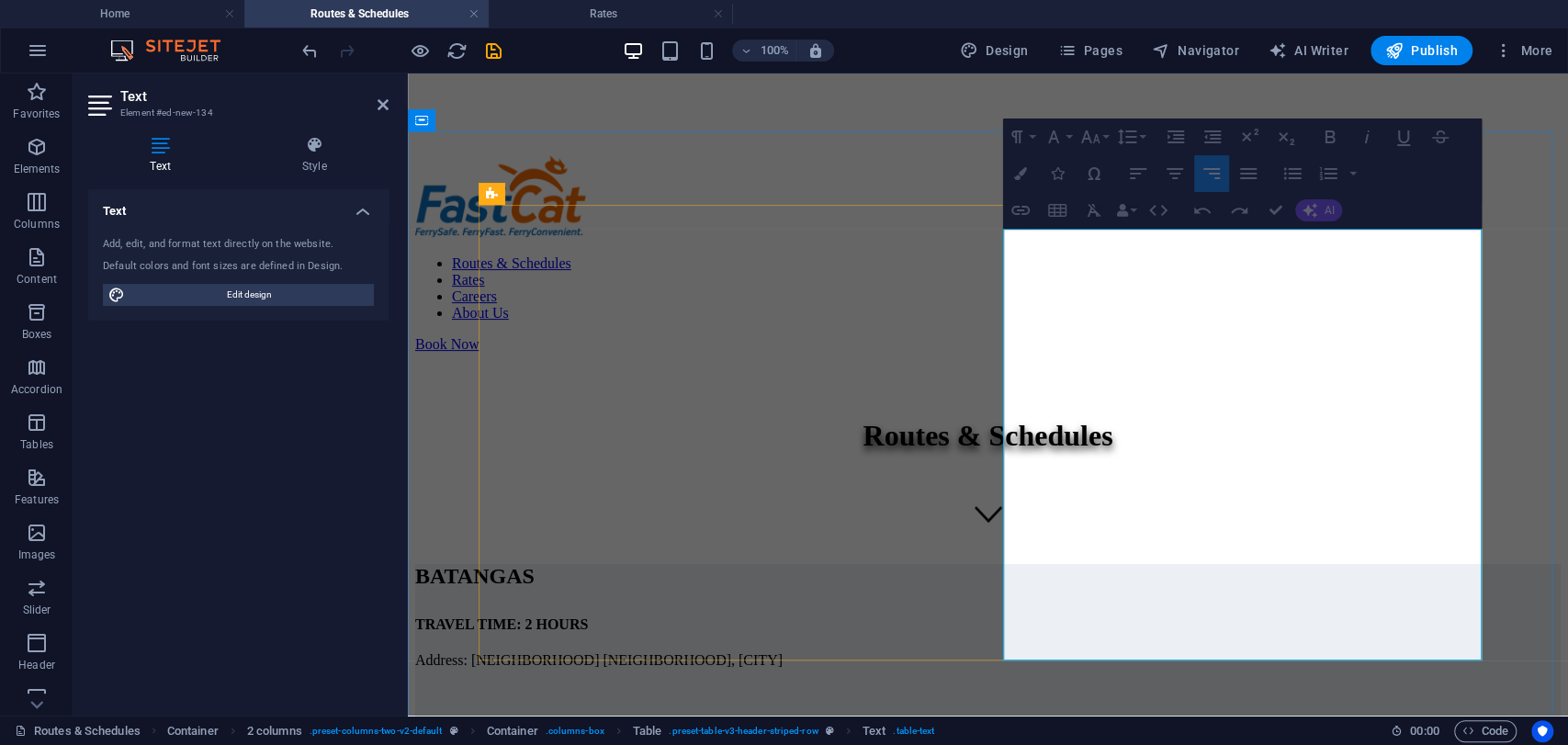 click on "12:00 AM" at bounding box center (449, 827) 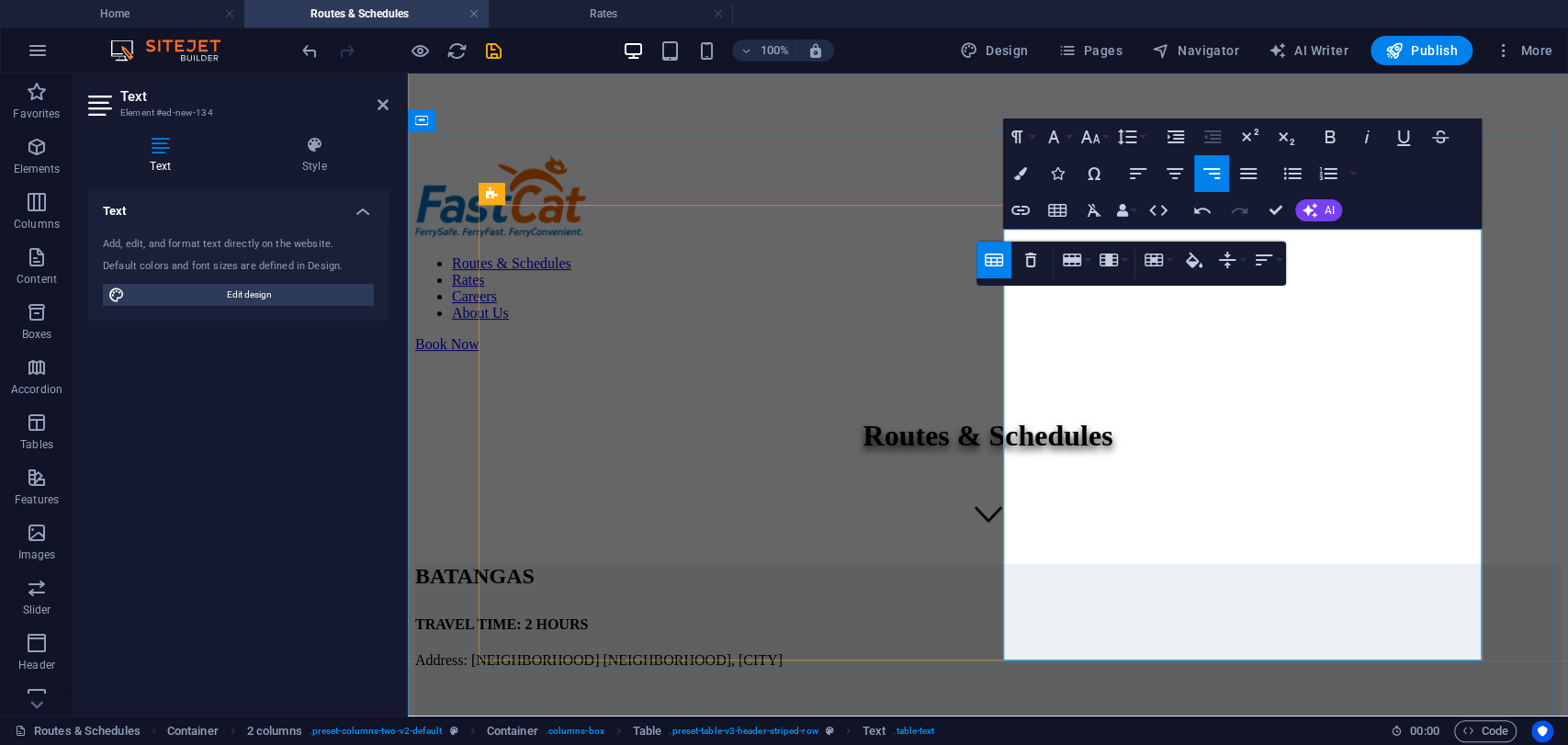 click on "12:00 AM" at bounding box center [449, 827] 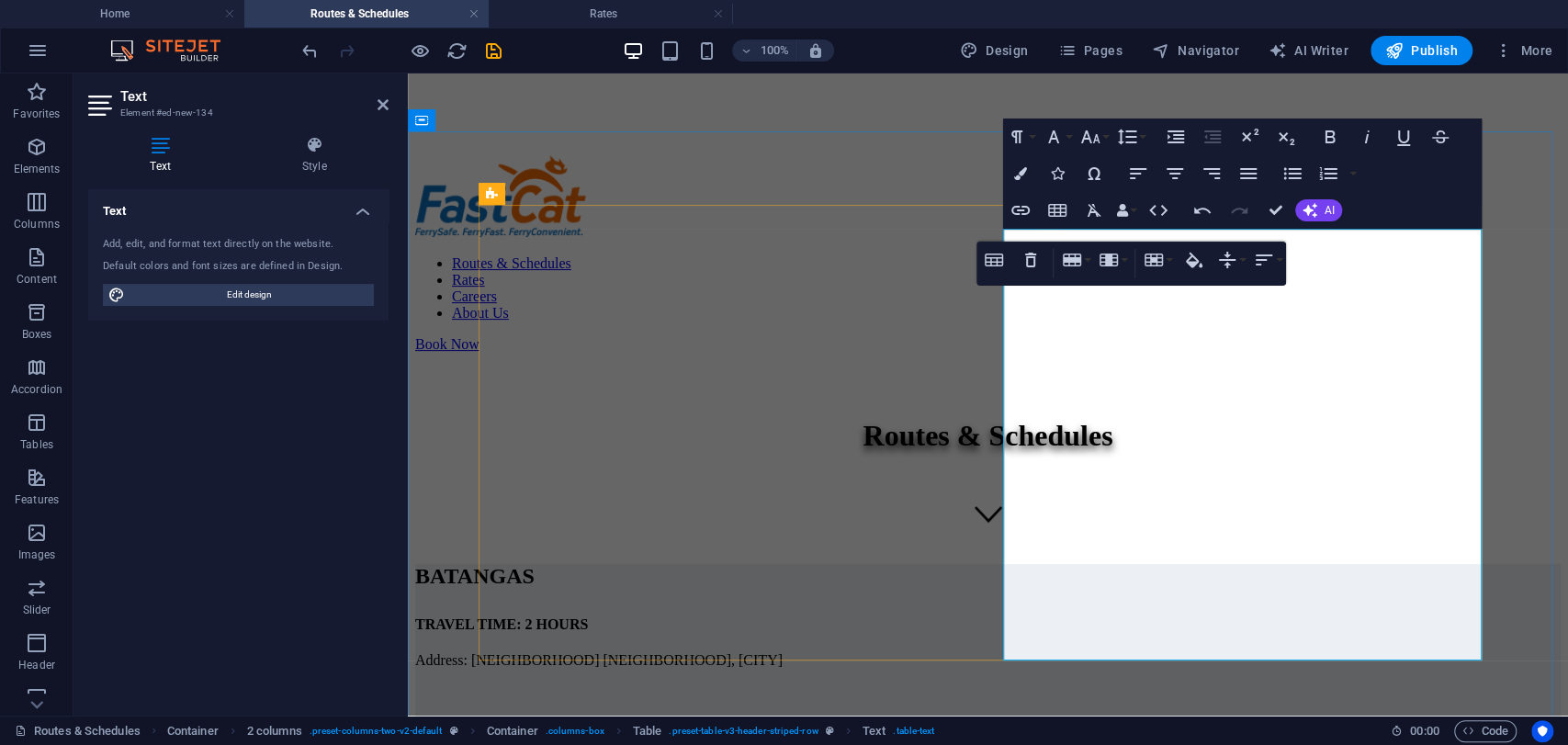click on "11:00 PM" at bounding box center (1293, 960) 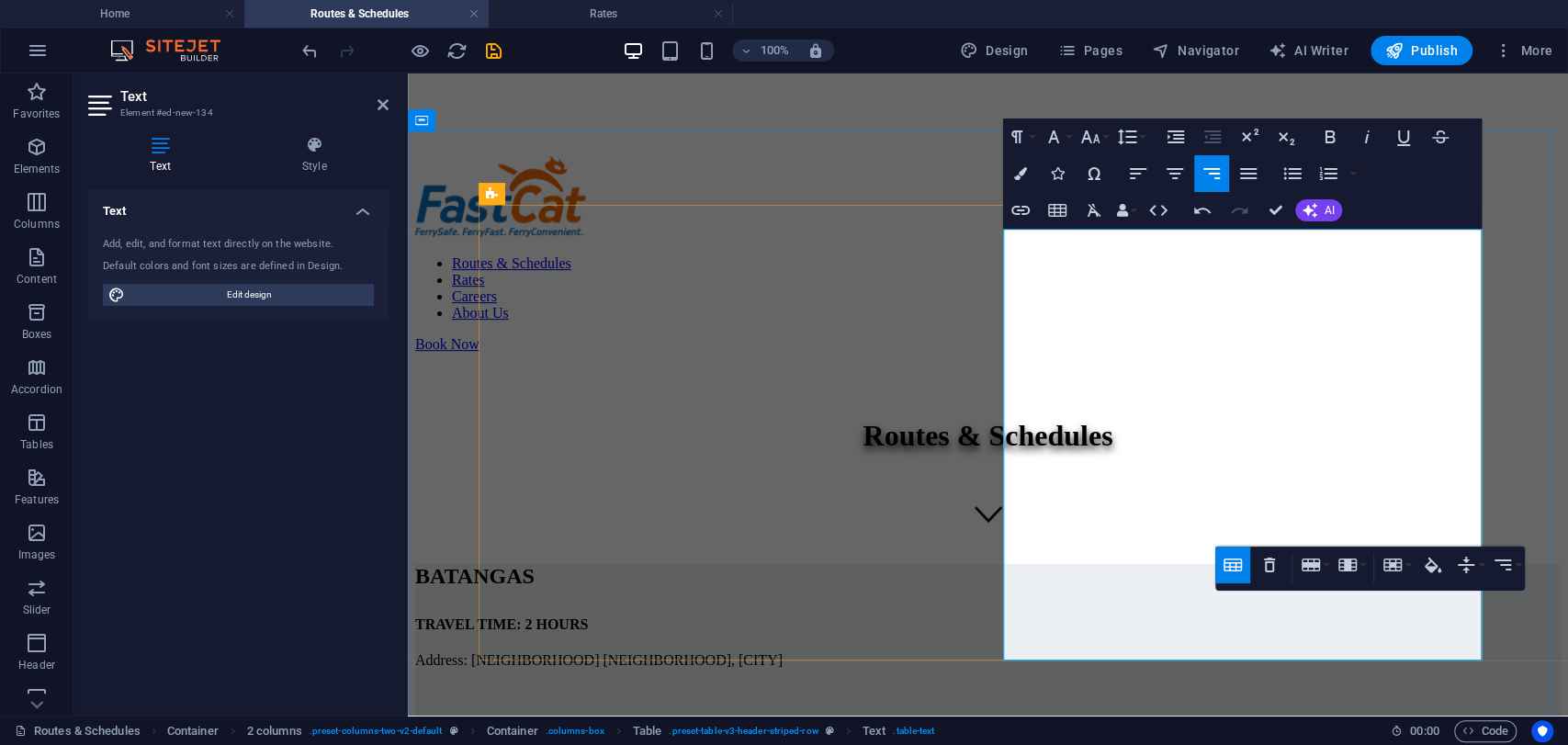 click on "11:00 PM" at bounding box center (1293, 960) 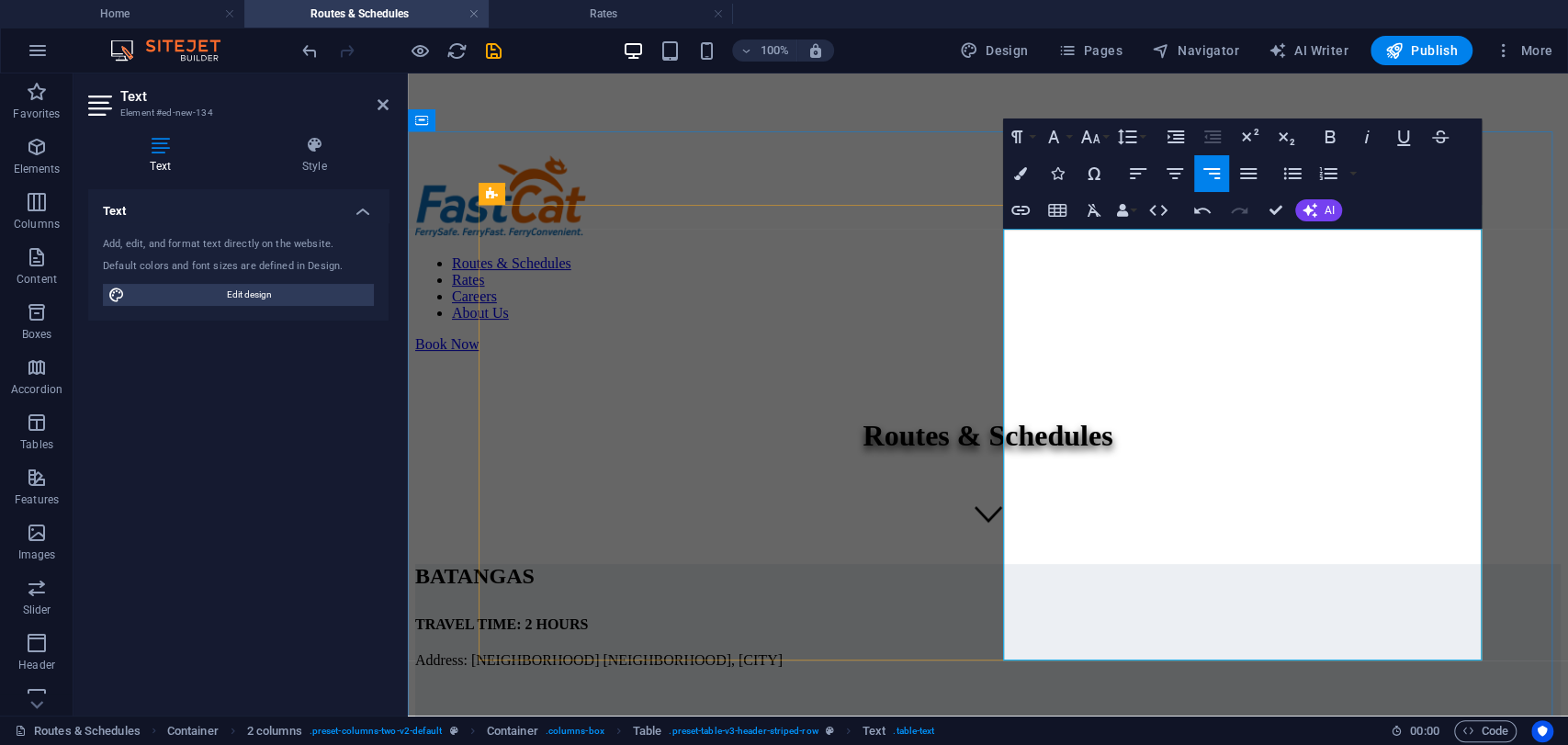 drag, startPoint x: 1454, startPoint y: 636, endPoint x: 1072, endPoint y: 363, distance: 469.52423 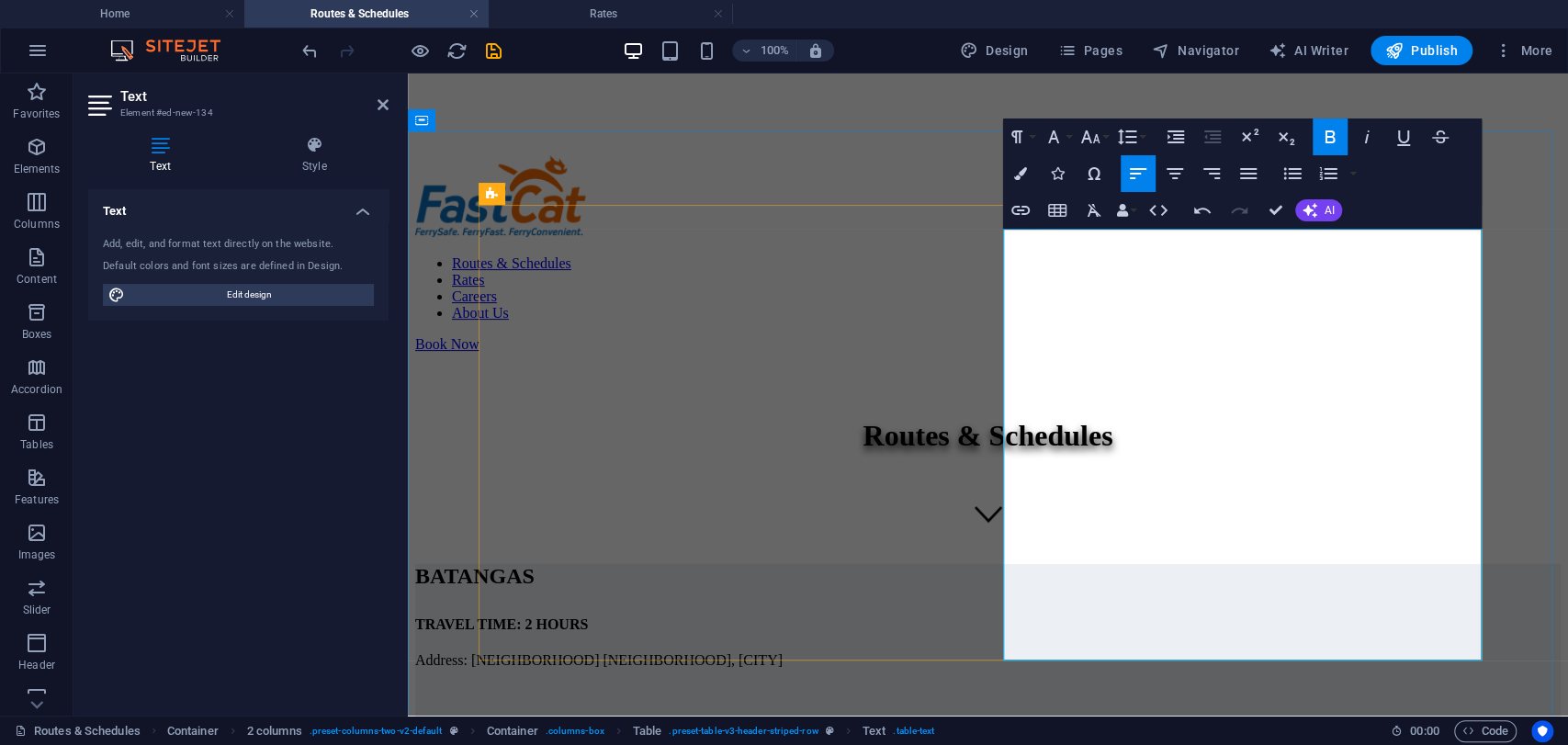 click on "6:00 AM" at bounding box center [446, 871] 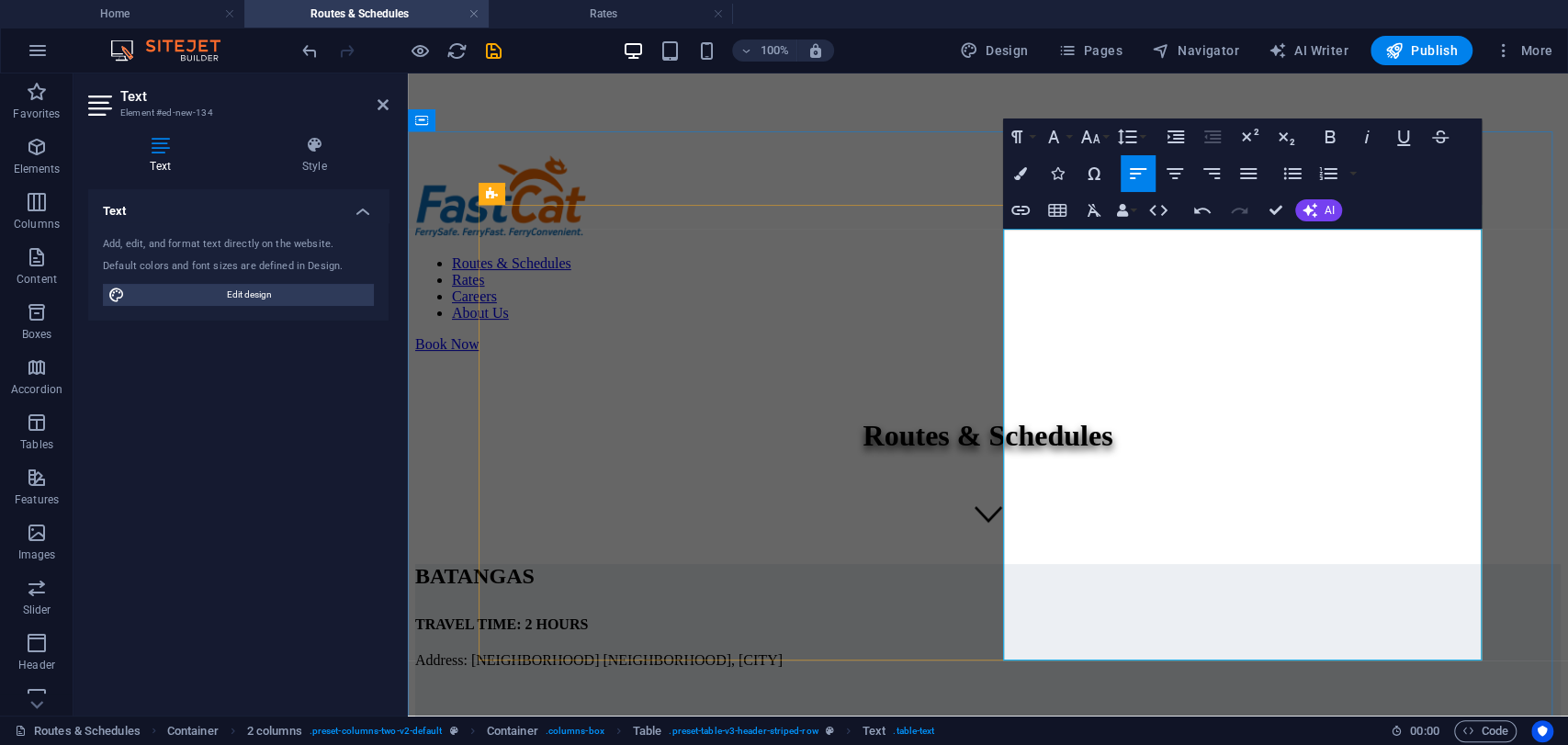 click on "9:00 PM" at bounding box center [721, 960] 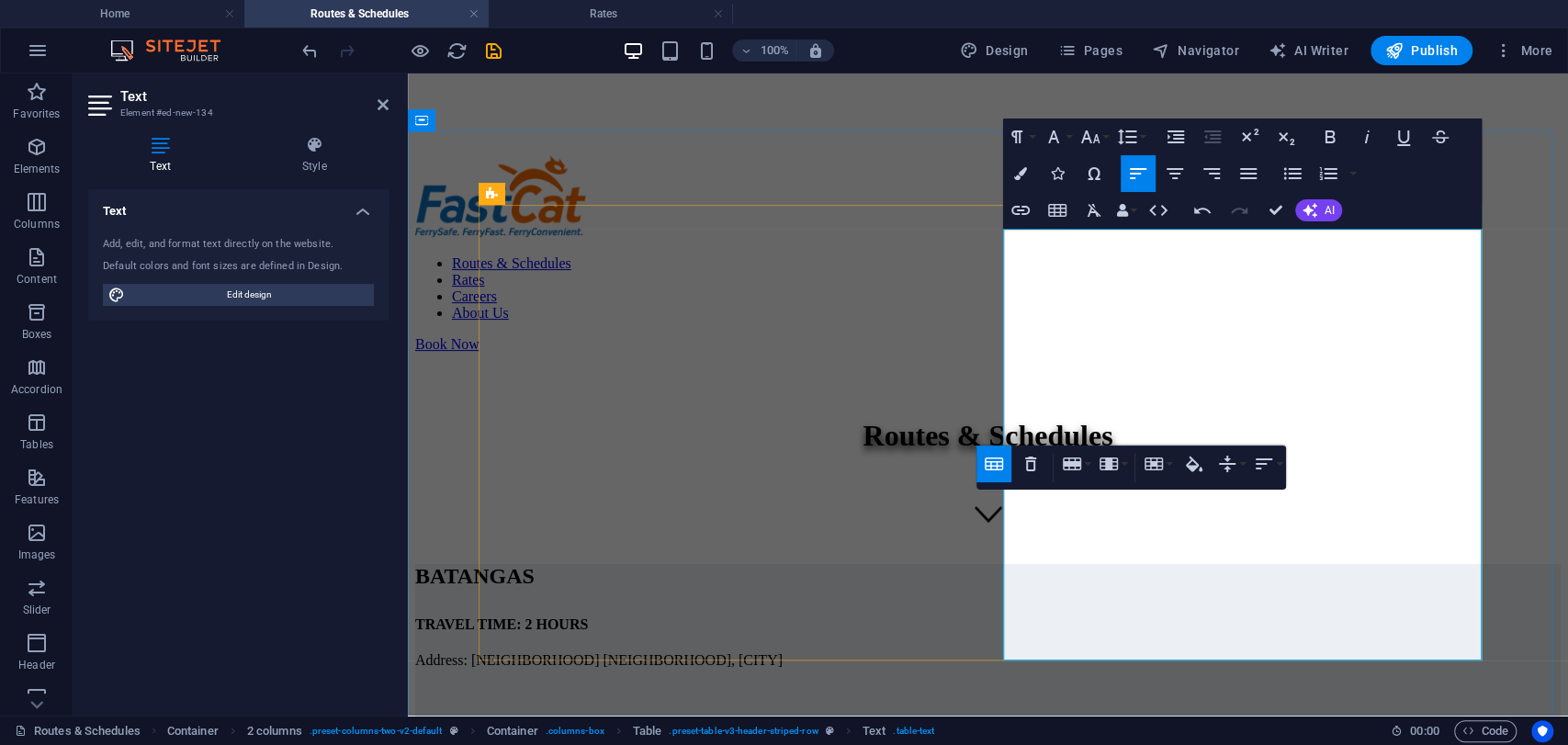 click on "1:00 PM" at bounding box center [721, 916] 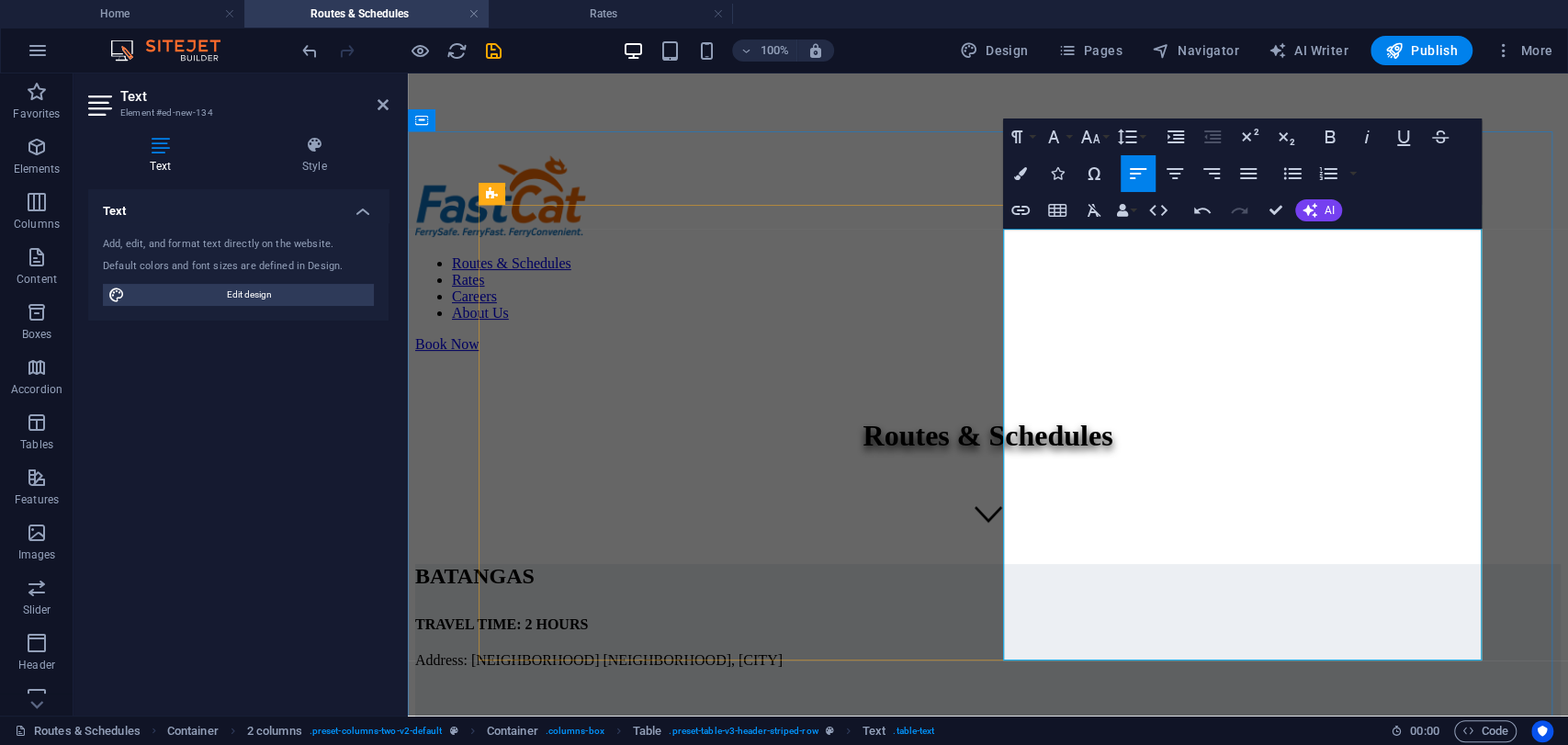 drag, startPoint x: 1019, startPoint y: 534, endPoint x: 1100, endPoint y: 560, distance: 85.07056 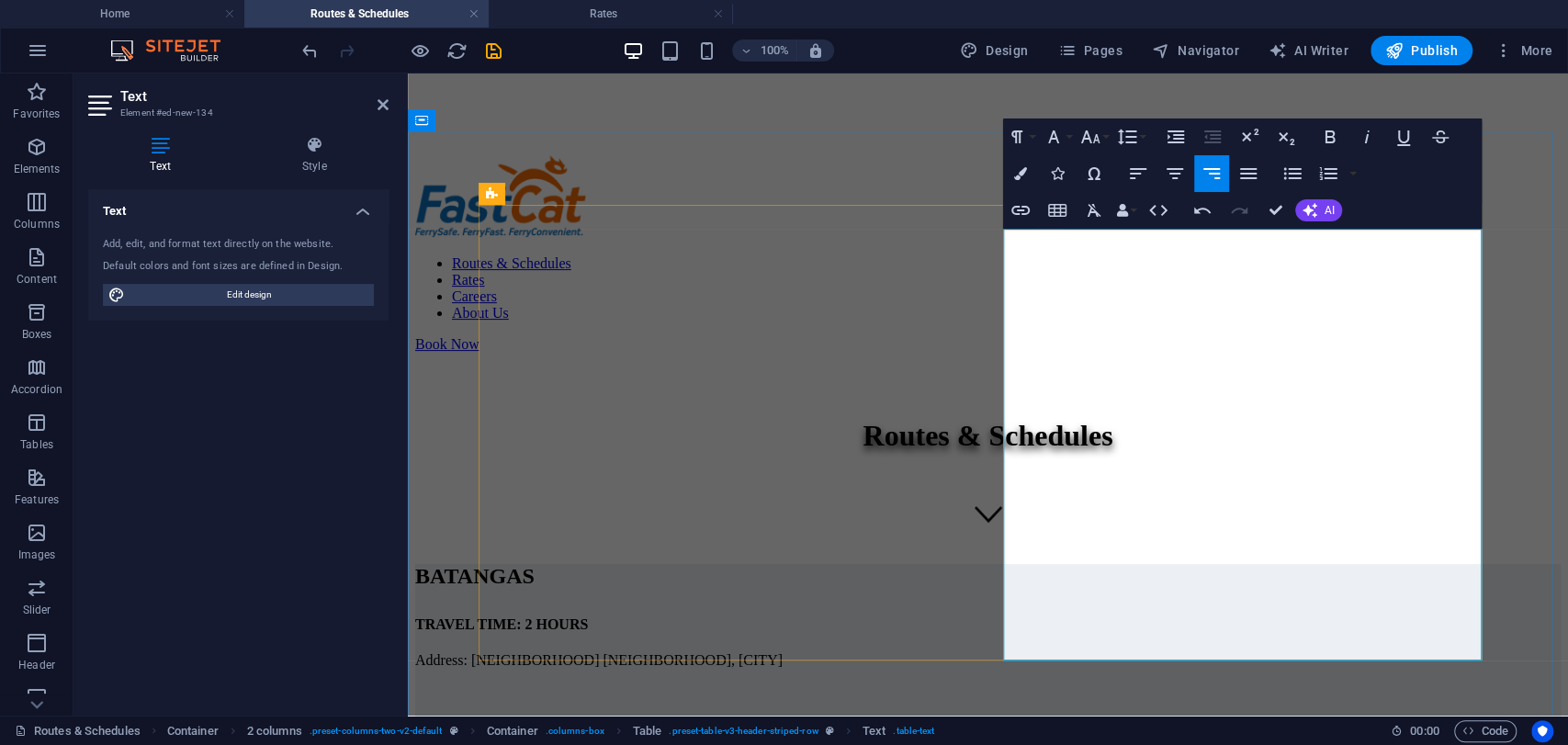 drag, startPoint x: 1462, startPoint y: 537, endPoint x: 1387, endPoint y: 544, distance: 75.32596 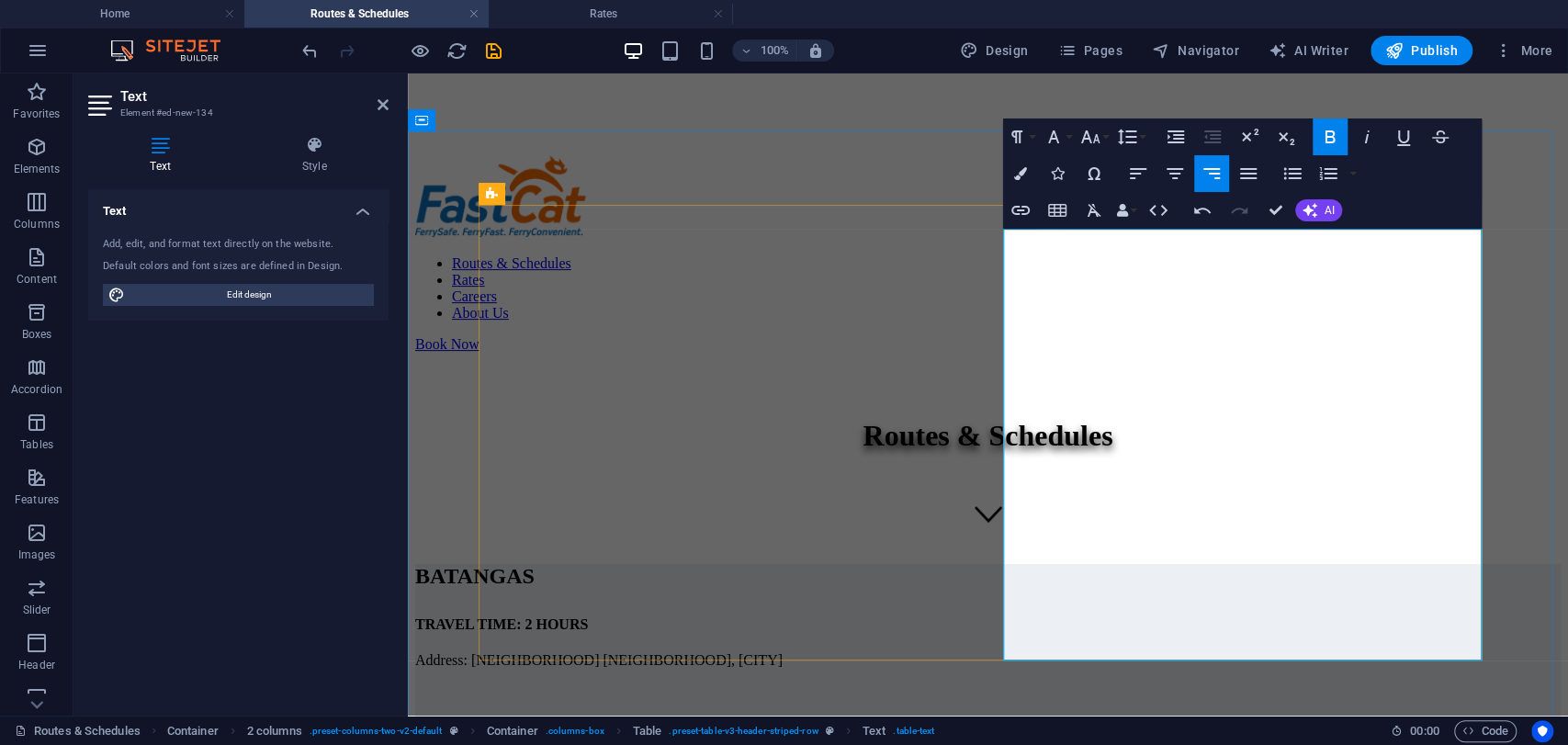 drag, startPoint x: 1083, startPoint y: 545, endPoint x: 1024, endPoint y: 538, distance: 59.413803 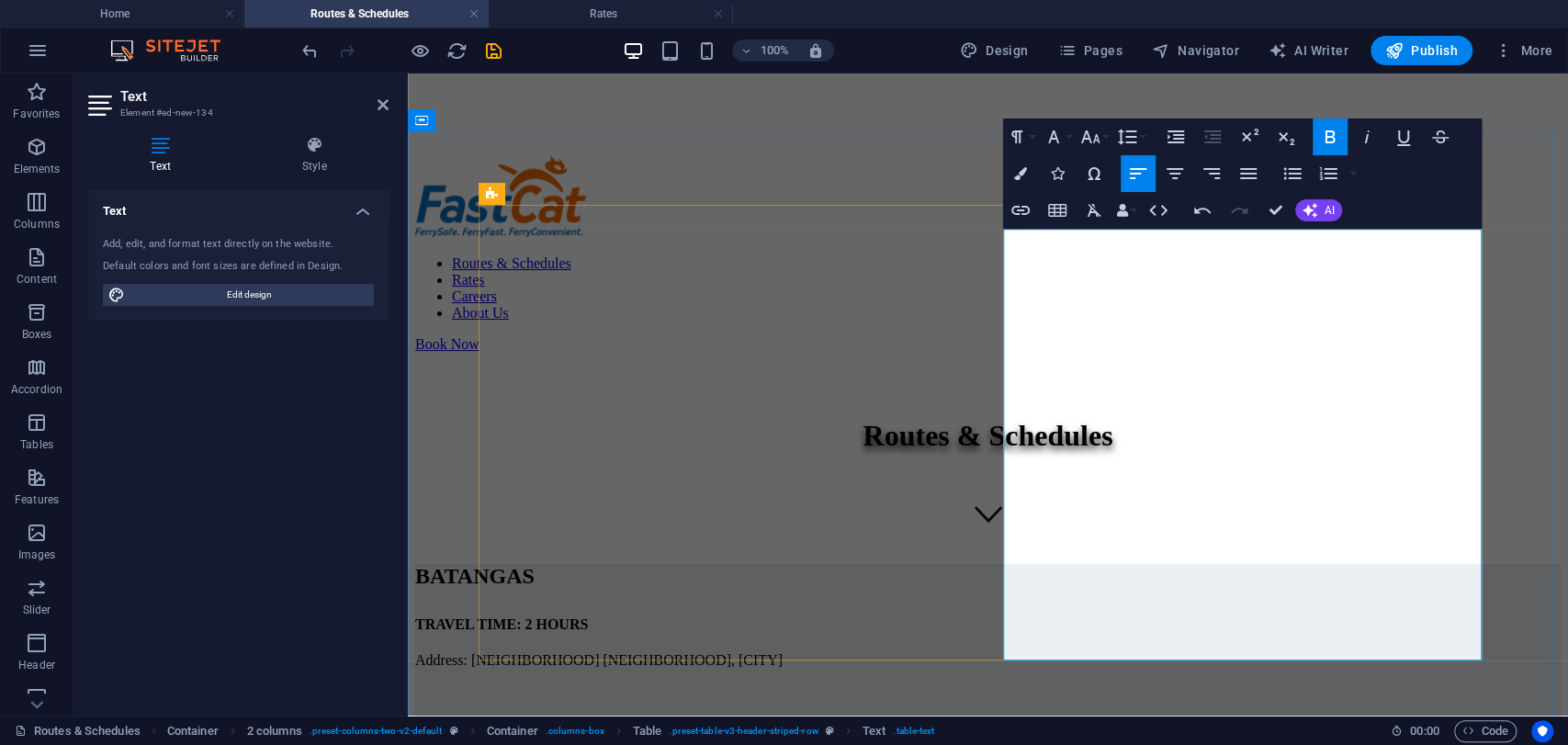 drag, startPoint x: 1086, startPoint y: 593, endPoint x: 1027, endPoint y: 585, distance: 59.539903 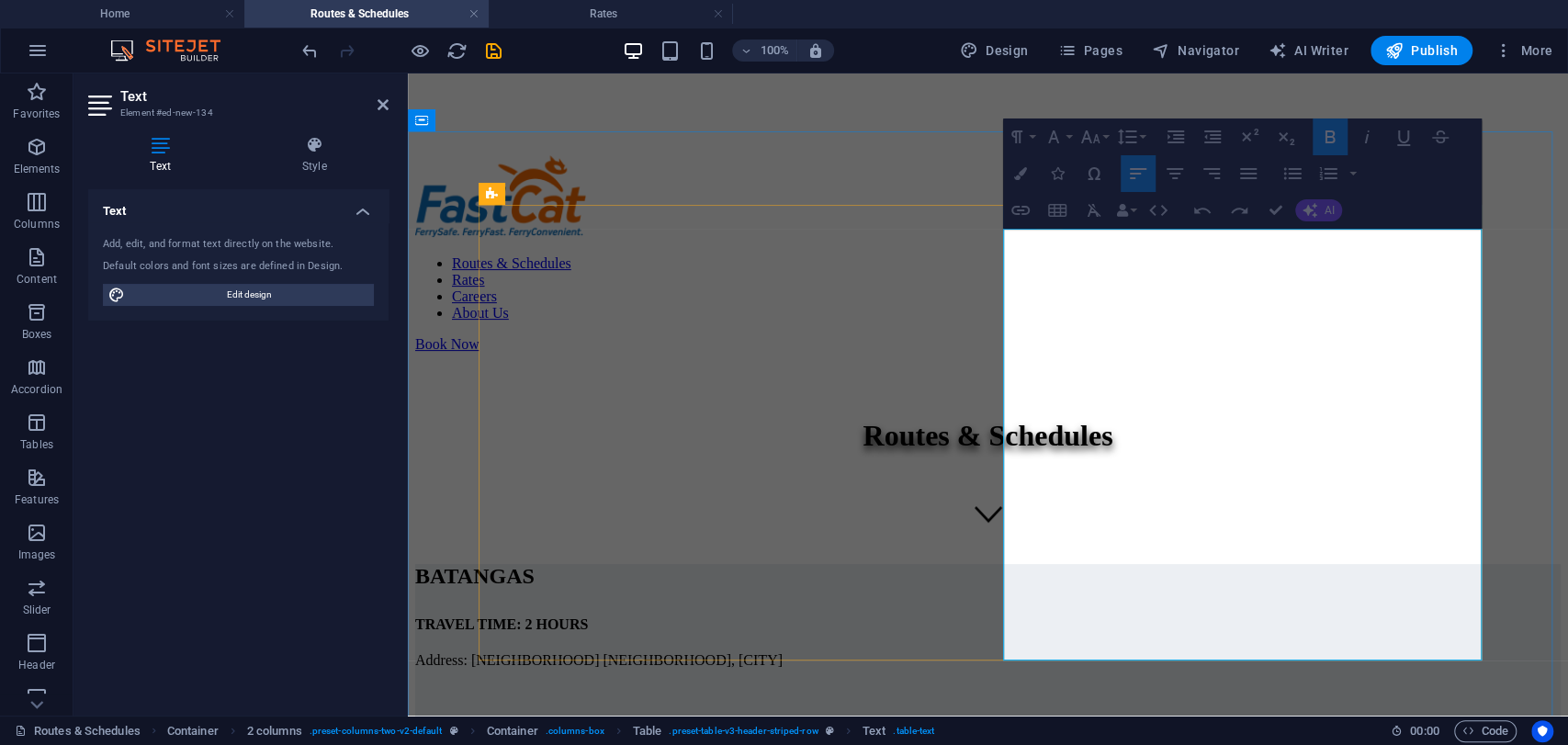 drag, startPoint x: 1449, startPoint y: 636, endPoint x: 1024, endPoint y: 338, distance: 519.0655 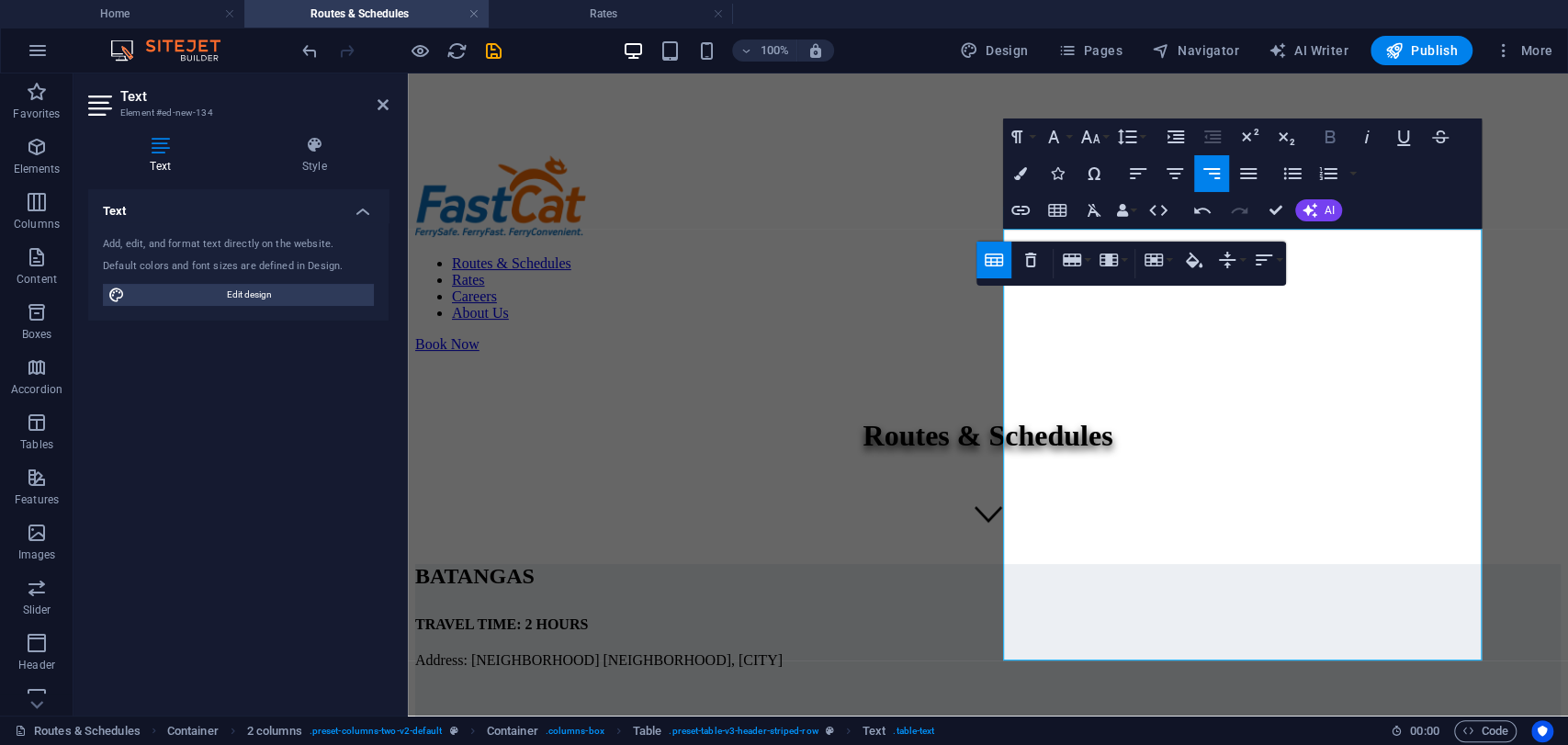 click 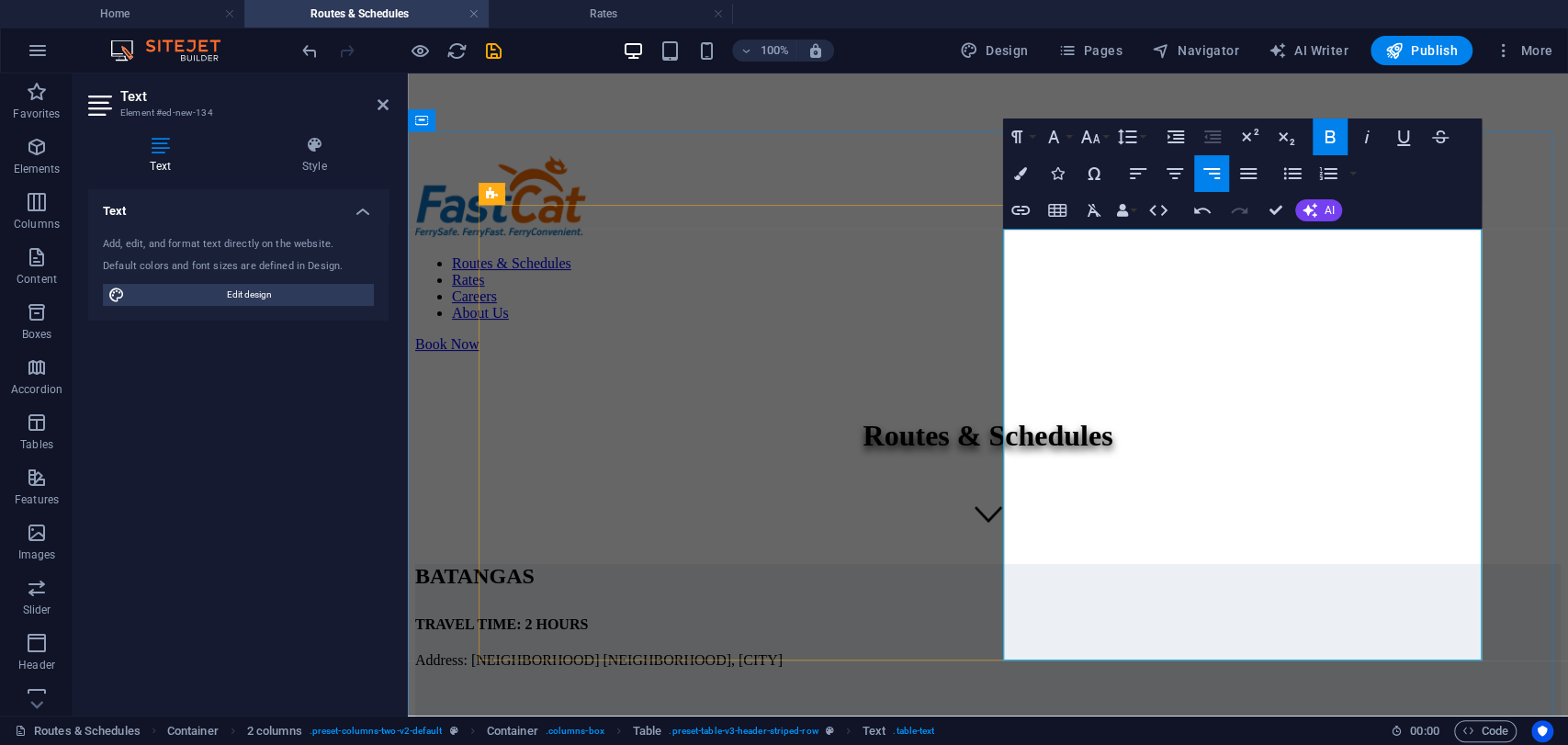 click on "8:00 AM" at bounding box center (1293, 872) 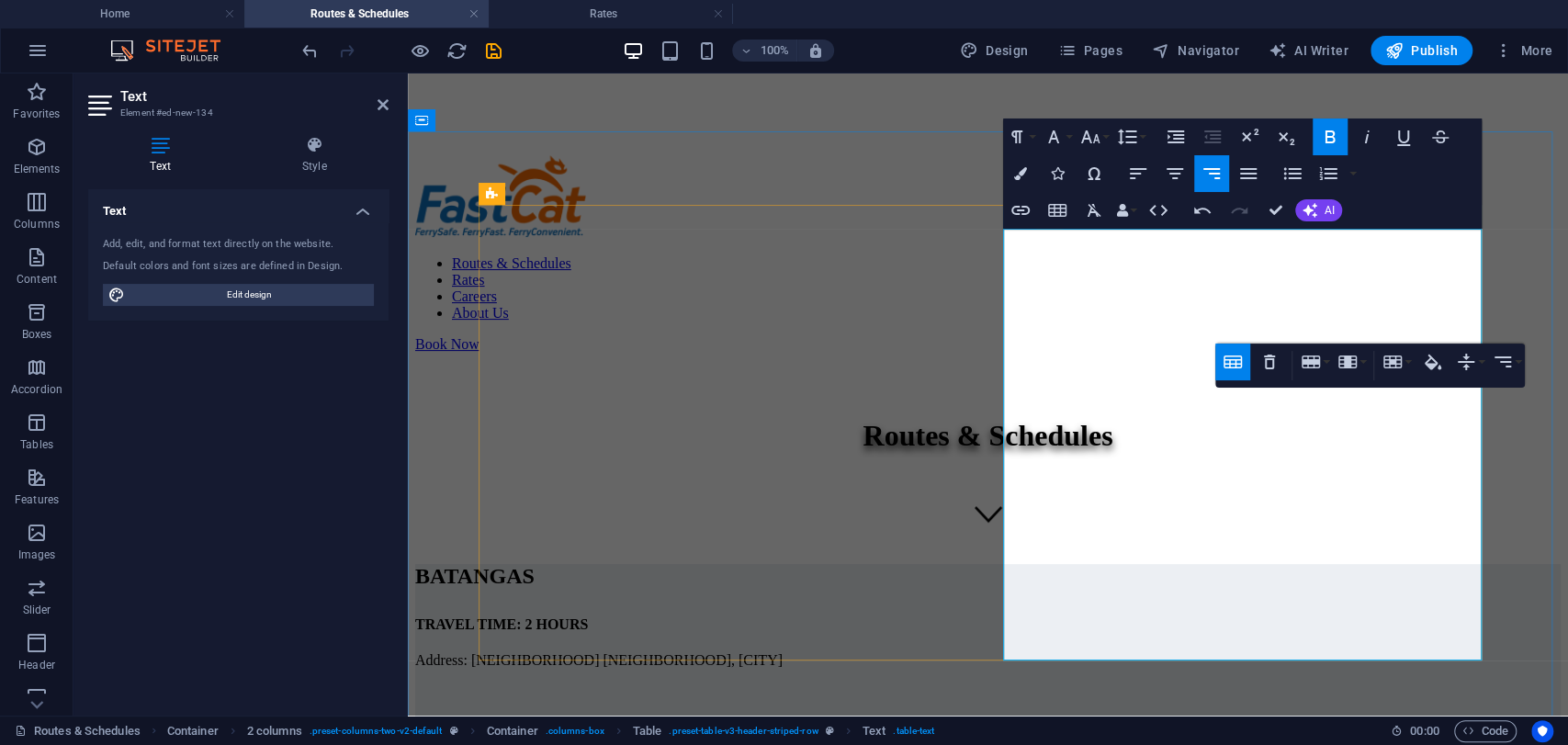 click on "12:00 AM" at bounding box center (449, 827) 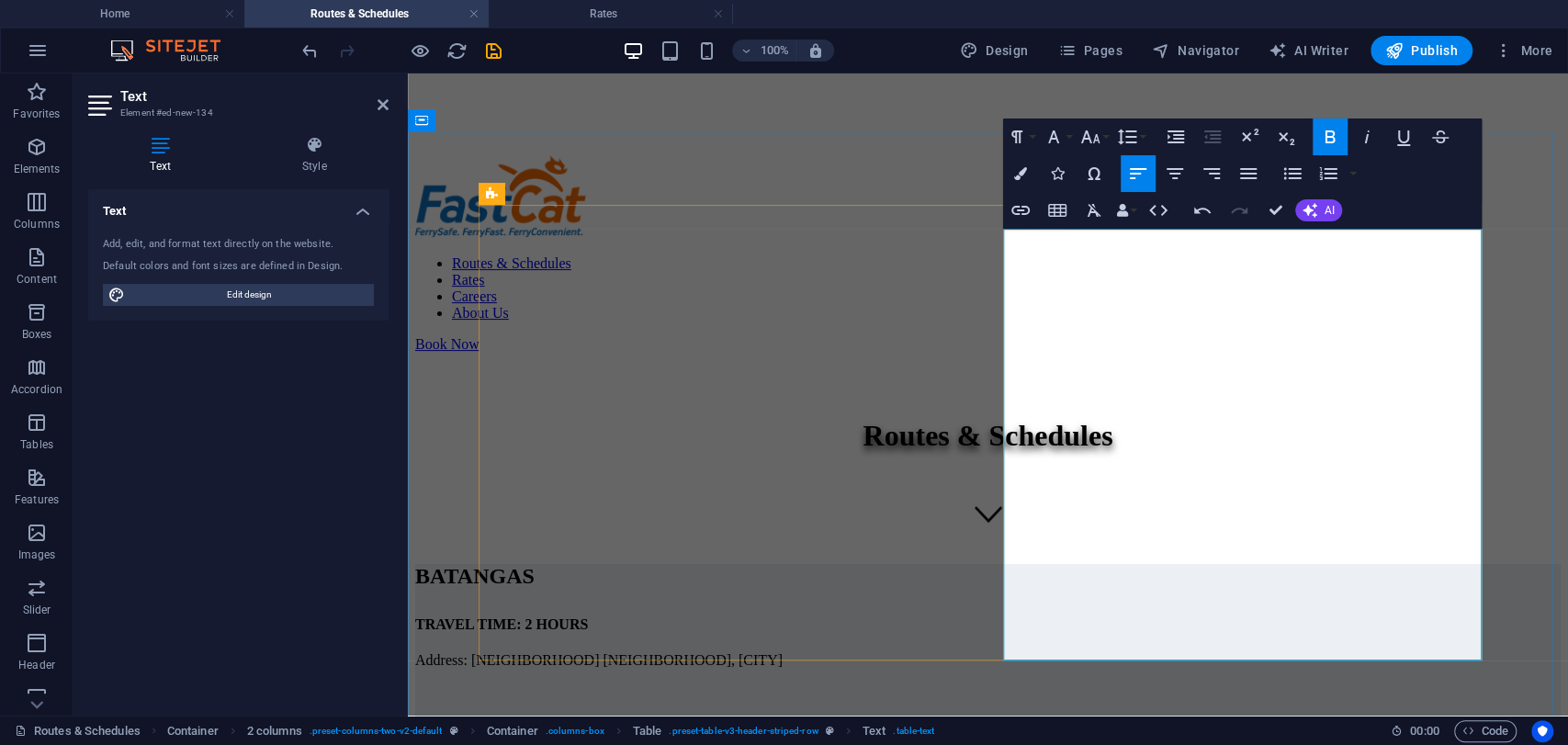 click on "12:00 AM" at bounding box center [449, 827] 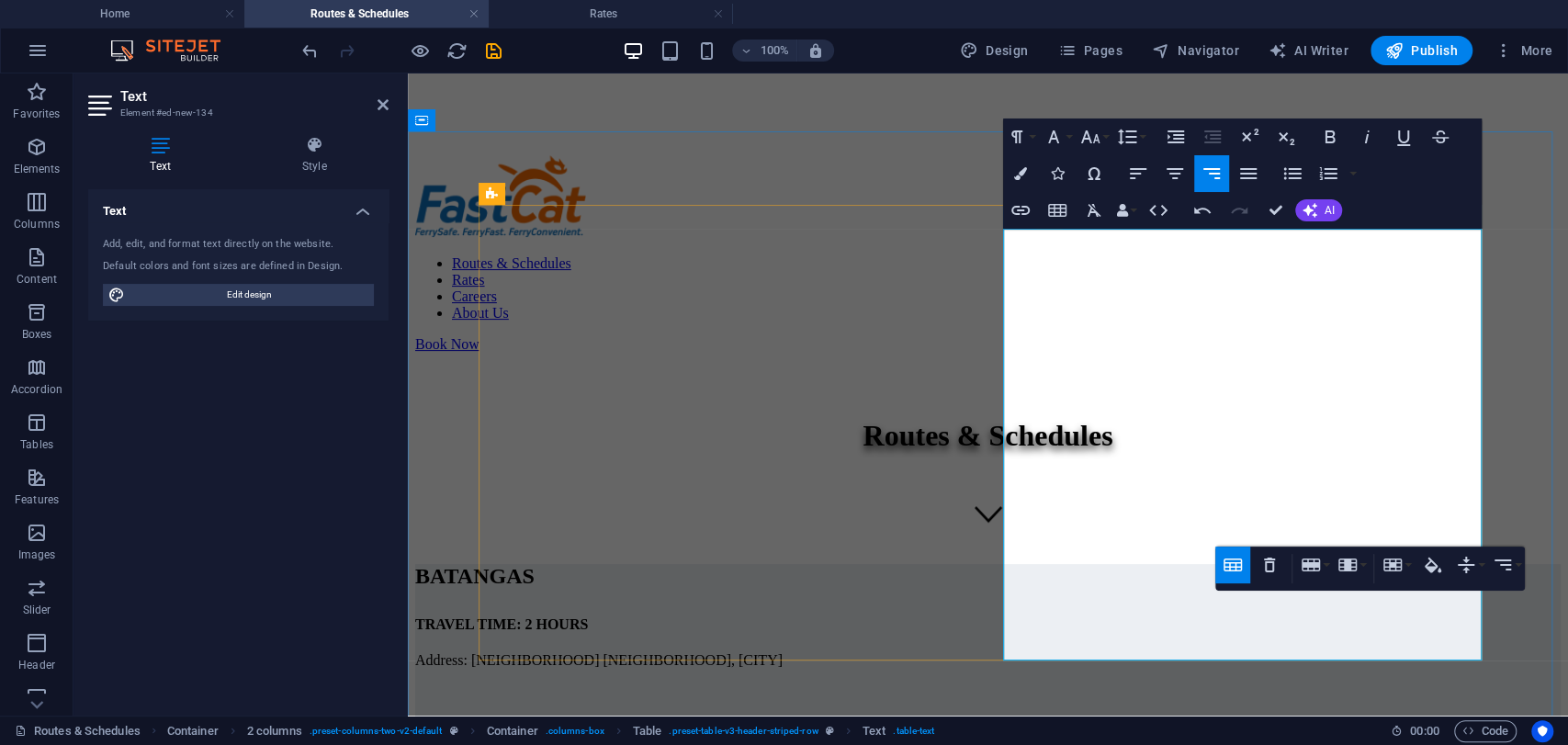 click on "11:00 PM ​" at bounding box center [1293, 960] 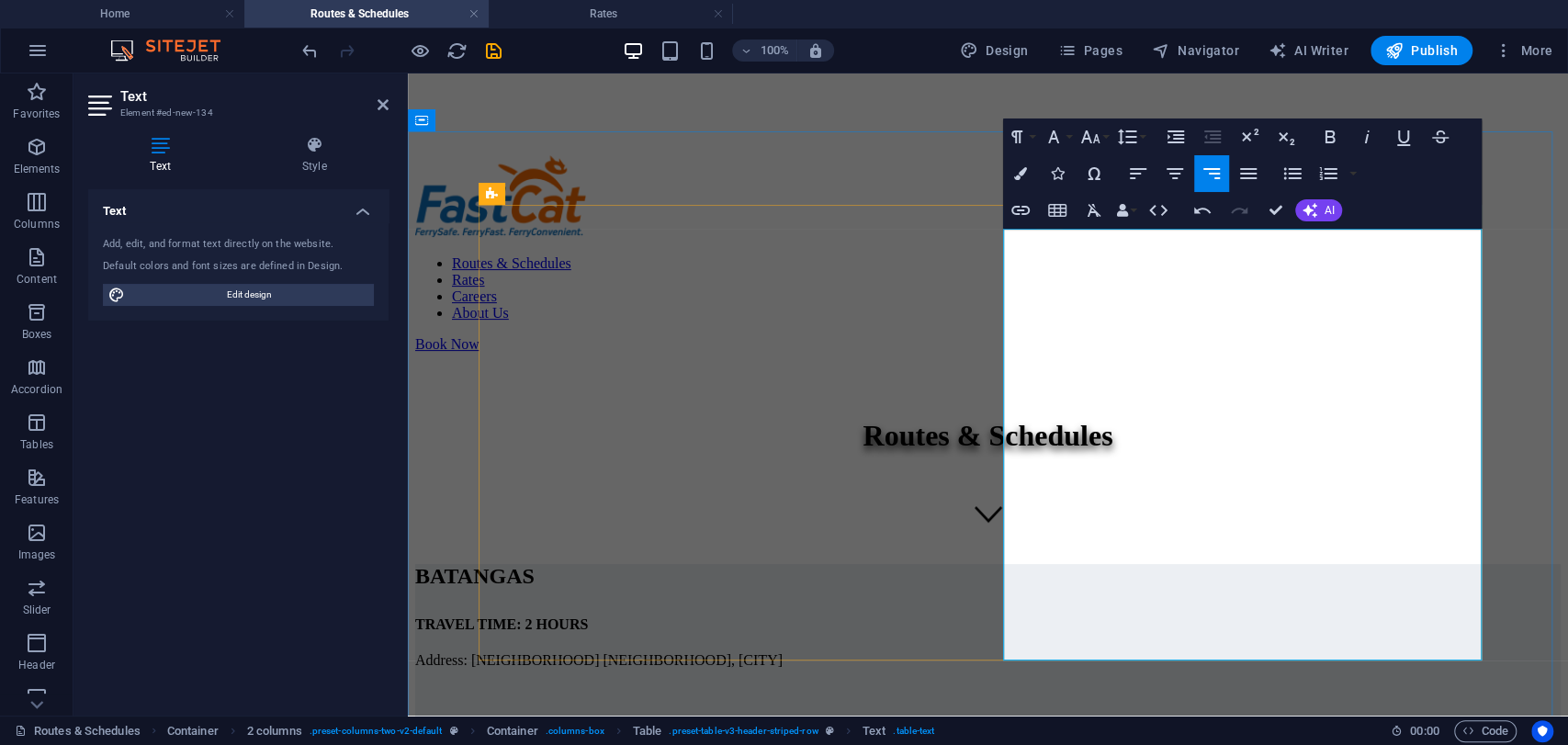 click on "11:00 PM ​" at bounding box center (1293, 960) 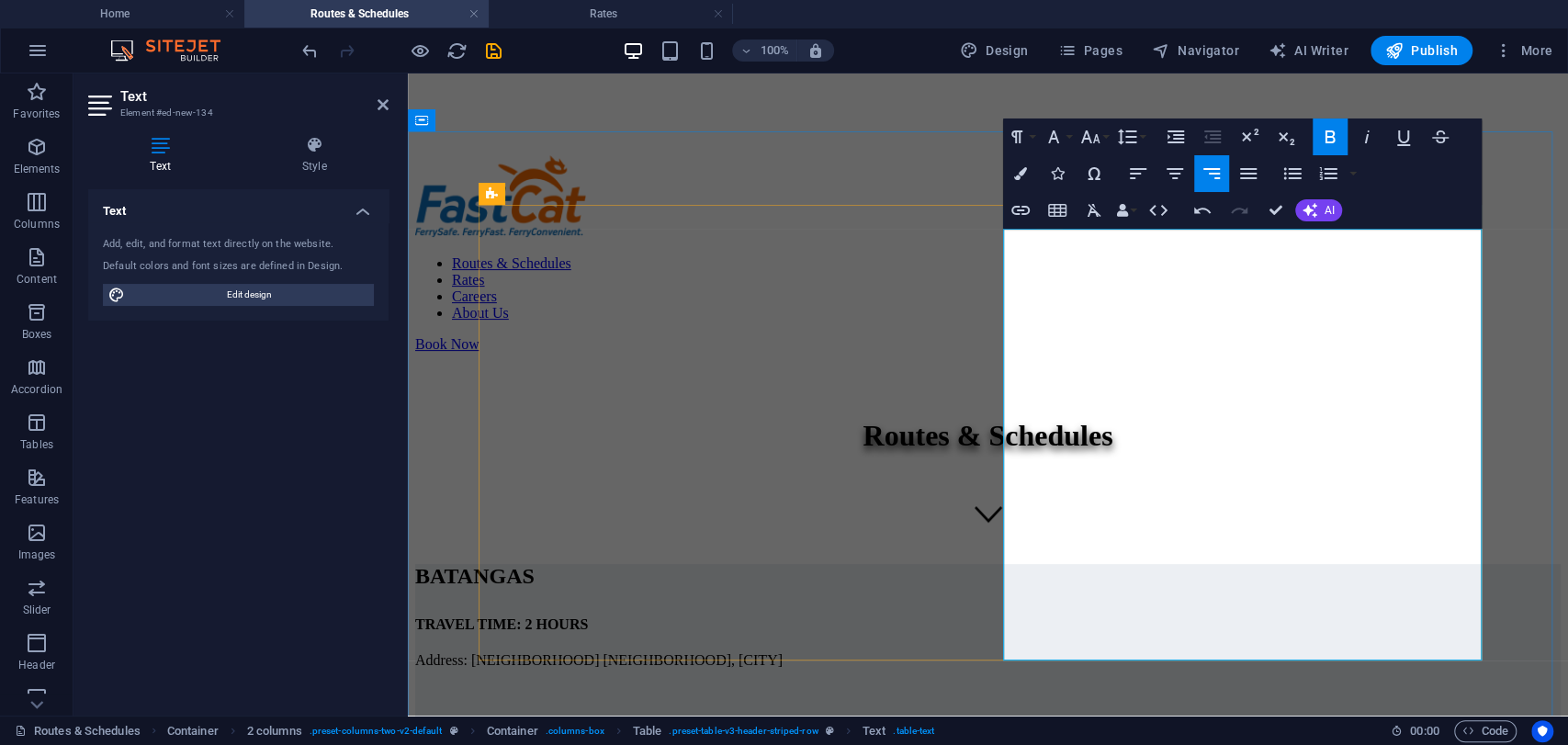 drag, startPoint x: 1461, startPoint y: 590, endPoint x: 1400, endPoint y: 594, distance: 61.13101 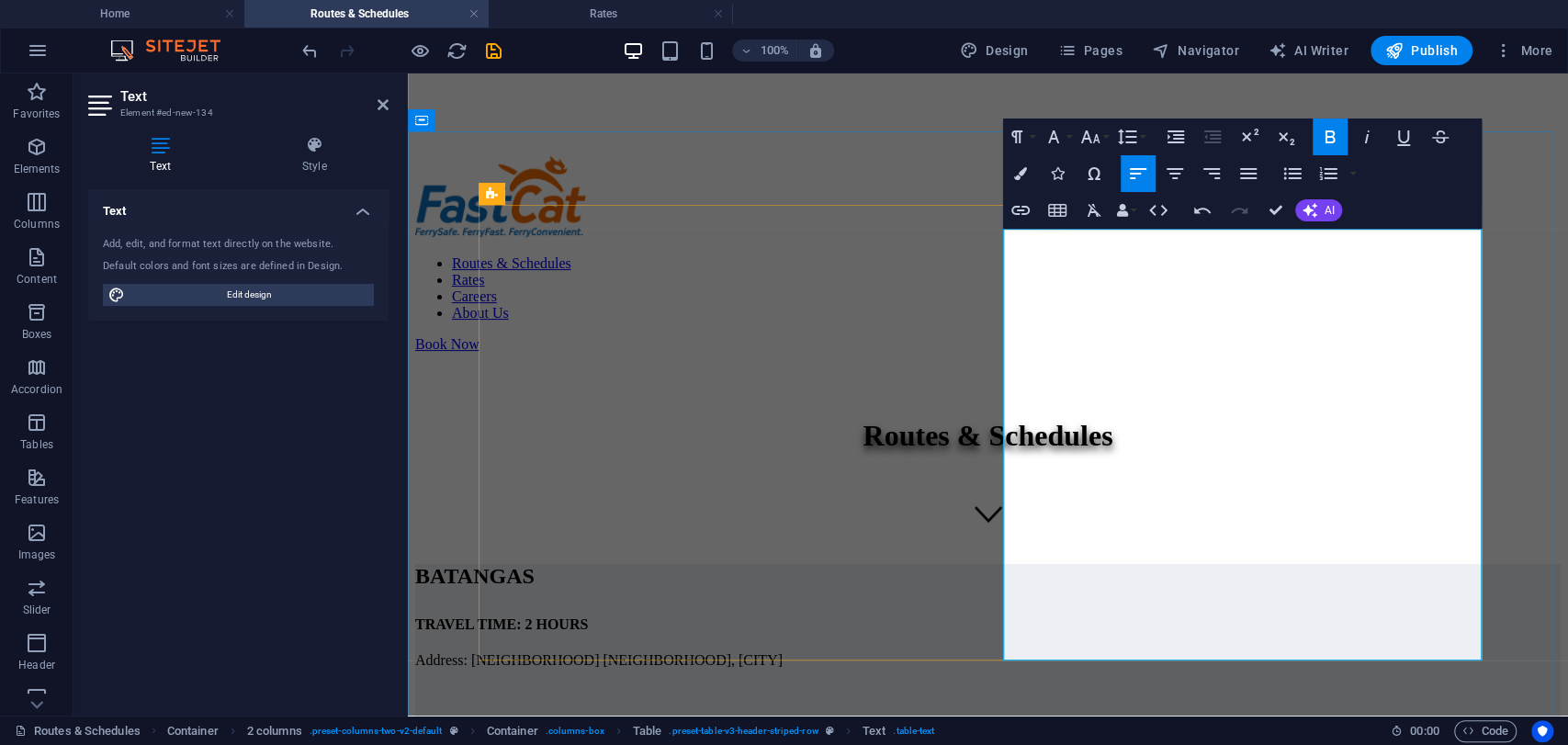 drag, startPoint x: 1088, startPoint y: 583, endPoint x: 1023, endPoint y: 587, distance: 65.12296 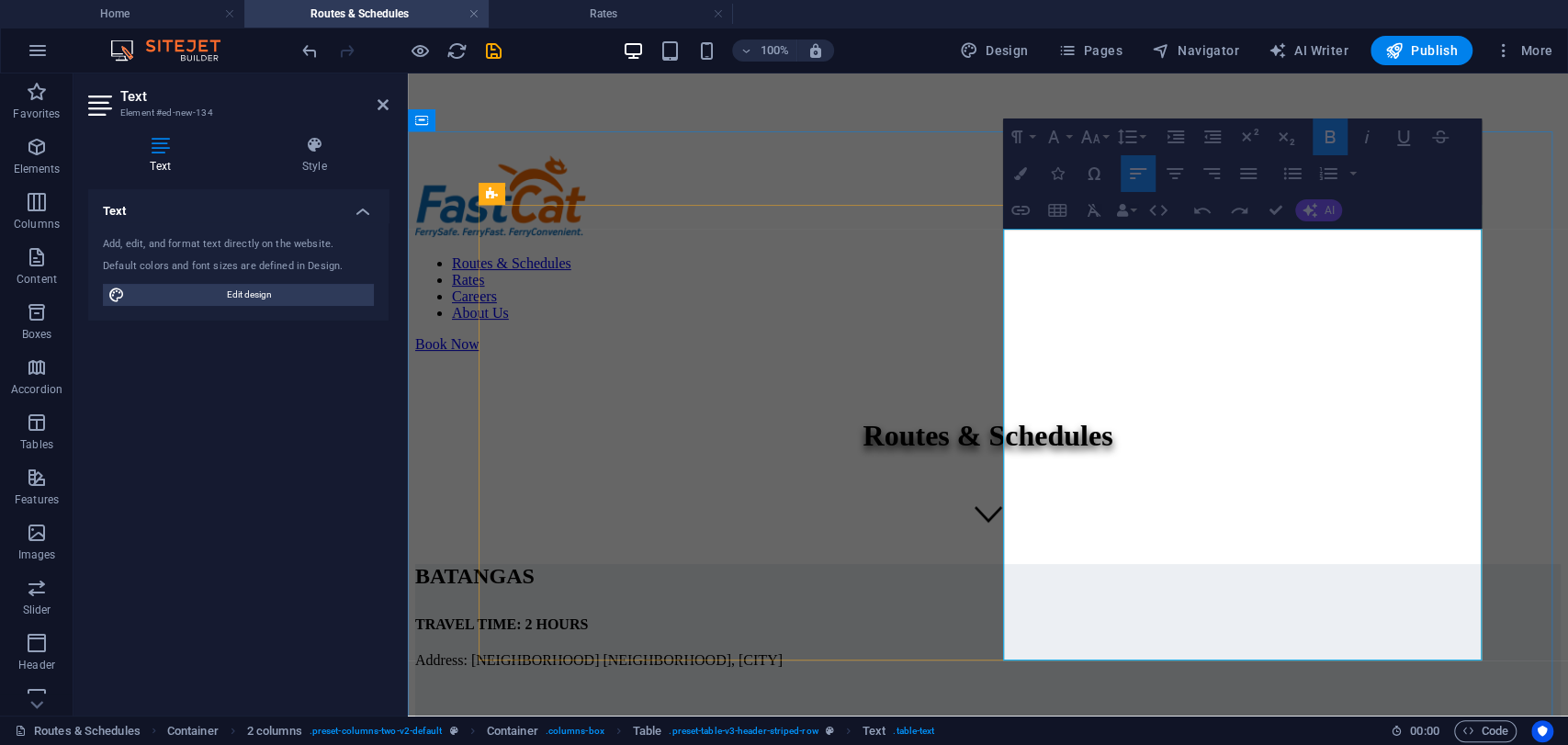 drag, startPoint x: 1462, startPoint y: 644, endPoint x: 1030, endPoint y: 391, distance: 500.6326 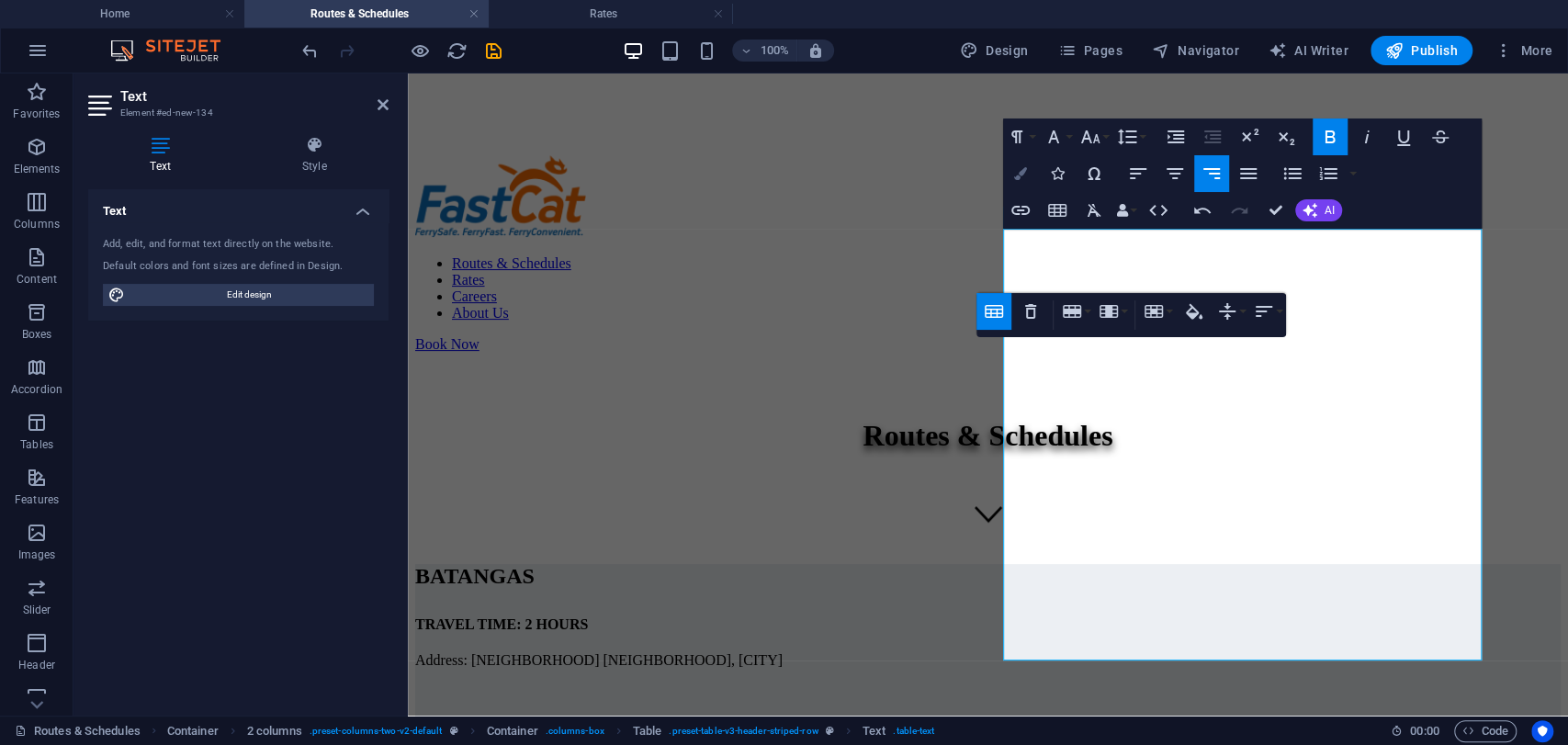 click on "Colors" at bounding box center (1021, 174) 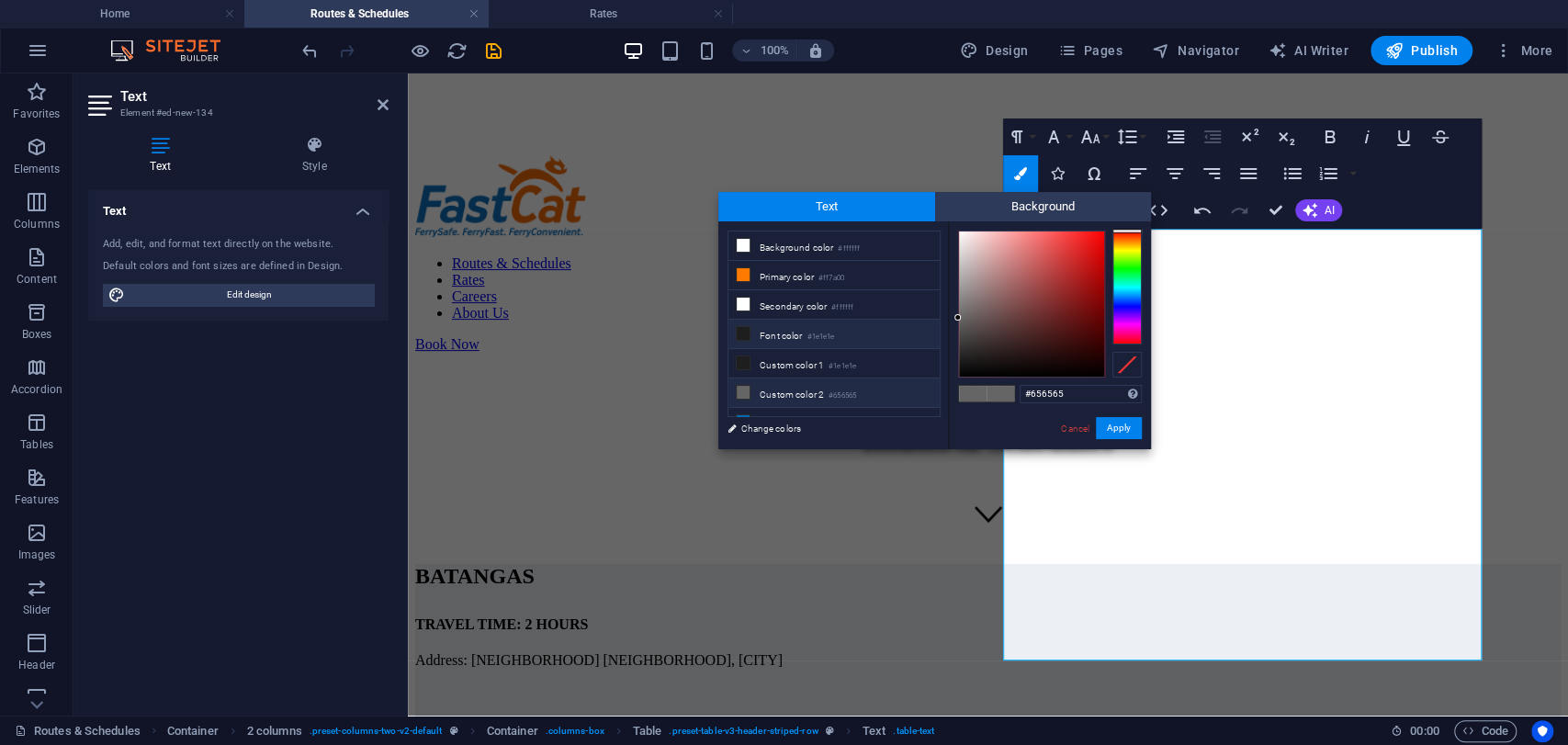 click on "Font color
#1e1e1e" at bounding box center (834, 334) 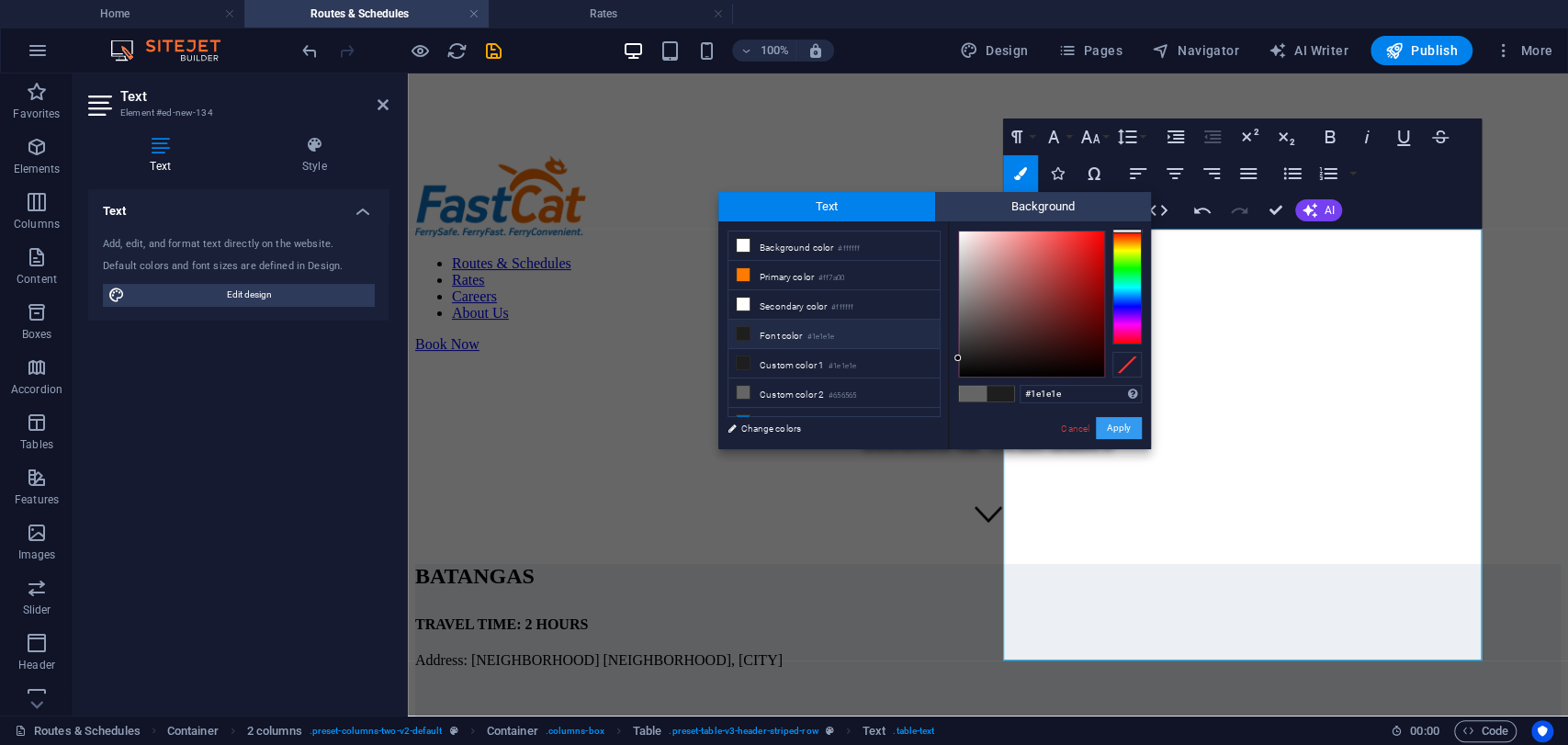click on "Apply" at bounding box center [1119, 428] 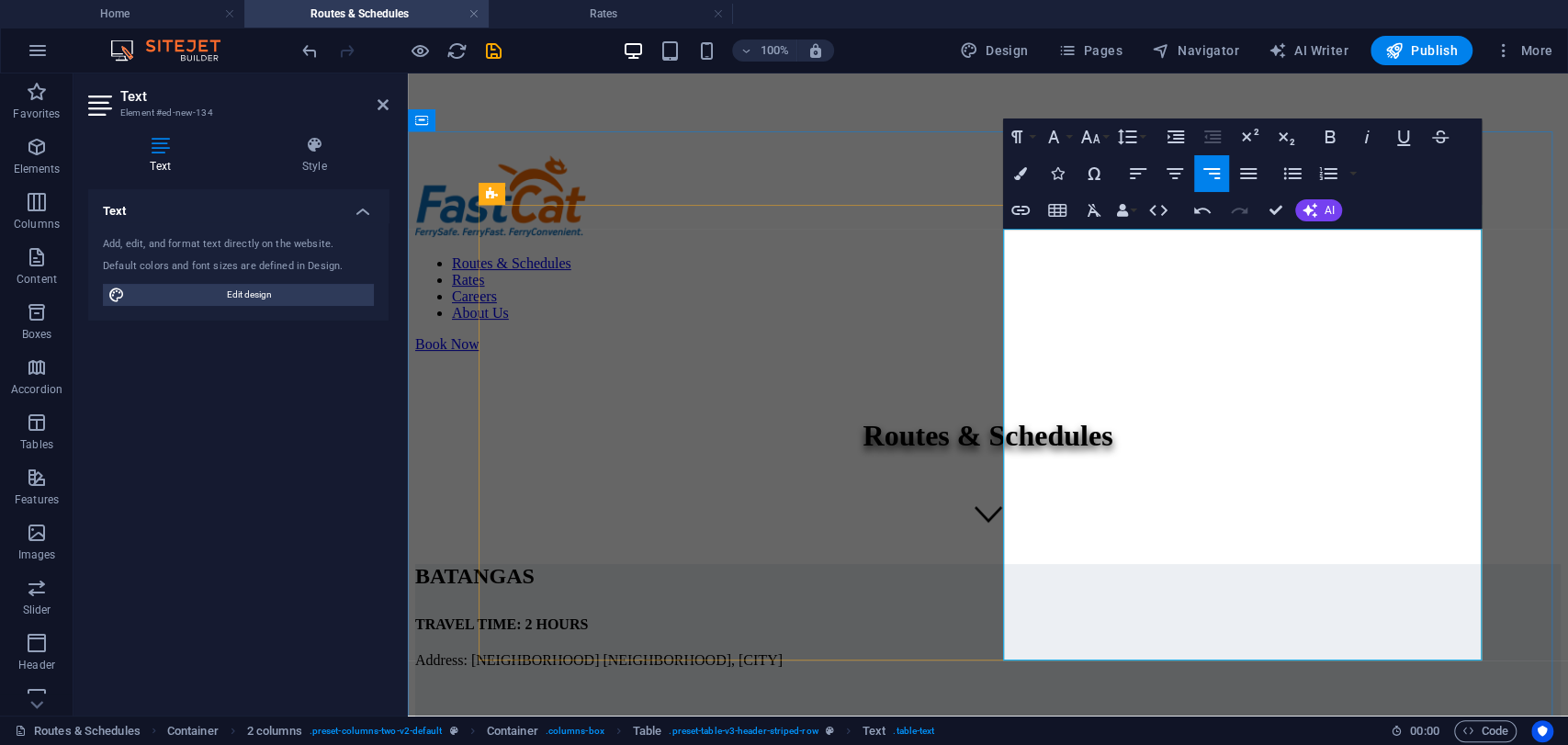 drag, startPoint x: 1016, startPoint y: 384, endPoint x: 1088, endPoint y: 384, distance: 72 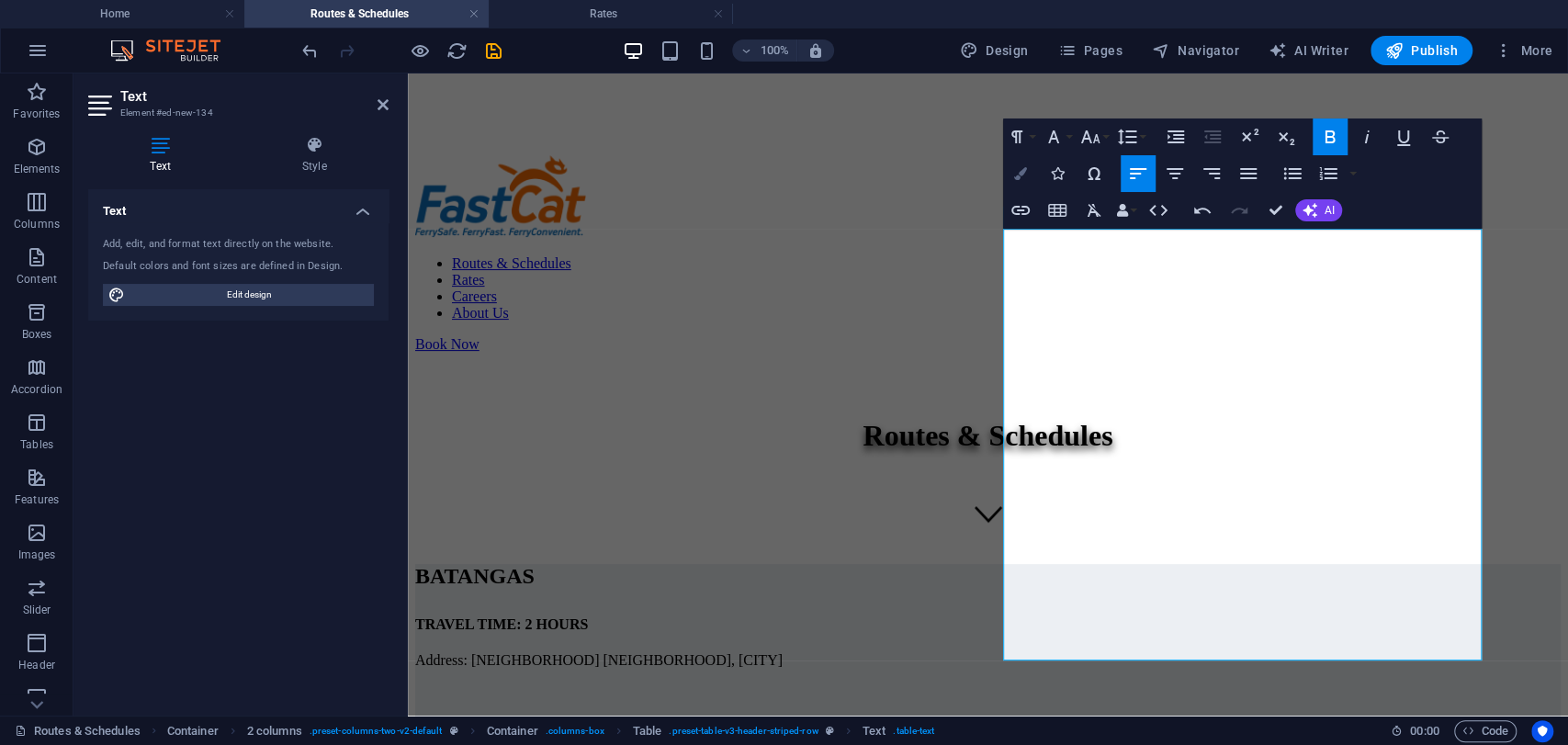 click at bounding box center [1021, 174] 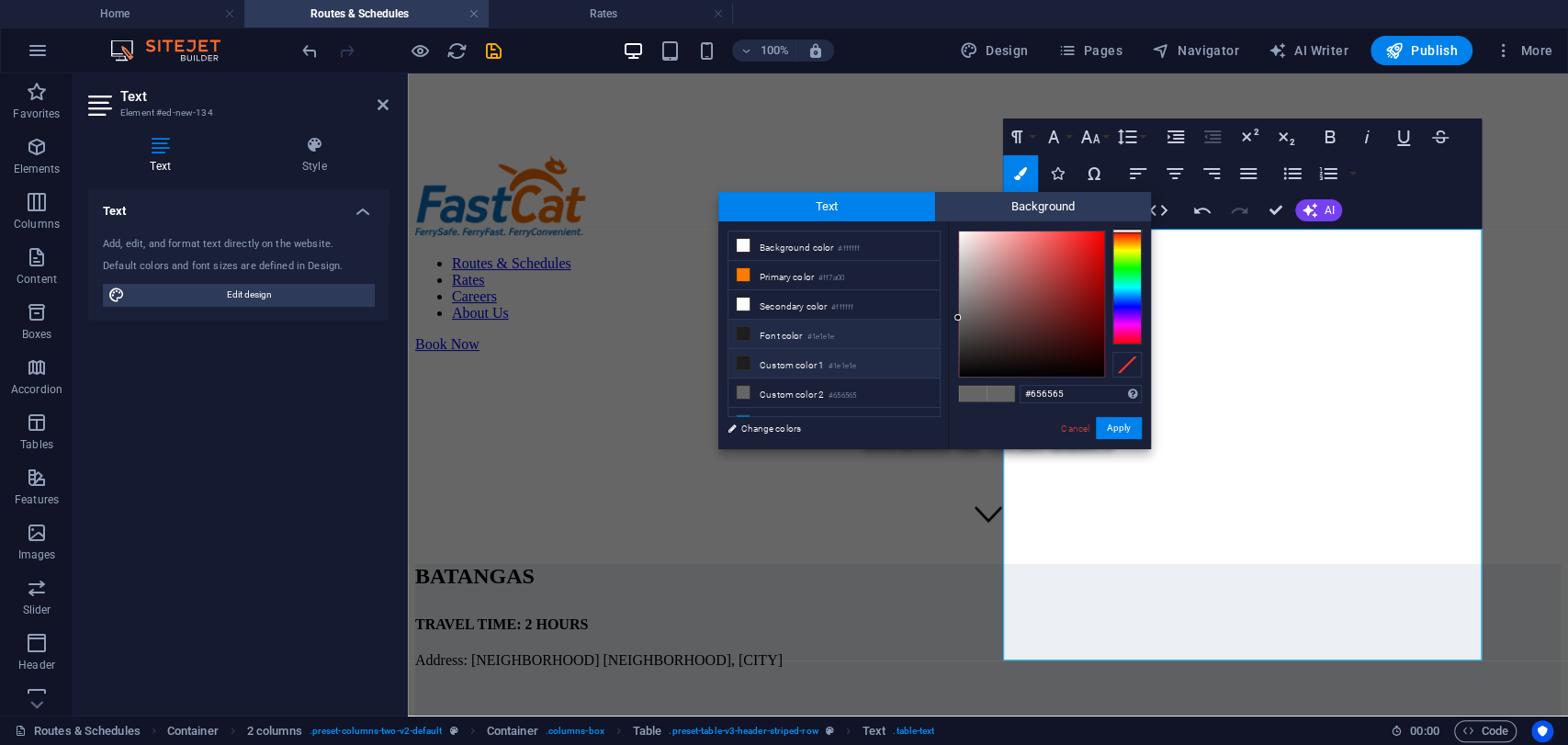 drag, startPoint x: 750, startPoint y: 333, endPoint x: 905, endPoint y: 358, distance: 157.00318 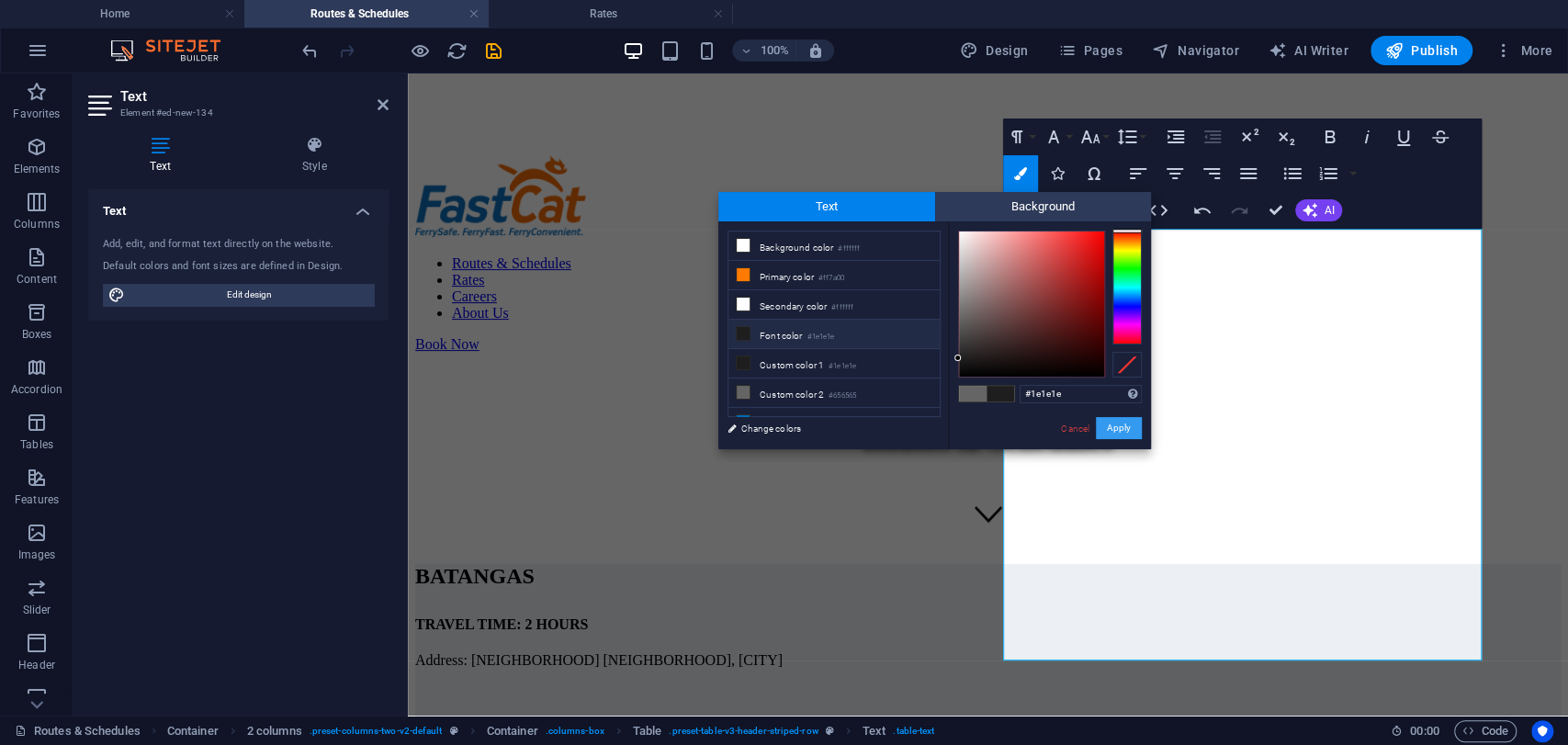 click on "Apply" at bounding box center [1119, 428] 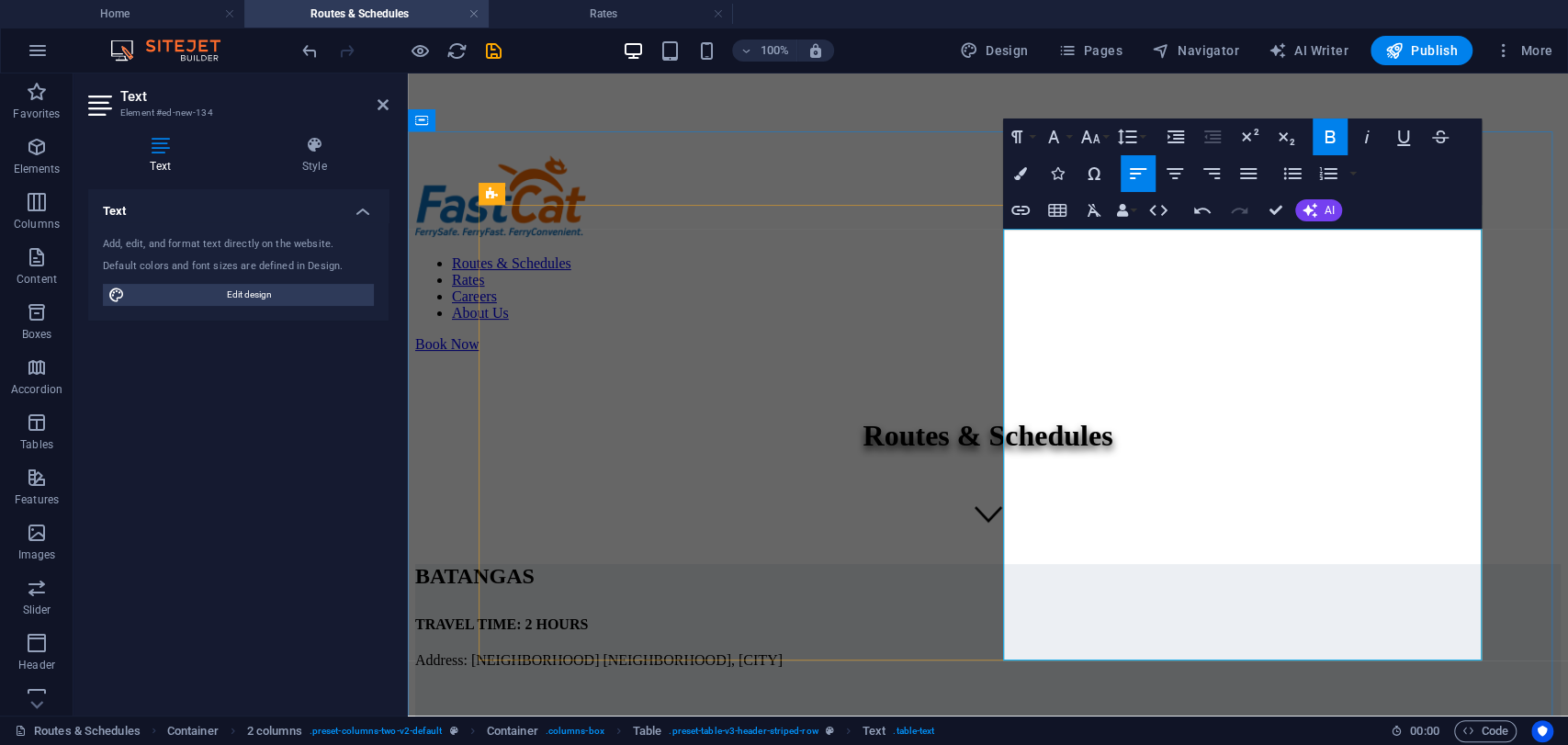 click on "6:00 AM ​" at bounding box center [721, 872] 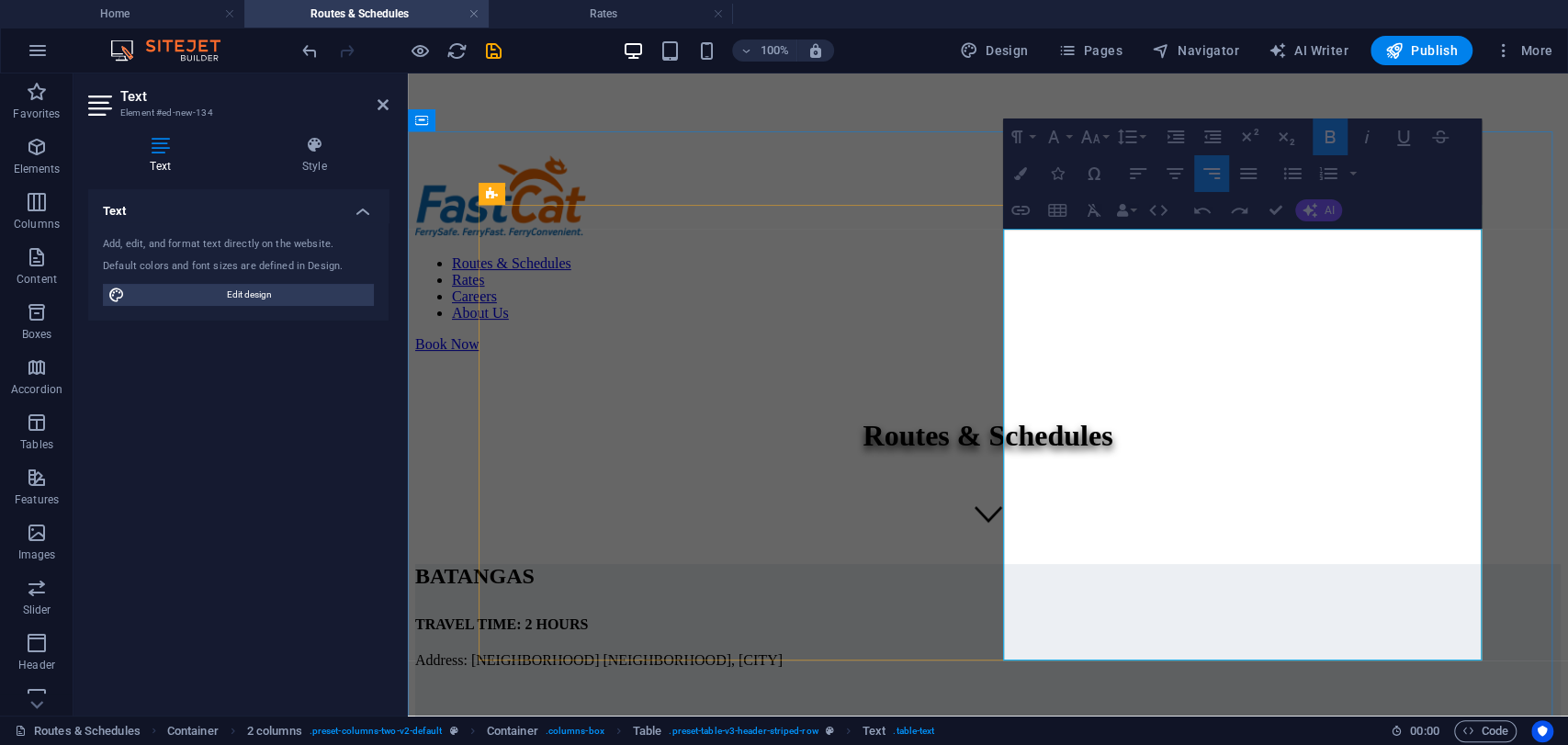 drag, startPoint x: 1393, startPoint y: 381, endPoint x: 1337, endPoint y: 480, distance: 113.74093 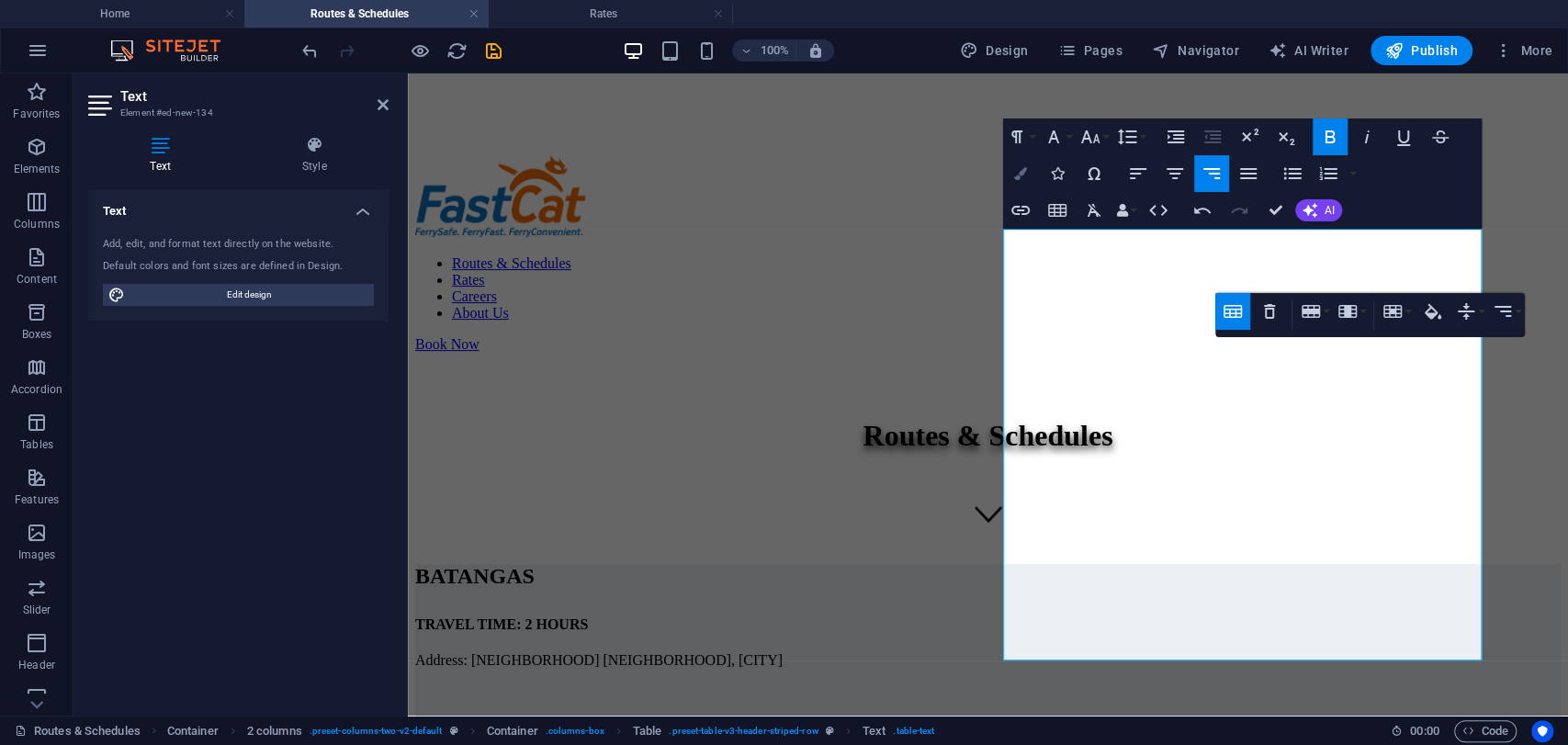 click on "Colors" at bounding box center (1021, 174) 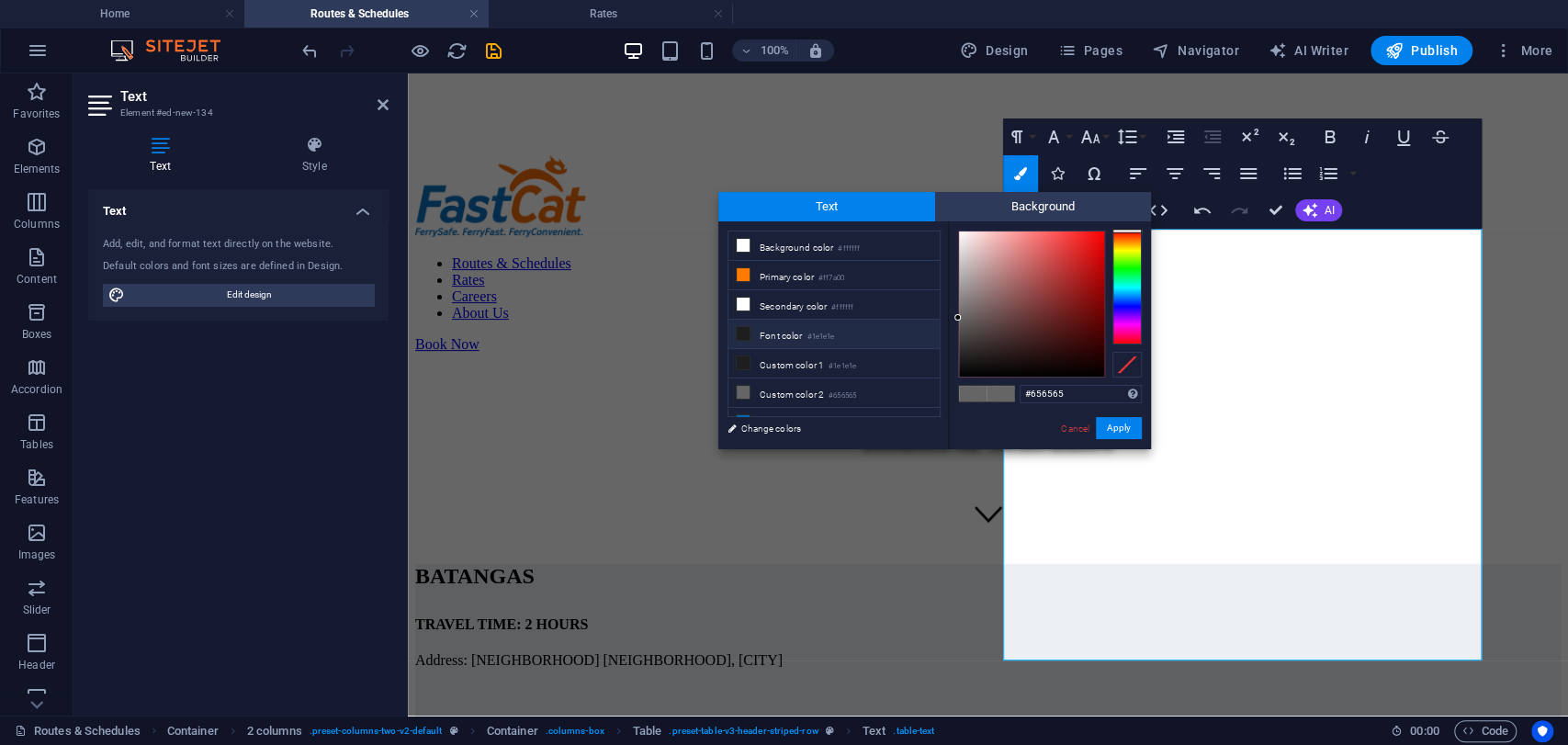 click on "#1e1e1e" at bounding box center (820, 337) 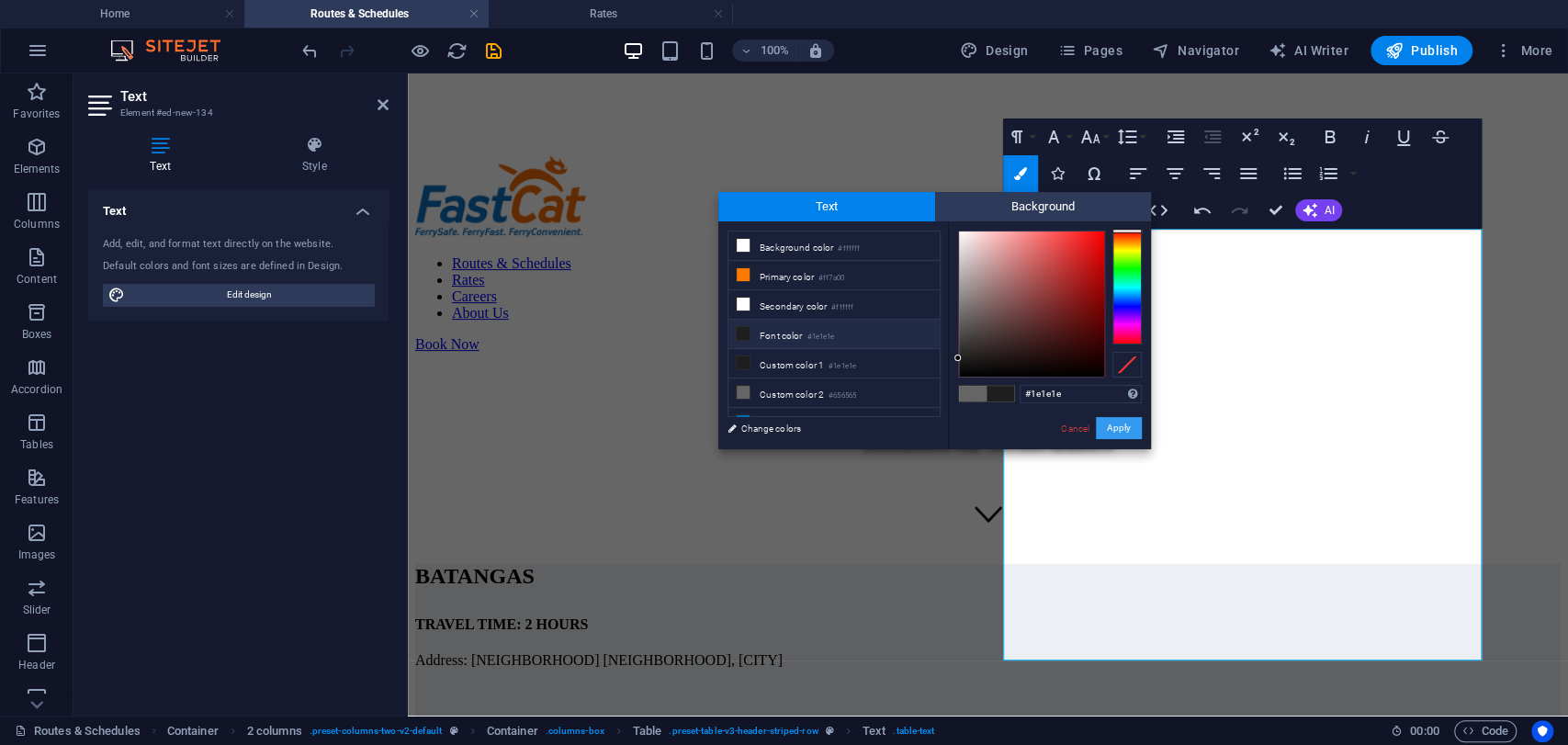 click on "Apply" at bounding box center (1119, 428) 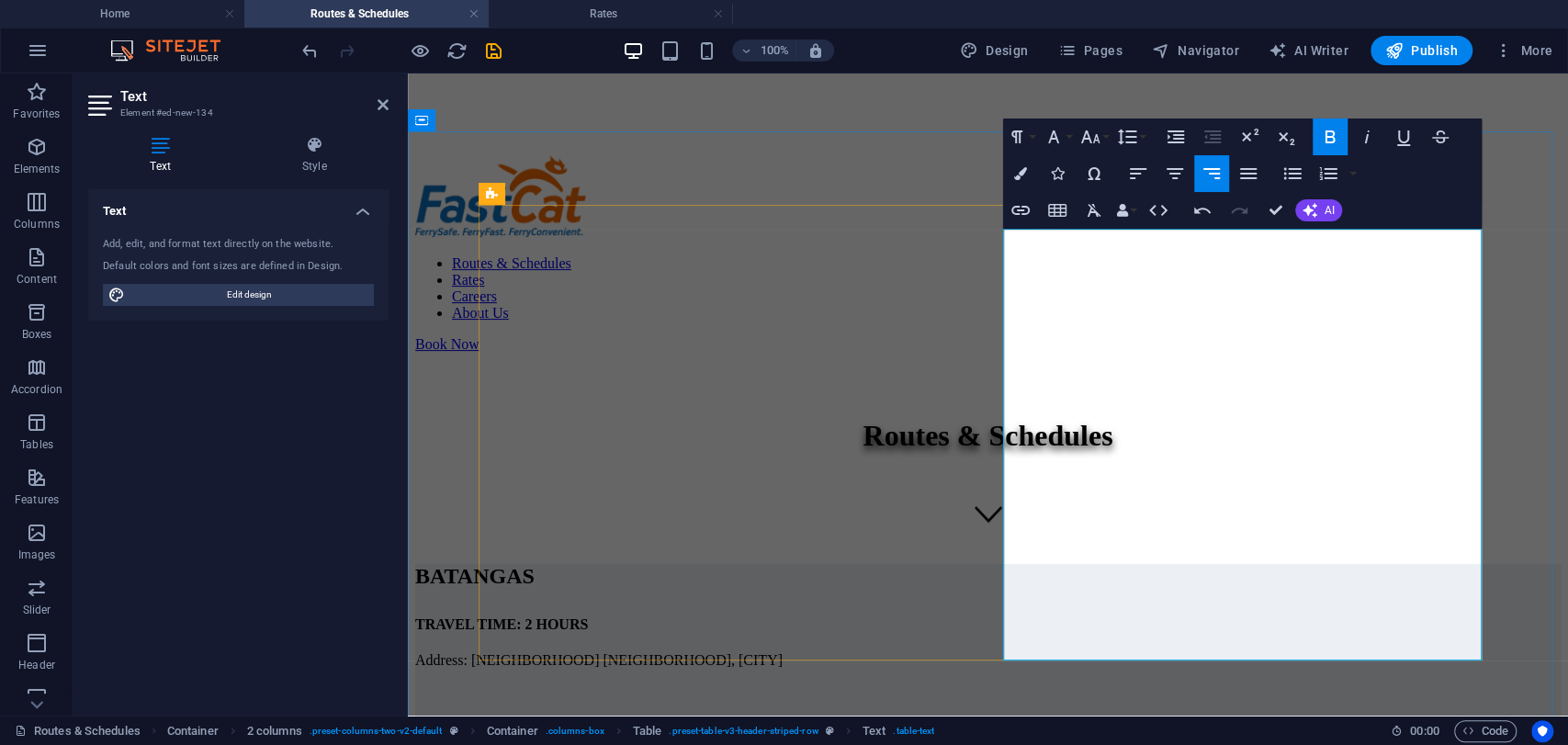 drag, startPoint x: 1390, startPoint y: 649, endPoint x: 1459, endPoint y: 647, distance: 69.028979 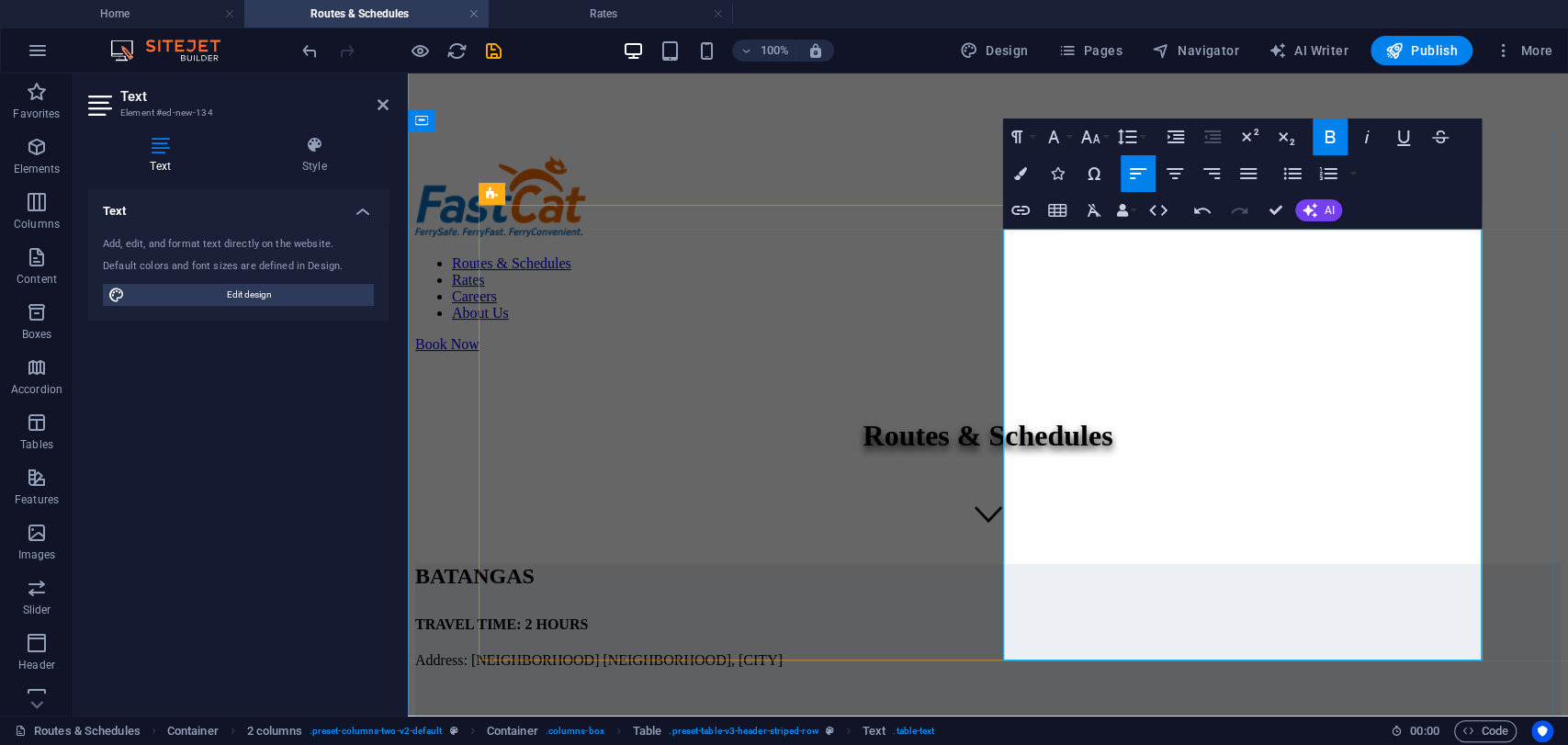 click on "6:00 AM" at bounding box center (446, 871) 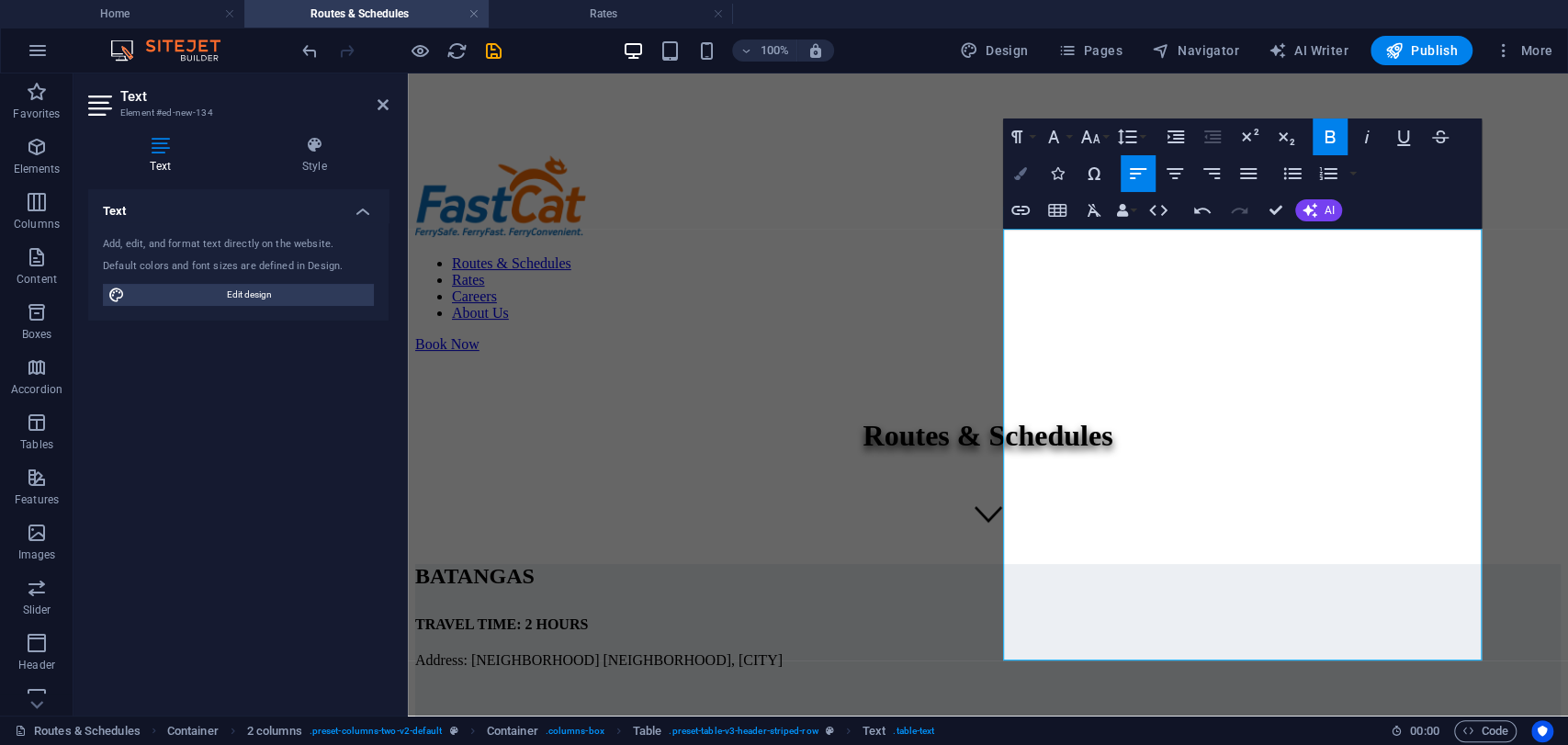 click on "Colors" at bounding box center [1021, 174] 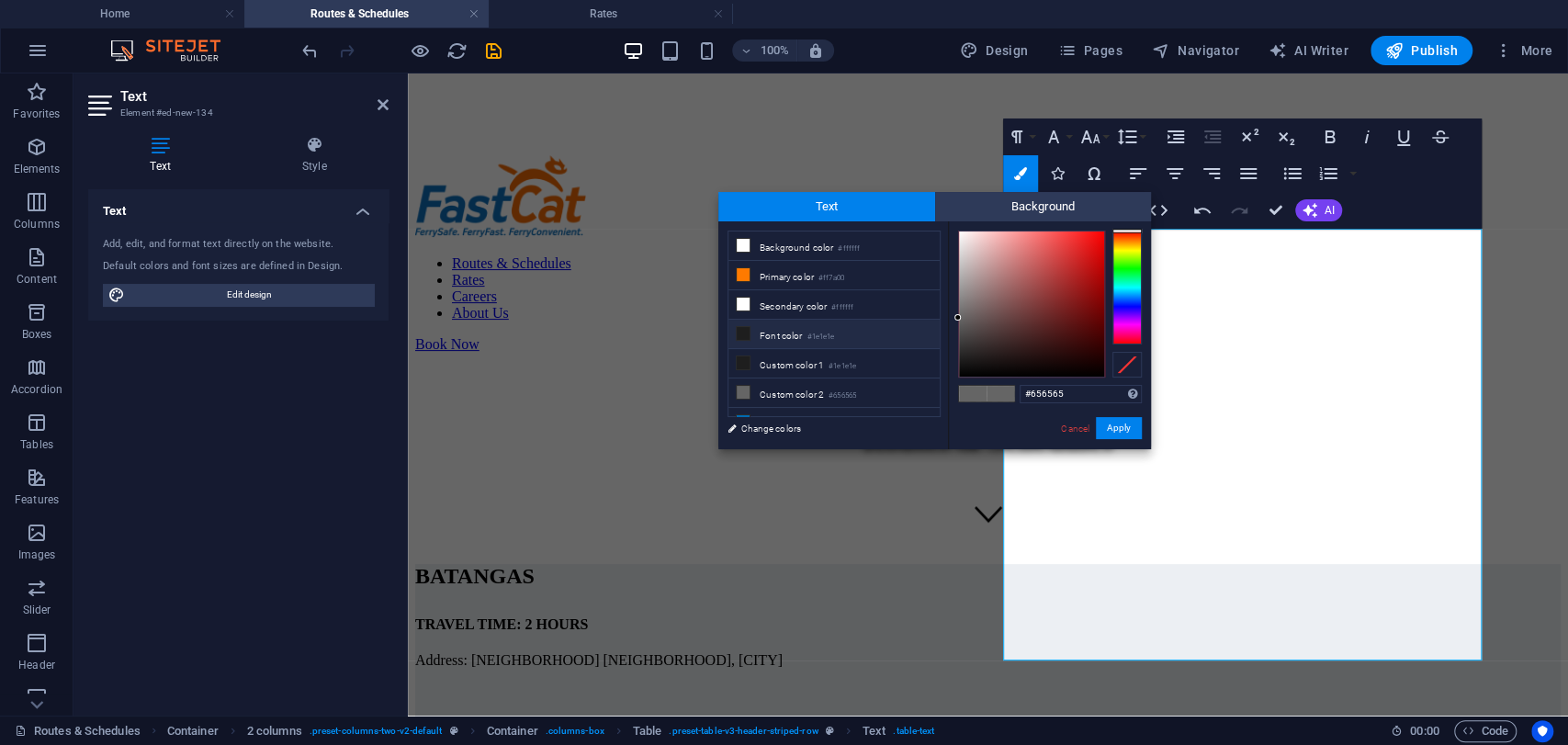 click on "Font color
#1e1e1e" at bounding box center (834, 334) 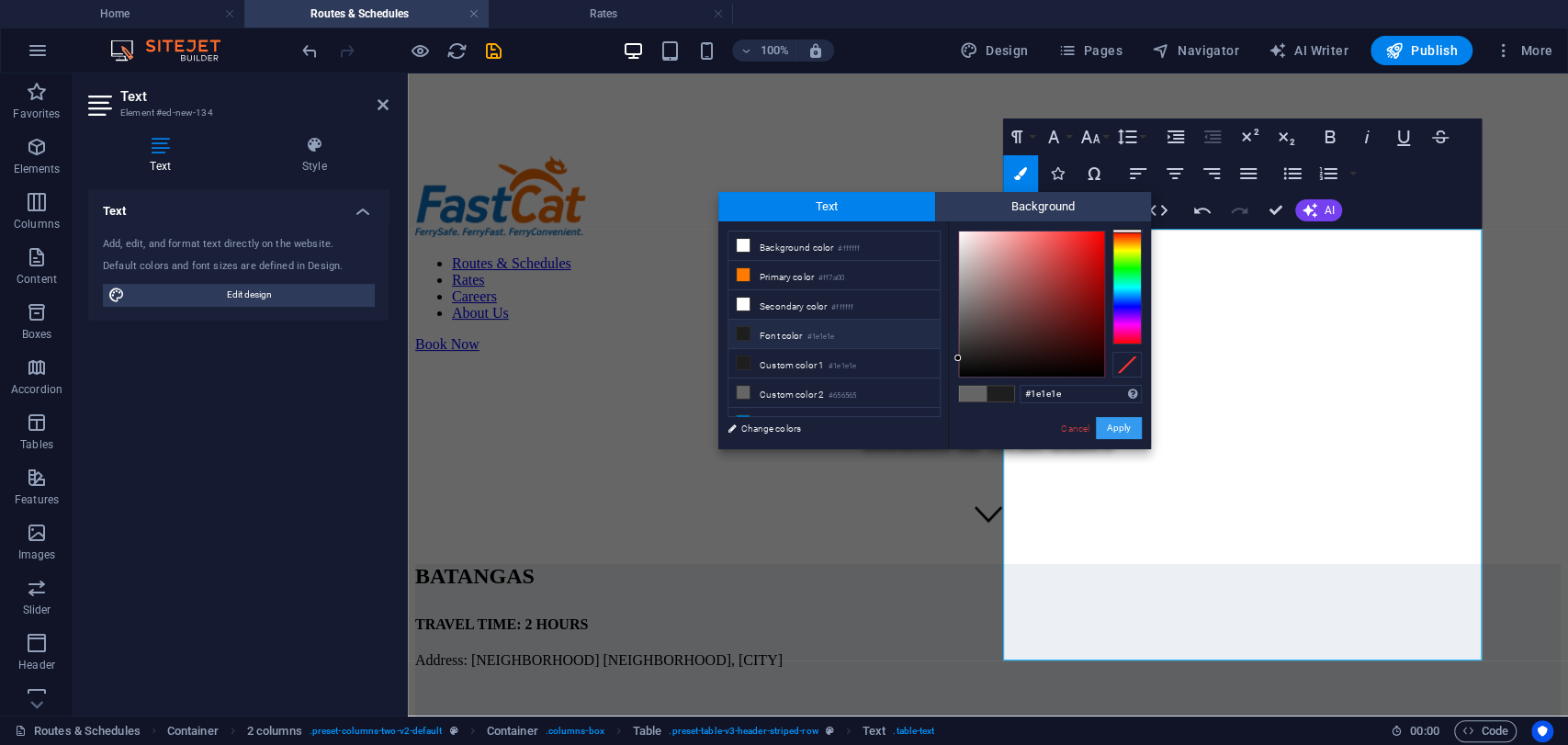 click on "Apply" at bounding box center (1119, 428) 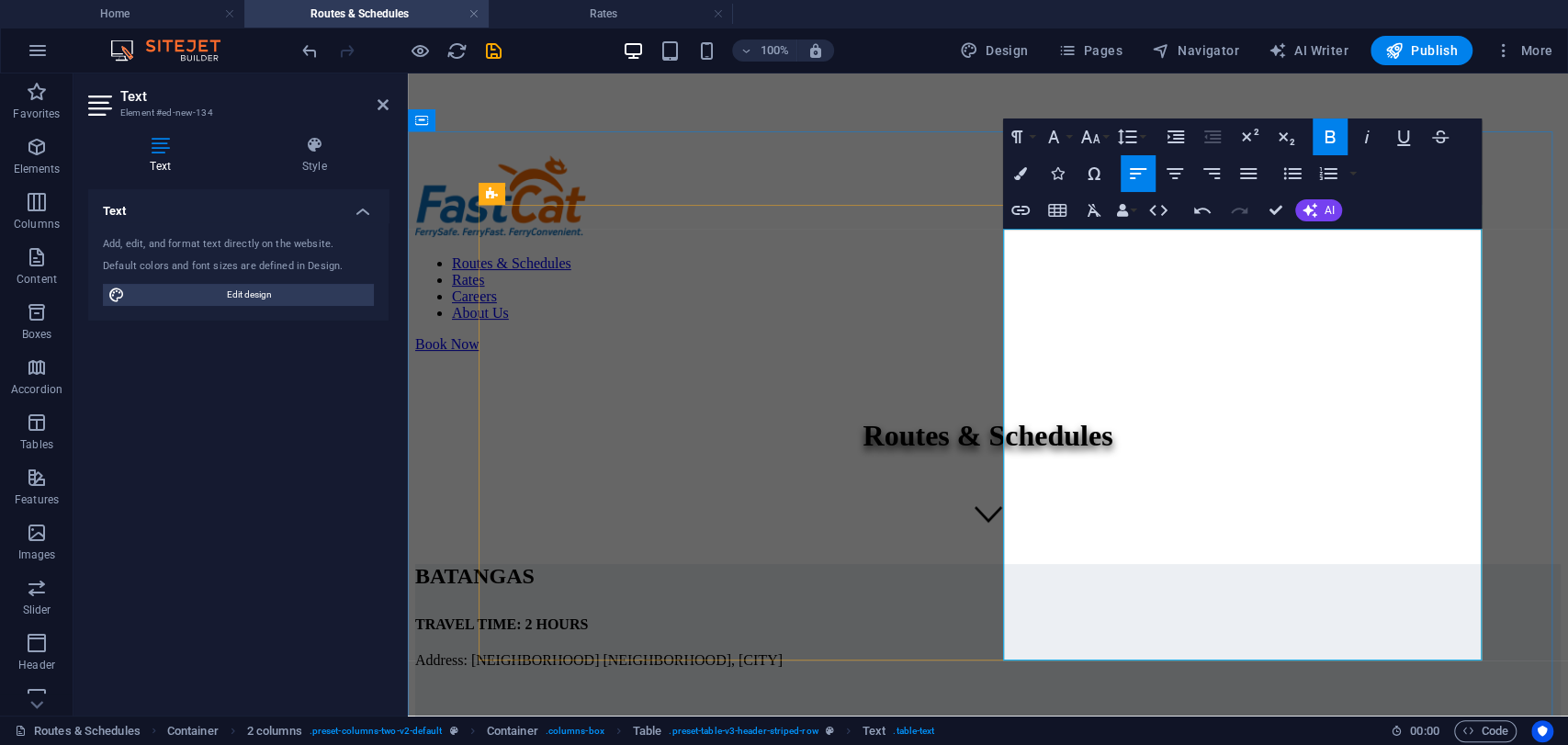click on "​ 9:00 AM" at bounding box center (721, 894) 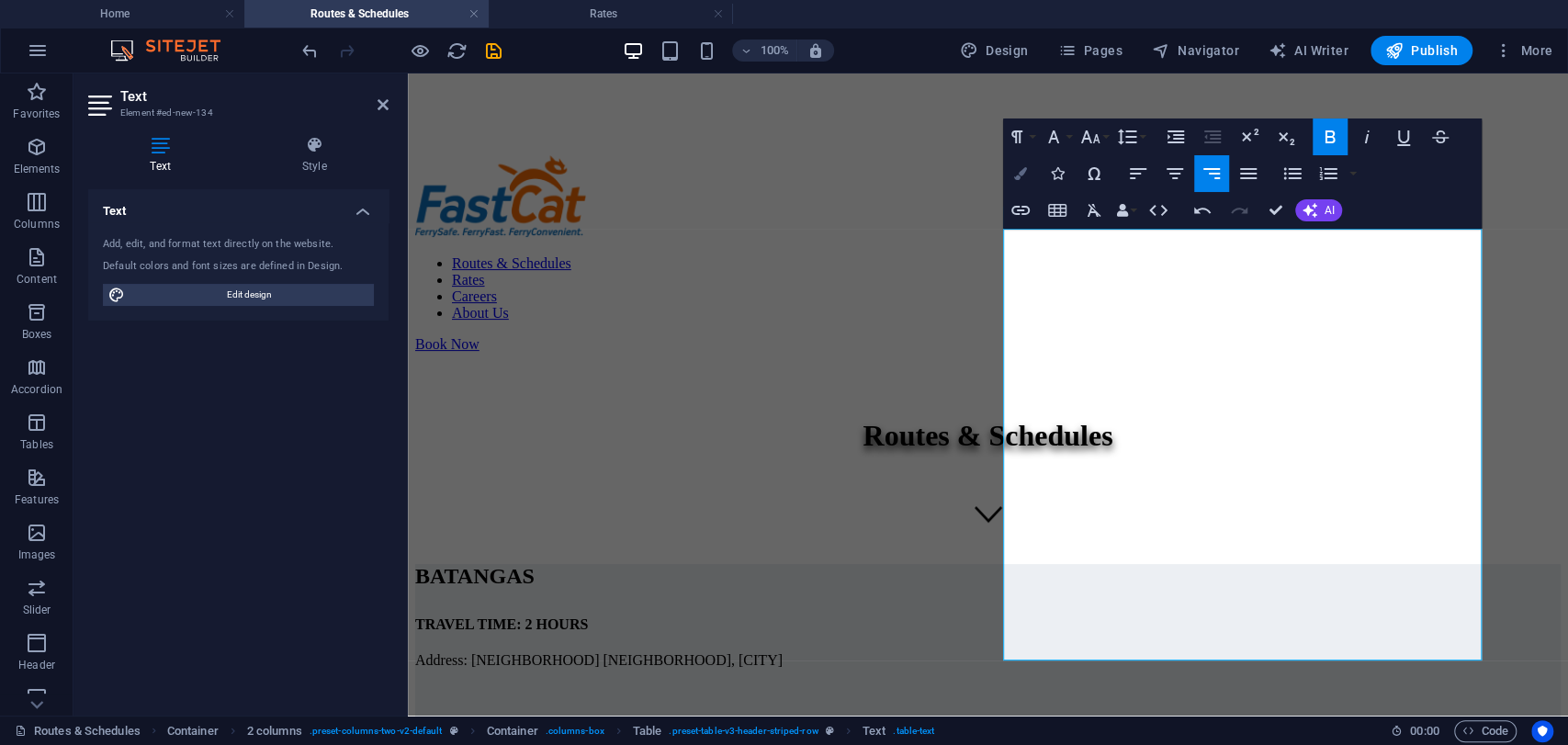 click at bounding box center (1021, 174) 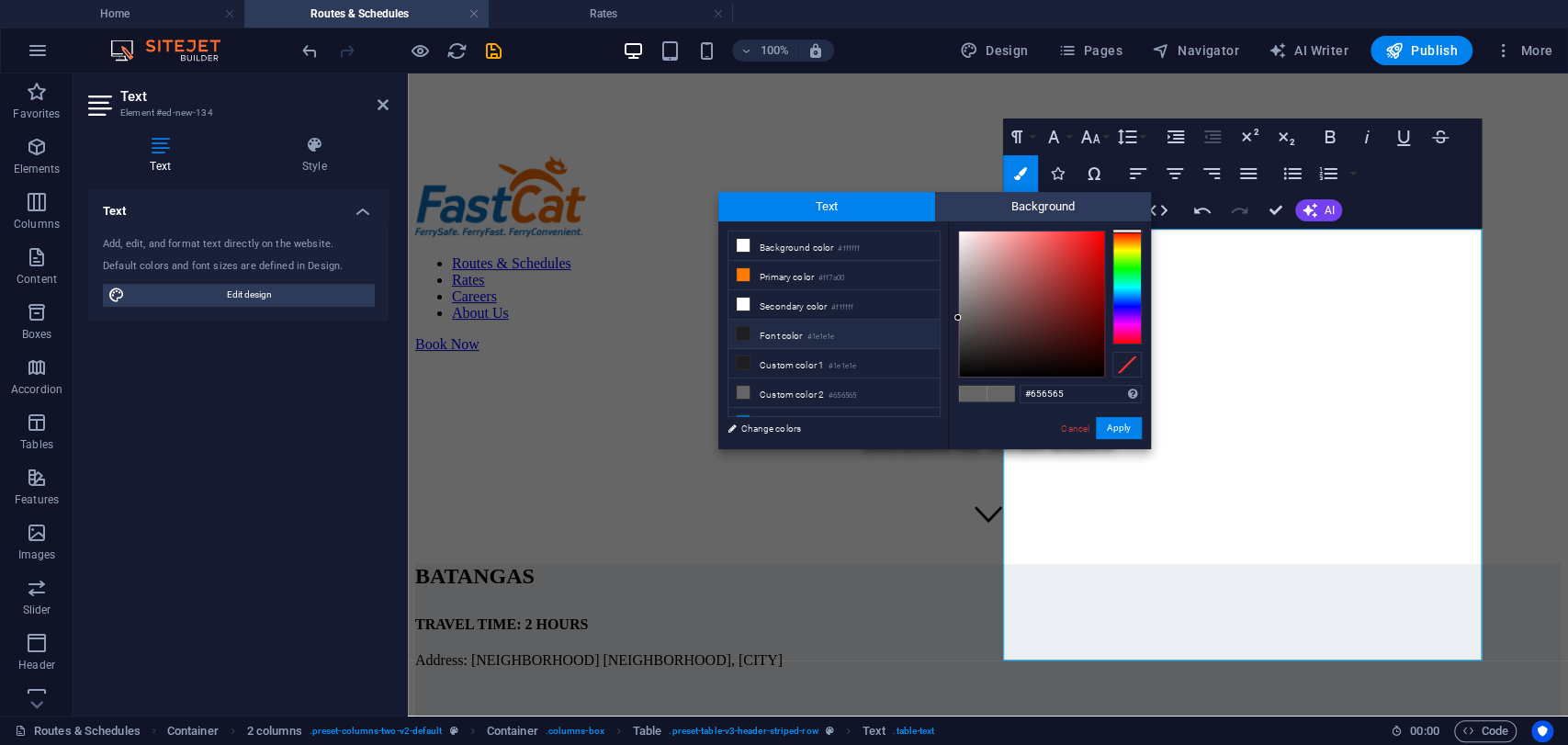 click on "#1e1e1e" at bounding box center [820, 337] 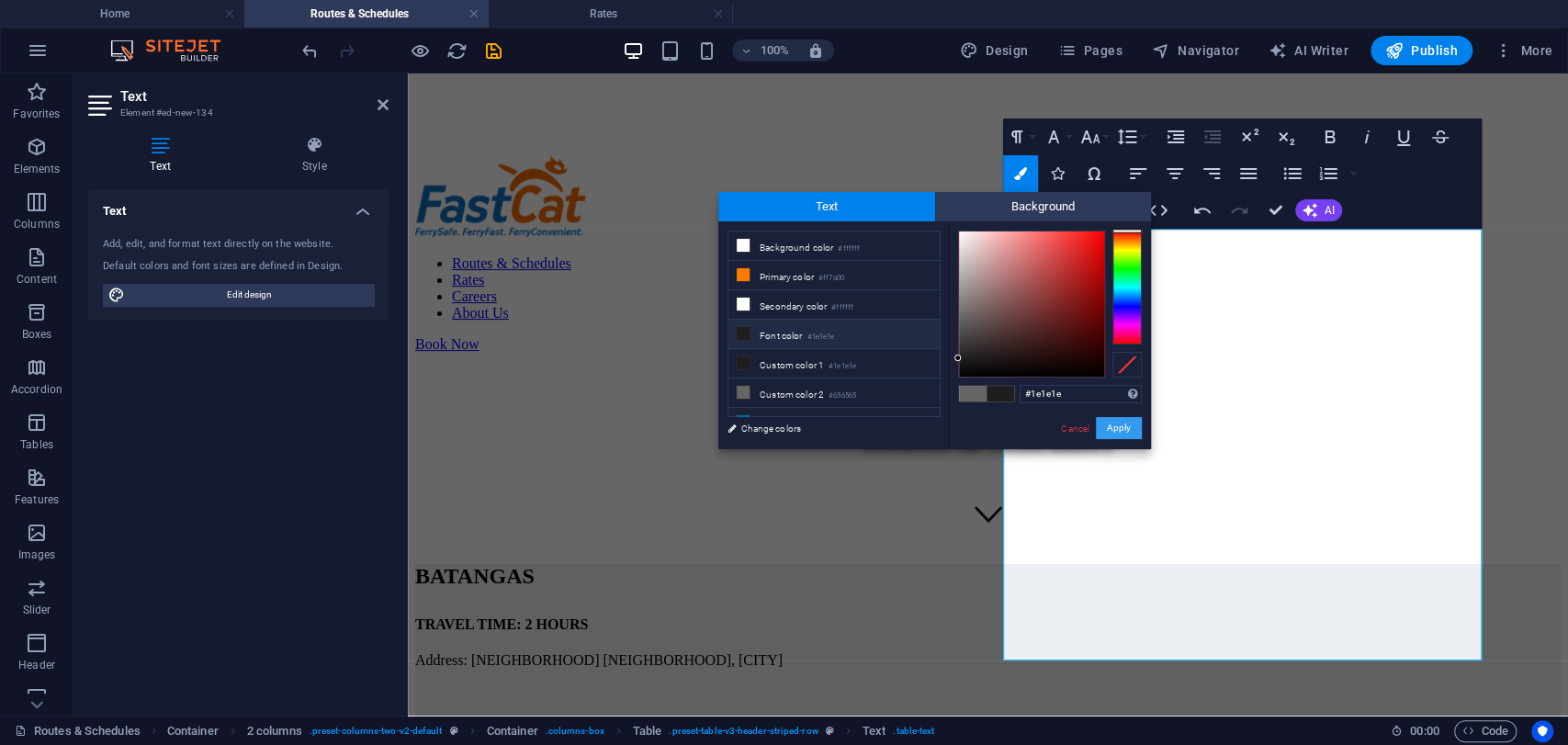 click on "Apply" at bounding box center [1119, 428] 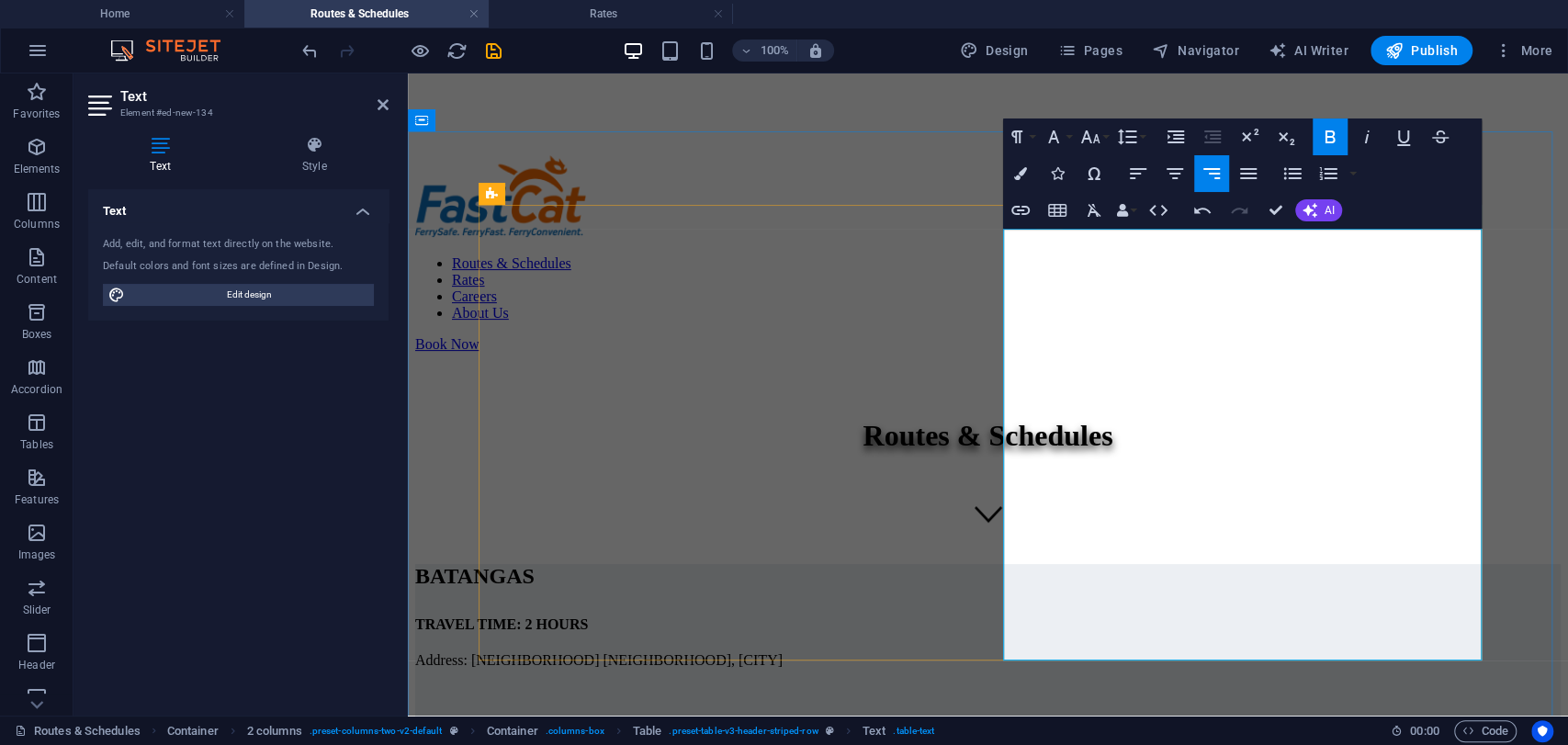 click on "11:00 AM" at bounding box center [1293, 894] 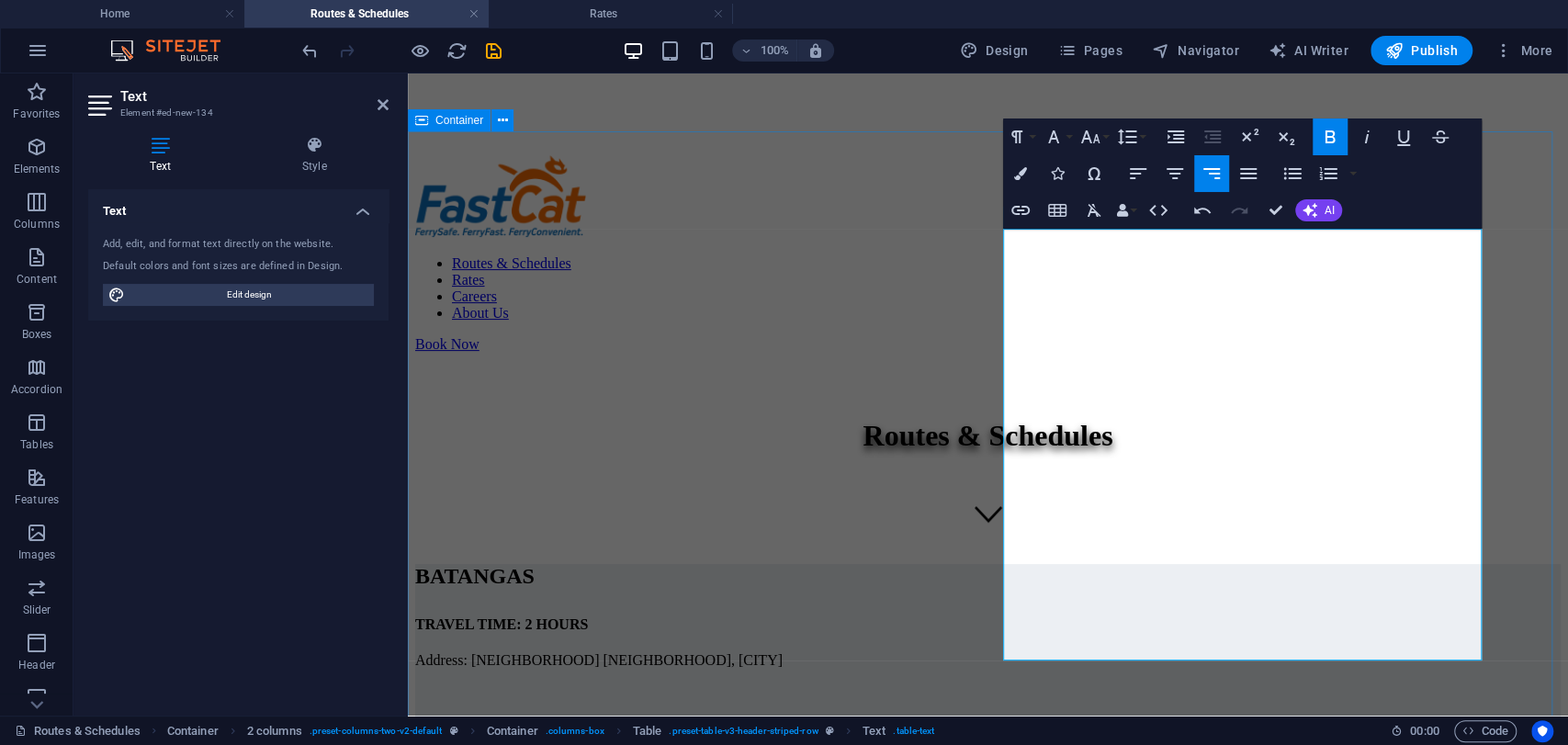 drag, startPoint x: 1143, startPoint y: 697, endPoint x: 1576, endPoint y: 601, distance: 443.514 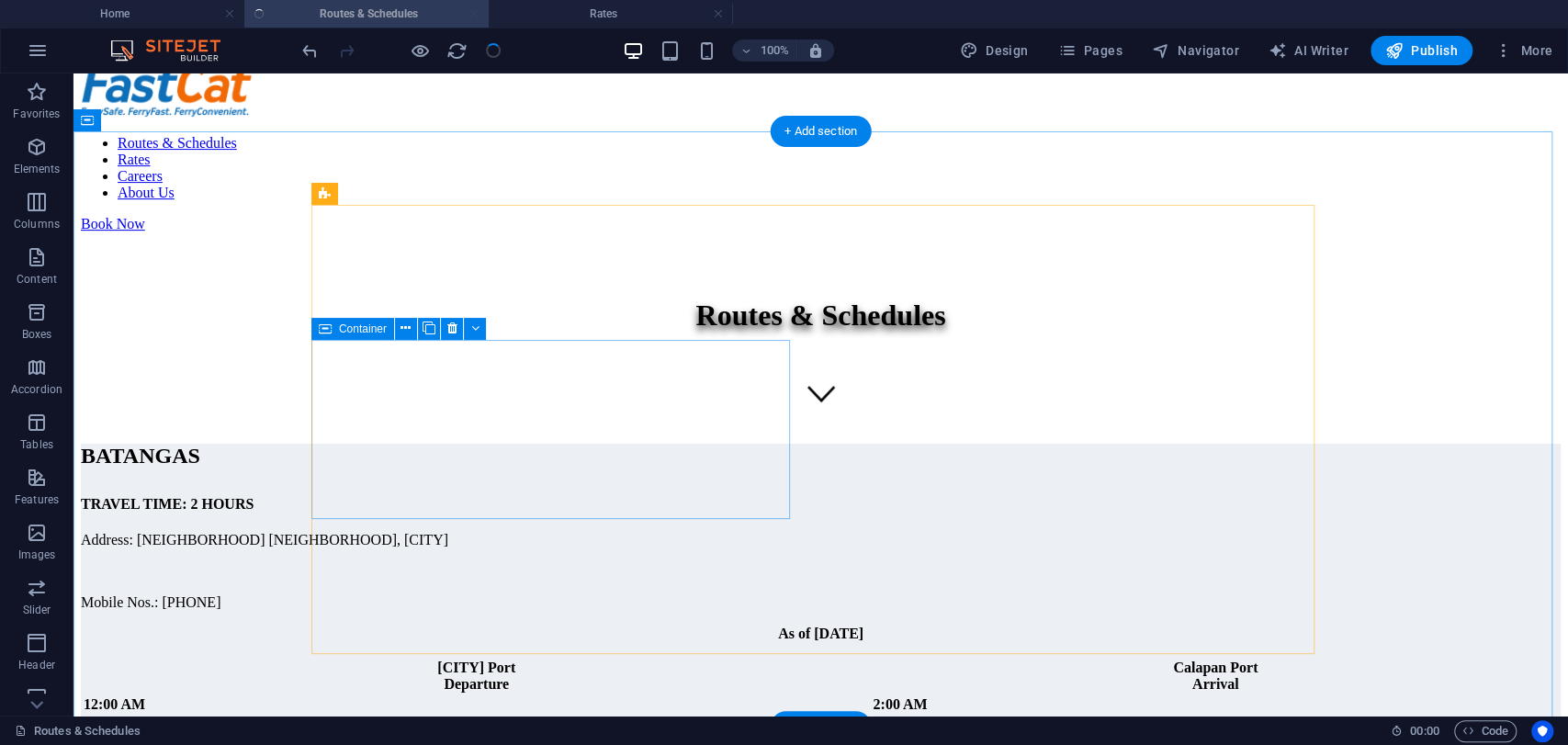 scroll, scrollTop: 432, scrollLeft: 0, axis: vertical 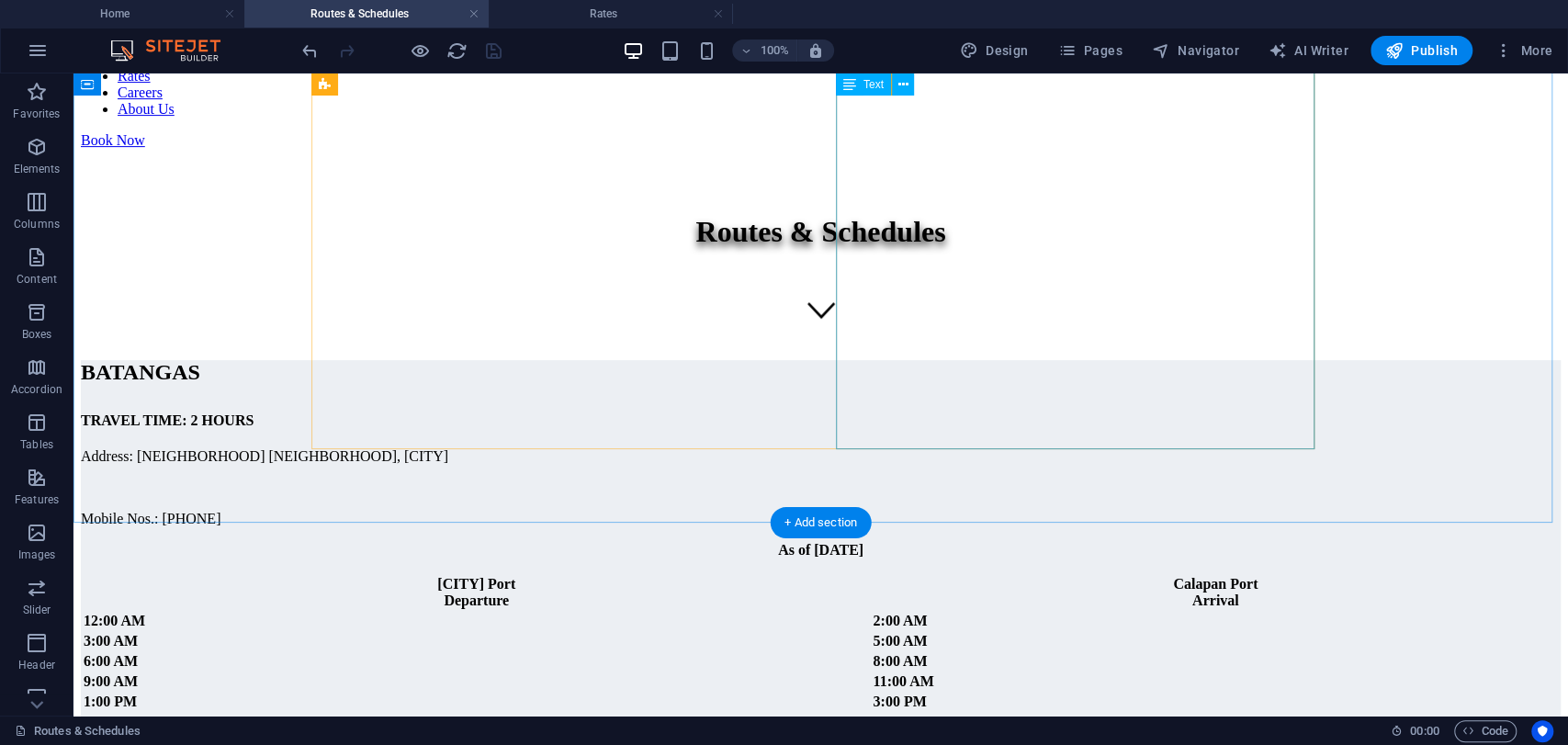 click on "[CITY] Port Departure [CITY] Port Arrival 12:00 AM 2:00 AM 3:00 AM 5:00 AM 6:00 AM 8:00 AM 9:00 AM 11:00 AM 1:00 PM 3:00 PM 3:00 PM 5:00 PM 9:00 PM 11:00 PM" at bounding box center (820, 663) 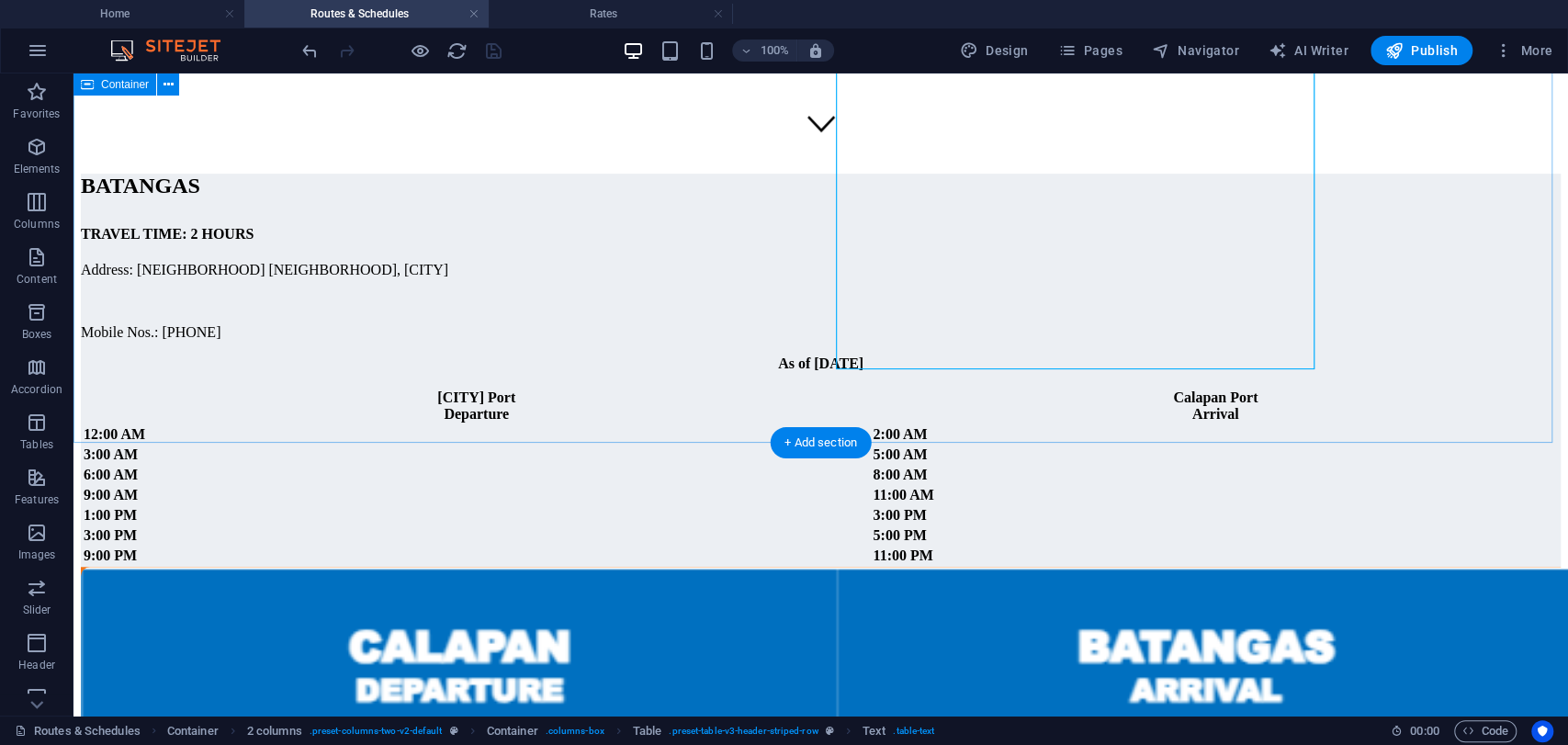 scroll, scrollTop: 840, scrollLeft: 0, axis: vertical 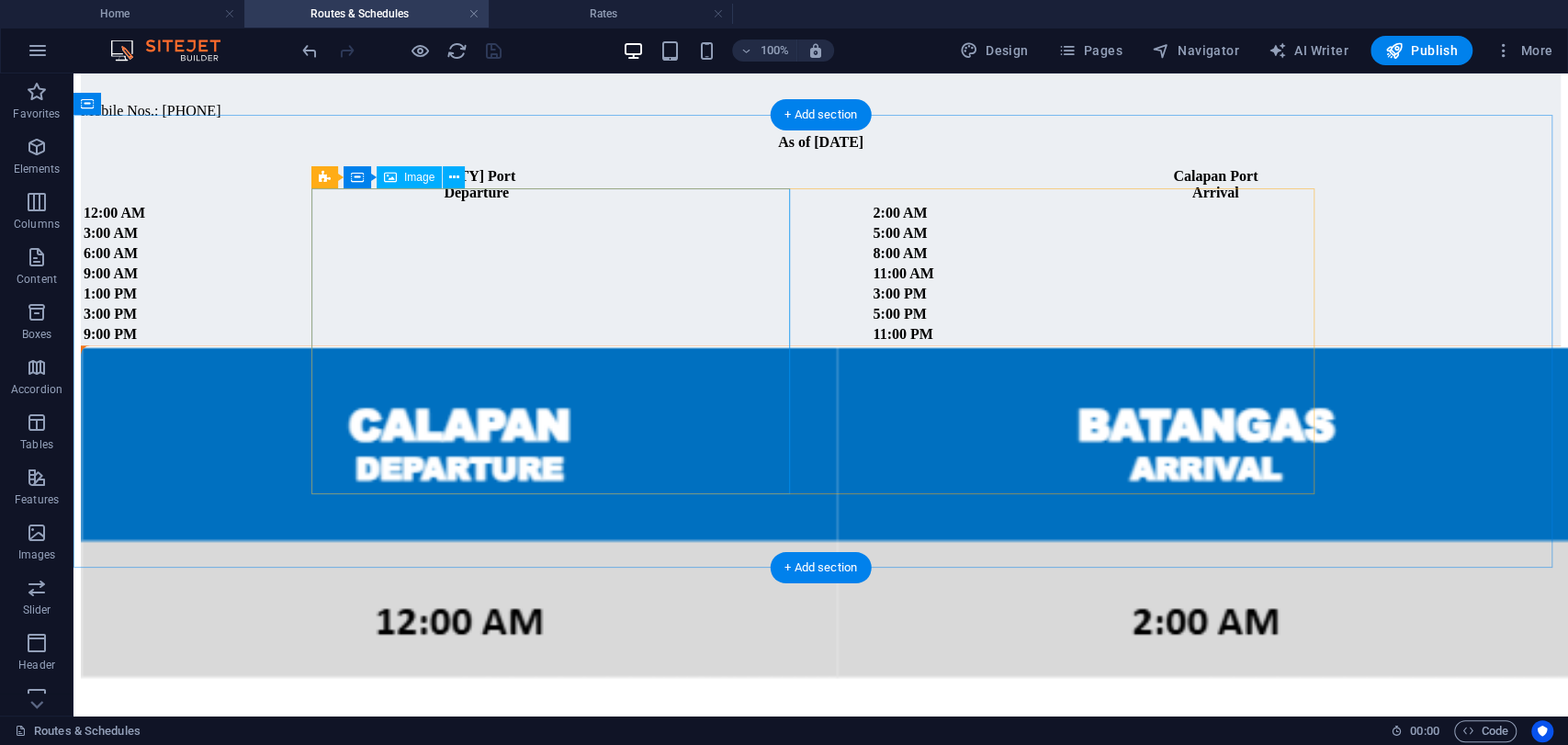 click at bounding box center (820, 825) 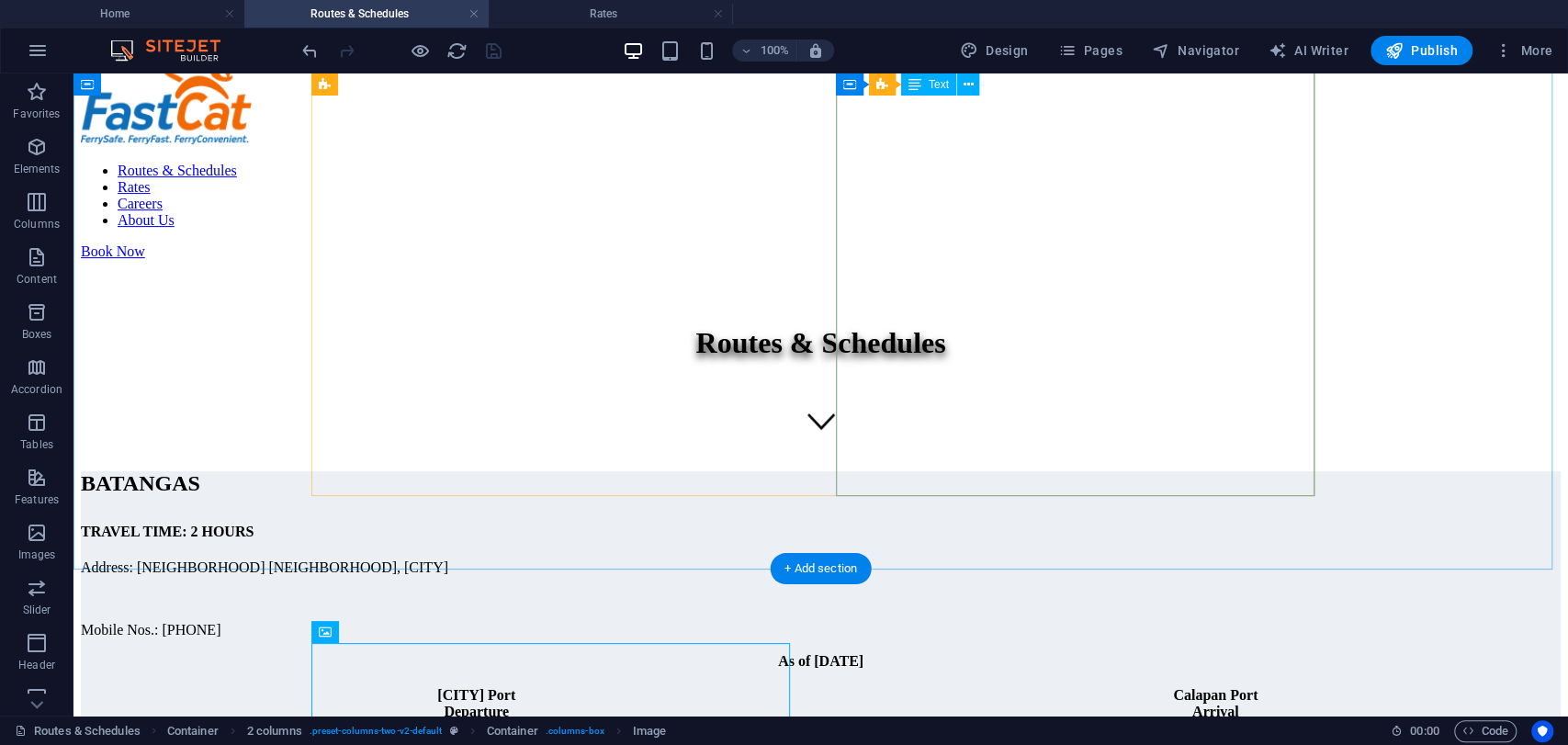 scroll, scrollTop: 228, scrollLeft: 0, axis: vertical 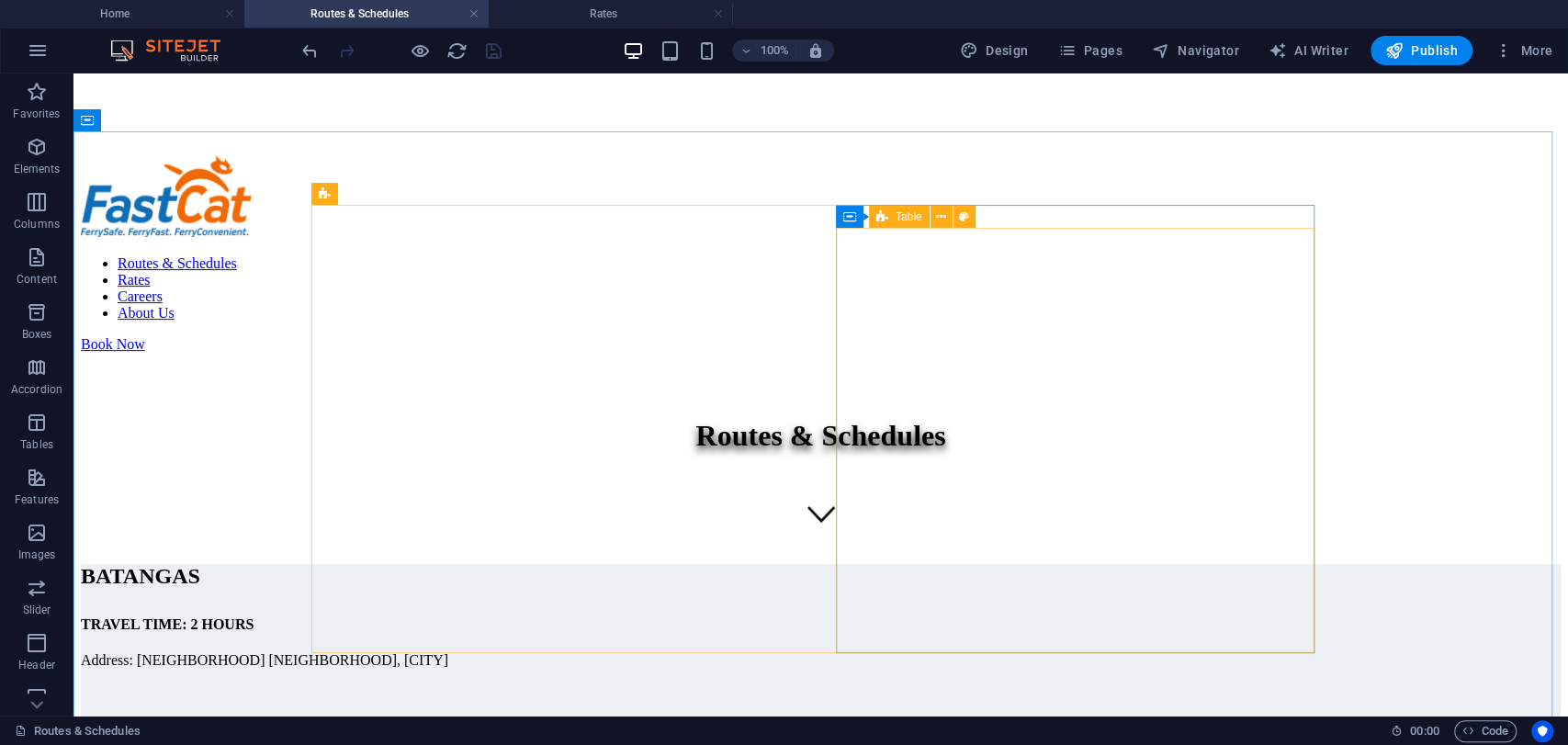 click at bounding box center (882, 217) 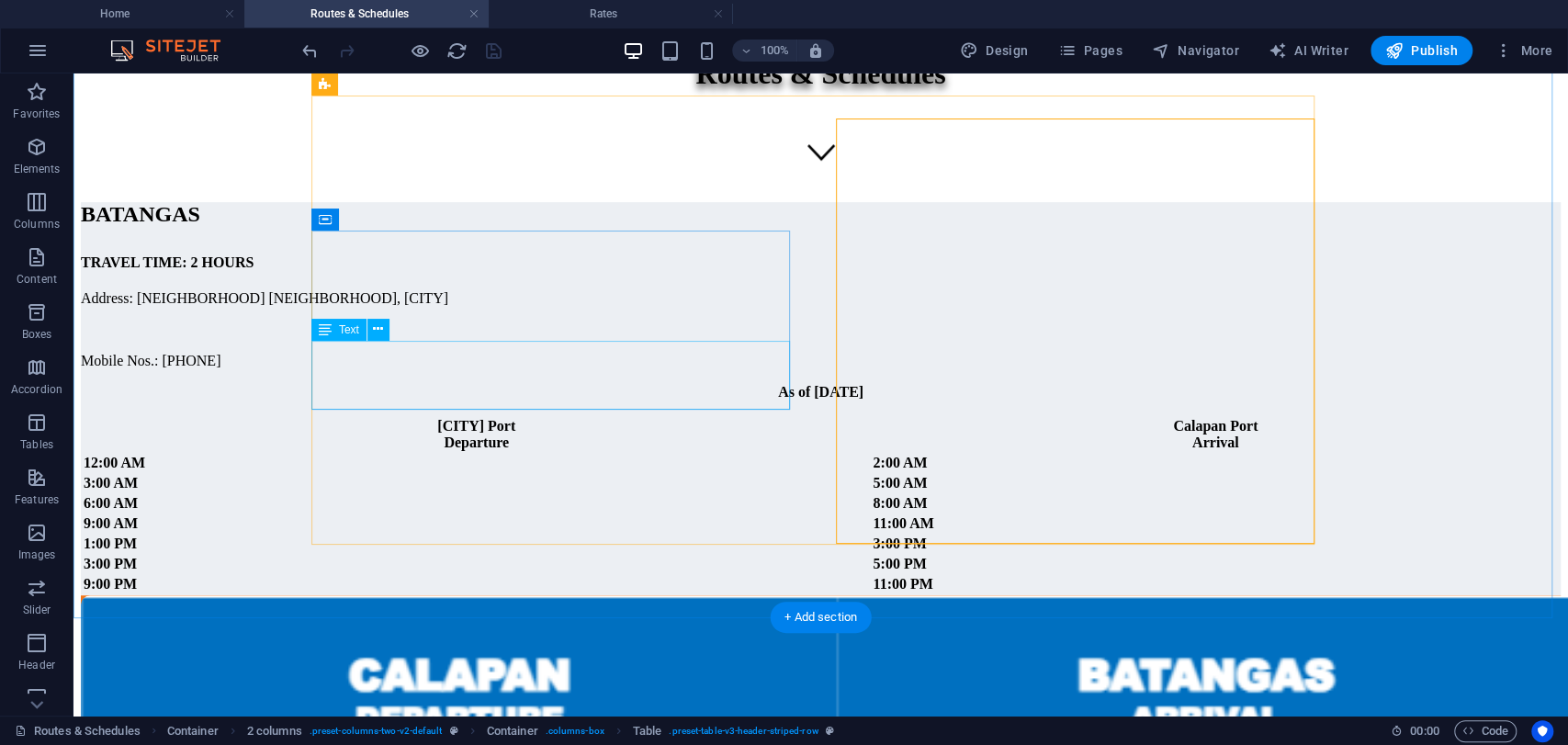 scroll, scrollTop: 636, scrollLeft: 0, axis: vertical 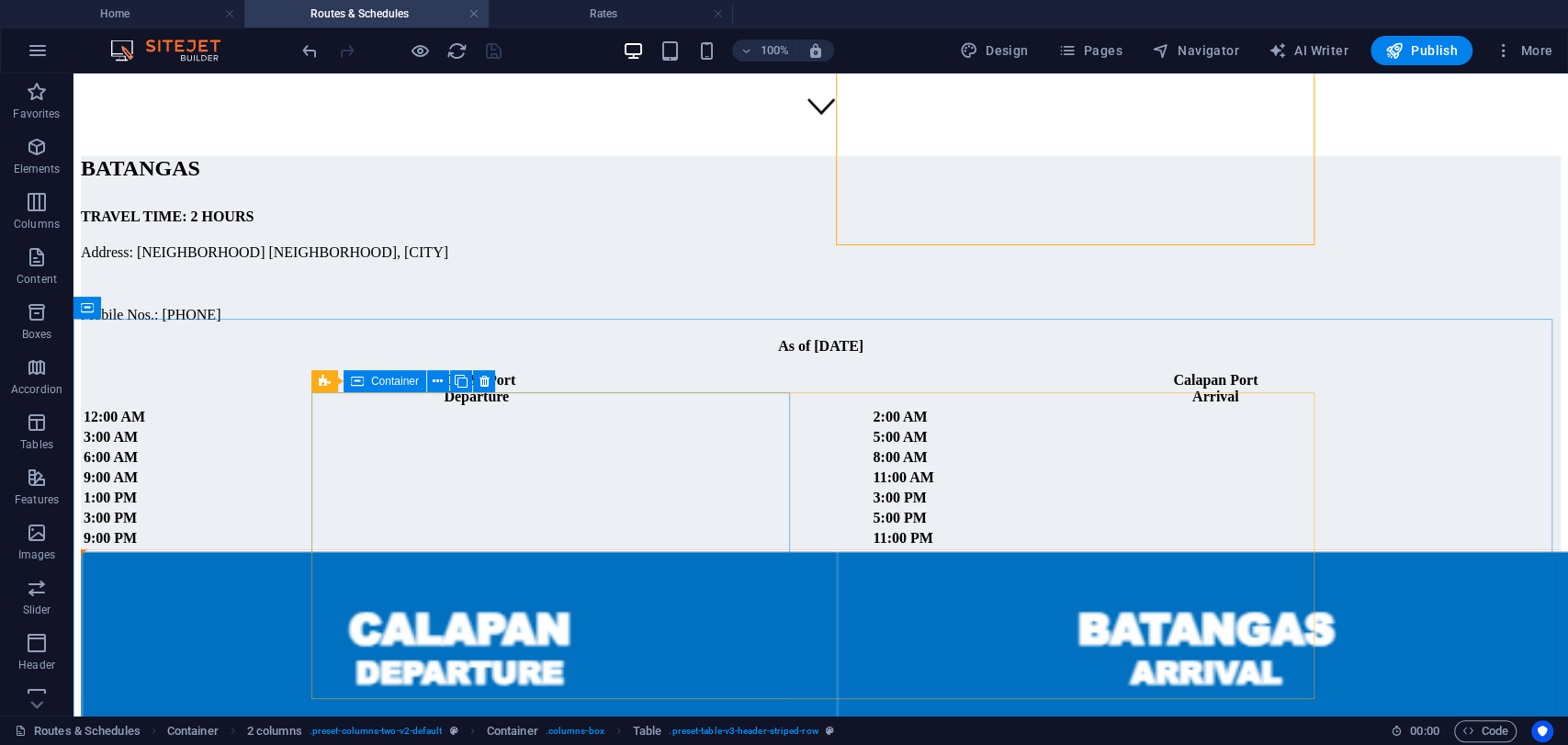 click on "Container" at bounding box center [385, 381] 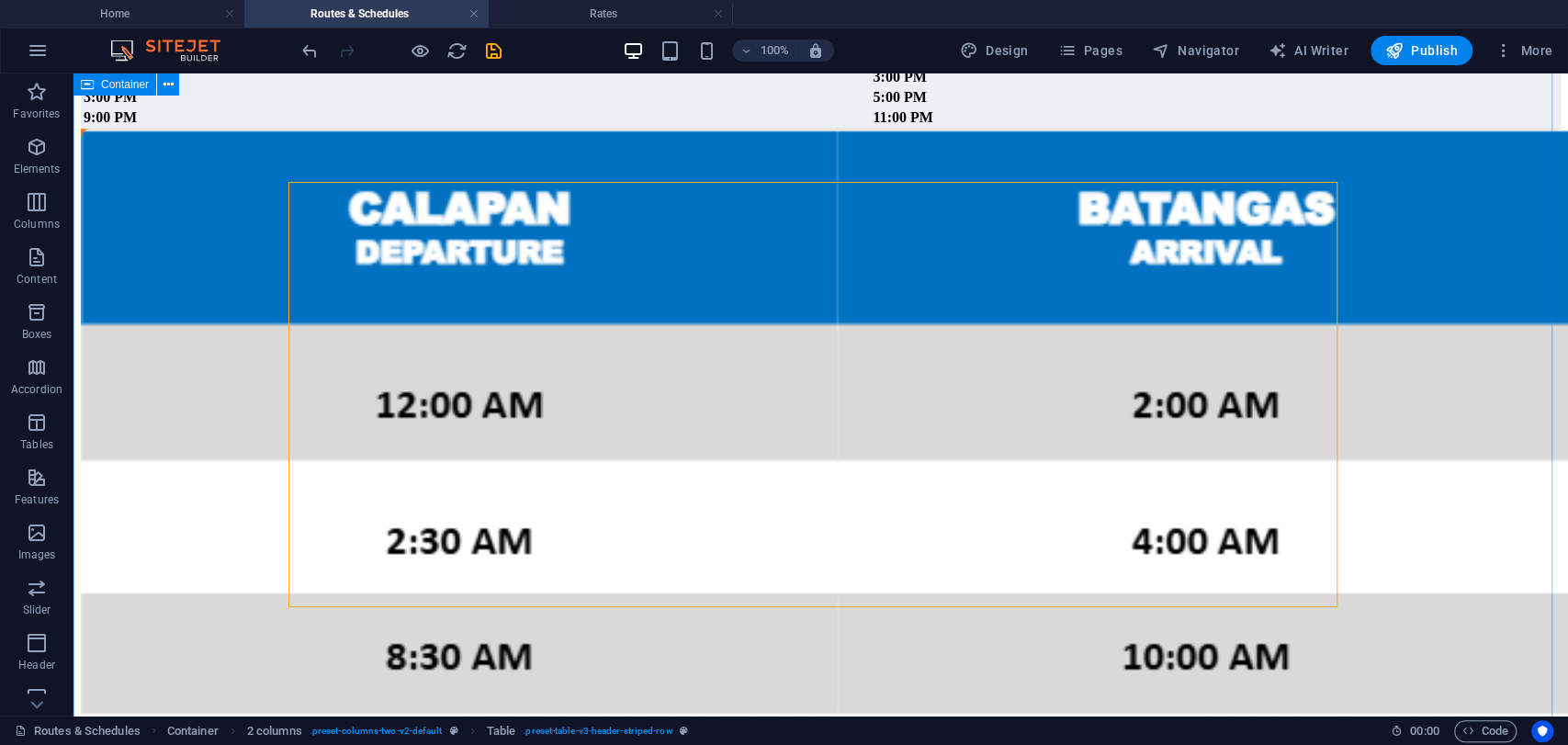 scroll, scrollTop: 970, scrollLeft: 0, axis: vertical 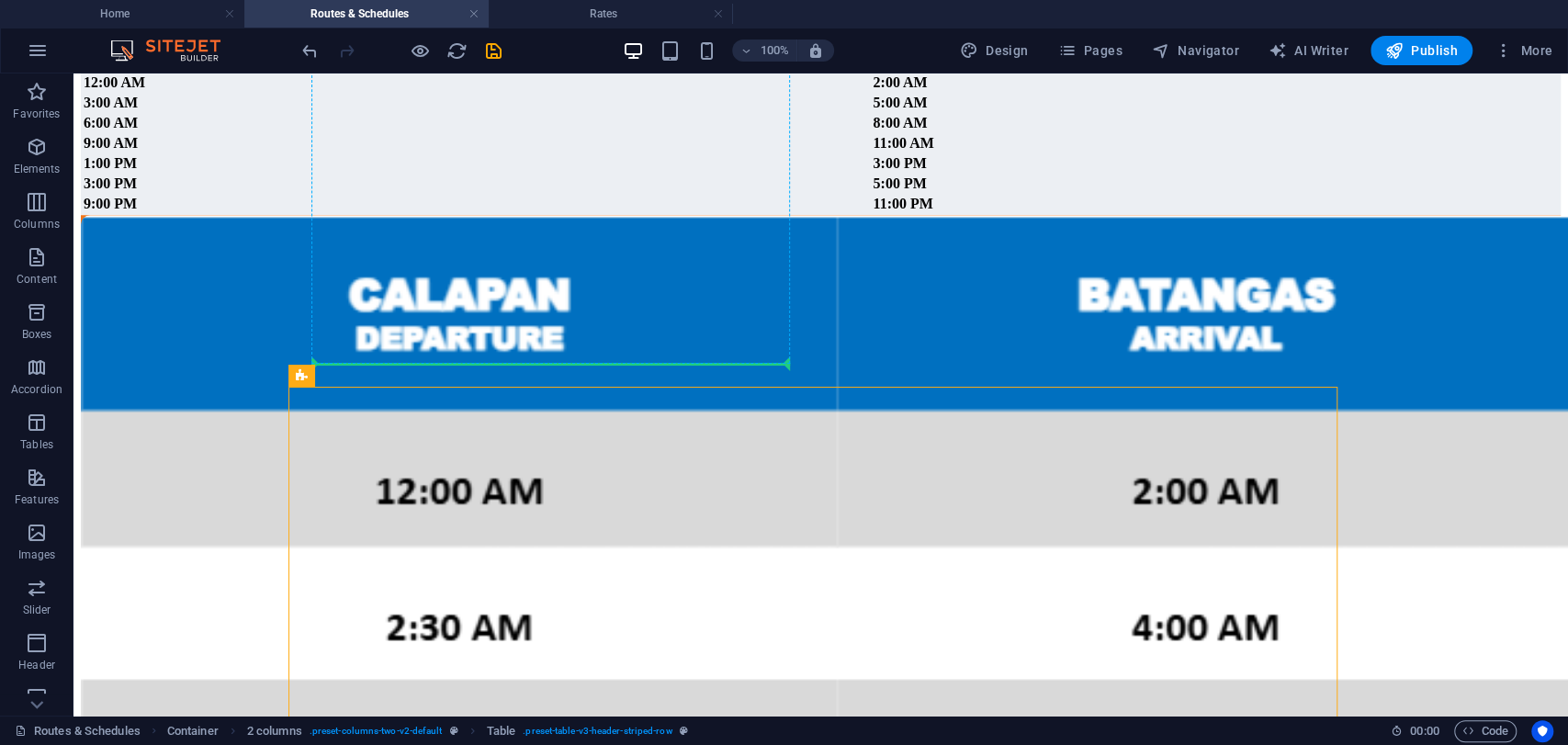 drag, startPoint x: 375, startPoint y: 448, endPoint x: 369, endPoint y: 346, distance: 102.17632 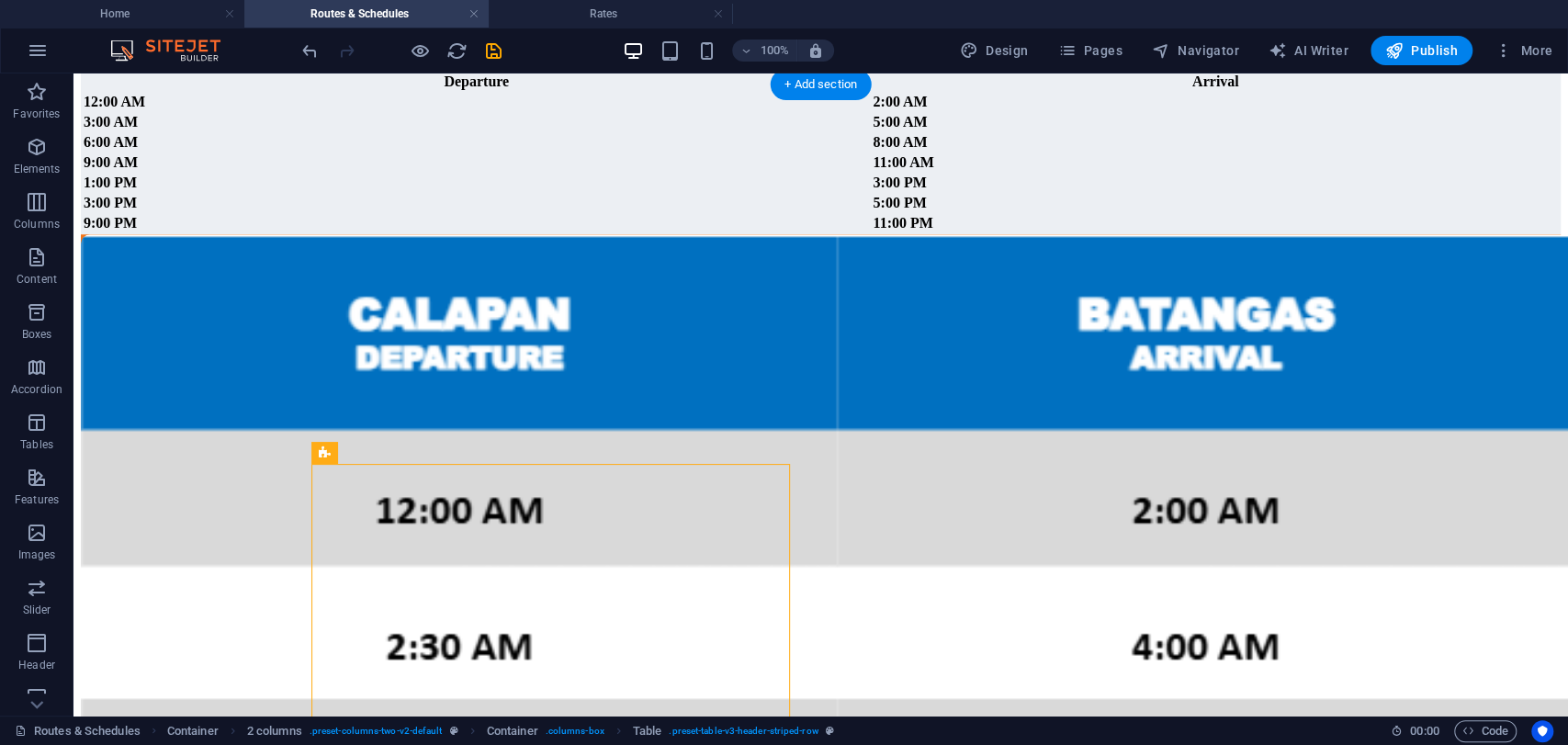 scroll, scrollTop: 766, scrollLeft: 0, axis: vertical 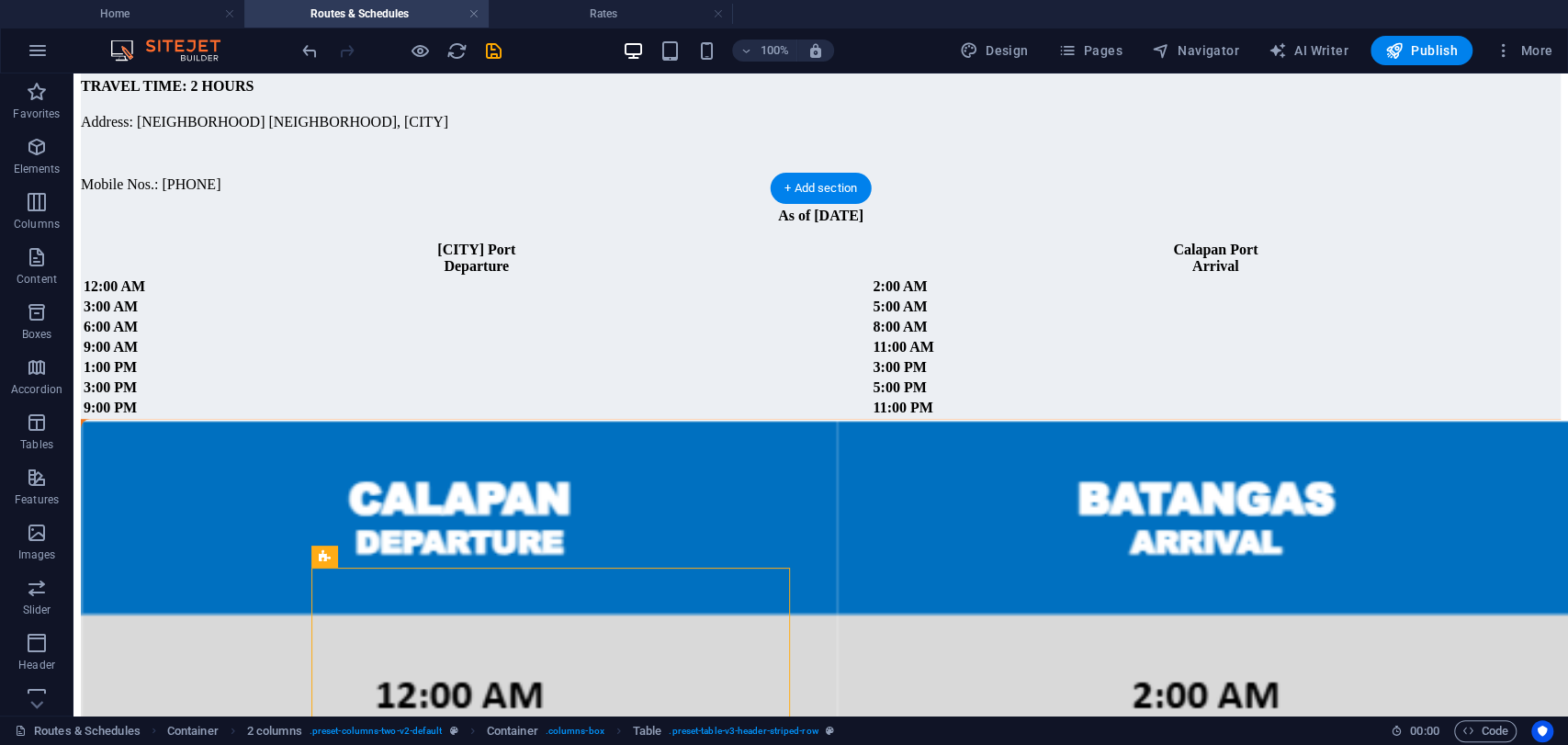 click at bounding box center (820, 898) 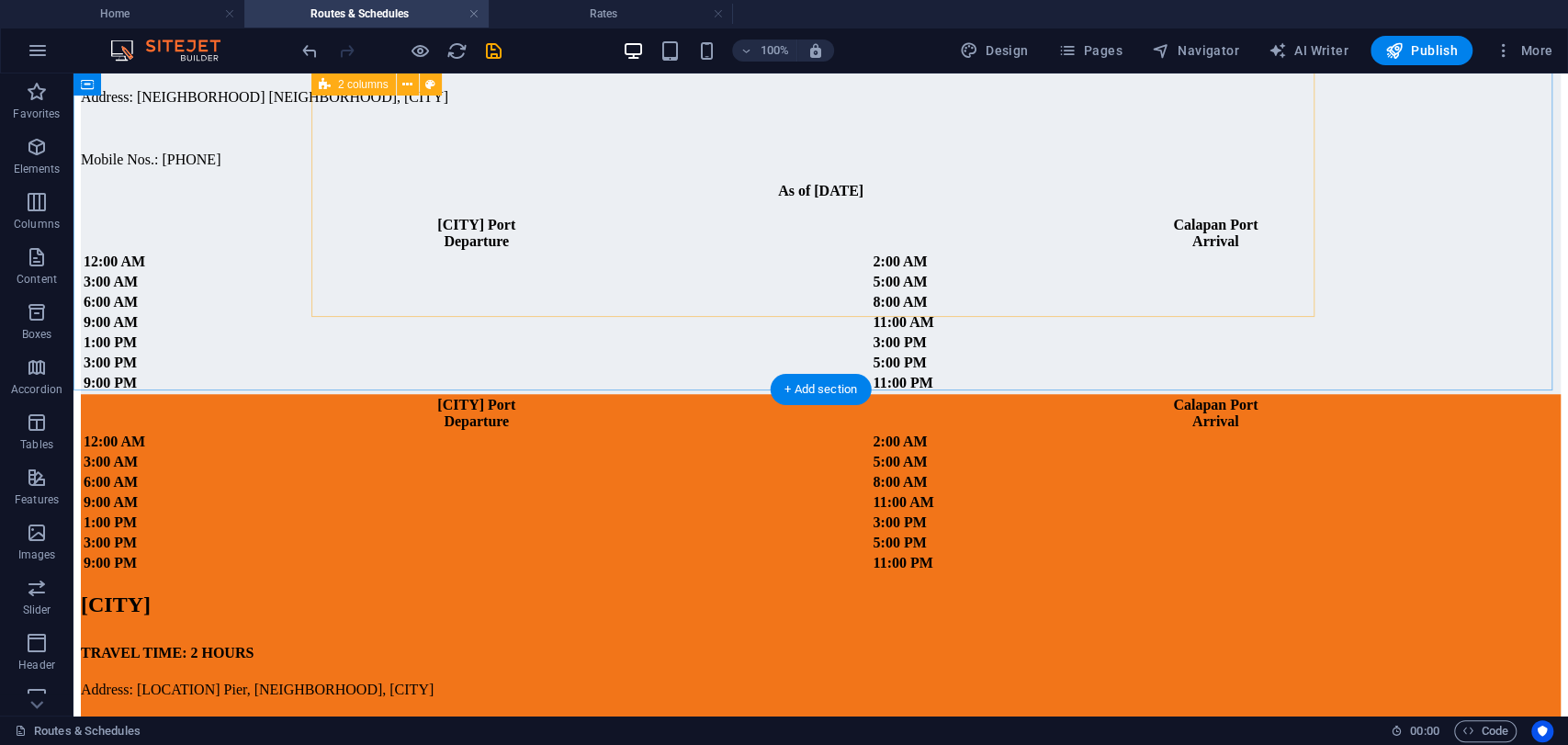 scroll, scrollTop: 816, scrollLeft: 0, axis: vertical 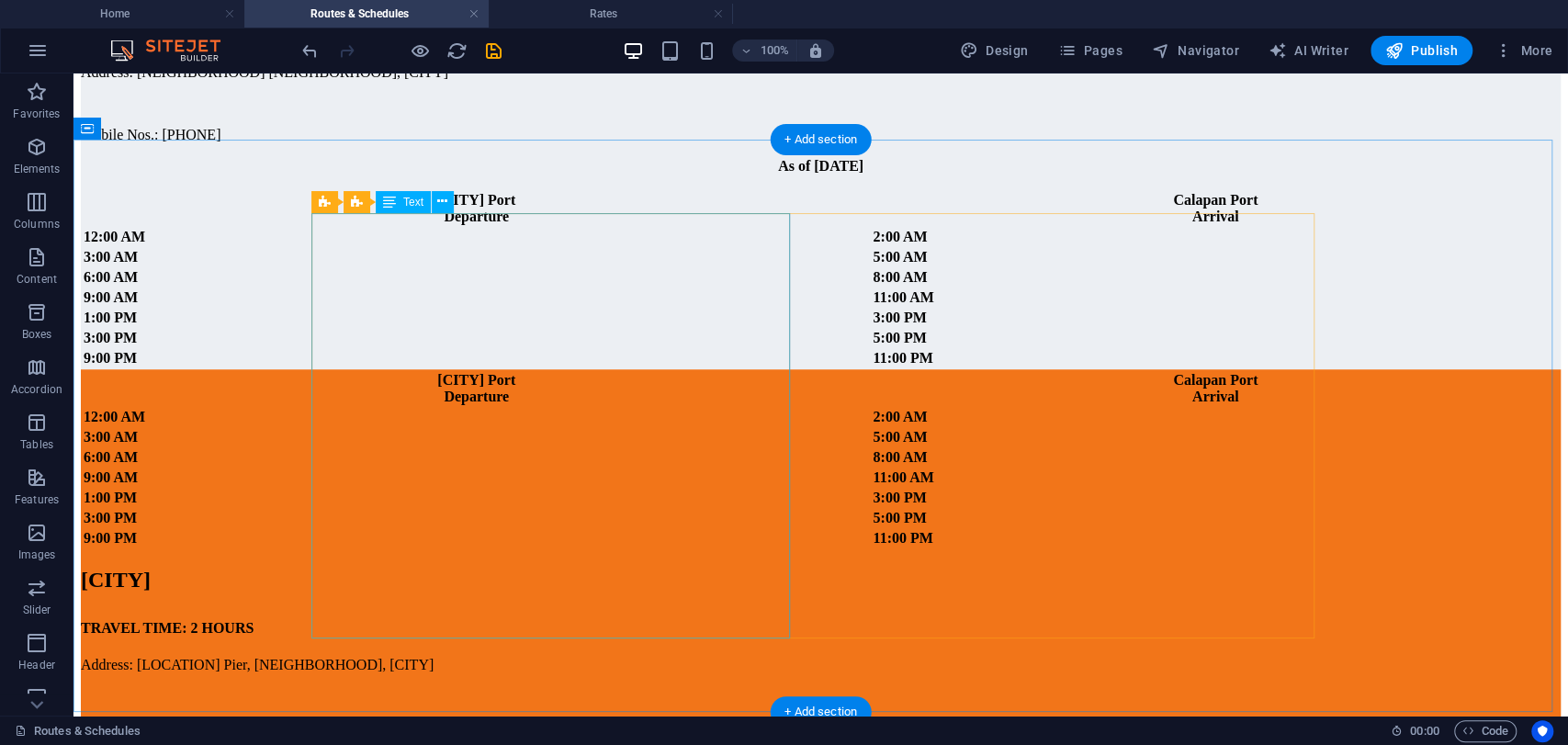 click on "[CITY] Port Departure [CITY] Port Arrival 12:00 AM 2:00 AM 3:00 AM 5:00 AM 6:00 AM 8:00 AM 9:00 AM 11:00 AM 1:00 PM 3:00 PM 3:00 PM 5:00 PM 9:00 PM 11:00 PM" at bounding box center (820, 459) 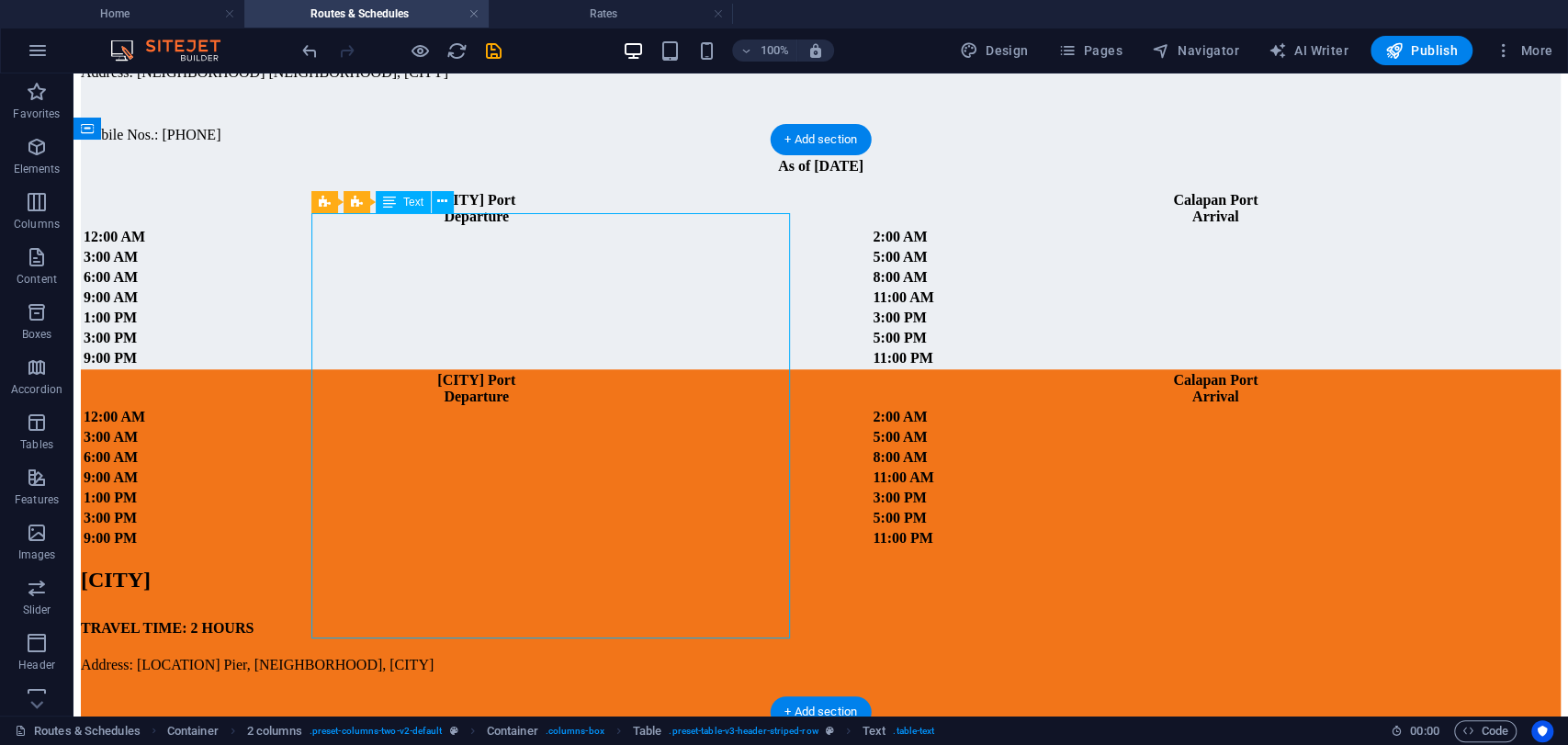 click on "[CITY] Port Departure [CITY] Port Arrival 12:00 AM 2:00 AM 3:00 AM 5:00 AM 6:00 AM 8:00 AM 9:00 AM 11:00 AM 1:00 PM 3:00 PM 3:00 PM 5:00 PM 9:00 PM 11:00 PM" at bounding box center [820, 459] 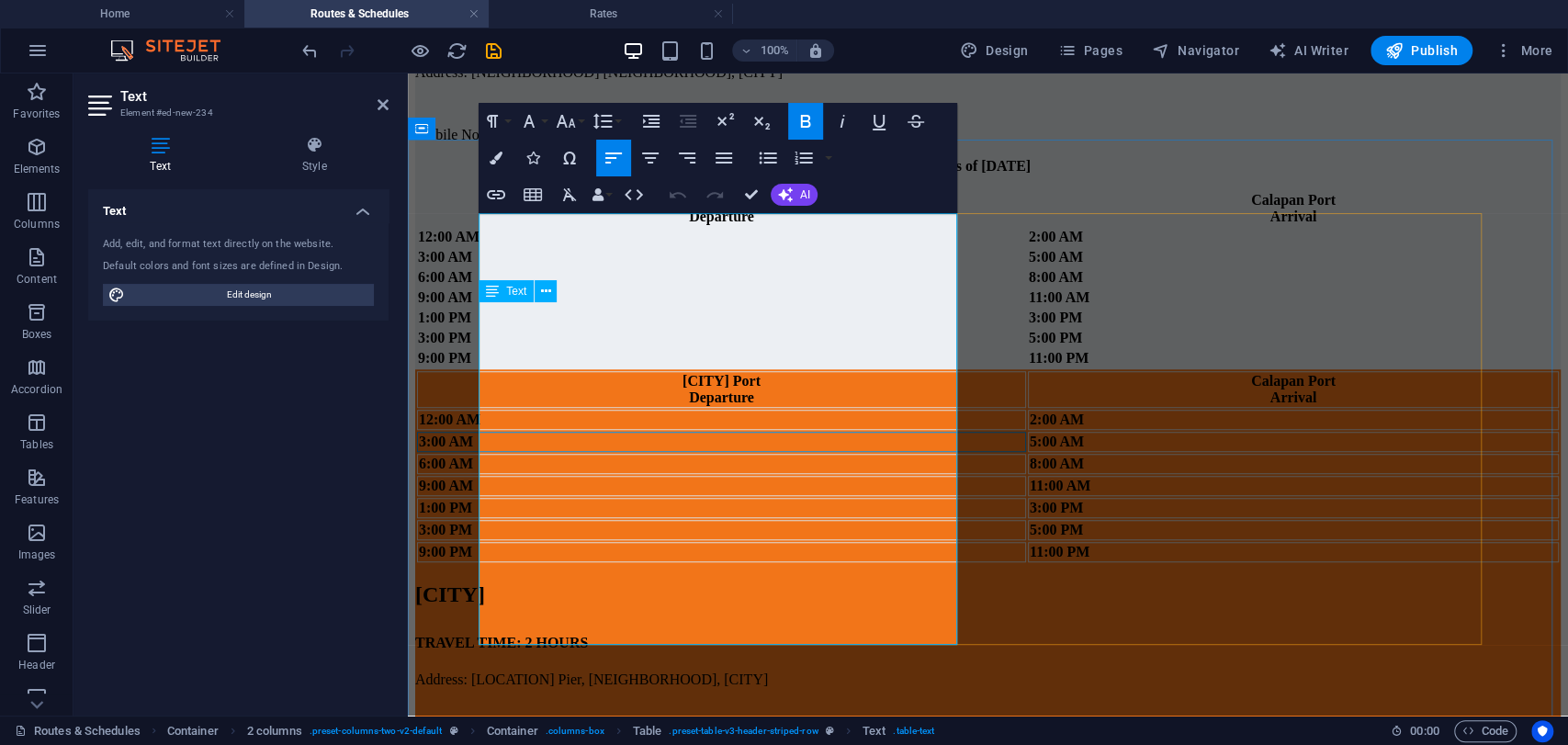 click on "3:00 AM" at bounding box center (446, 441) 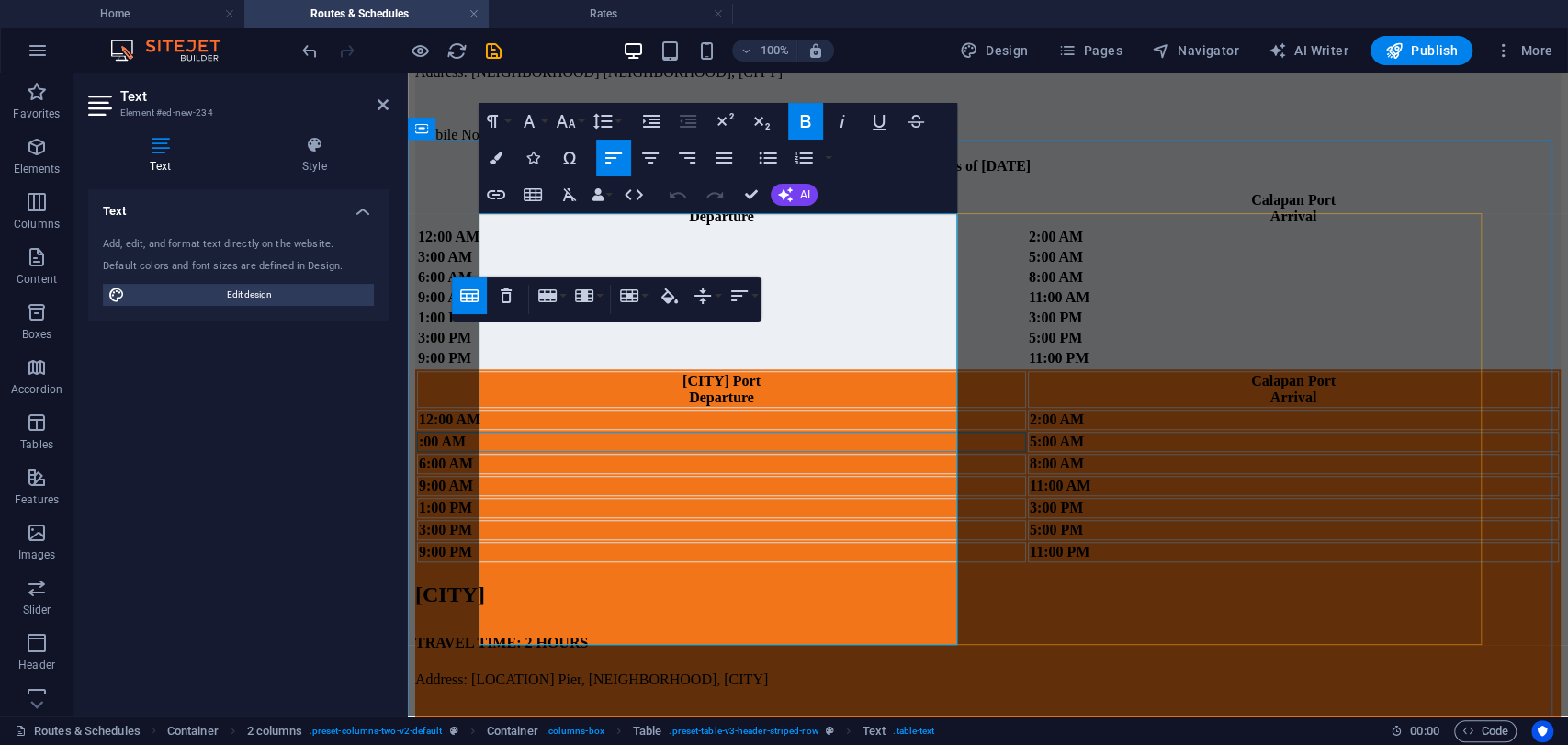 type 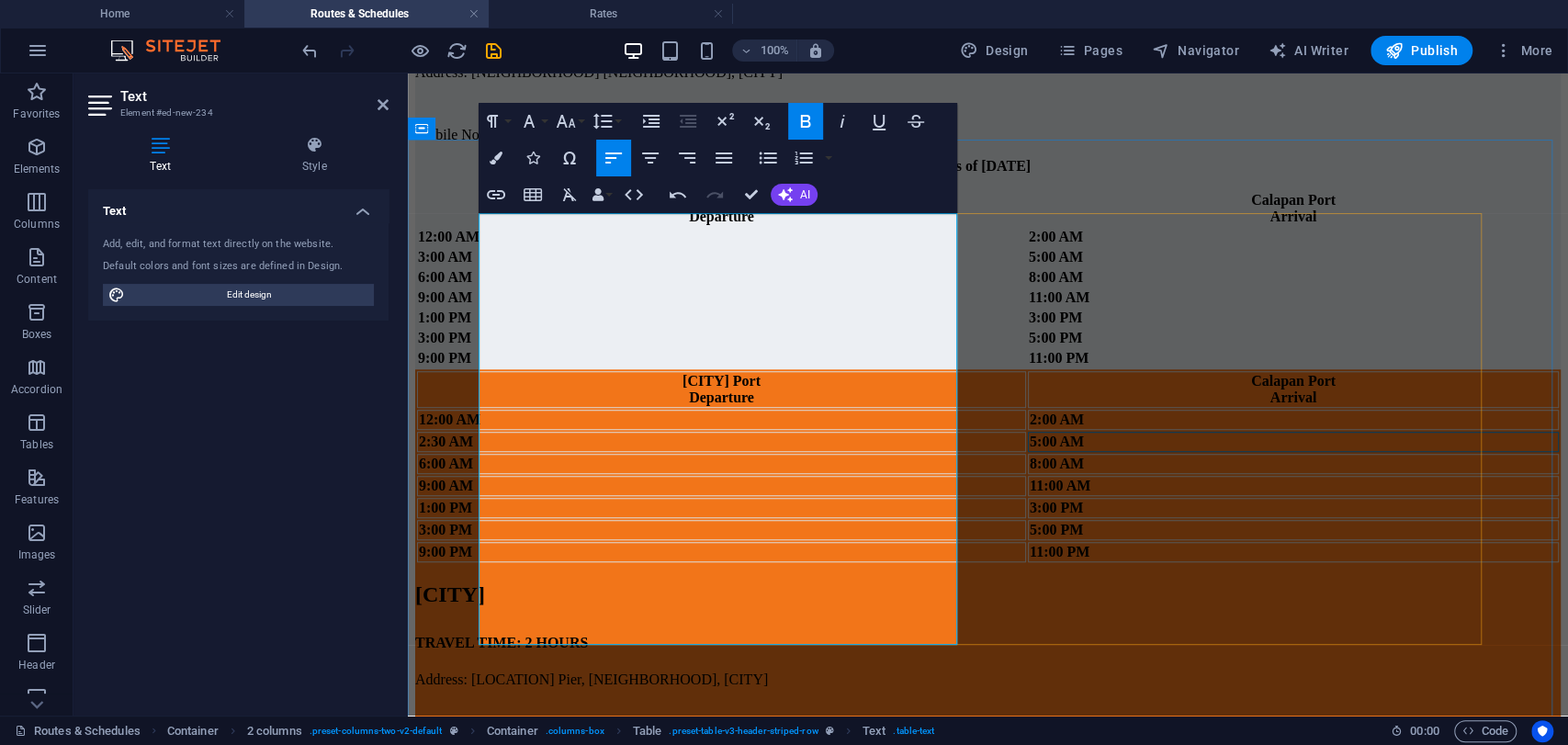 click on "5:00 AM" at bounding box center (1056, 441) 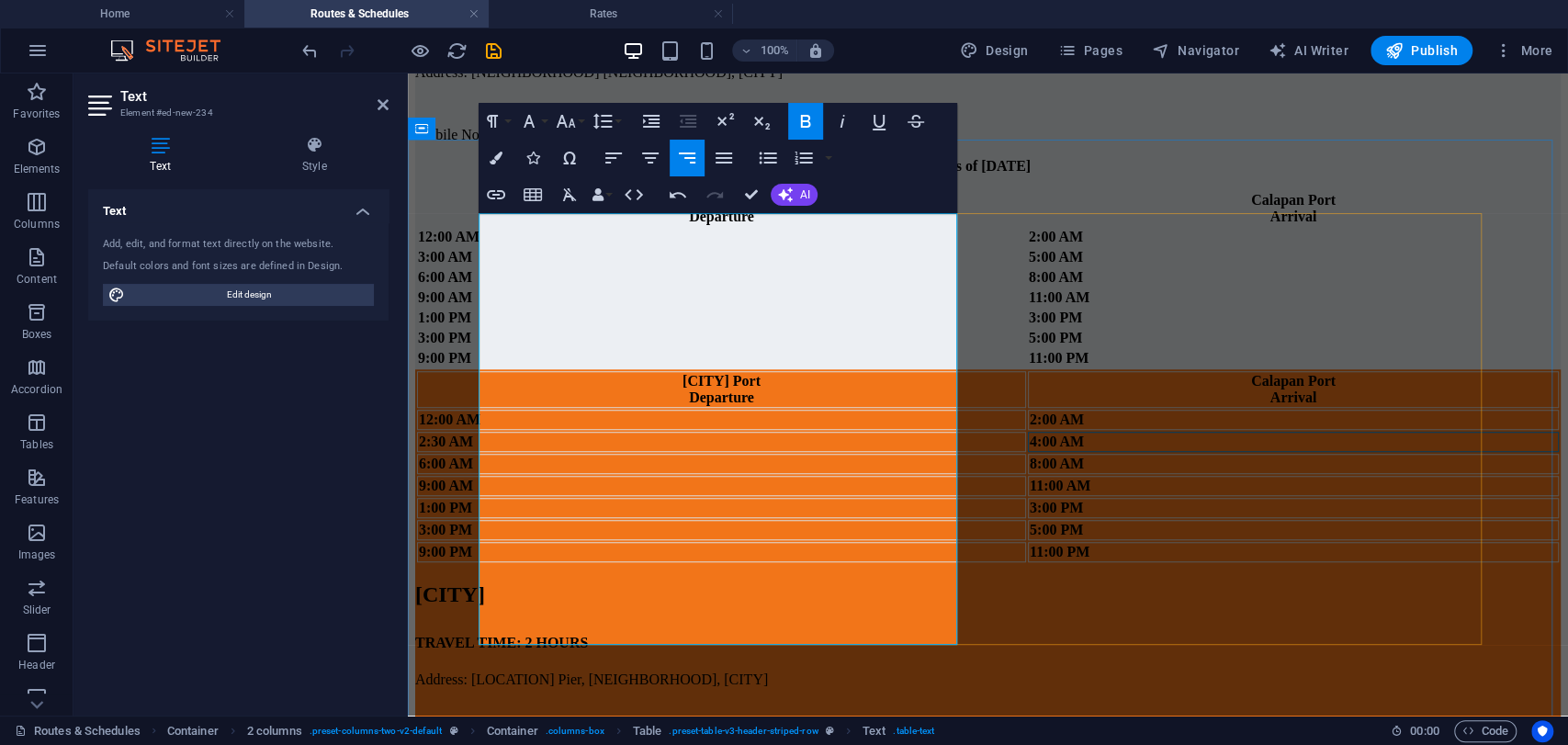click on "6:00 AM" at bounding box center [446, 463] 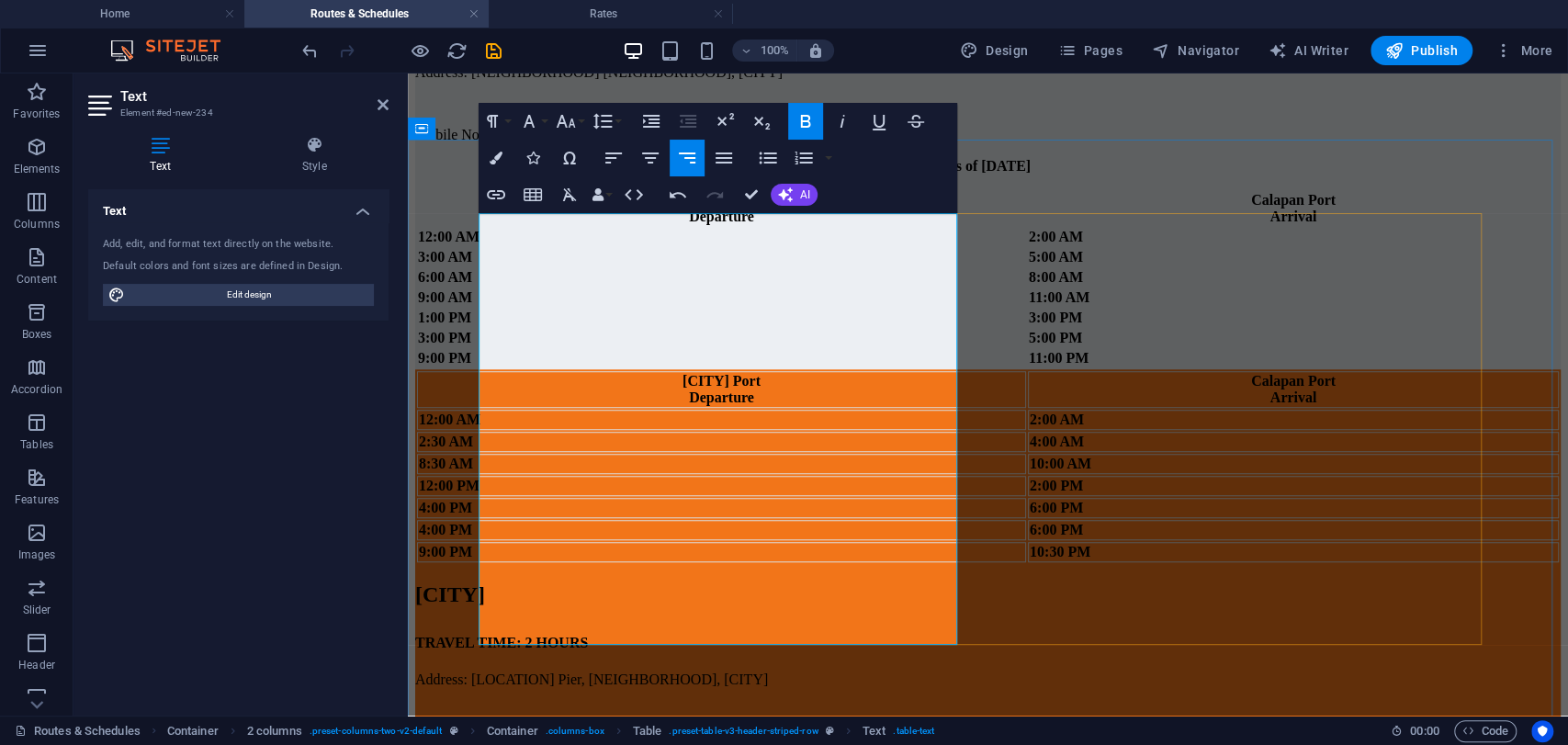 click on "[LOCATION] Port Departure [LOCATION] Port Arrival [TIME] [TIME] [TIME] [TIME] [TIME] [TIME] [TIME] [TIME] [LOCATION] TRAVEL TIME: [DURATION] Address: [LOCATION] Pier, [NEIGHBORHOOD], [CITY] Mobile Nos.: [PHONE]" at bounding box center (987, 559) 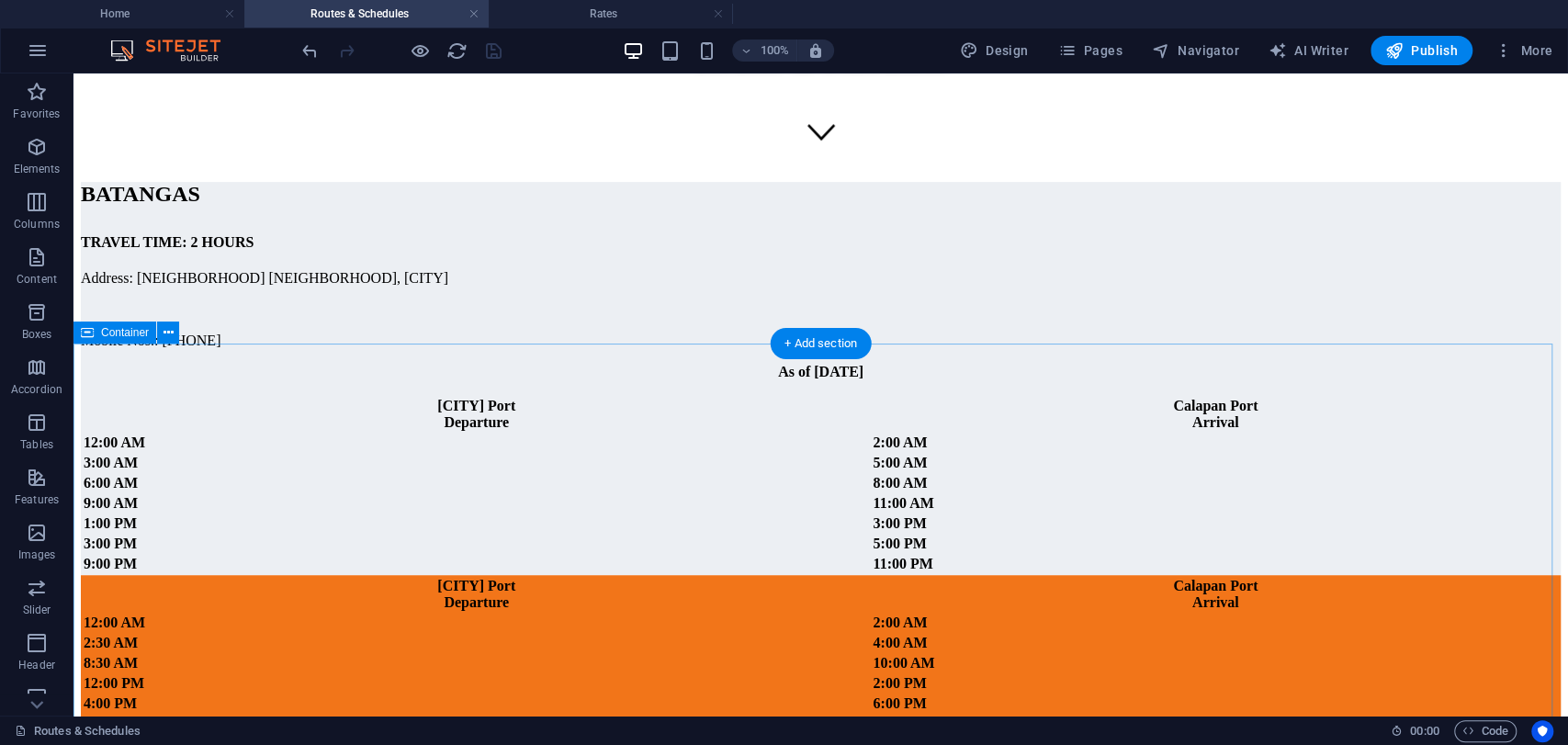 scroll, scrollTop: 1019, scrollLeft: 0, axis: vertical 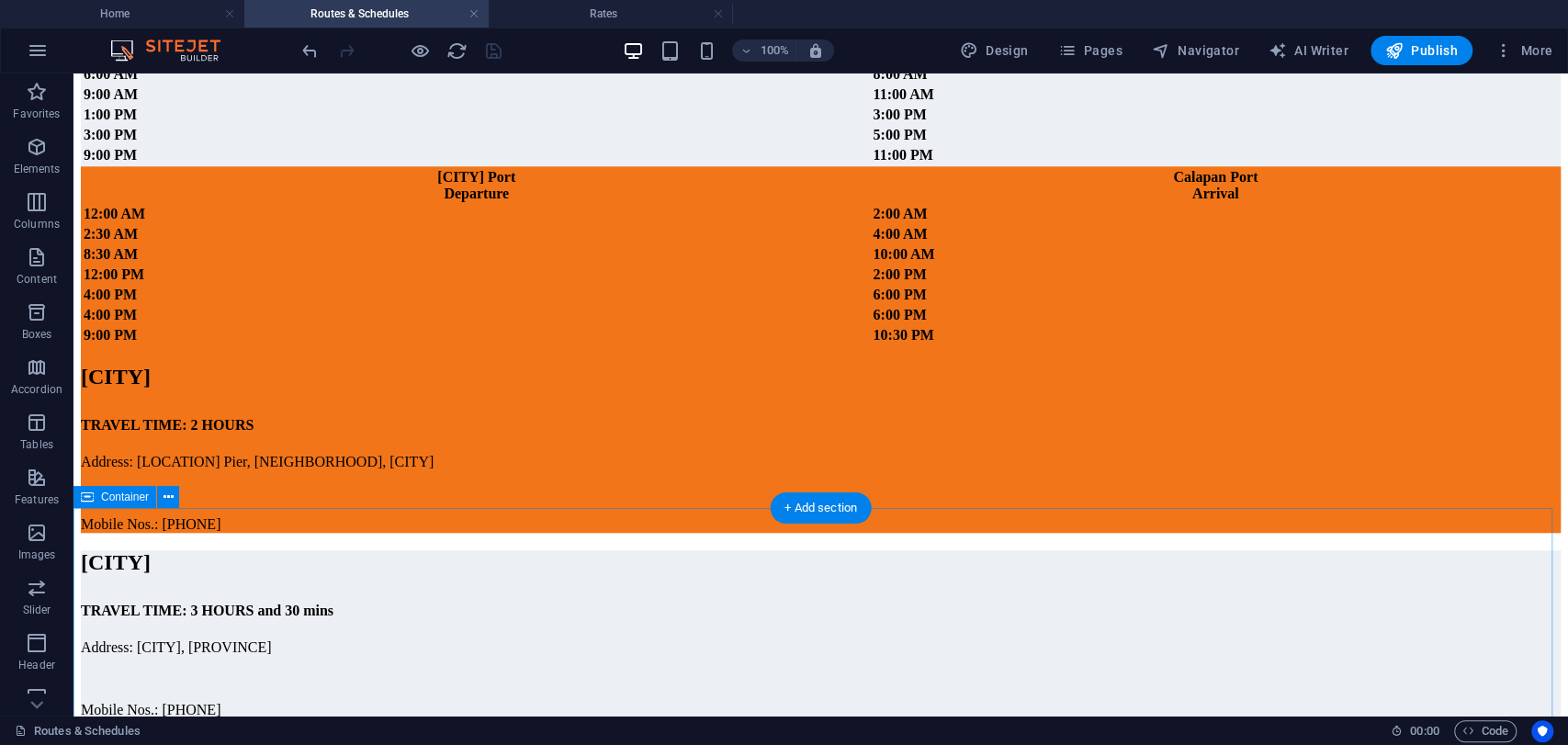 click on "BULALACAO TRAVEL TIME: 3 HOURS and 30 mins Address: [CITY], [PROVINCE] Mobile Nos.: [PHONE]" at bounding box center [820, 885] 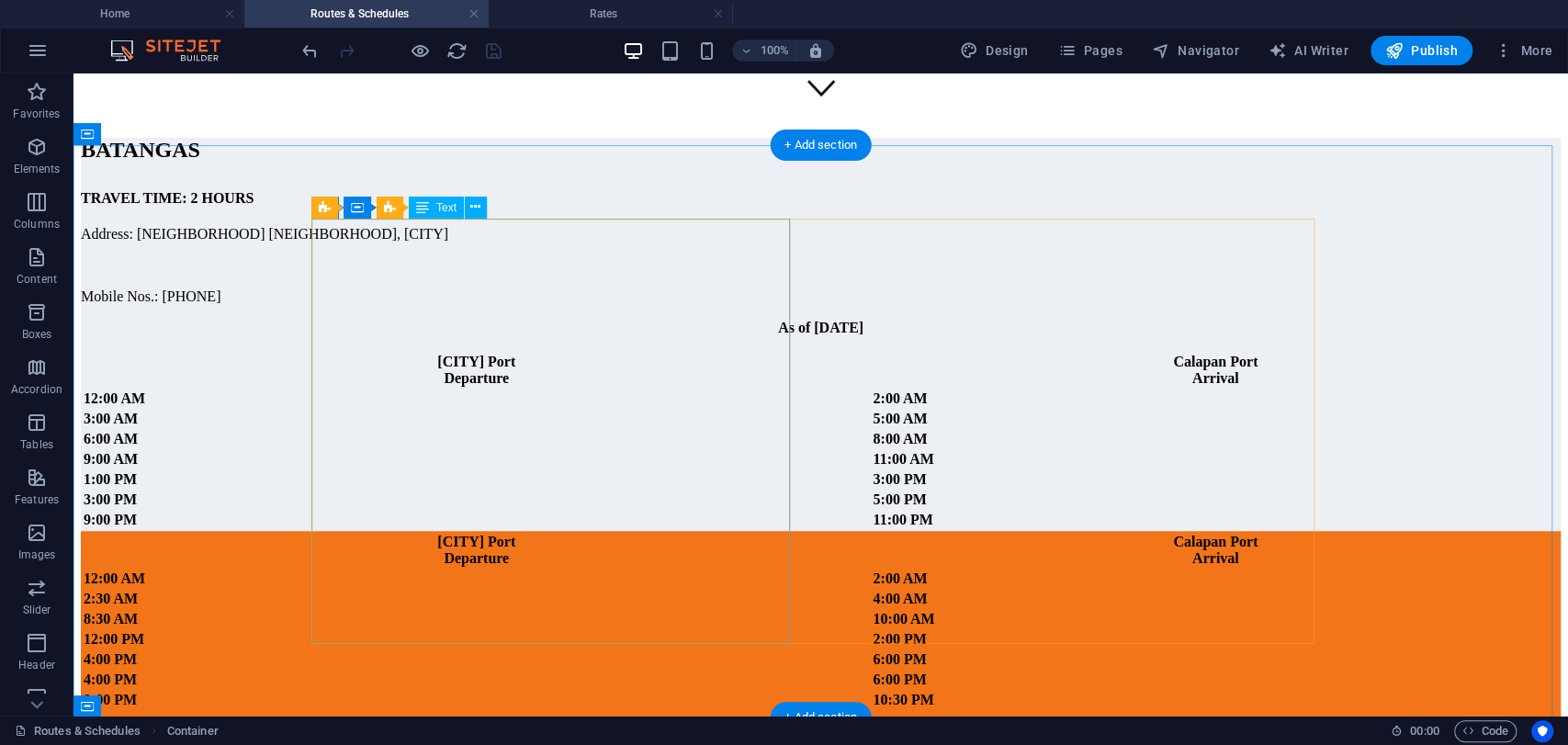 scroll, scrollTop: 605, scrollLeft: 0, axis: vertical 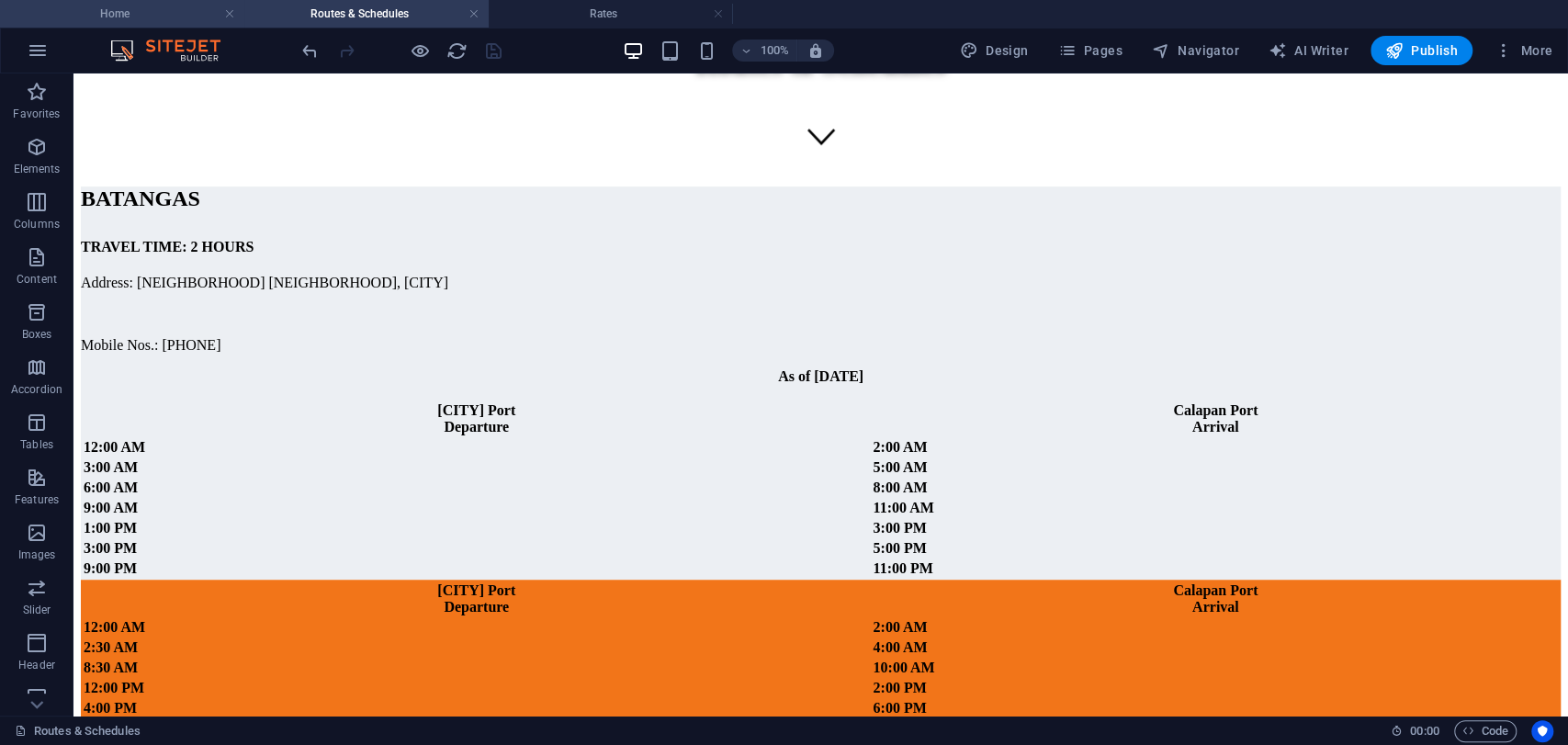 click on "Home" at bounding box center (122, 14) 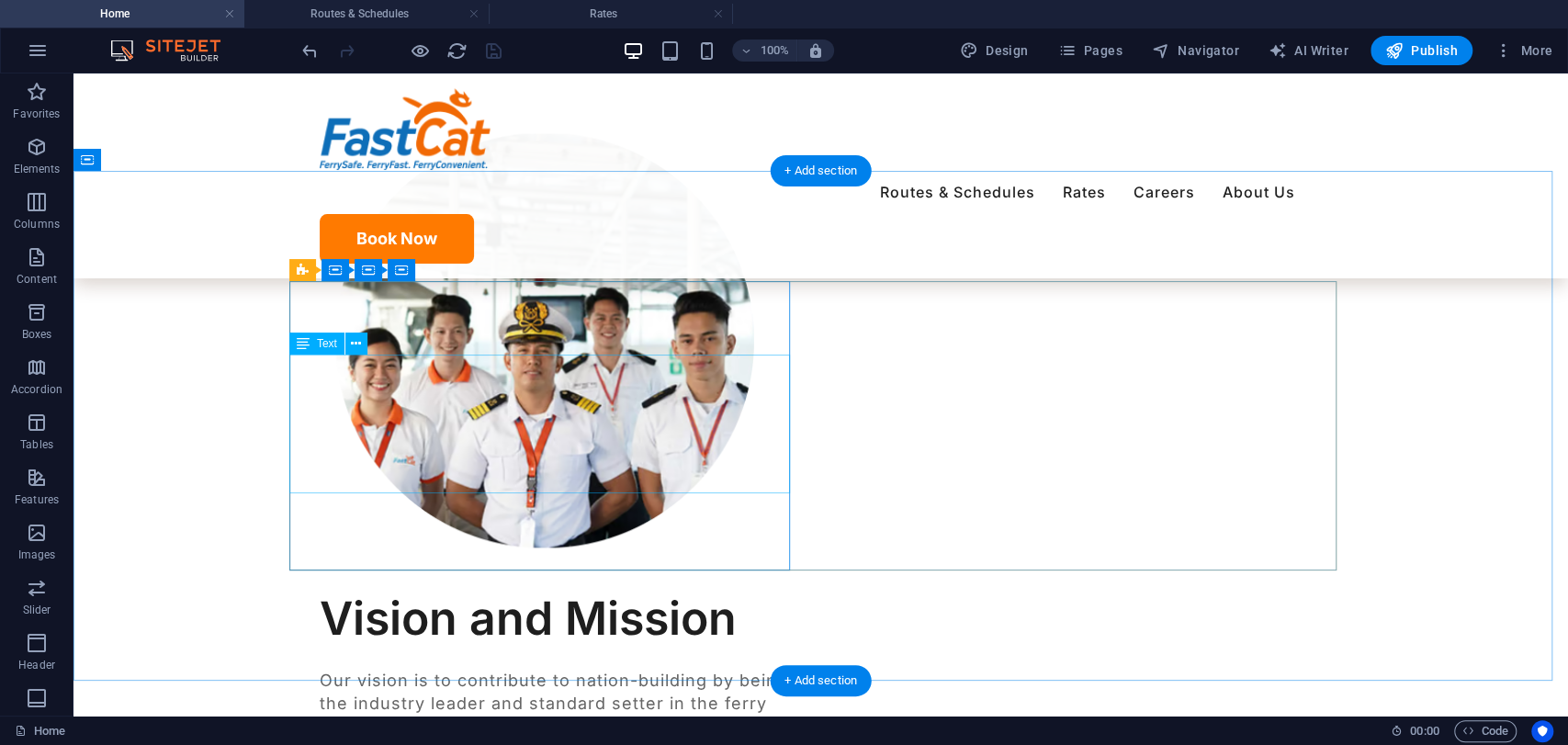 scroll, scrollTop: 2449, scrollLeft: 0, axis: vertical 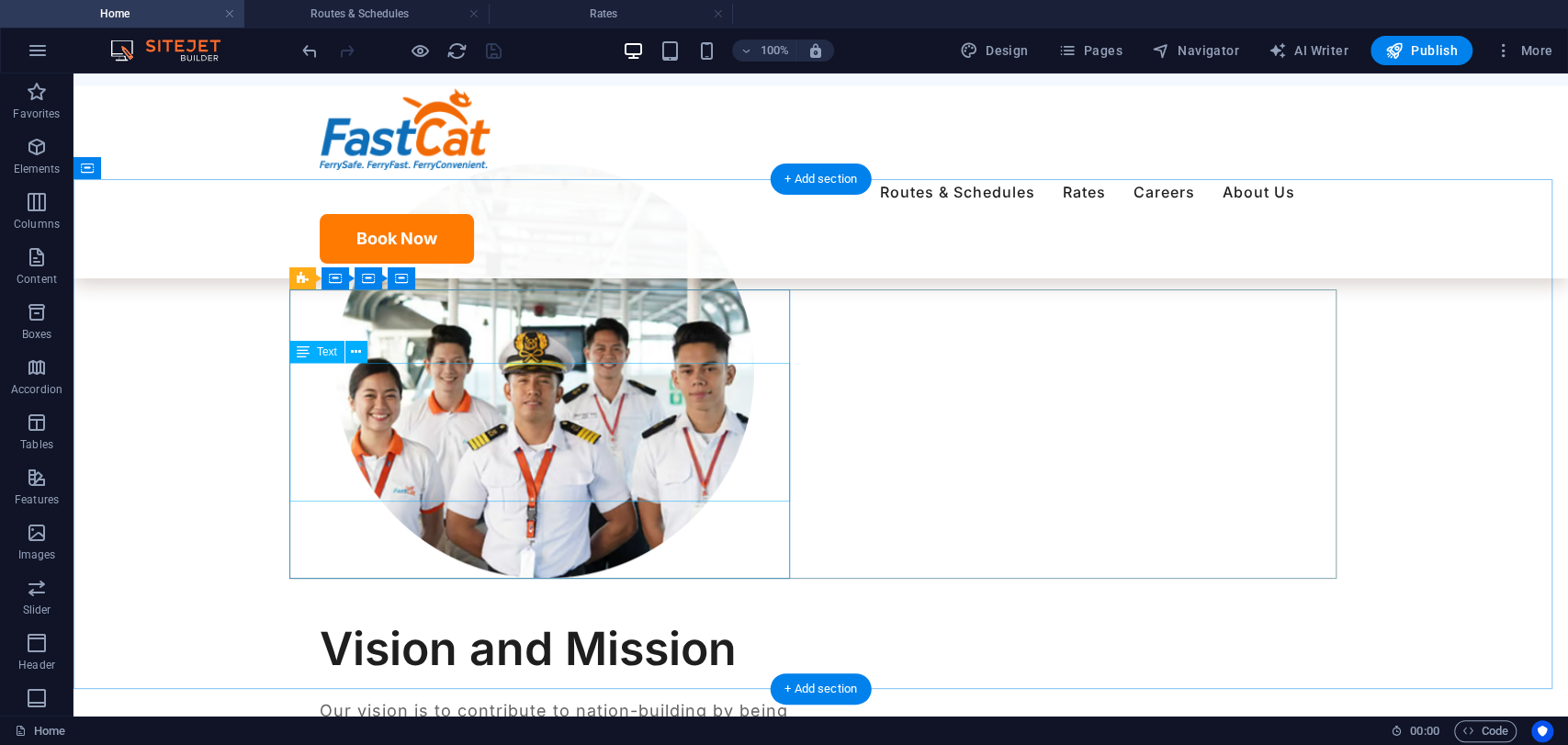 click on "FastCat connects the Philippine Islands via ferry safe, ferry fast, ferry convenient ships. FastCat is a dynamic company guided by its CORE VALUES:  Makadiyos, Makatao, Makabayan, Una, Mapagkakatiwalaan, May Pananagutan" at bounding box center (547, 1288) 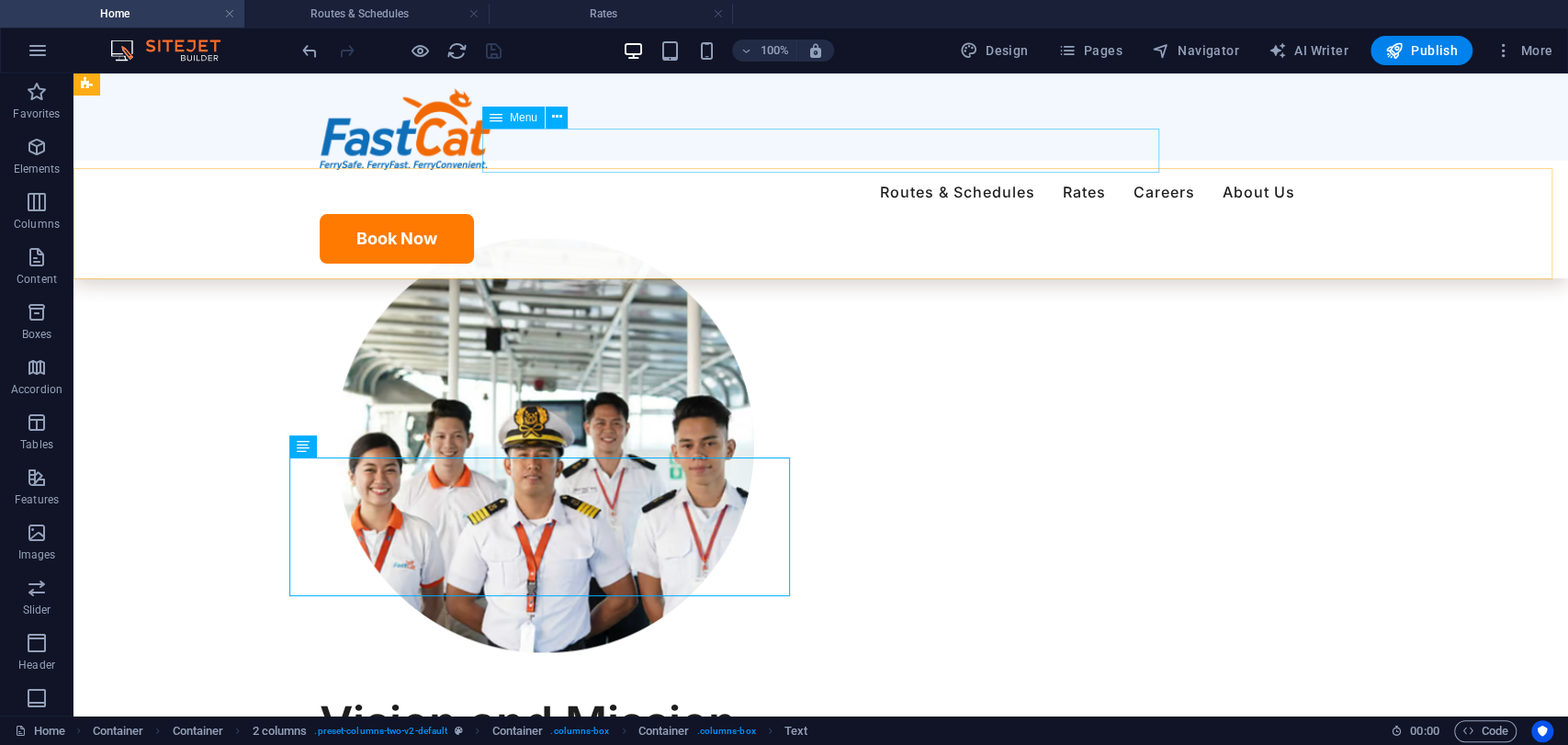 scroll, scrollTop: 2347, scrollLeft: 0, axis: vertical 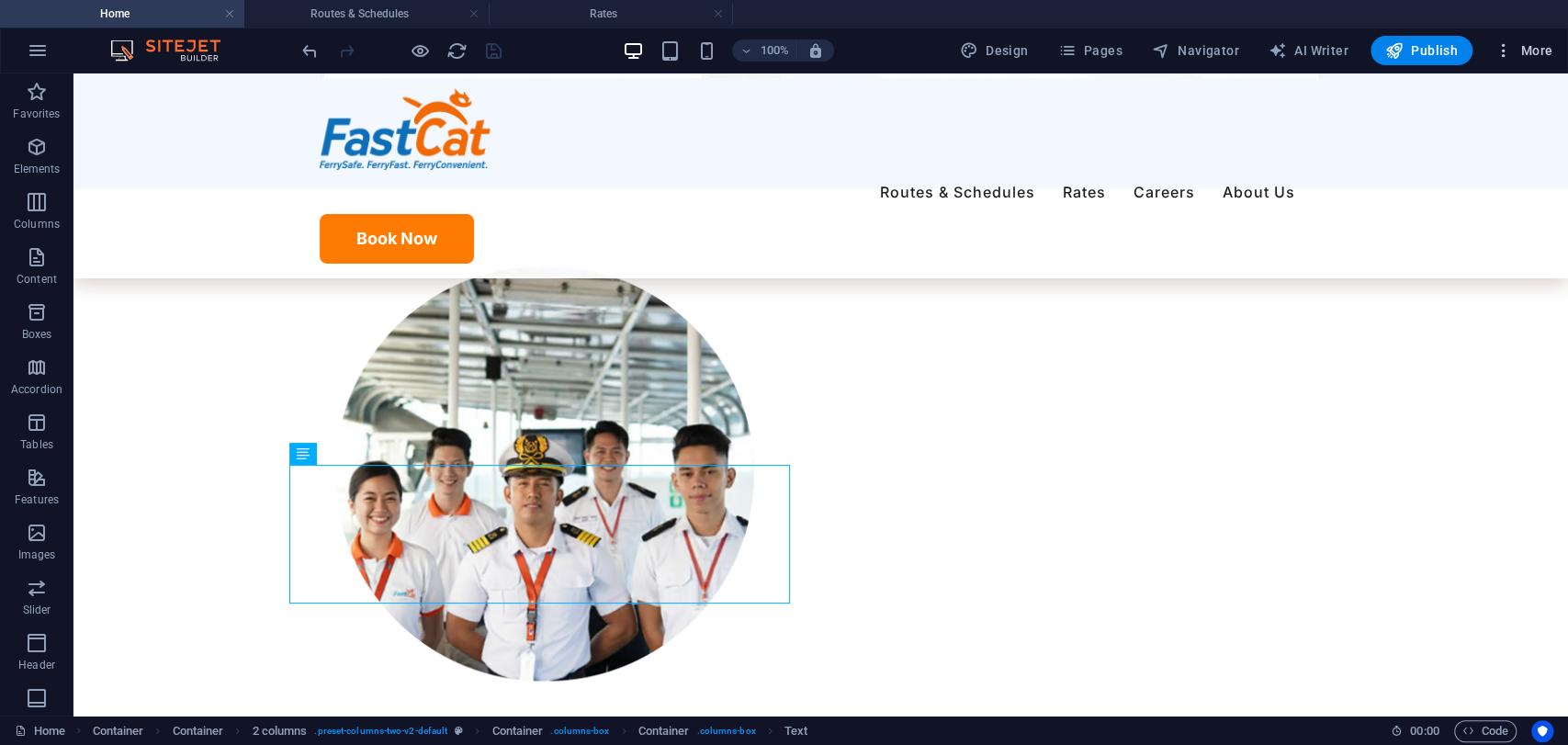 click at bounding box center (1504, 51) 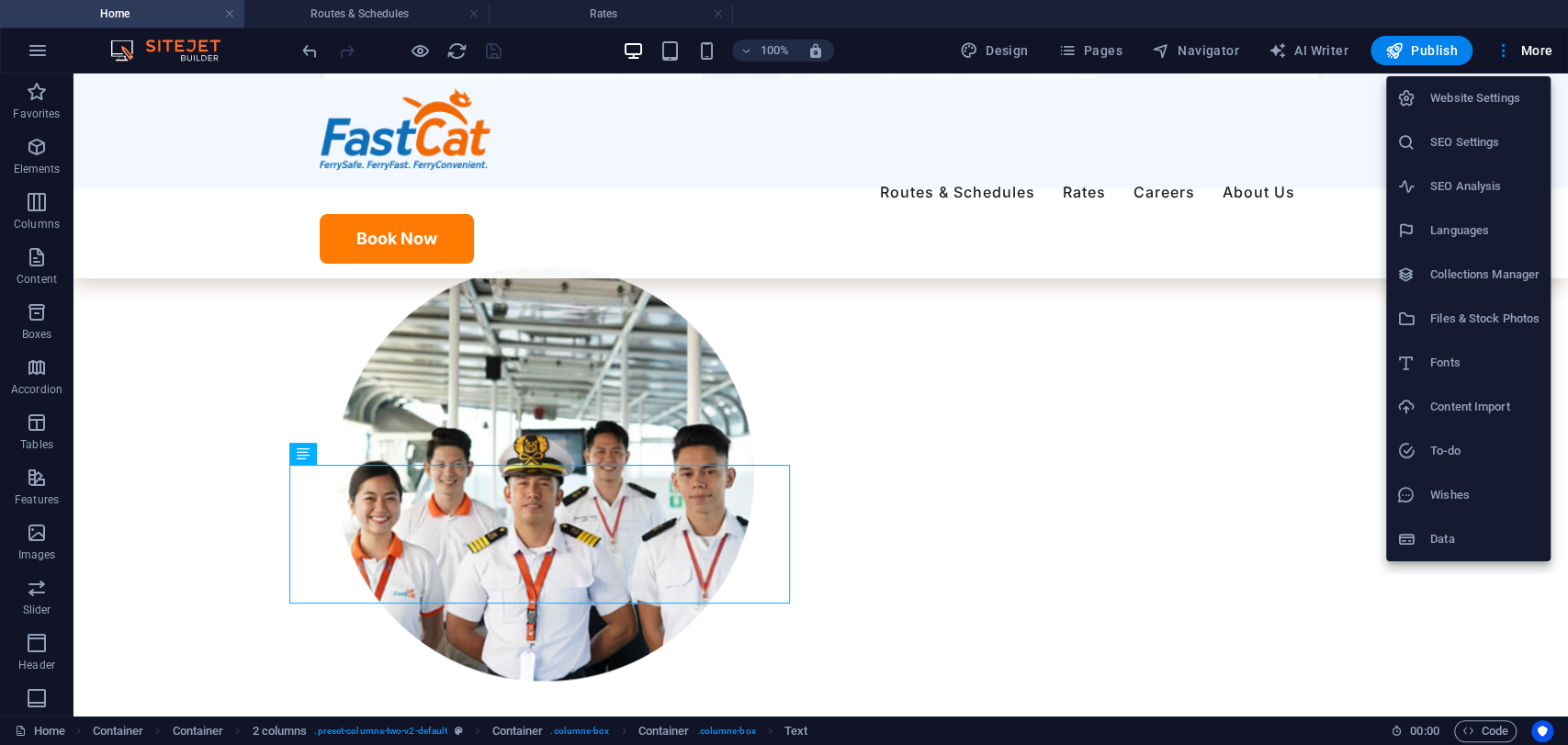 click at bounding box center (784, 372) 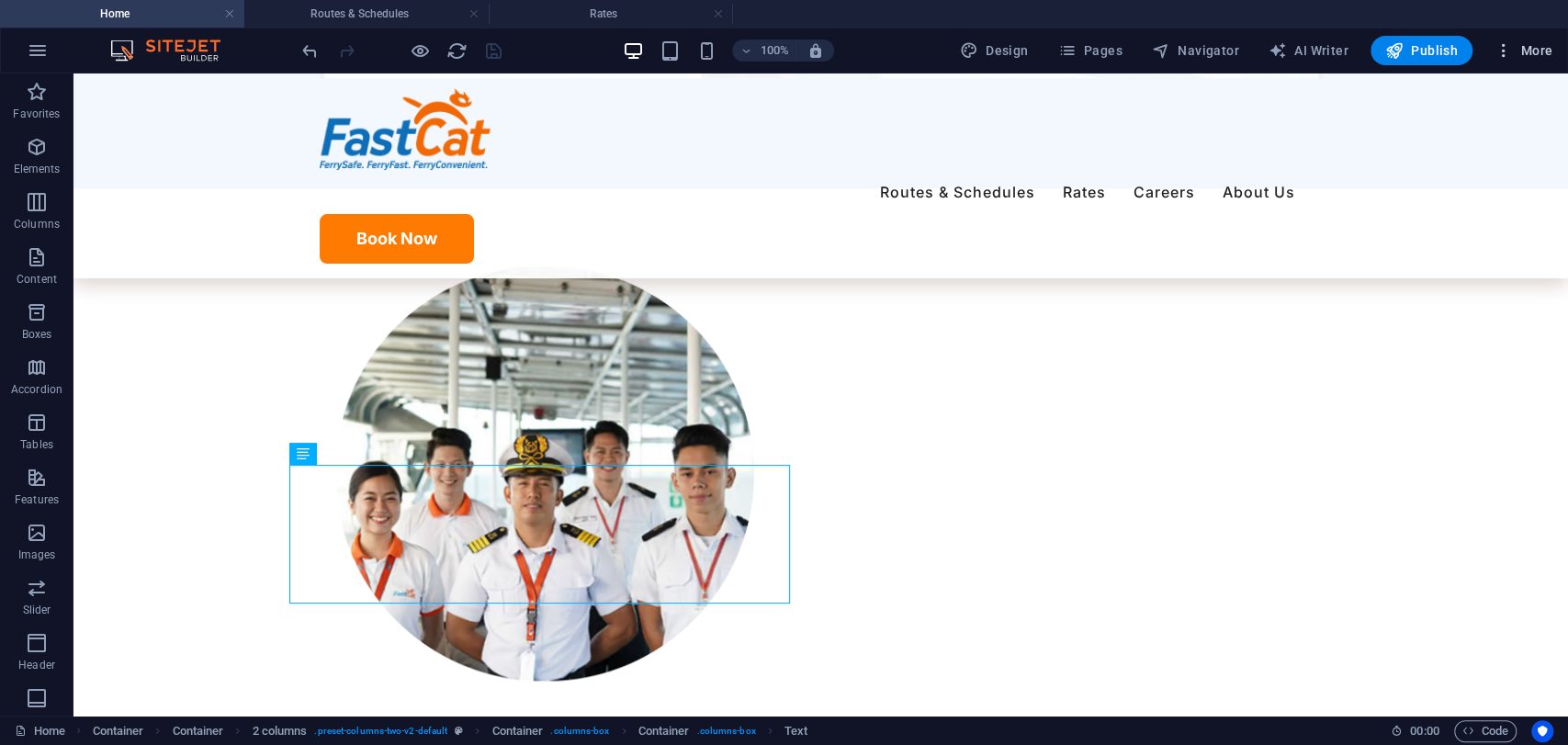 click on "More" at bounding box center [1523, 51] 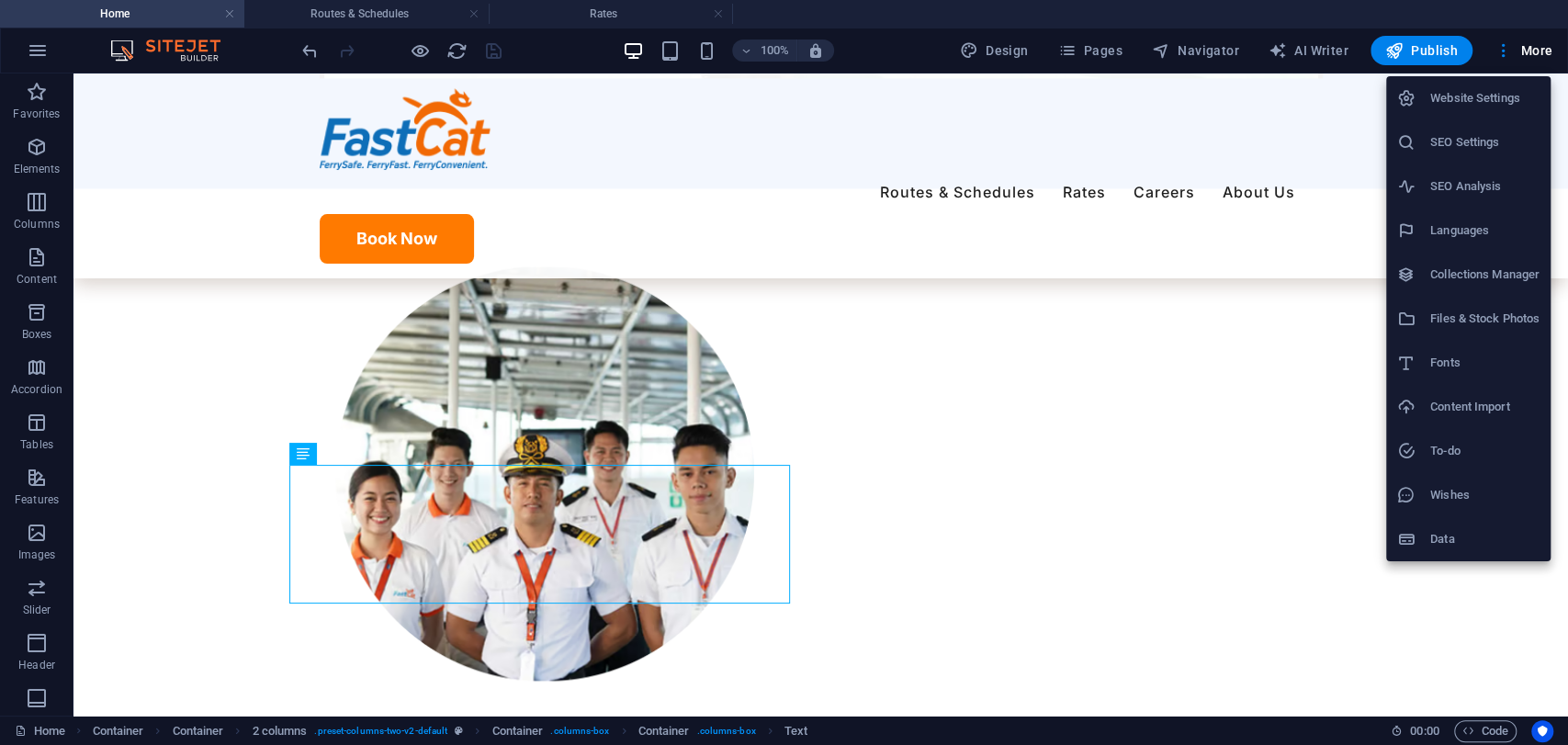 click at bounding box center (784, 372) 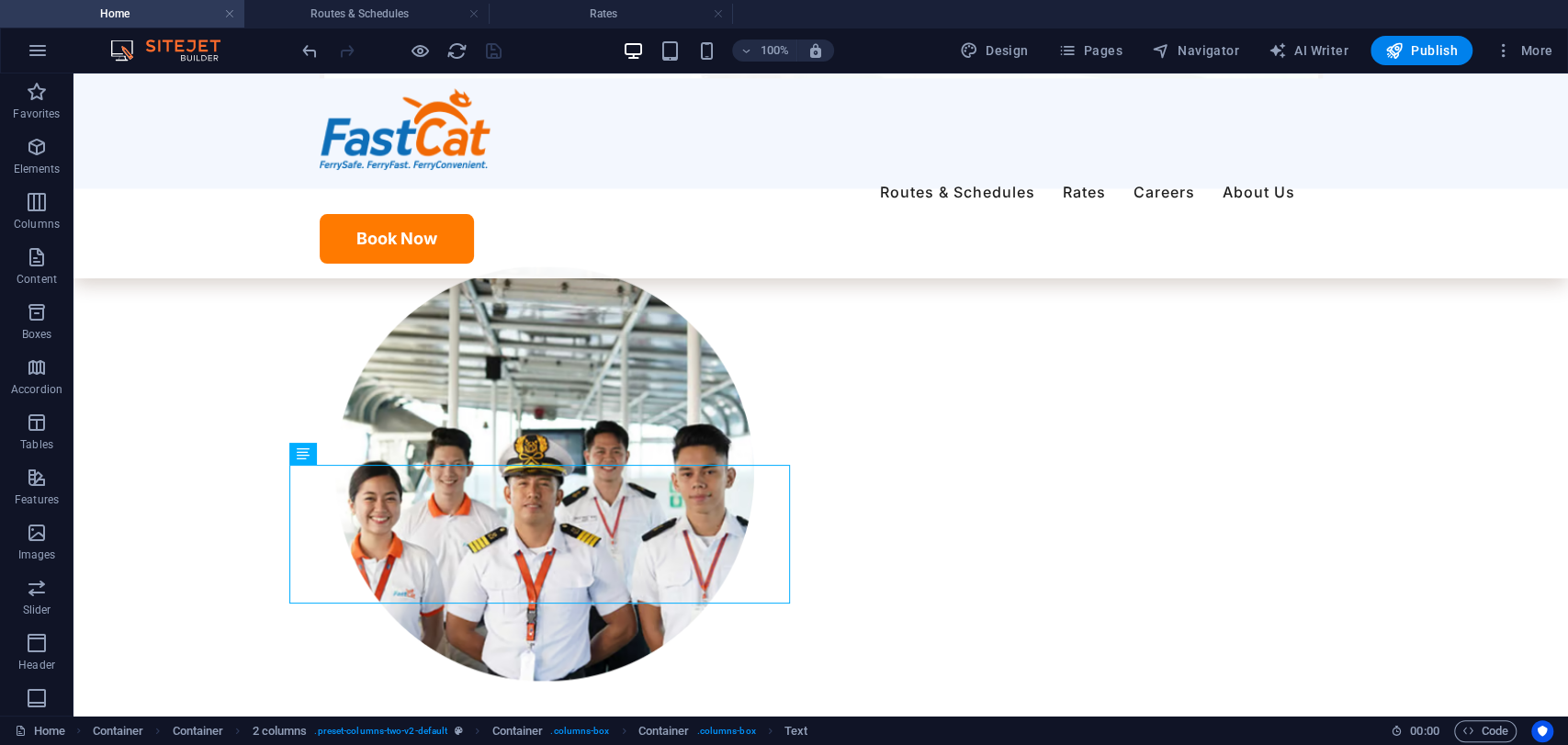 click on "Pages" at bounding box center (1089, 51) 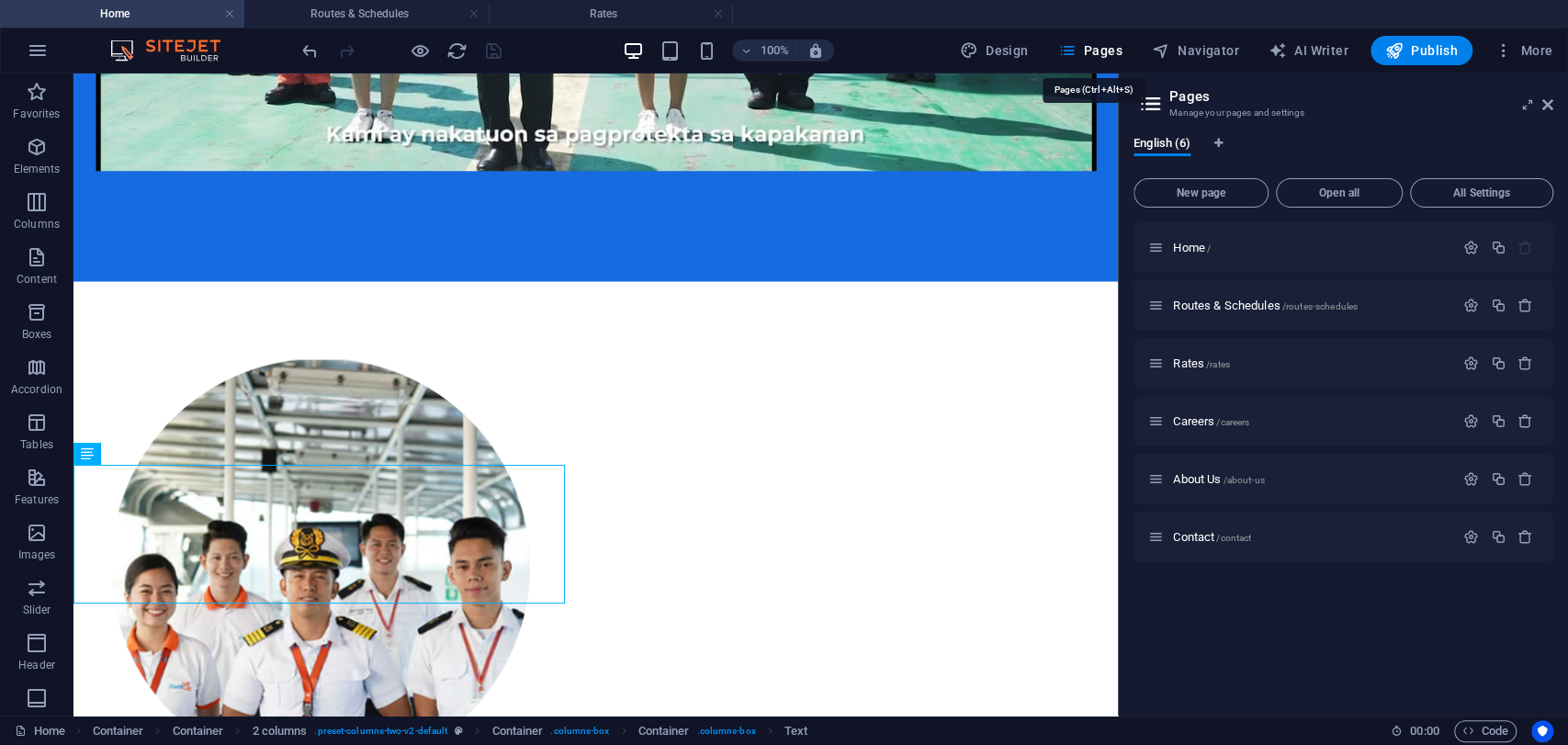 scroll, scrollTop: 2337, scrollLeft: 0, axis: vertical 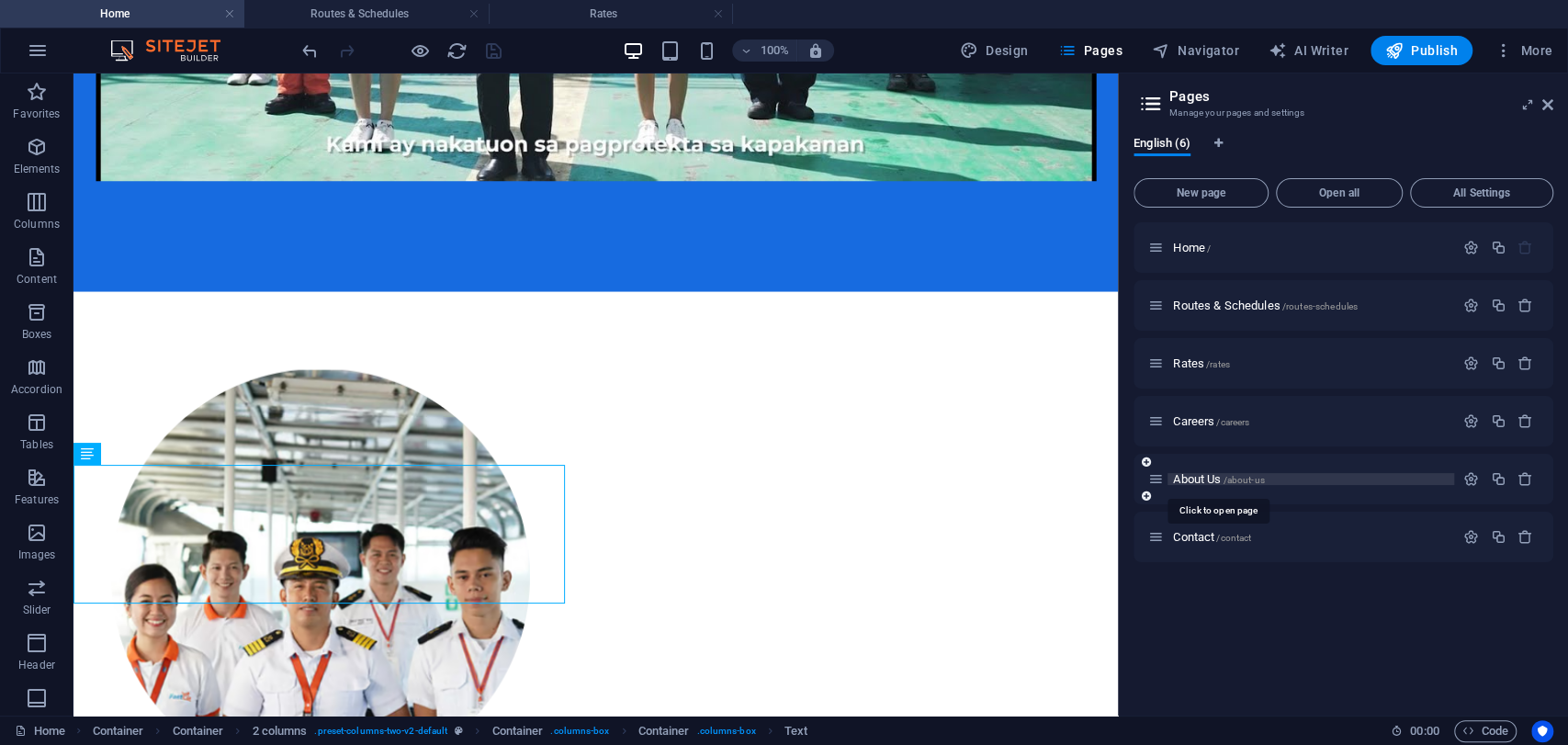click on "About Us /about-us" at bounding box center (1218, 479) 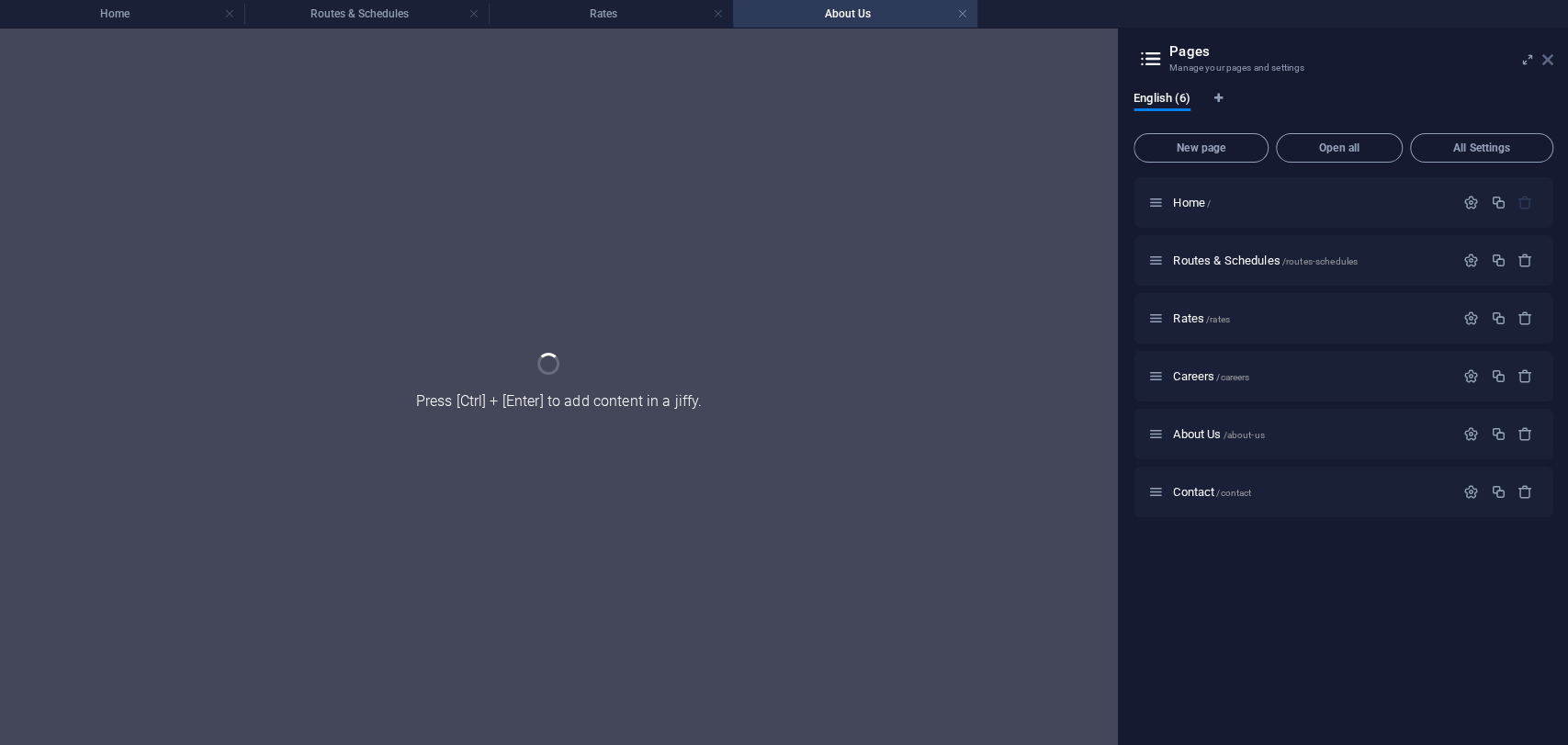 click at bounding box center (1548, 60) 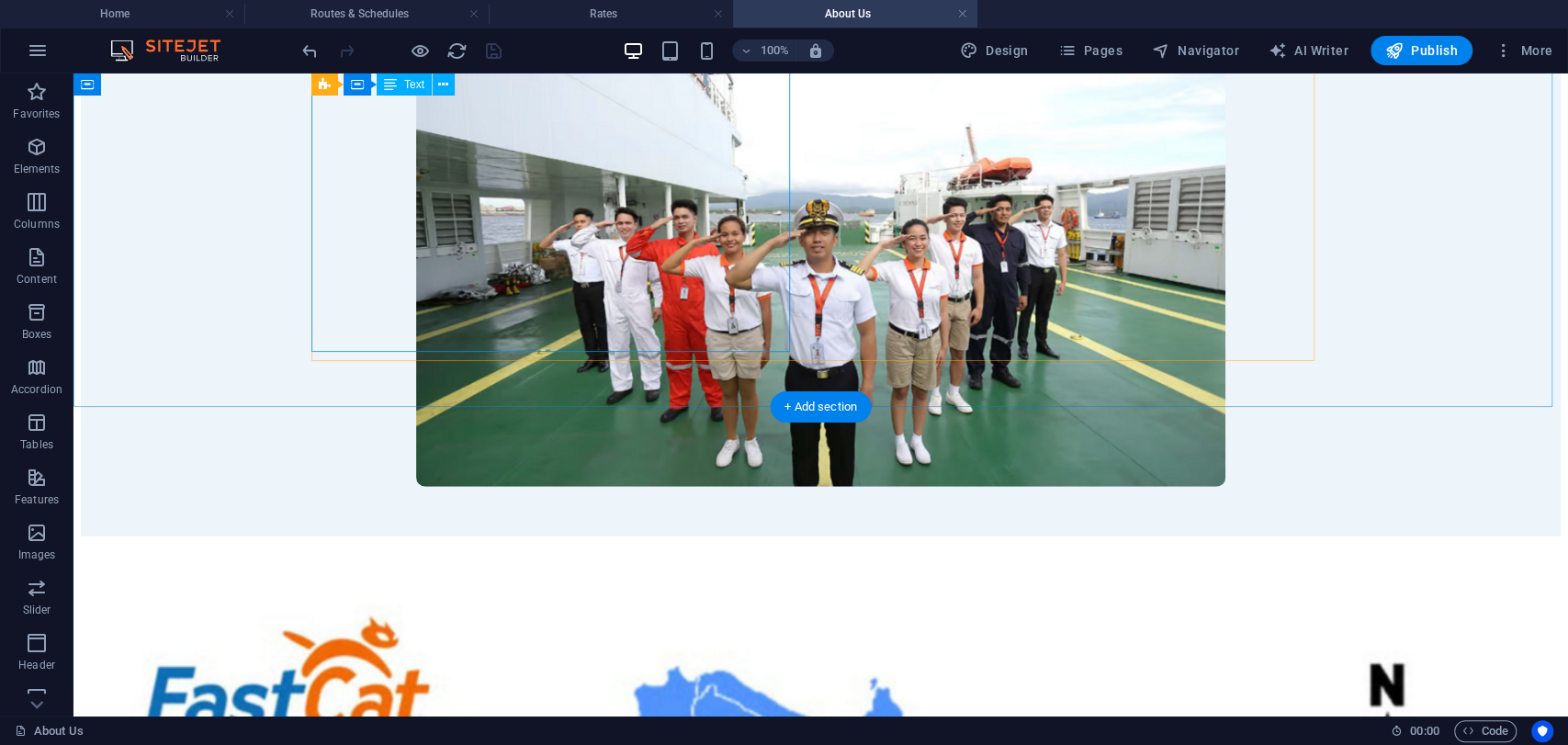 scroll, scrollTop: 2944, scrollLeft: 0, axis: vertical 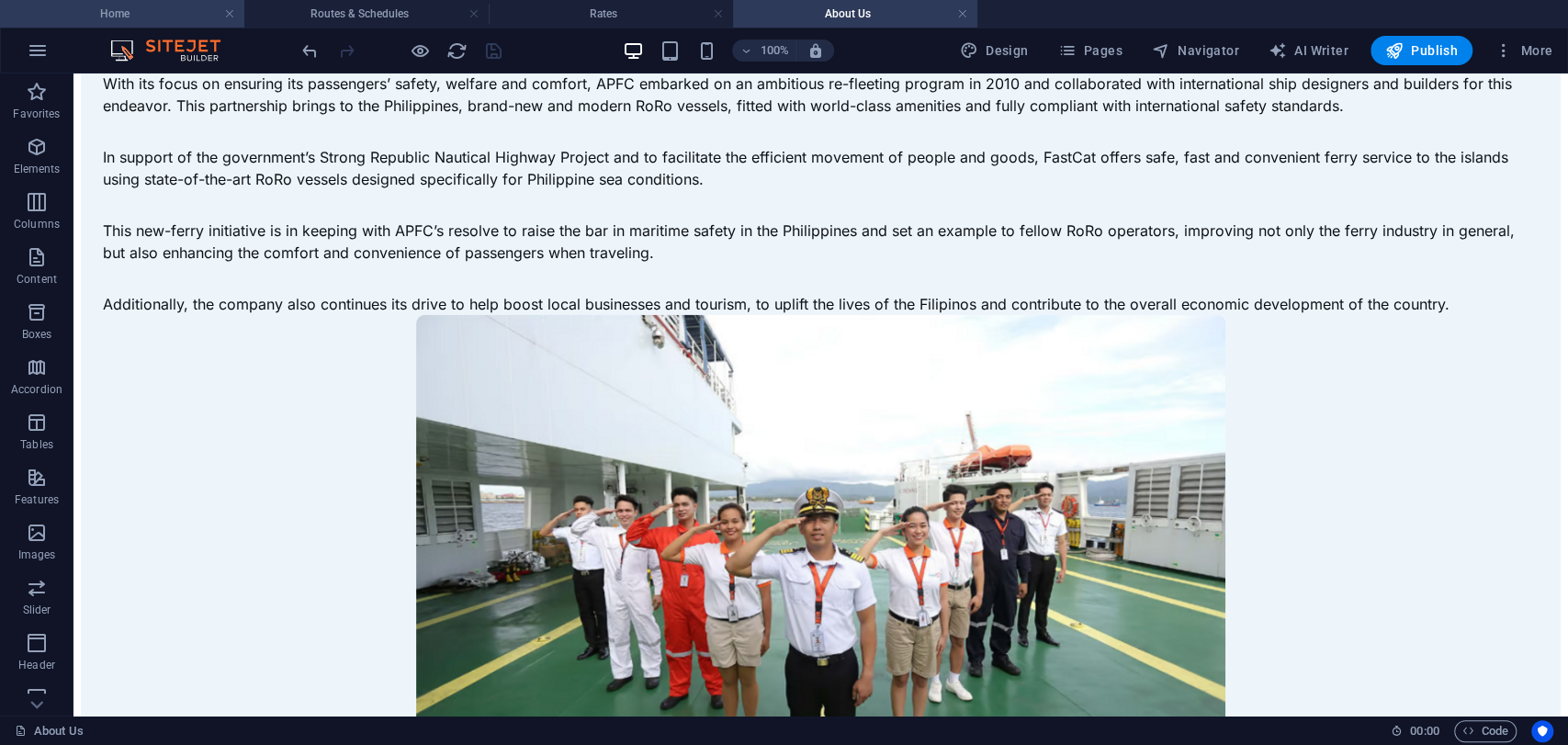 click on "Home" at bounding box center (122, 14) 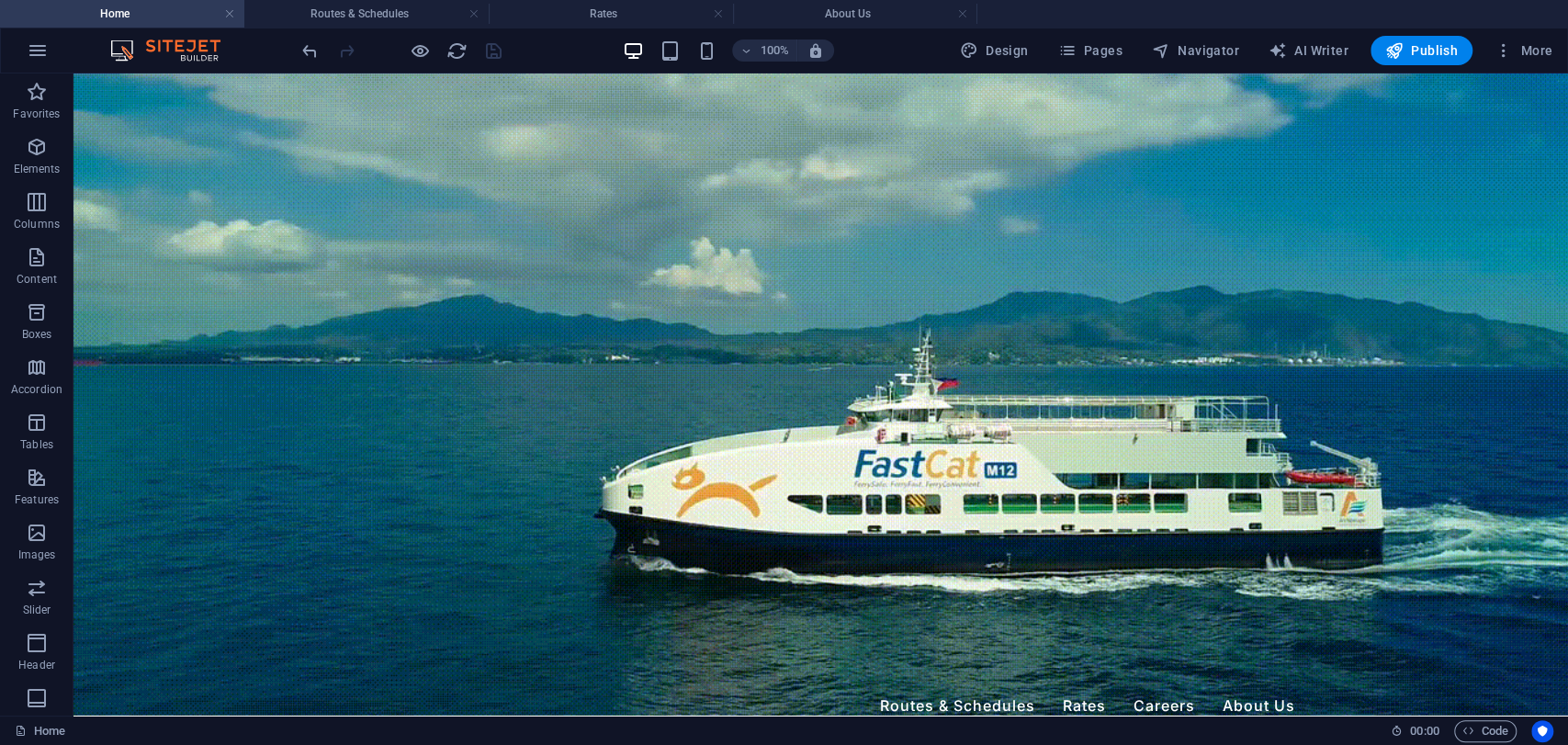 scroll, scrollTop: 2397, scrollLeft: 0, axis: vertical 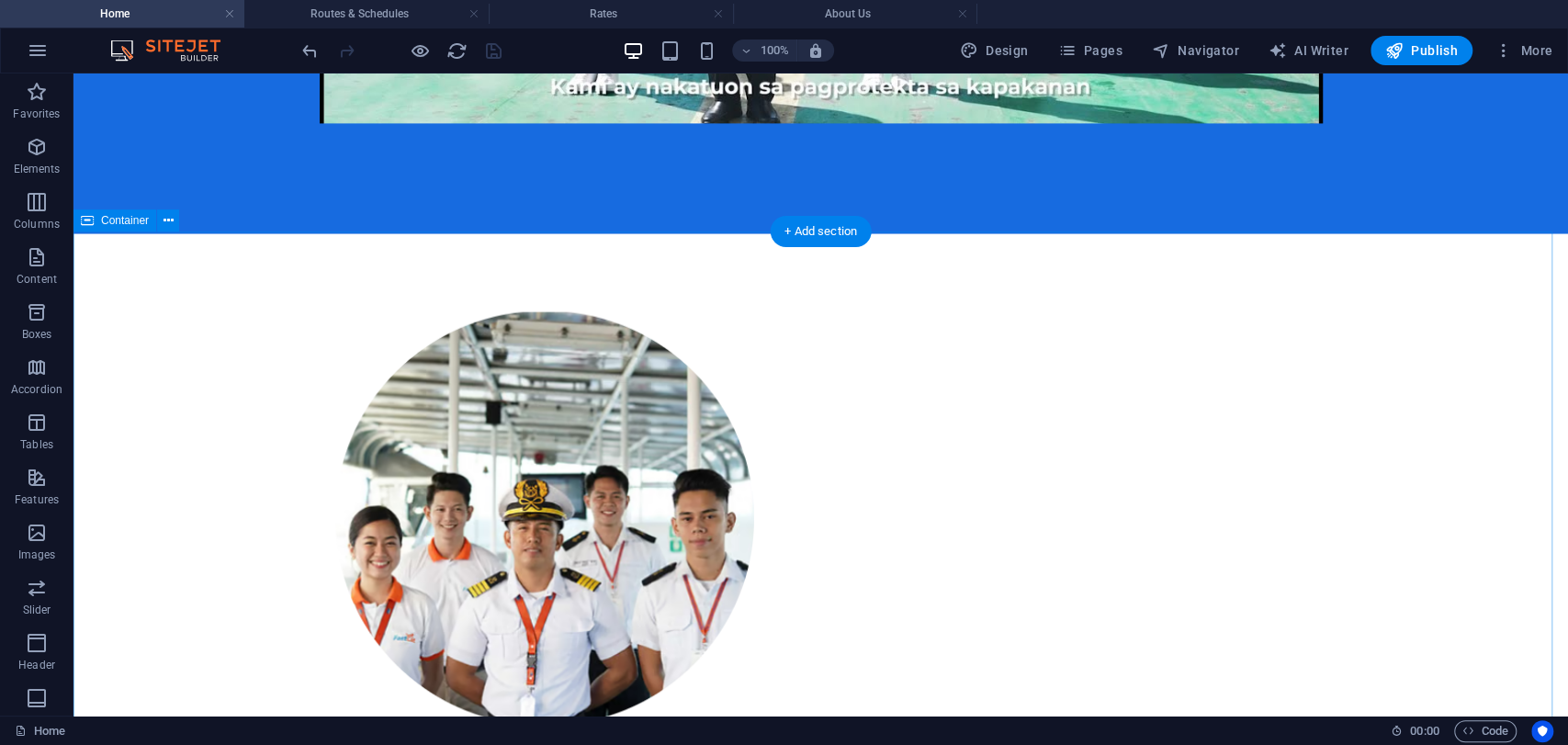 click on "Vision and Mission FastCat connects the Philippine Islands via ferry safe, ferry fast, ferry convenient ships. FastCat is a dynamic company guided by its CORE VALUES:  Makadiyos, Makatao, Makabayan, Una, Mapagkakatiwalaan, May Pananagutan Read More" at bounding box center (820, 1868) 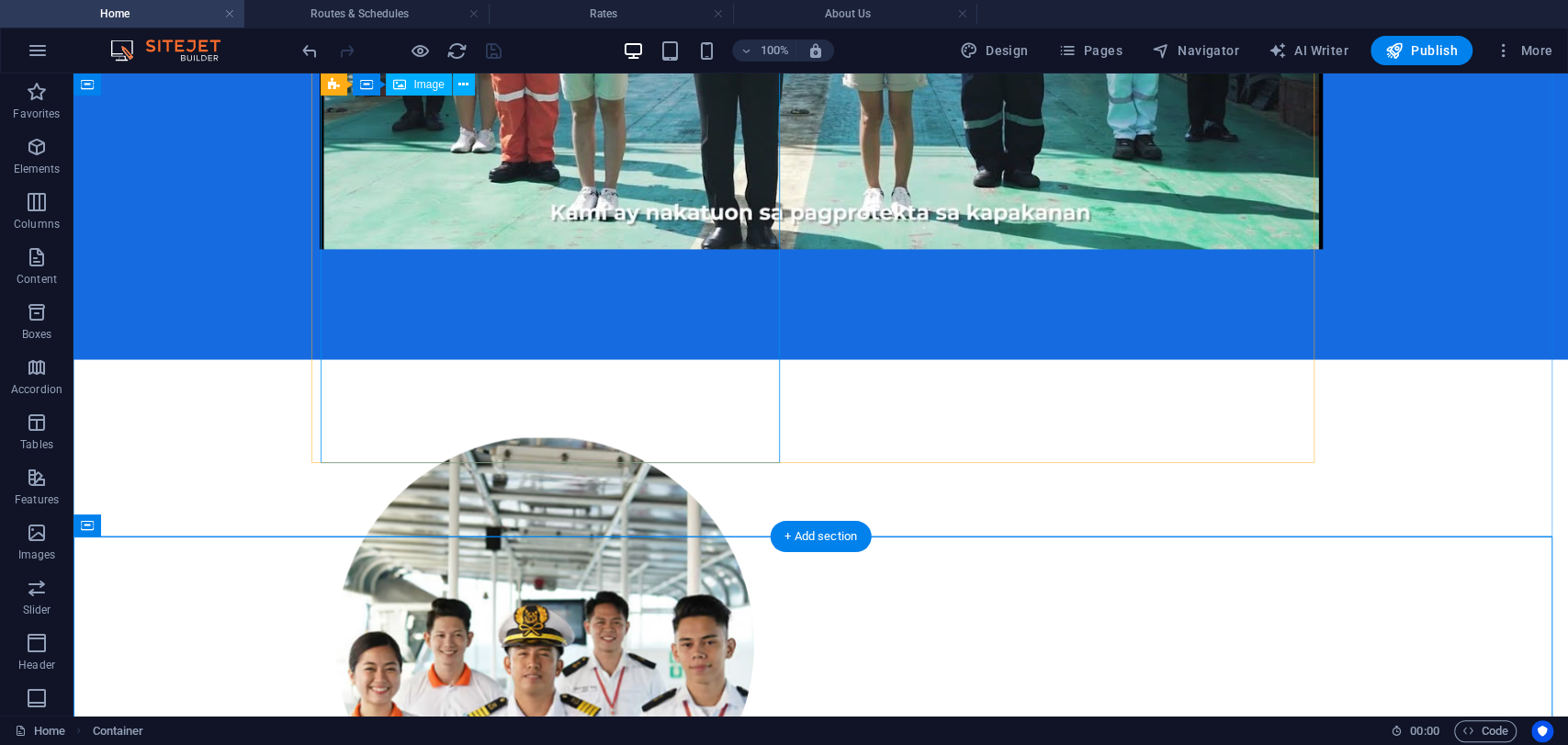 scroll, scrollTop: 2499, scrollLeft: 0, axis: vertical 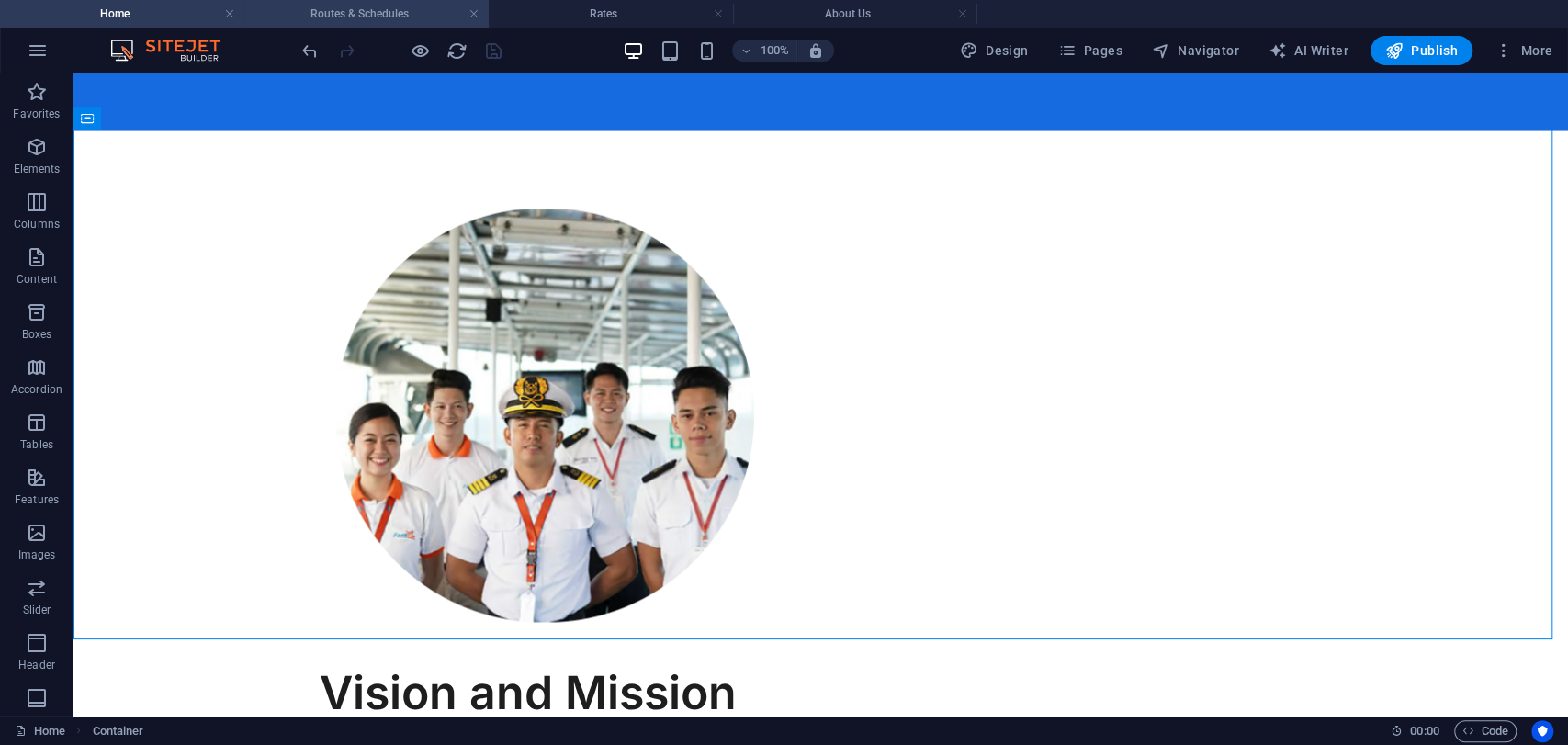 click on "Routes & Schedules" at bounding box center (367, 14) 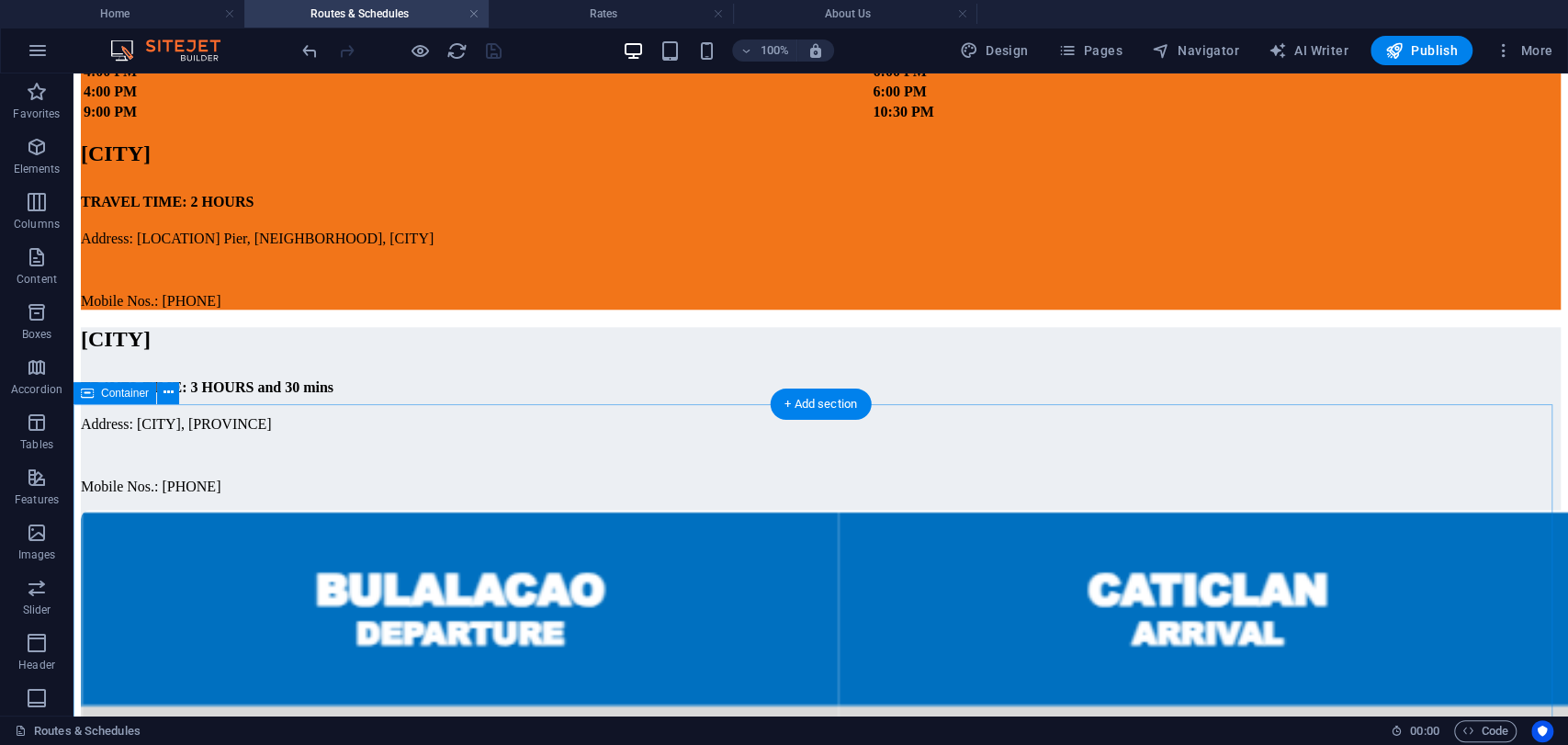 scroll, scrollTop: 1320, scrollLeft: 0, axis: vertical 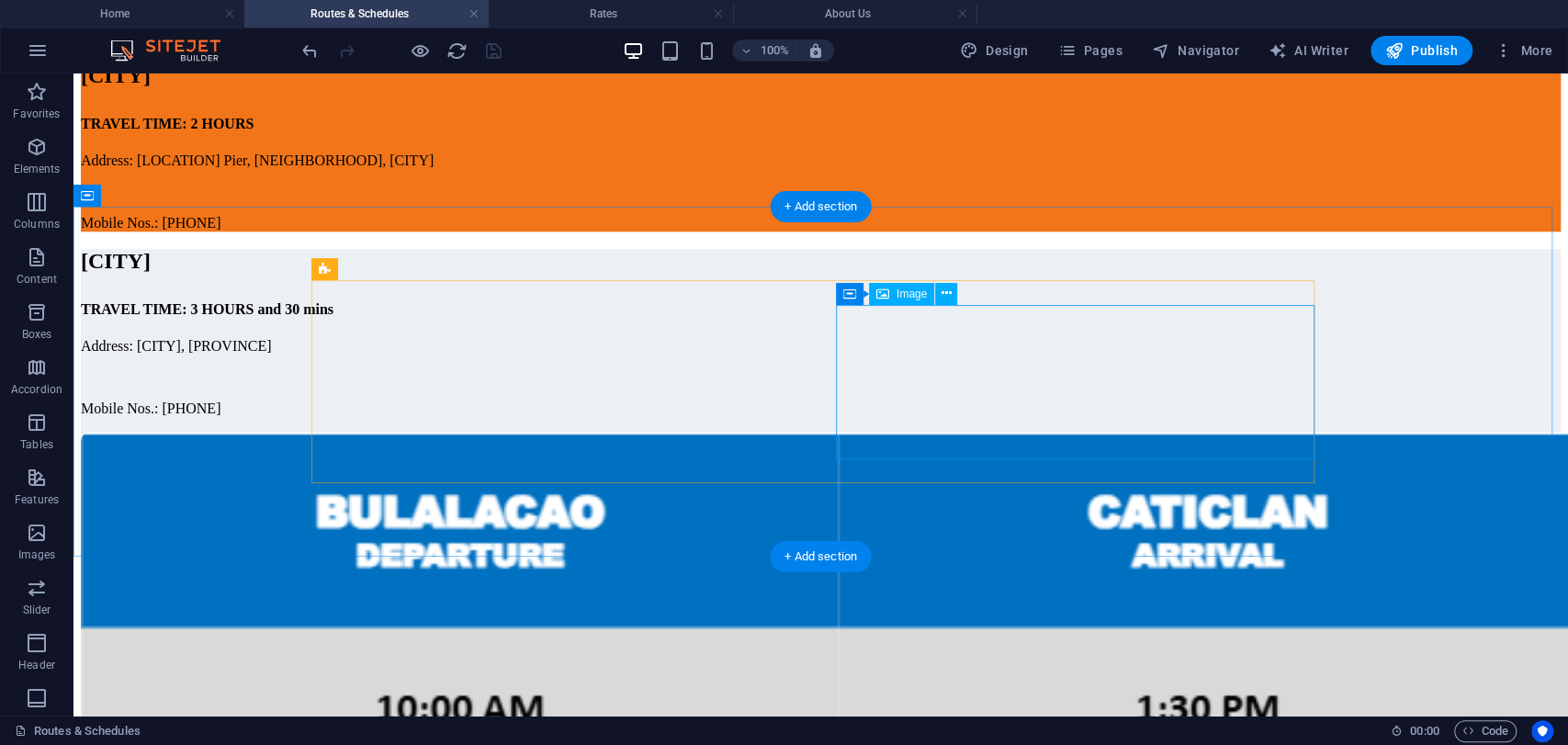 click at bounding box center [820, 675] 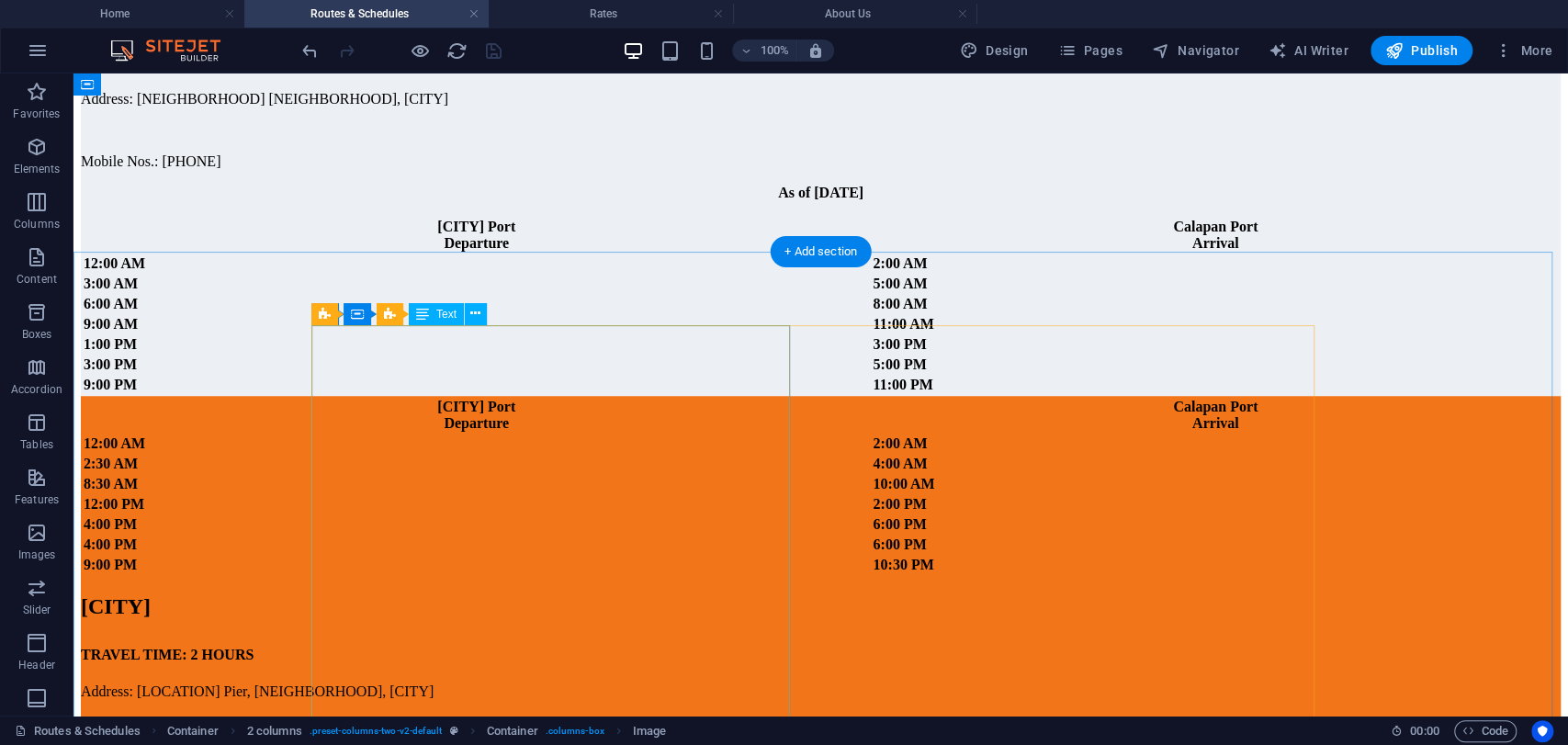 scroll, scrollTop: 703, scrollLeft: 0, axis: vertical 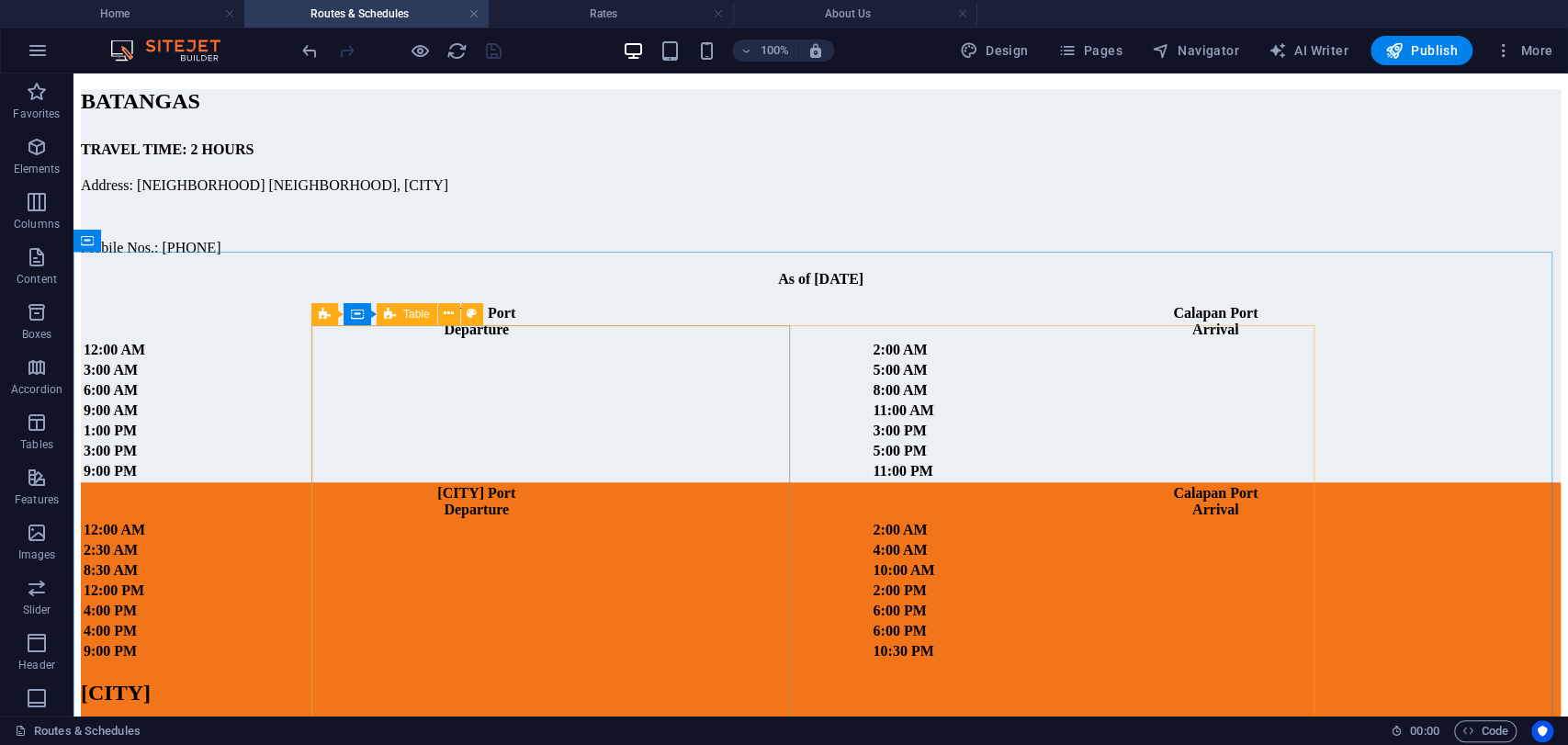 click at bounding box center (389, 314) 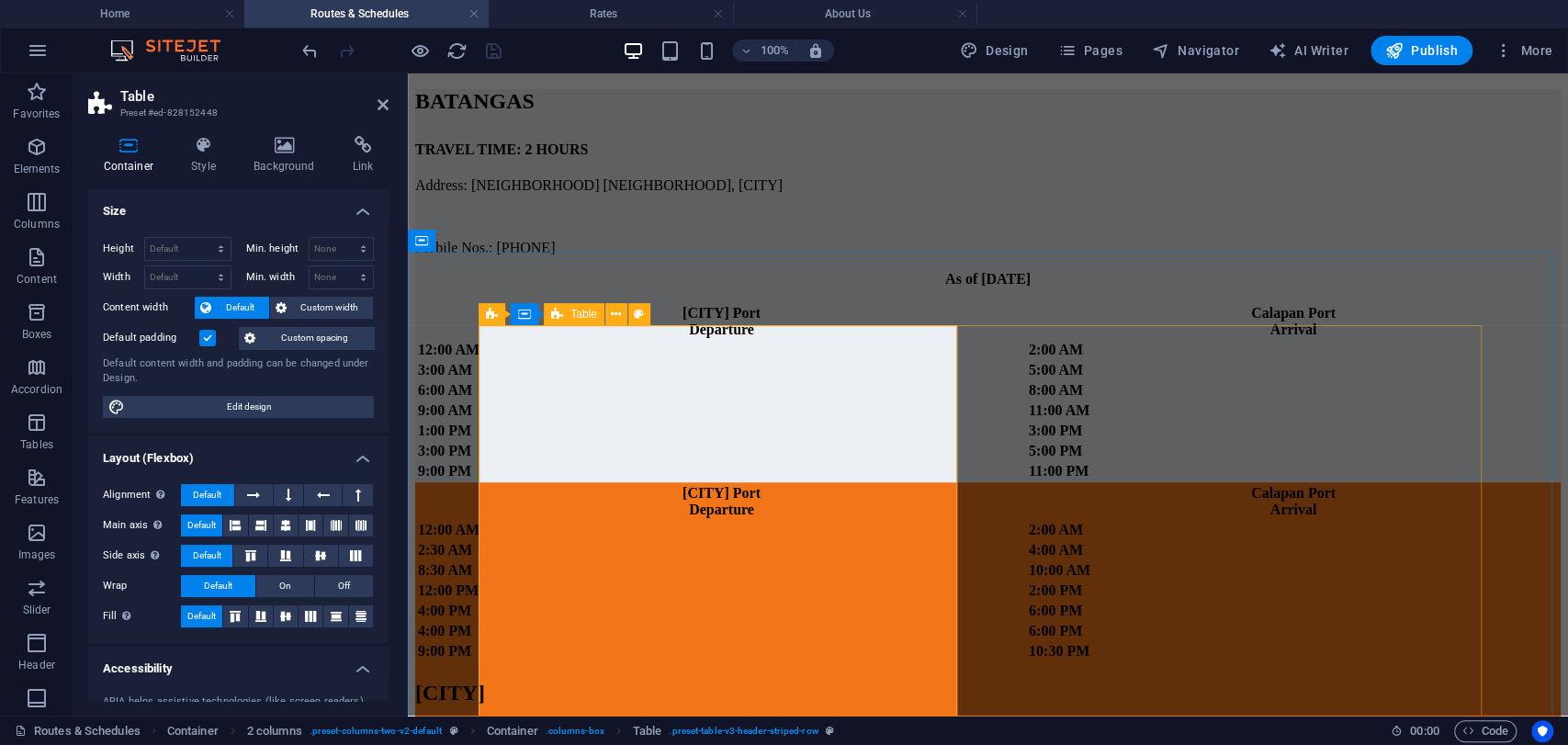 click at bounding box center [557, 314] 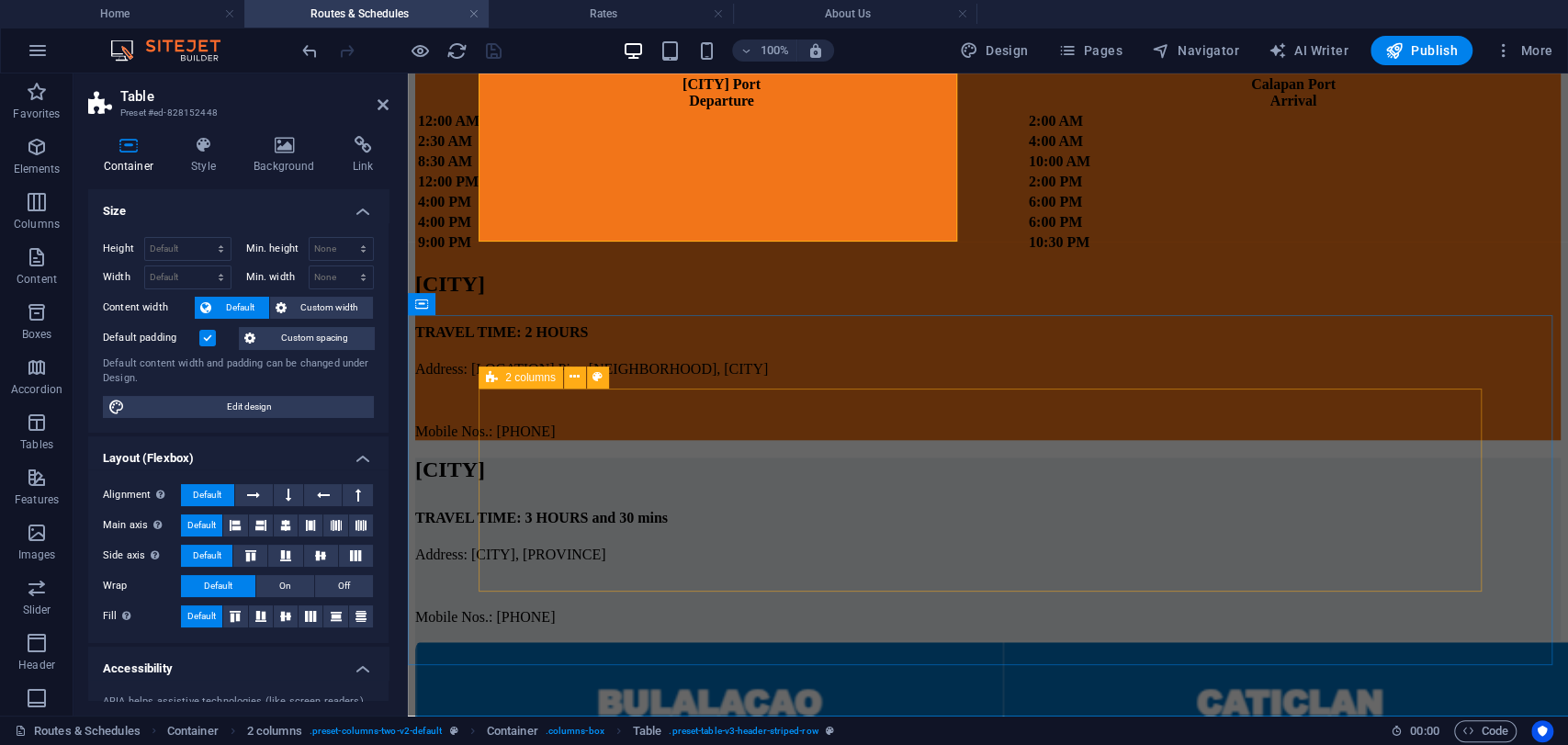 scroll, scrollTop: 1315, scrollLeft: 0, axis: vertical 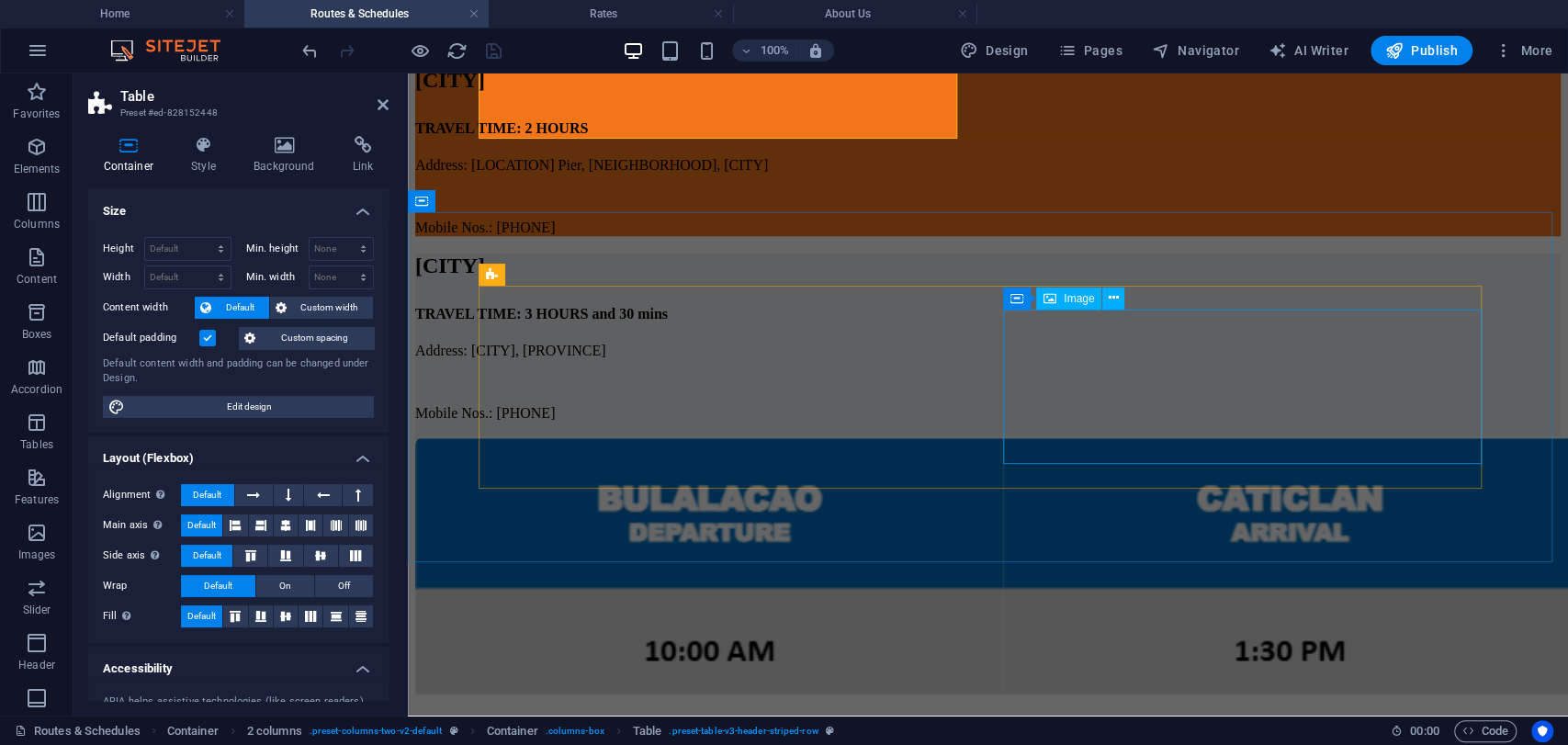 click at bounding box center (987, 626) 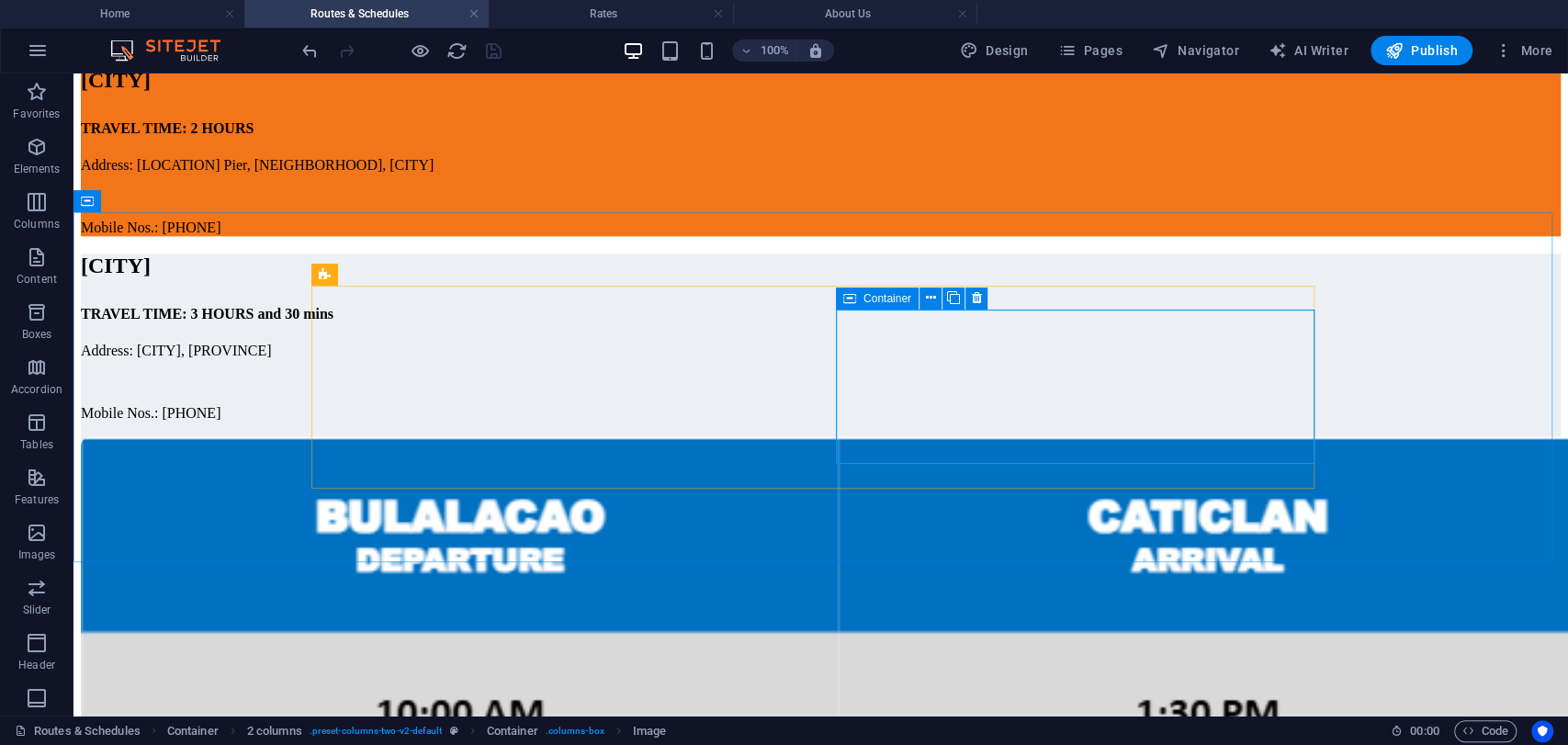 click at bounding box center (850, 299) 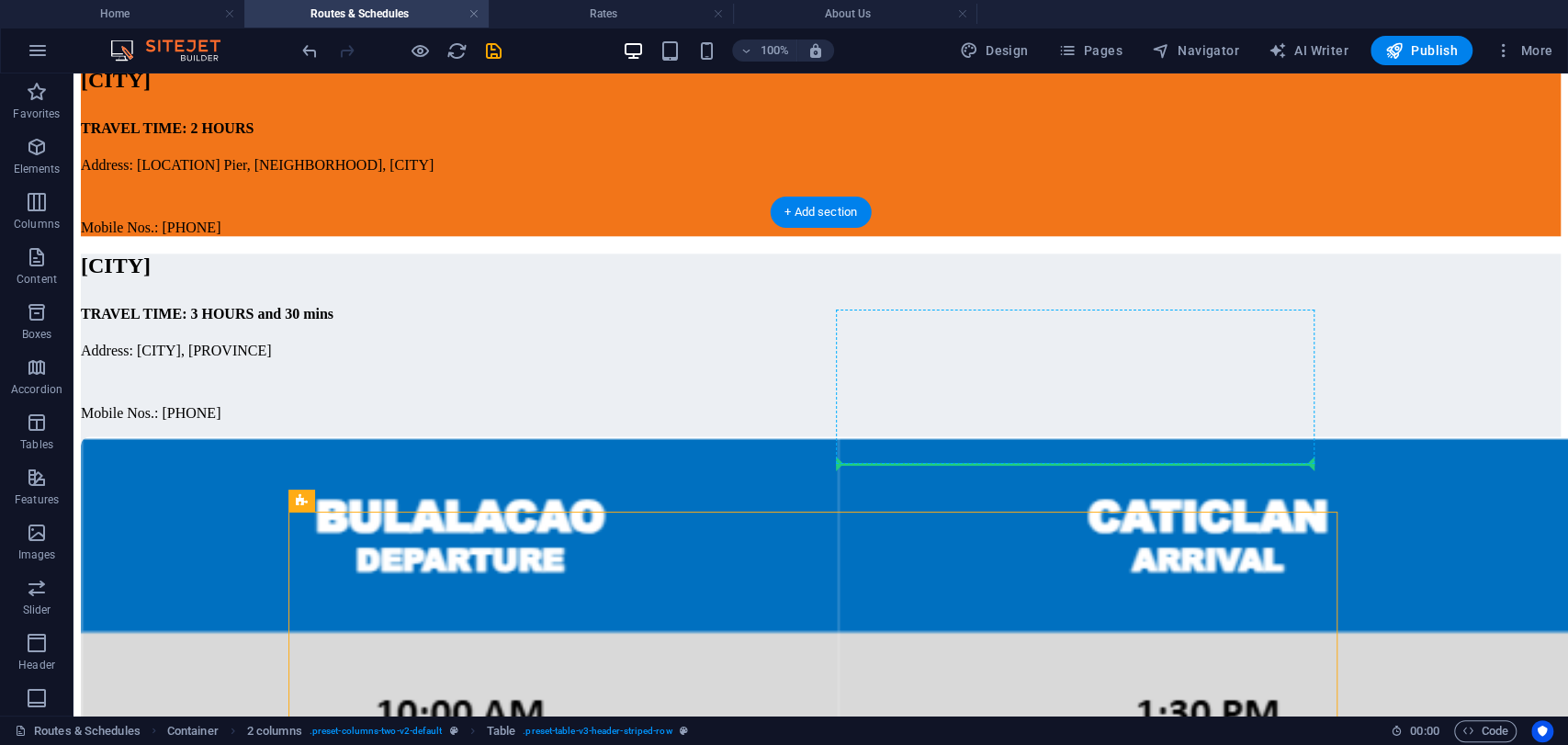 drag, startPoint x: 504, startPoint y: 506, endPoint x: 959, endPoint y: 457, distance: 457.63086 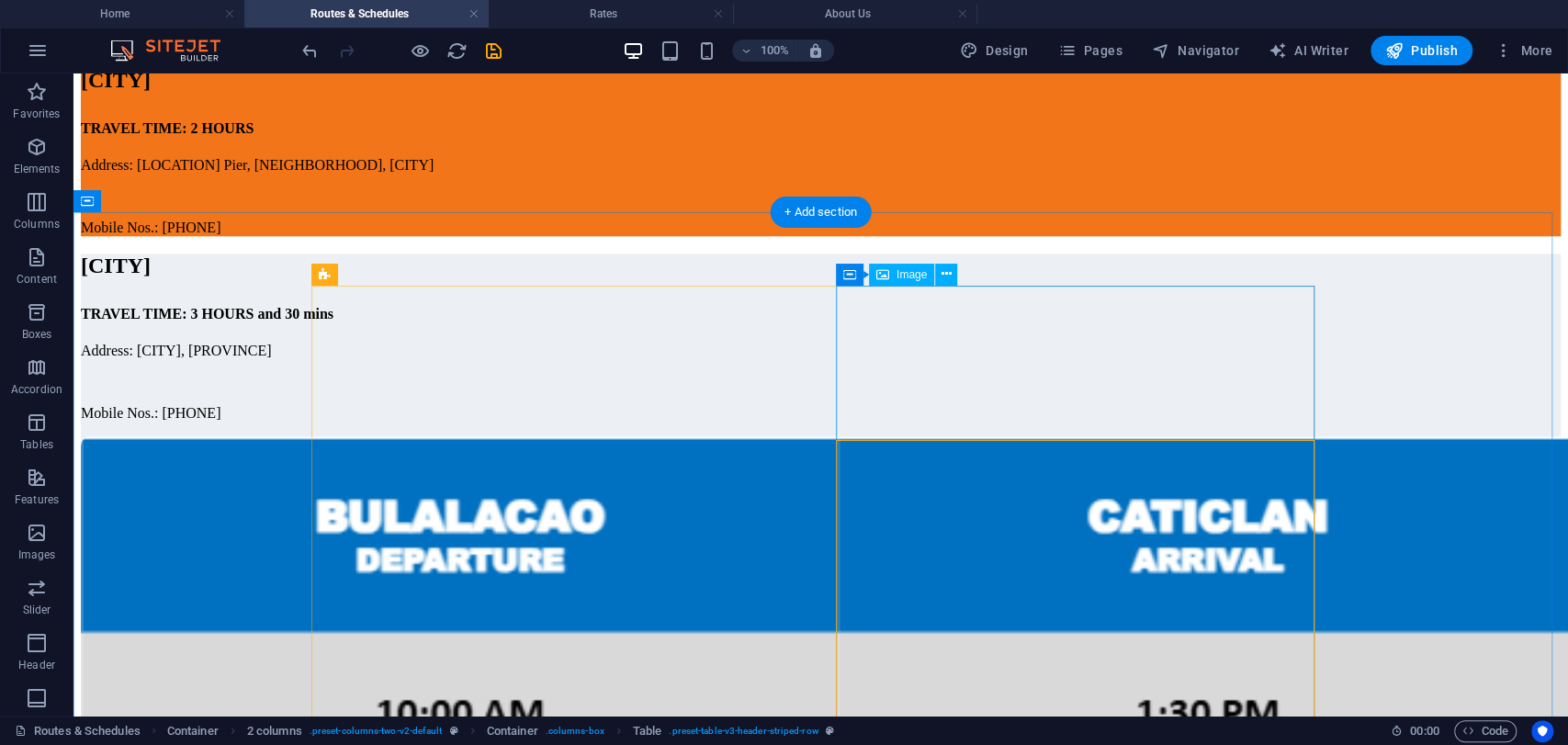 click at bounding box center (820, 680) 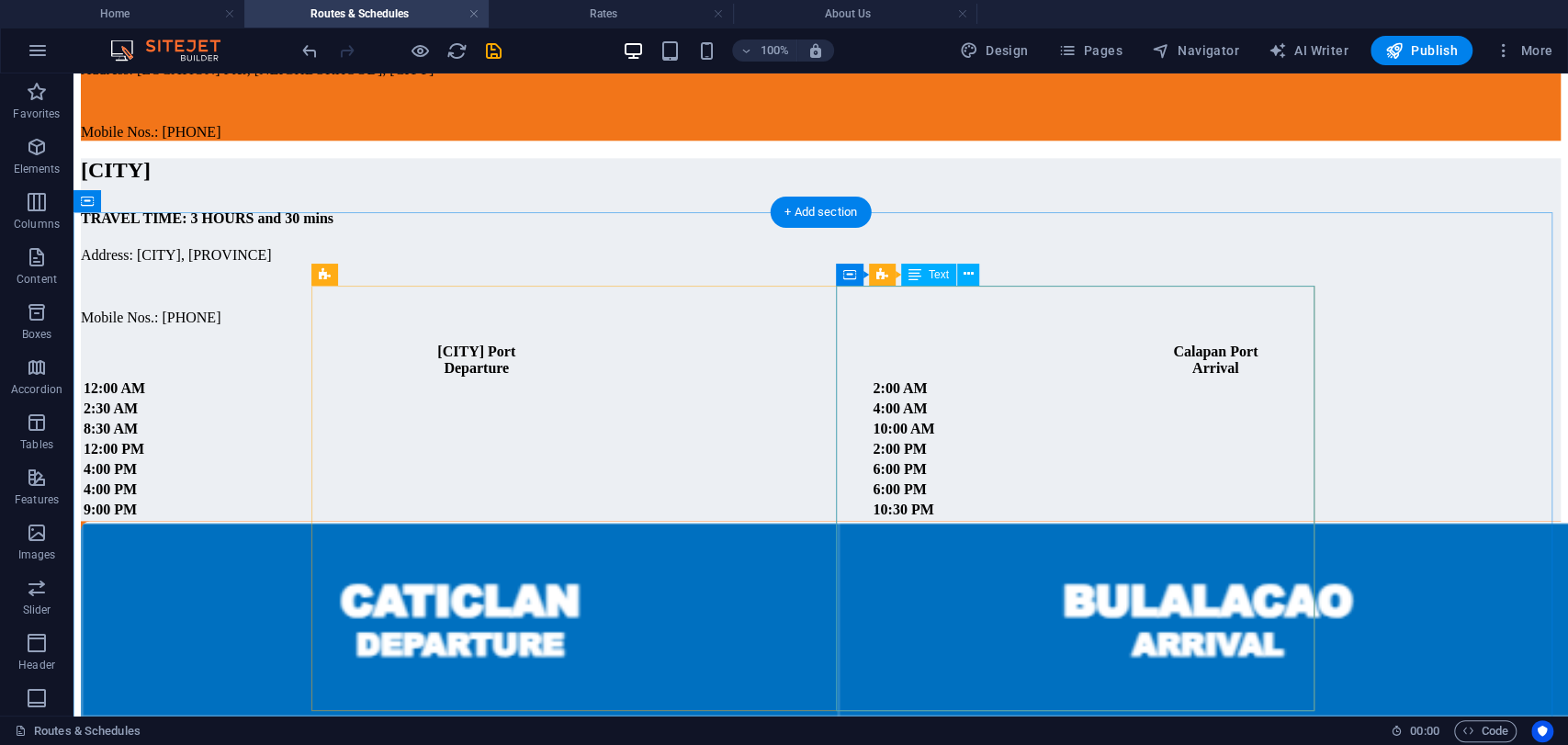 scroll, scrollTop: 1723, scrollLeft: 0, axis: vertical 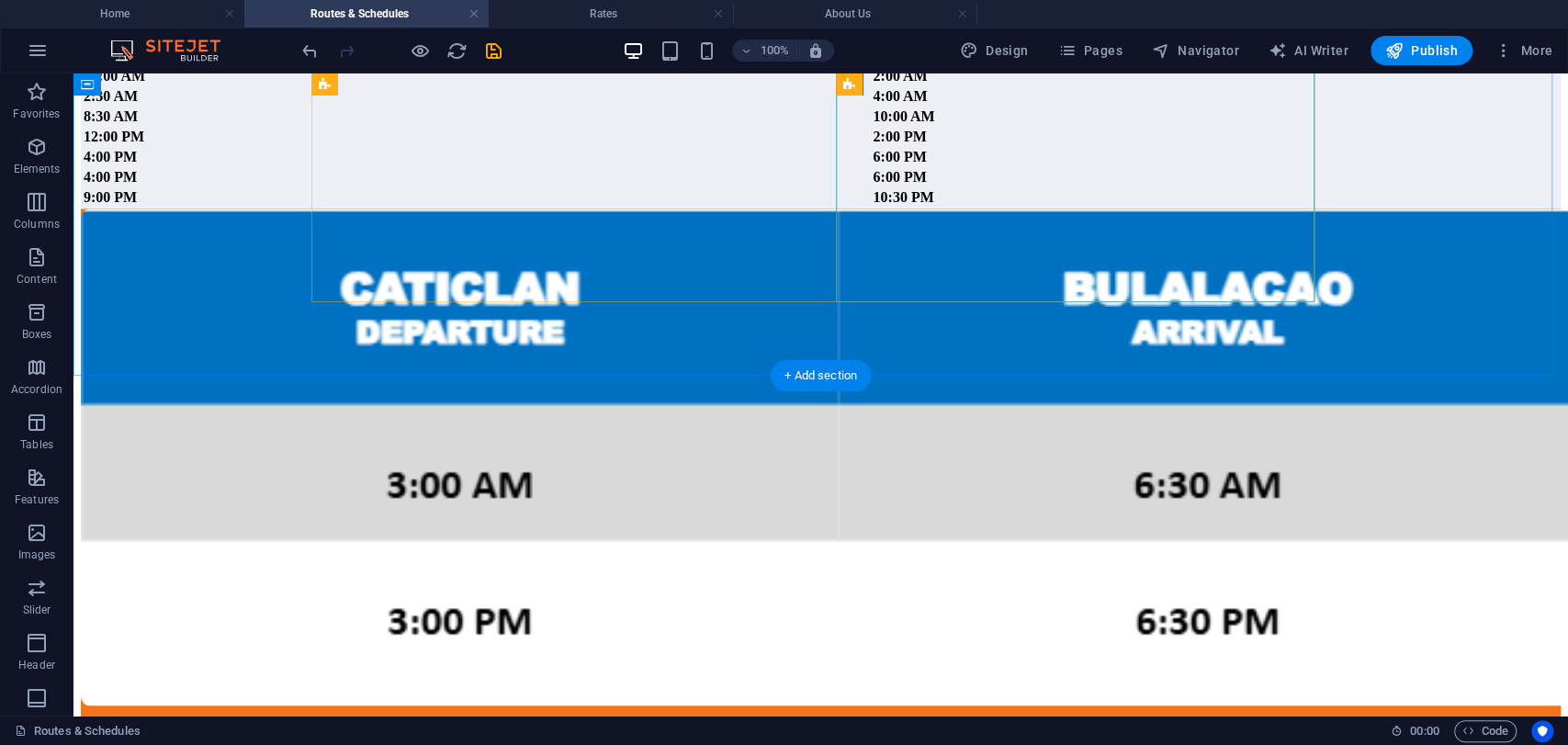click on "Batangas Port Departure Calapan Port Arrival 12:00 AM 2:00 AM 2:30 AM 4:00 AM 8:30 AM 10:00 AM 12:00 PM 2:00 PM 4:00 PM 6:00 PM 4:00 PM 6:00 PM 9:00 PM 10:30 PM" at bounding box center (820, 119) 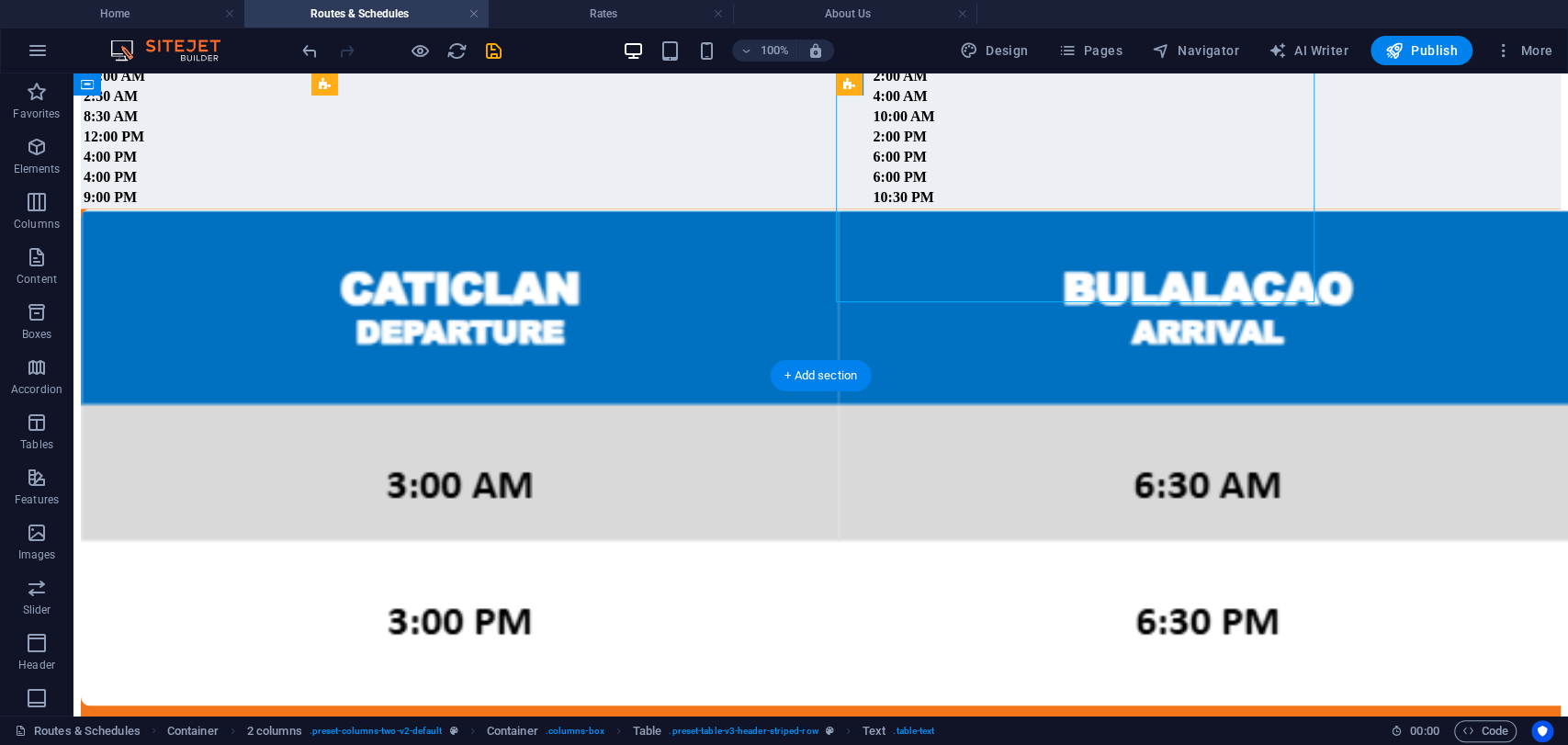 click on "Batangas Port Departure Calapan Port Arrival 12:00 AM 2:00 AM 2:30 AM 4:00 AM 8:30 AM 10:00 AM 12:00 PM 2:00 PM 4:00 PM 6:00 PM 4:00 PM 6:00 PM 9:00 PM 10:30 PM" at bounding box center (820, 119) 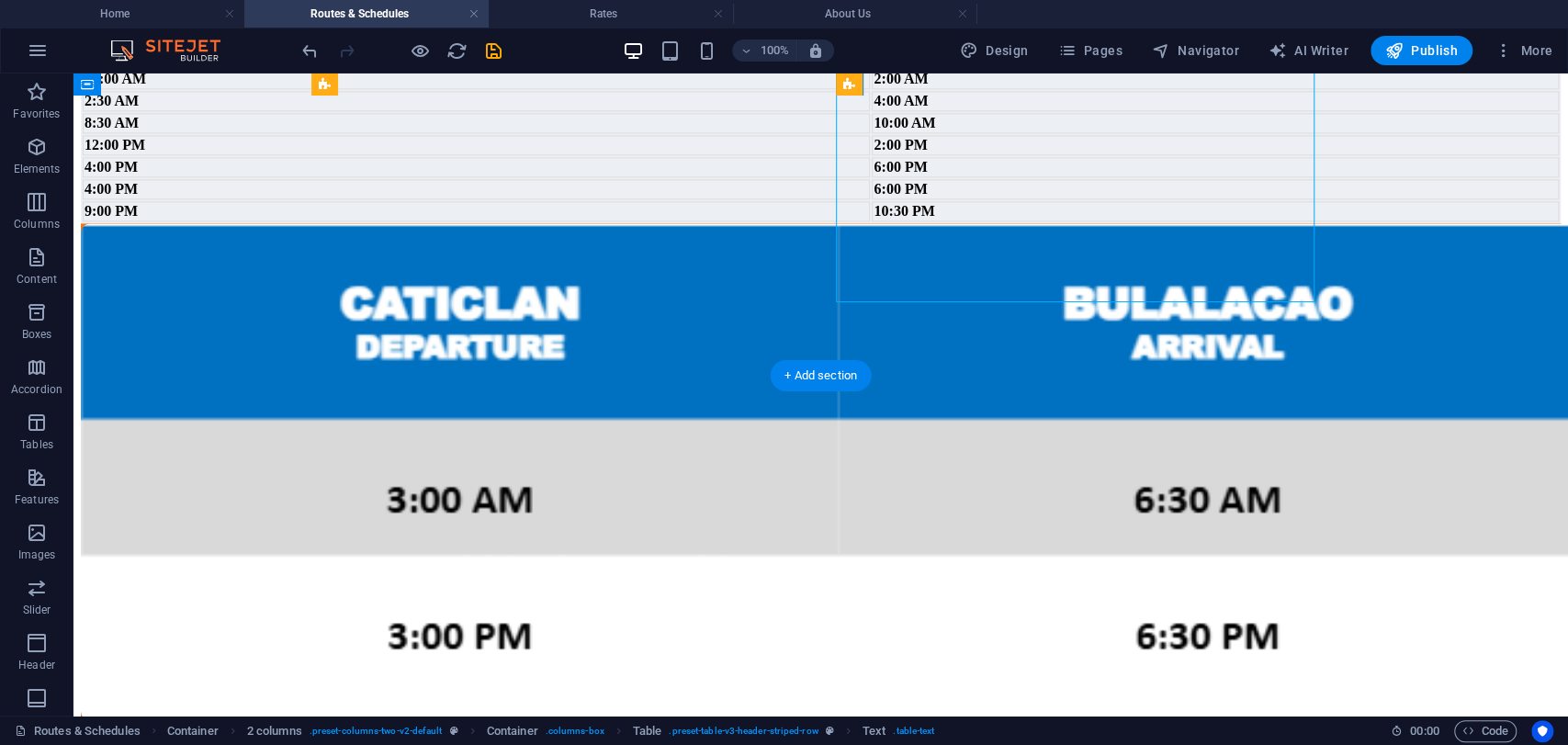 scroll, scrollTop: 1527, scrollLeft: 0, axis: vertical 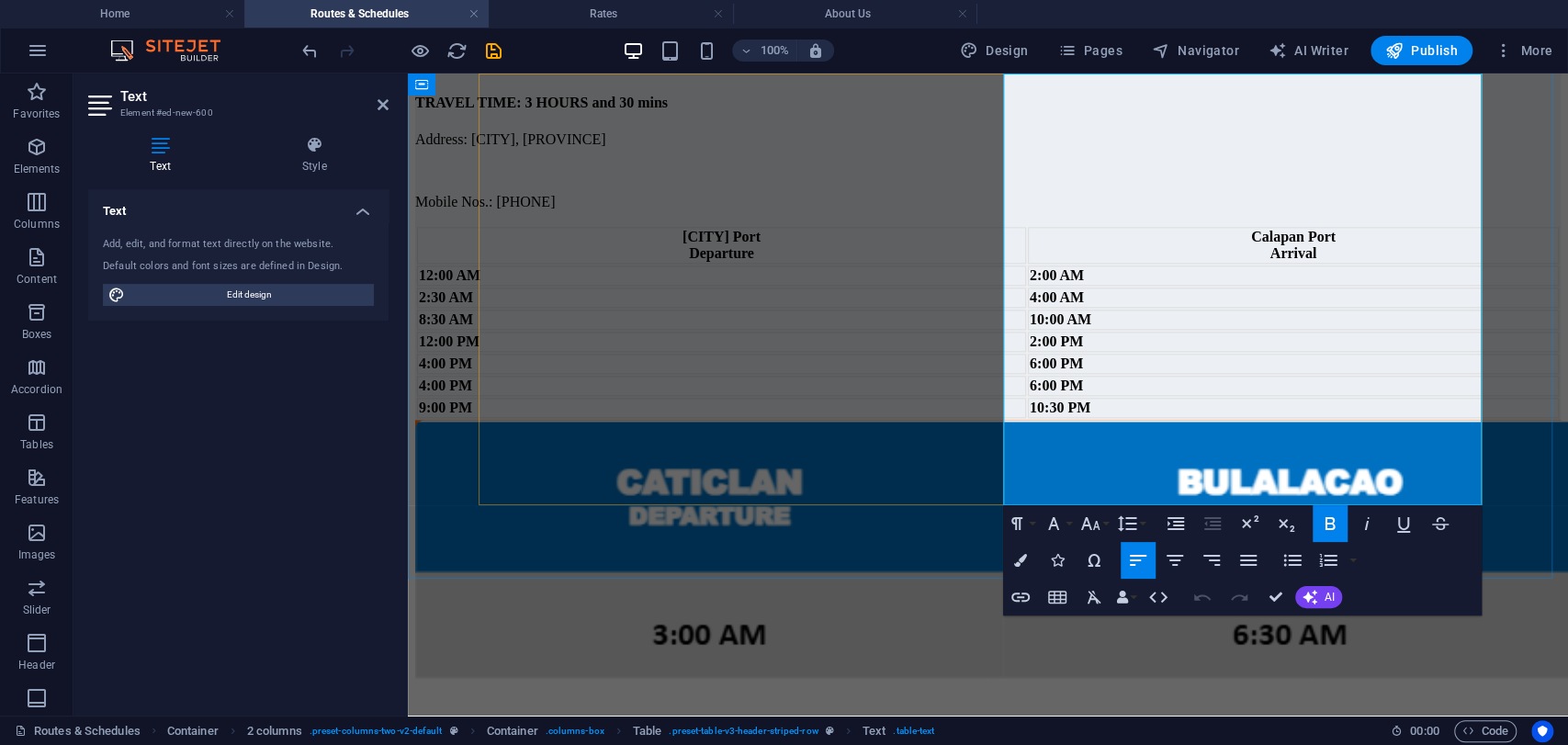 click on "9:00 PM" at bounding box center [721, 408] 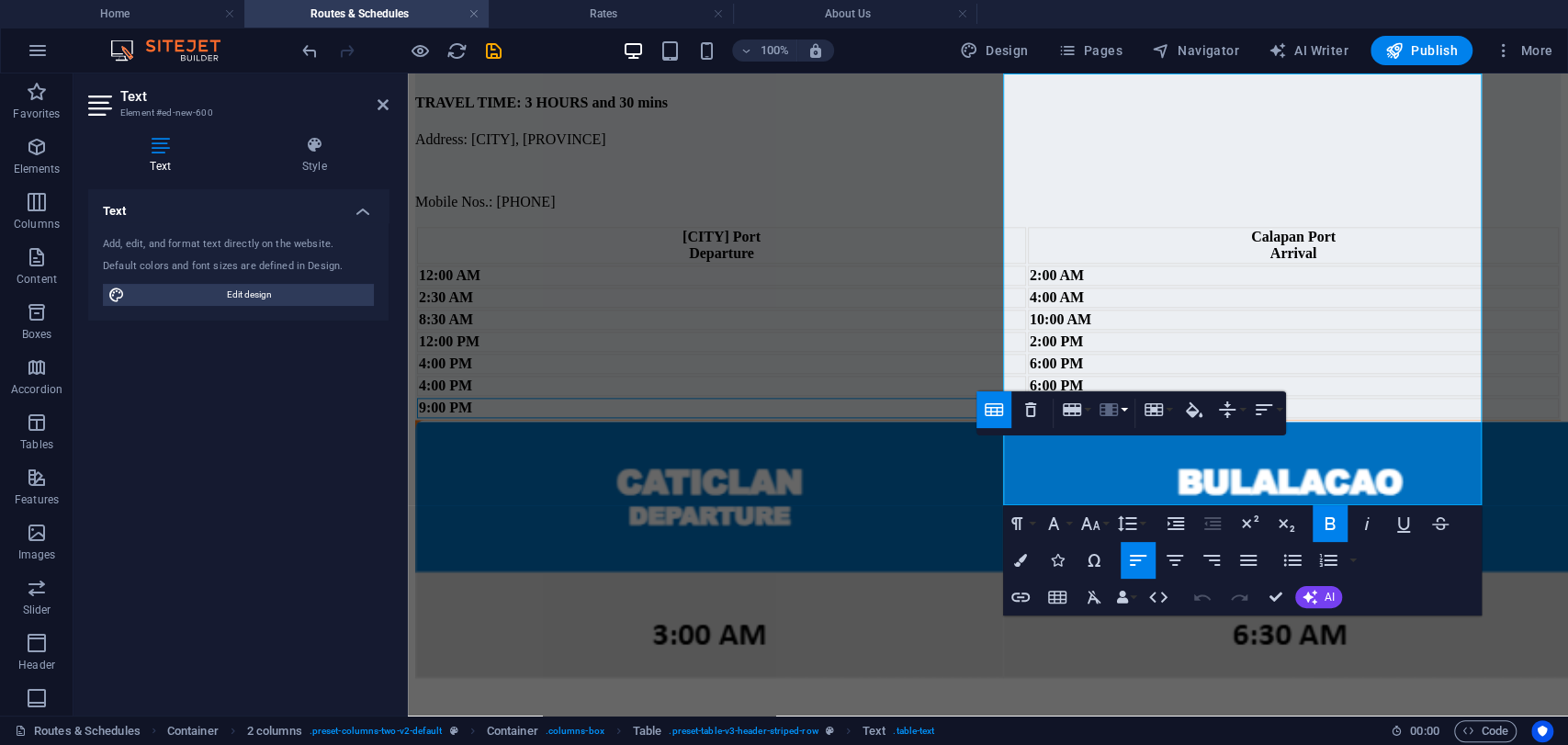 click on "Column" at bounding box center [1112, 410] 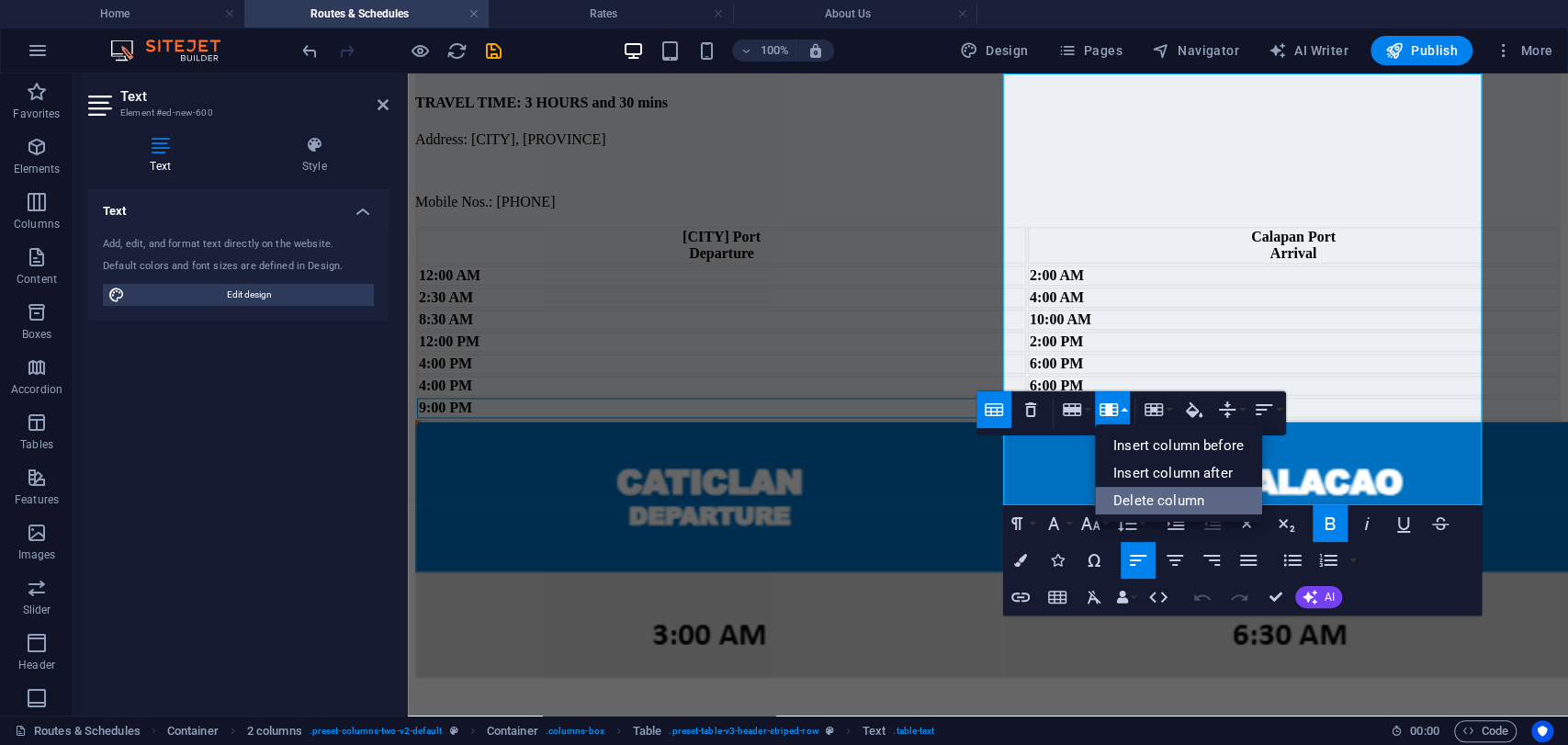click on "Delete column" at bounding box center [1179, 501] 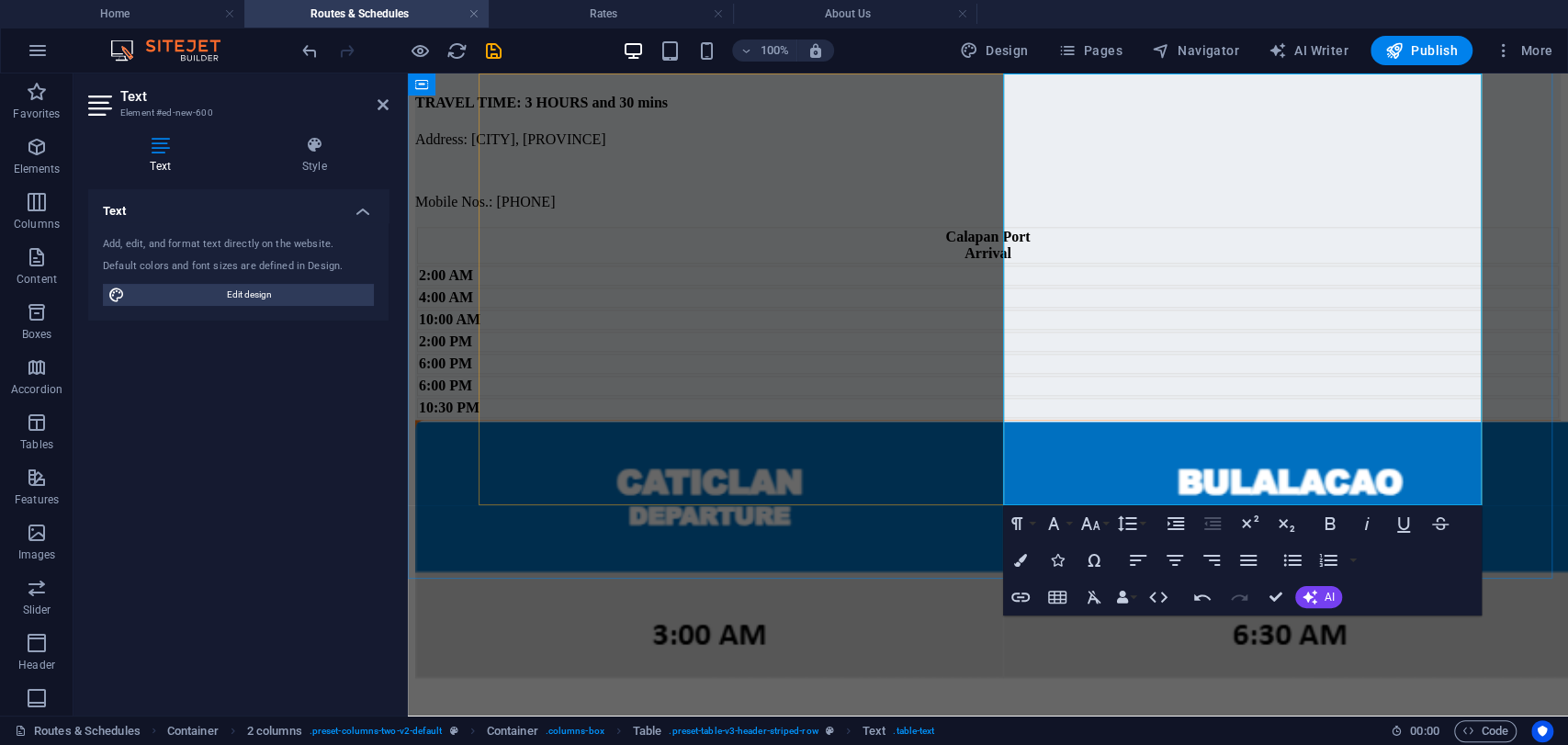 click on "6:00 PM" at bounding box center [987, 386] 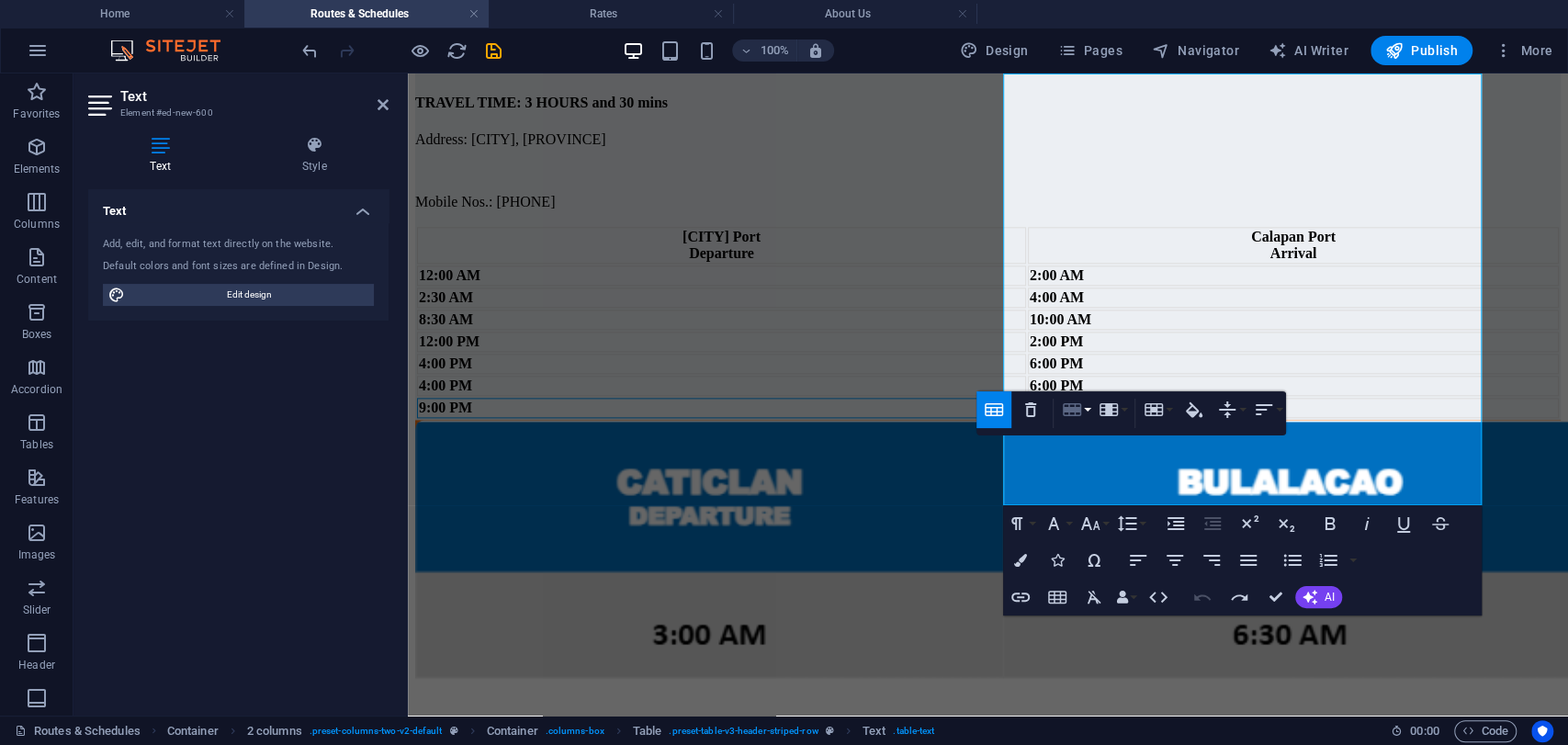 click 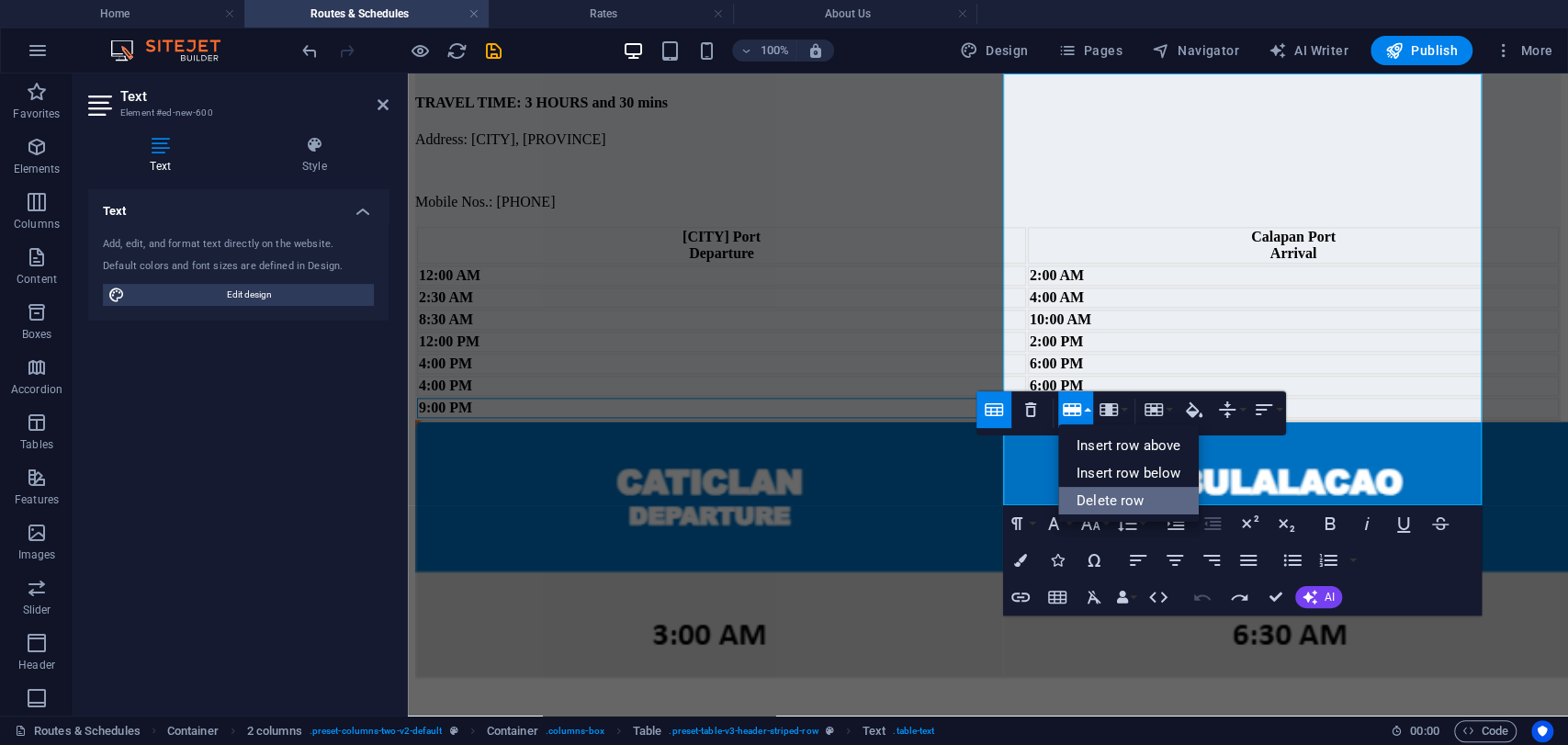click on "Delete row" at bounding box center (1128, 501) 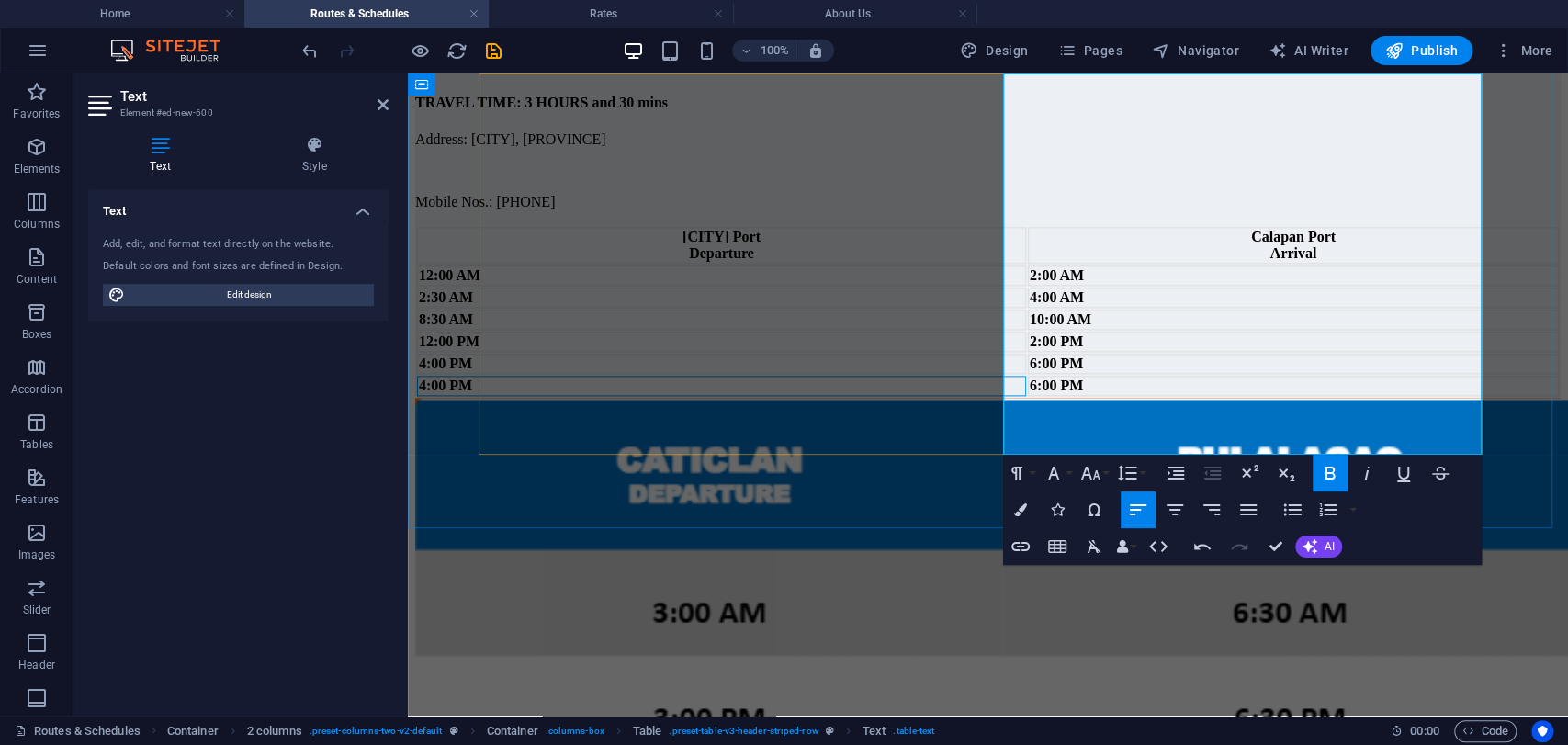 drag, startPoint x: 1111, startPoint y: 423, endPoint x: 1101, endPoint y: 417, distance: 11.661904 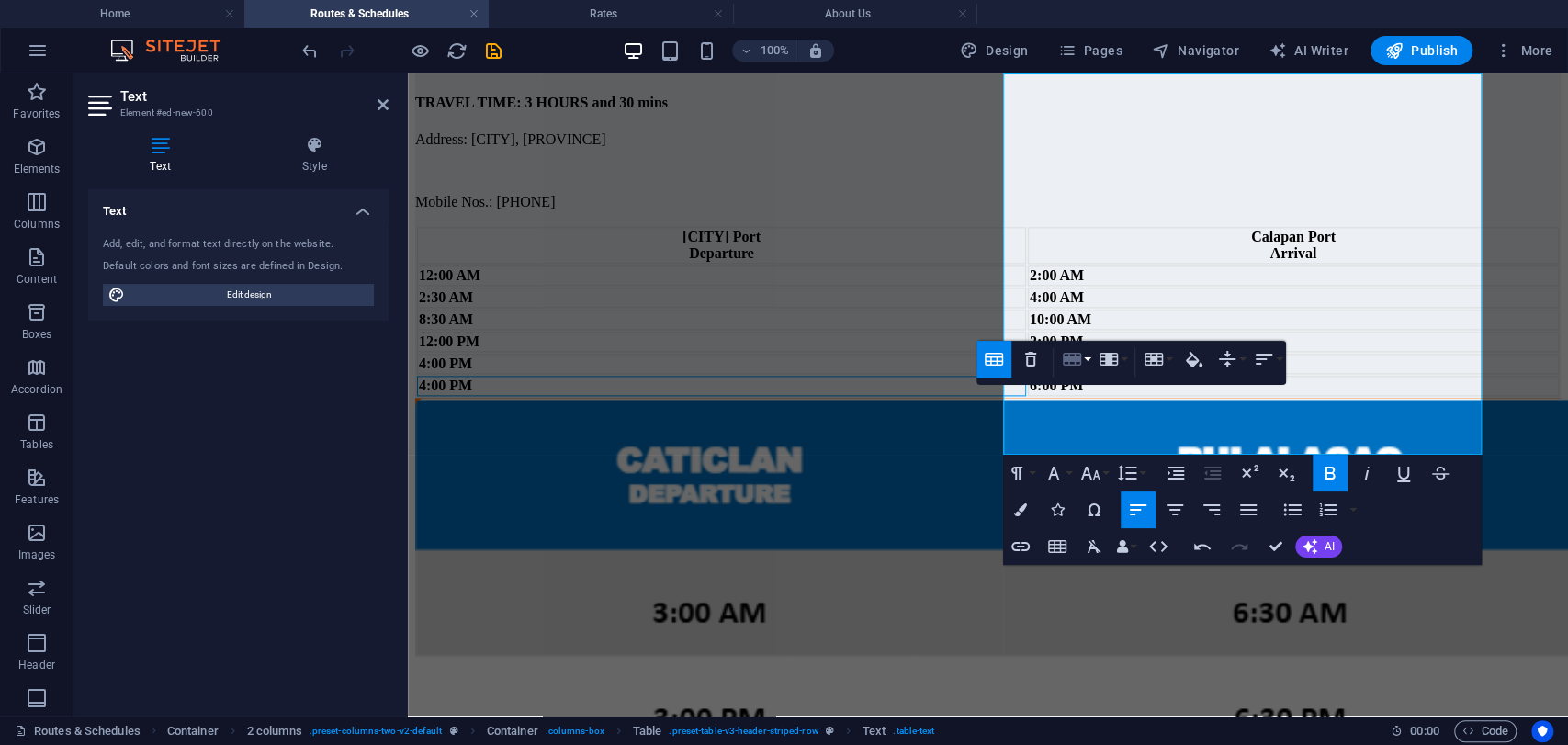 click on "Row" at bounding box center (1076, 359) 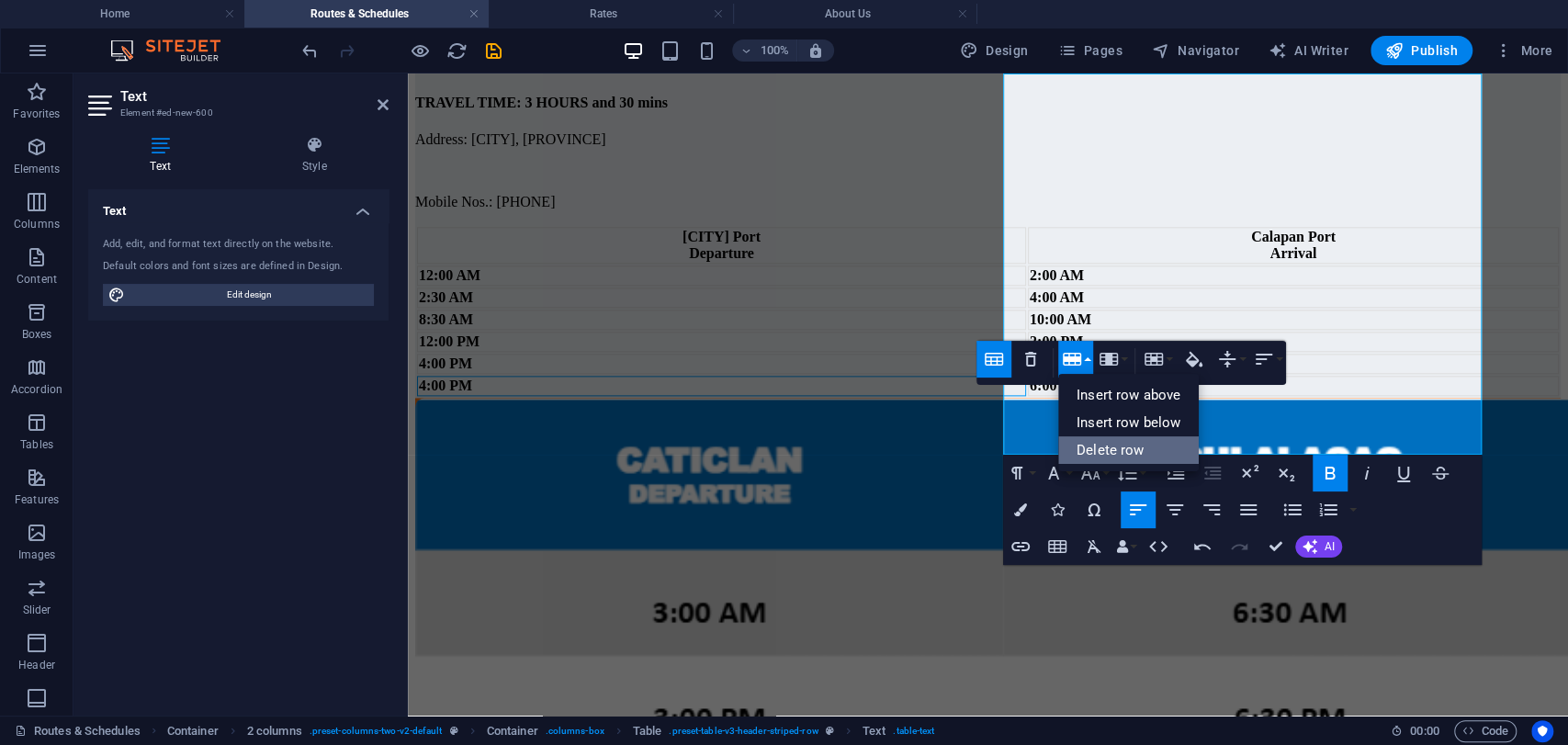 click on "Delete row" at bounding box center [1128, 450] 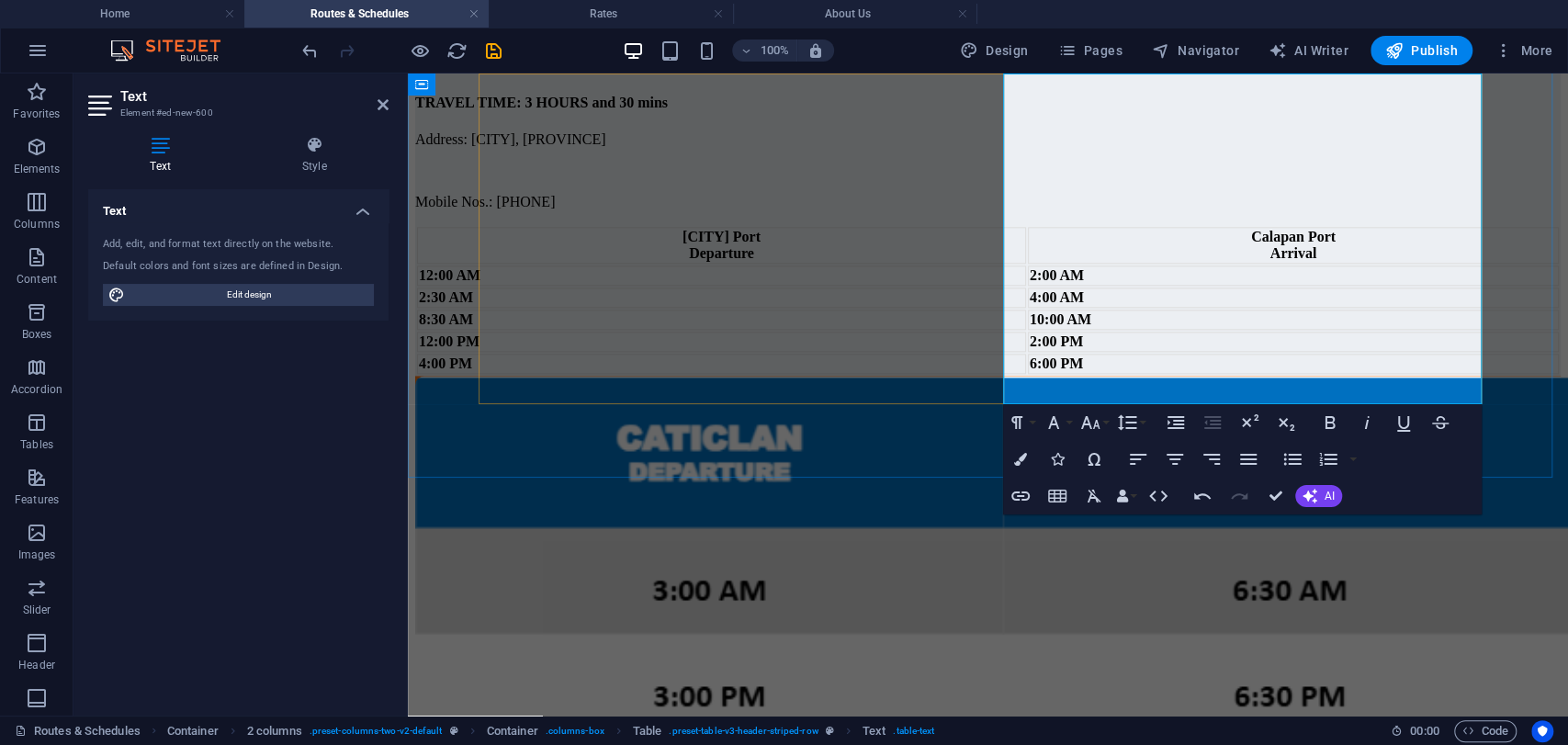 click on "4:00 PM" at bounding box center [721, 364] 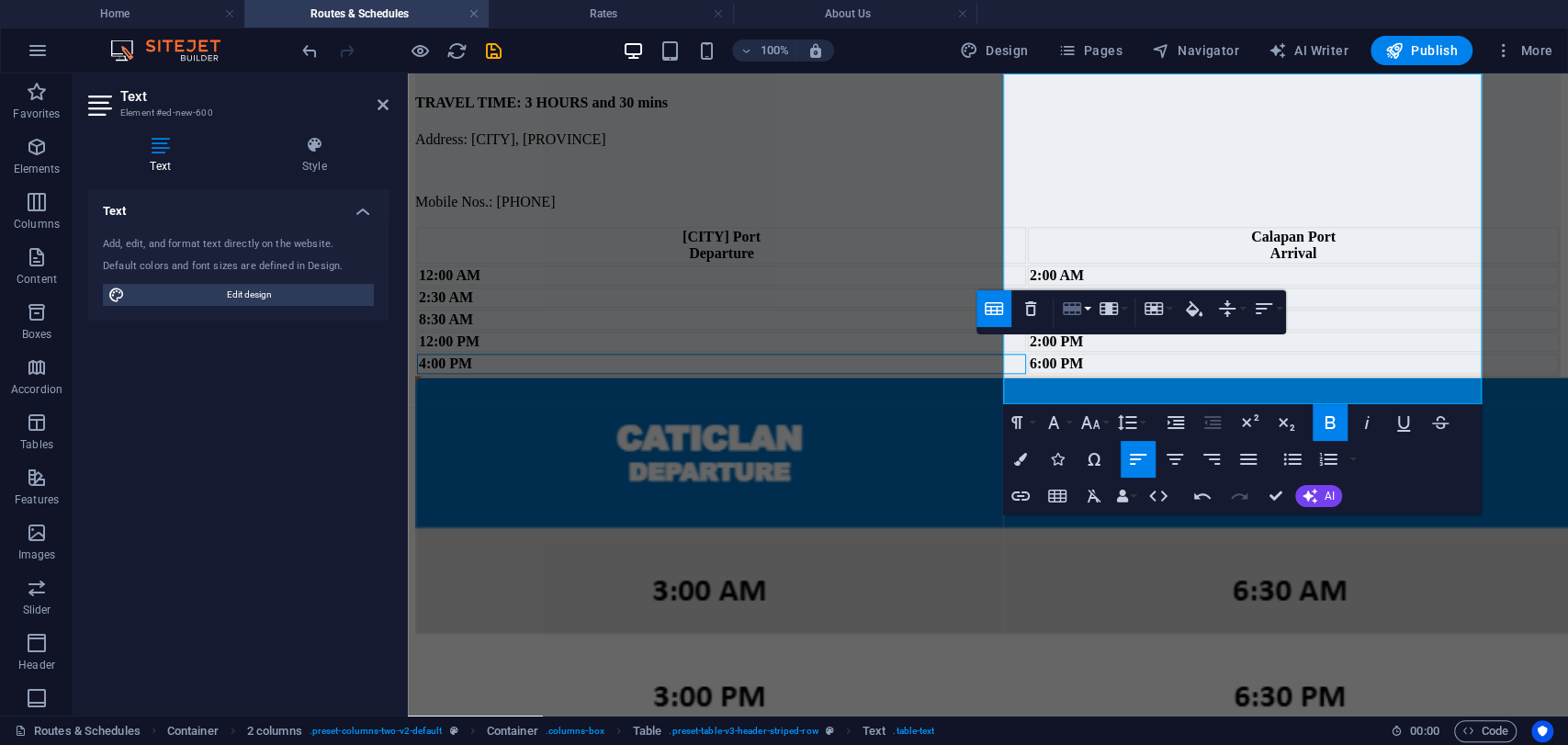 click on "Row" at bounding box center (1076, 309) 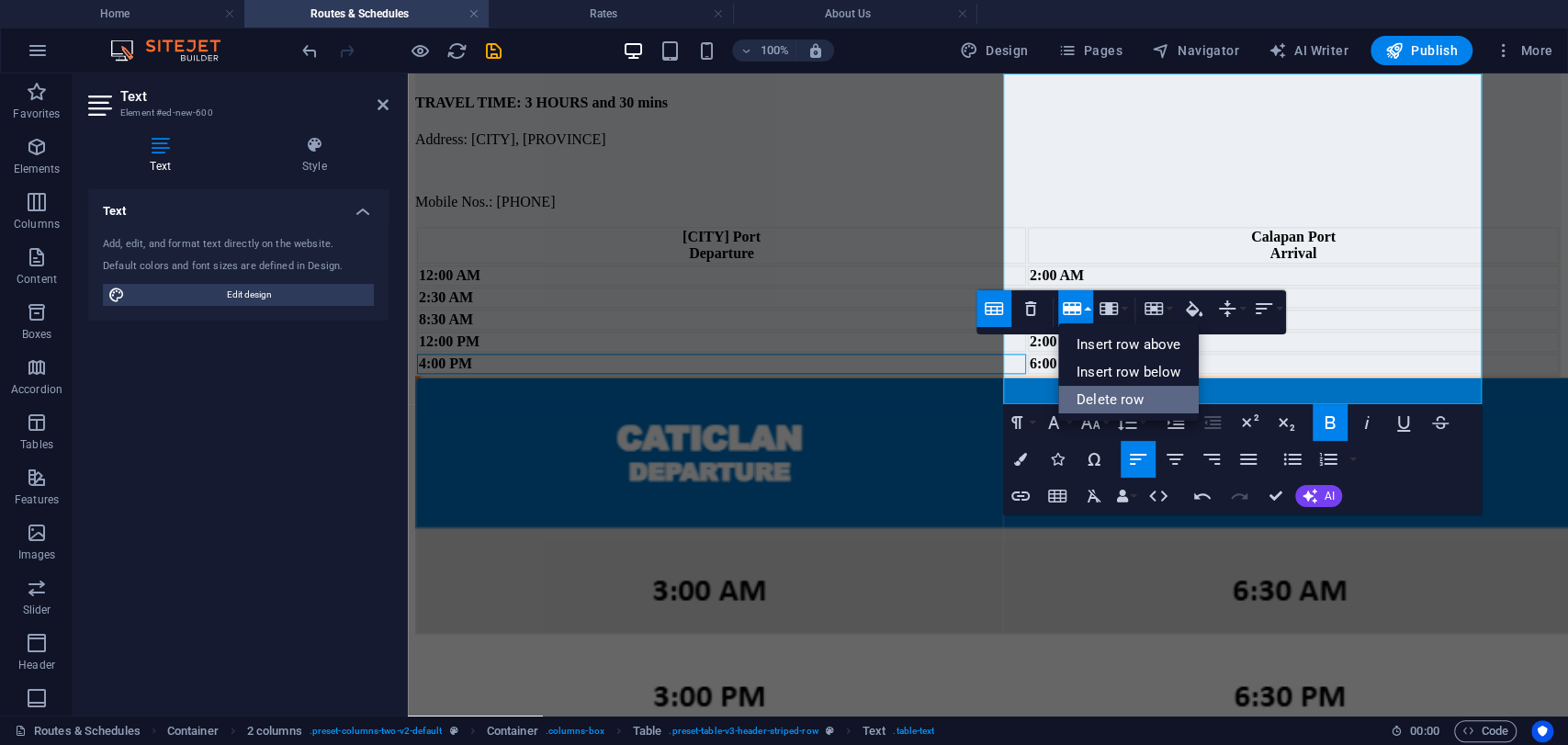 click on "Delete row" at bounding box center (1128, 400) 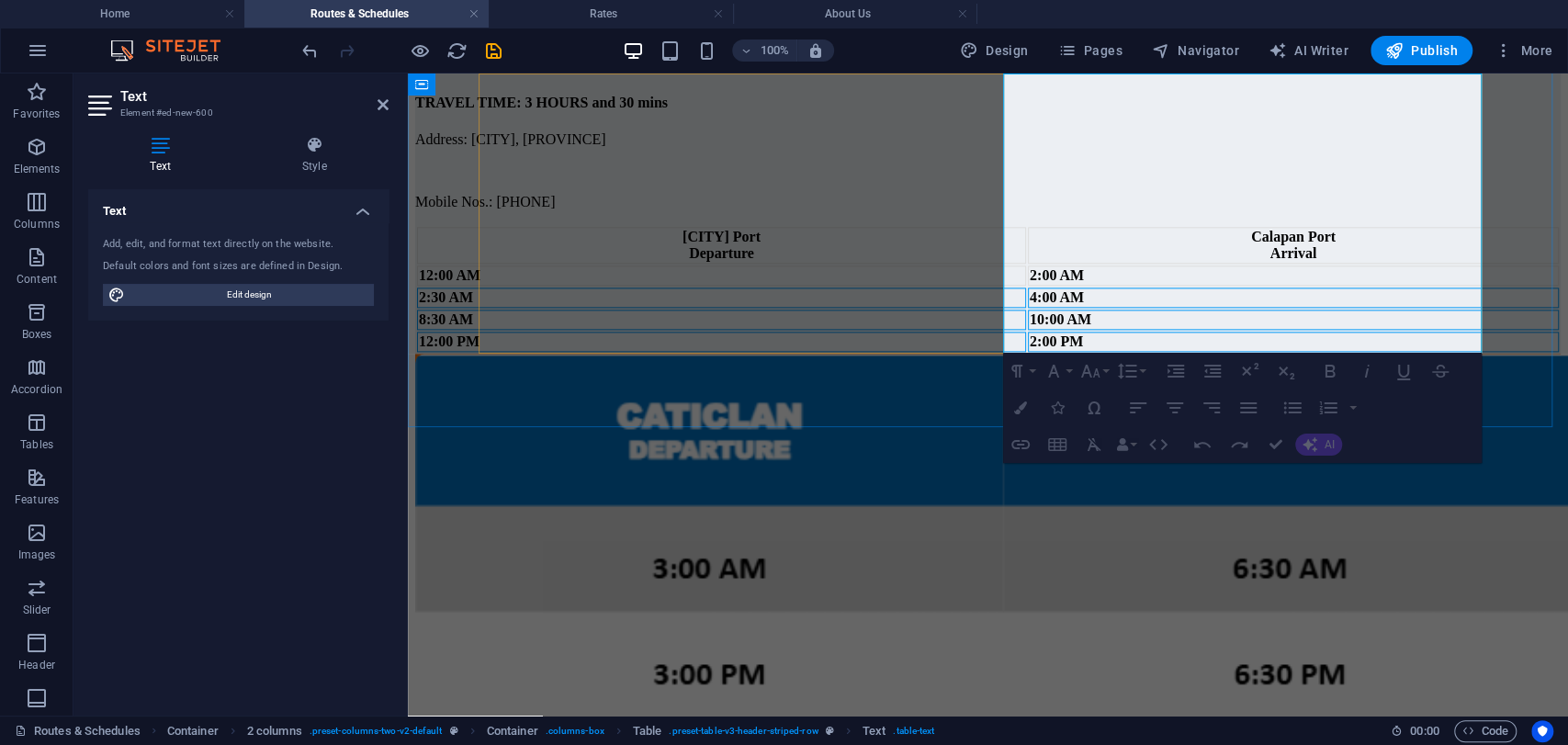 drag, startPoint x: 1332, startPoint y: 334, endPoint x: 1115, endPoint y: 237, distance: 237.6931 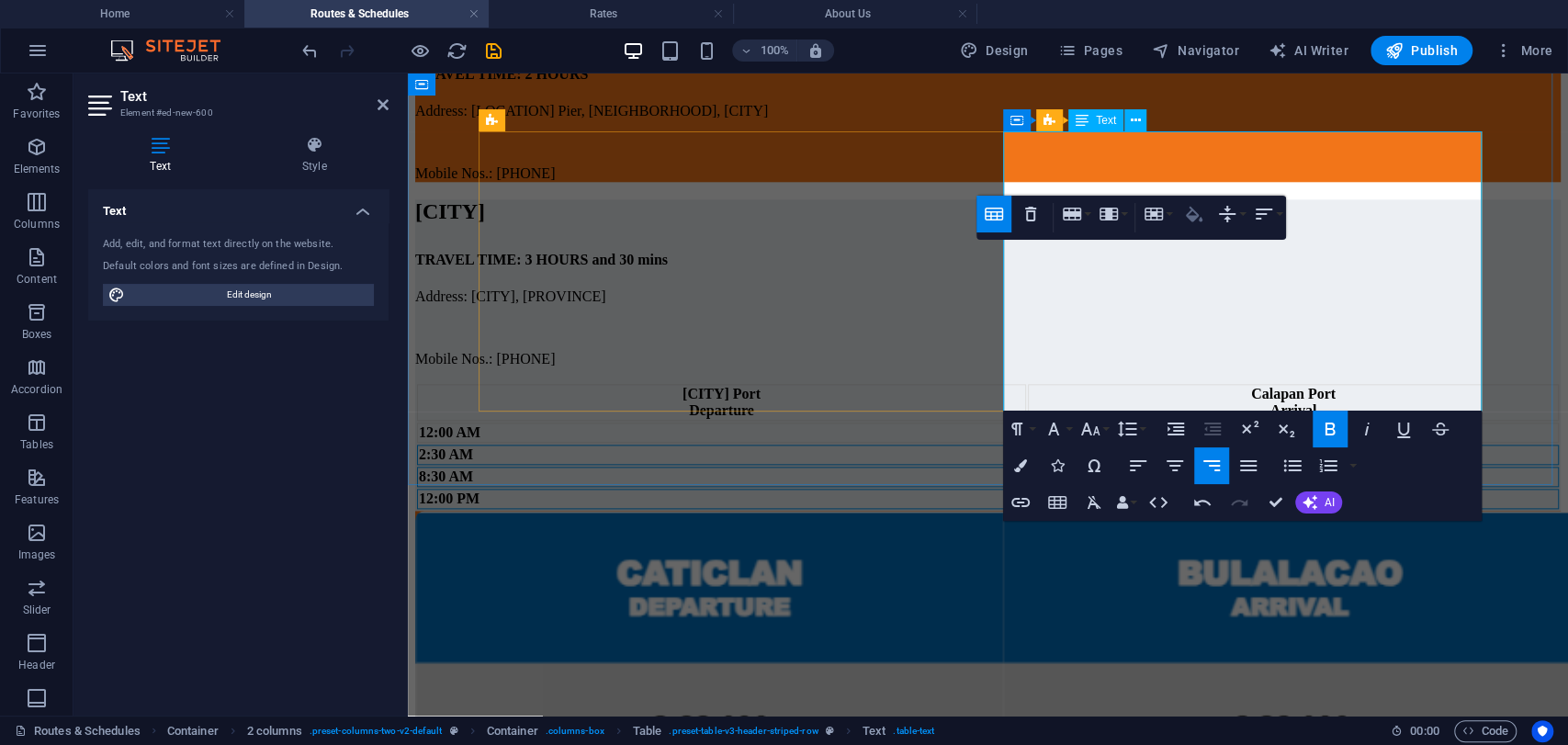 scroll, scrollTop: 1323, scrollLeft: 0, axis: vertical 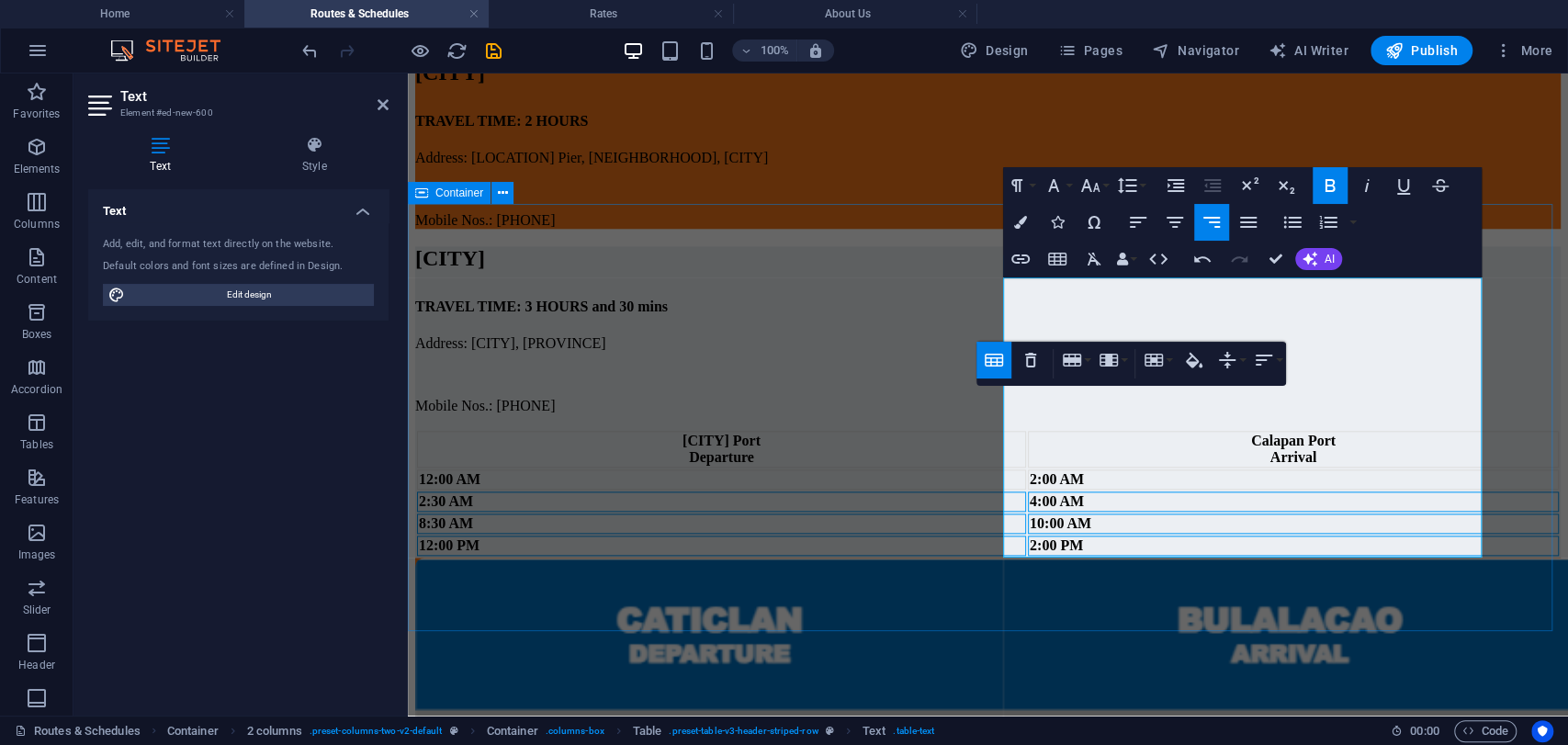 click on "[LOCATION] TRAVEL TIME: [DURATION] Address: [NEIGHBORHOOD], [NEIGHBORHOOD] [LOCATION], [LOCATION] [LOCATION] Mobile Nos.: [PHONE] [LOCATION] Departure [LOCATION] Arrival [TIME] [TIME] [TIME] [TIME]" at bounding box center [987, 401] 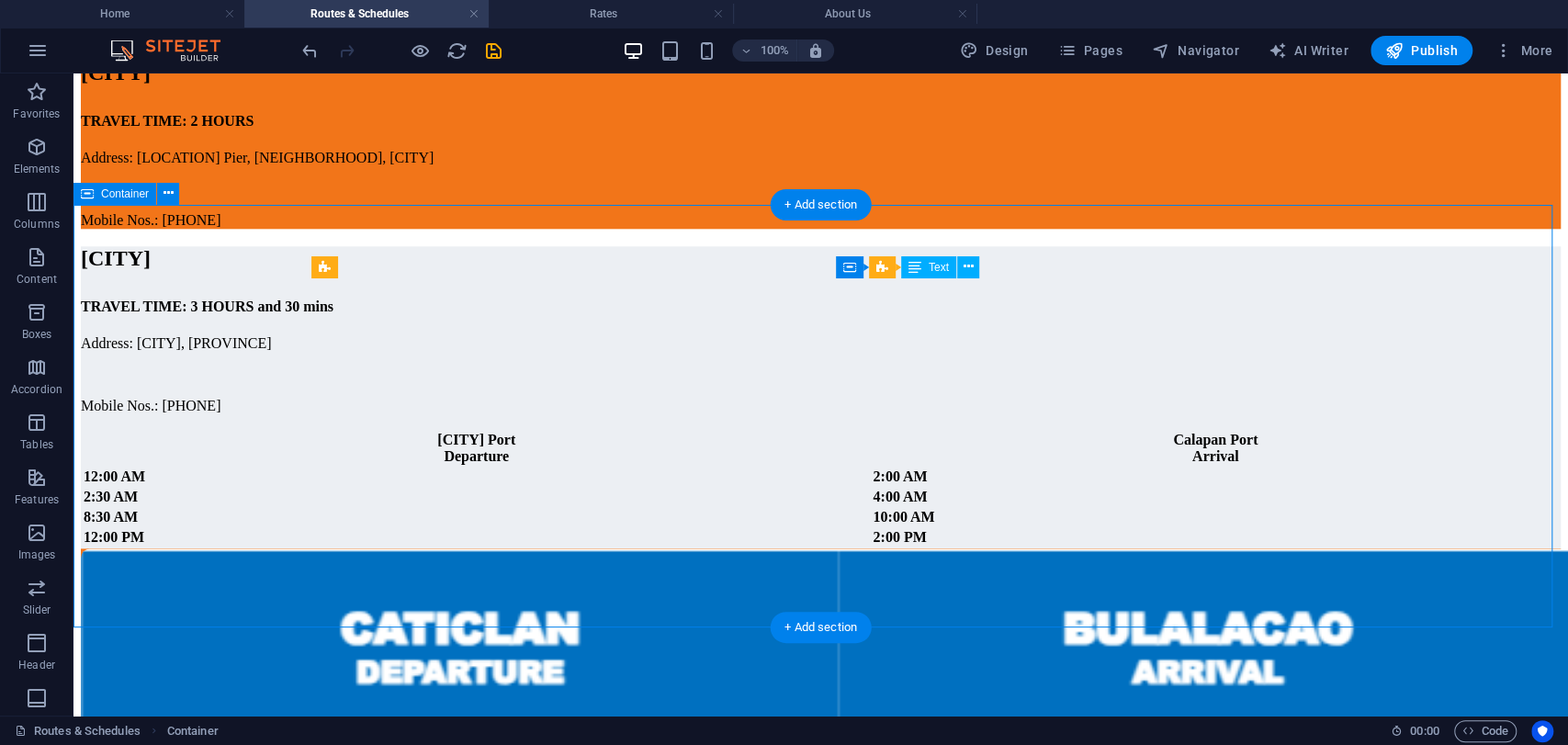 drag, startPoint x: 1005, startPoint y: 540, endPoint x: 1146, endPoint y: 526, distance: 141.69333 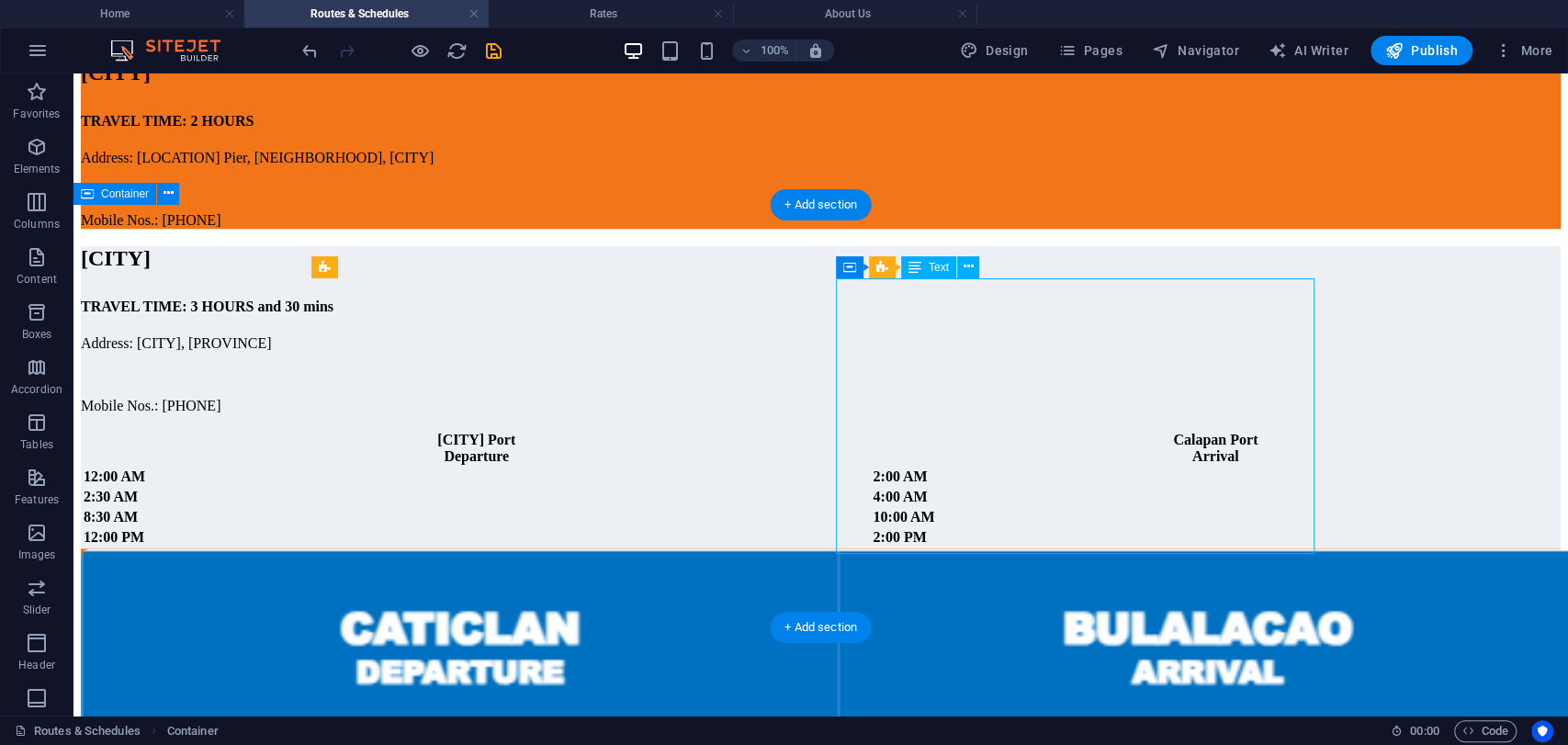 click on "Batangas Port Departure Calapan Port Arrival 12:00 AM 2:00 AM 2:30 AM 4:00 AM 8:30 AM 10:00 AM 12:00 PM 2:00 PM" at bounding box center (820, 489) 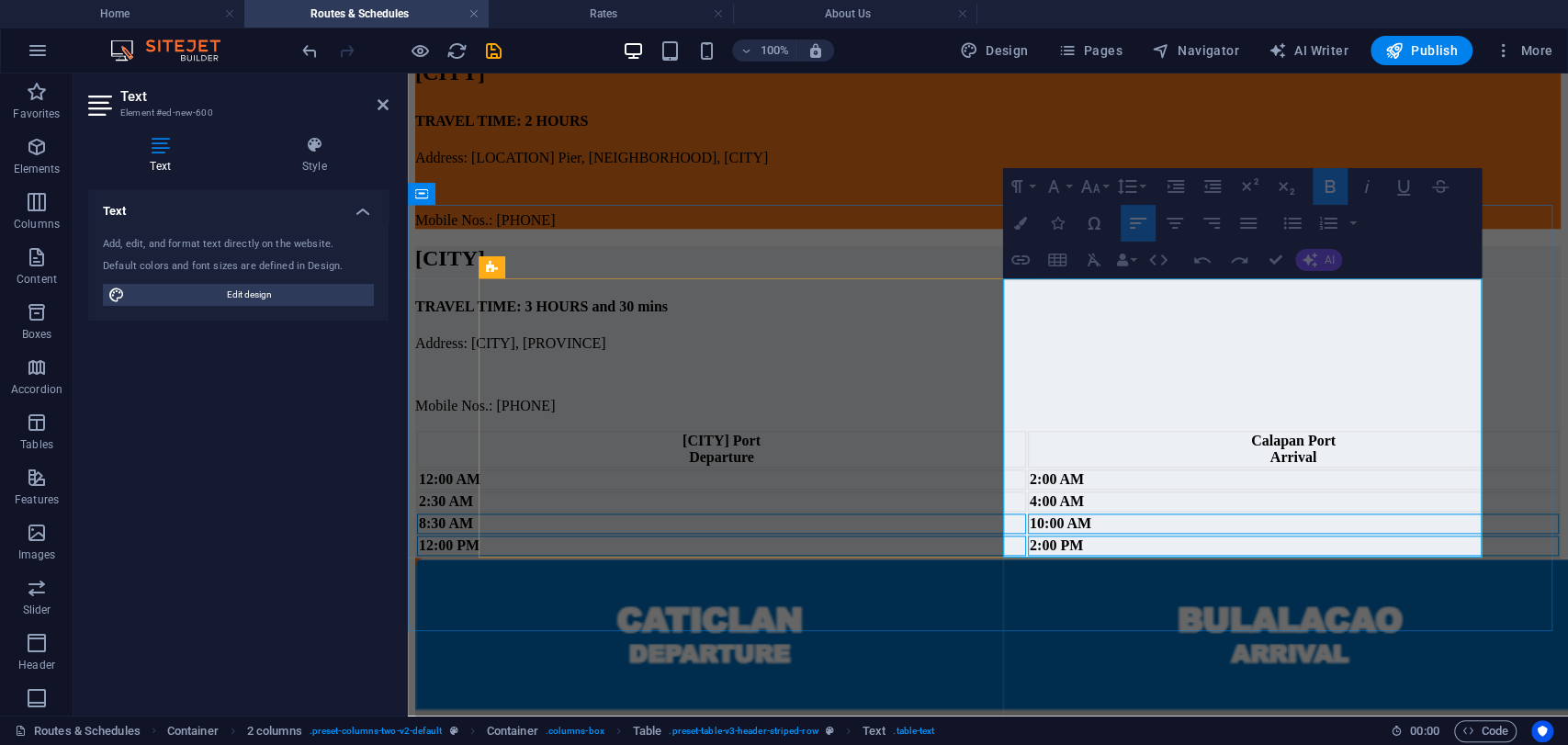 drag, startPoint x: 1289, startPoint y: 526, endPoint x: 1044, endPoint y: 499, distance: 246.48327 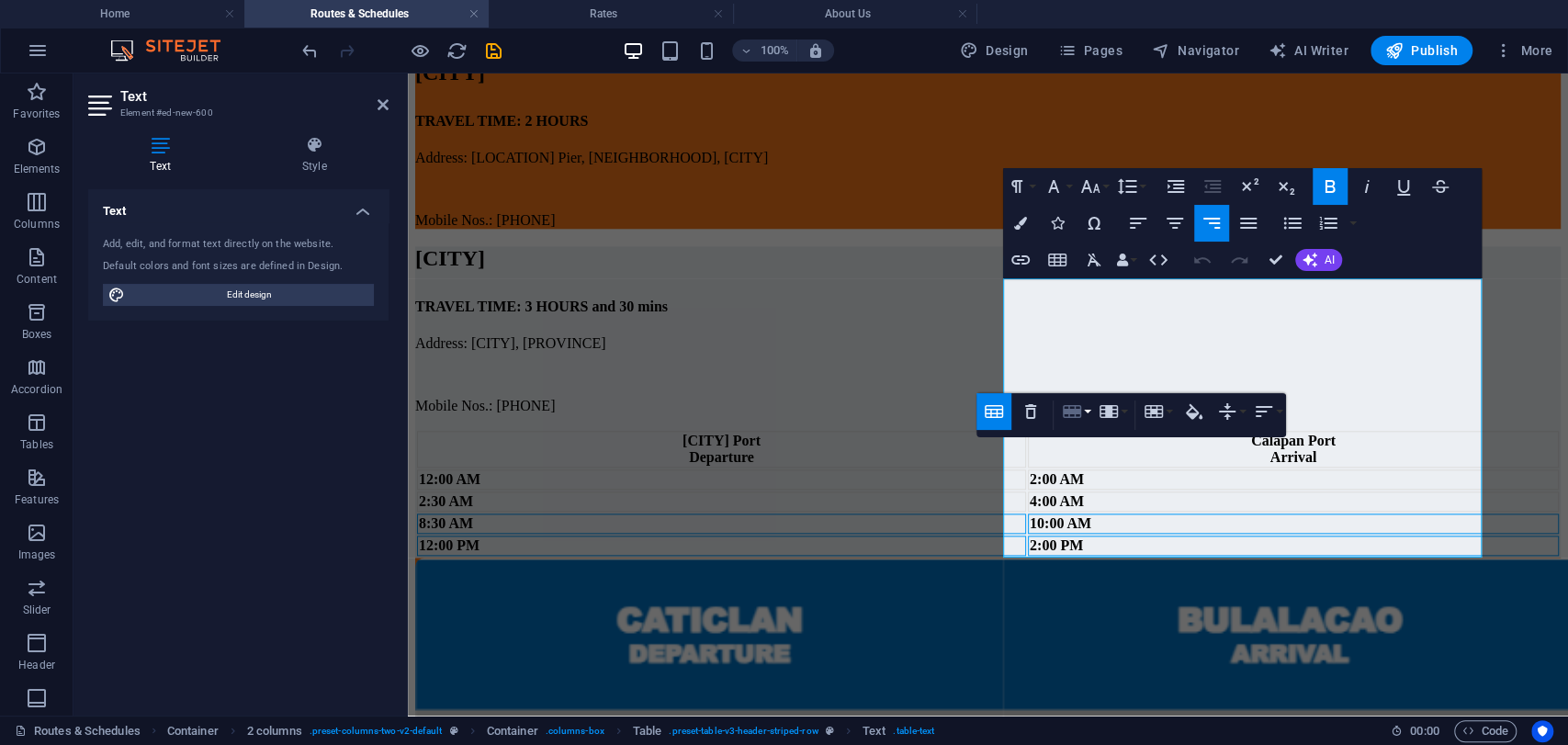 click 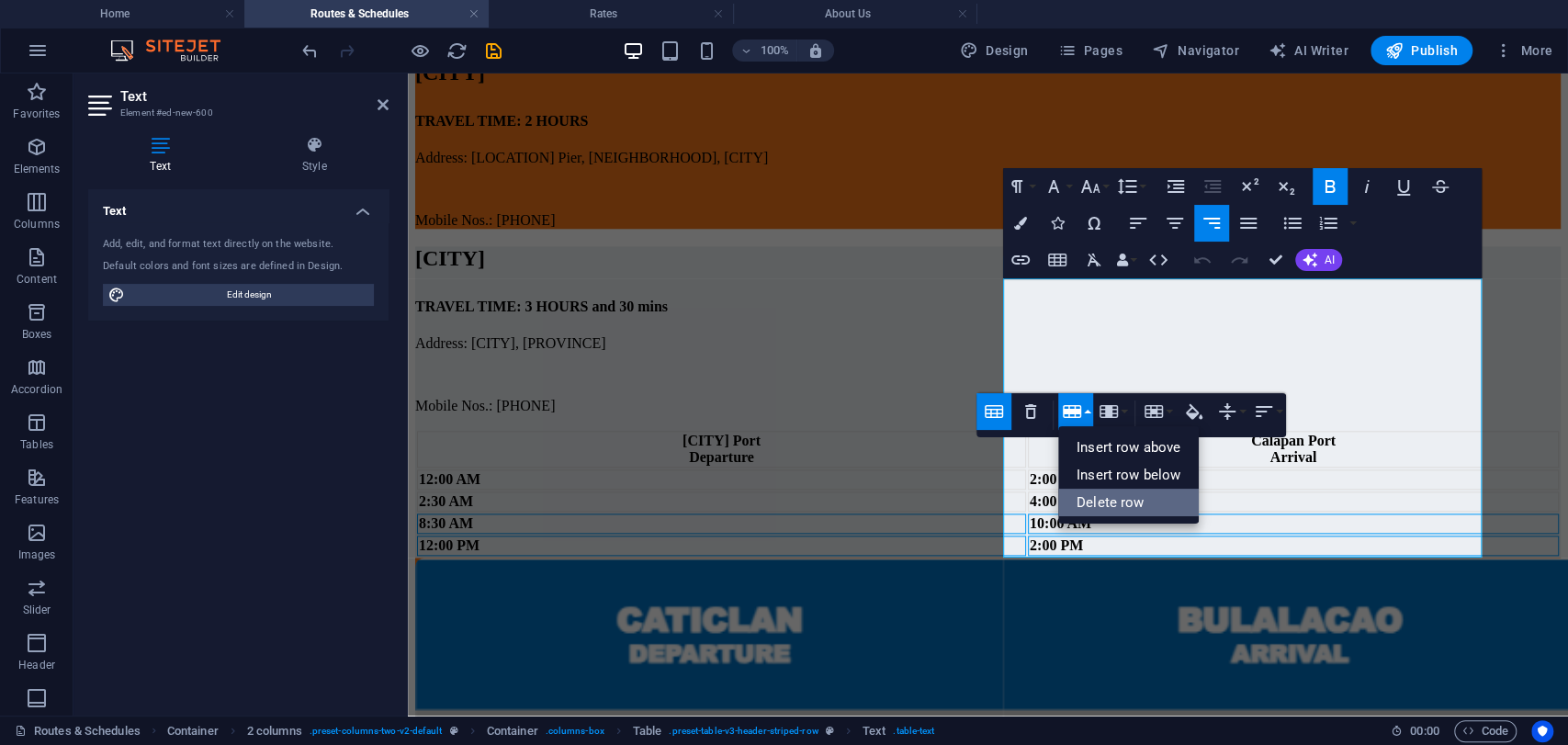 click on "Delete row" at bounding box center [1128, 502] 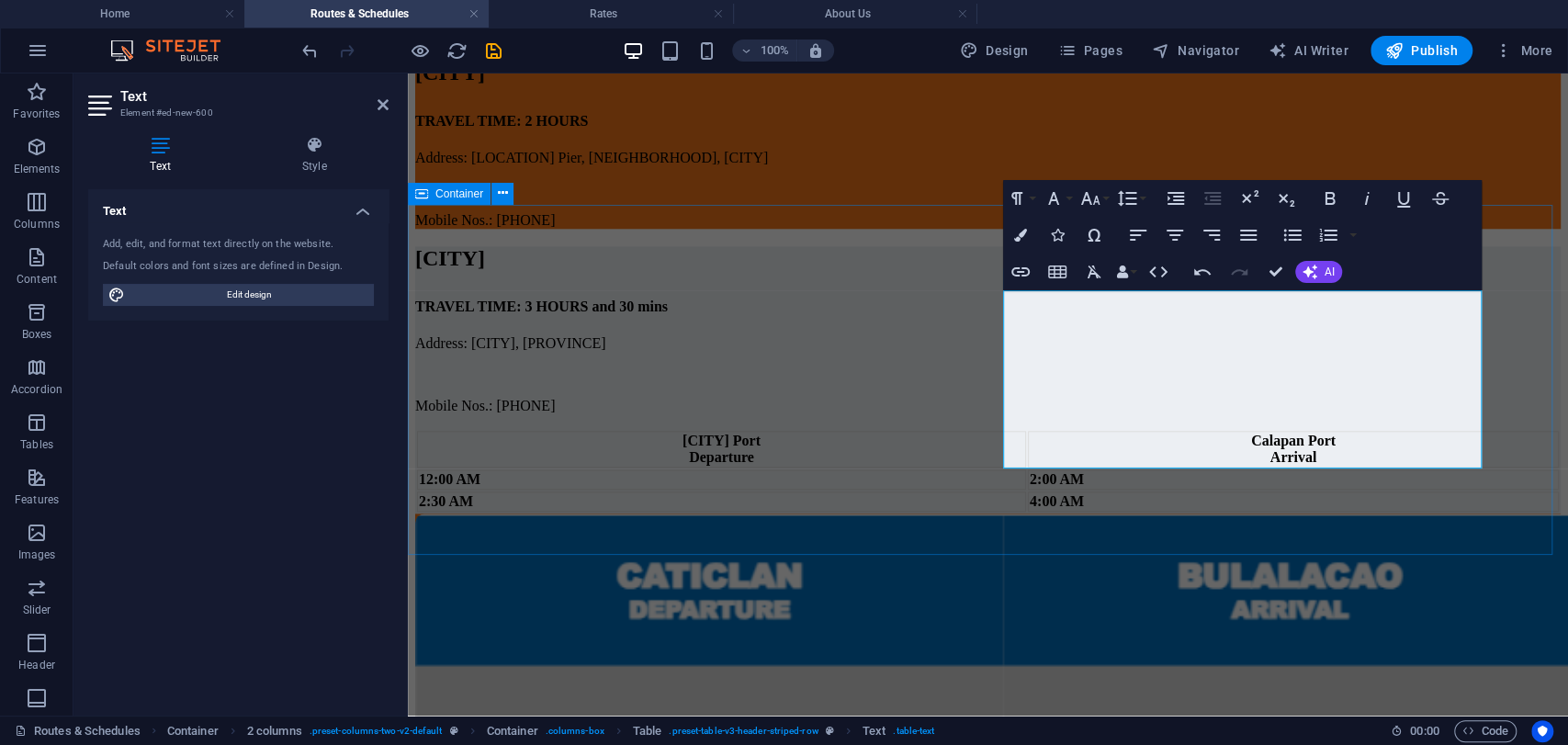 click on "[LOCATION] TRAVEL TIME: [DURATION] Address: [NEIGHBORHOOD], [NEIGHBORHOOD] [LOCATION], [LOCATION] [LOCATION] Mobile Nos.: [PHONE] [LOCATION] Departure [LOCATION] Arrival [TIME] [TIME] [TIME] [TIME]" at bounding box center [987, 379] 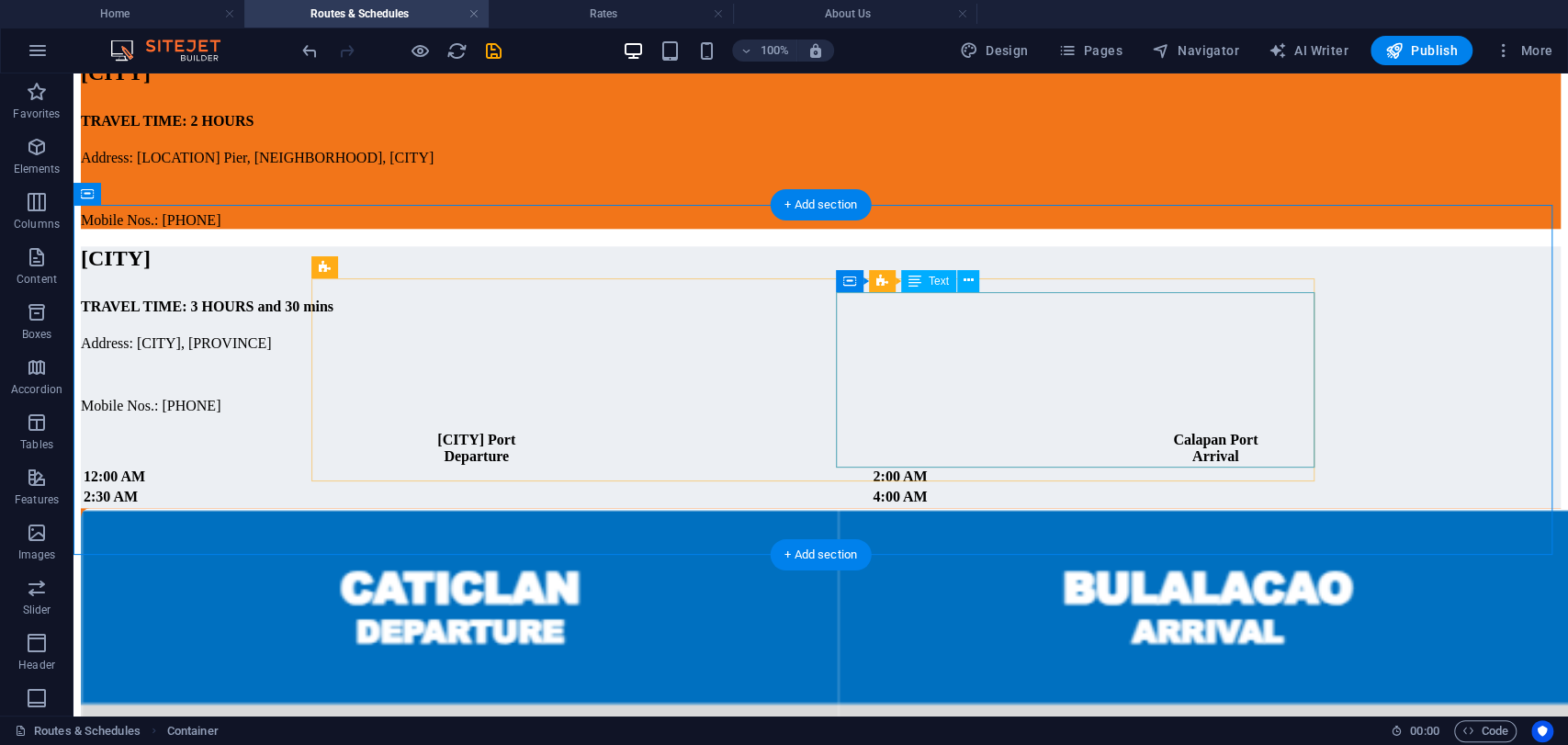 click on "[CITY] Port Departure [CITY] Port Arrival 12:00 AM 2:00 AM 2:30 AM 4:00 AM" at bounding box center (820, 468) 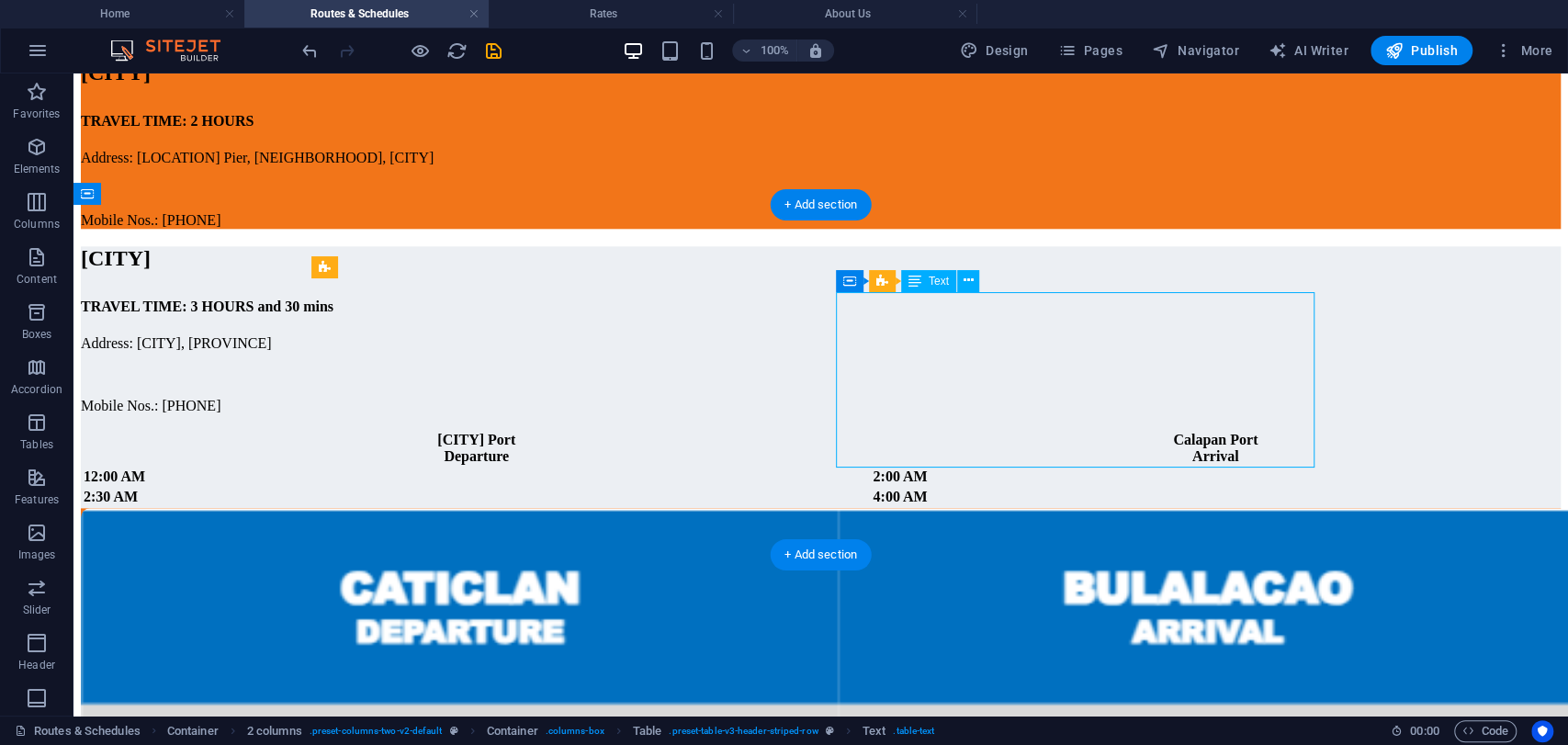 click on "[CITY] Port Departure [CITY] Port Arrival 12:00 AM 2:00 AM 2:30 AM 4:00 AM" at bounding box center (820, 468) 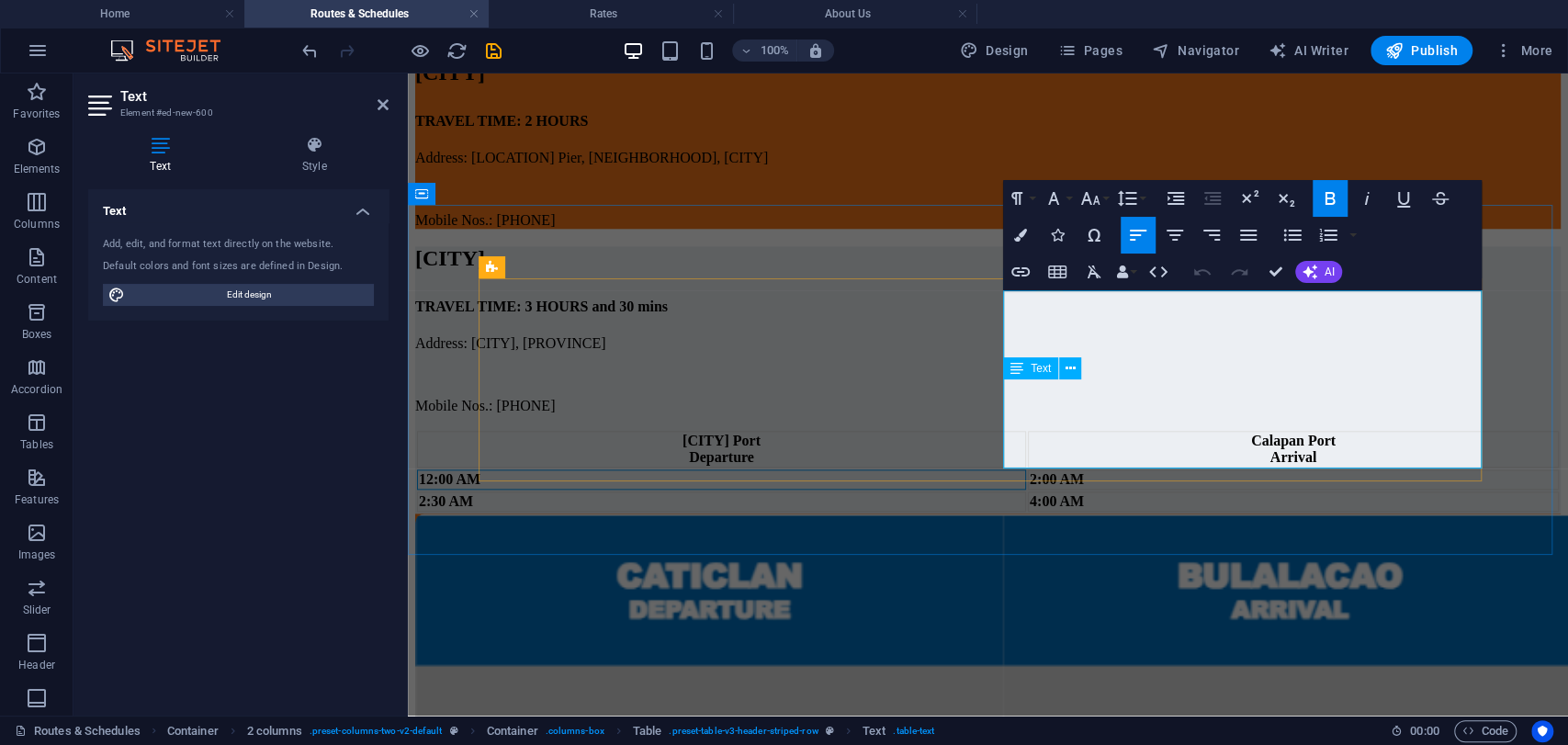 click on "12:00 AM" at bounding box center (449, 479) 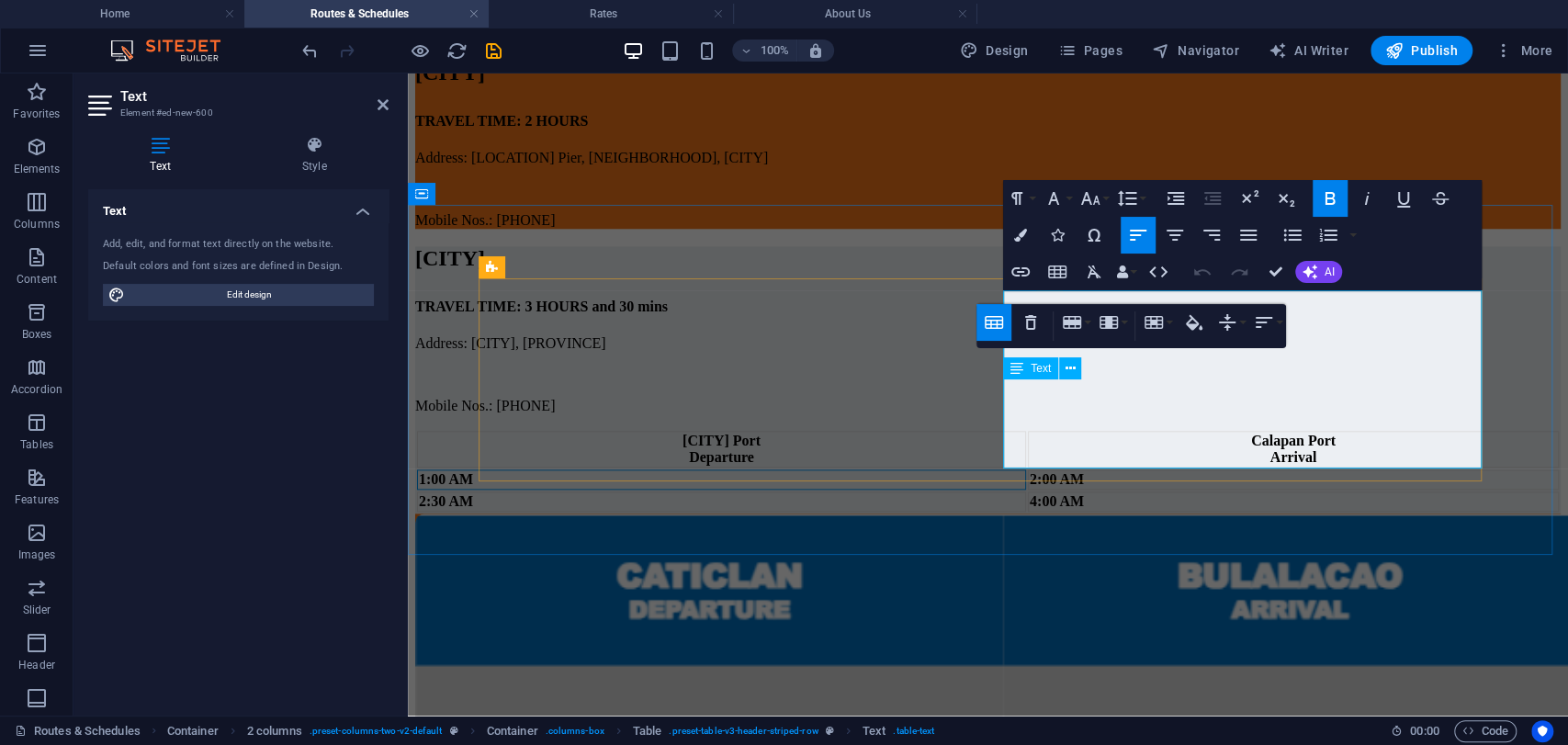 type 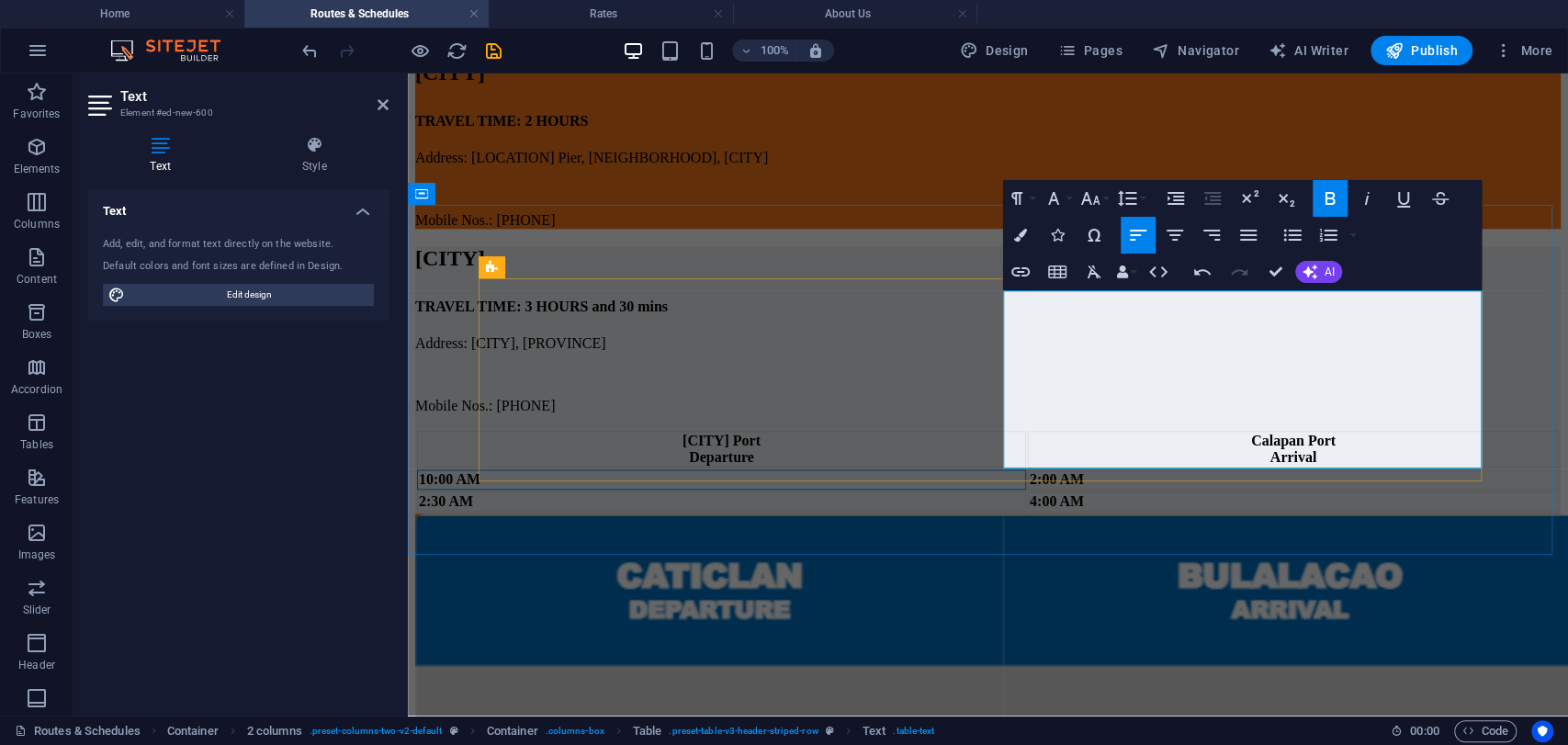 click on "2:00 AM" at bounding box center [1056, 479] 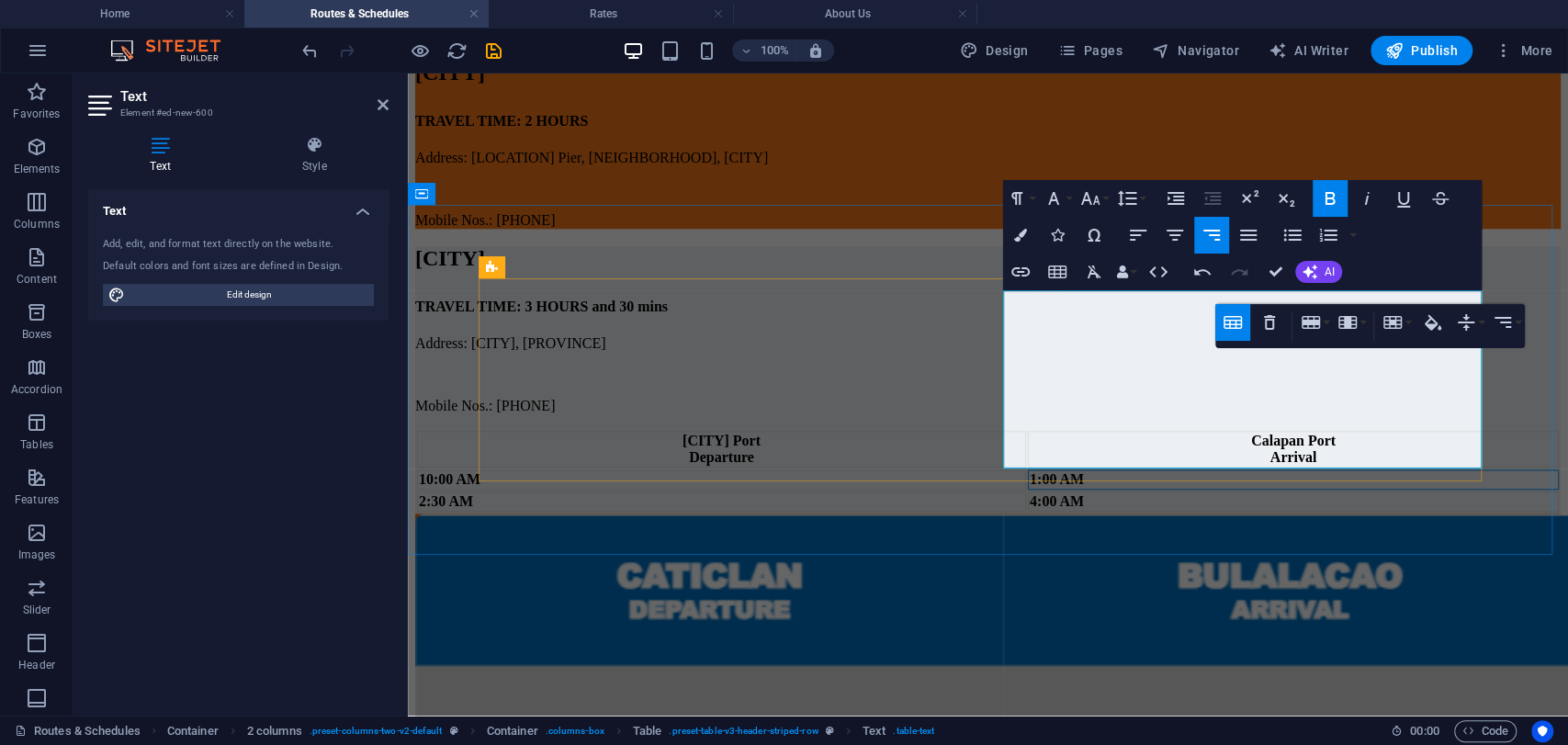 click on "1:00 AM" at bounding box center (1056, 479) 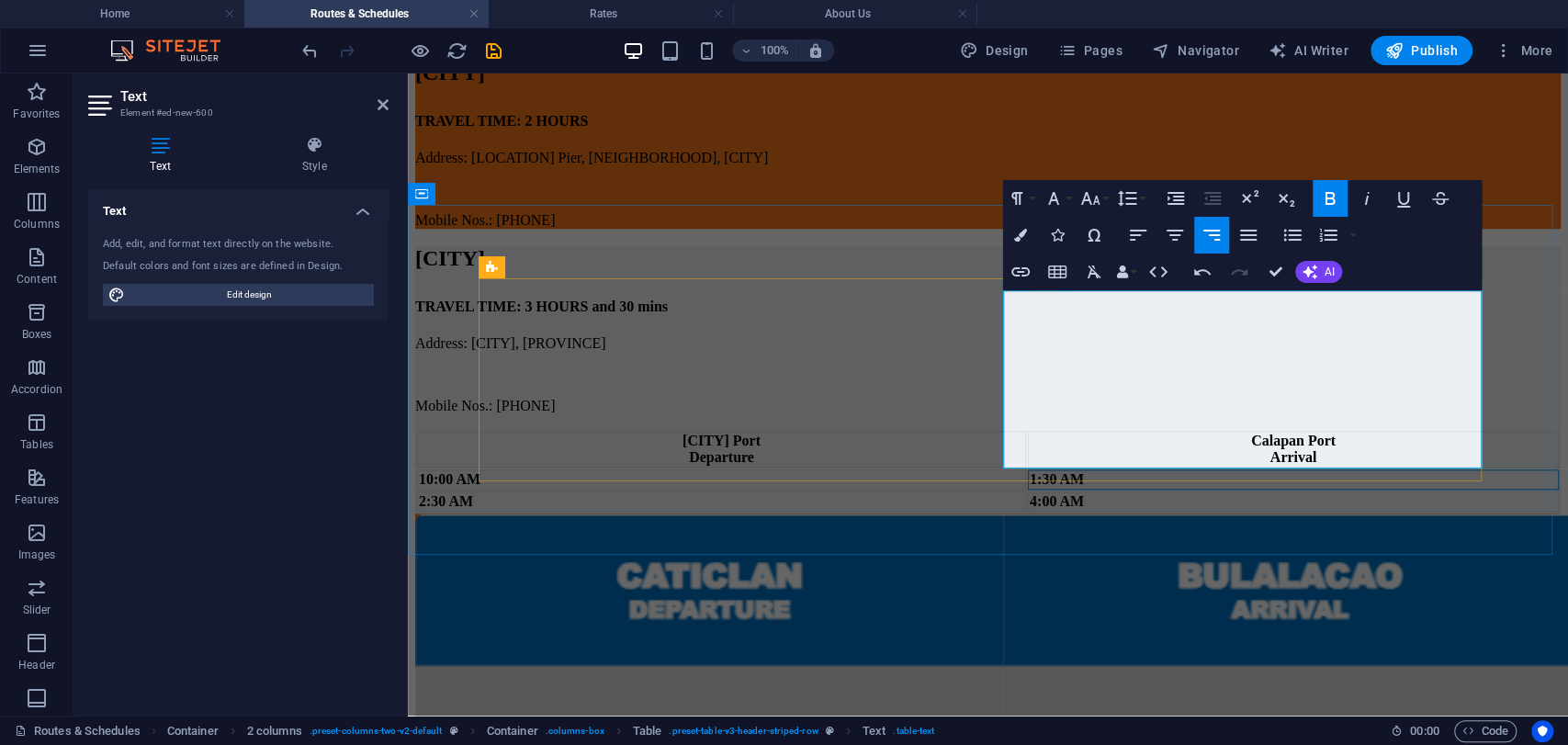 click on "2:30 AM" at bounding box center (446, 501) 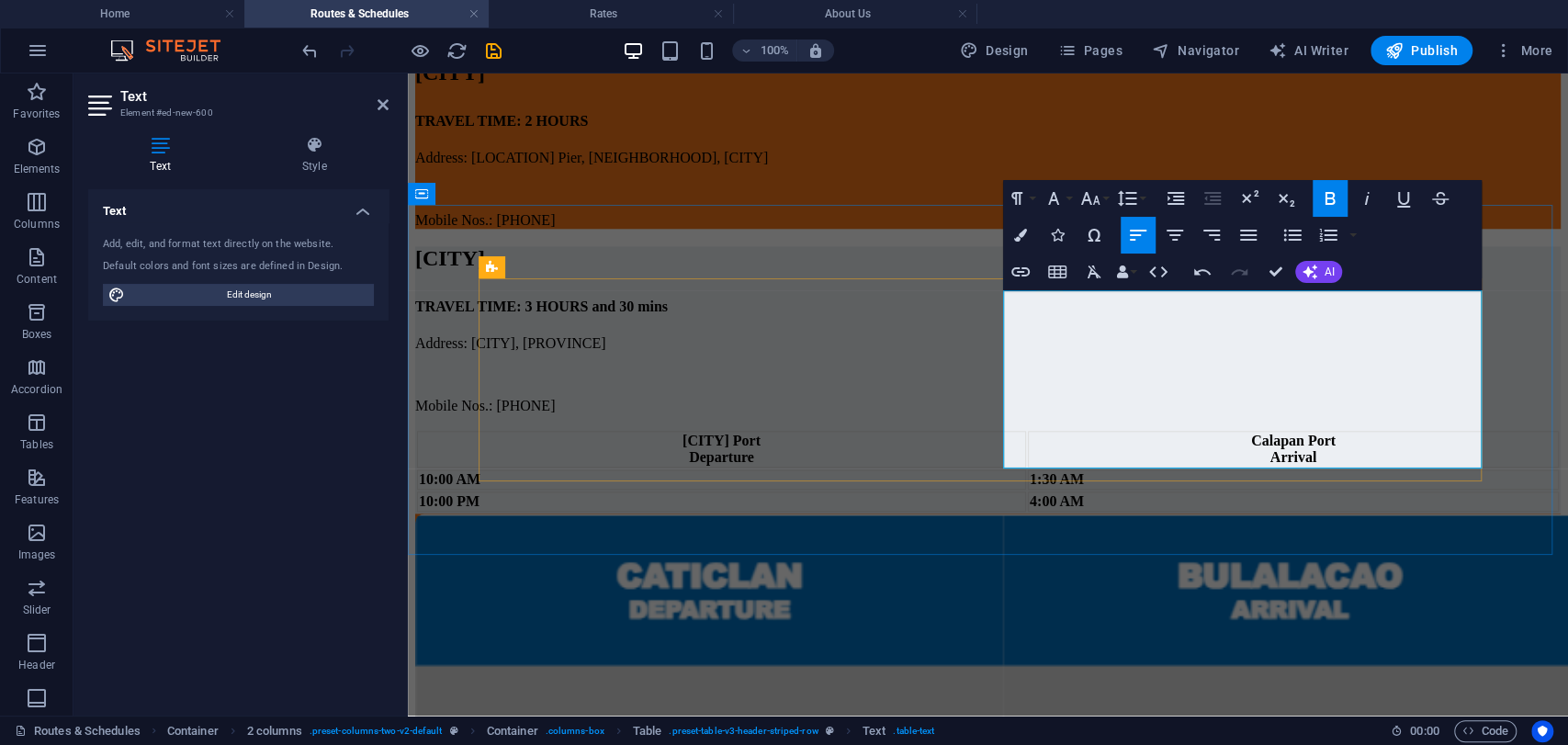 click on "1:30 AM" at bounding box center (1056, 479) 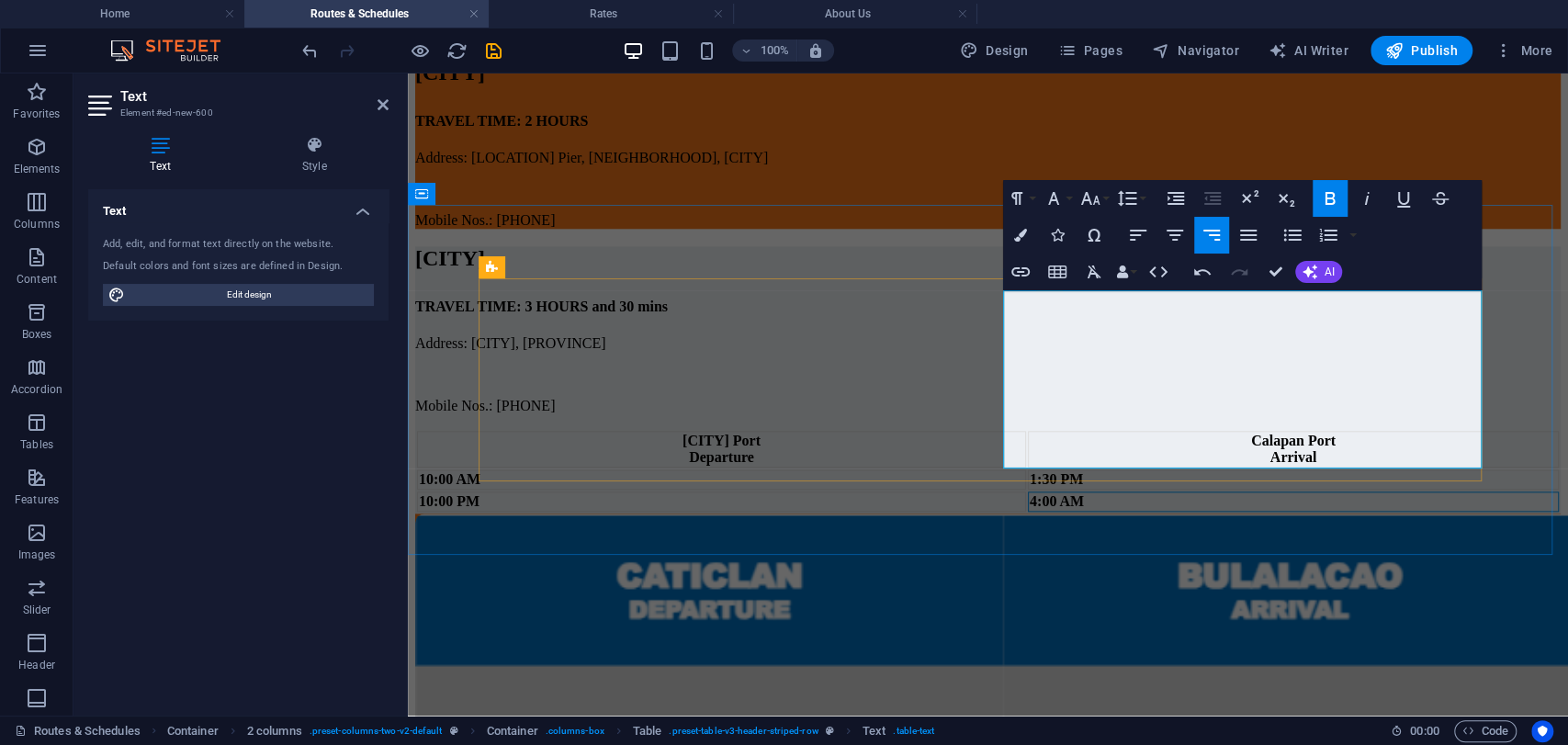 click on "4:00 AM" at bounding box center (1056, 501) 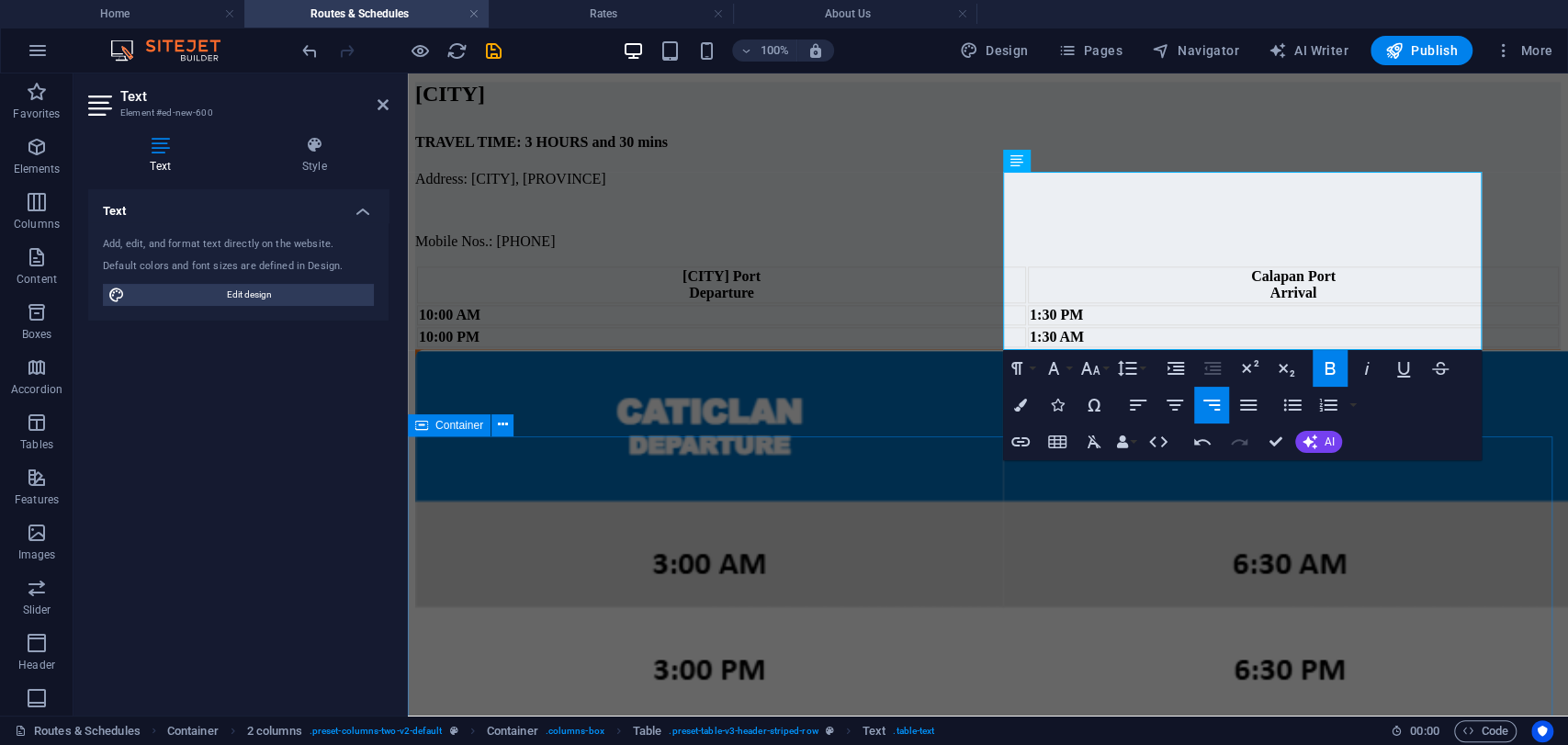 scroll, scrollTop: 1629, scrollLeft: 0, axis: vertical 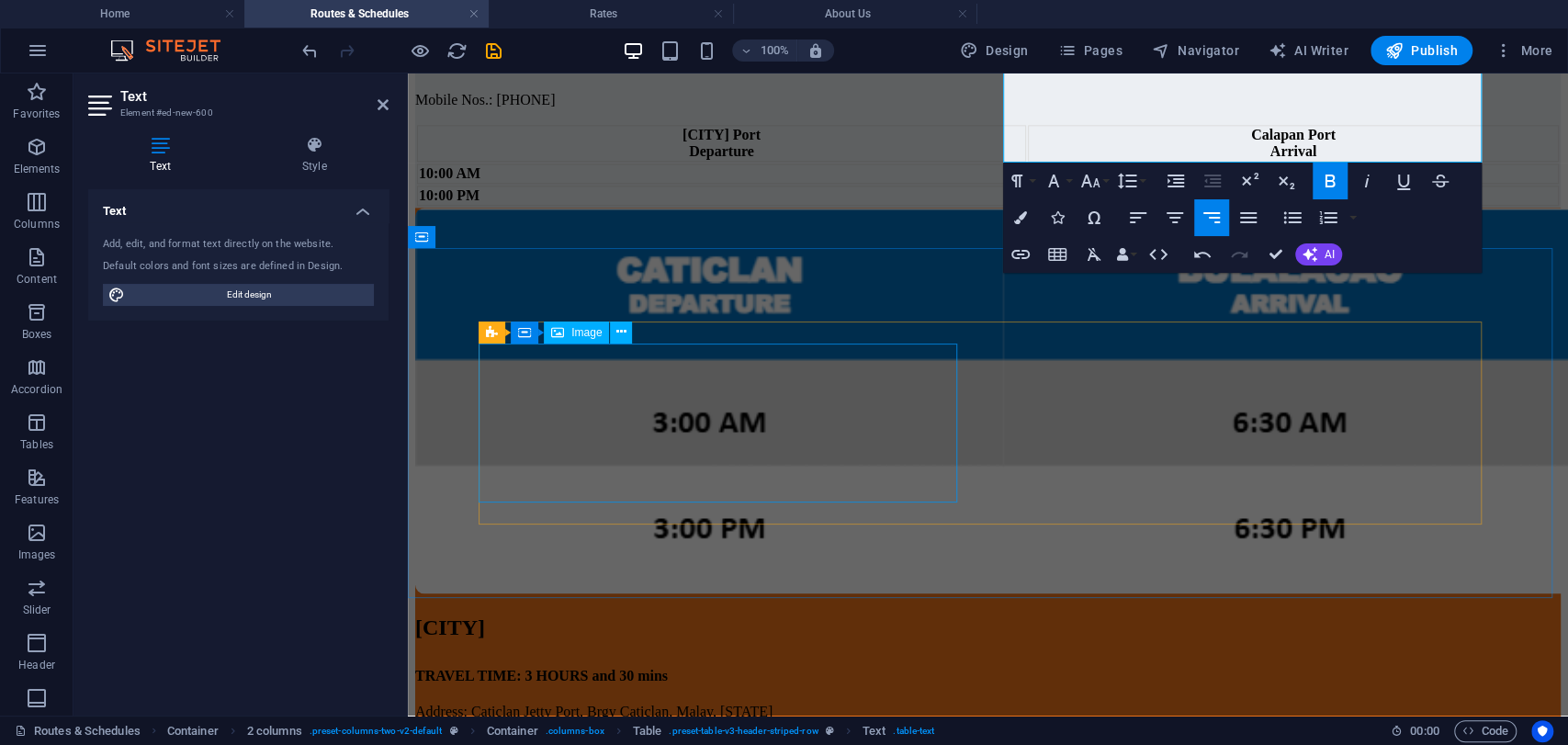 click at bounding box center [987, 402] 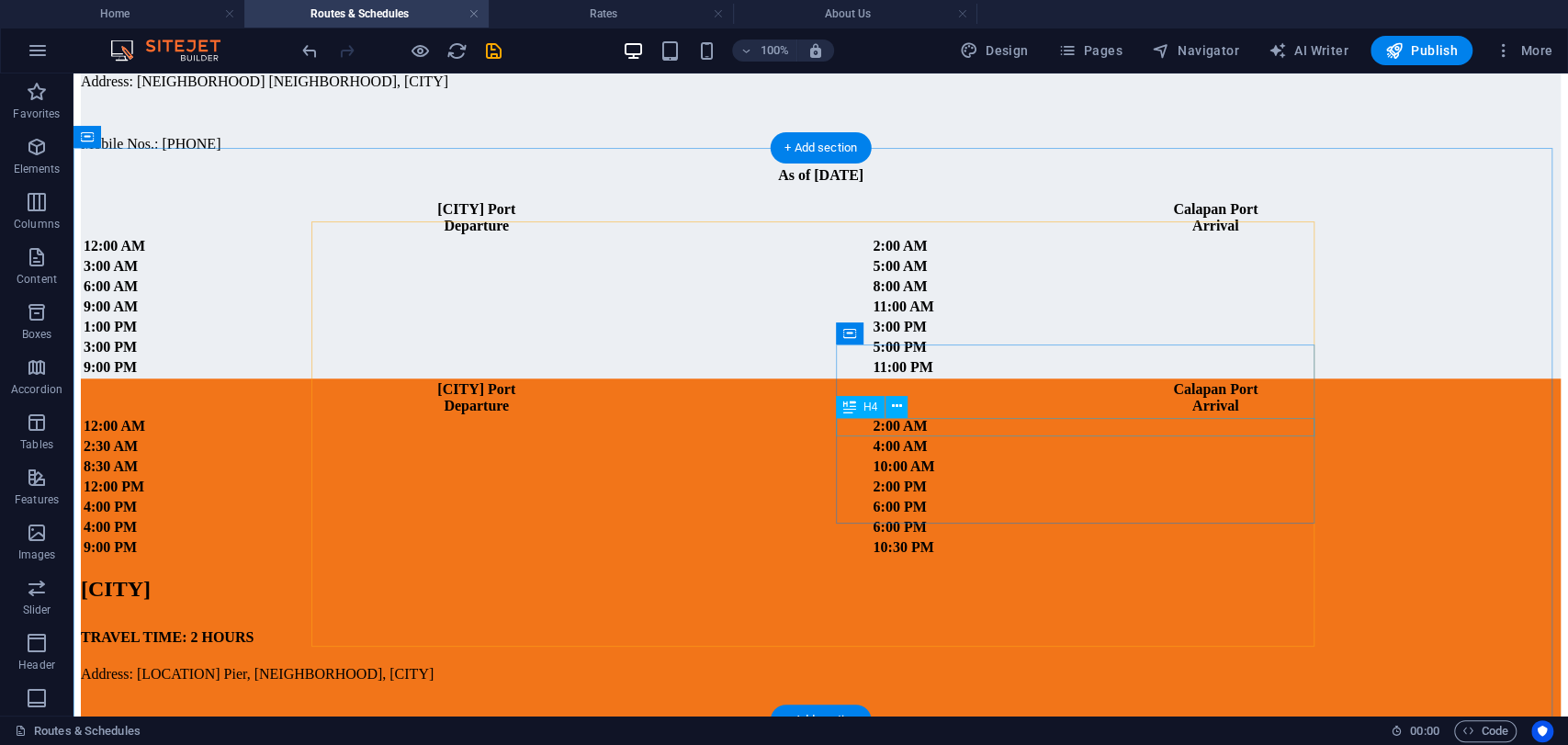 scroll, scrollTop: 603, scrollLeft: 0, axis: vertical 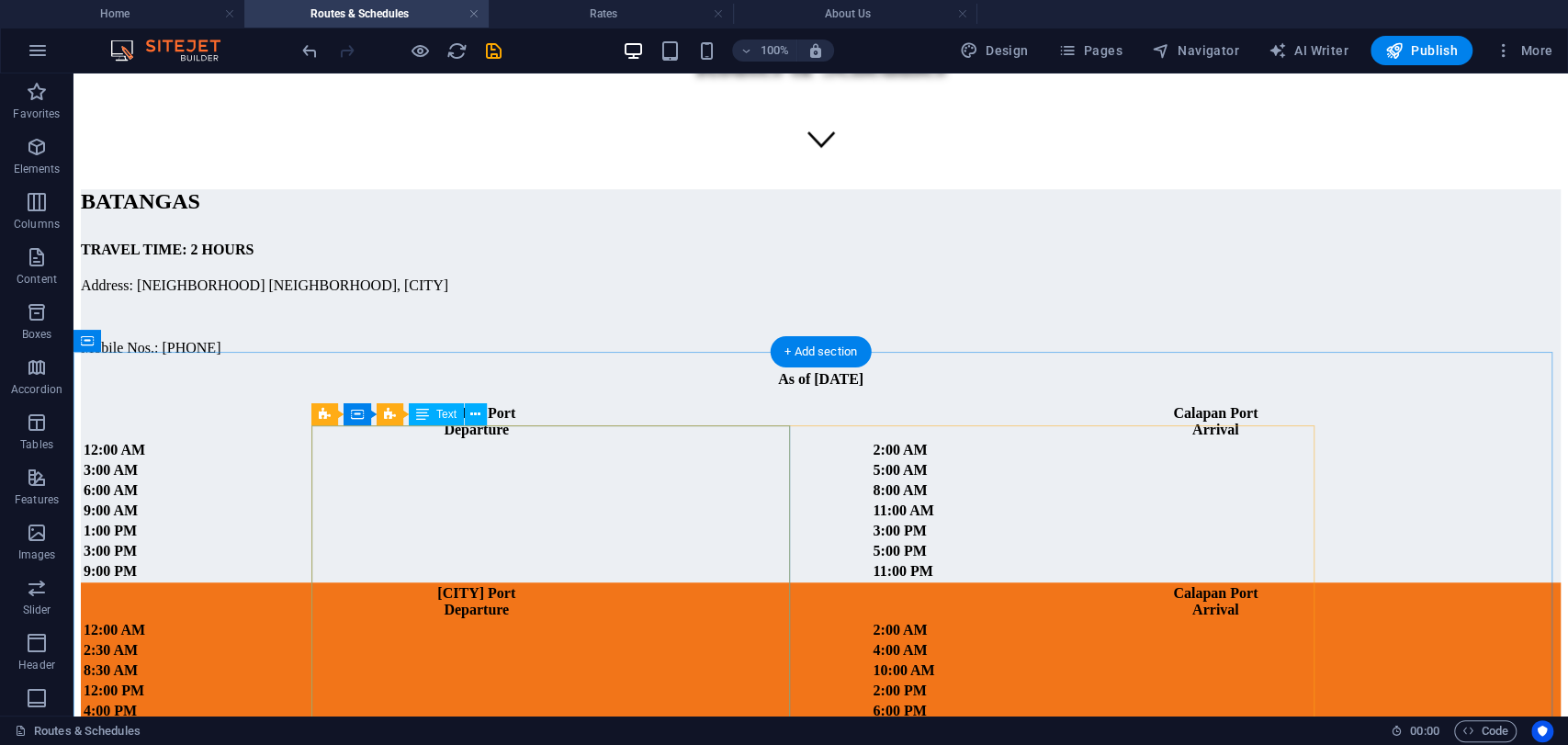click on "Batangas Port Departure Calapan Port Arrival 12:00 AM 2:00 AM 2:30 AM 4:00 AM 8:30 AM 10:00 AM 12:00 PM 2:00 PM 4:00 PM 6:00 PM 4:00 PM 6:00 PM 9:00 PM 10:30 PM" at bounding box center [820, 672] 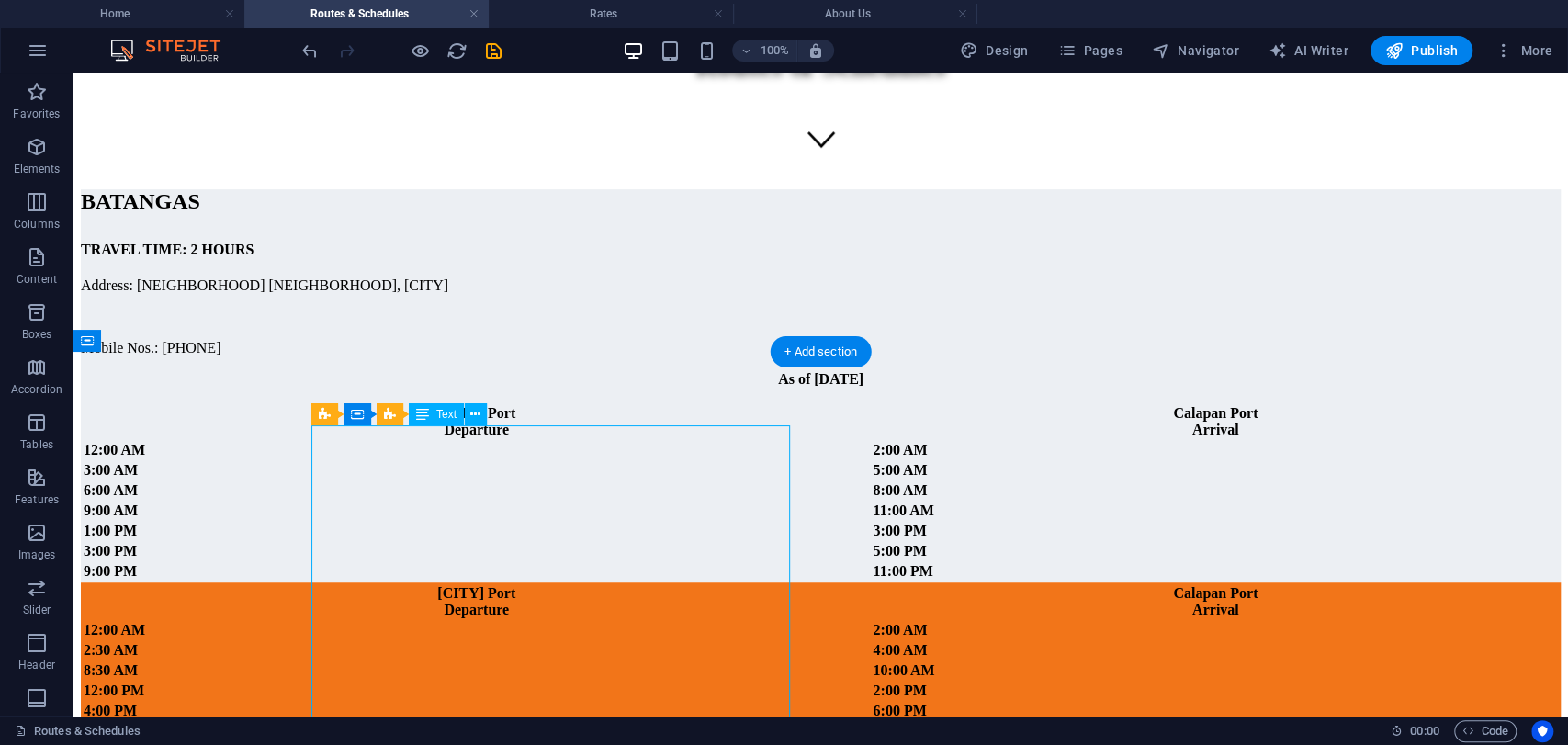 click on "Batangas Port Departure Calapan Port Arrival 12:00 AM 2:00 AM 2:30 AM 4:00 AM 8:30 AM 10:00 AM 12:00 PM 2:00 PM 4:00 PM 6:00 PM 4:00 PM 6:00 PM 9:00 PM 10:30 PM" at bounding box center (820, 672) 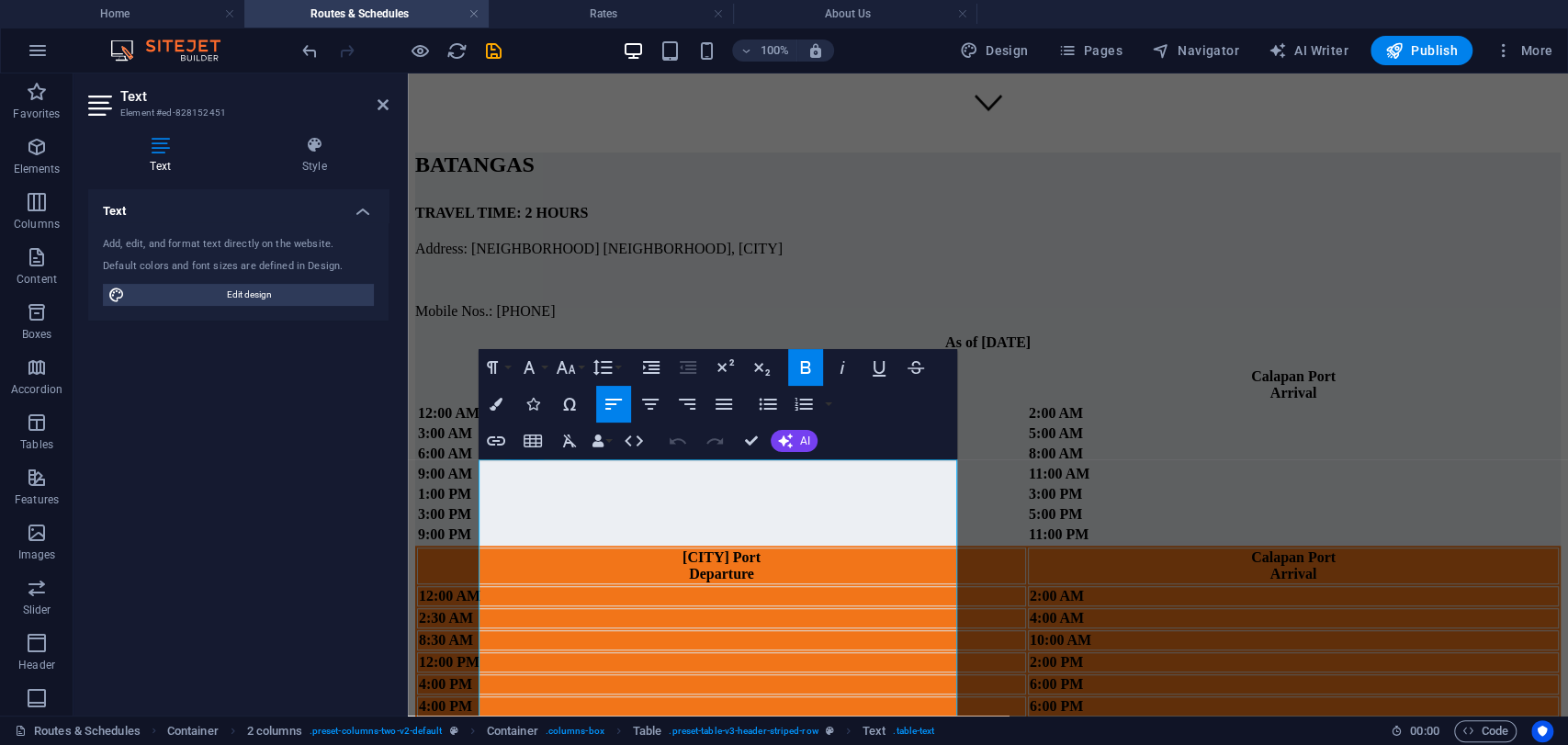 scroll, scrollTop: 642, scrollLeft: 0, axis: vertical 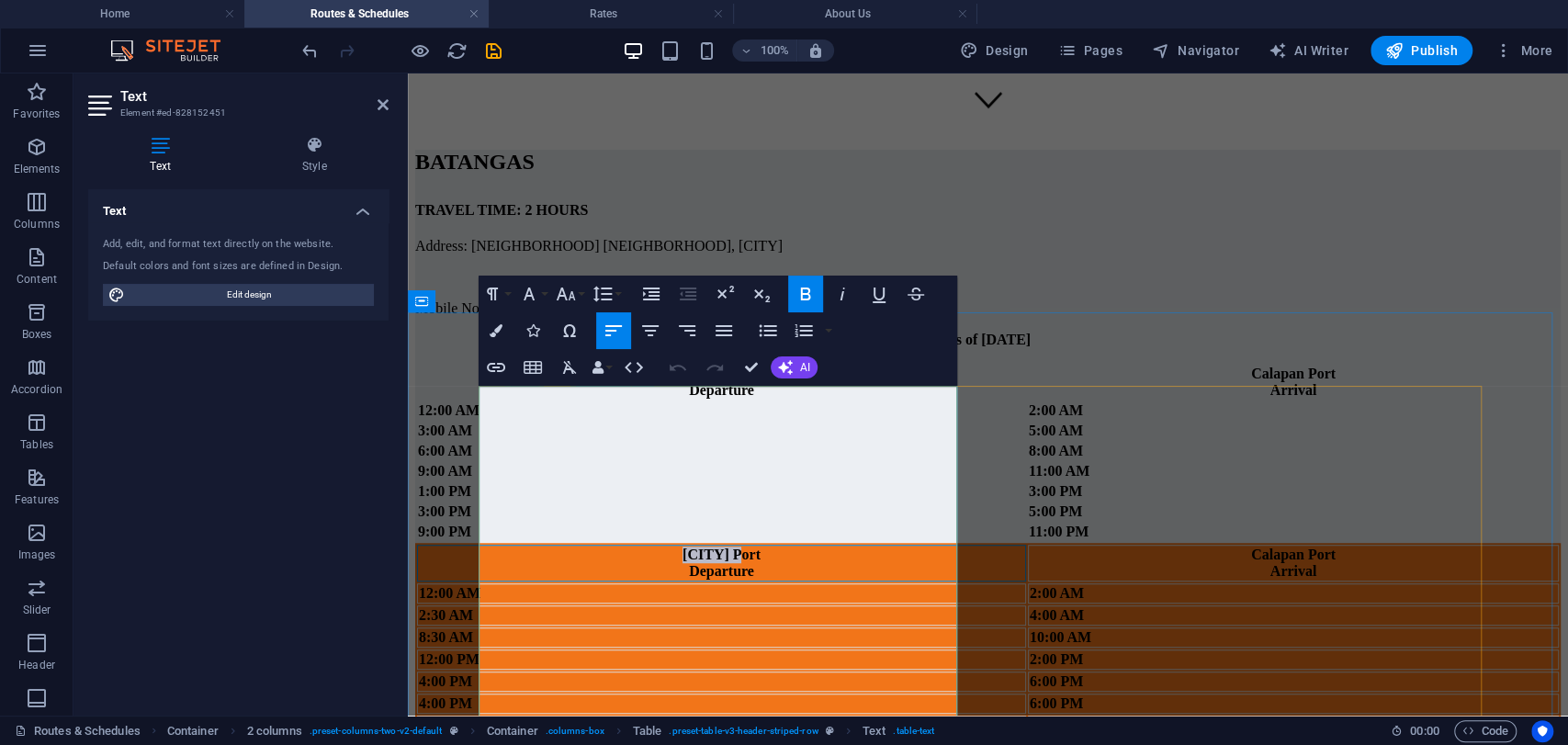 drag, startPoint x: 578, startPoint y: 416, endPoint x: 500, endPoint y: 421, distance: 78.160092 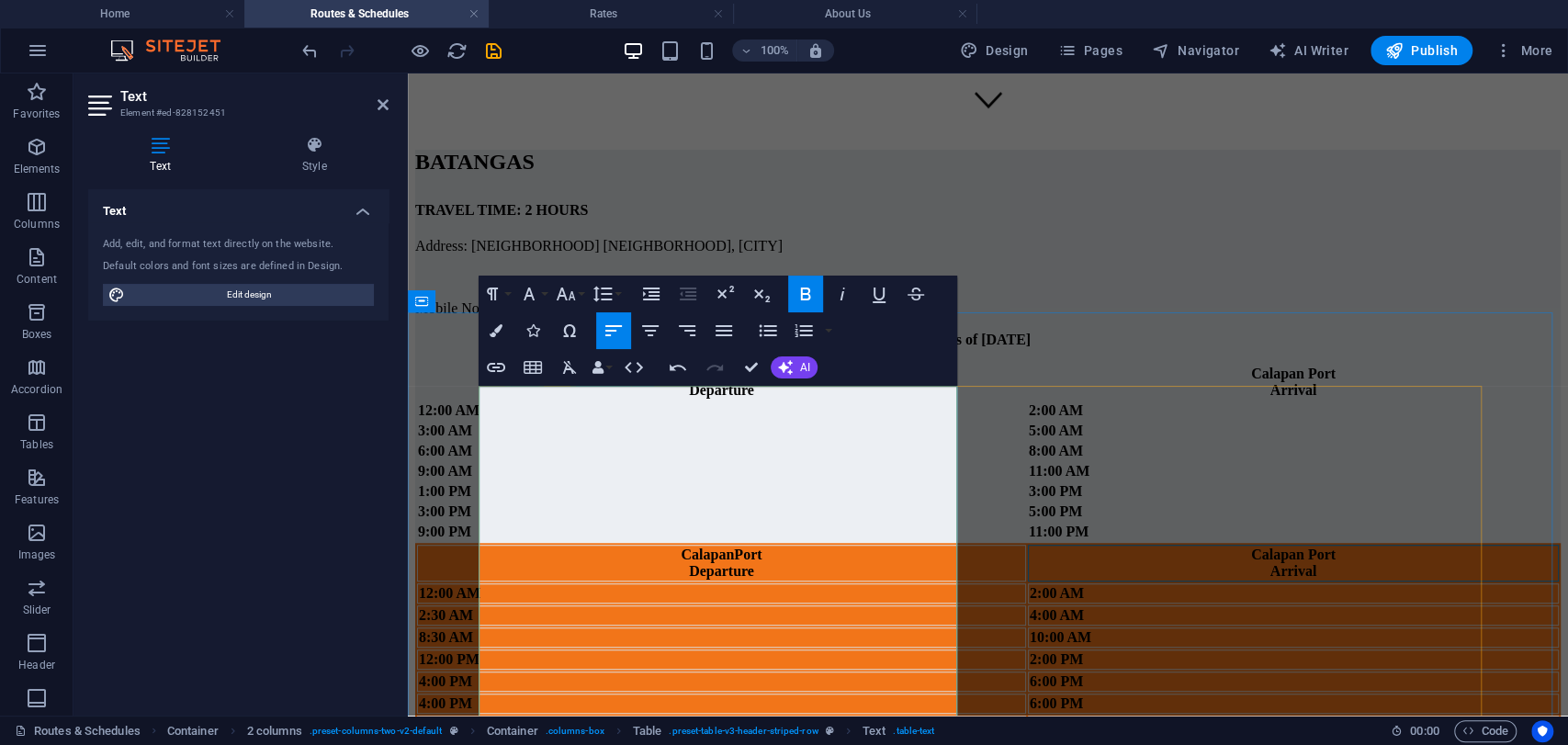 click on "Calapan Port" at bounding box center (1293, 554) 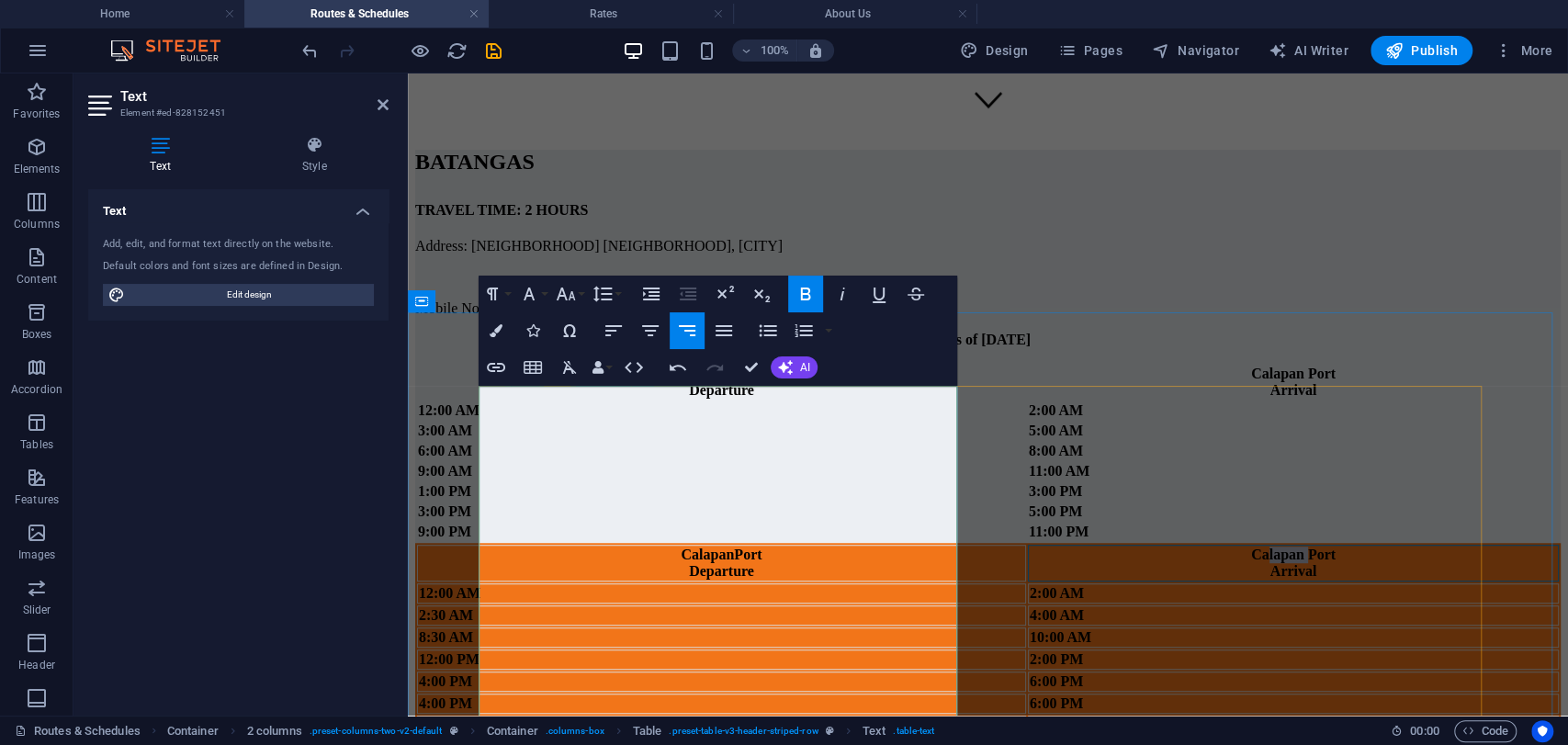 drag, startPoint x: 897, startPoint y: 415, endPoint x: 842, endPoint y: 419, distance: 55.145263 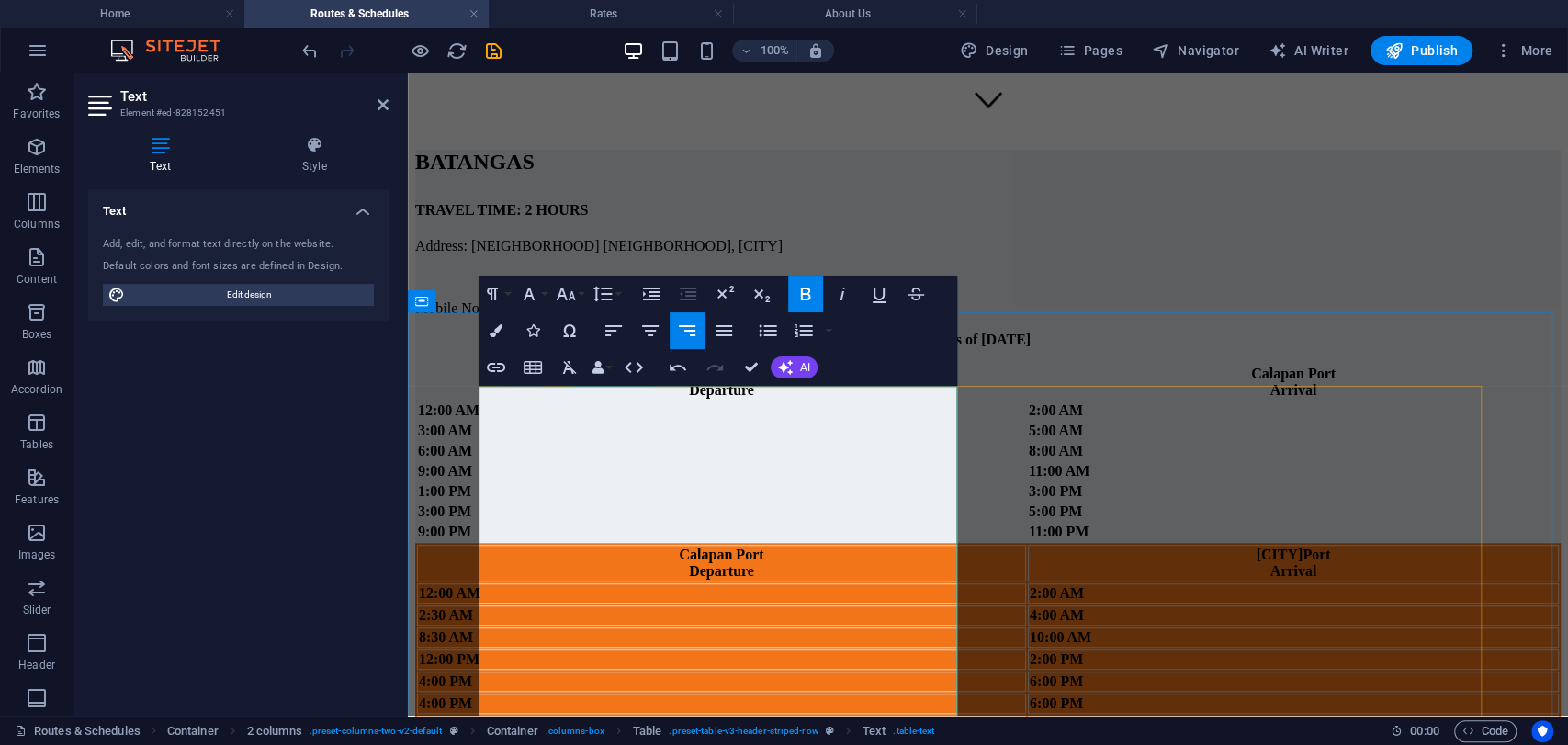 click on "2:30 AM" at bounding box center [721, 615] 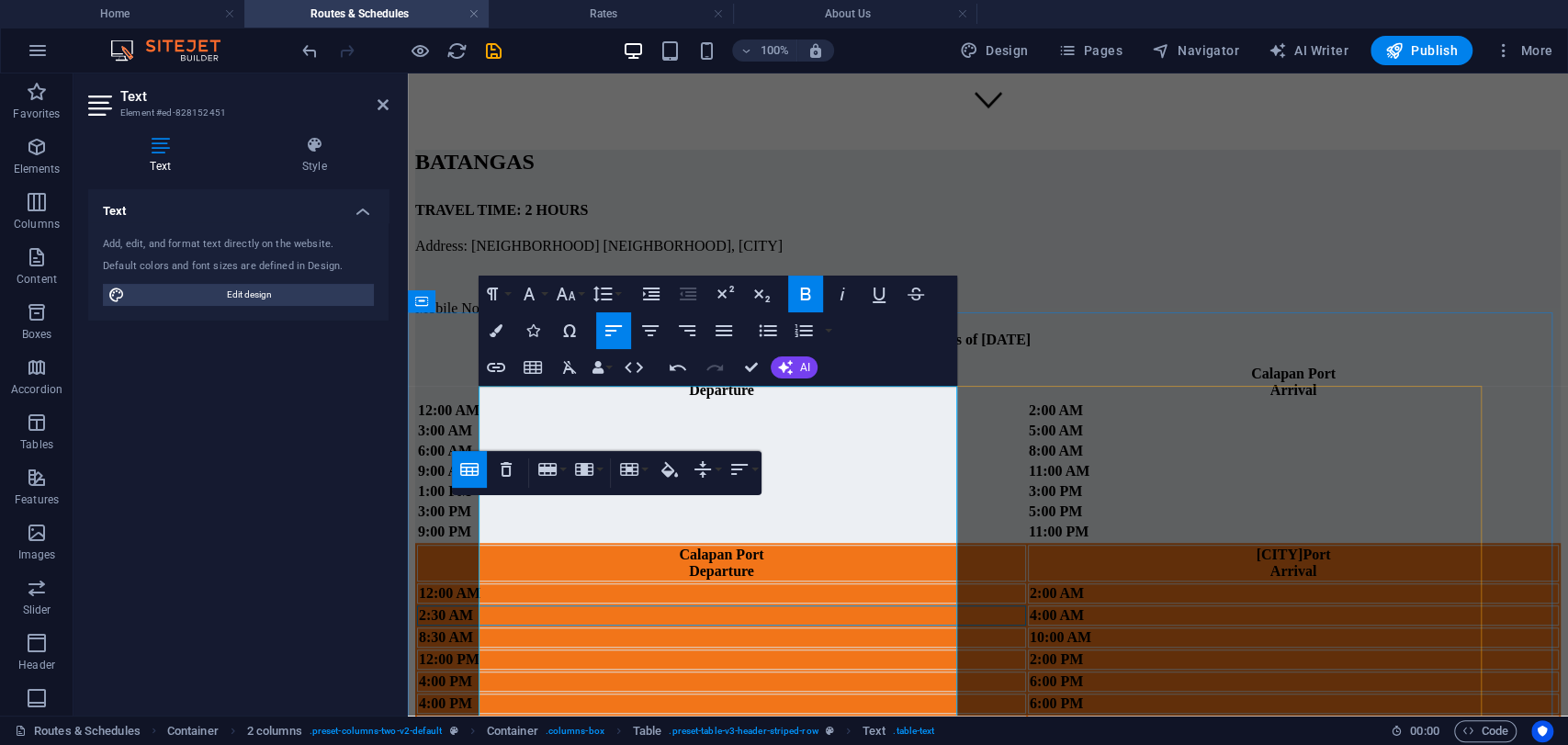 click on "[LOCATION] Port Departure [LOCATION] Port Arrival [TIME] [TIME] [TIME] [TIME] [TIME] [TIME] [TIME] [TIME] [LOCATION] TRAVEL TIME: [DURATION] Address: [LOCATION] Pier, [NEIGHBORHOOD], [CITY] Mobile Nos.: [PHONE]" at bounding box center [987, 733] 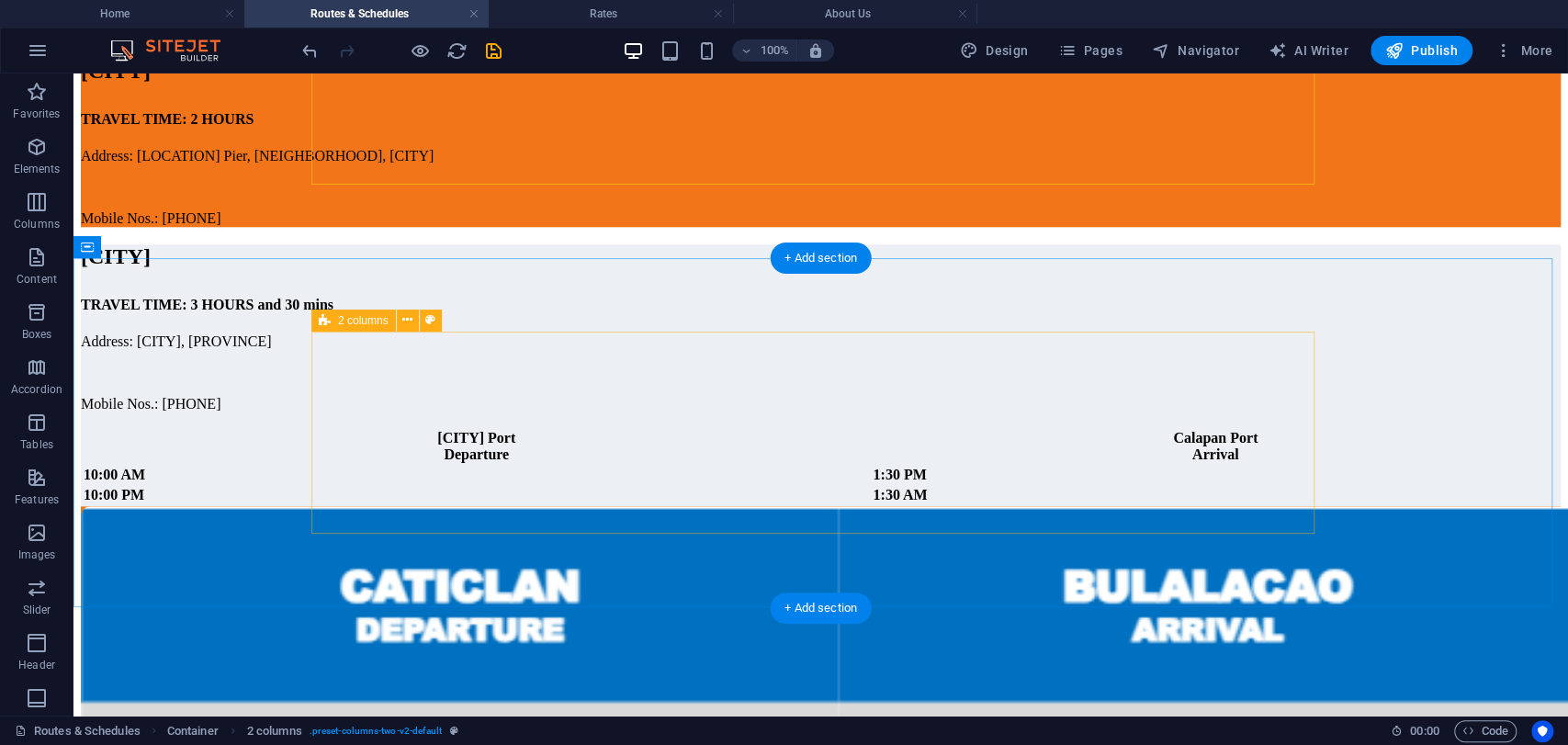 scroll, scrollTop: 1357, scrollLeft: 0, axis: vertical 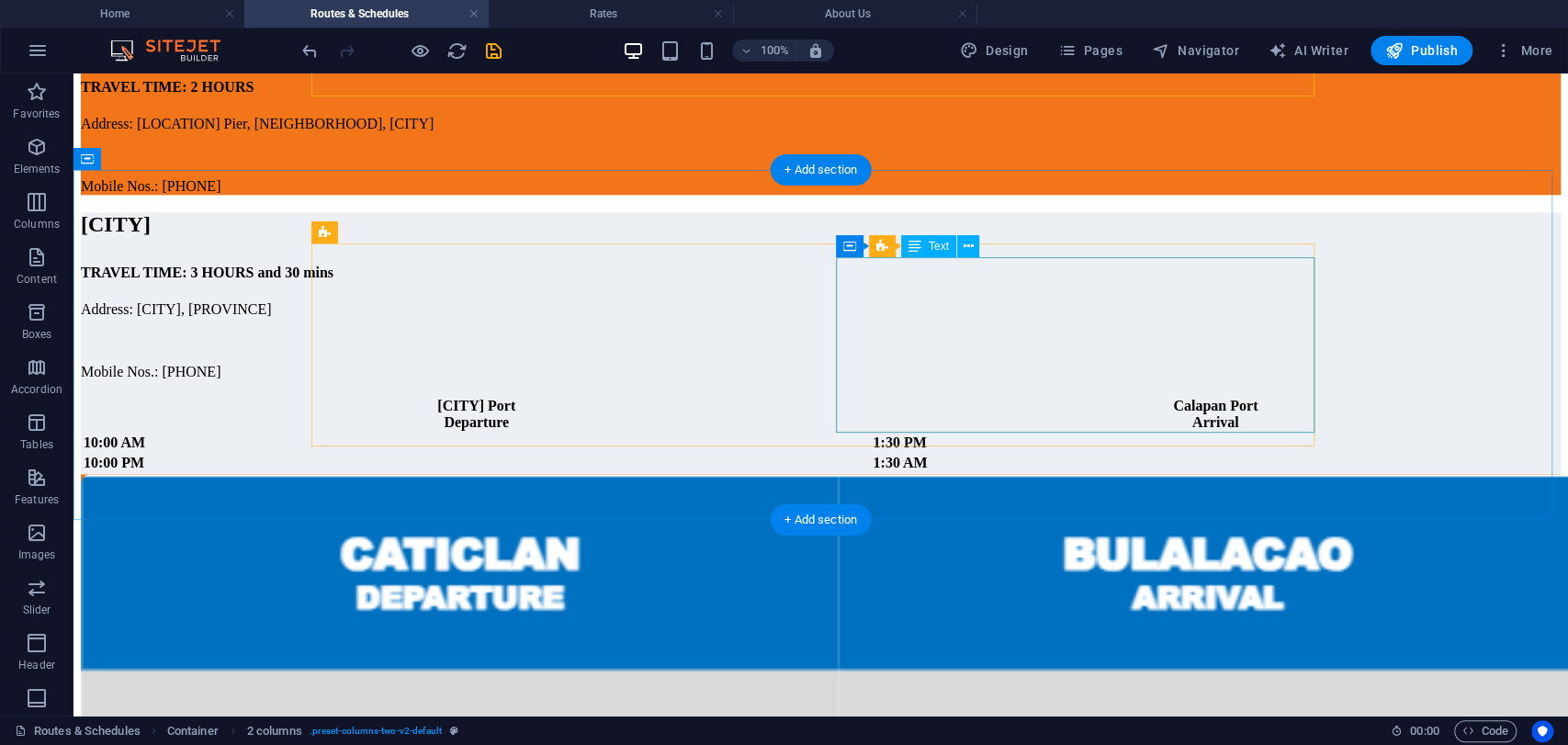 click on "[CITY] Port Departure [CITY] Port Arrival 10:00 AM 1:30 PM 10:00 PM 1:30 AM" at bounding box center (820, 435) 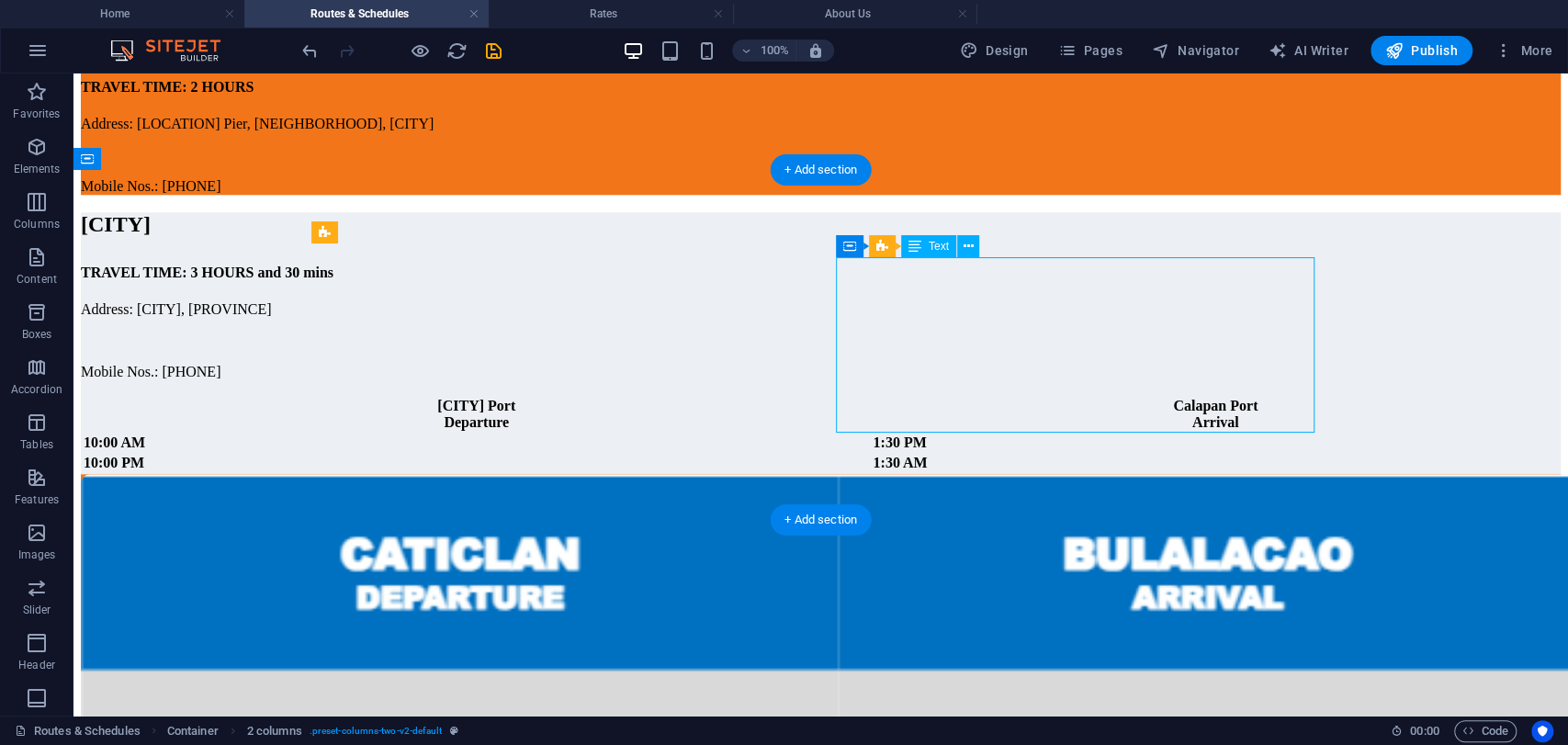 click on "[CITY] Port Departure [CITY] Port Arrival 10:00 AM 1:30 PM 10:00 PM 1:30 AM" at bounding box center (820, 435) 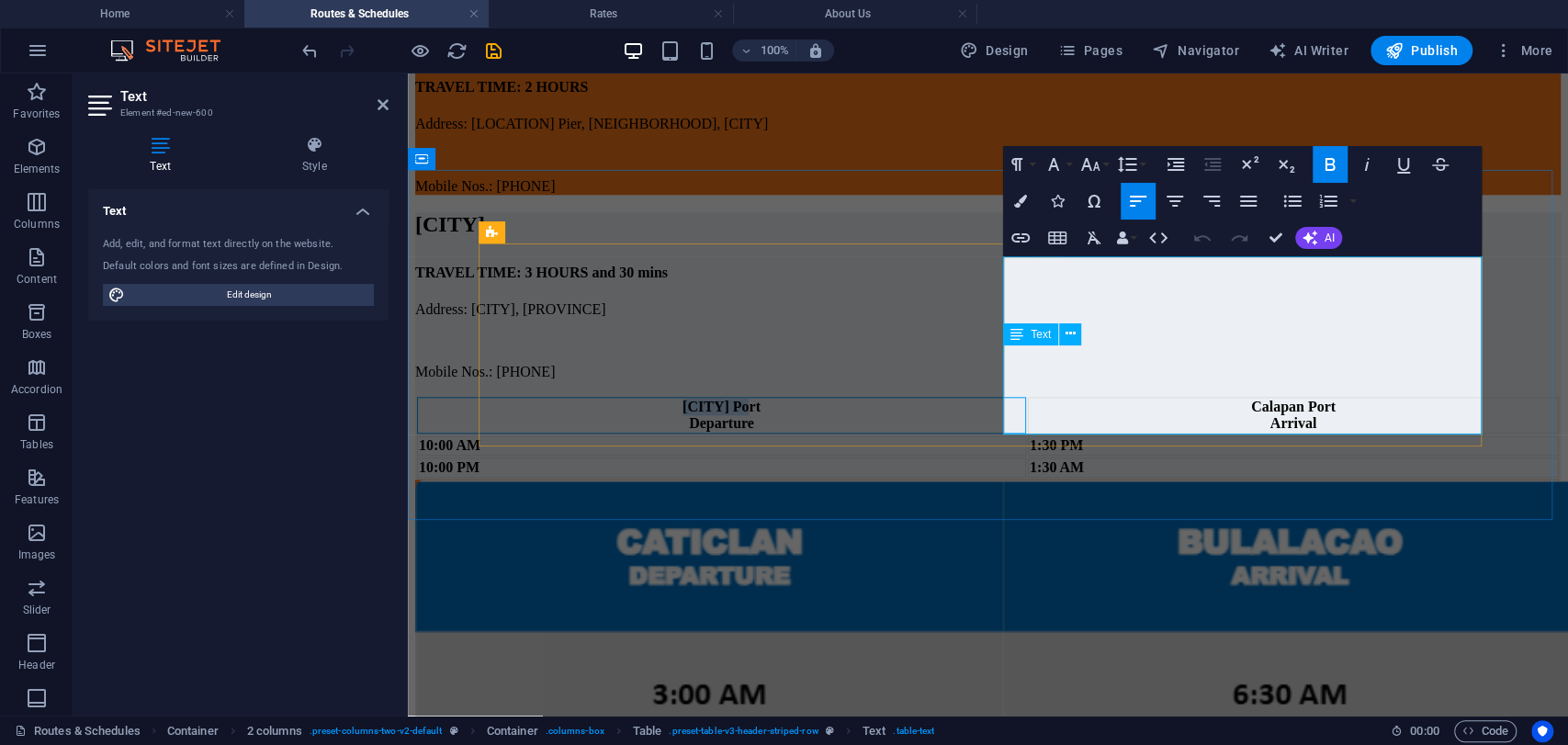 drag, startPoint x: 1114, startPoint y: 288, endPoint x: 1010, endPoint y: 288, distance: 104 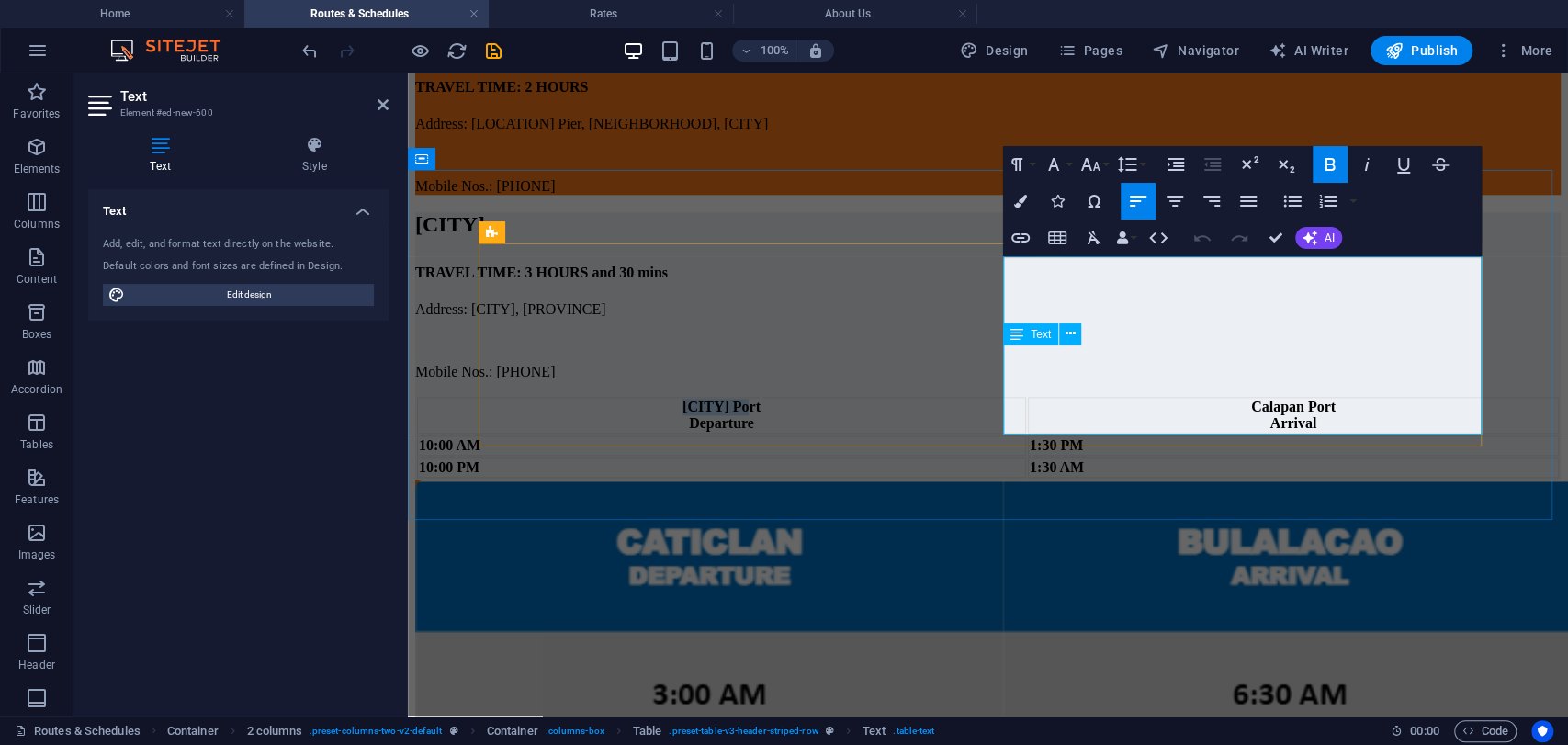 click on "[CITY] Port" at bounding box center [721, 406] 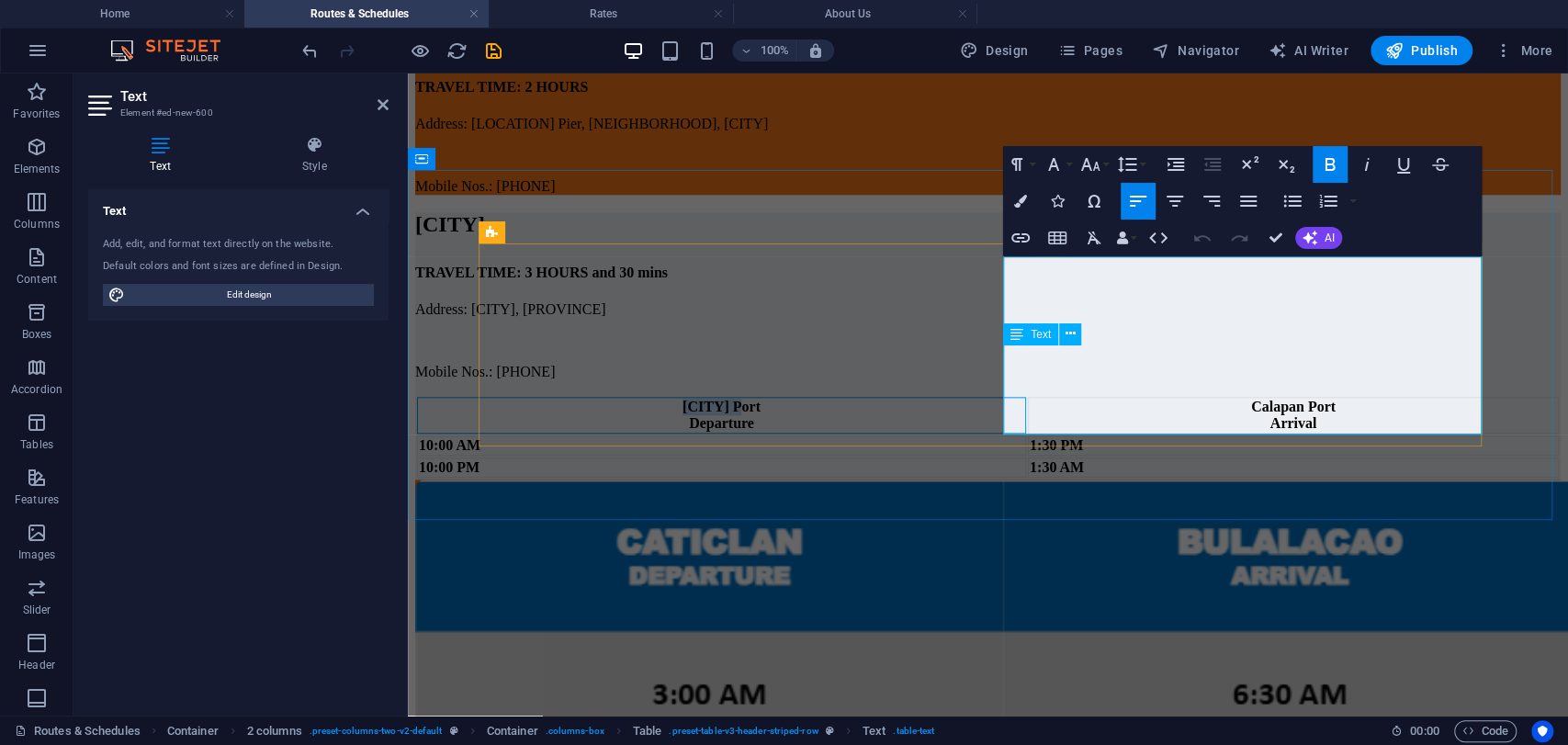 drag, startPoint x: 1103, startPoint y: 290, endPoint x: 1022, endPoint y: 292, distance: 81.02469 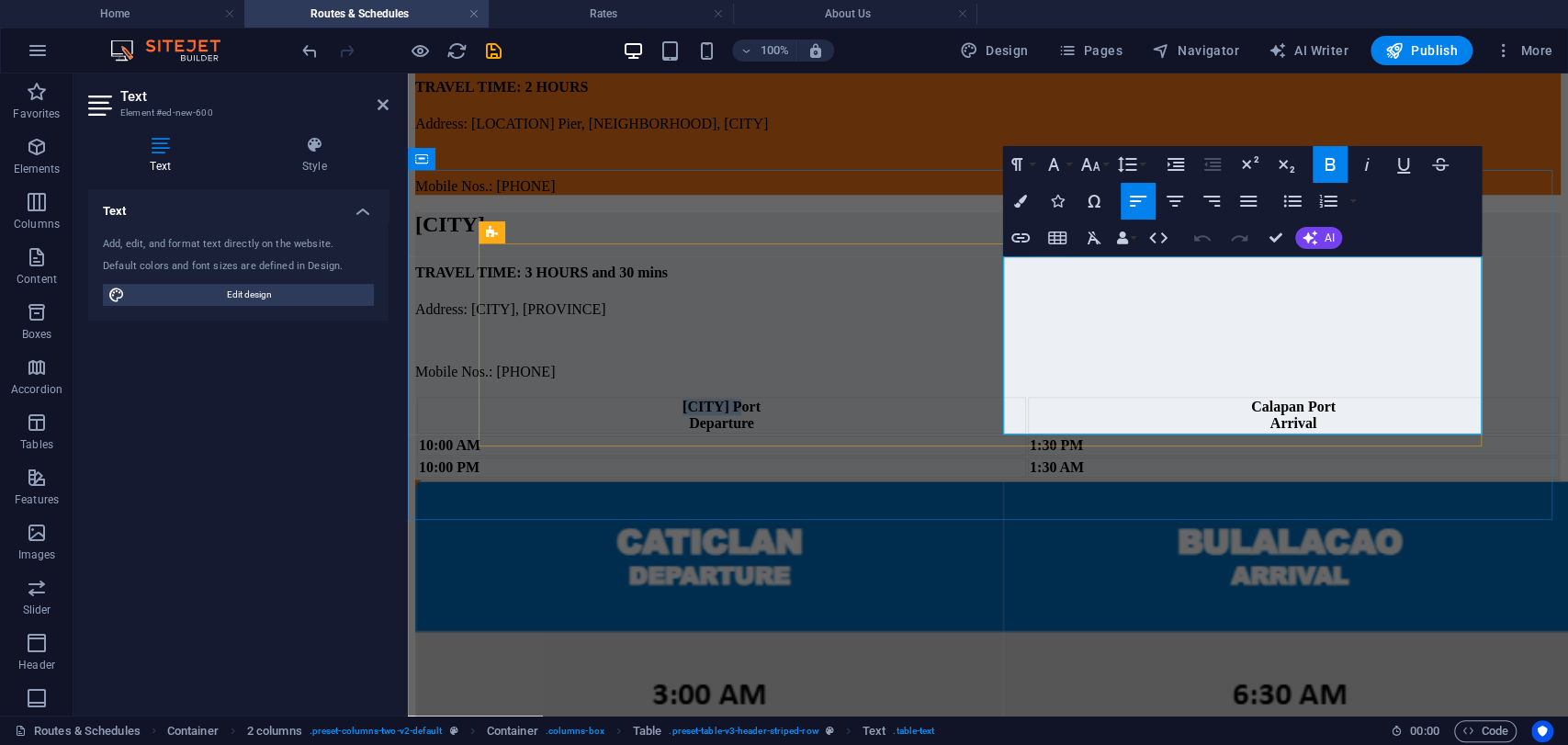 type 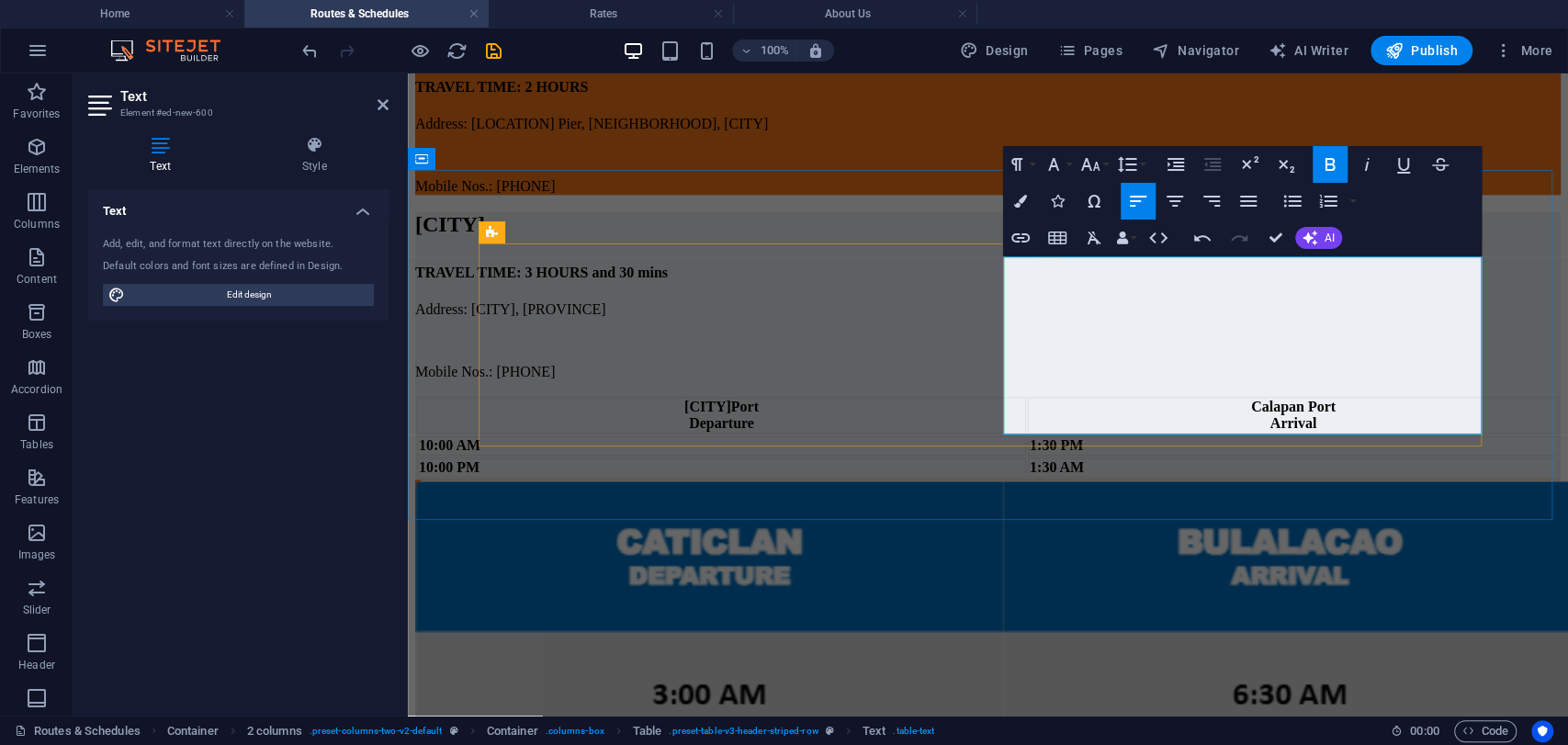 click on "Calapan Port" at bounding box center [1293, 406] 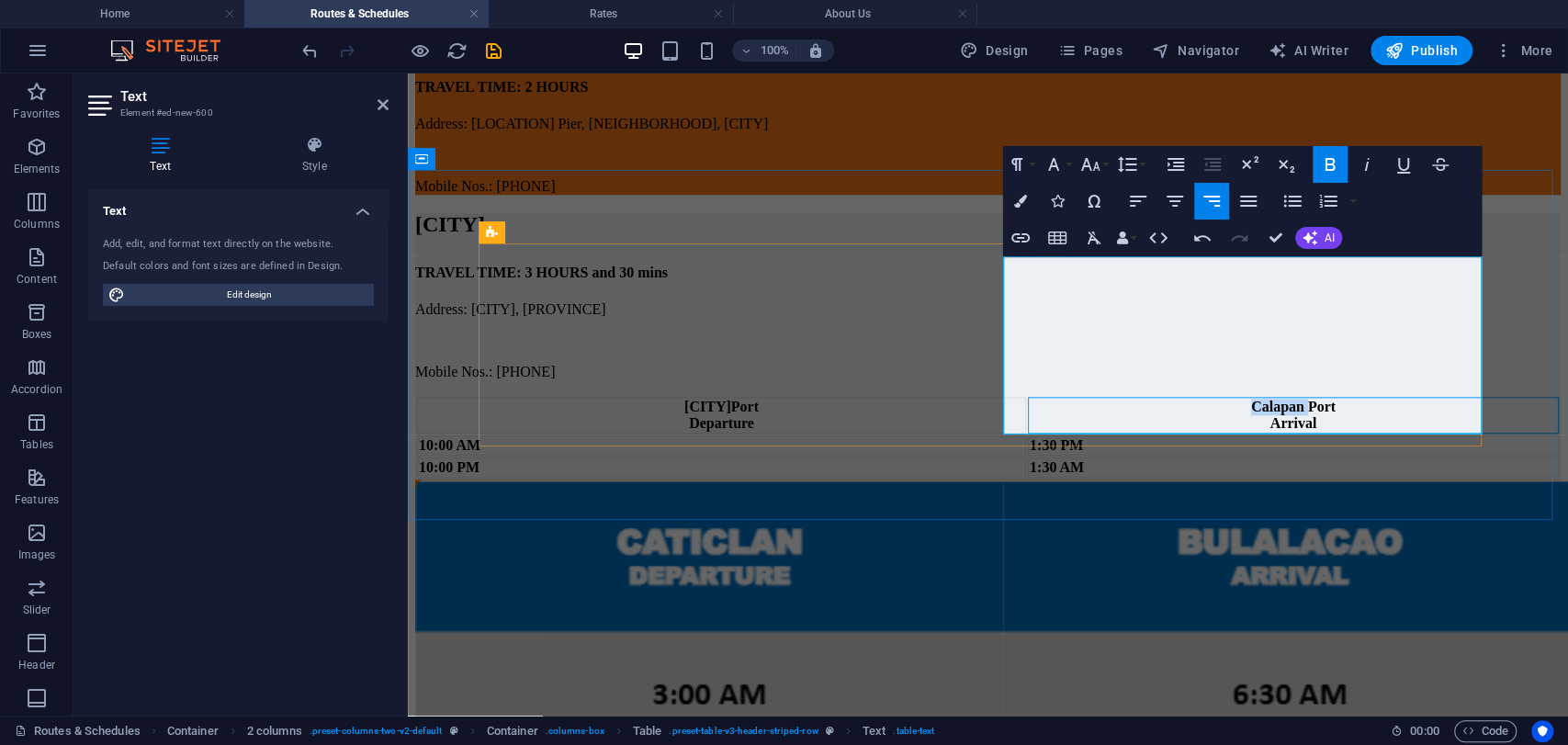 click on "Calapan Port" at bounding box center [1293, 406] 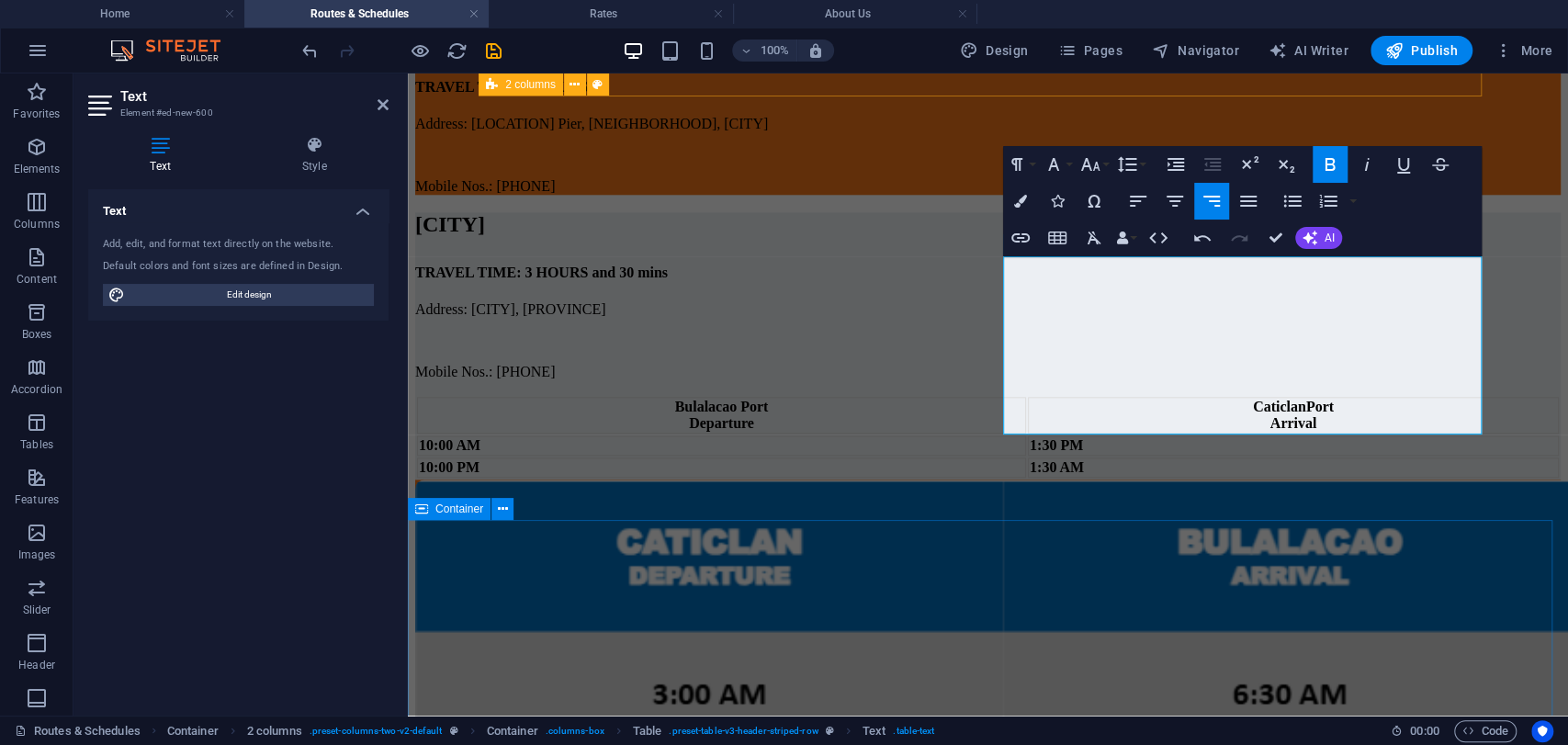 click on "CATICLAN TRAVEL TIME: 3 HOURS and 30 mins Address: [PORT], [BRGY], [CITY], [PROVINCE] Mobile Nos.: [PHONE]" at bounding box center (987, 767) 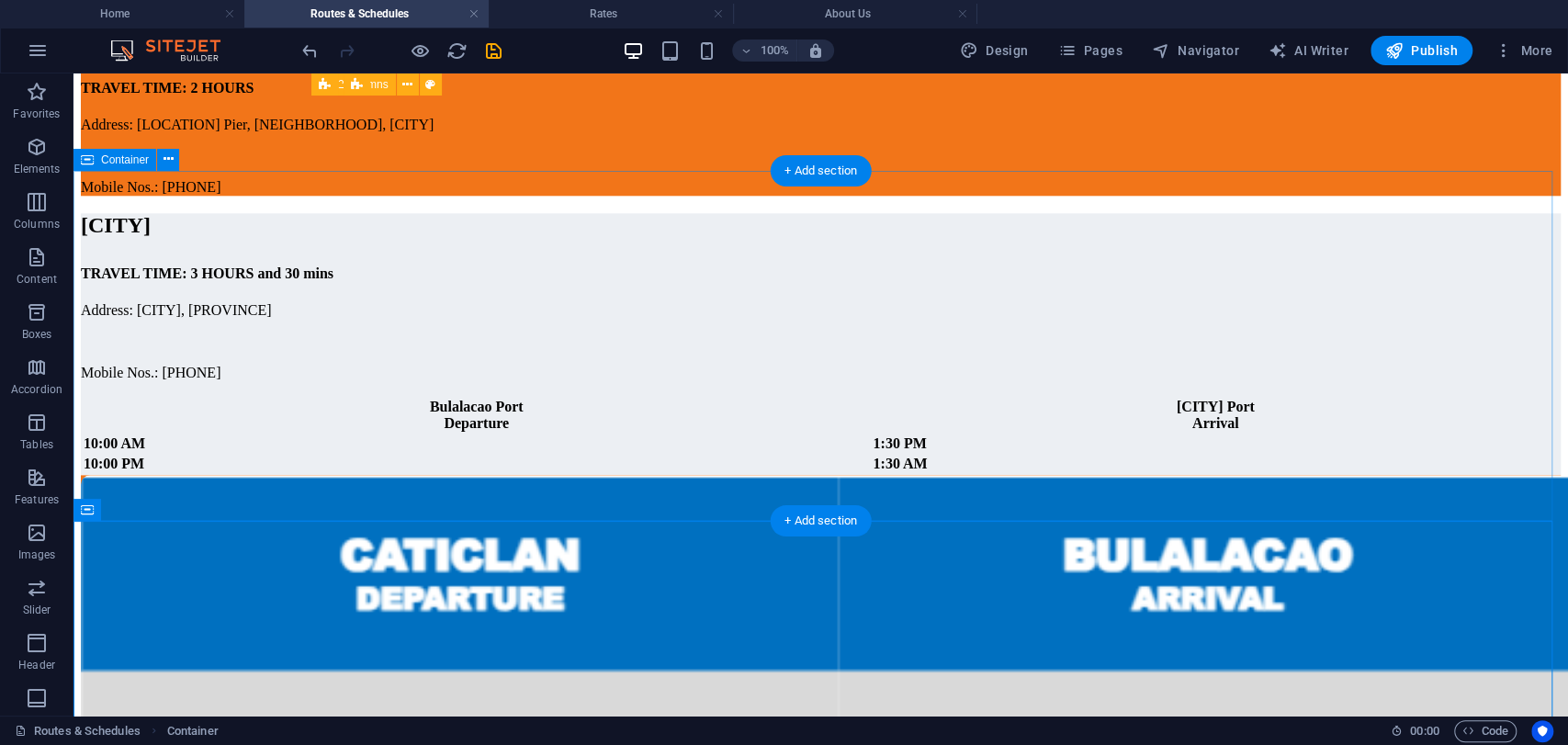 scroll, scrollTop: 1458, scrollLeft: 0, axis: vertical 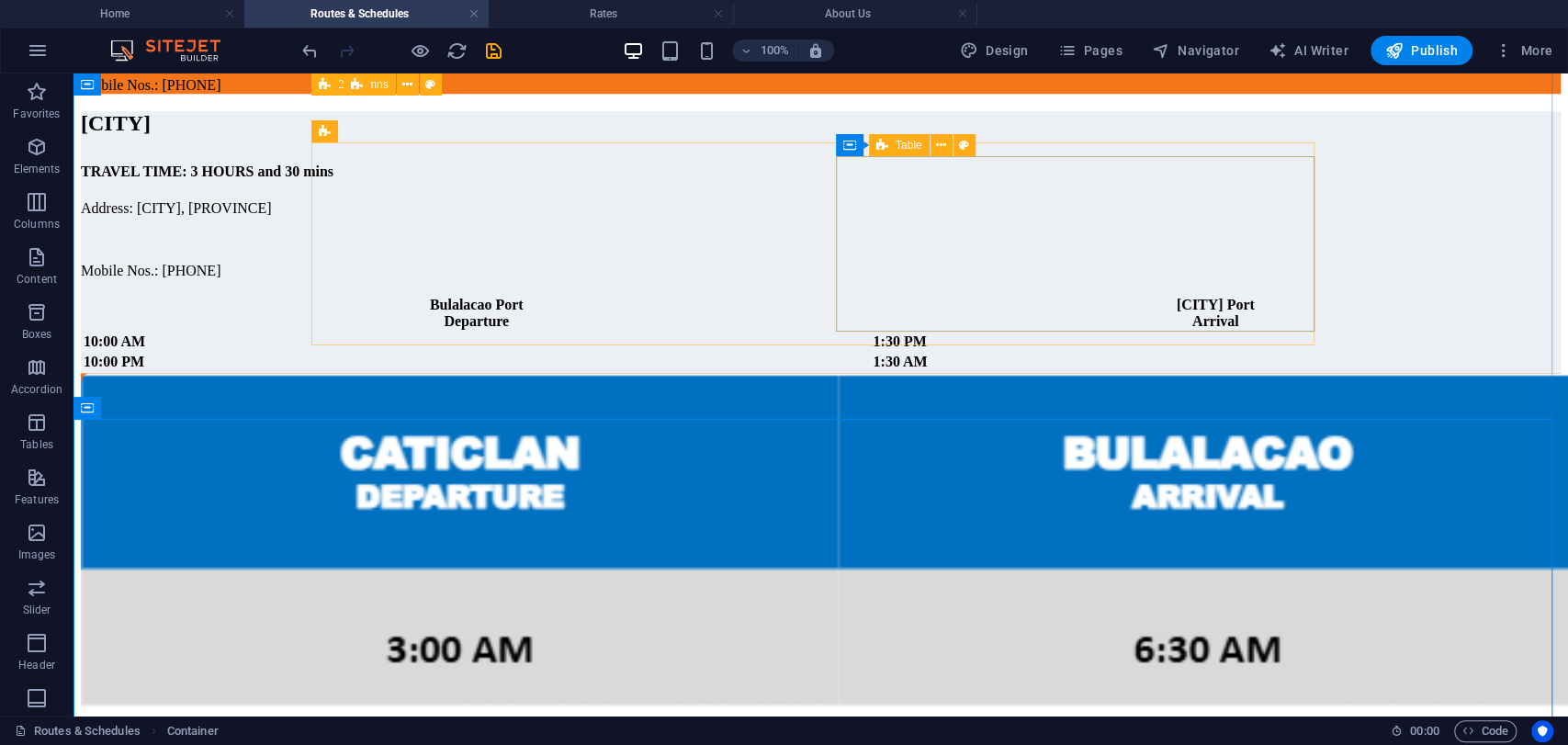 click on "Table" at bounding box center (899, 145) 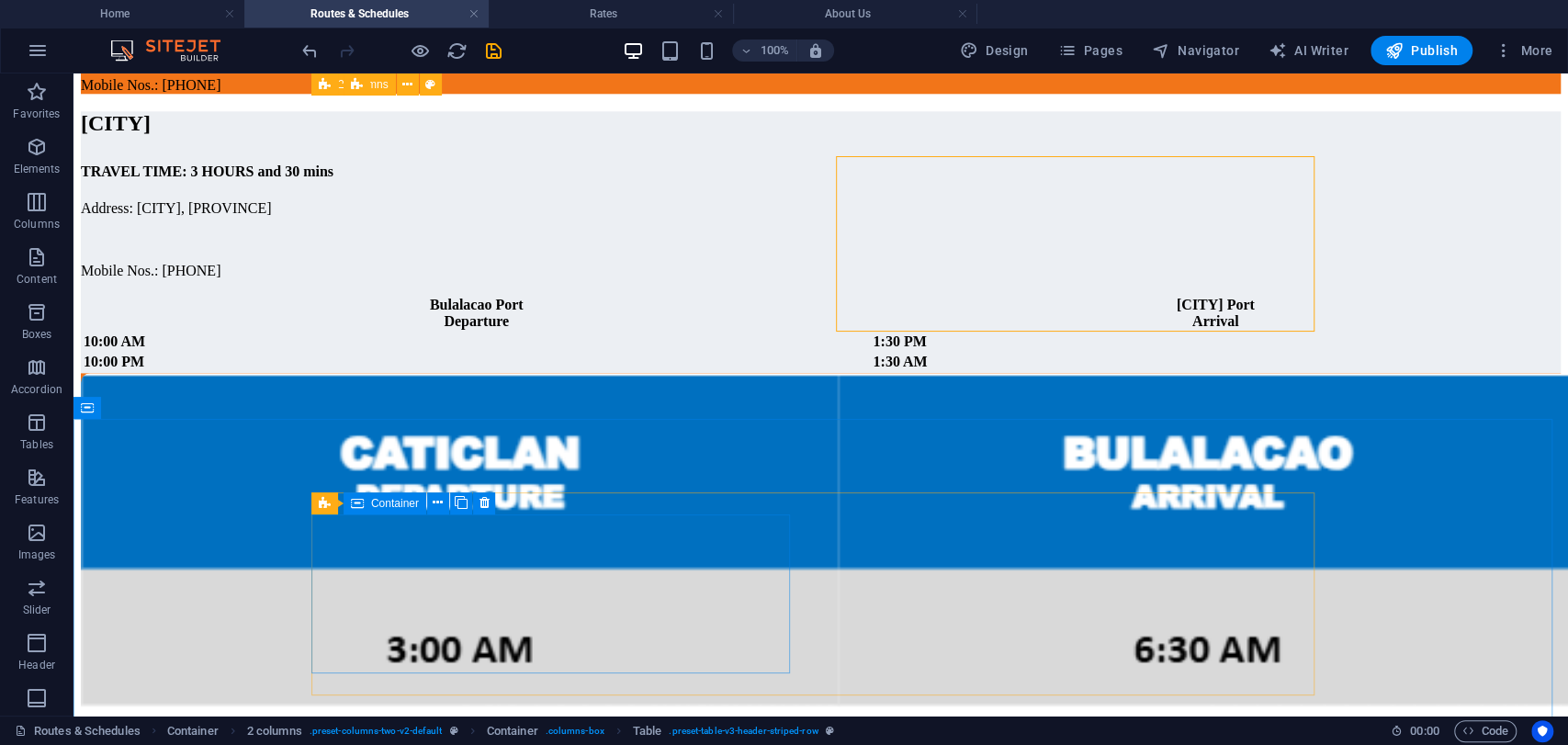 click on "Container" at bounding box center (385, 503) 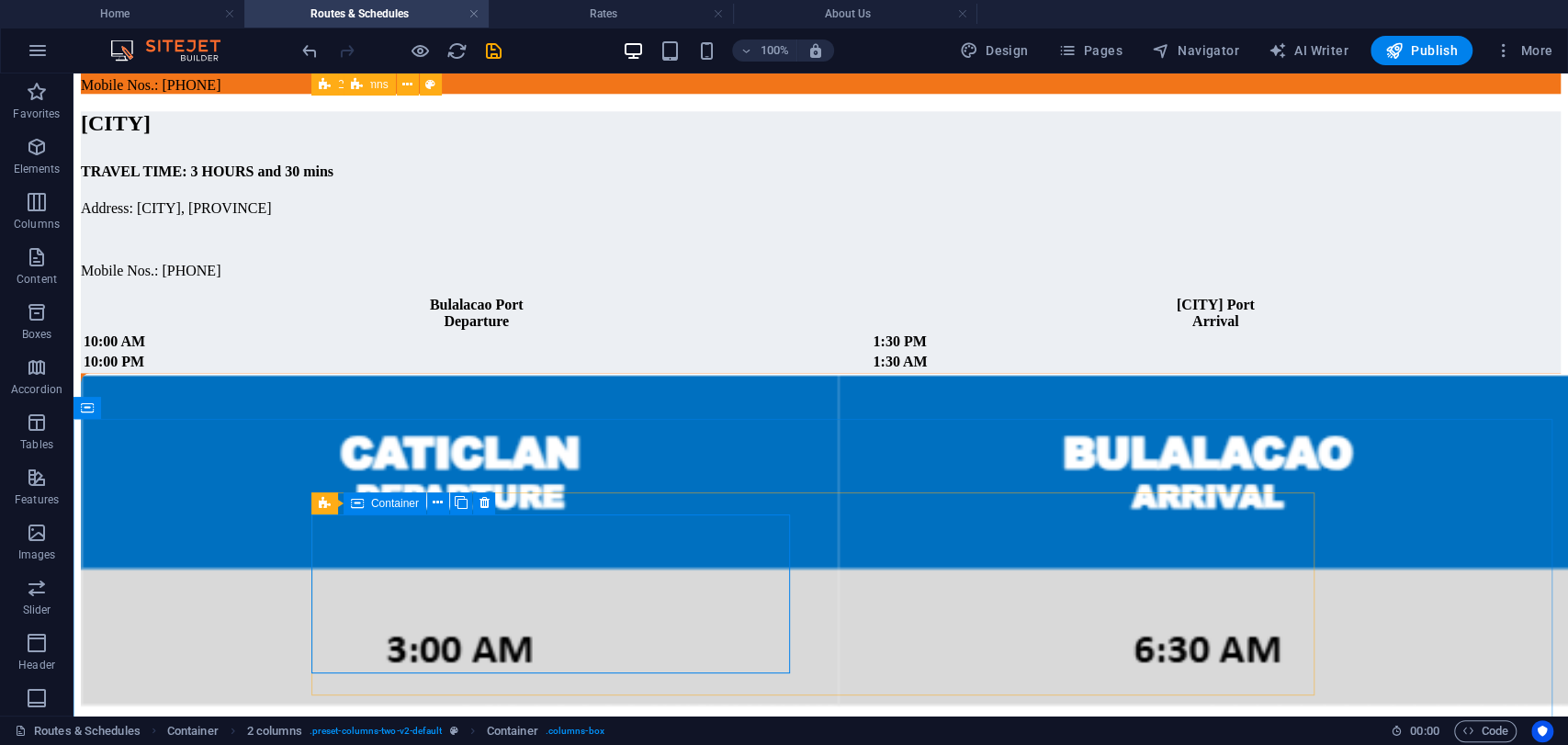 click on "Container" at bounding box center [395, 503] 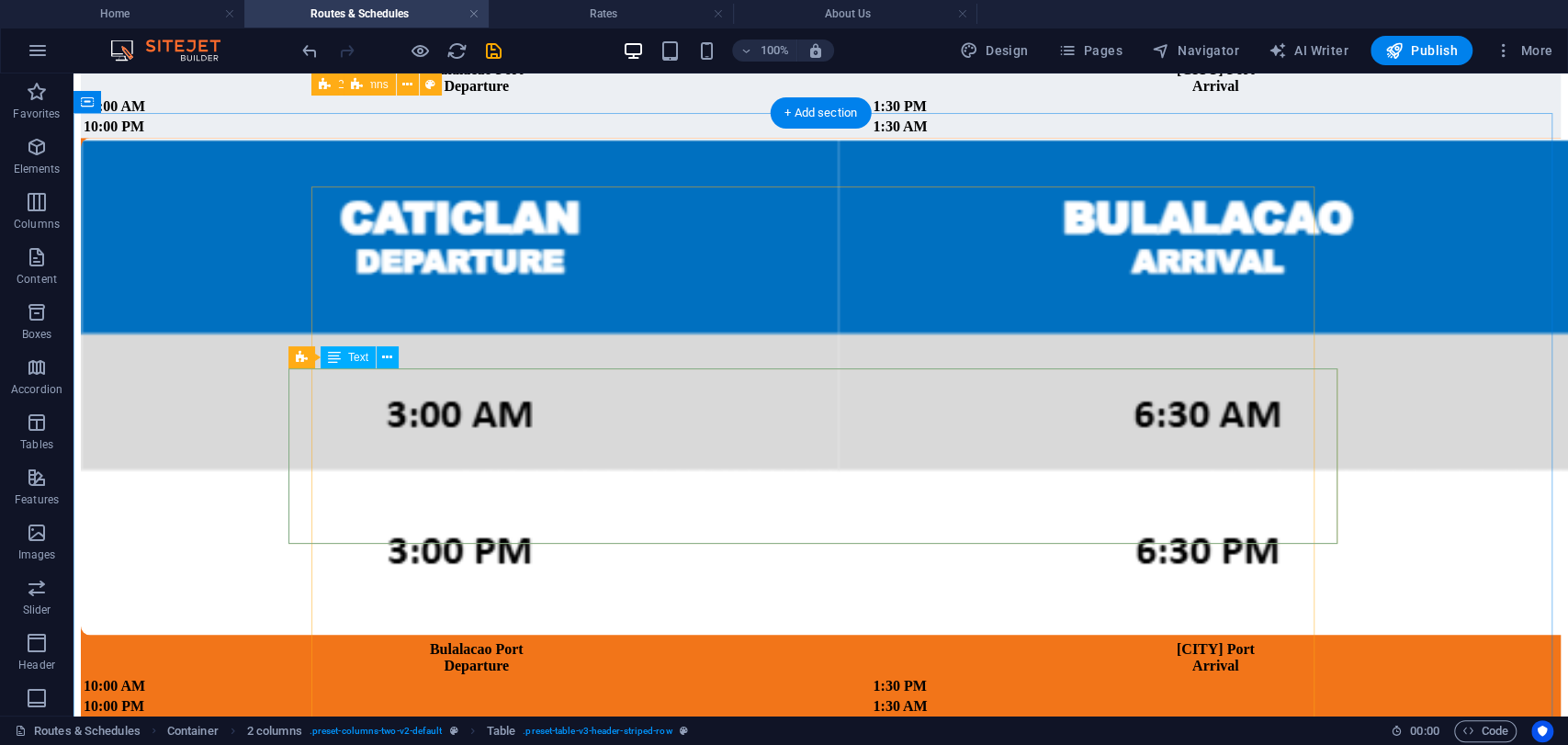 scroll, scrollTop: 1764, scrollLeft: 0, axis: vertical 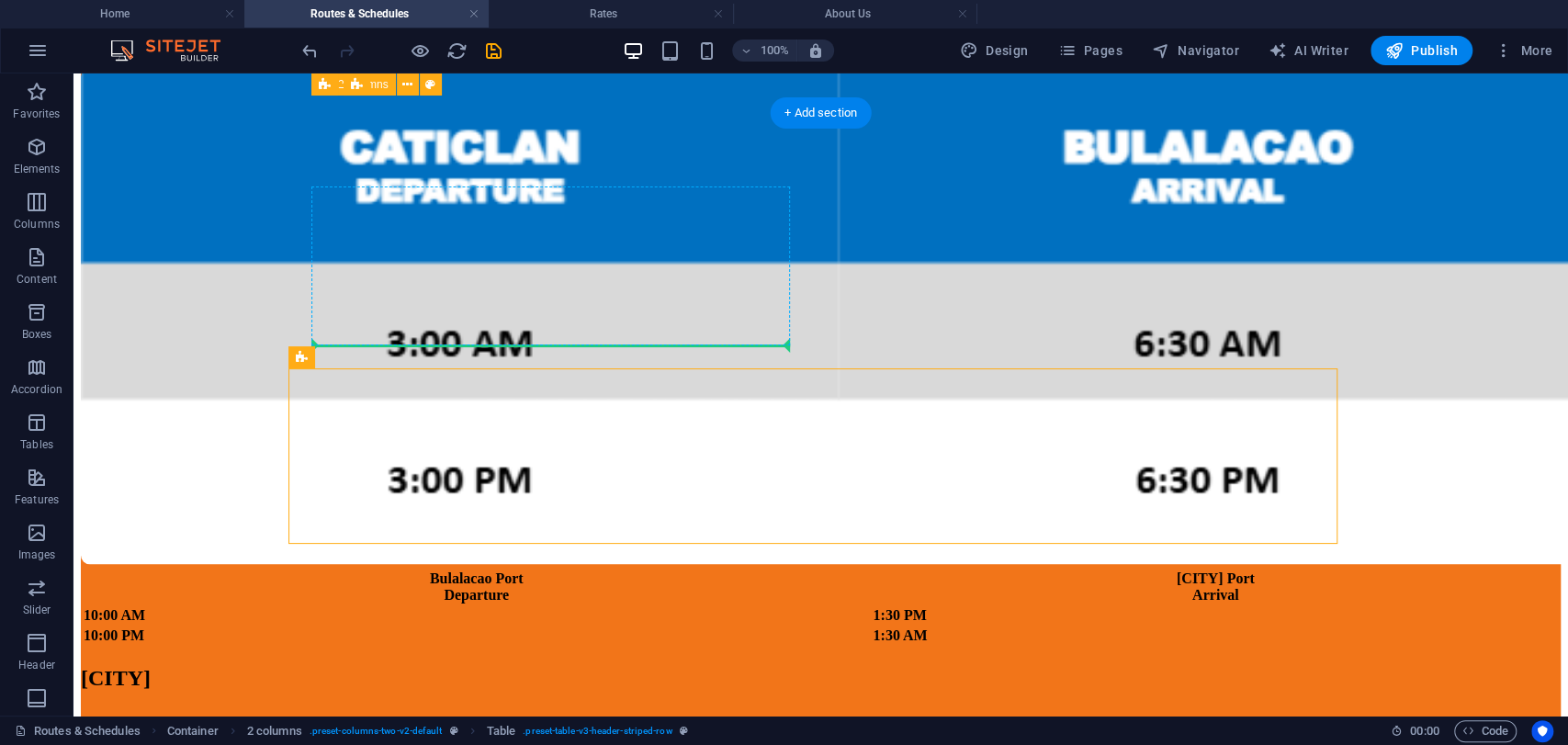 drag, startPoint x: 381, startPoint y: 433, endPoint x: 362, endPoint y: 316, distance: 118.5327 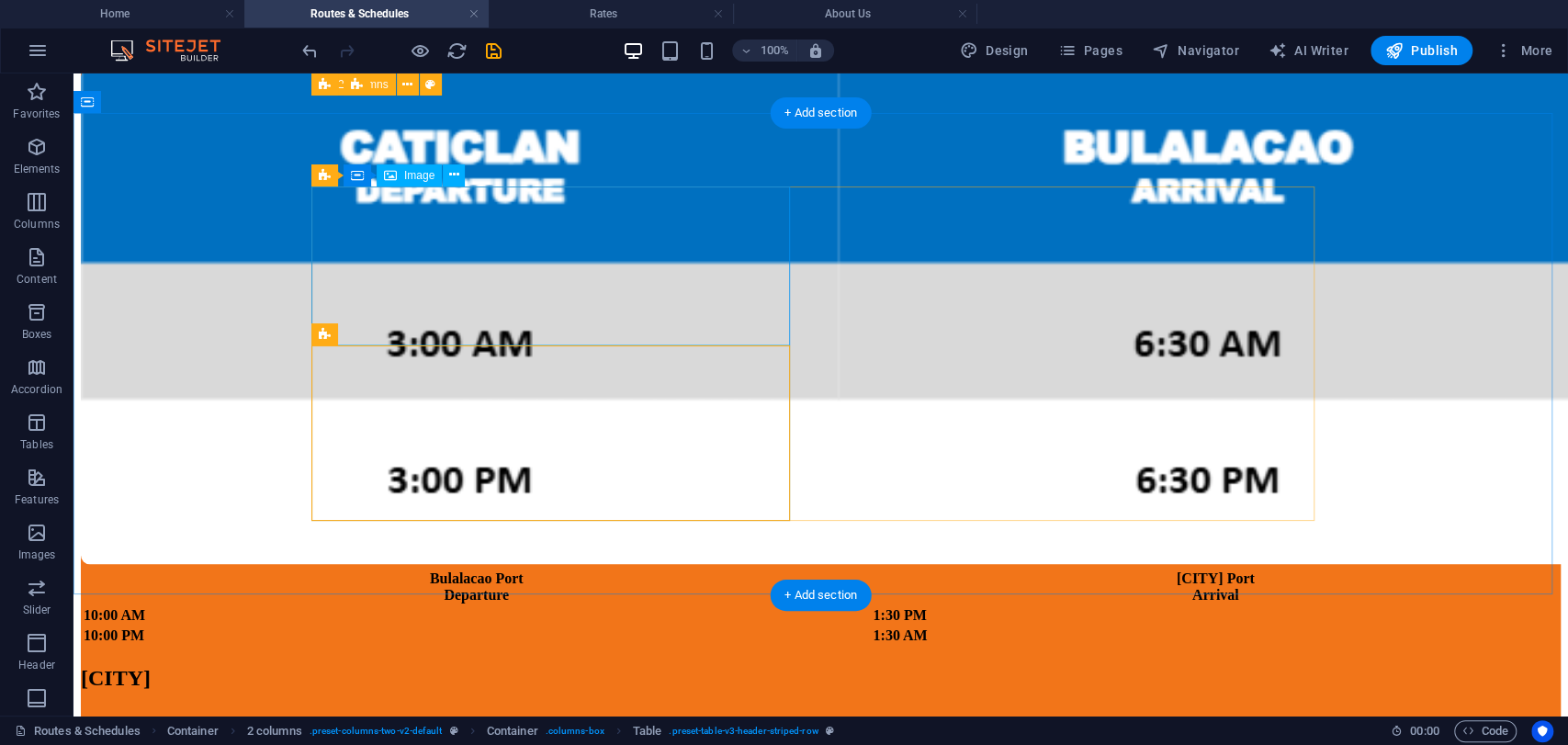 click at bounding box center [820, 318] 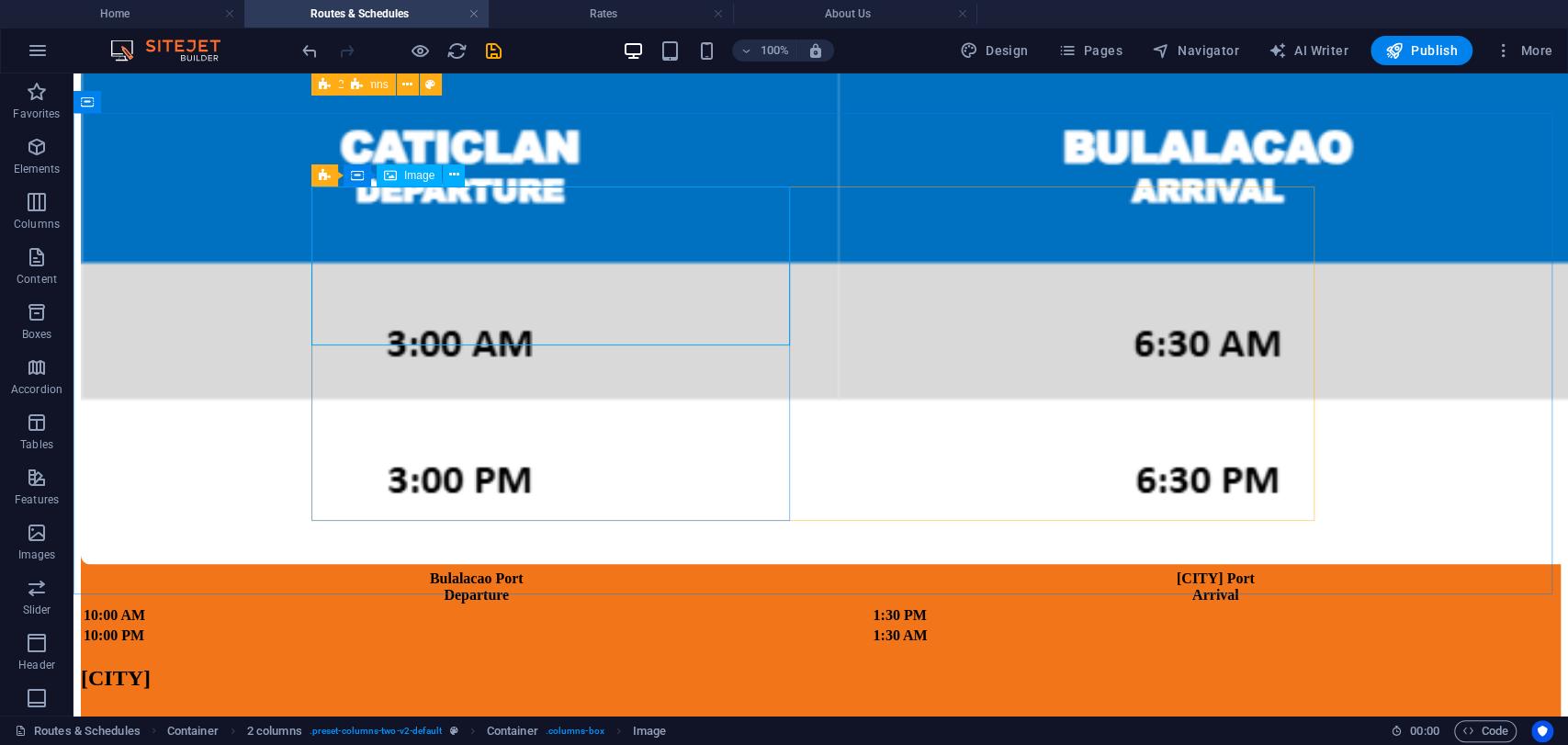 click on "Image" at bounding box center (409, 175) 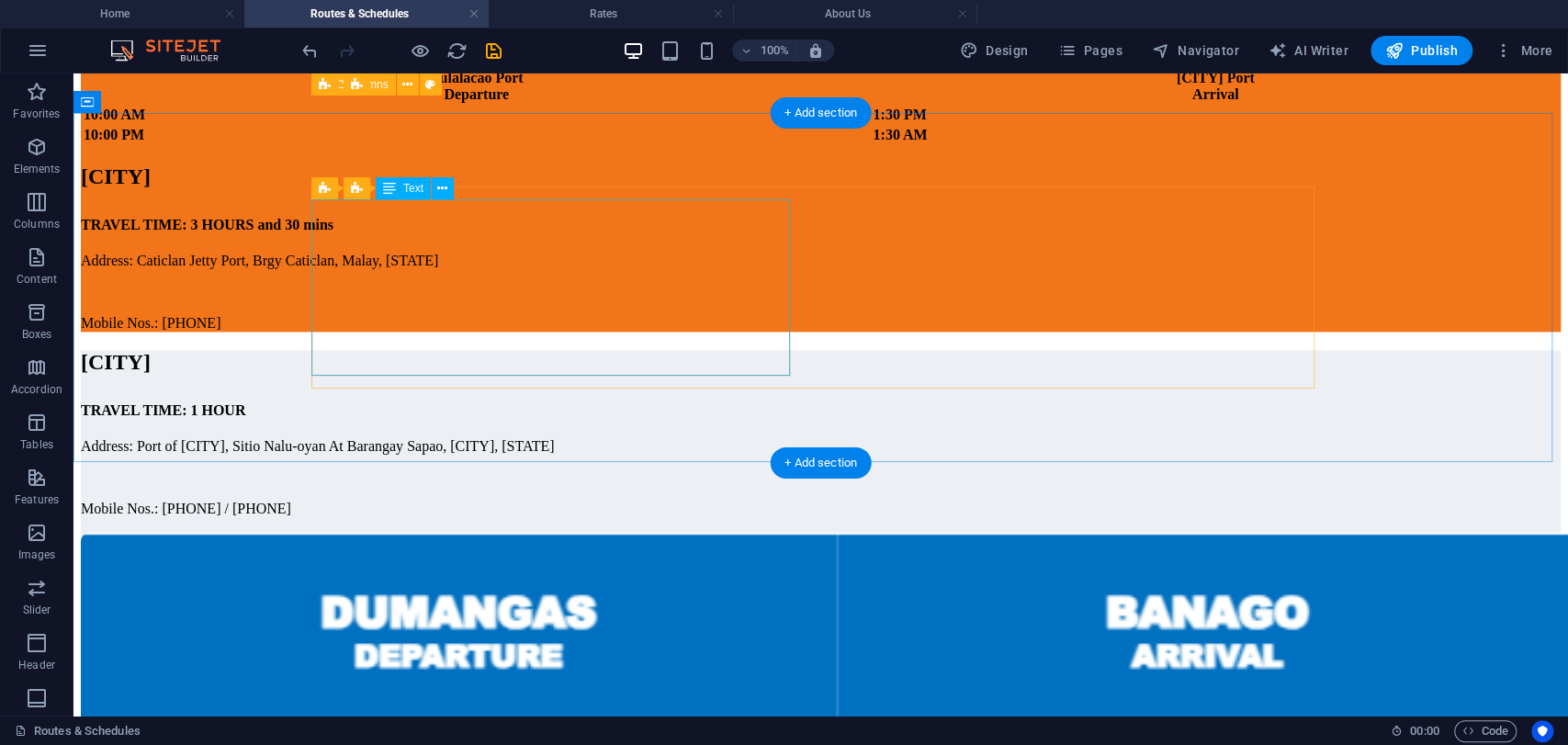 click on "[CITY] Port Departure [CITY] Port Arrival 10:00 AM 1:30 PM 10:00 PM 1:30 AM" at bounding box center [820, 107] 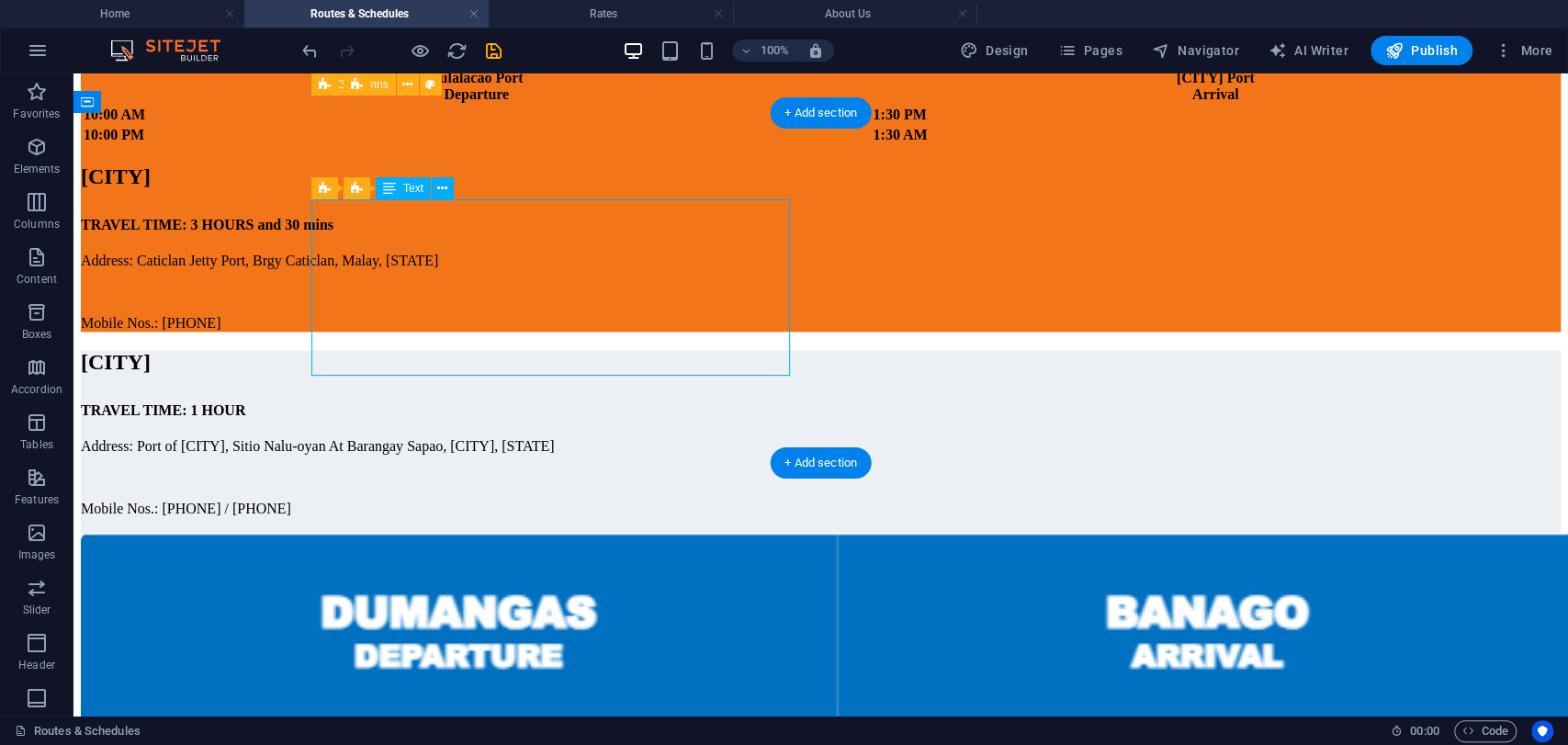 click on "[CITY] Port Departure [CITY] Port Arrival 10:00 AM 1:30 PM 10:00 PM 1:30 AM" at bounding box center (820, 107) 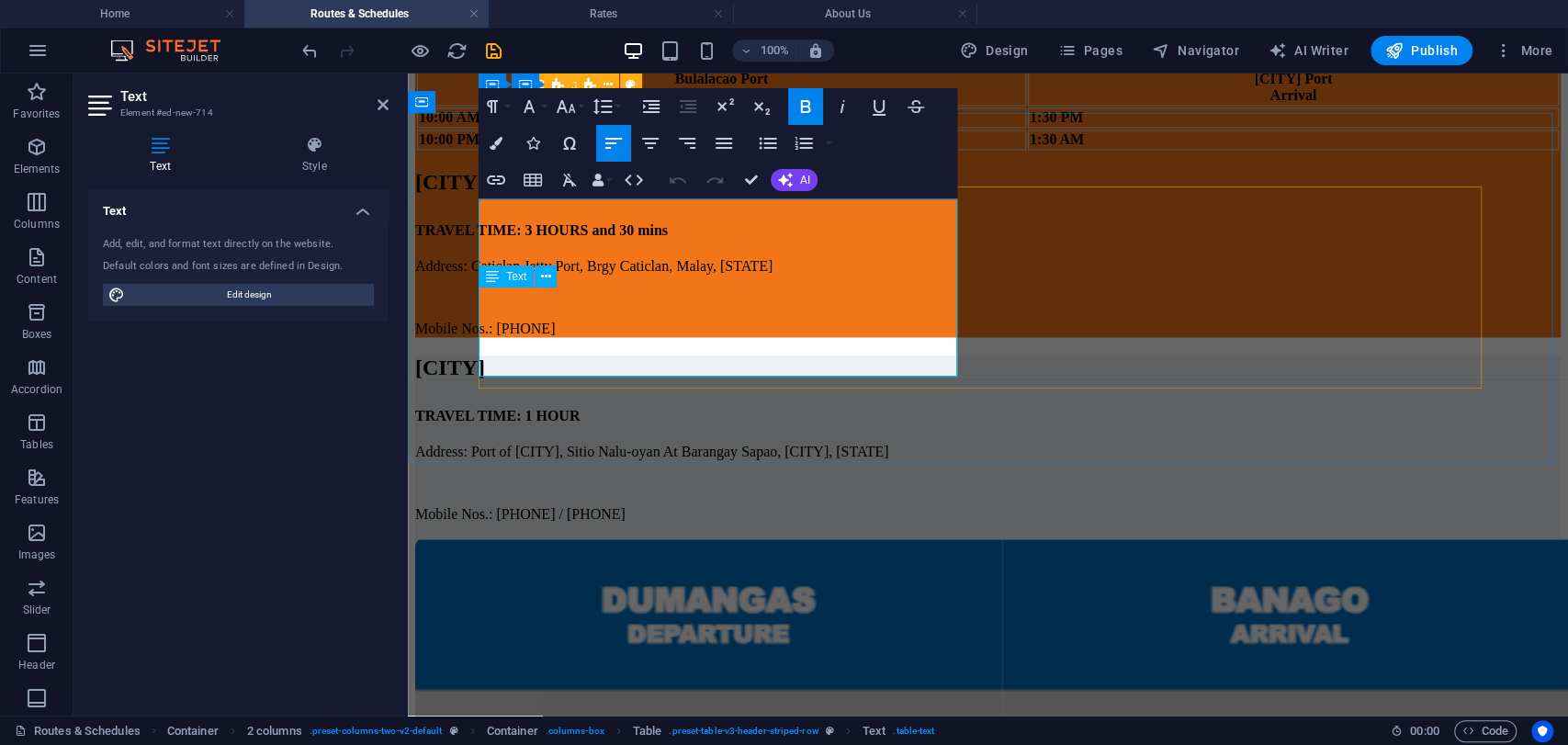 click on "Bulalacao Port" at bounding box center [722, 78] 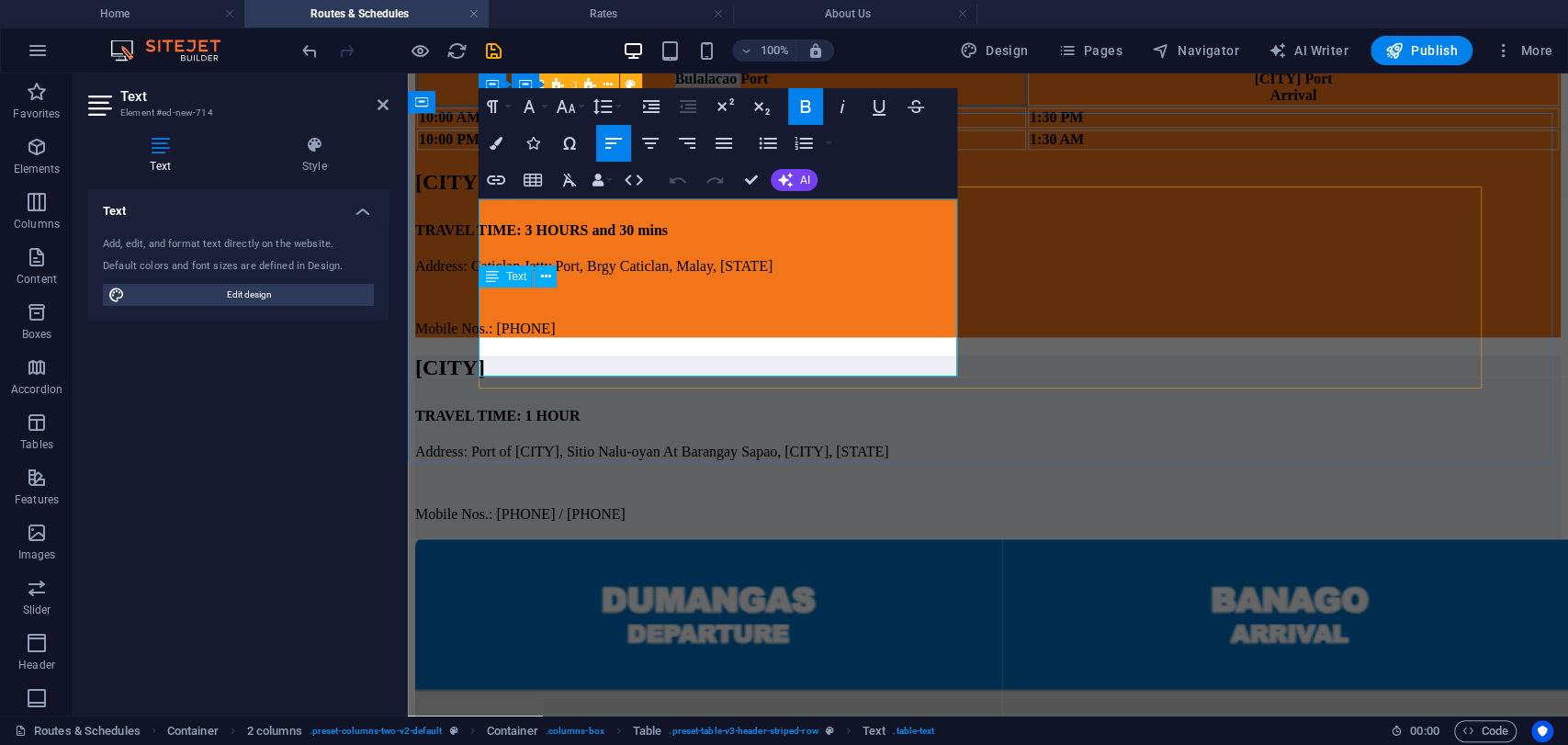 click on "Bulalacao Port" at bounding box center (722, 78) 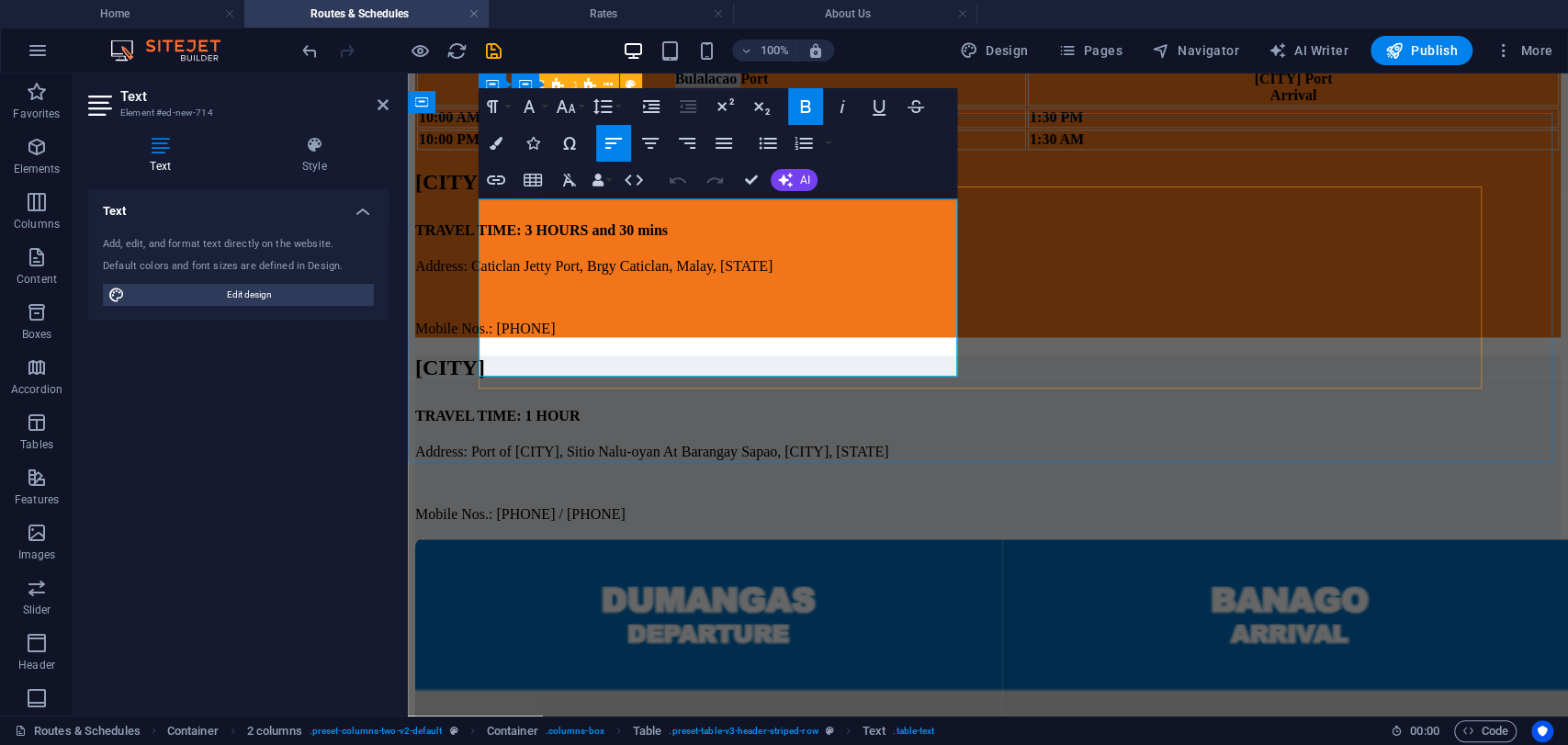 type 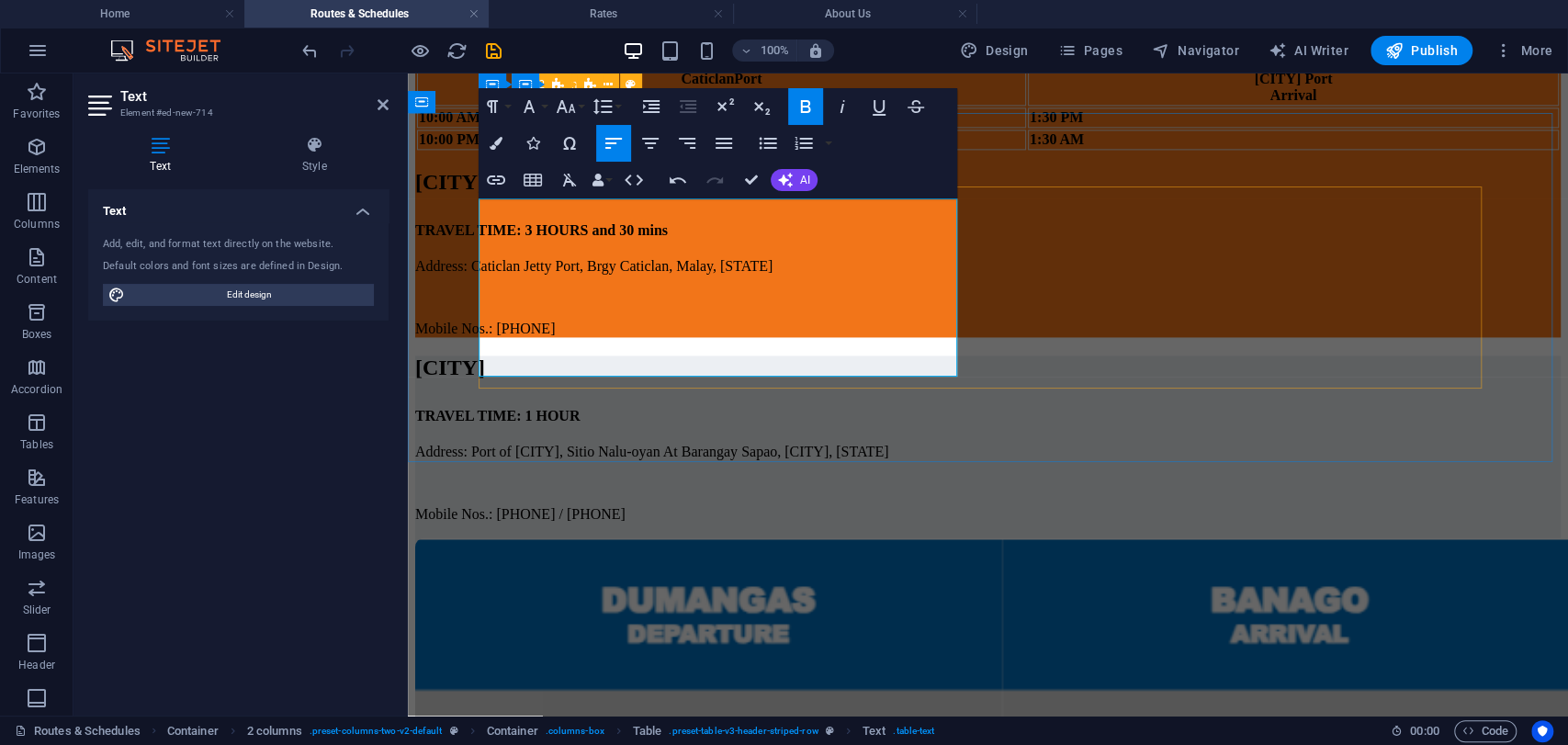 click on "[CITY] Port" at bounding box center (1293, 78) 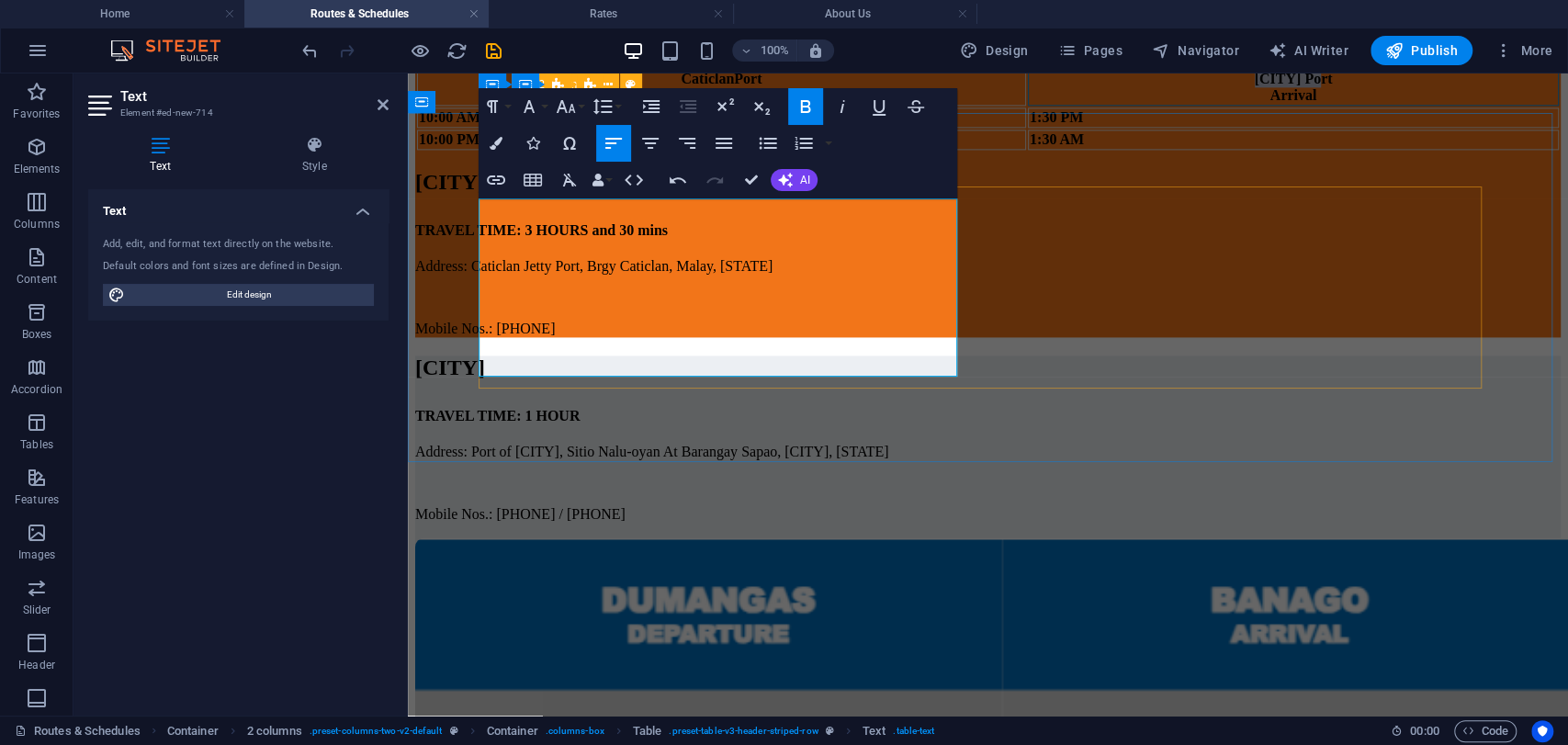 click on "[CITY] Port" at bounding box center [1293, 78] 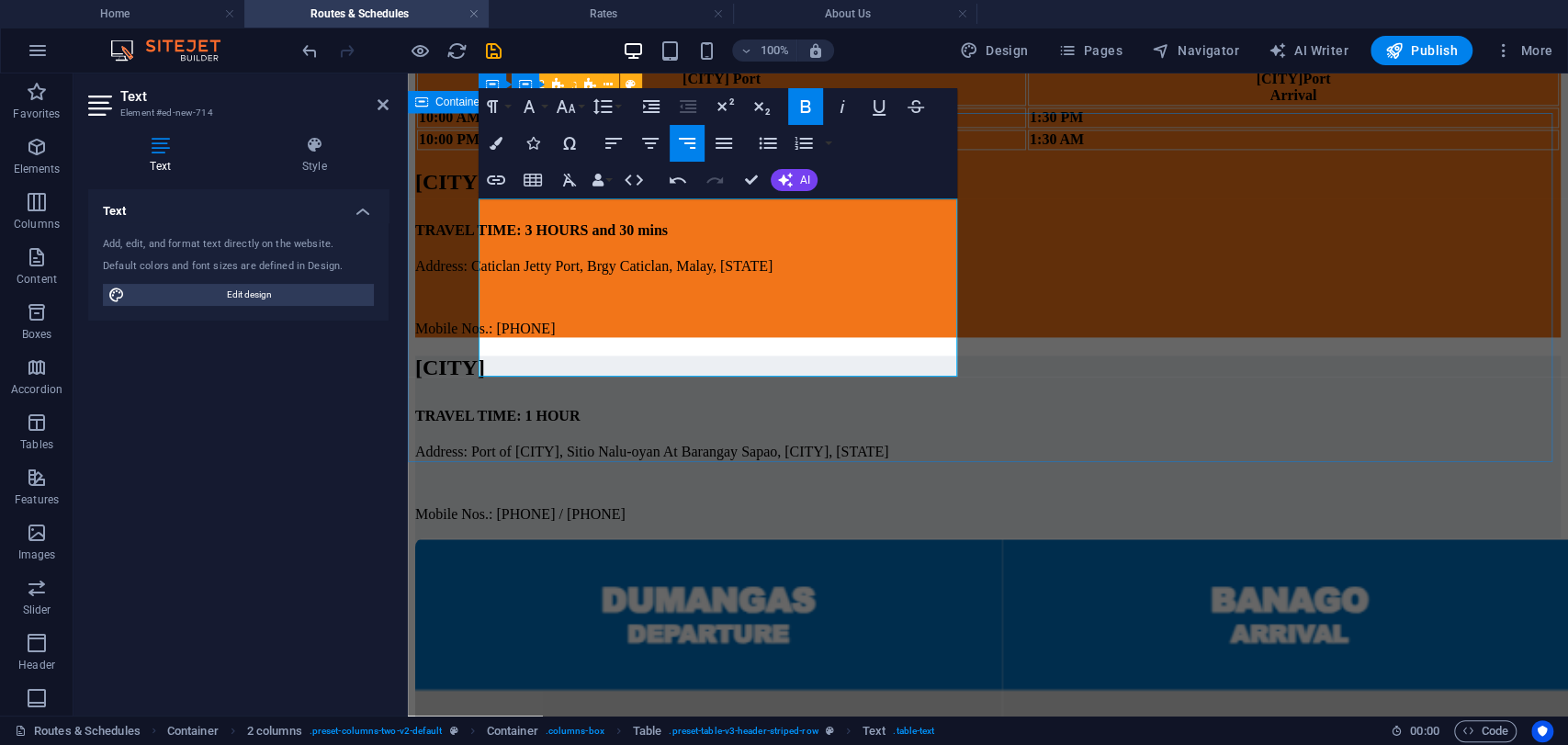 click on "Caticlan Port Departure Bulalacao Port Arrival 10:00 AM 1:30 PM 10:00 PM 1:30 AM CATICLAN TRAVEL TIME: 3 HOURS and 30 mins Address: [PORT], [BRGY], [CITY], [PROVINCE] Mobile Nos.: [PHONE]" at bounding box center [987, 202] 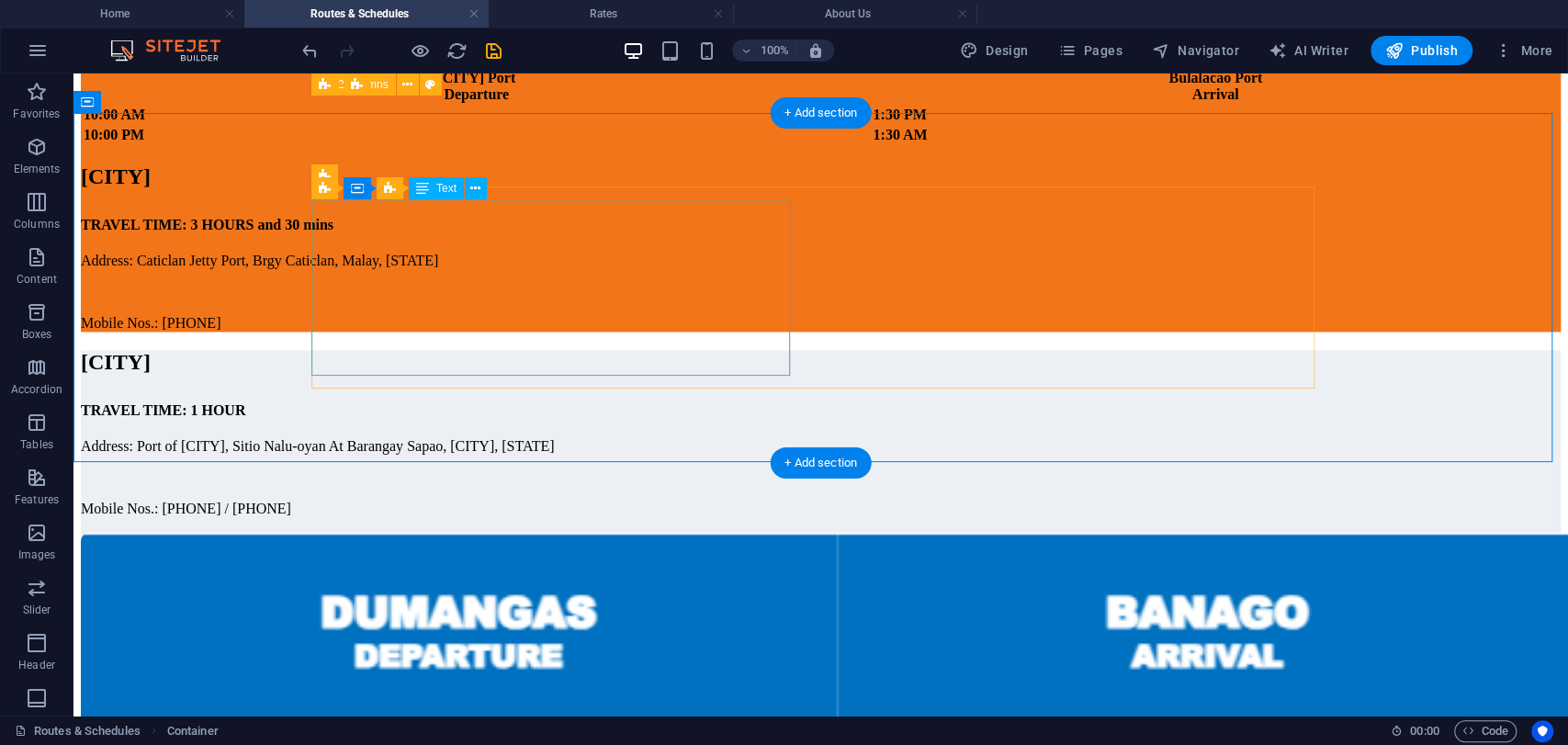 click on "Caticlan Port Departure Bulalacao Port Arrival 10:00 AM 1:30 PM 10:00 PM 1:30 AM" at bounding box center (820, 107) 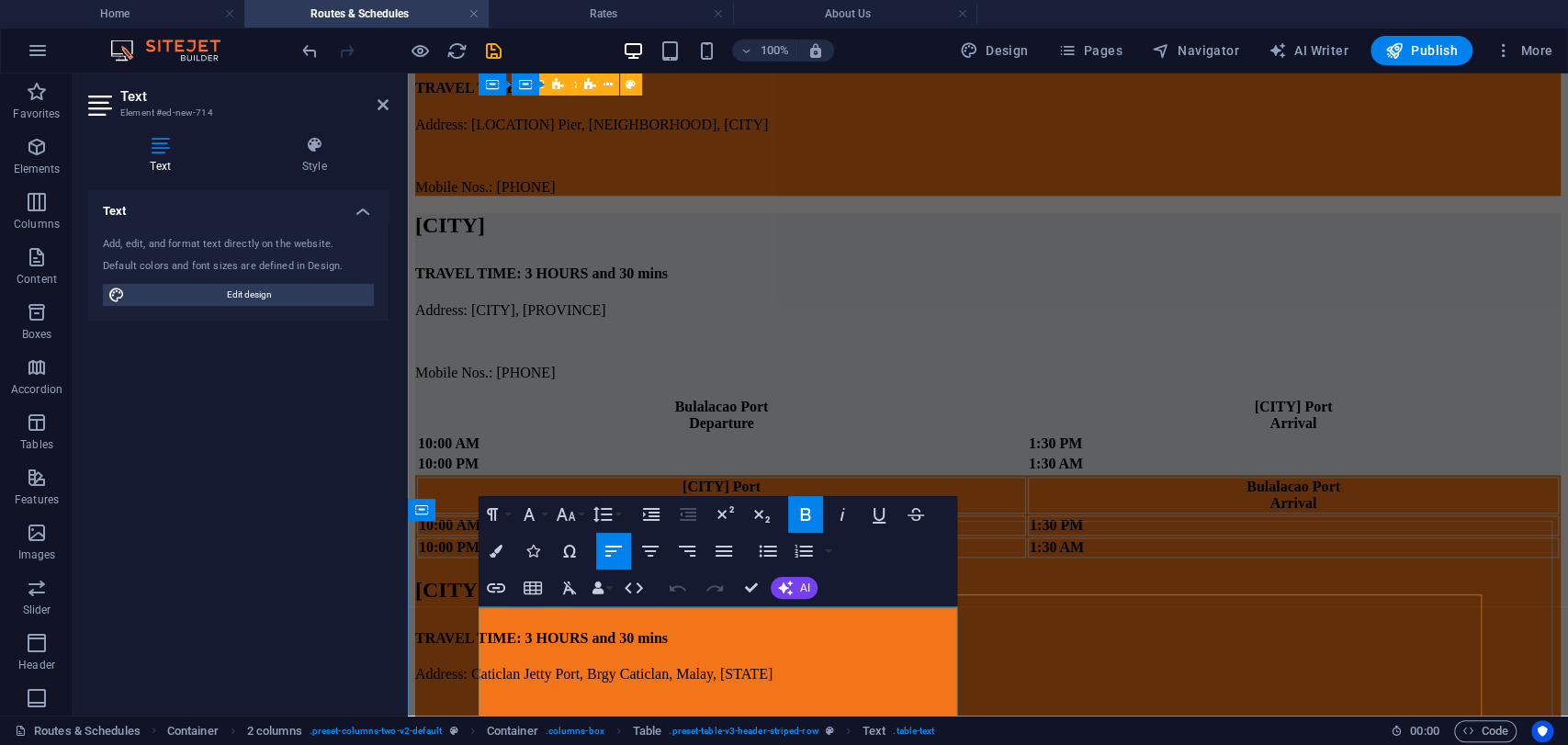 scroll, scrollTop: 1560, scrollLeft: 0, axis: vertical 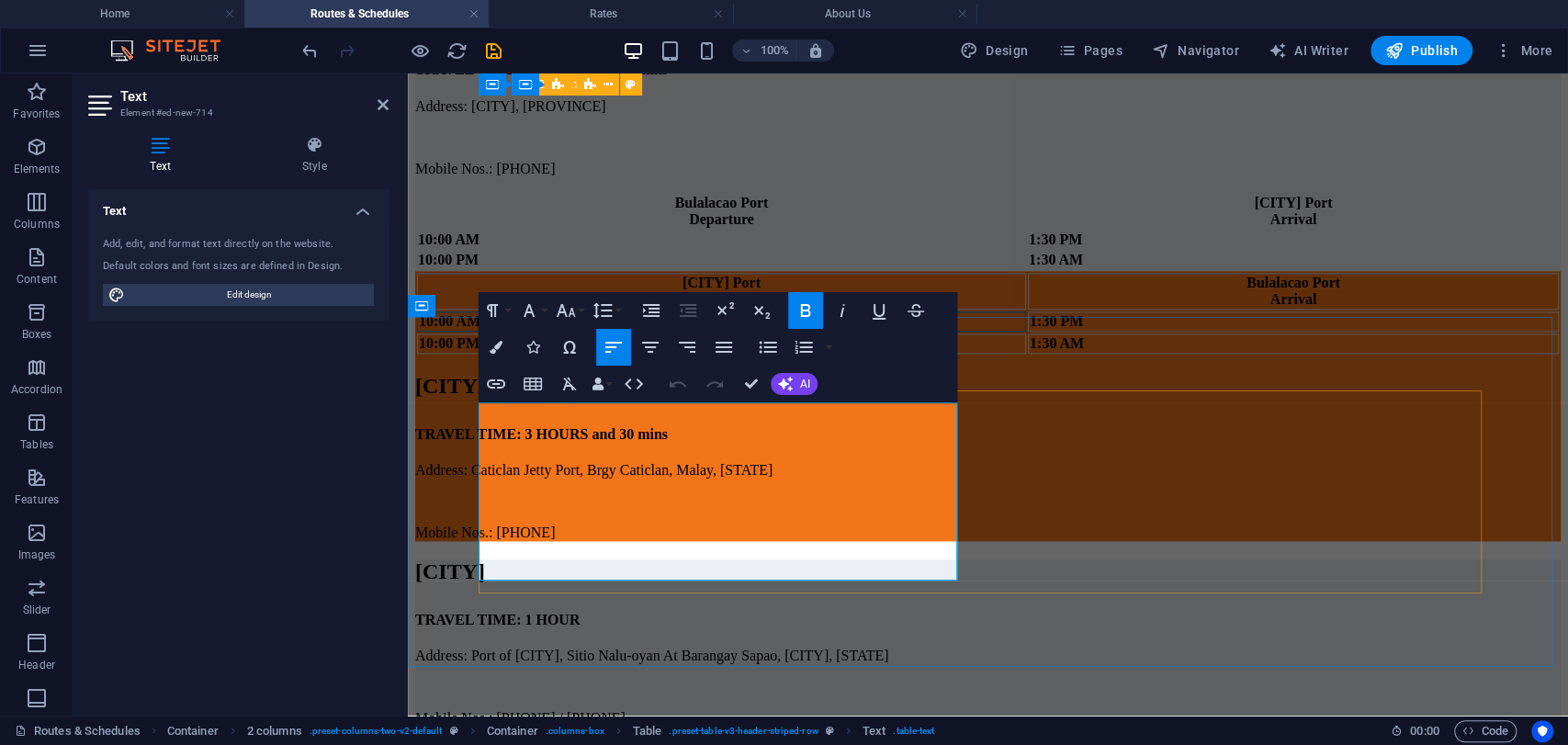 click on "10:00 AM" at bounding box center [449, 321] 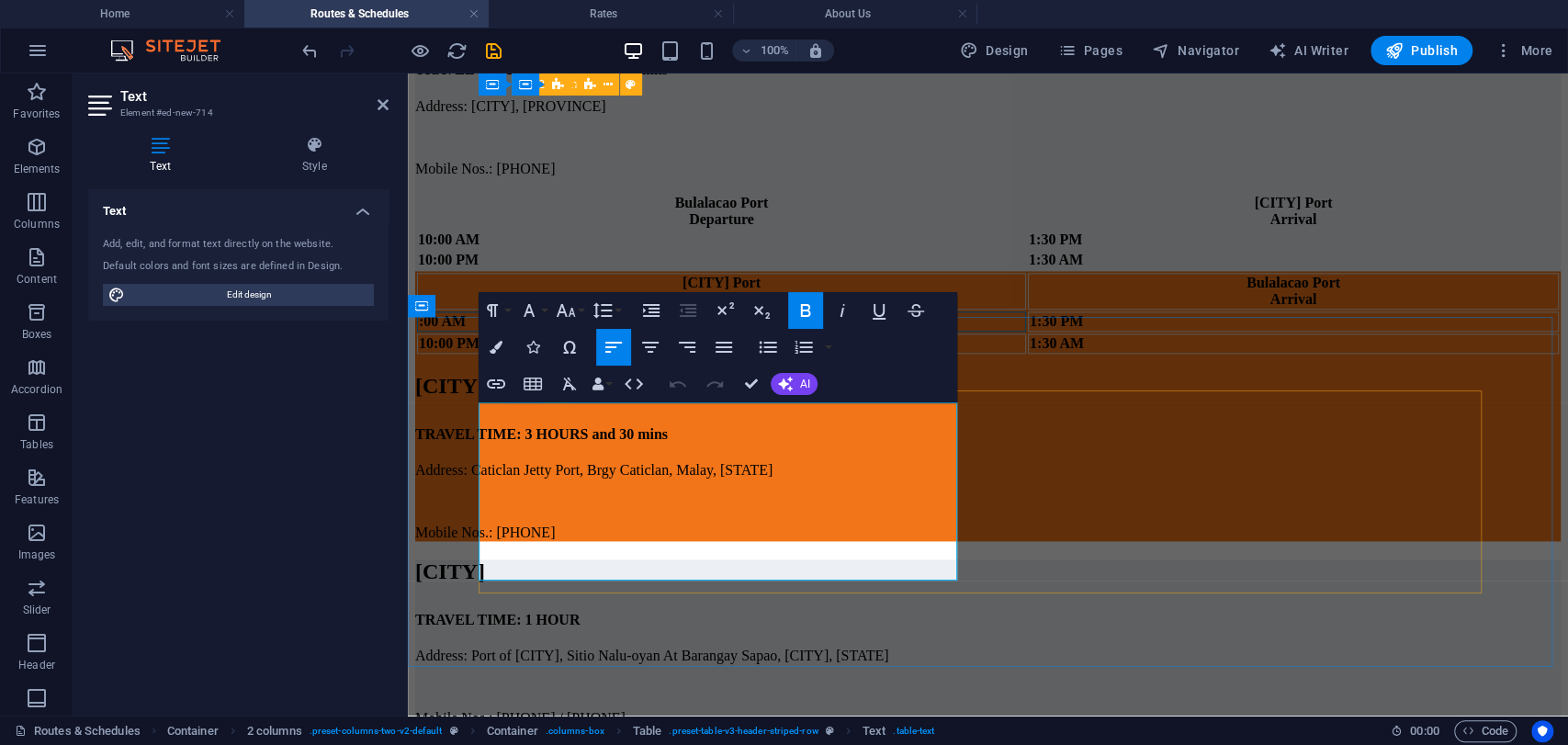 type 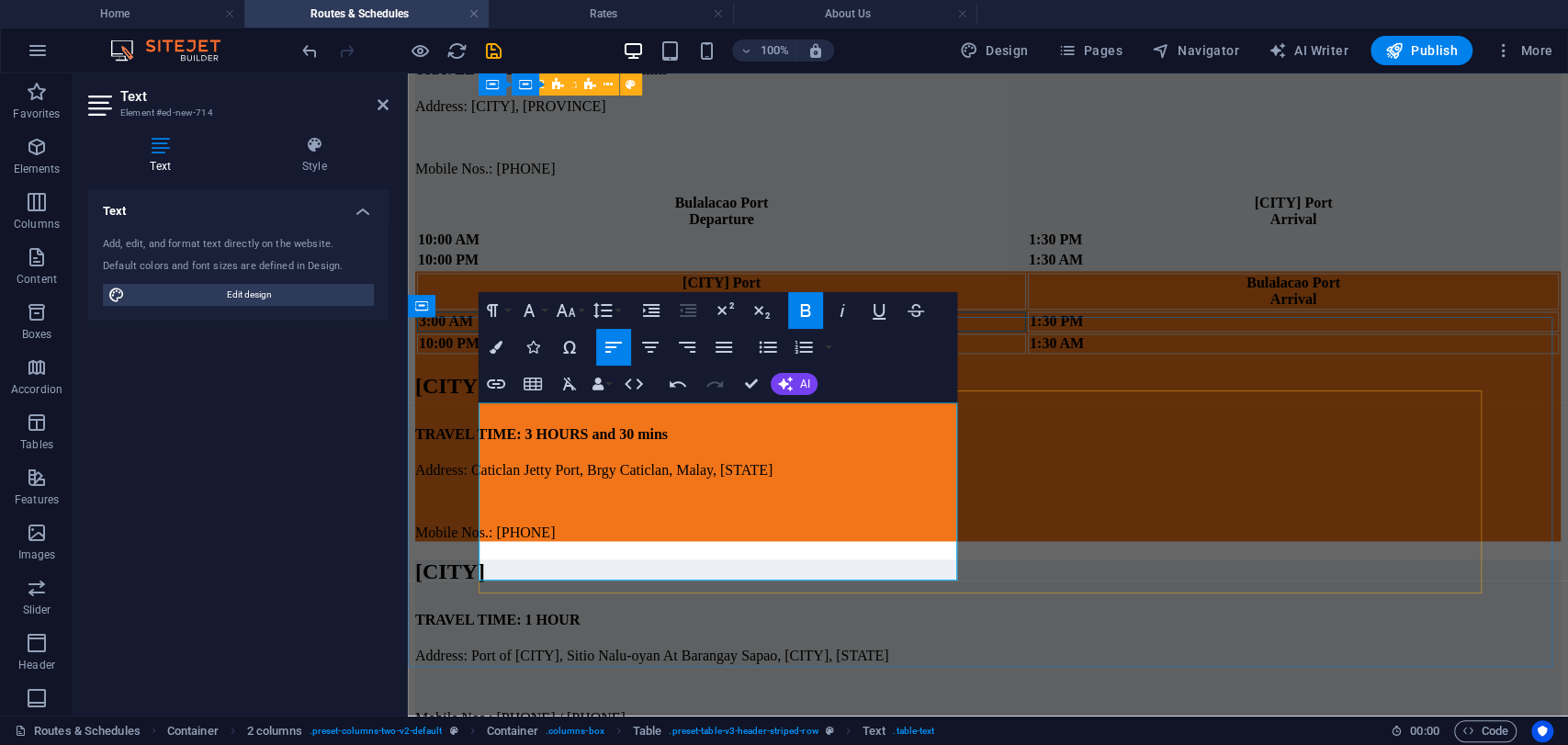 click on "1:30 PM" at bounding box center [1056, 321] 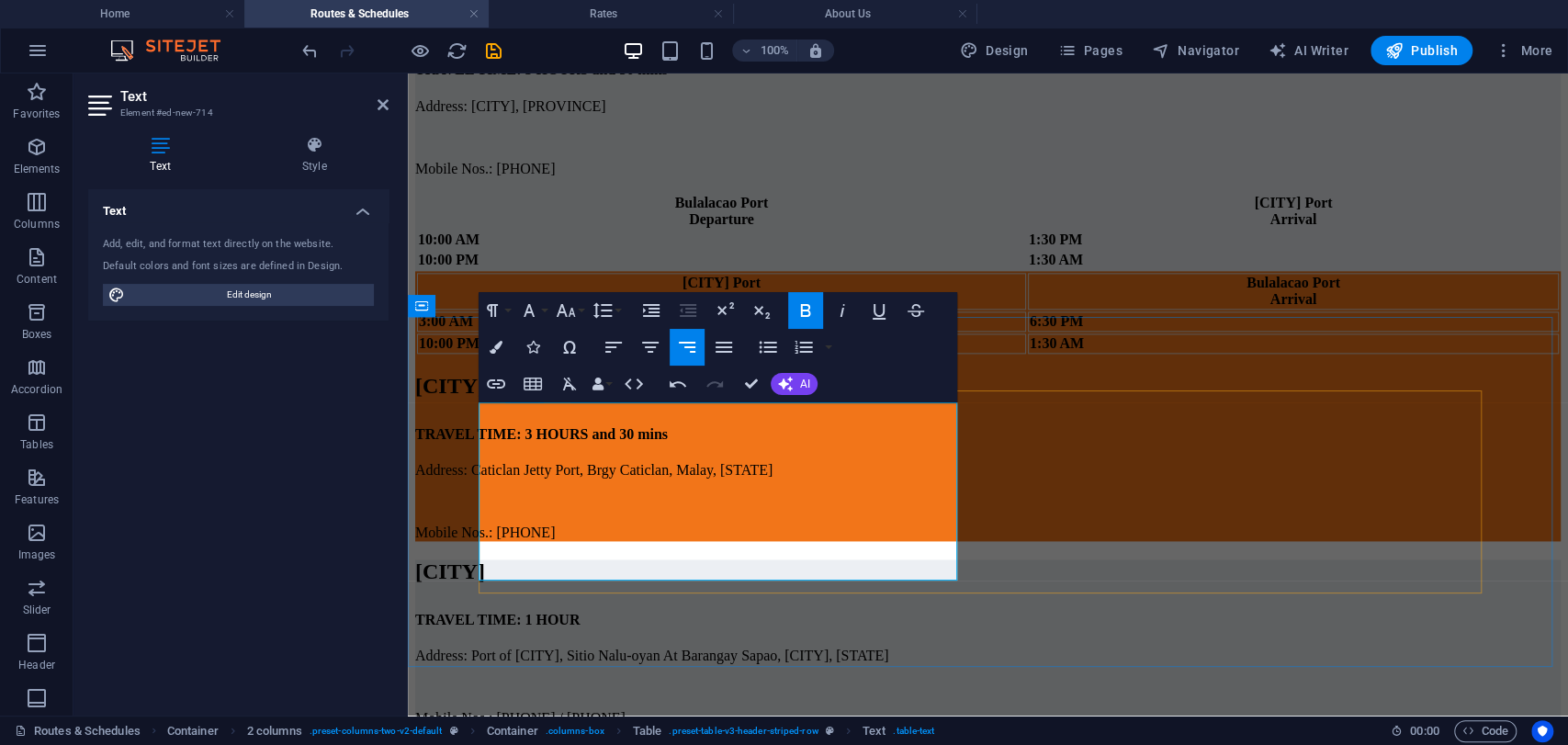 click on "6:30 PM" at bounding box center (1056, 321) 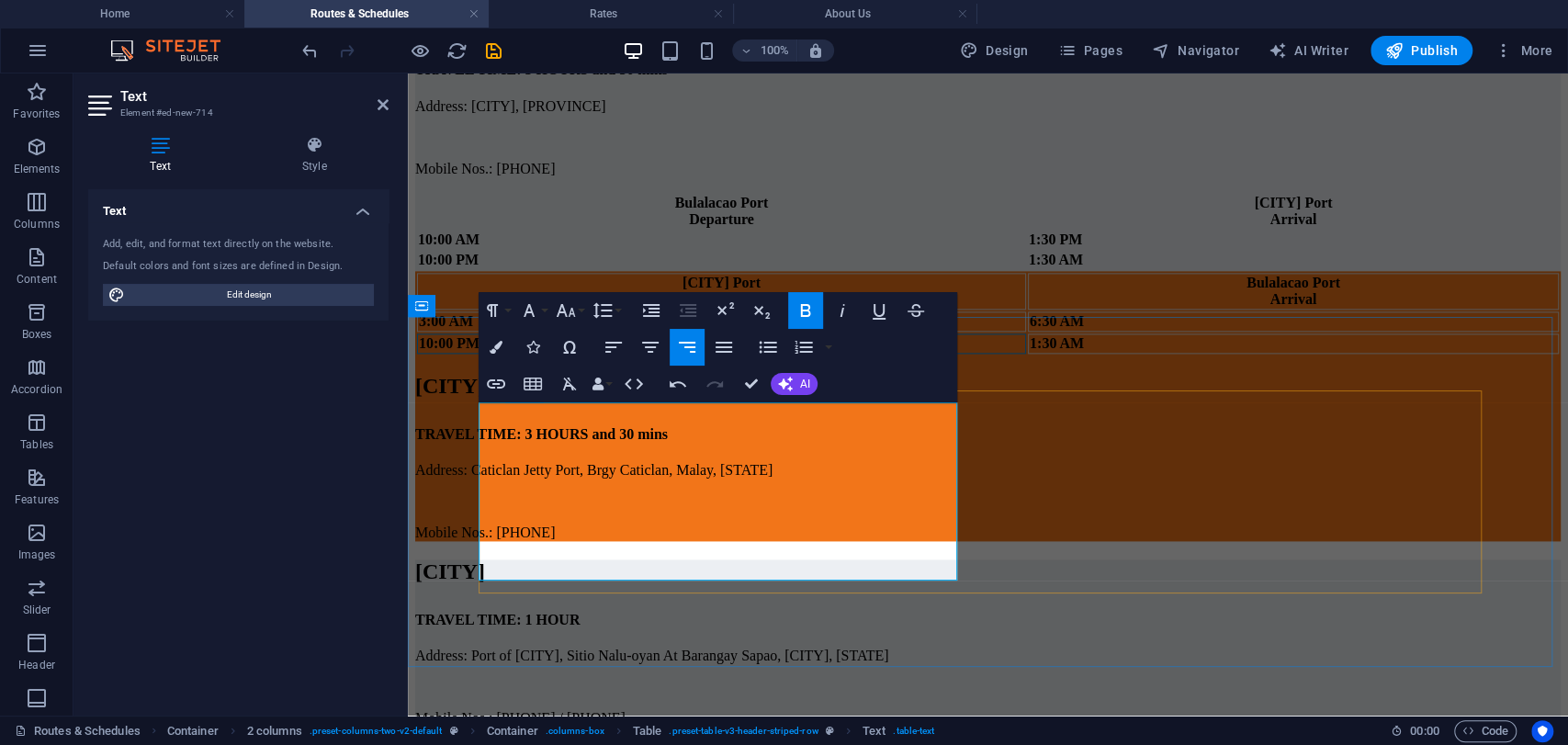 click on "10:00 PM" at bounding box center [449, 343] 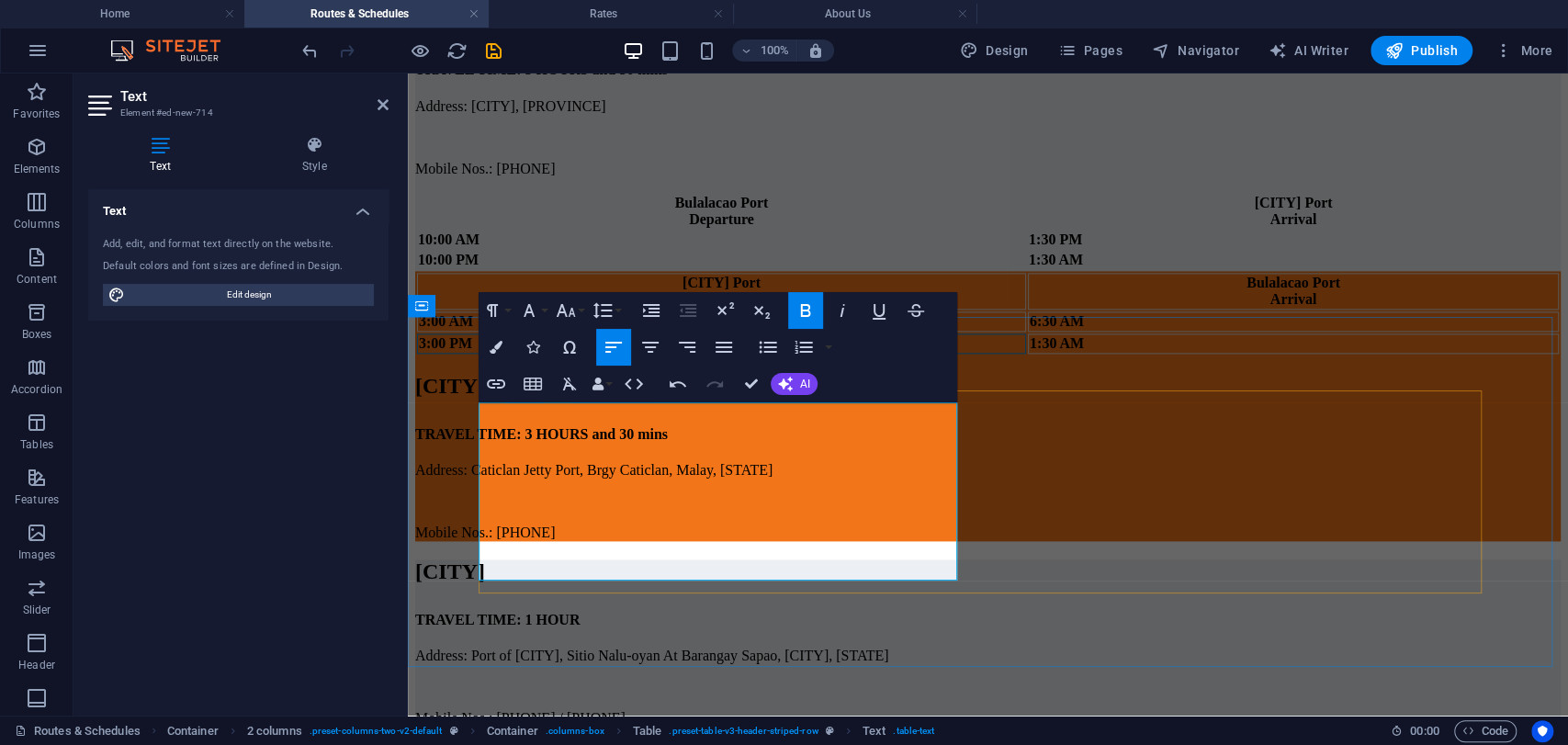 click on "1:30 AM" at bounding box center (1056, 343) 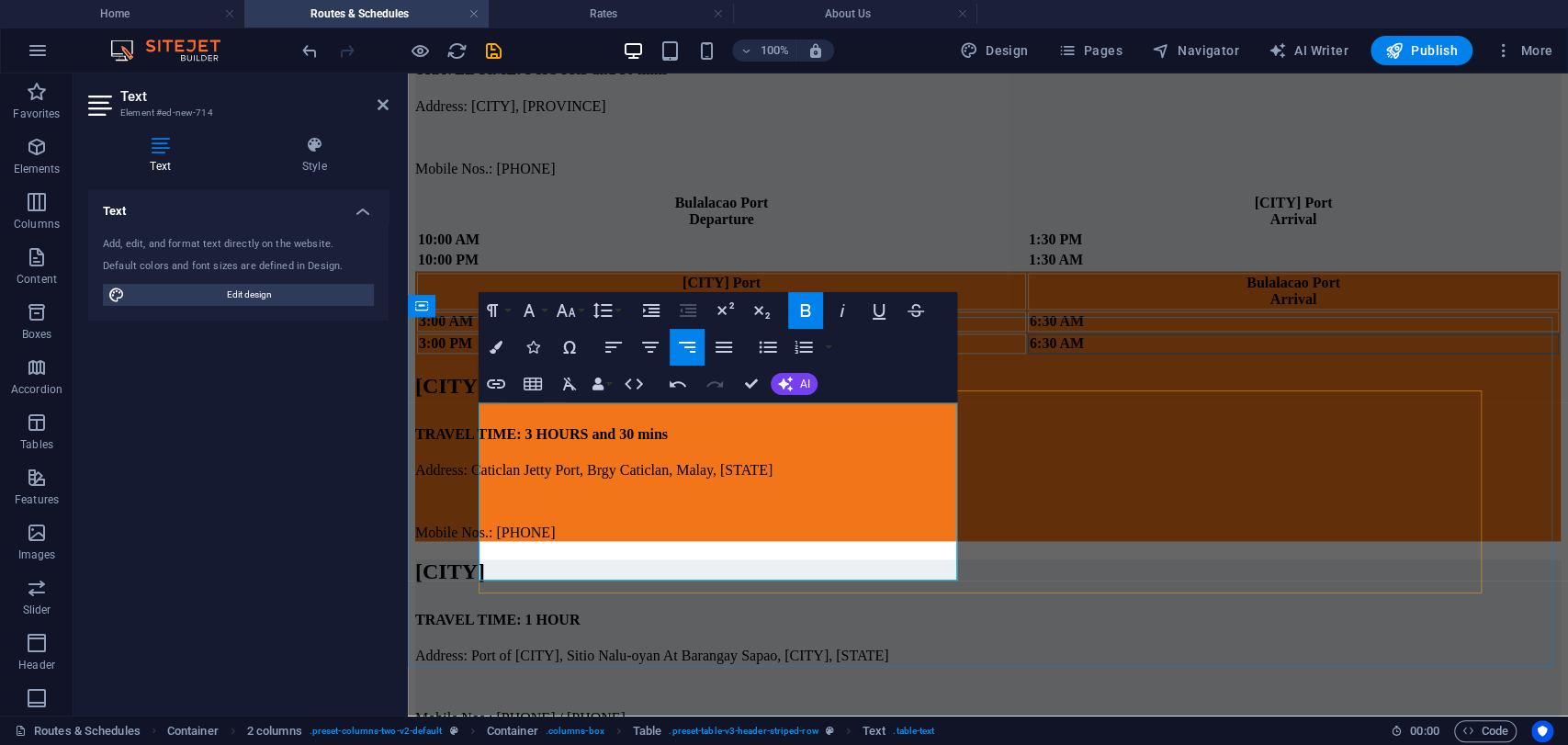 click on "6:30 AM" at bounding box center (1056, 343) 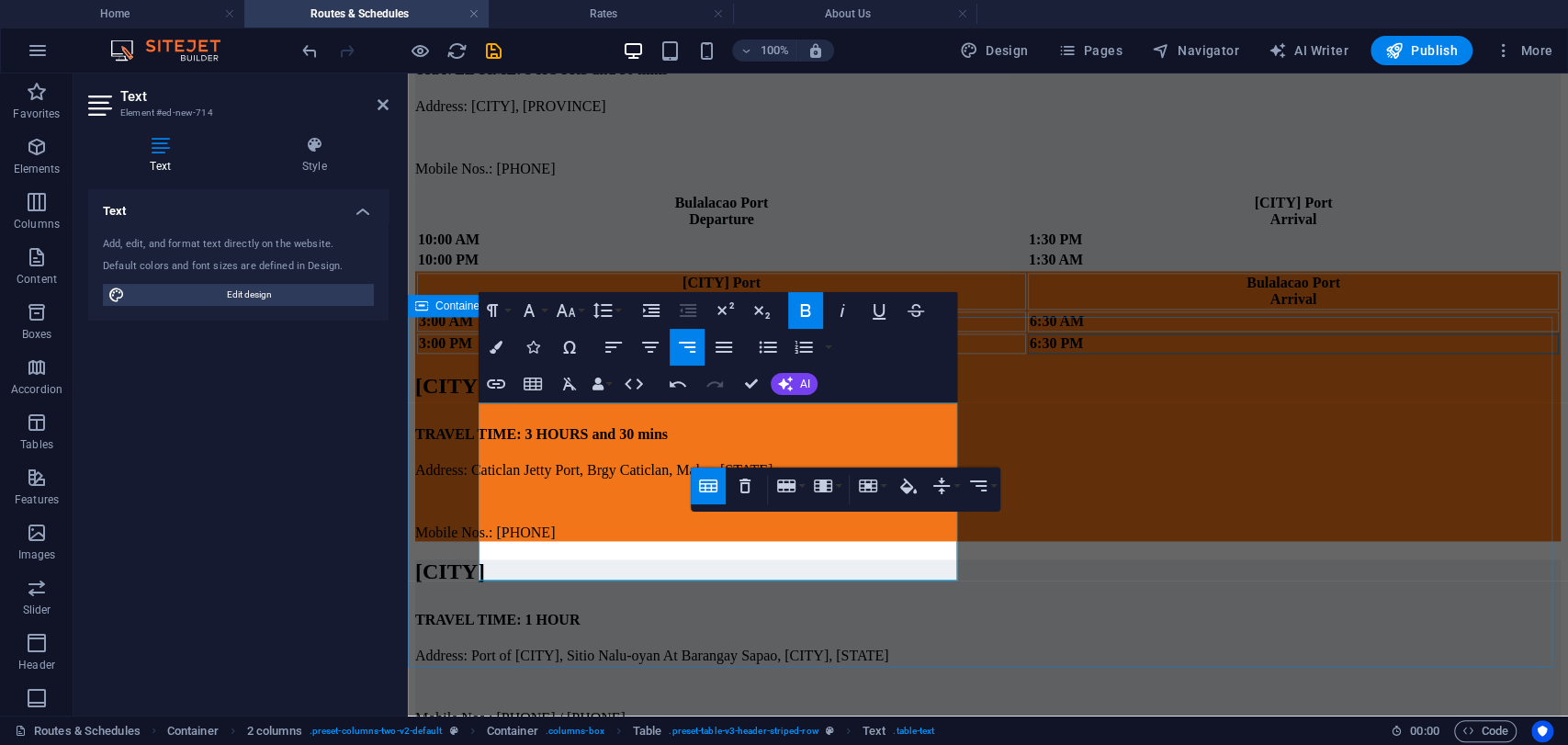 click on "Caticlan Port Departure Bulalacao Port Arrival 3:00 AM 6:30 AM 3:00 PM 6:30 PM CATICLAN TRAVEL TIME: 3 HOURS and 30 mins Address: [PORT], [BRGY], [CITY], [PROVINCE] Mobile Nos.: [PHONE]" at bounding box center (987, 406) 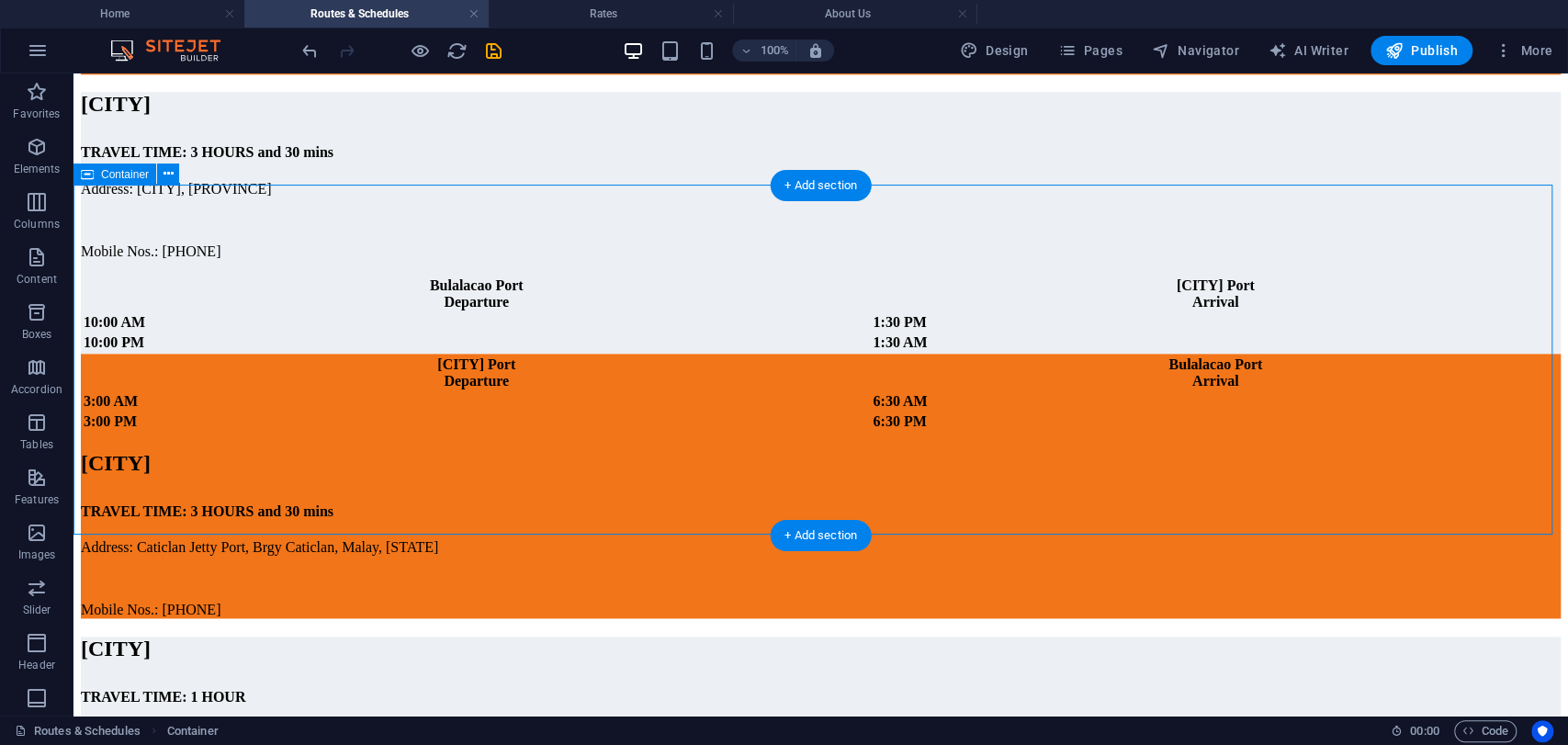 scroll, scrollTop: 1767, scrollLeft: 0, axis: vertical 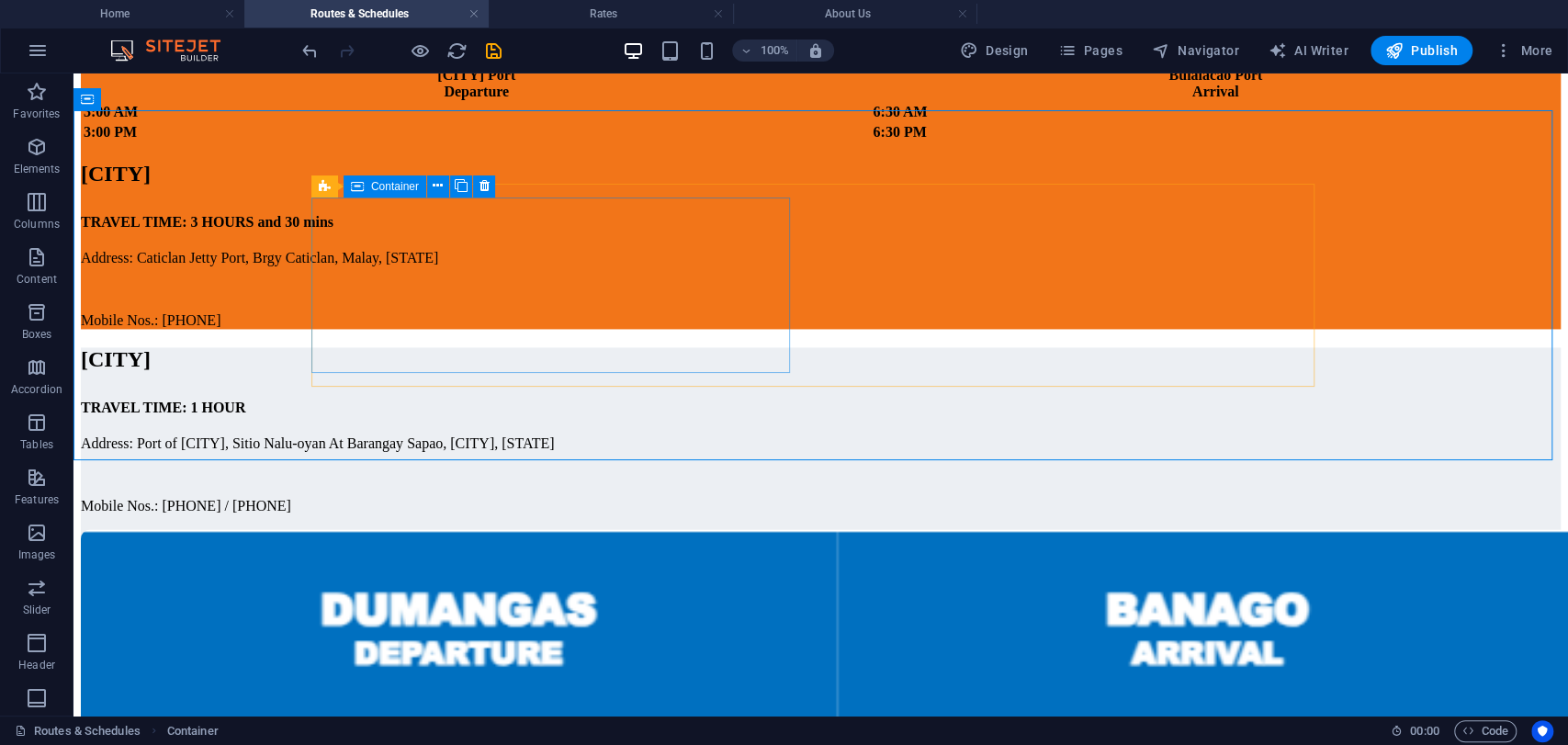 click at bounding box center (357, 186) 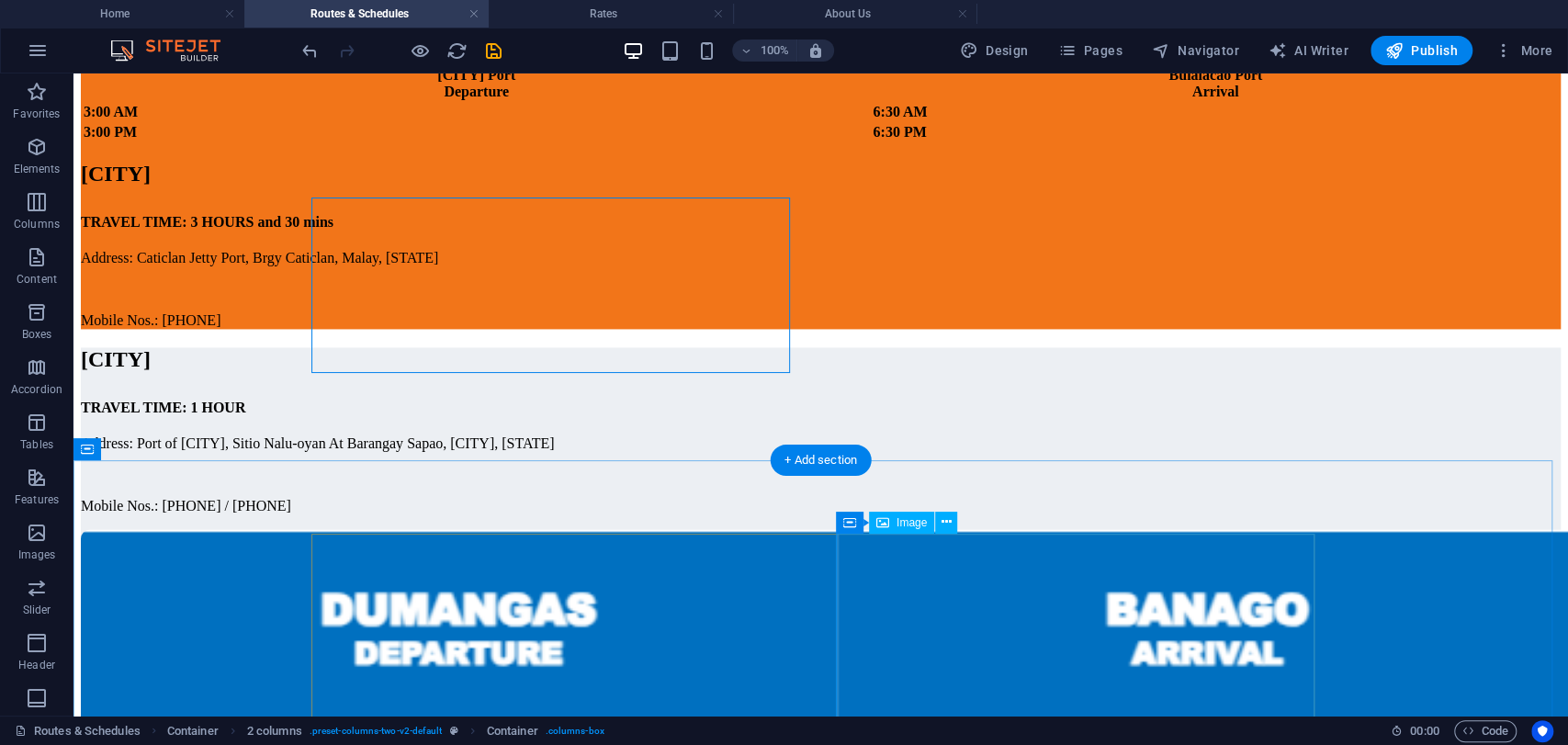 scroll, scrollTop: 2072, scrollLeft: 0, axis: vertical 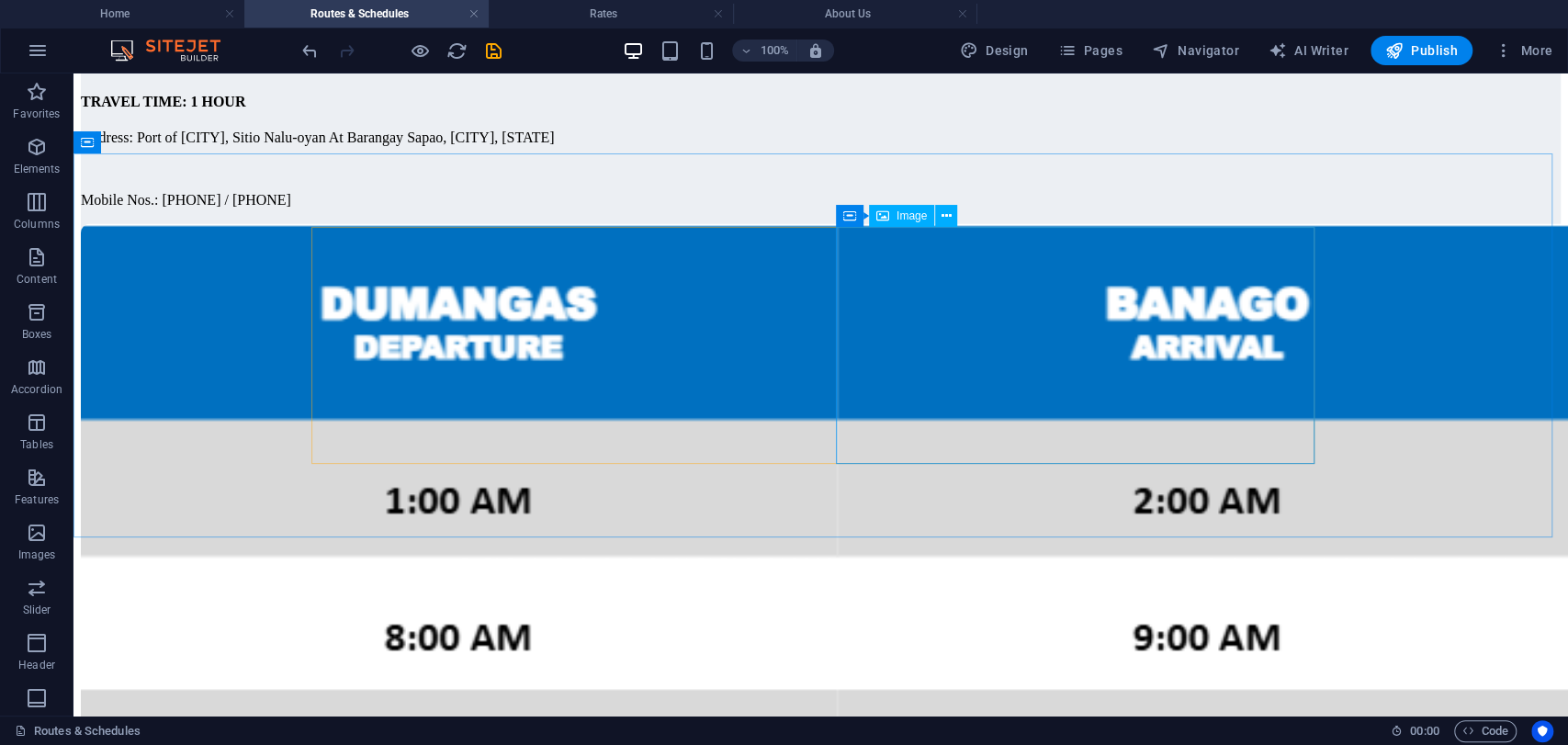 click on "Image" at bounding box center [911, 216] 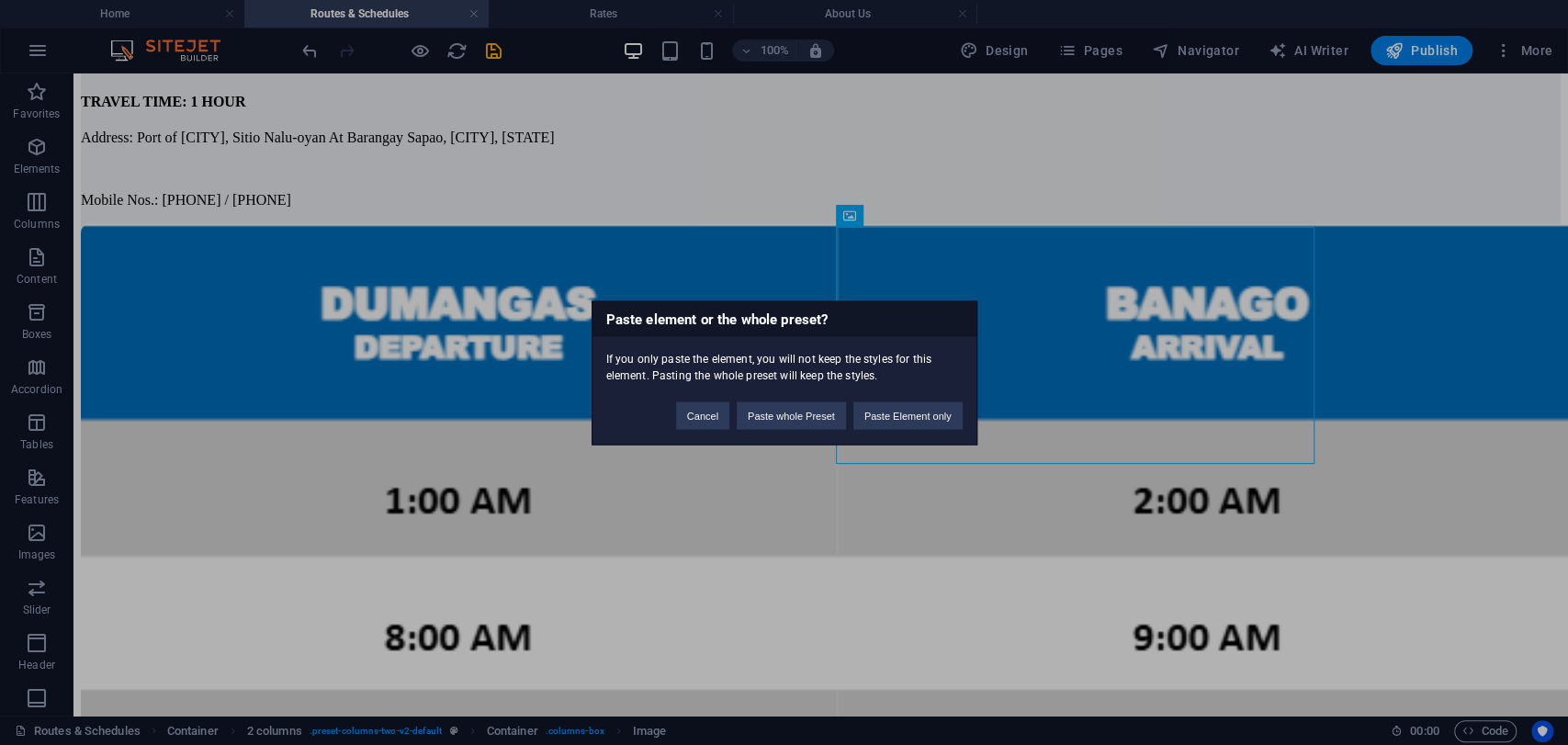 type 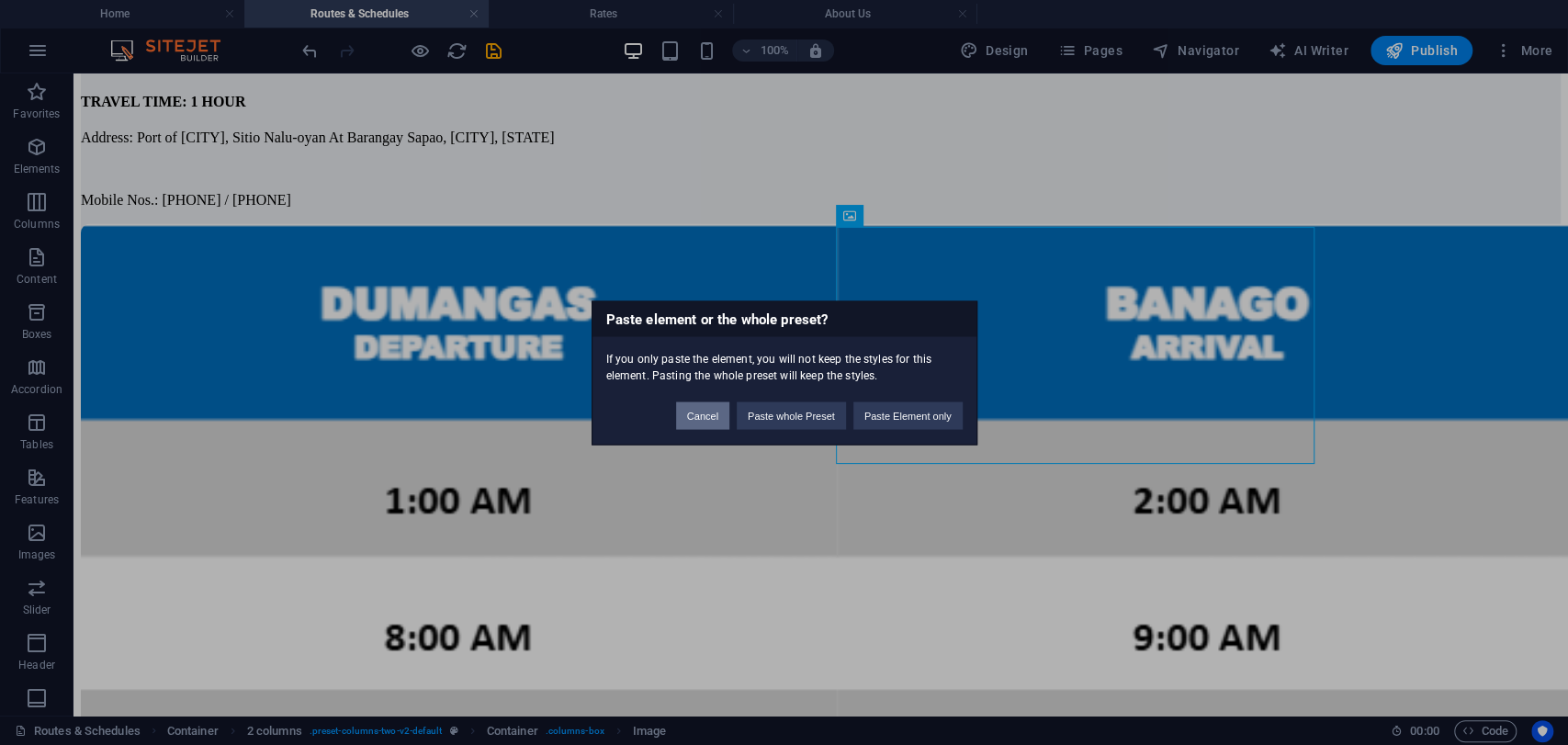 click on "Cancel" at bounding box center [703, 415] 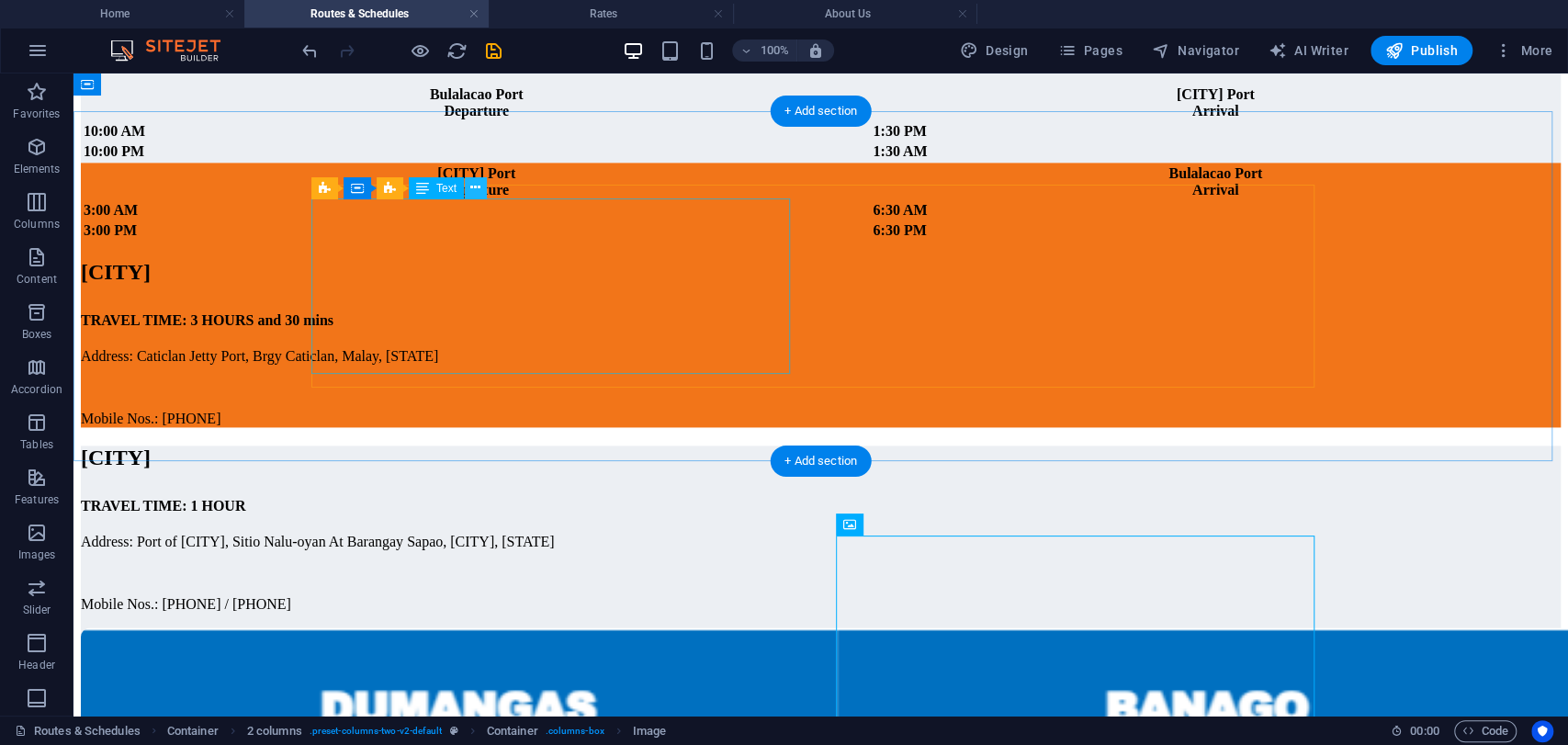 scroll, scrollTop: 1665, scrollLeft: 0, axis: vertical 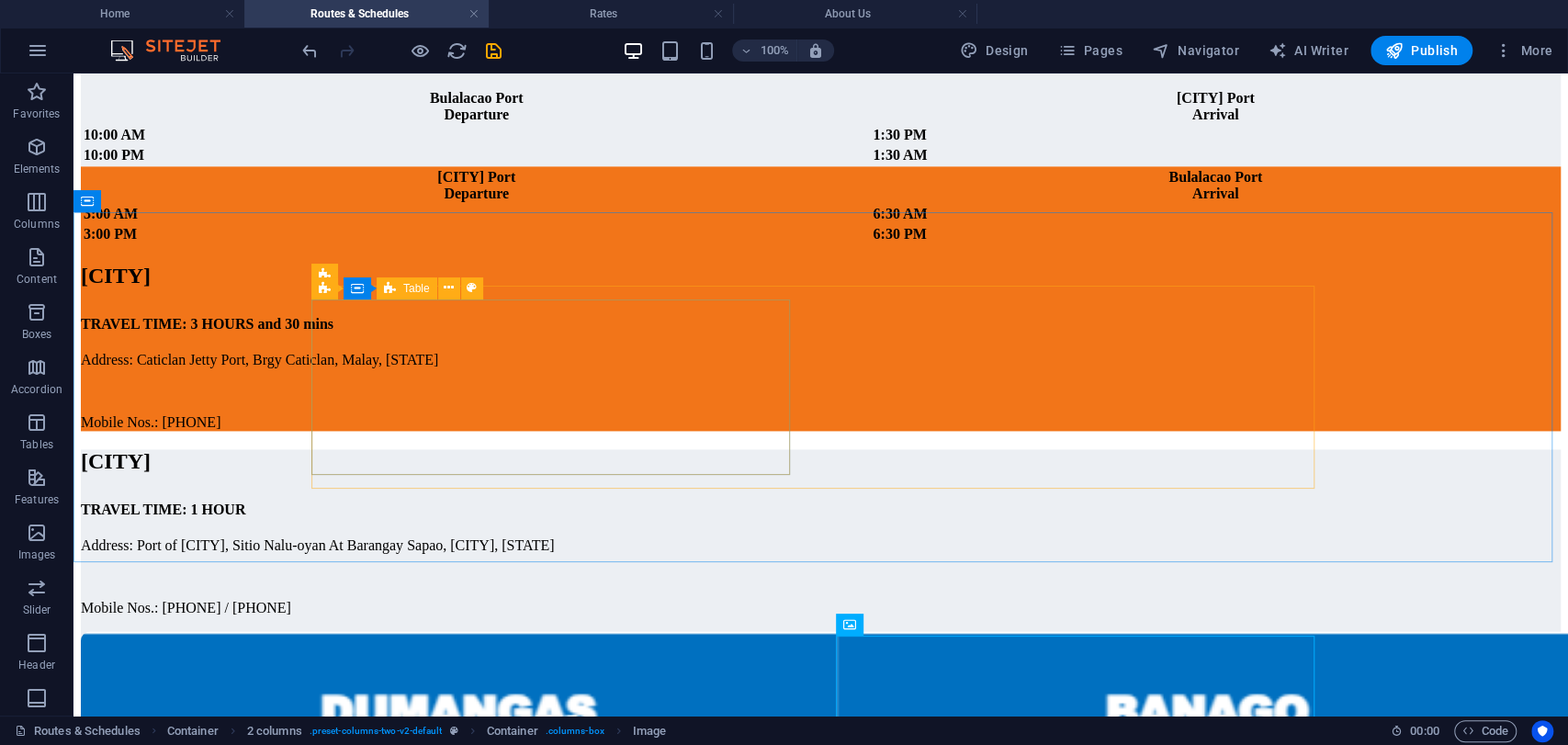 click at bounding box center [389, 288] 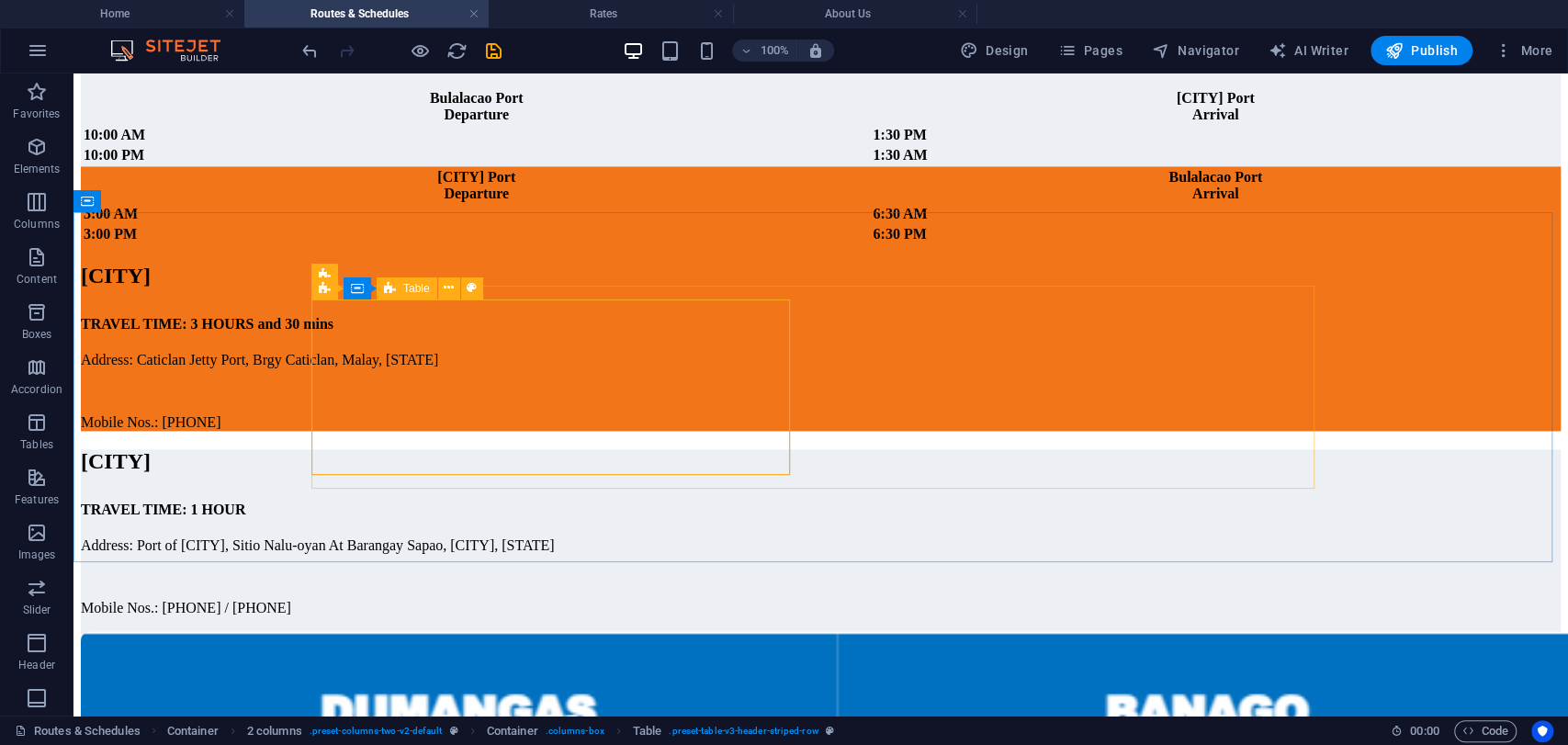 click at bounding box center (389, 288) 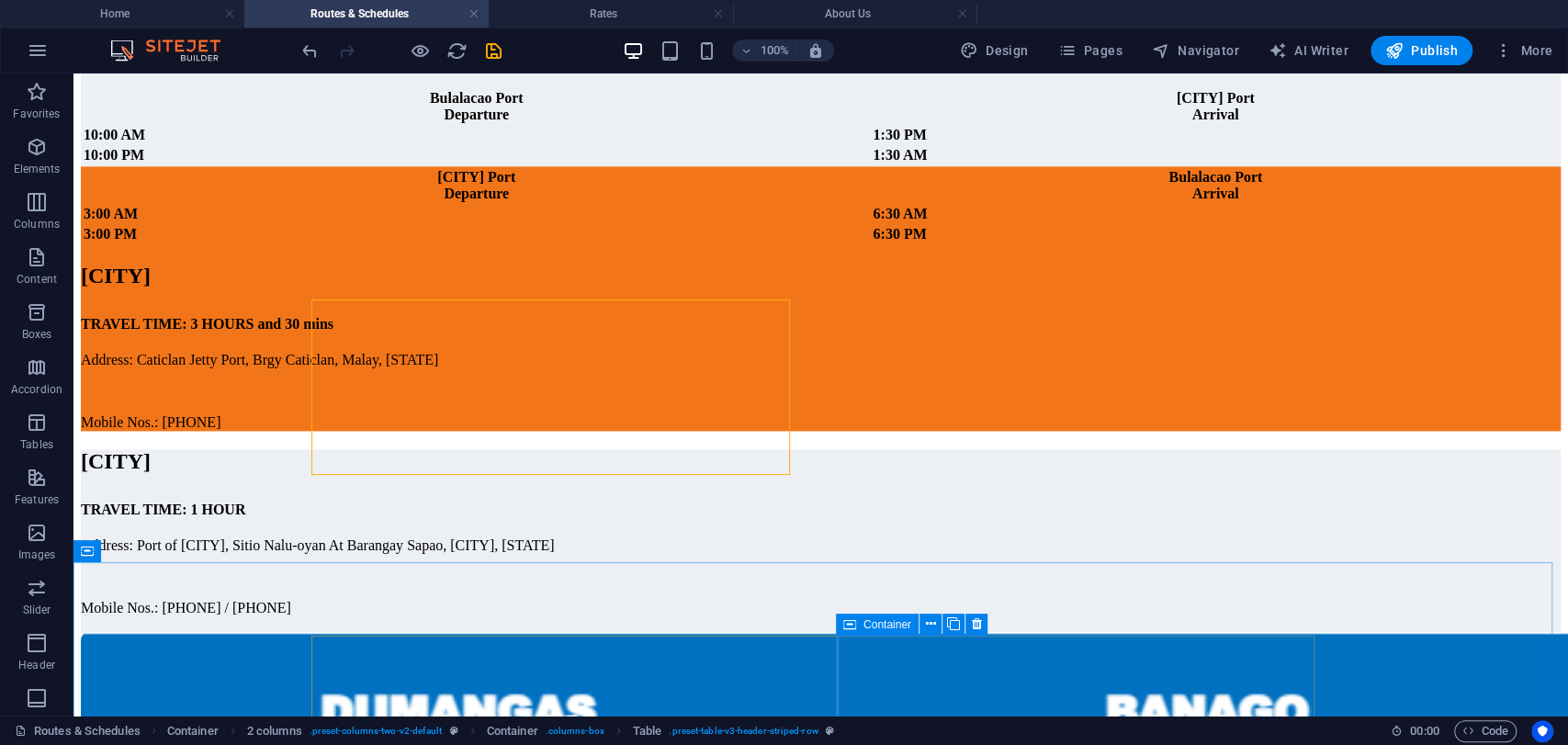 click on "Container" at bounding box center [877, 625] 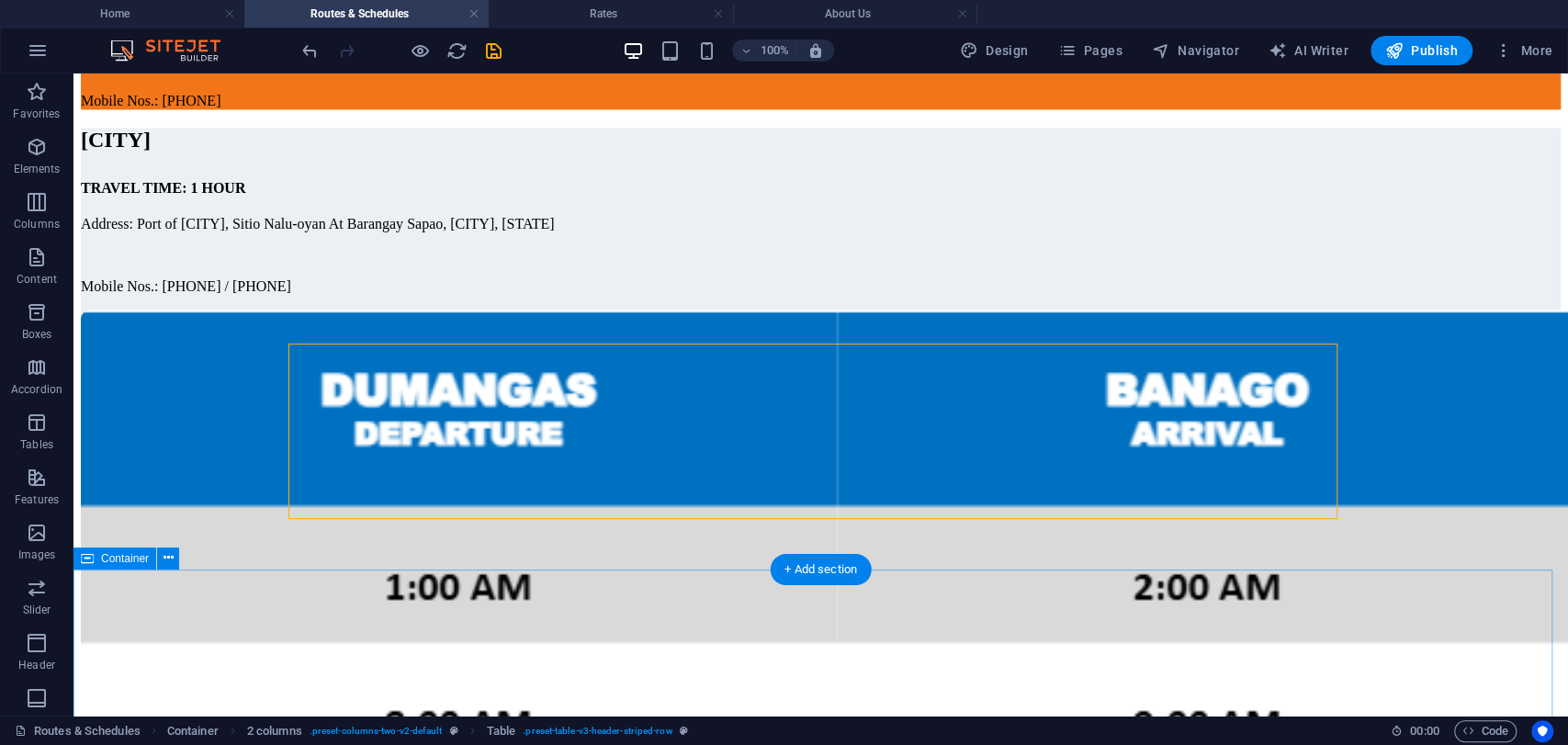 scroll, scrollTop: 2253, scrollLeft: 0, axis: vertical 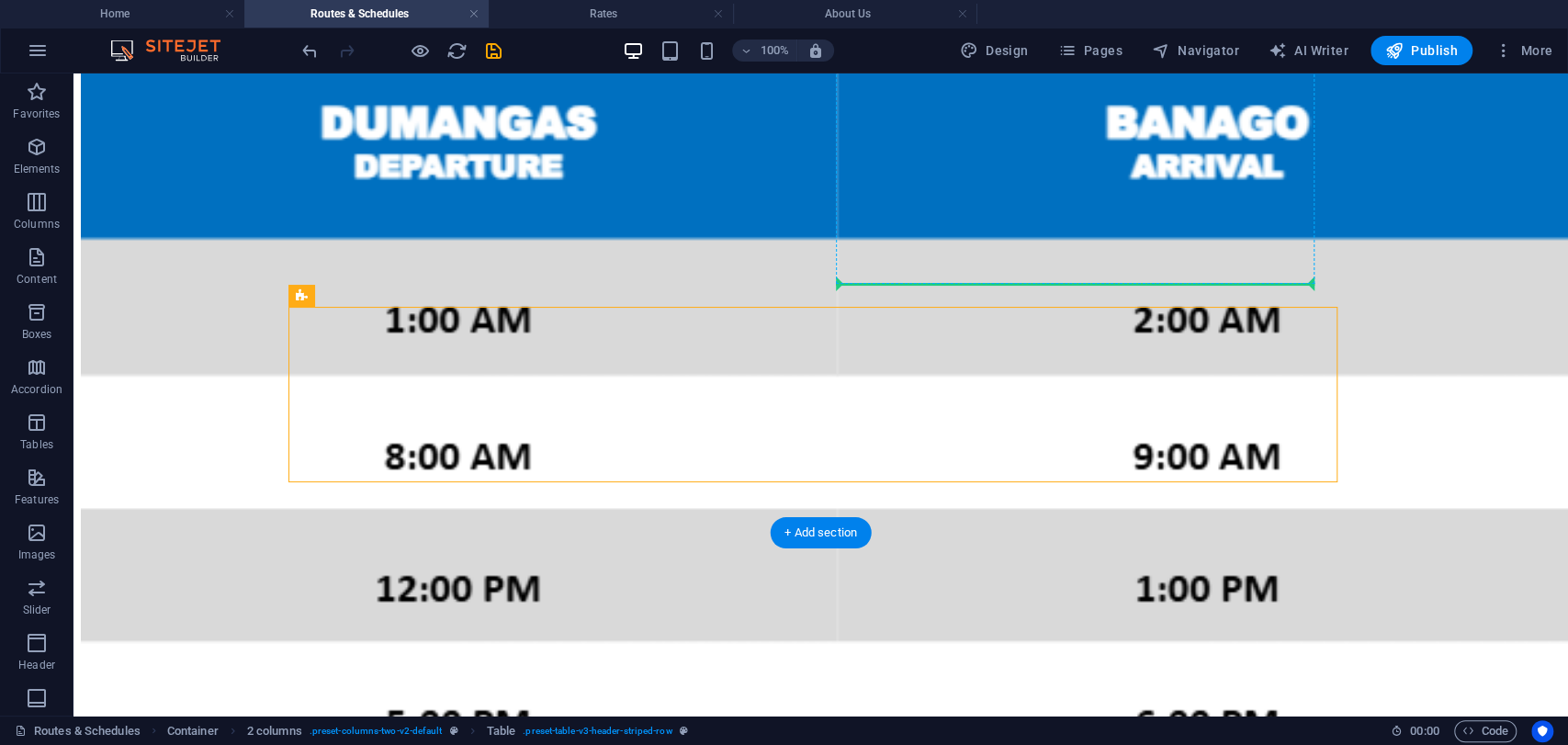 drag, startPoint x: 383, startPoint y: 371, endPoint x: 981, endPoint y: 268, distance: 606.80557 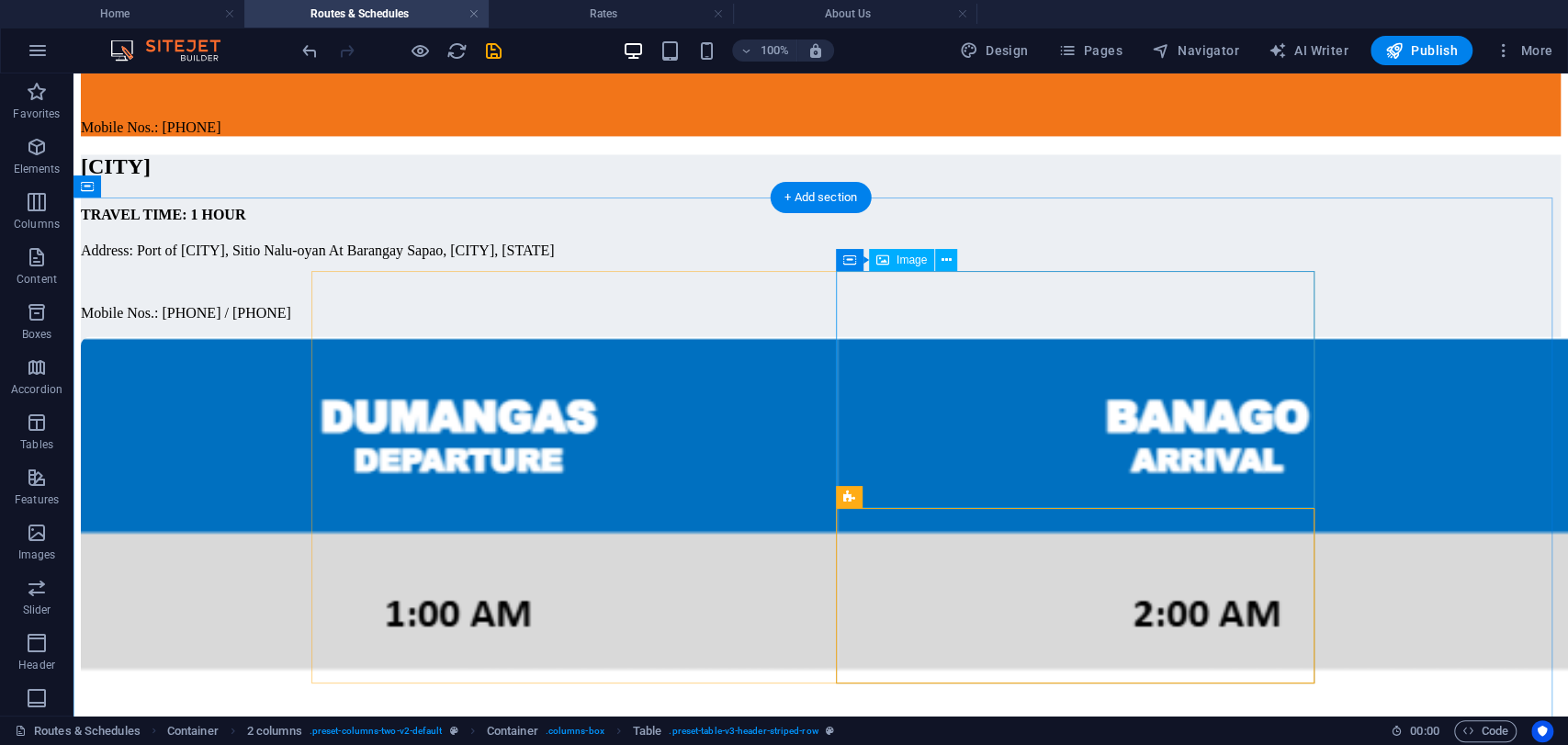 scroll, scrollTop: 1928, scrollLeft: 0, axis: vertical 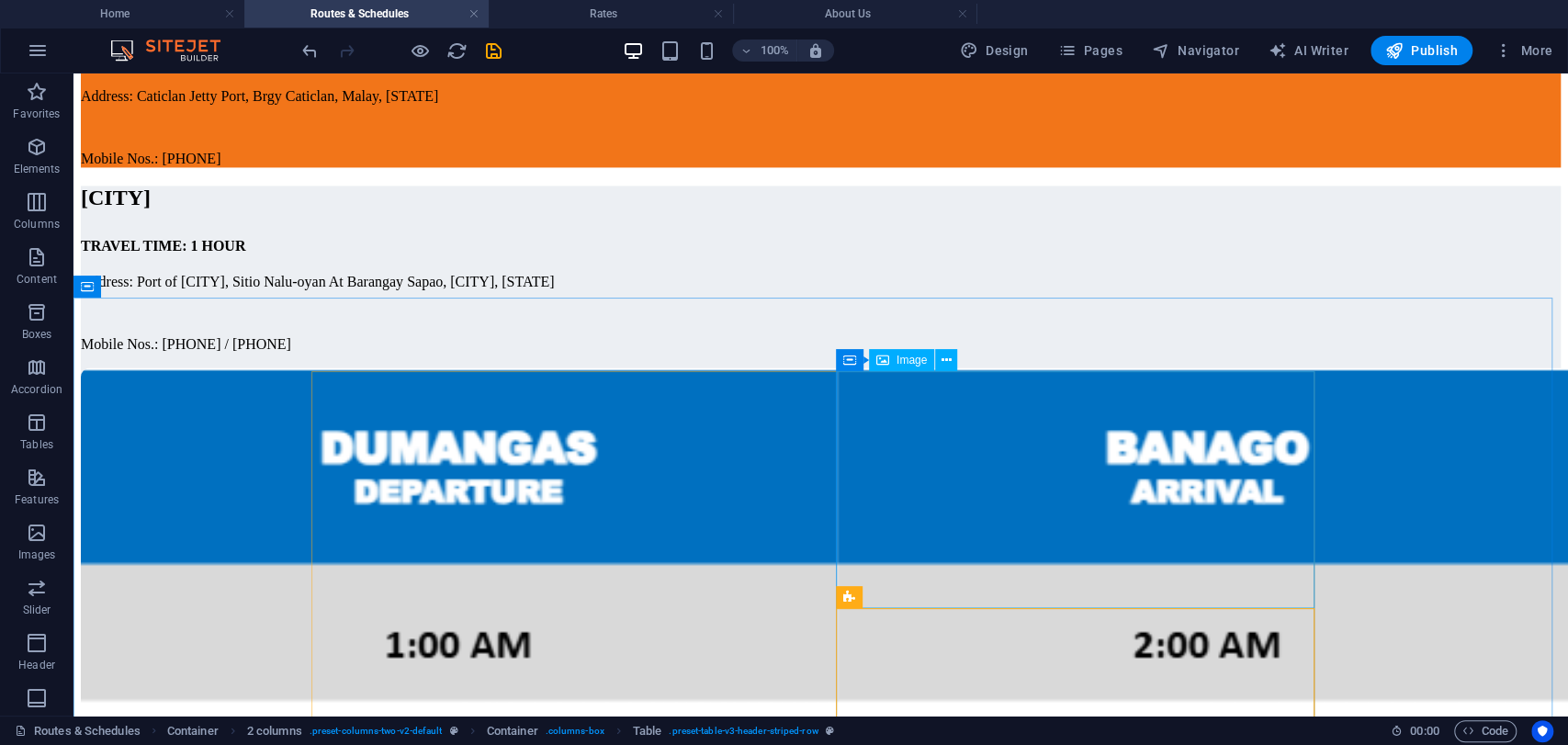 click on "Image" at bounding box center [911, 360] 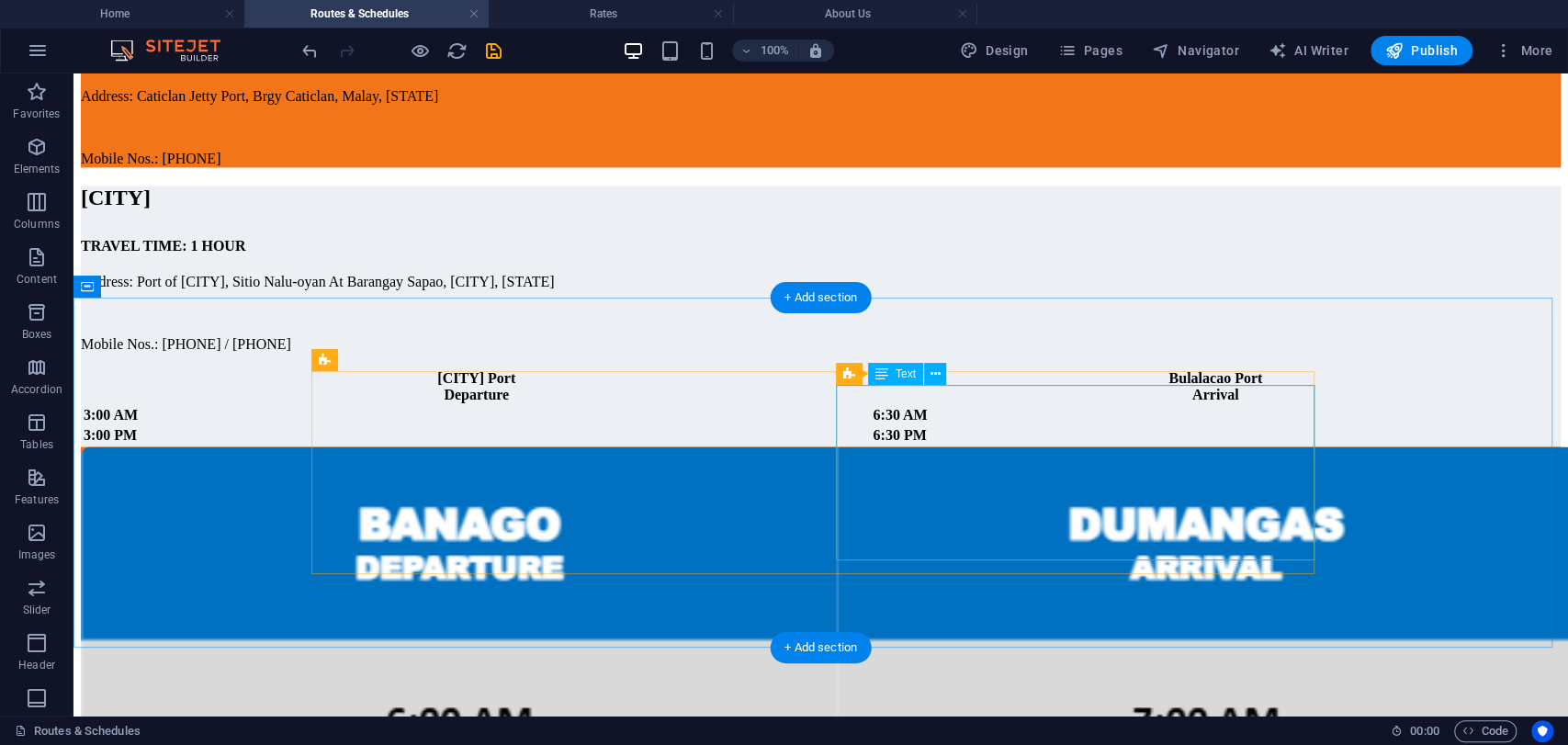 click on "Caticlan Port Departure Bulalacao Port Arrival 3:00 AM 6:30 AM 3:00 PM 6:30 PM" at bounding box center [820, 407] 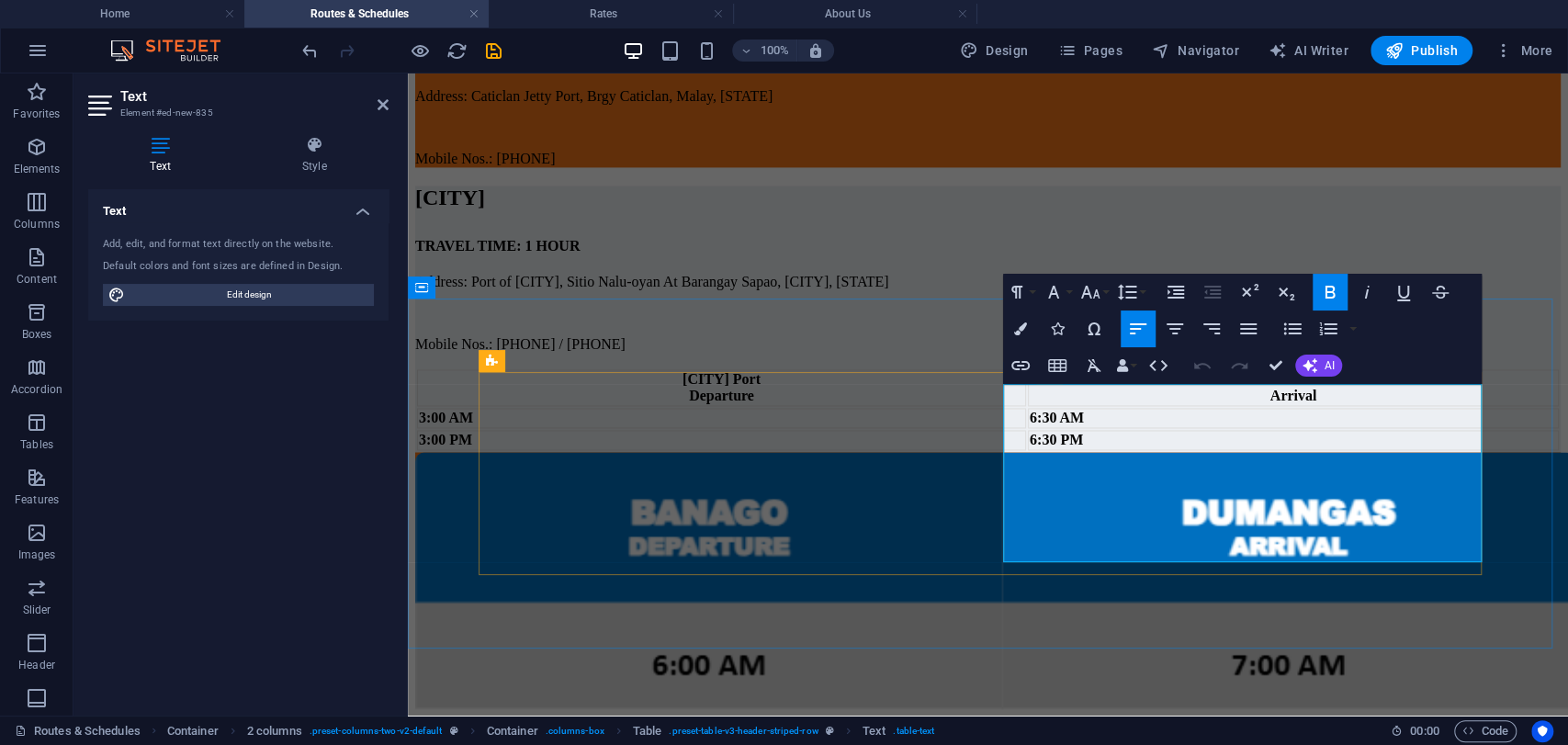click on "3:00 AM" at bounding box center (446, 417) 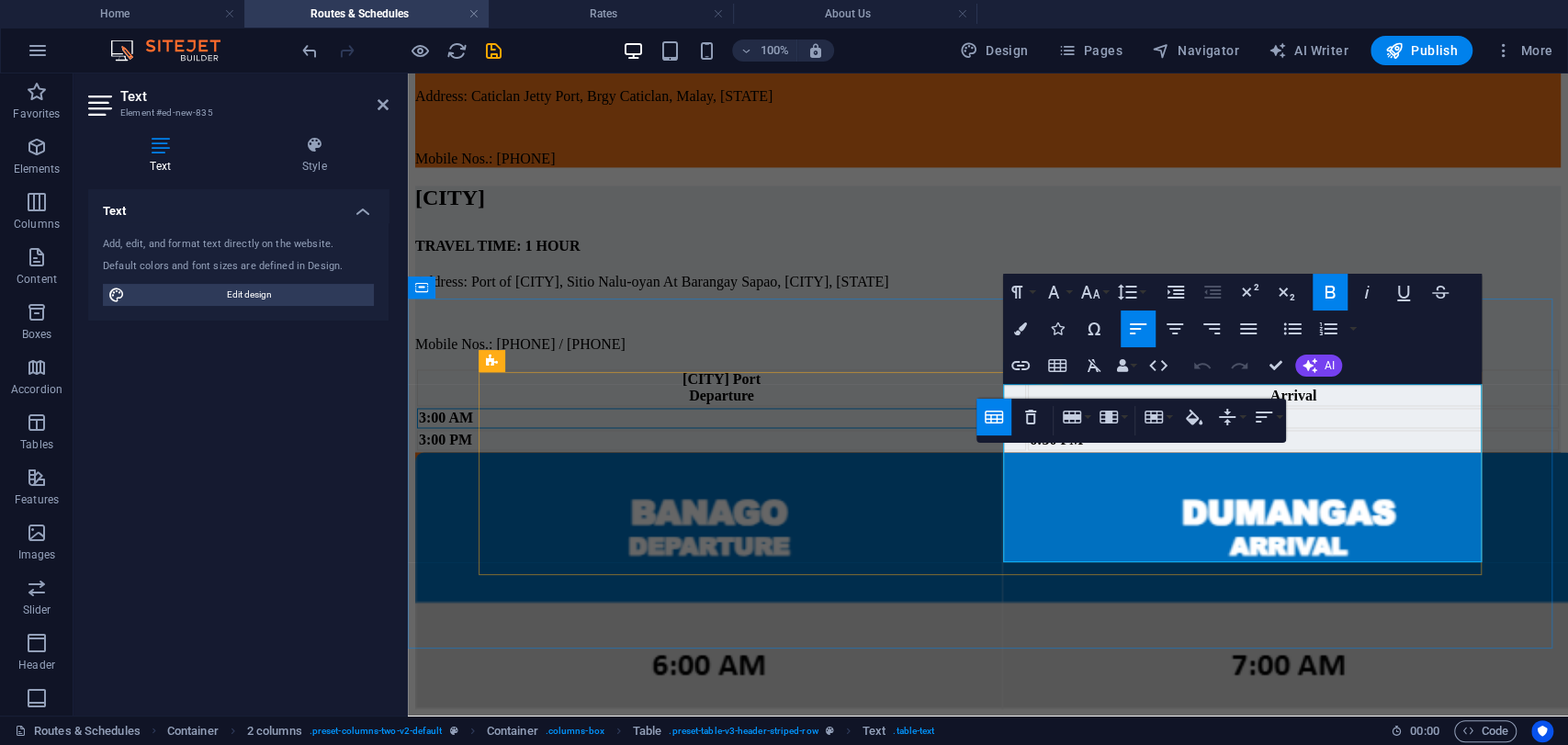 type 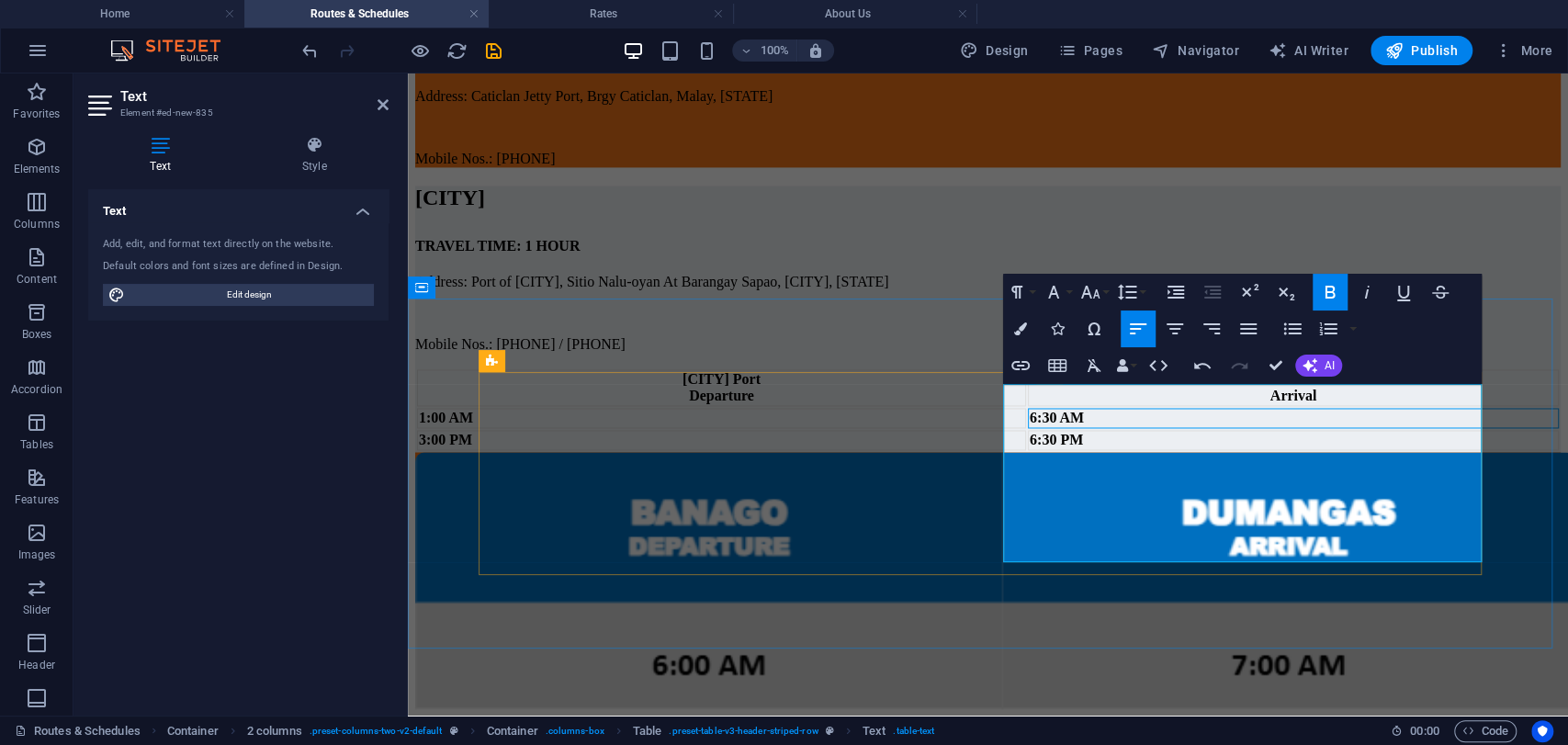 click on "6:30 AM" at bounding box center [1056, 417] 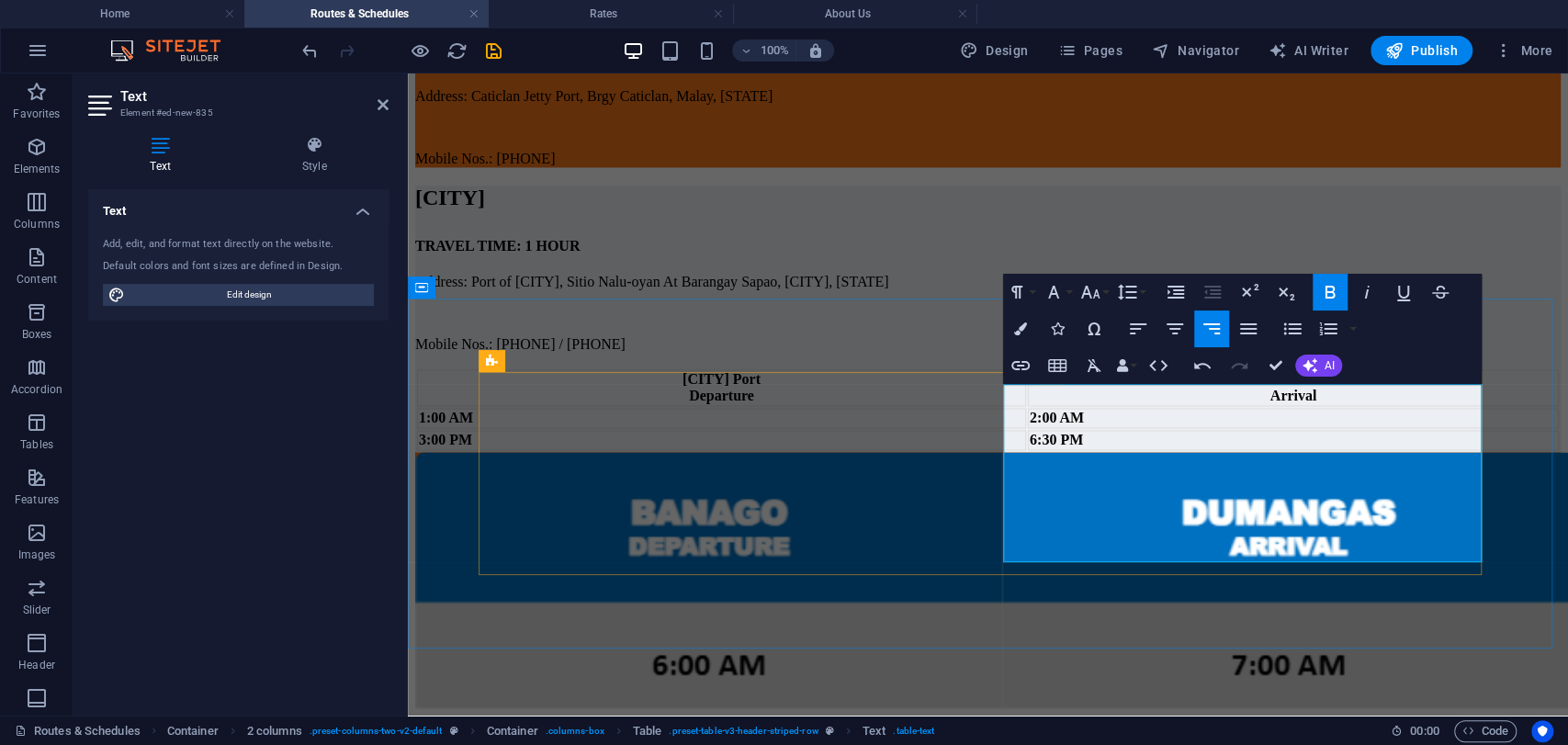 click on "3:00 PM" at bounding box center [446, 439] 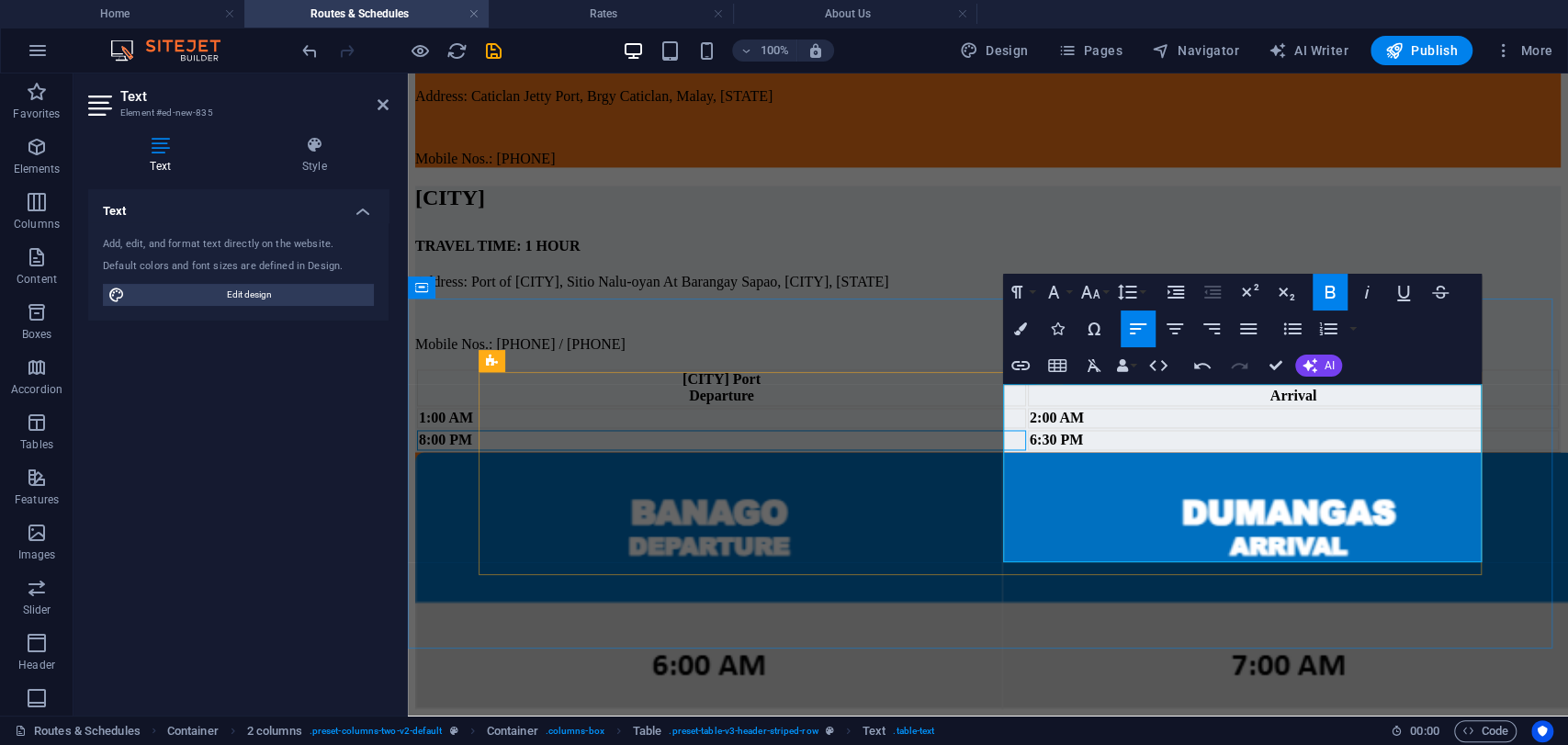 click on "8:00 PM" at bounding box center [446, 439] 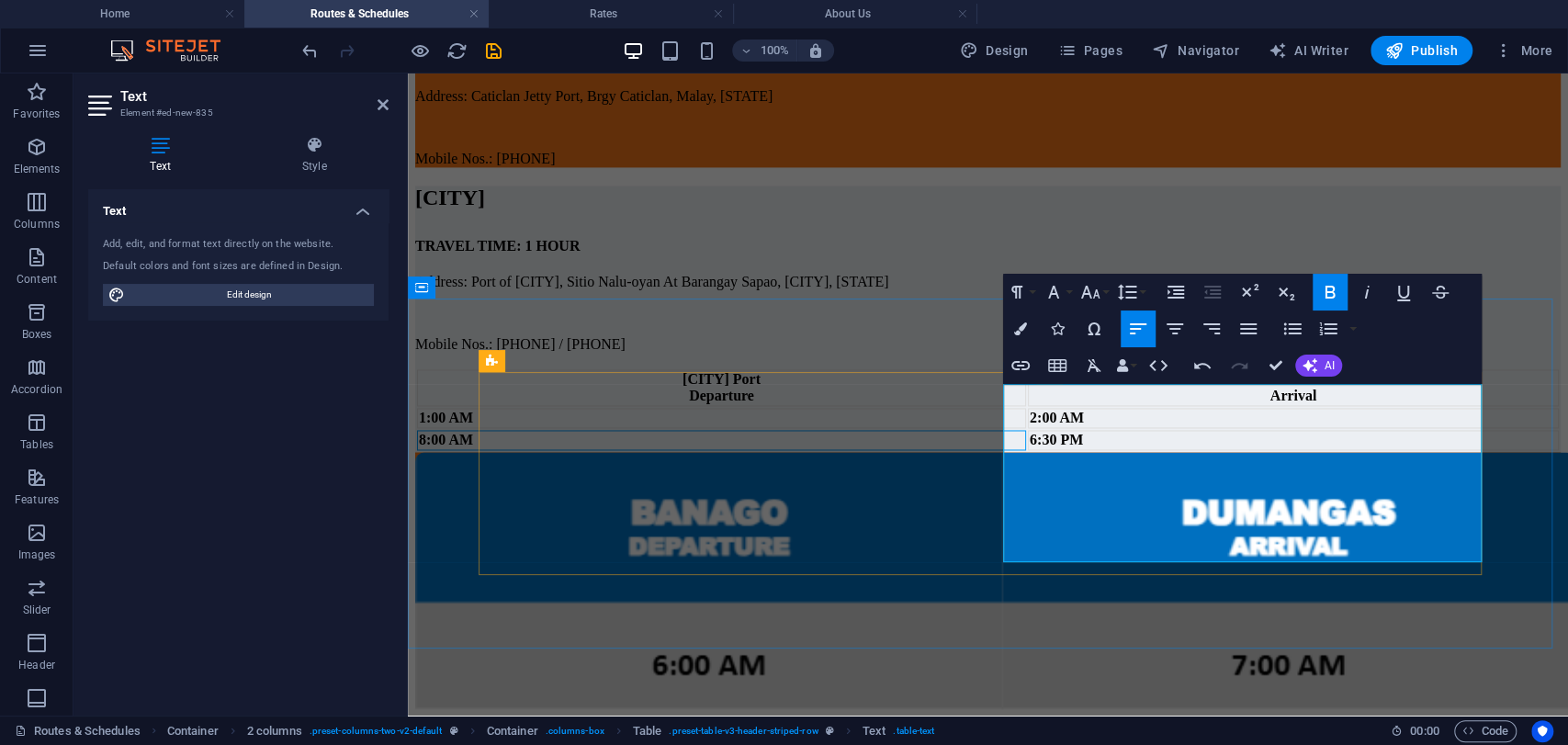click on "6:30 PM" at bounding box center (1056, 439) 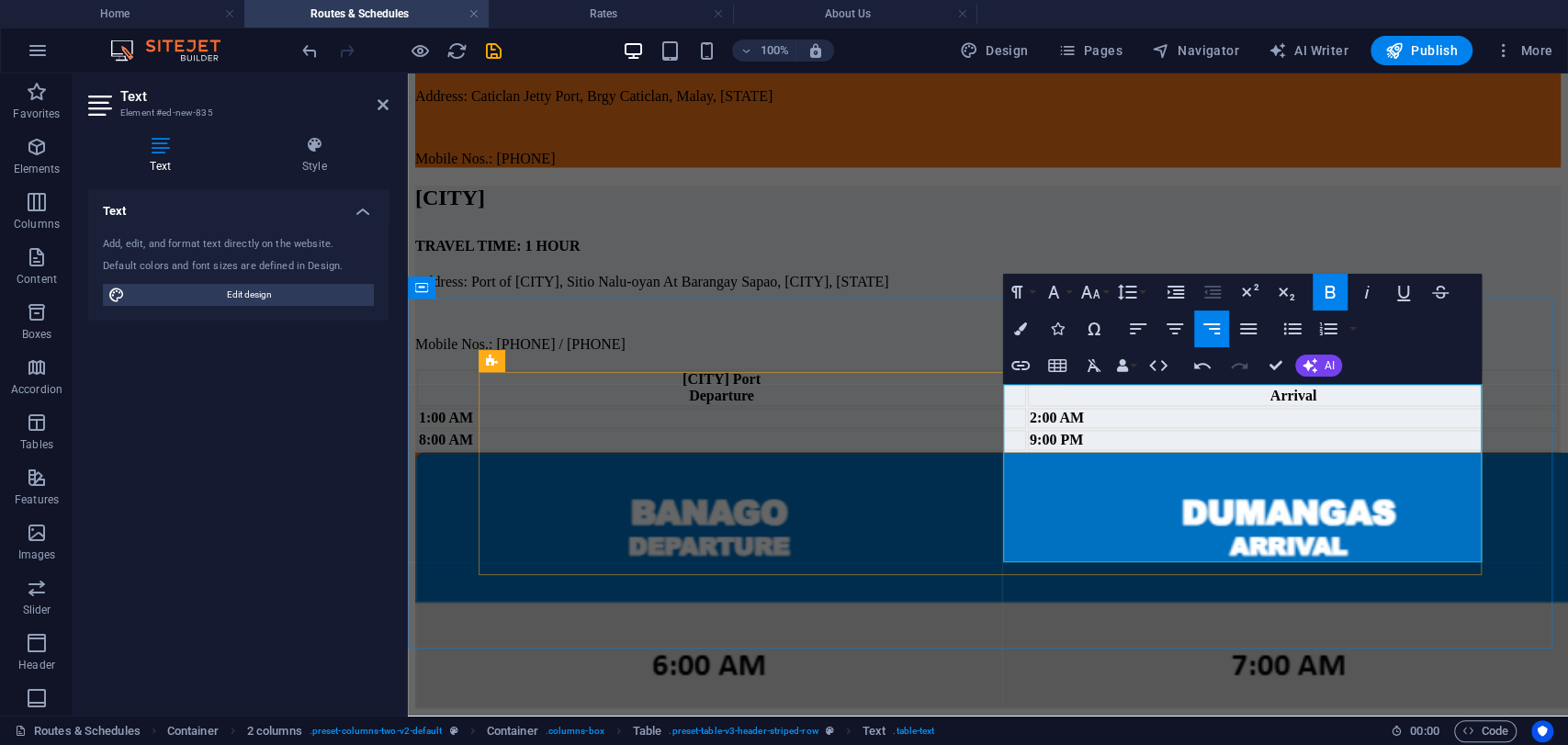 click on "9:00 PM" at bounding box center [1056, 439] 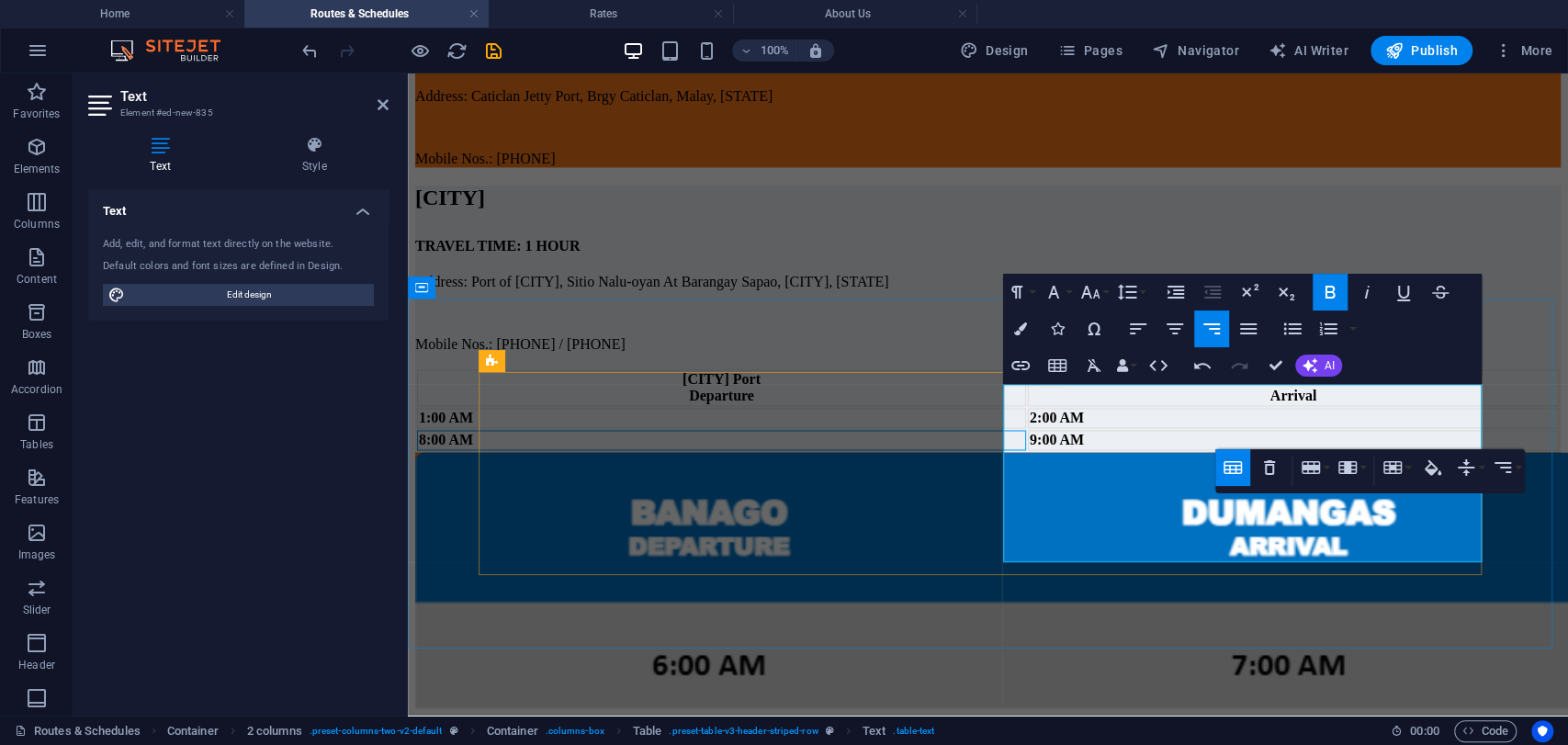 click on "8:00 AM" at bounding box center (721, 440) 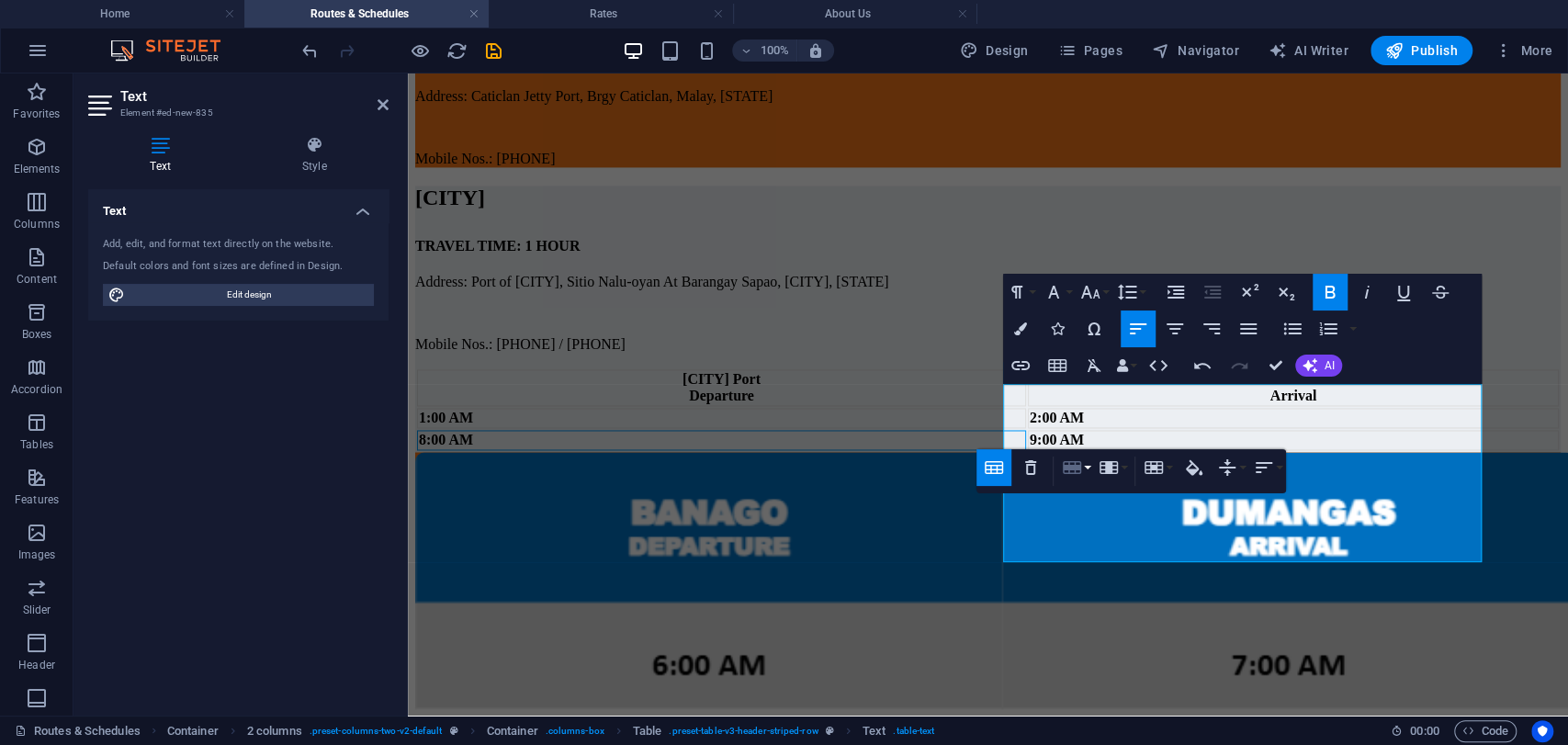 click 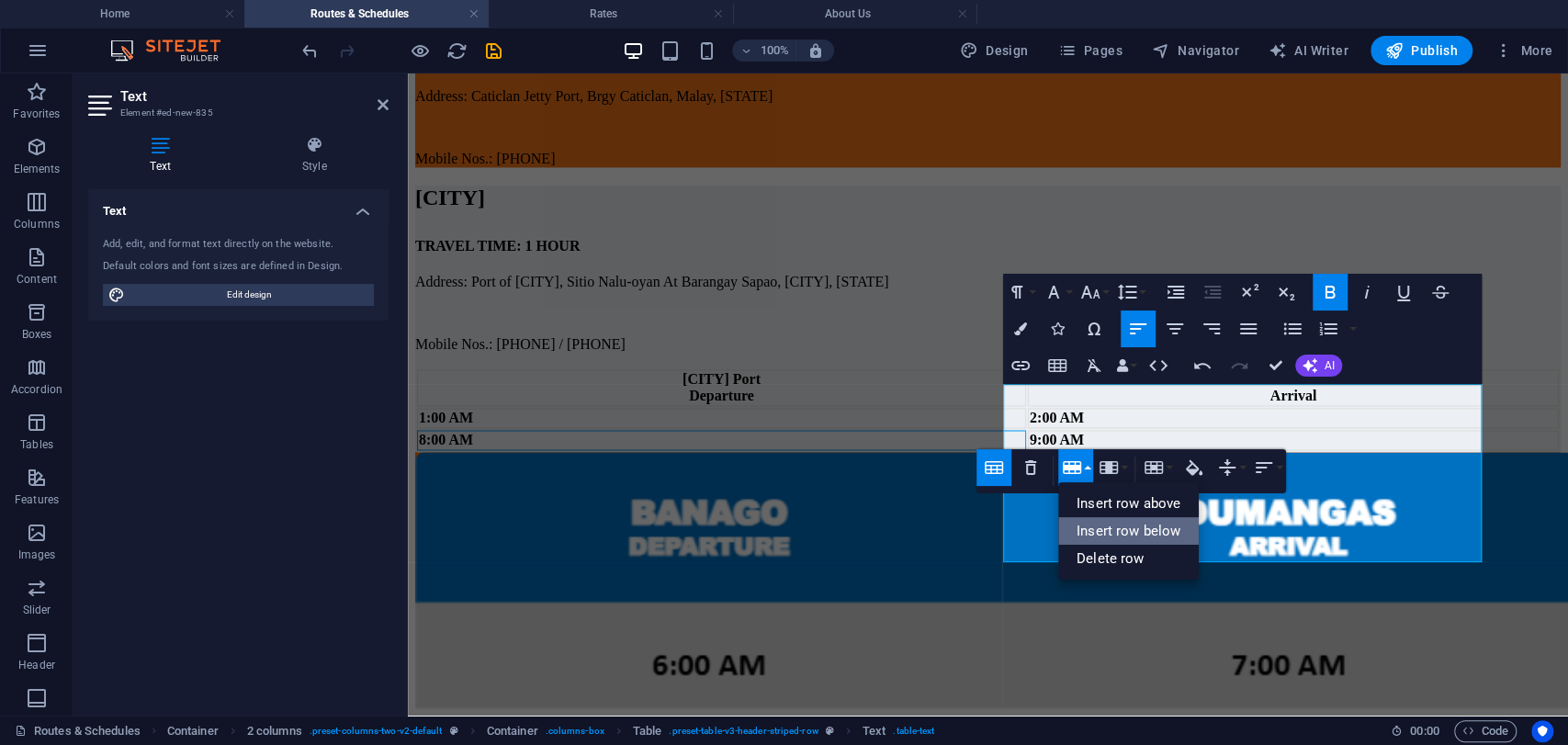 click on "Insert row below" at bounding box center (1128, 531) 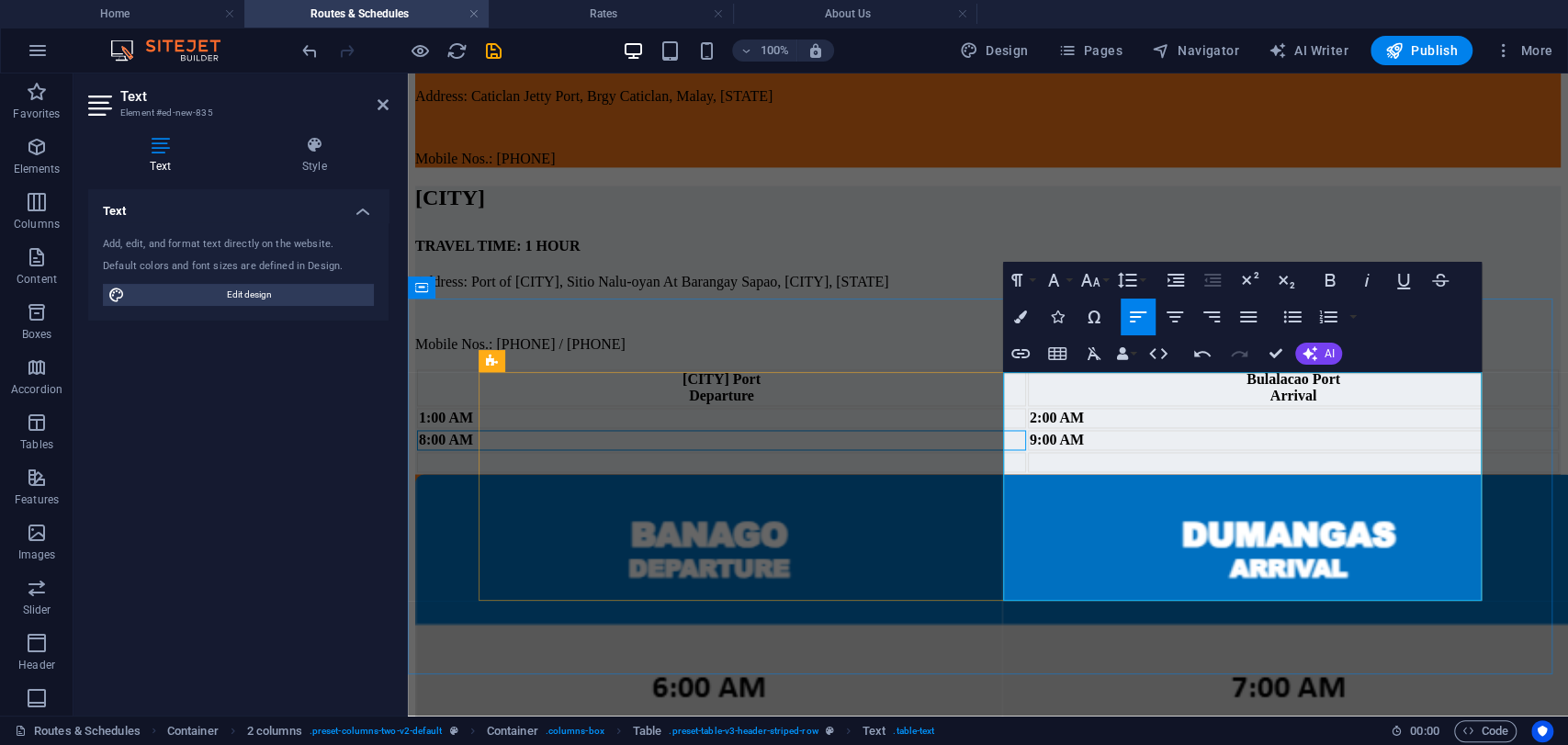 click at bounding box center (721, 462) 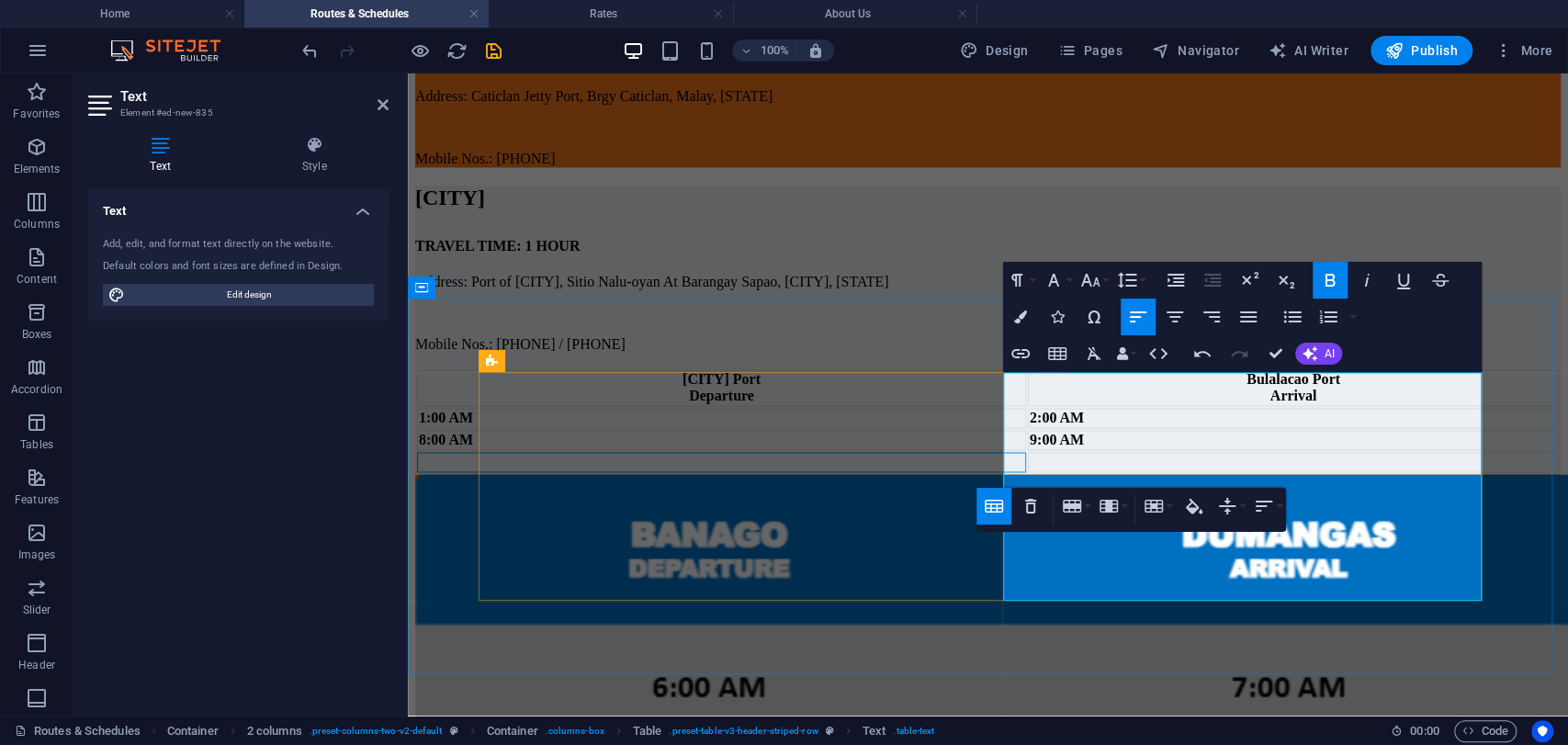 click on "​" at bounding box center (721, 462) 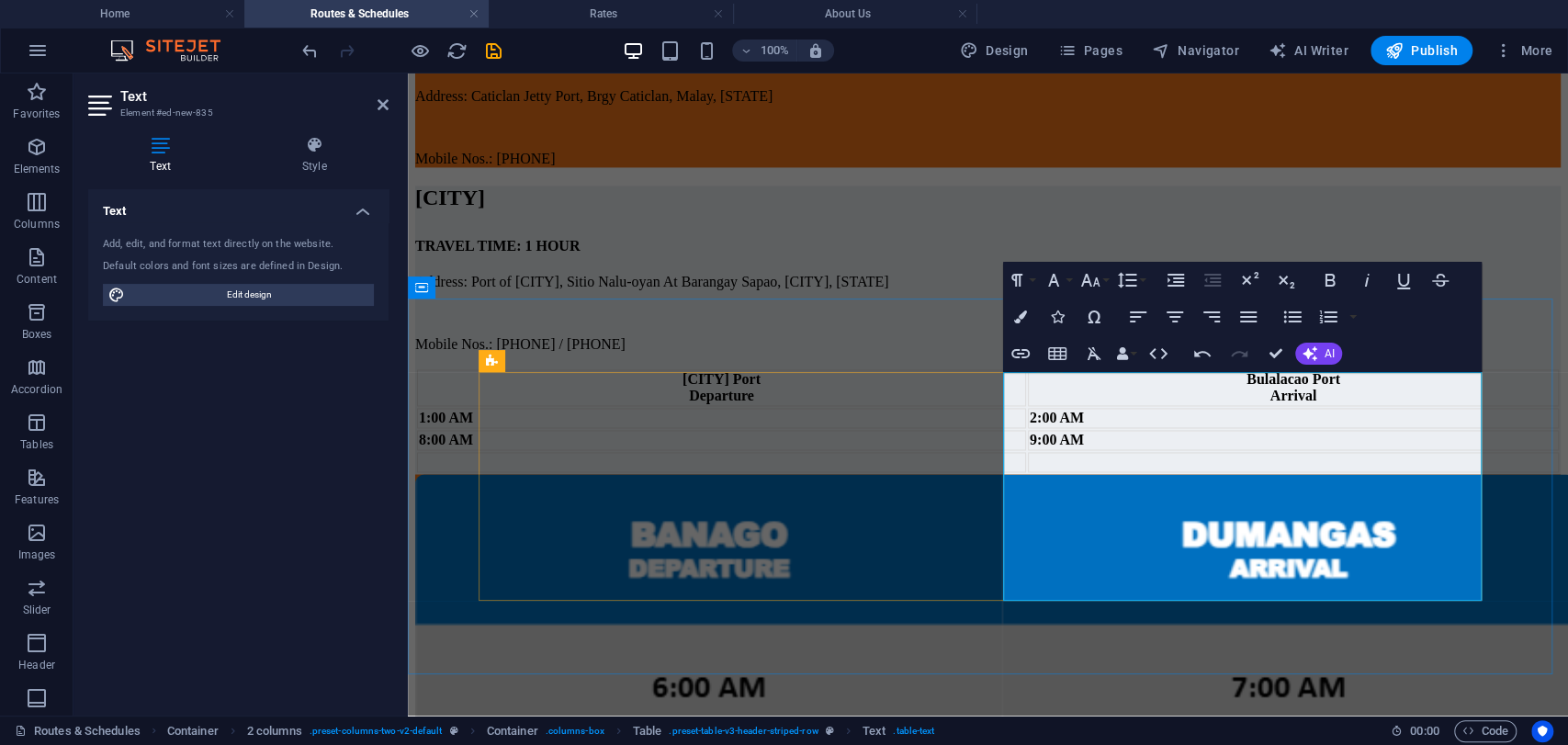 click on "8:00 AM" at bounding box center [446, 439] 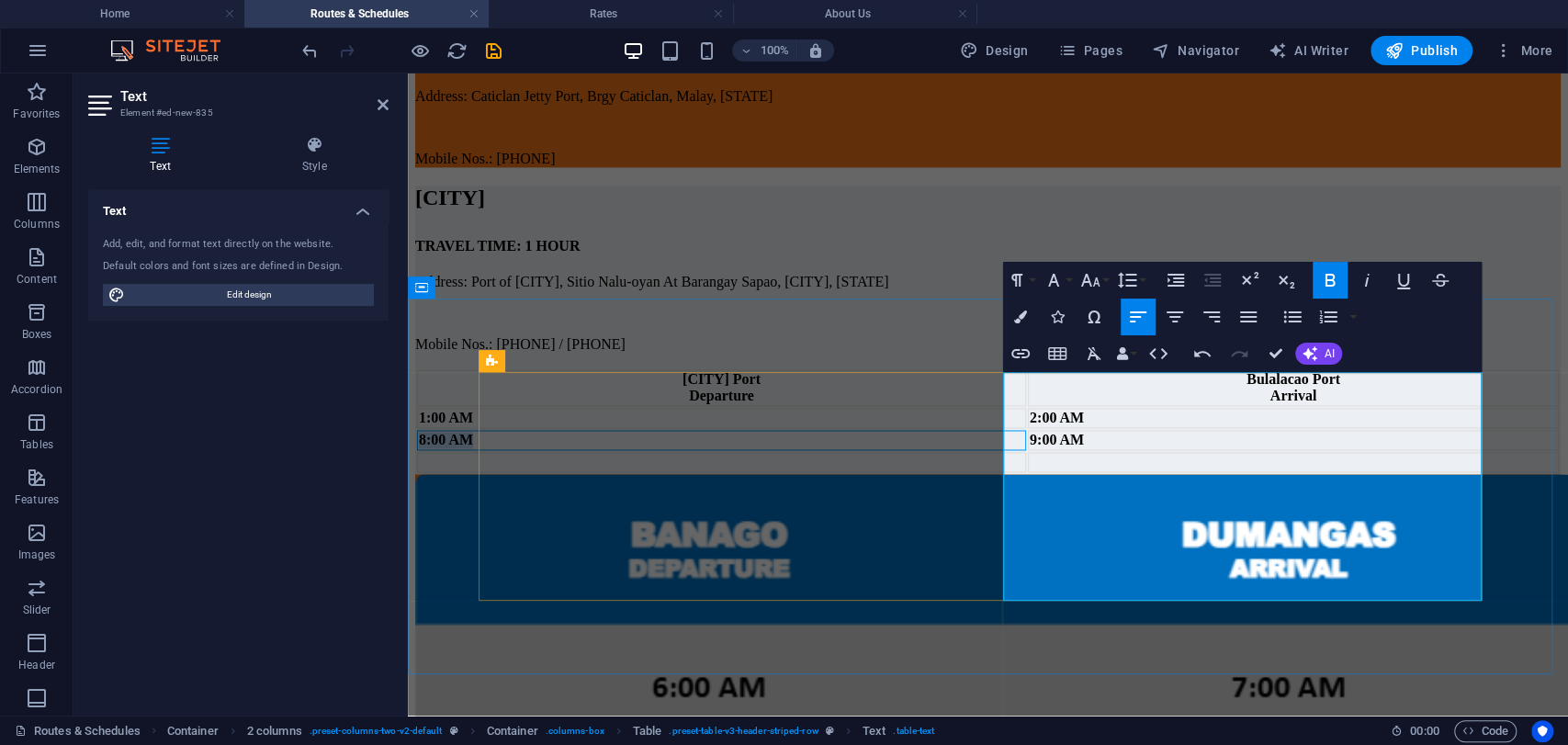 drag, startPoint x: 1093, startPoint y: 530, endPoint x: 1021, endPoint y: 530, distance: 72 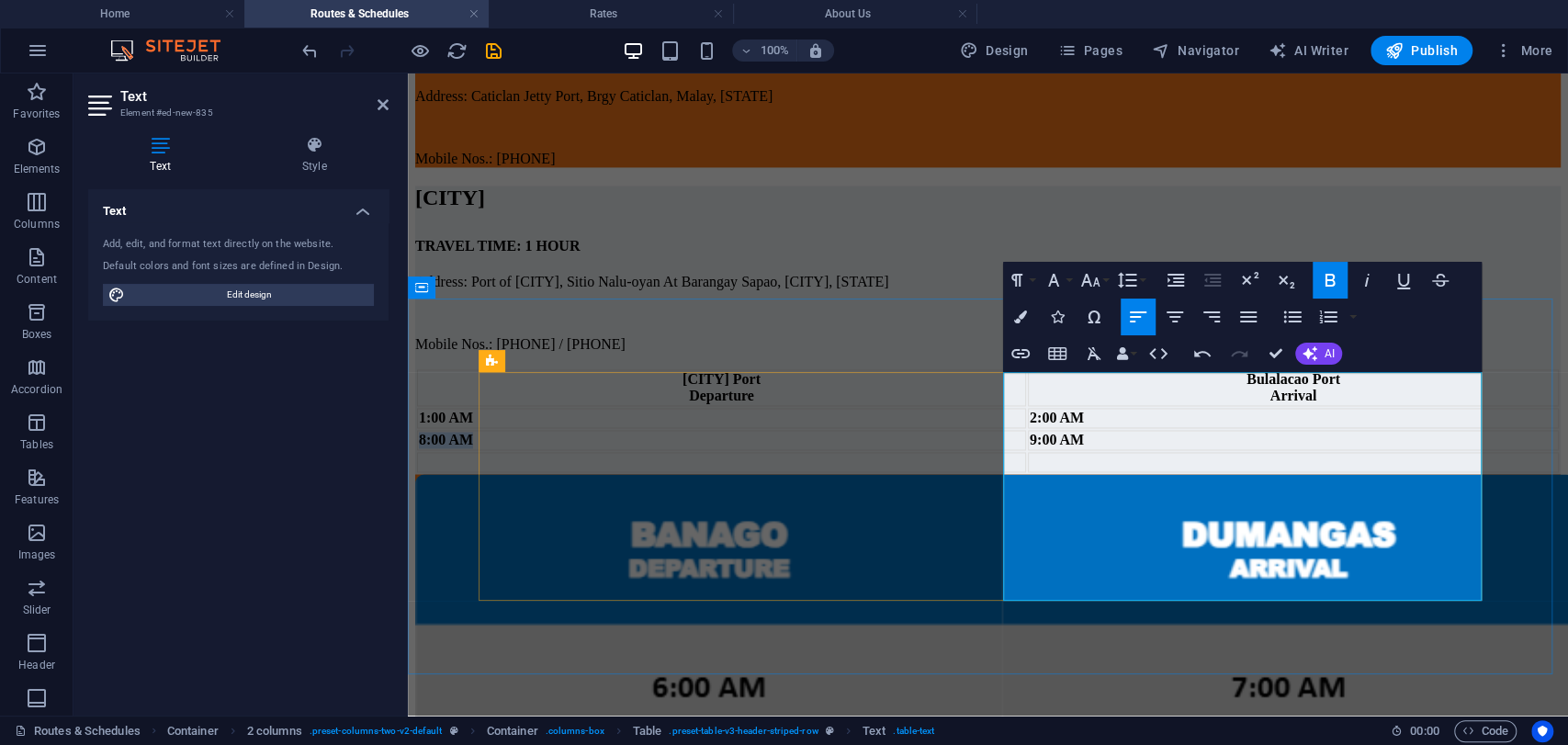 copy on "8:00 AM" 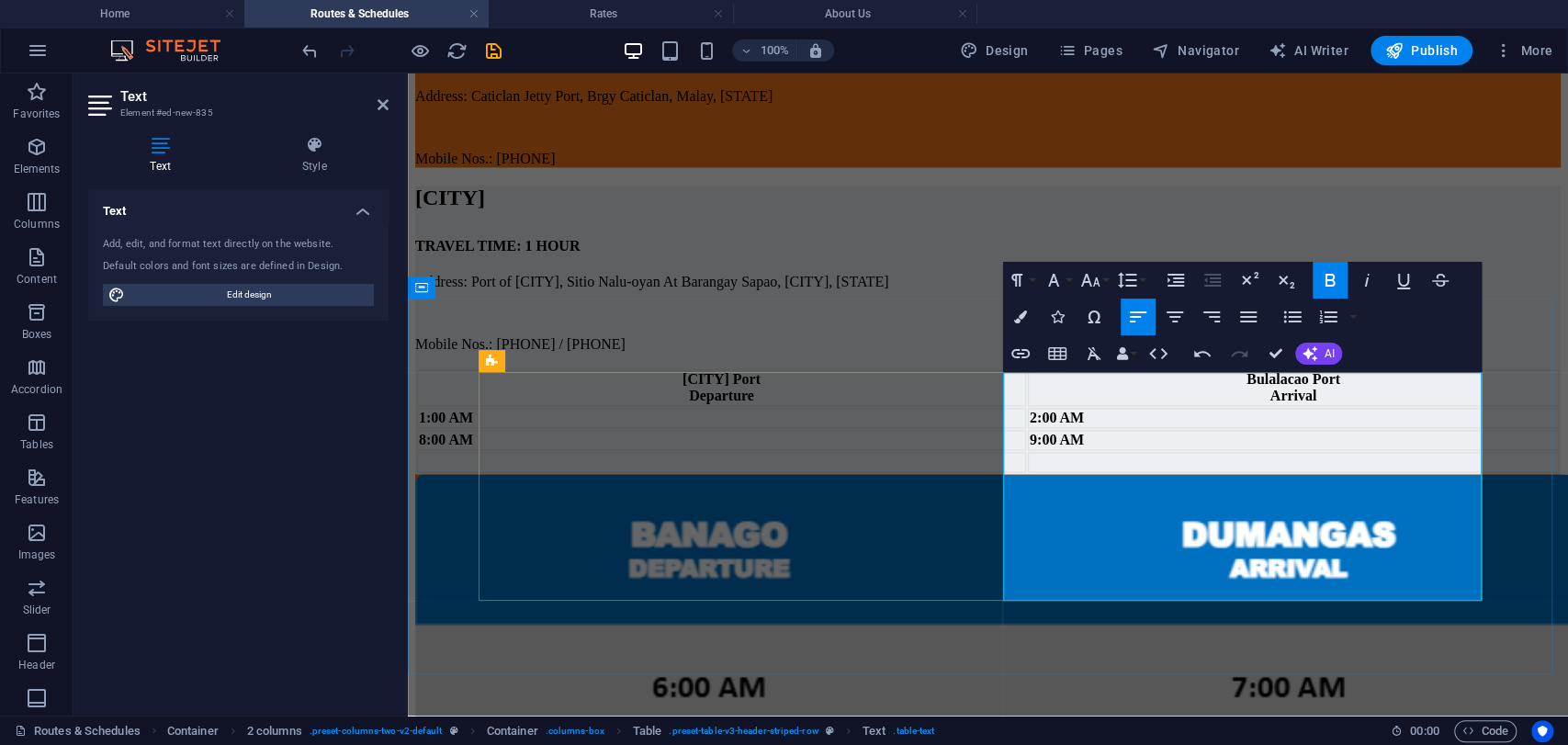 click on "​" at bounding box center [721, 462] 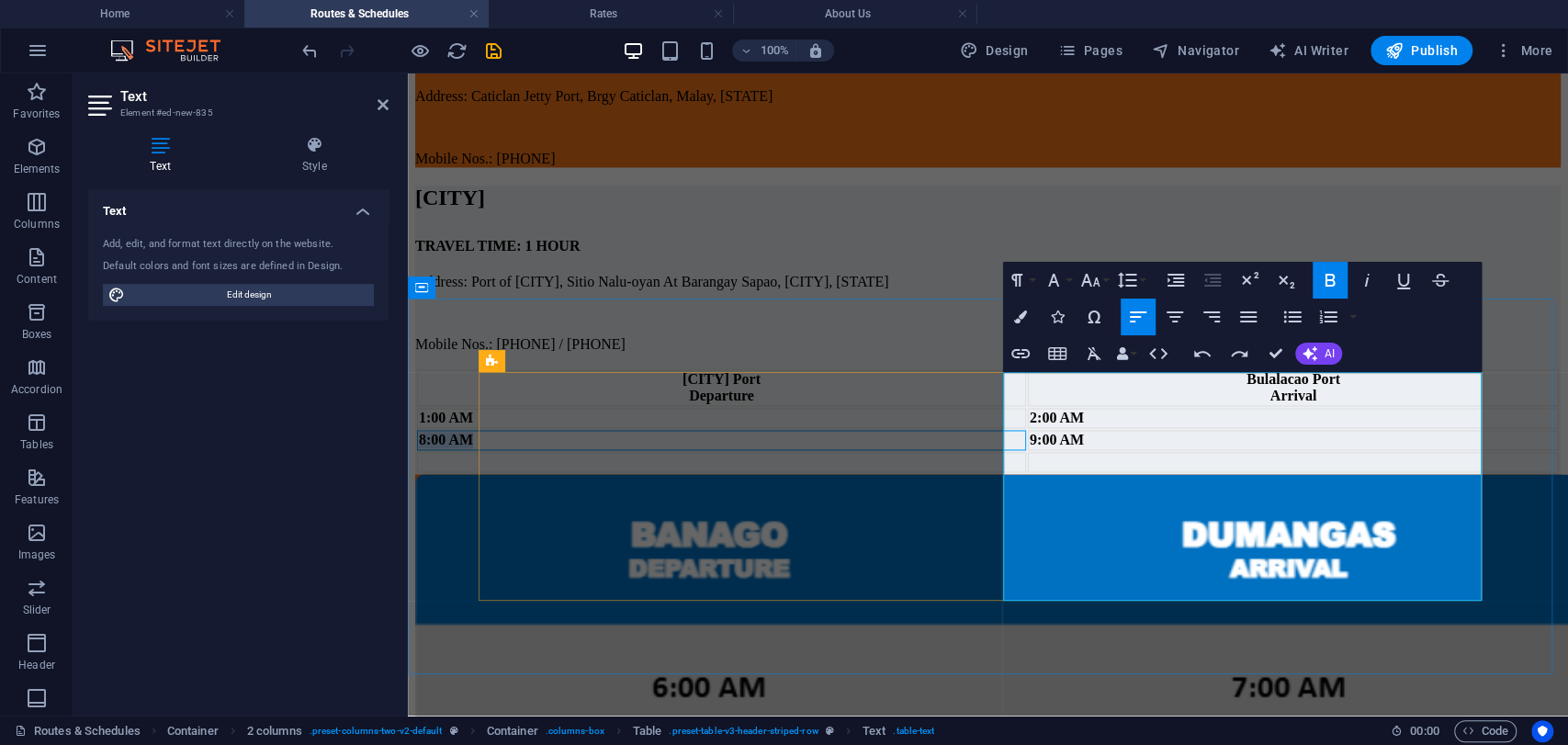 drag, startPoint x: 1089, startPoint y: 529, endPoint x: 1013, endPoint y: 528, distance: 76.006579 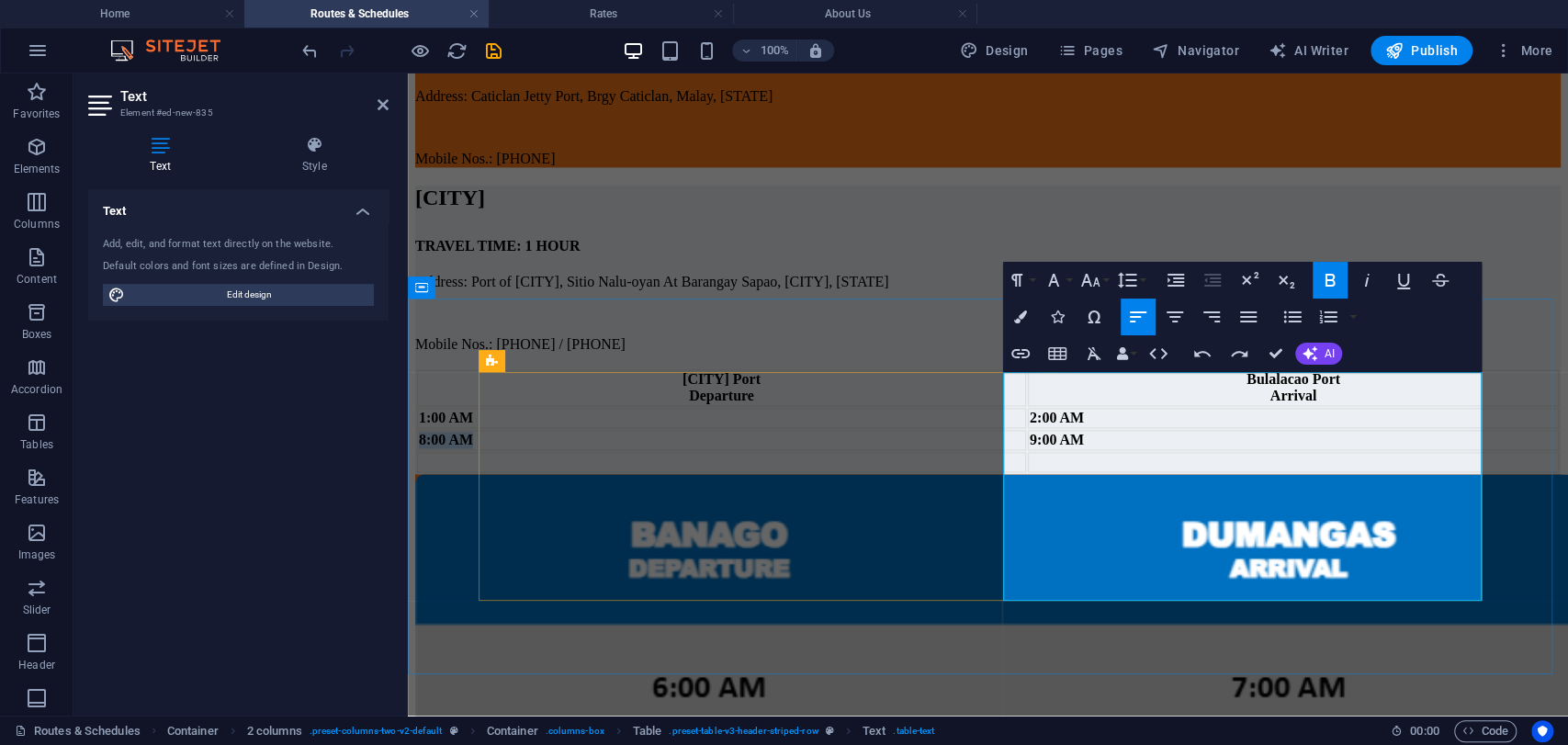 copy on "8:00 AM" 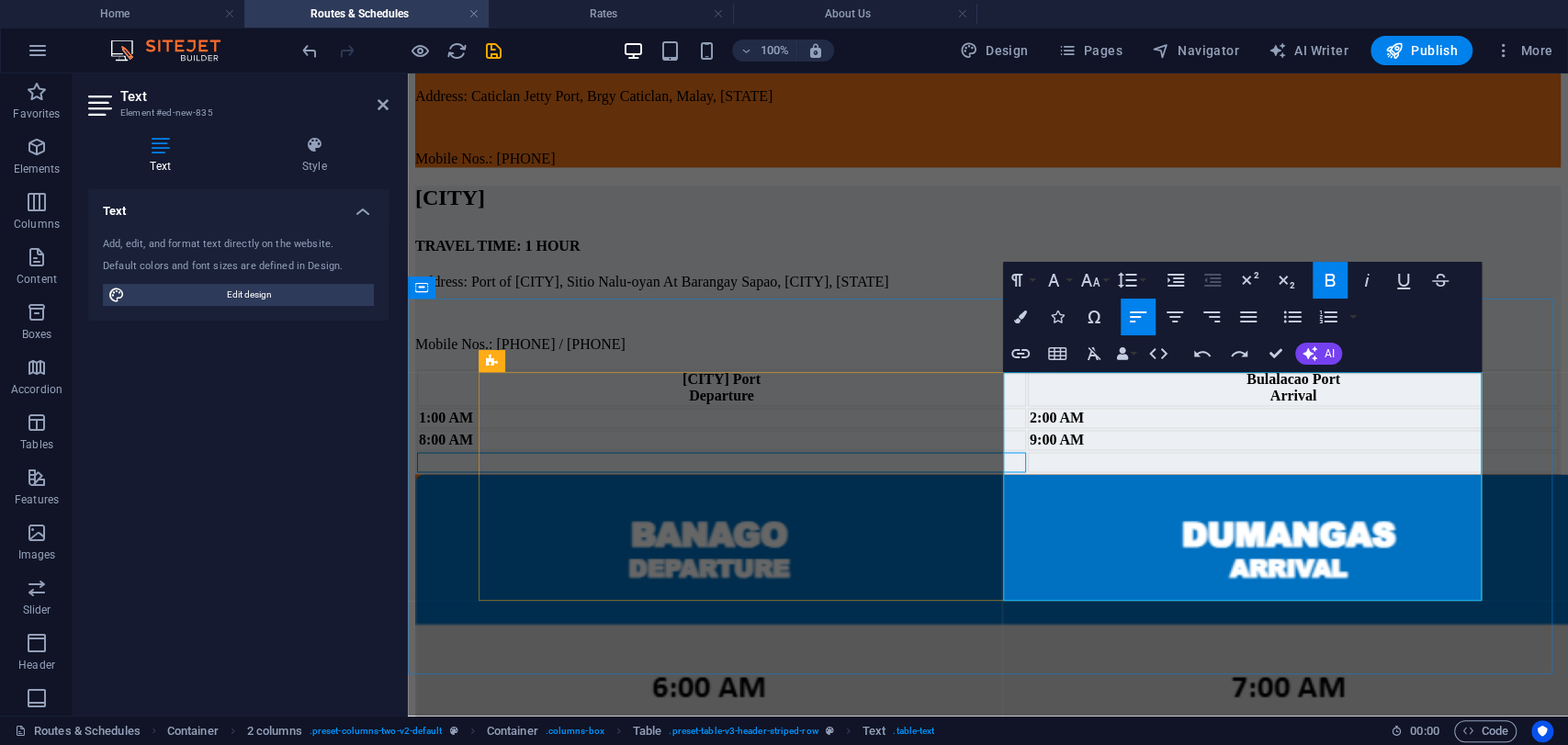 click on "​" at bounding box center (721, 462) 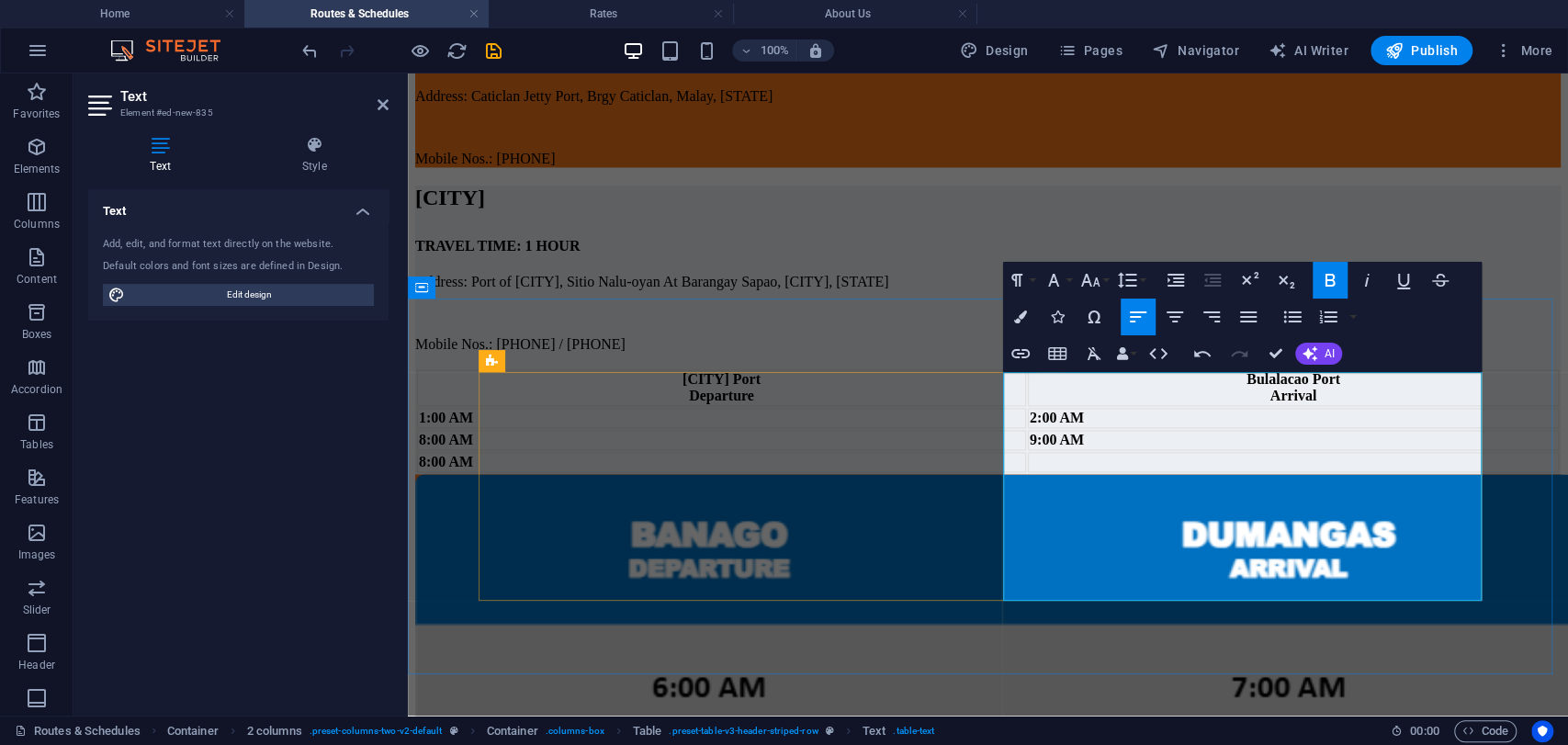 scroll, scrollTop: 0, scrollLeft: 15, axis: horizontal 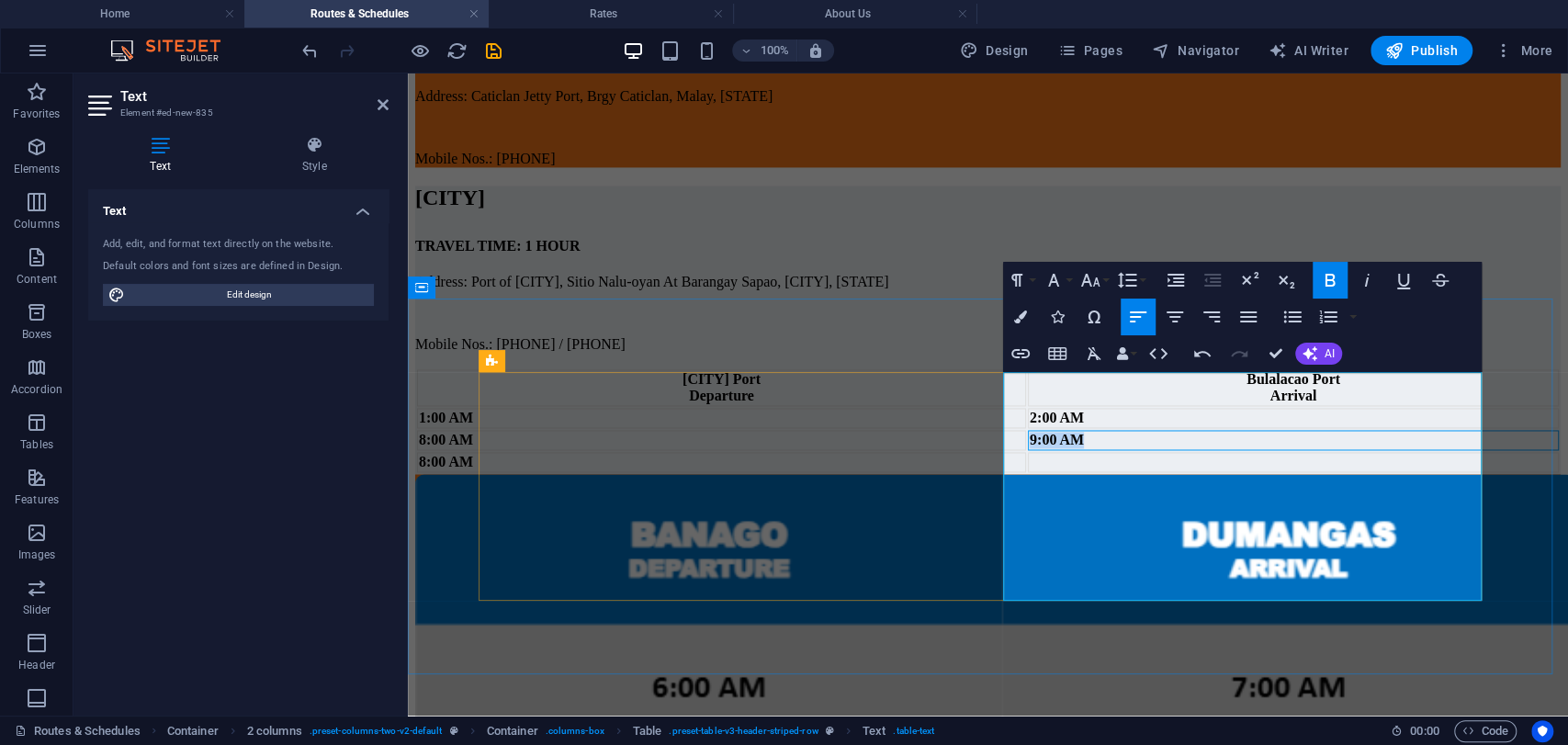 drag, startPoint x: 1393, startPoint y: 531, endPoint x: 1461, endPoint y: 527, distance: 68.117545 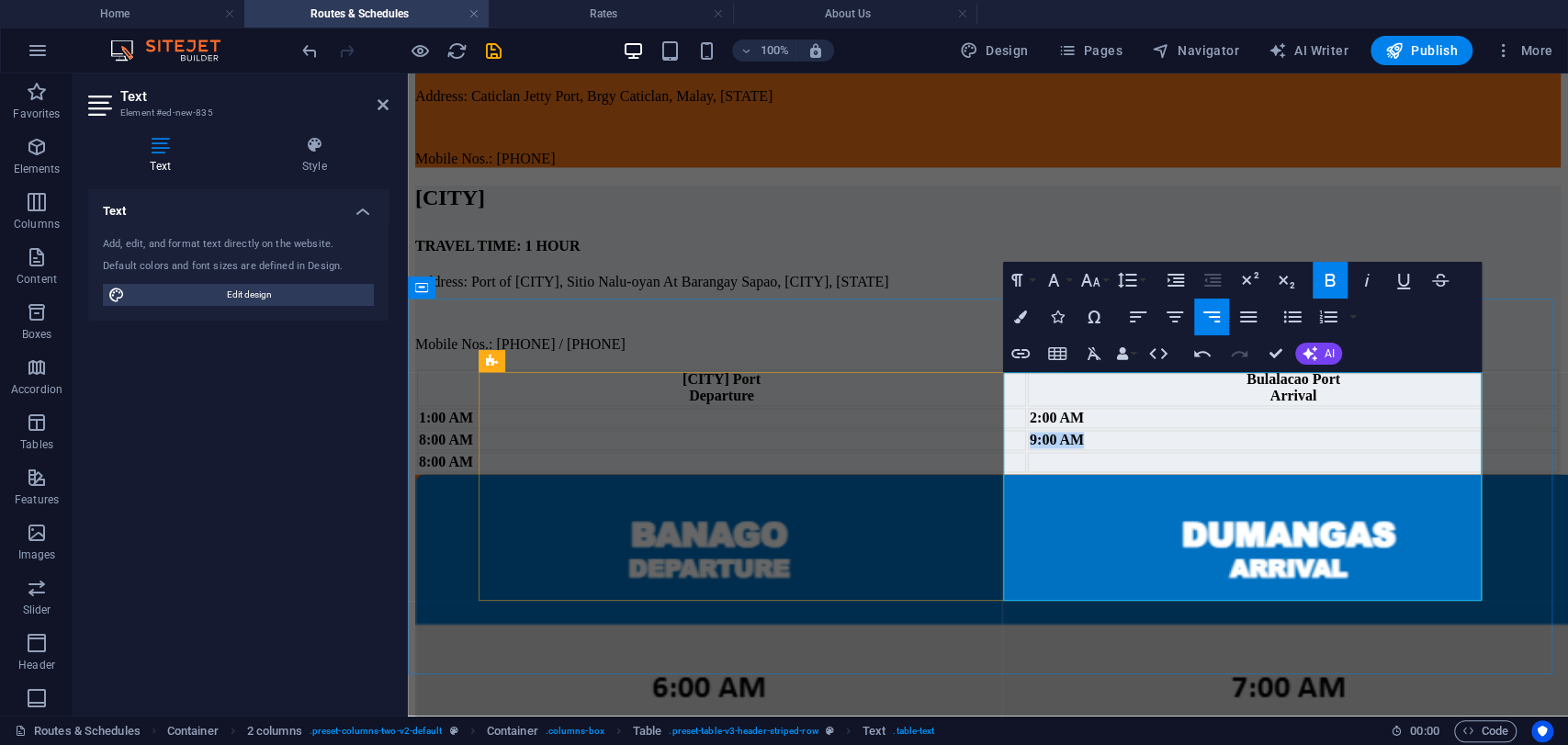 copy on "9:00 AM" 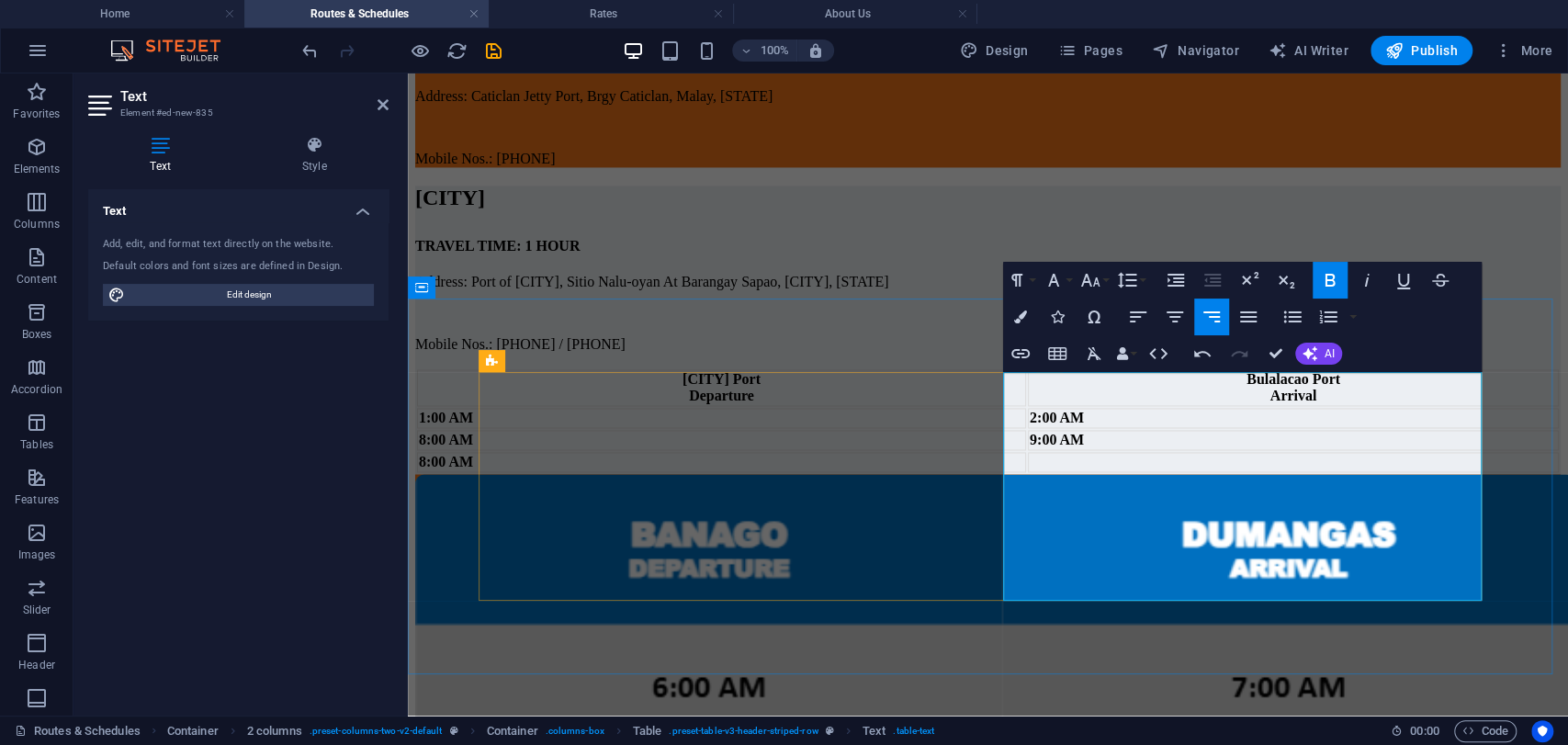 click at bounding box center [1293, 462] 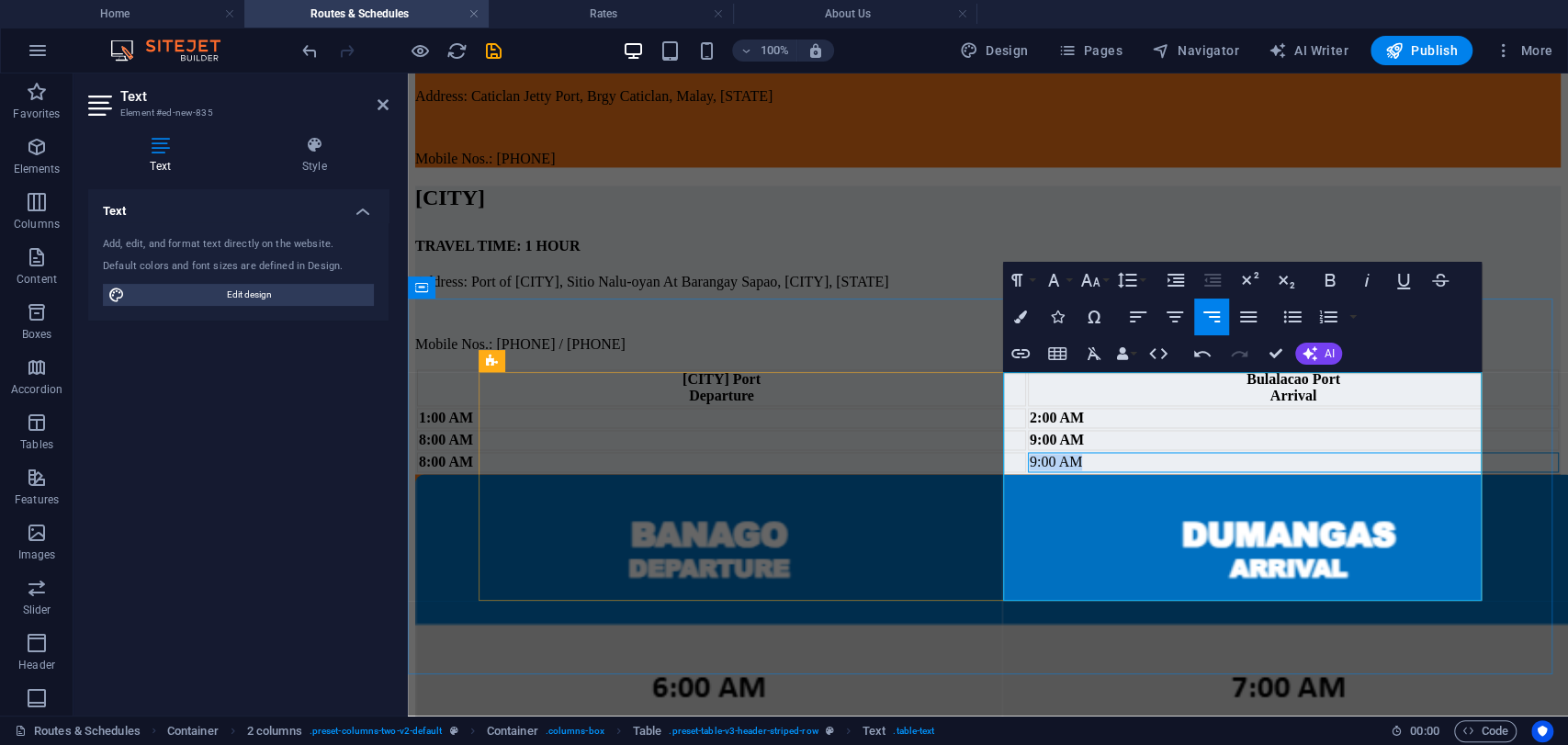 drag, startPoint x: 1462, startPoint y: 580, endPoint x: 1401, endPoint y: 580, distance: 61 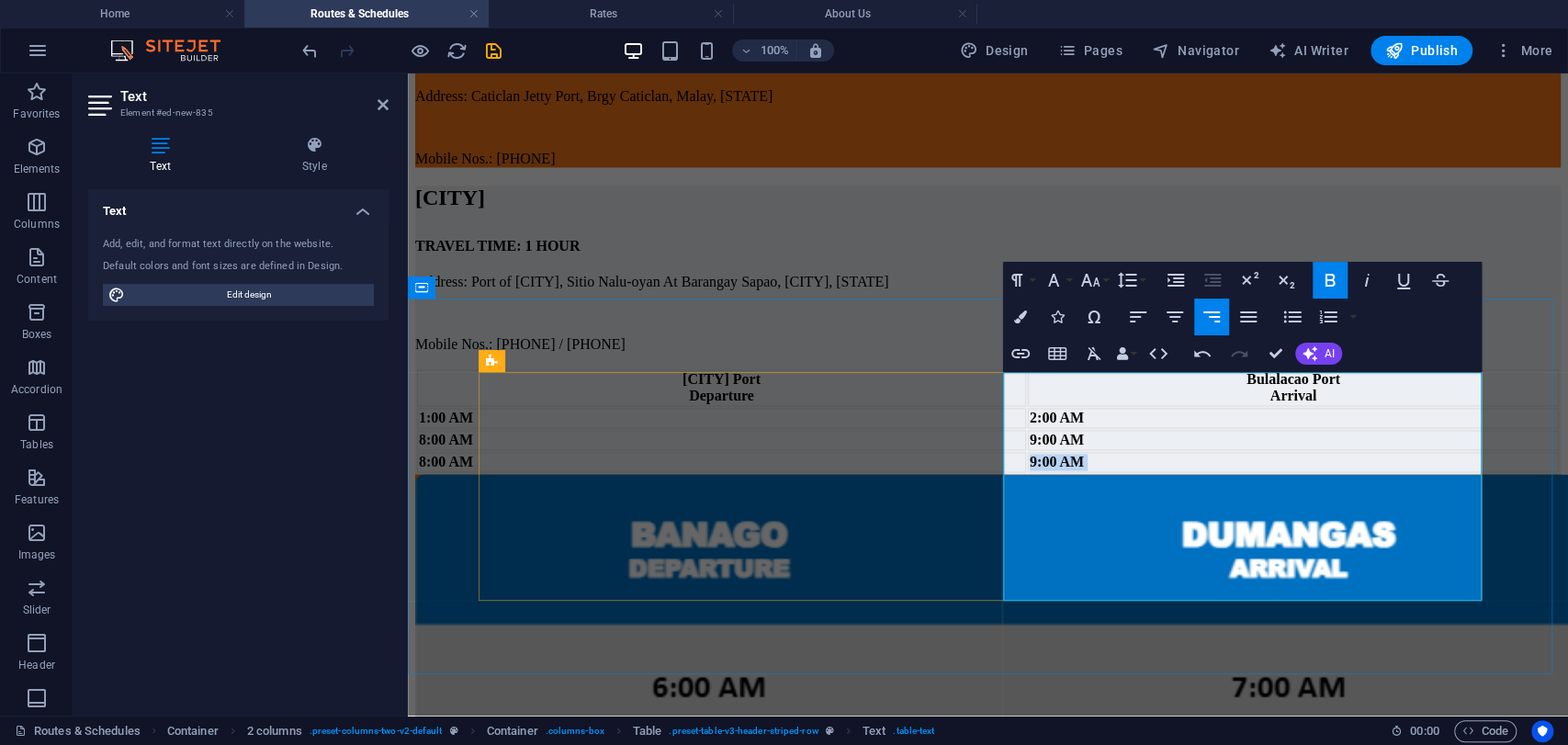 click on "9:00 AM" at bounding box center [1056, 461] 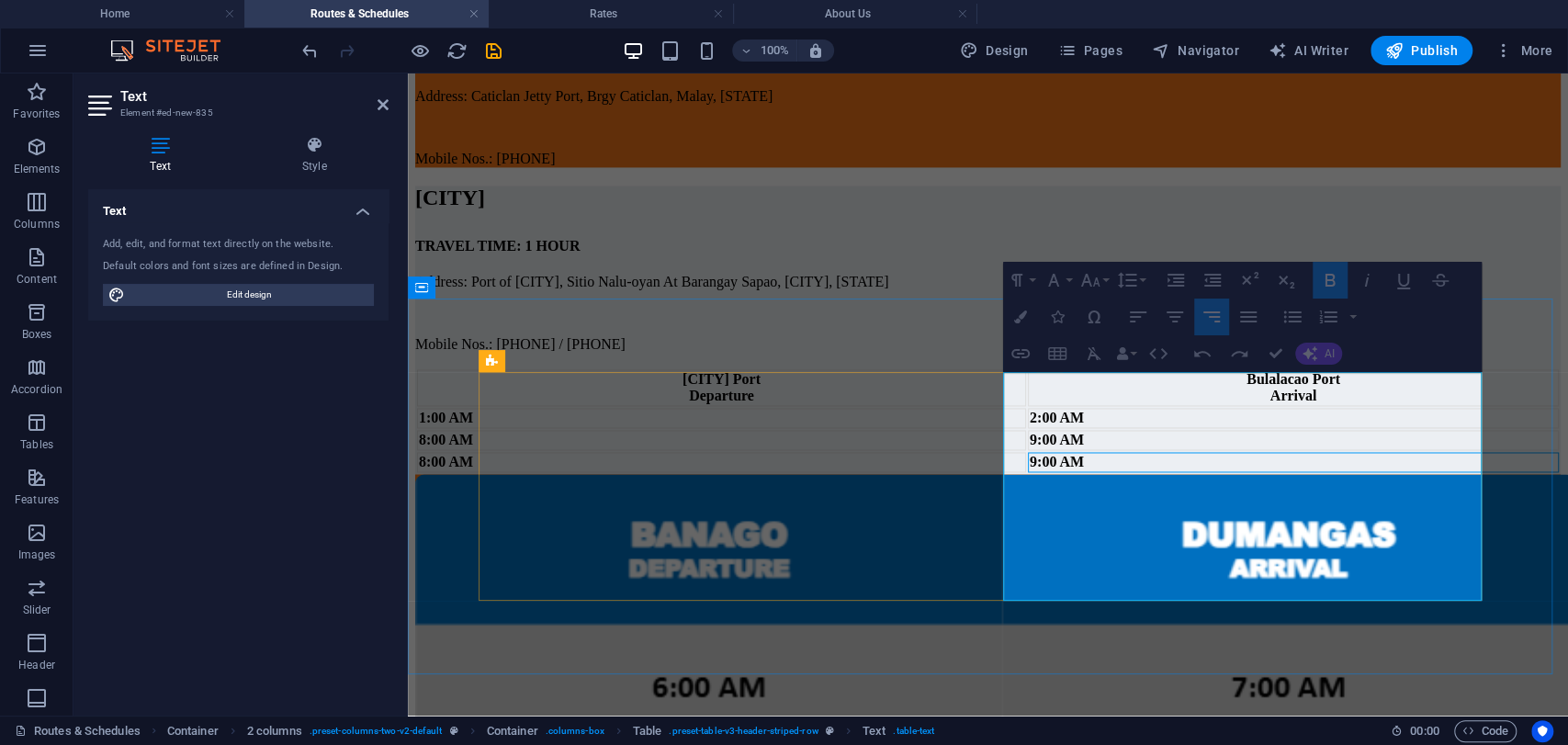 drag, startPoint x: 1461, startPoint y: 584, endPoint x: 1400, endPoint y: 578, distance: 61.29437 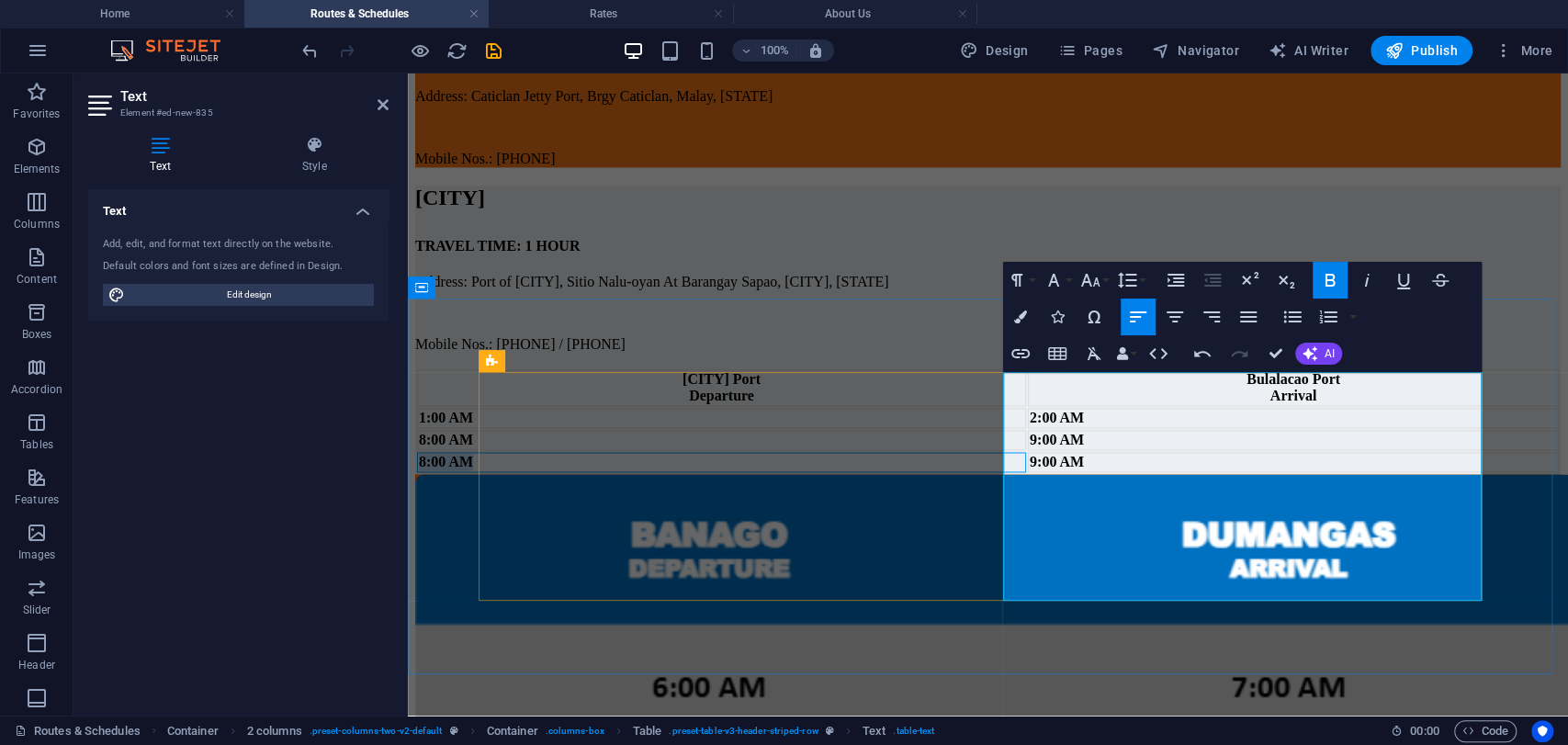 drag, startPoint x: 1022, startPoint y: 581, endPoint x: 1089, endPoint y: 580, distance: 67.00746 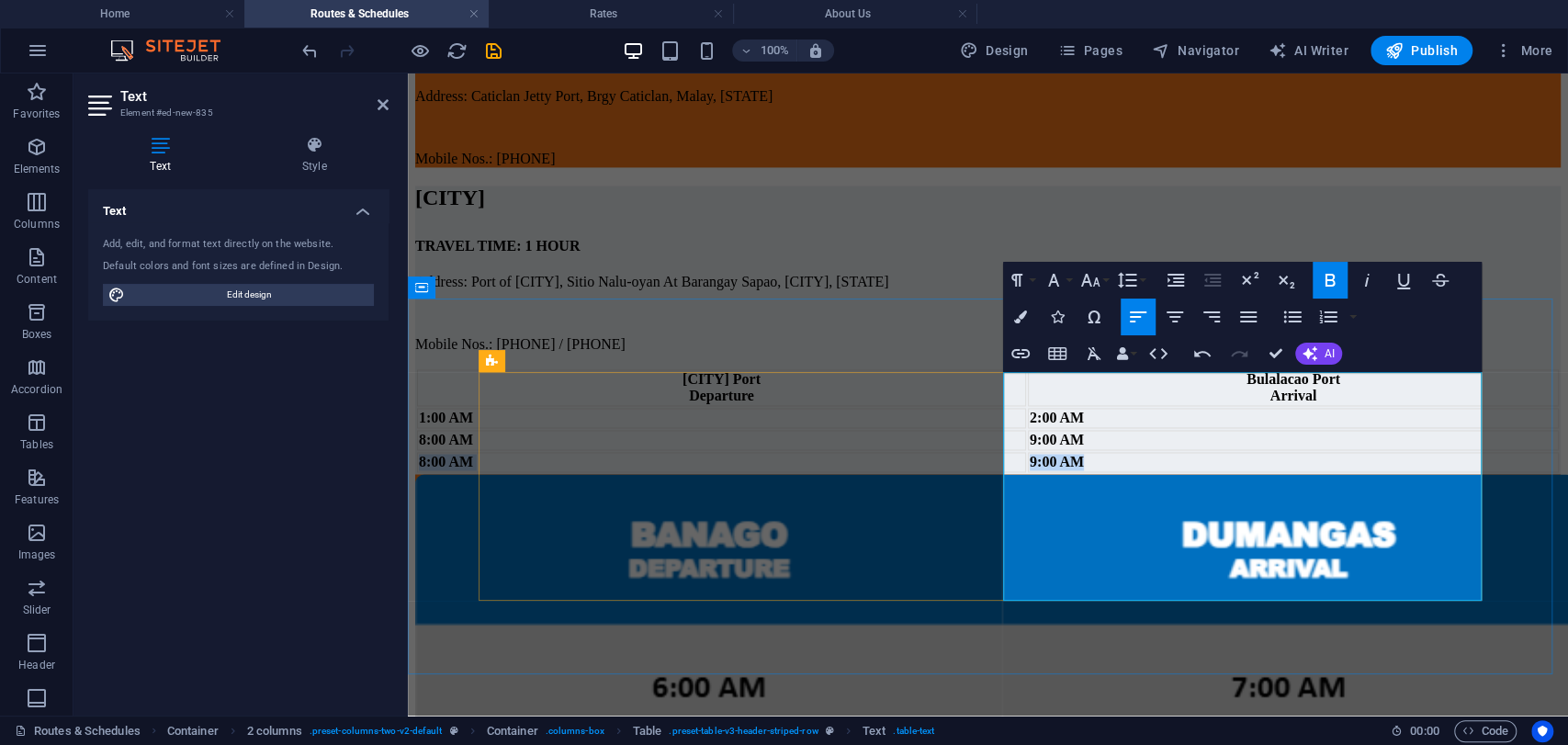 click on "9:00 AM" at bounding box center (1056, 461) 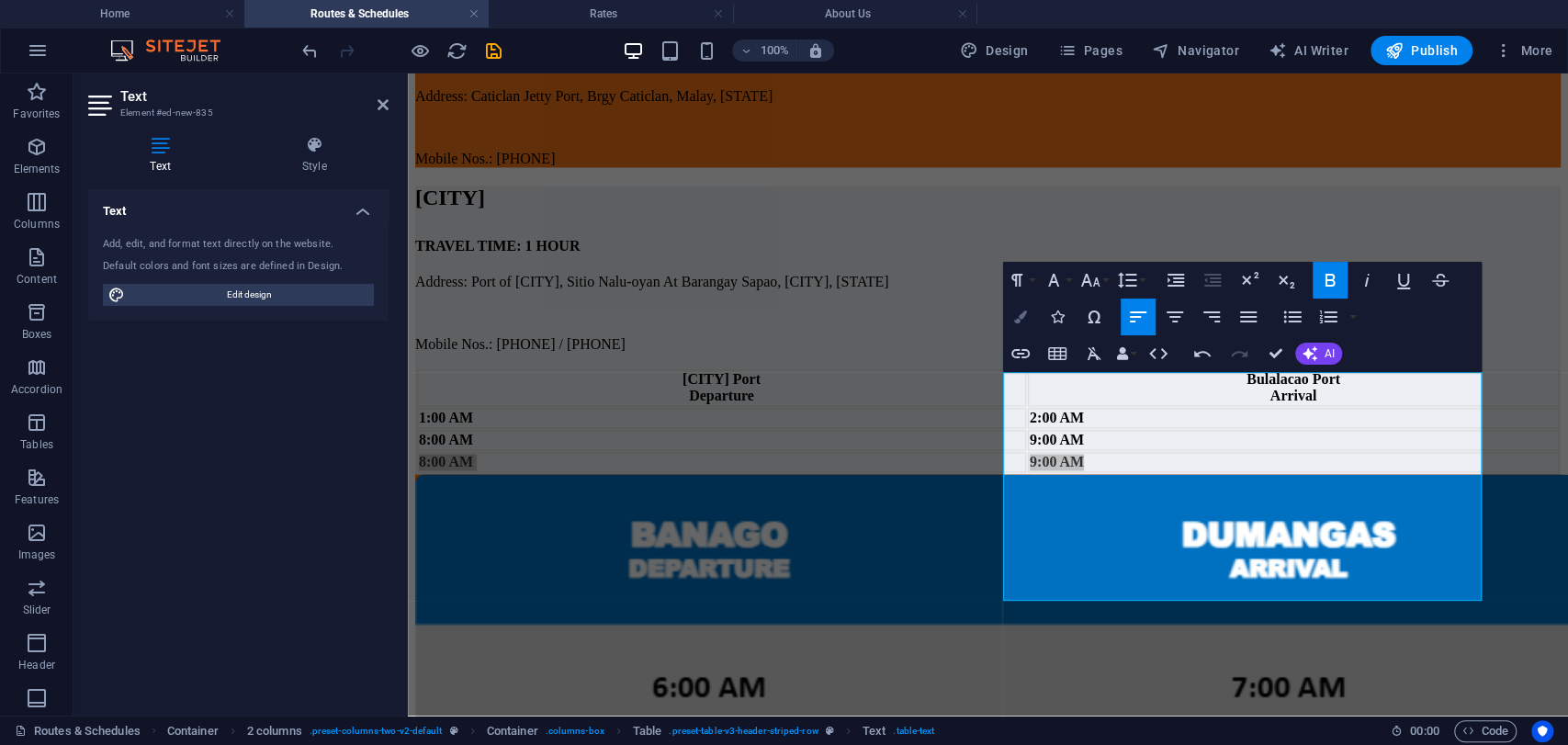 click on "Colors" at bounding box center (1021, 317) 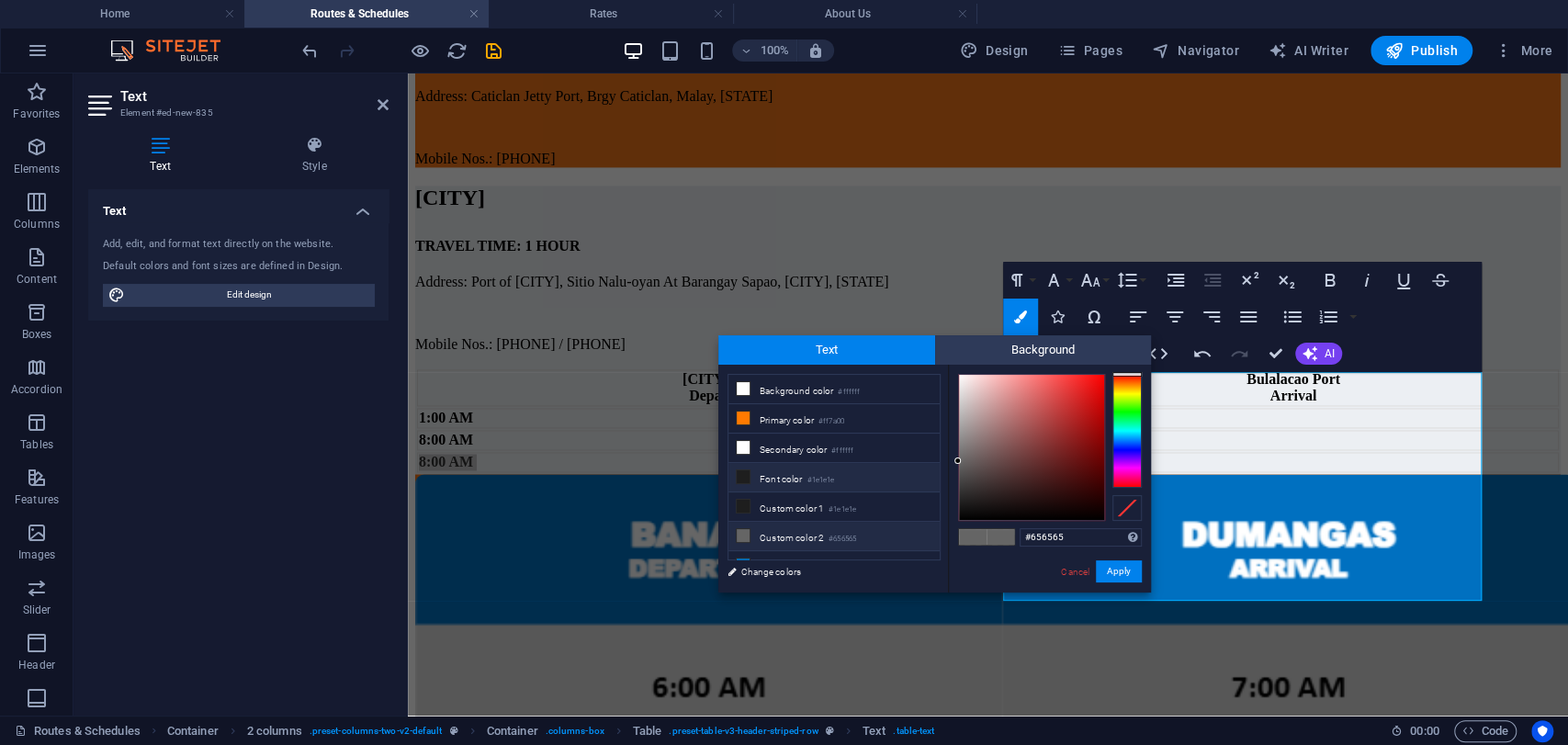 drag, startPoint x: 801, startPoint y: 477, endPoint x: 1021, endPoint y: 540, distance: 228.84274 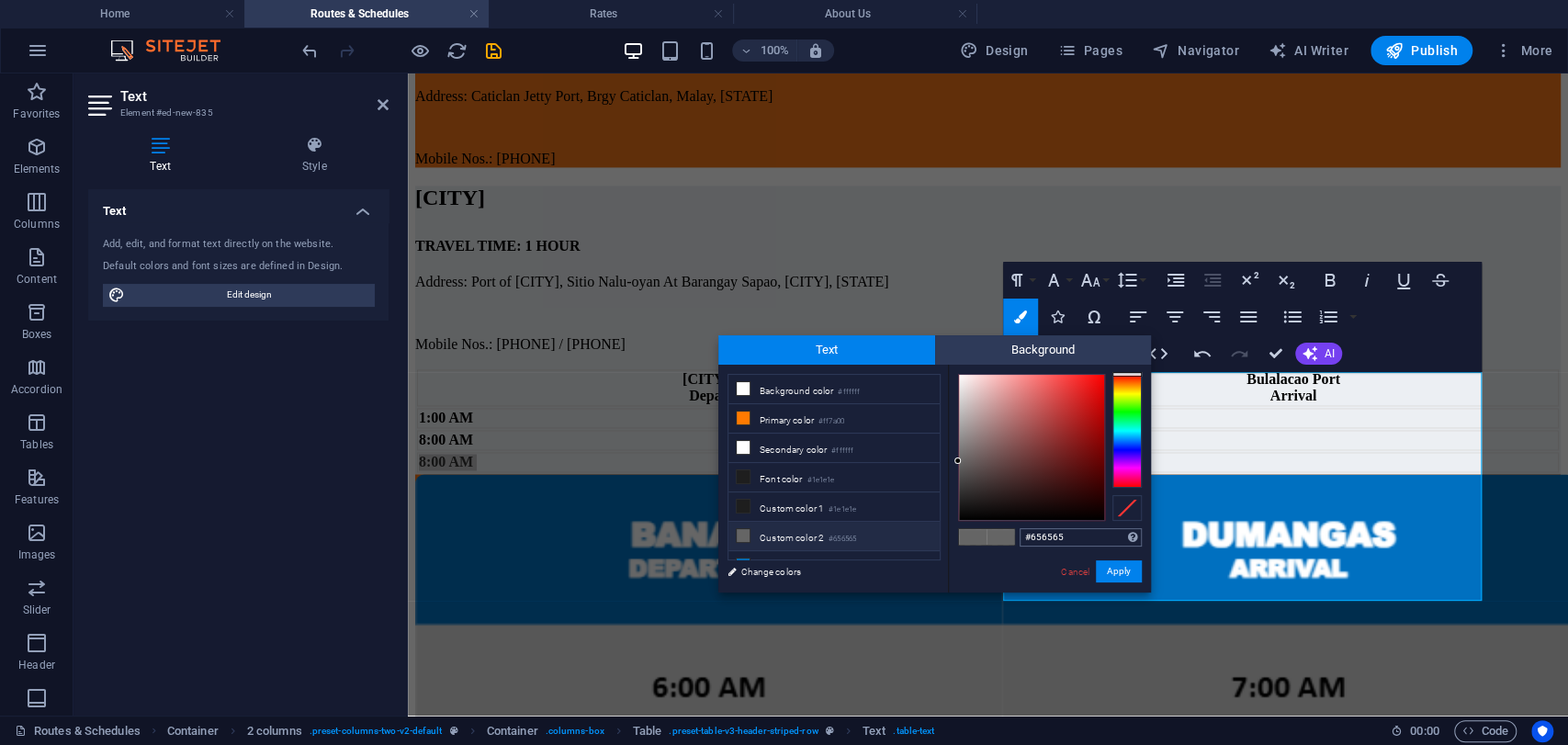 click on "Font color
#1e1e1e" at bounding box center [834, 478] 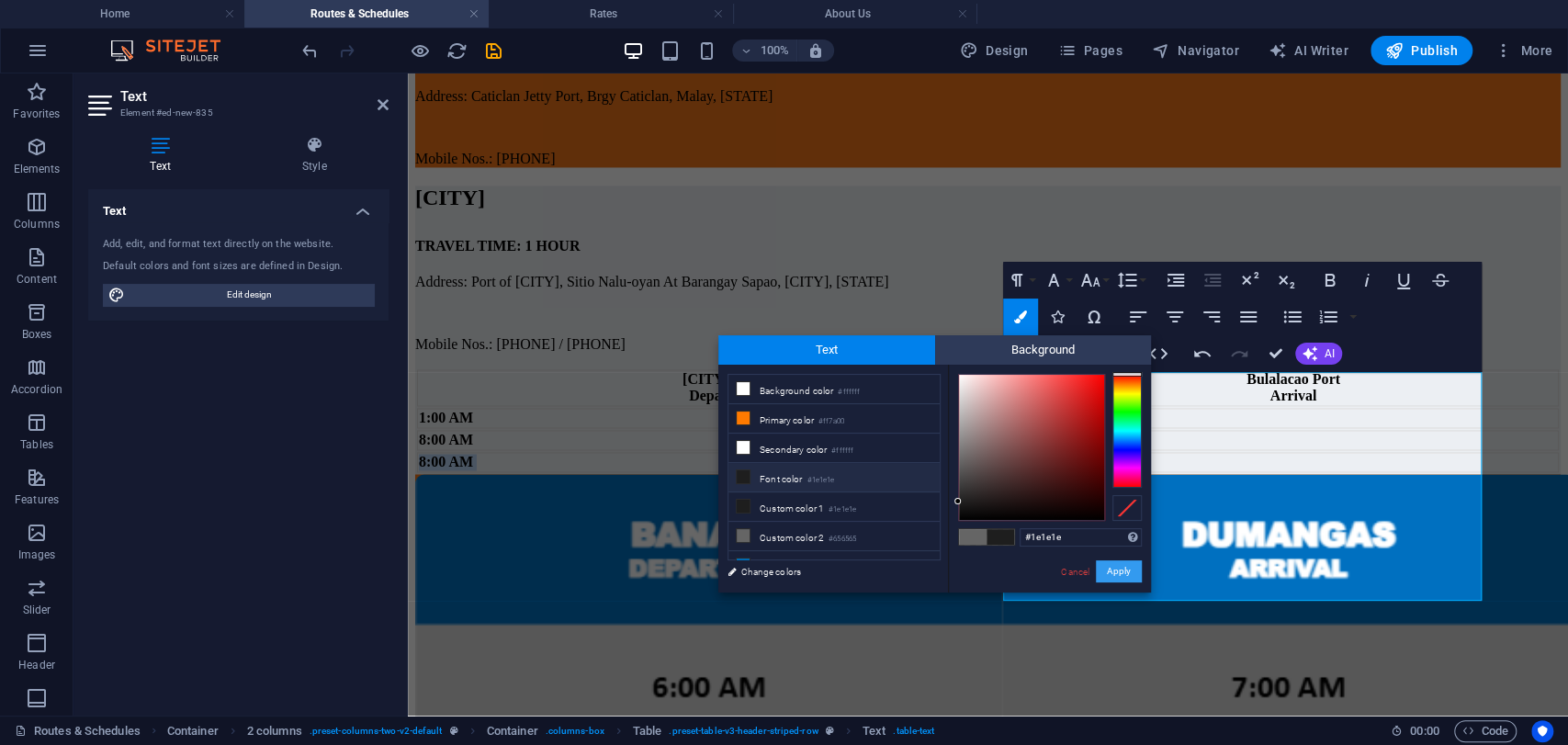 click on "Apply" at bounding box center (1119, 571) 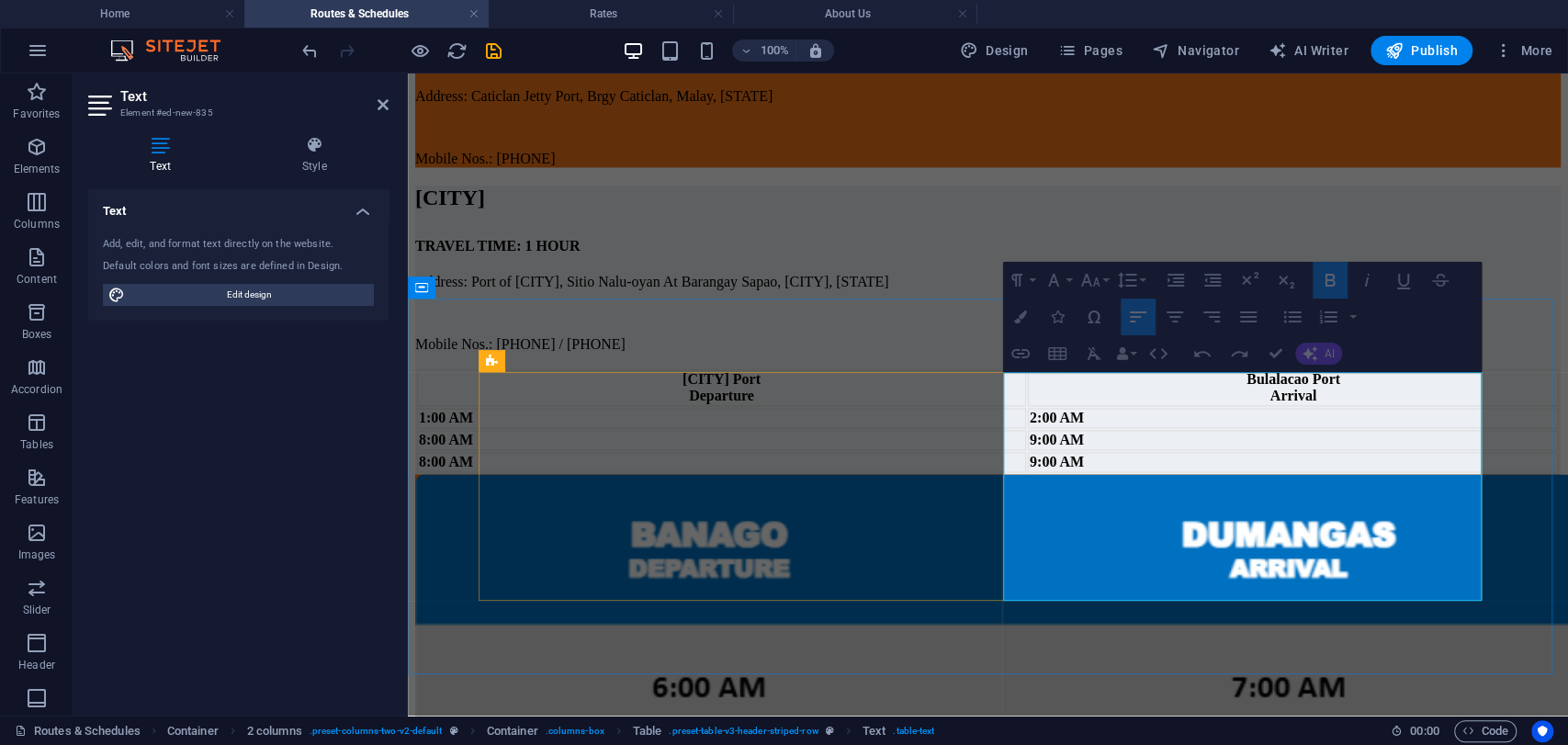 click at bounding box center [408, 73] 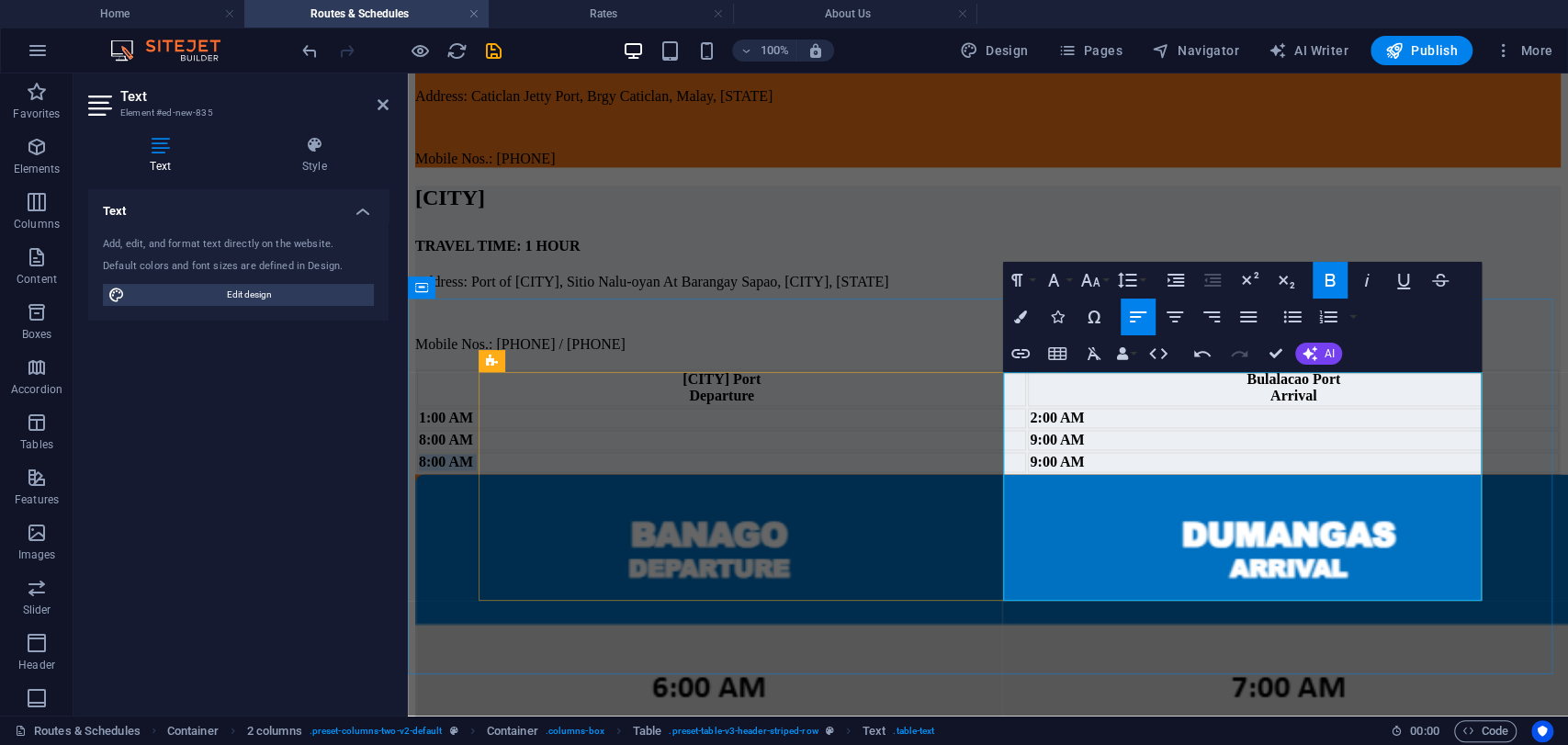 click on "8:00 AM" at bounding box center [446, 461] 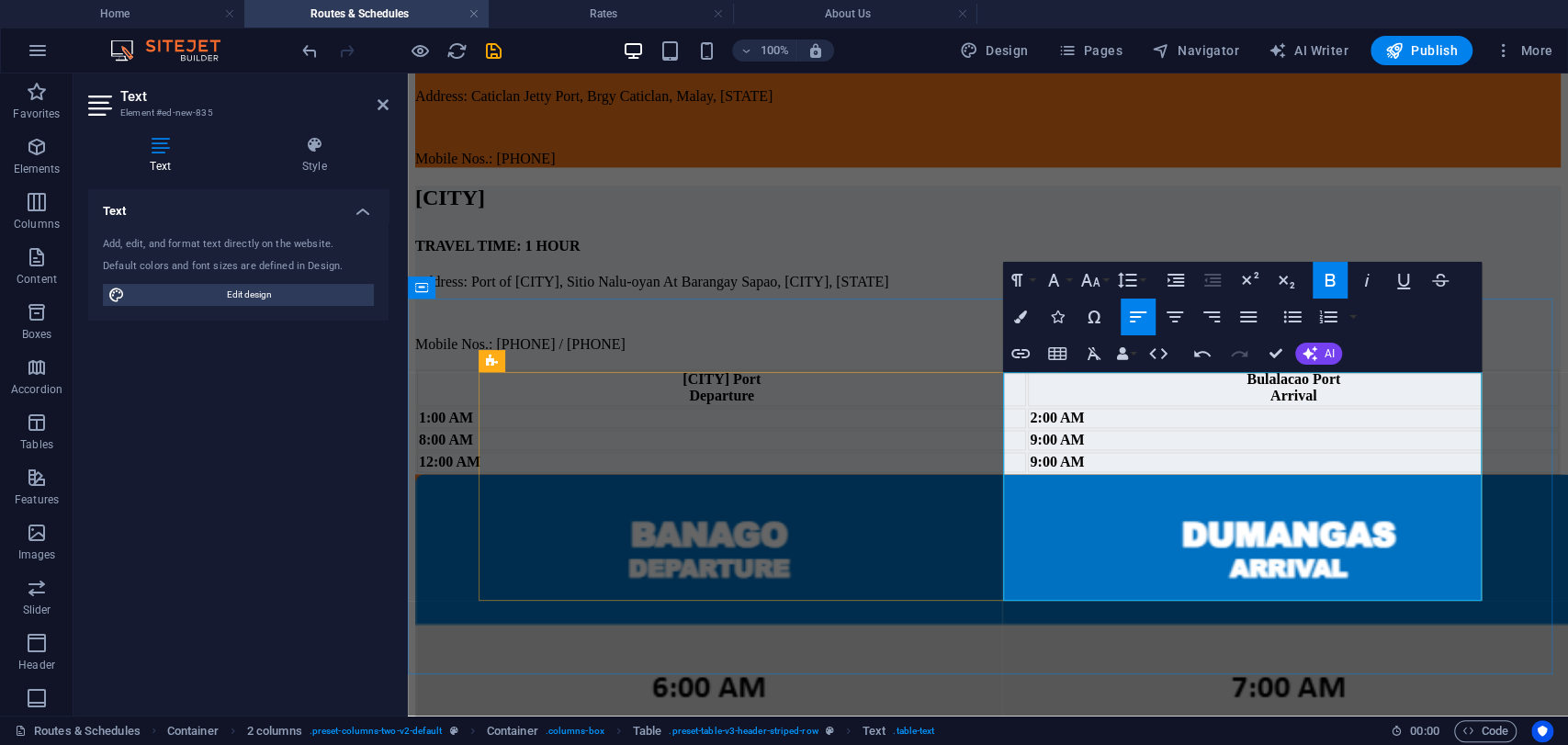 click on "12:00 AM" at bounding box center (721, 462) 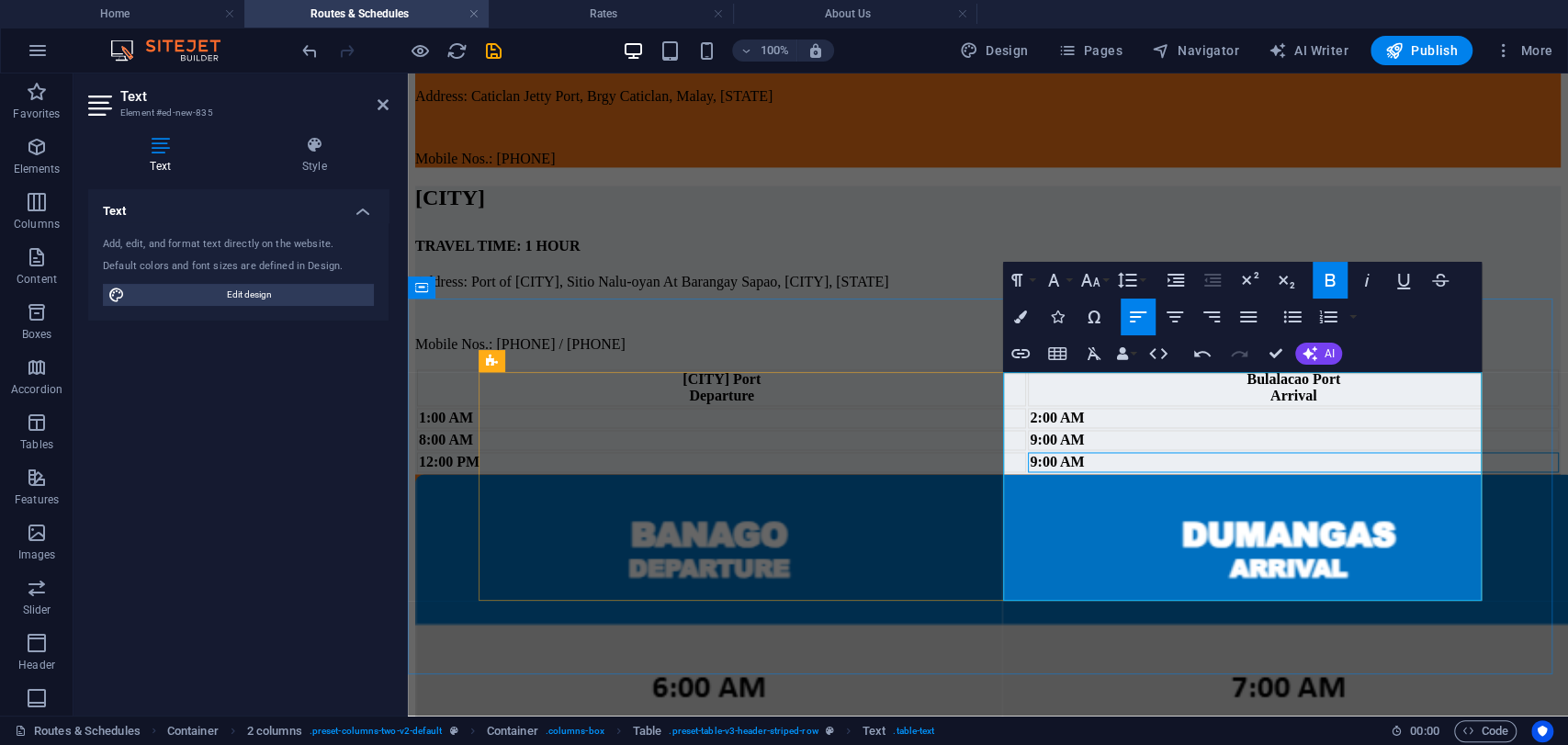 click on "9:00 AM" at bounding box center [1056, 461] 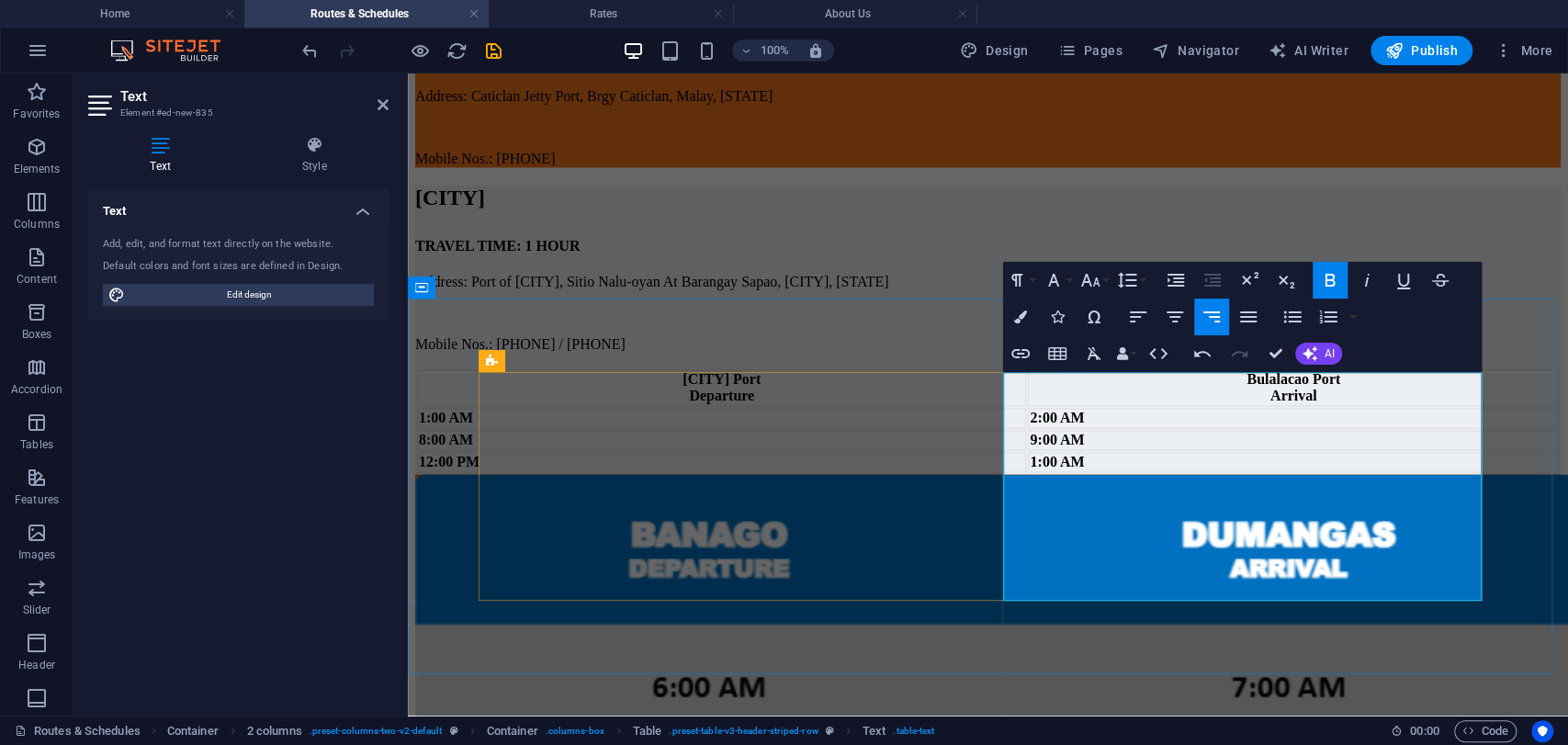 click on "1:00 AM" at bounding box center [1056, 461] 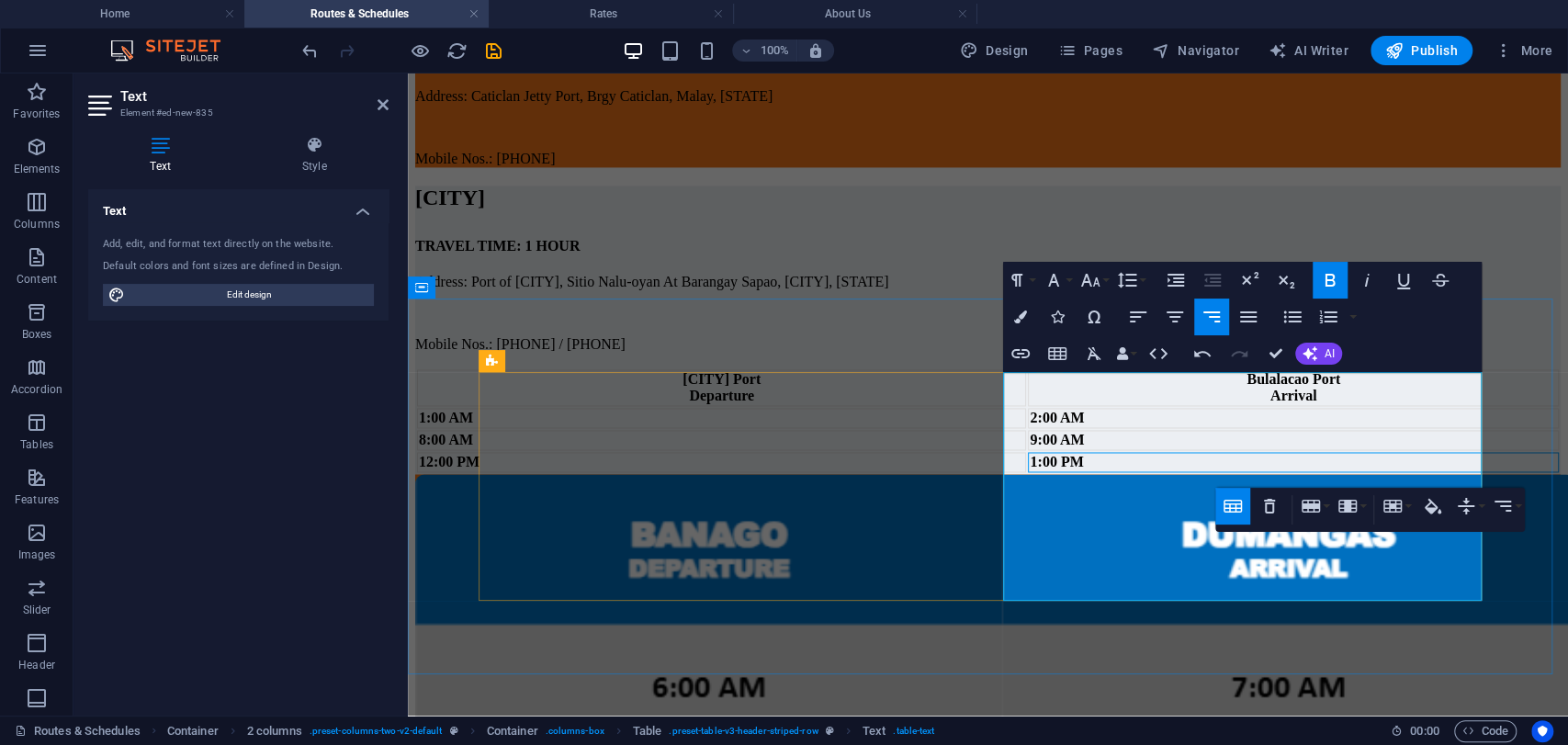 click on "12:00 PM" at bounding box center (721, 462) 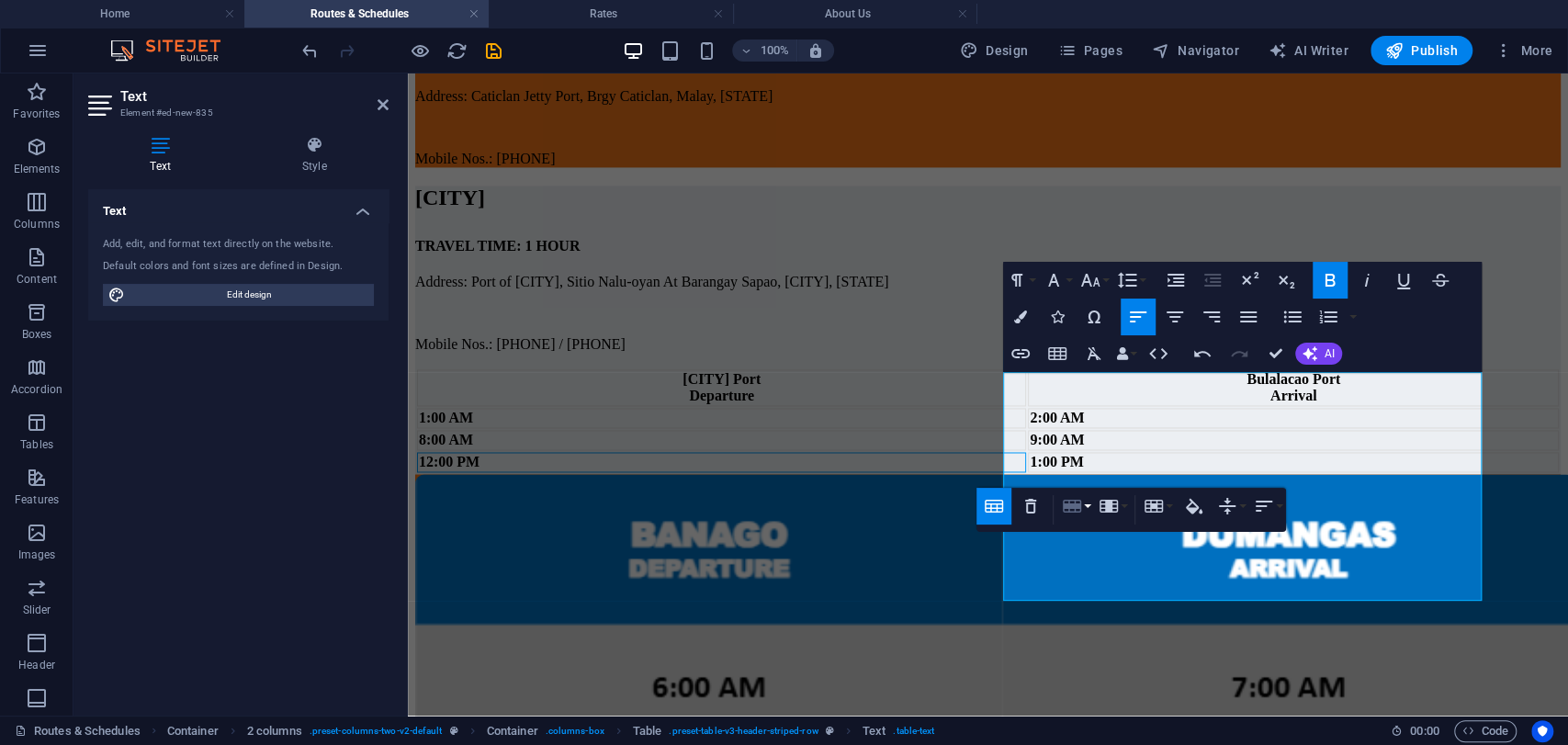 click 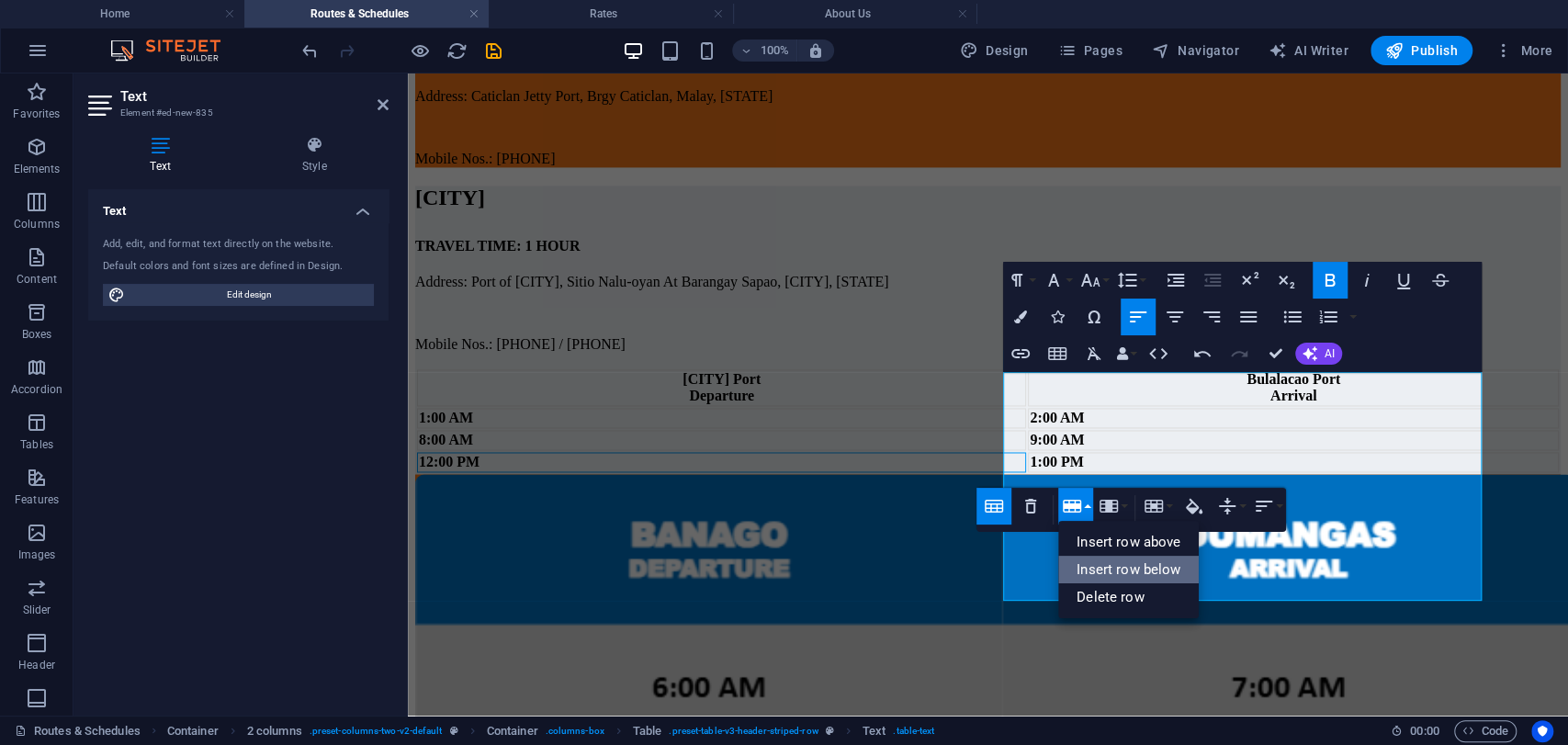 click on "Insert row below" at bounding box center [1128, 570] 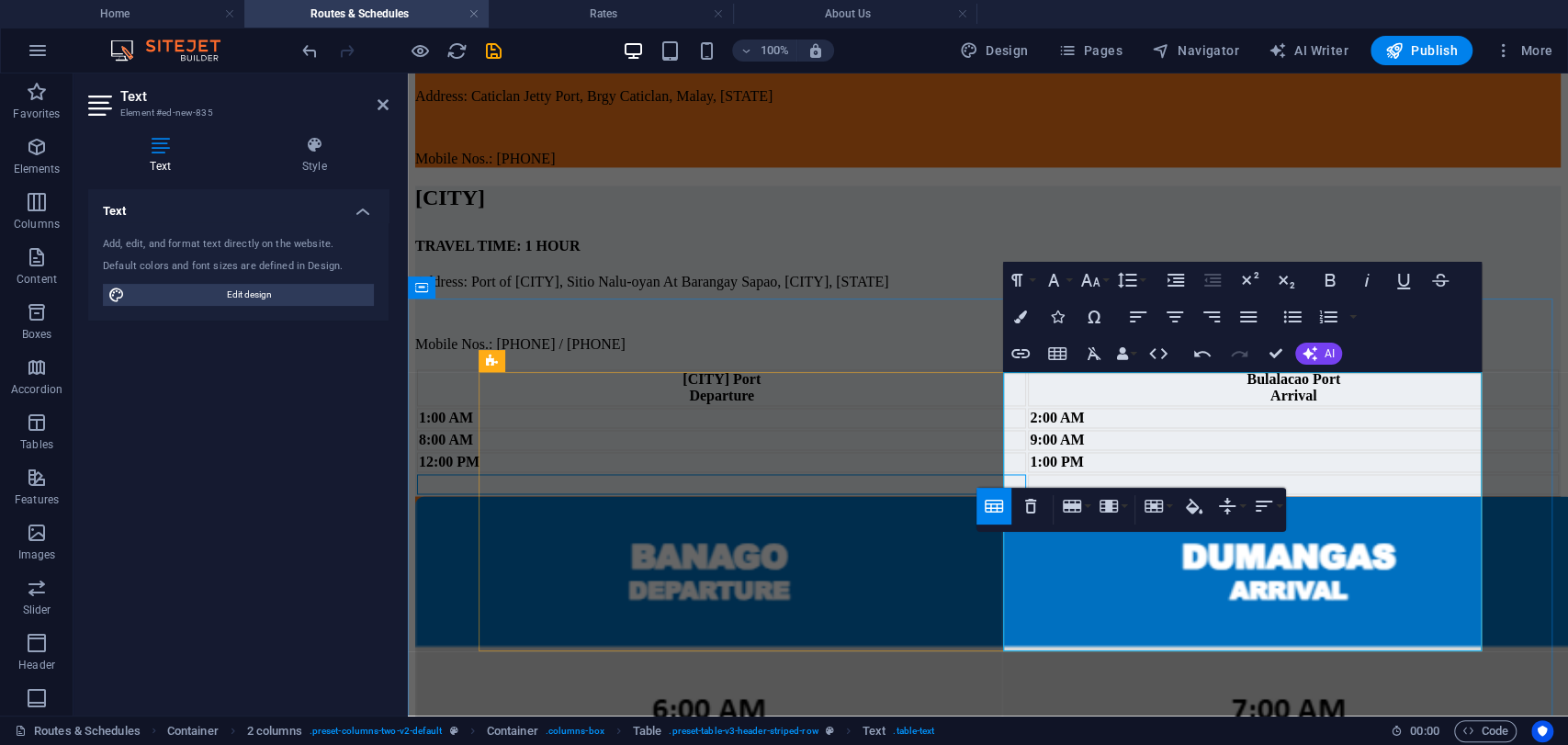 click at bounding box center (721, 484) 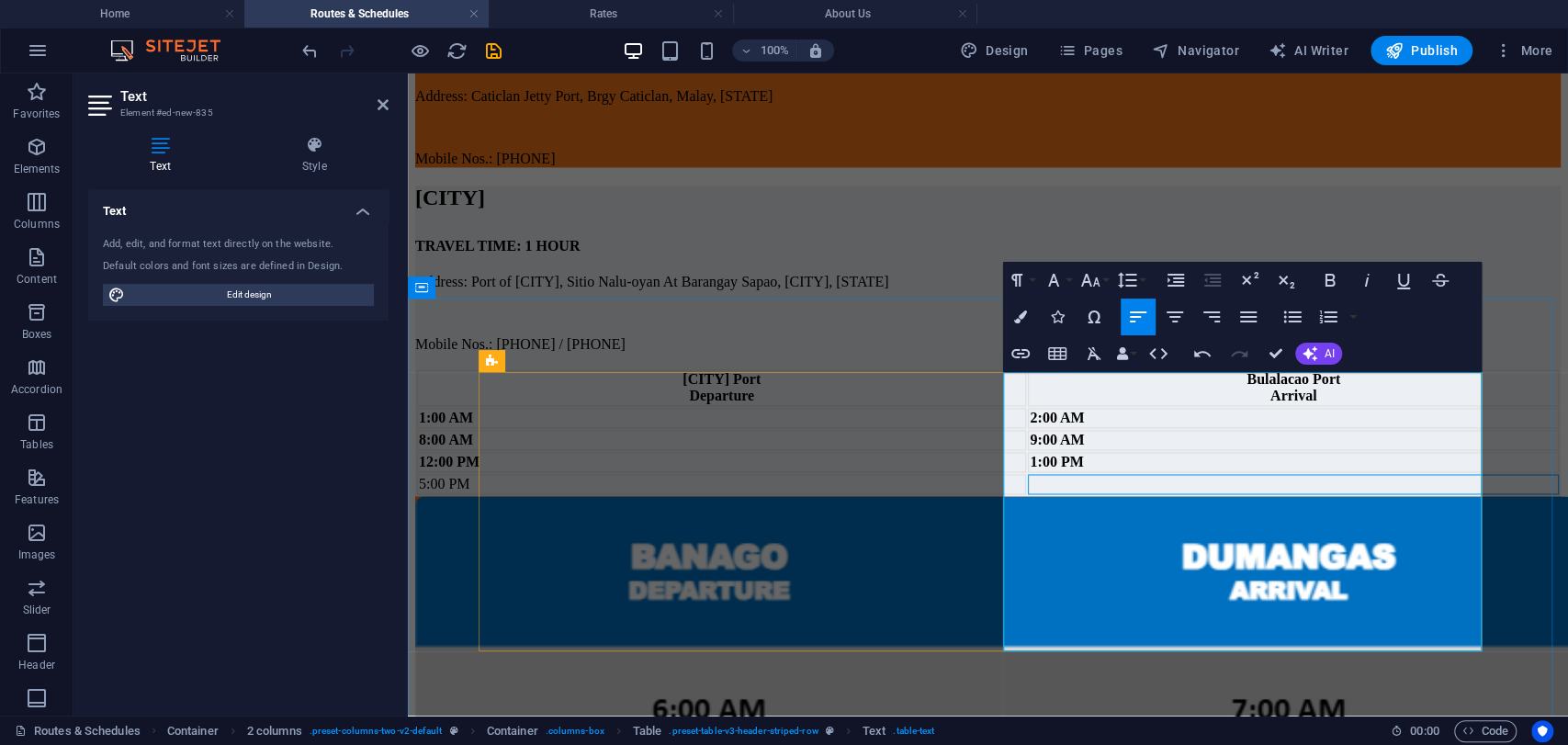 click at bounding box center [1293, 484] 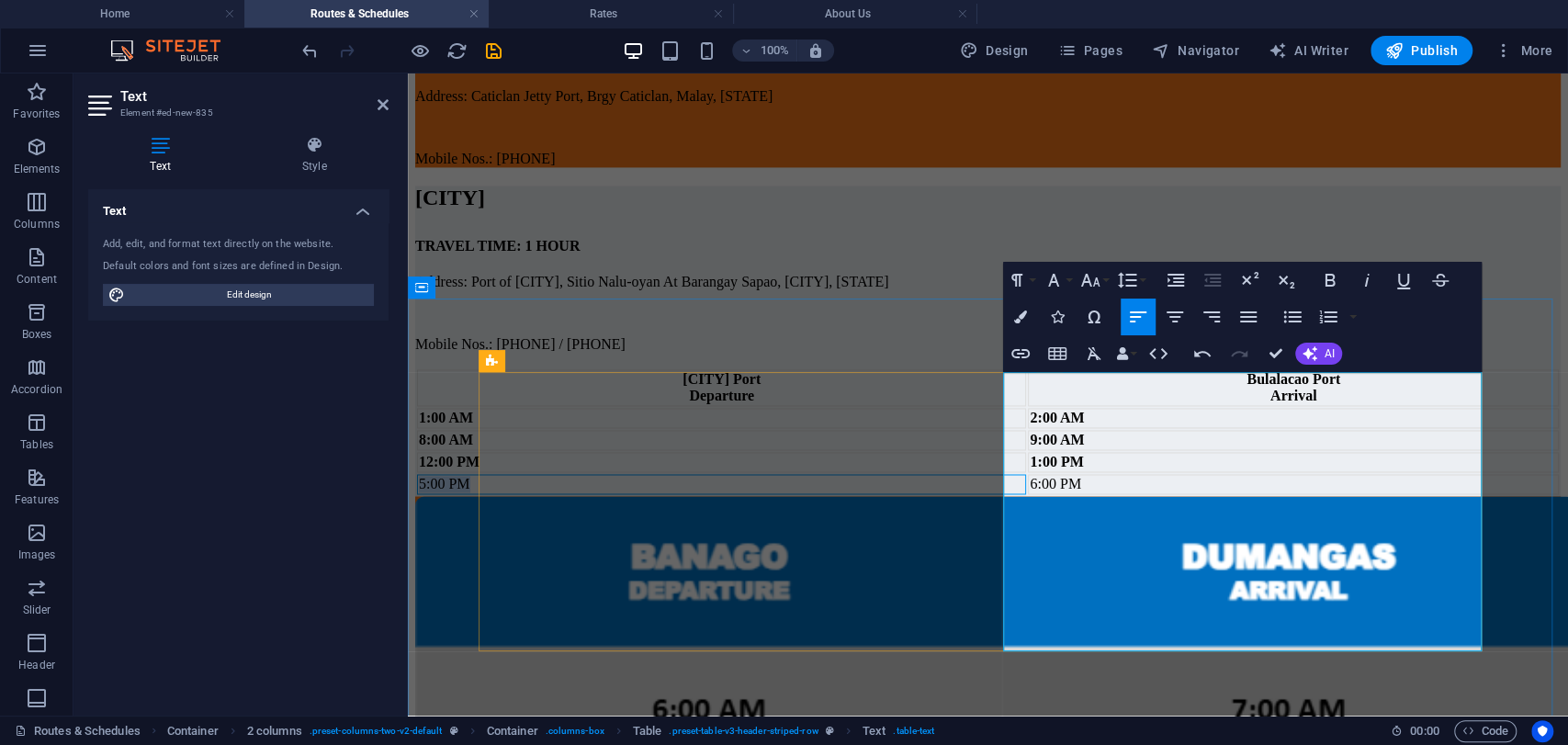drag, startPoint x: 1087, startPoint y: 627, endPoint x: 1025, endPoint y: 633, distance: 62.28965 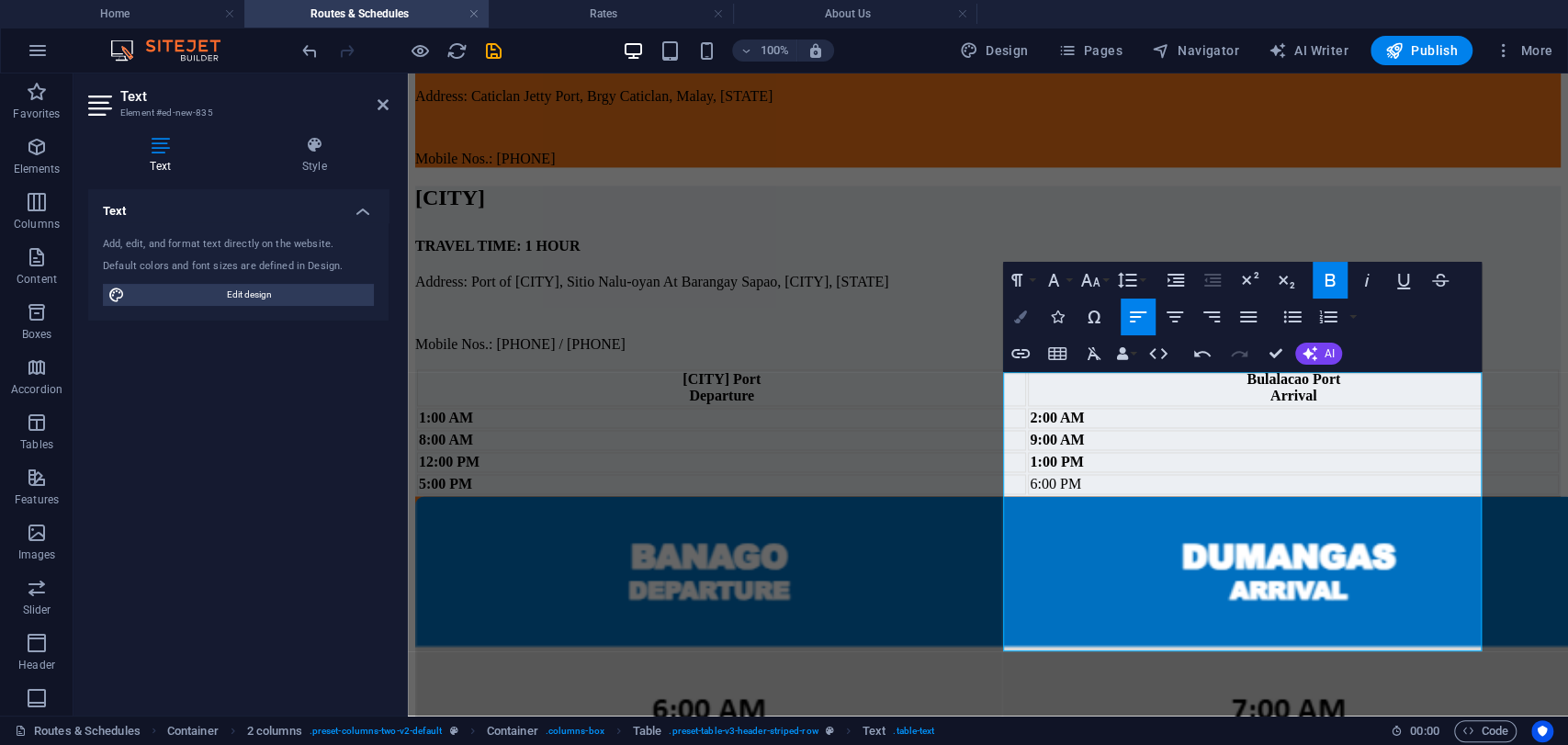 click on "Colors" at bounding box center [1021, 317] 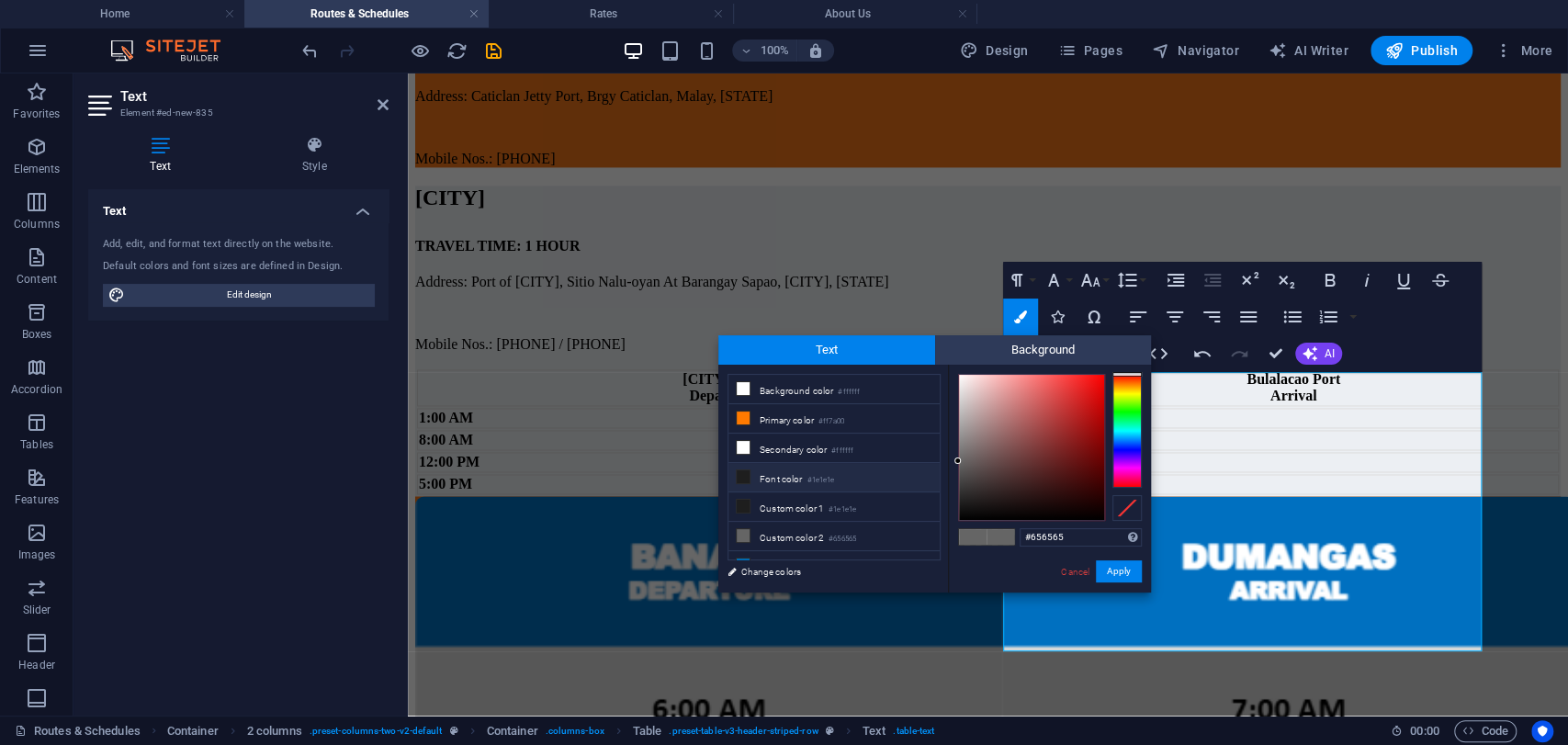 click on "#1e1e1e" at bounding box center (820, 480) 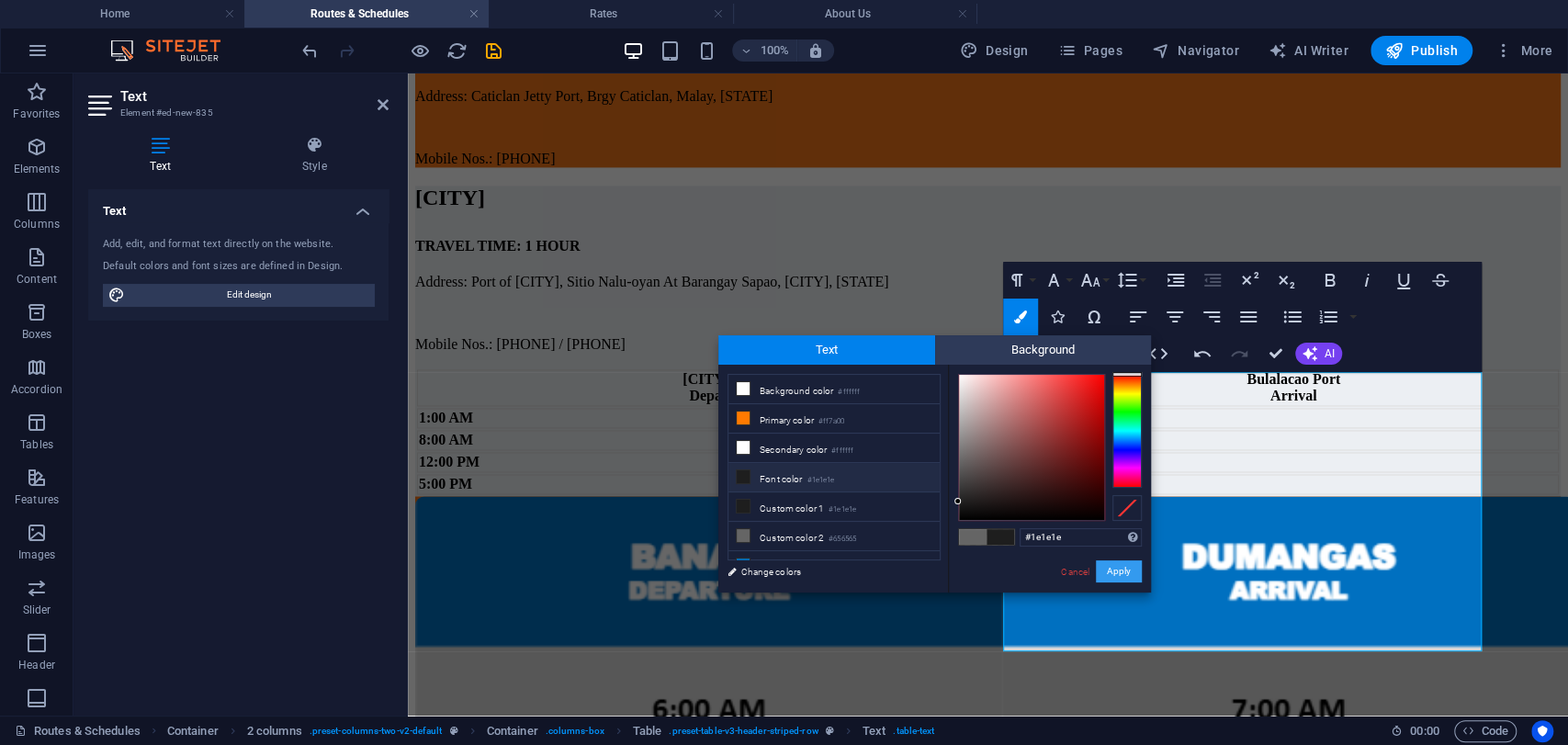 click on "Apply" at bounding box center (1119, 571) 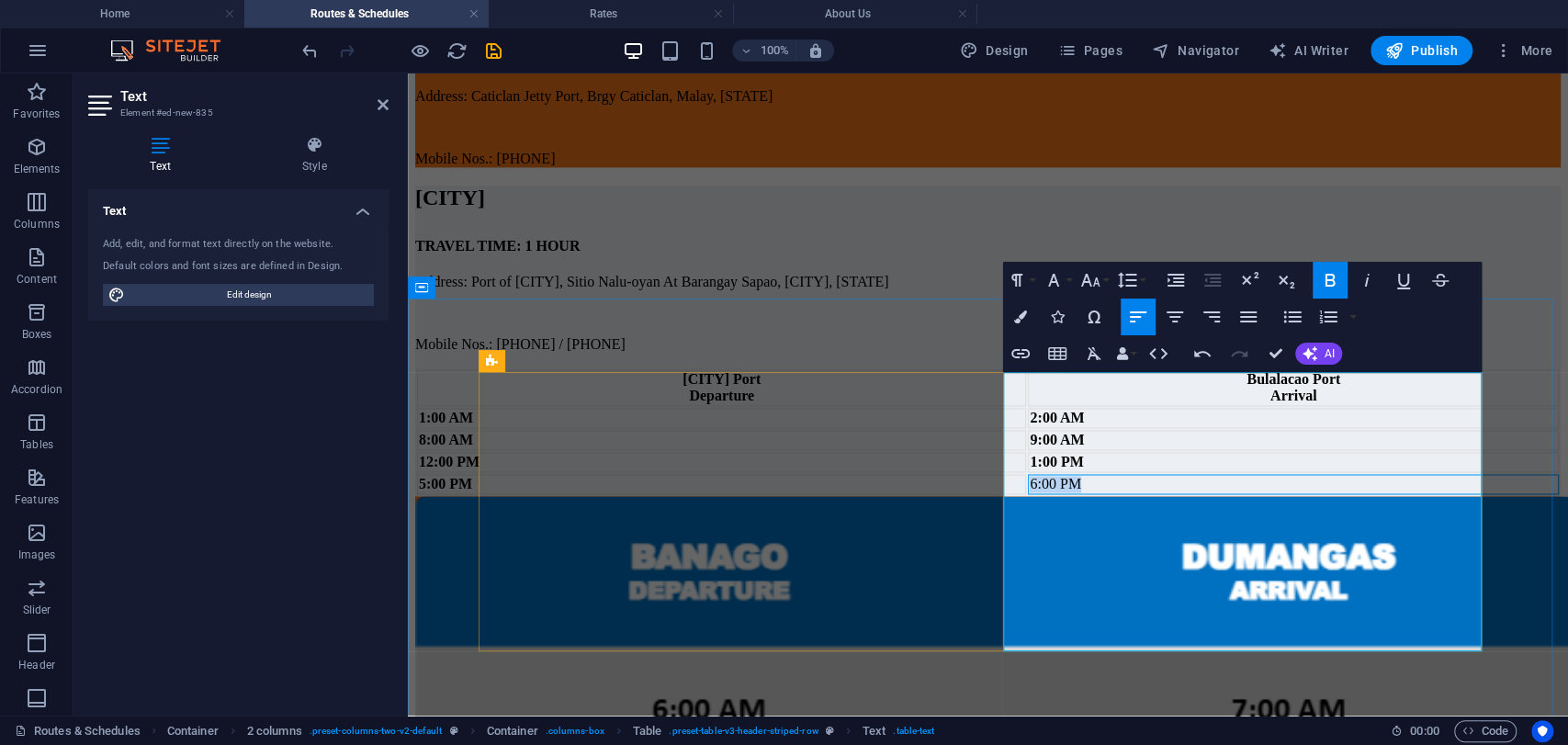 drag, startPoint x: 1398, startPoint y: 631, endPoint x: 1460, endPoint y: 629, distance: 62.03225 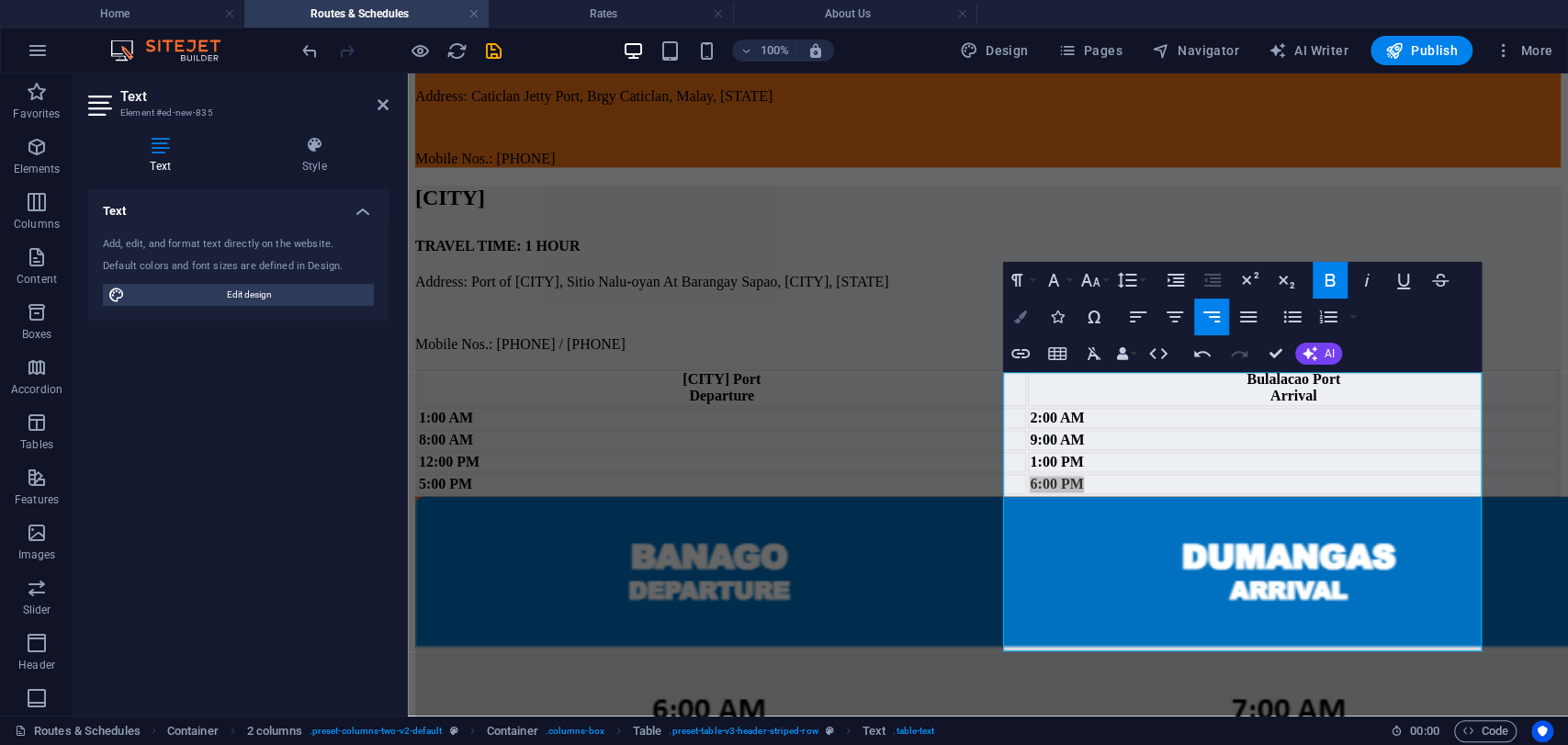 click on "Colors" at bounding box center (1021, 317) 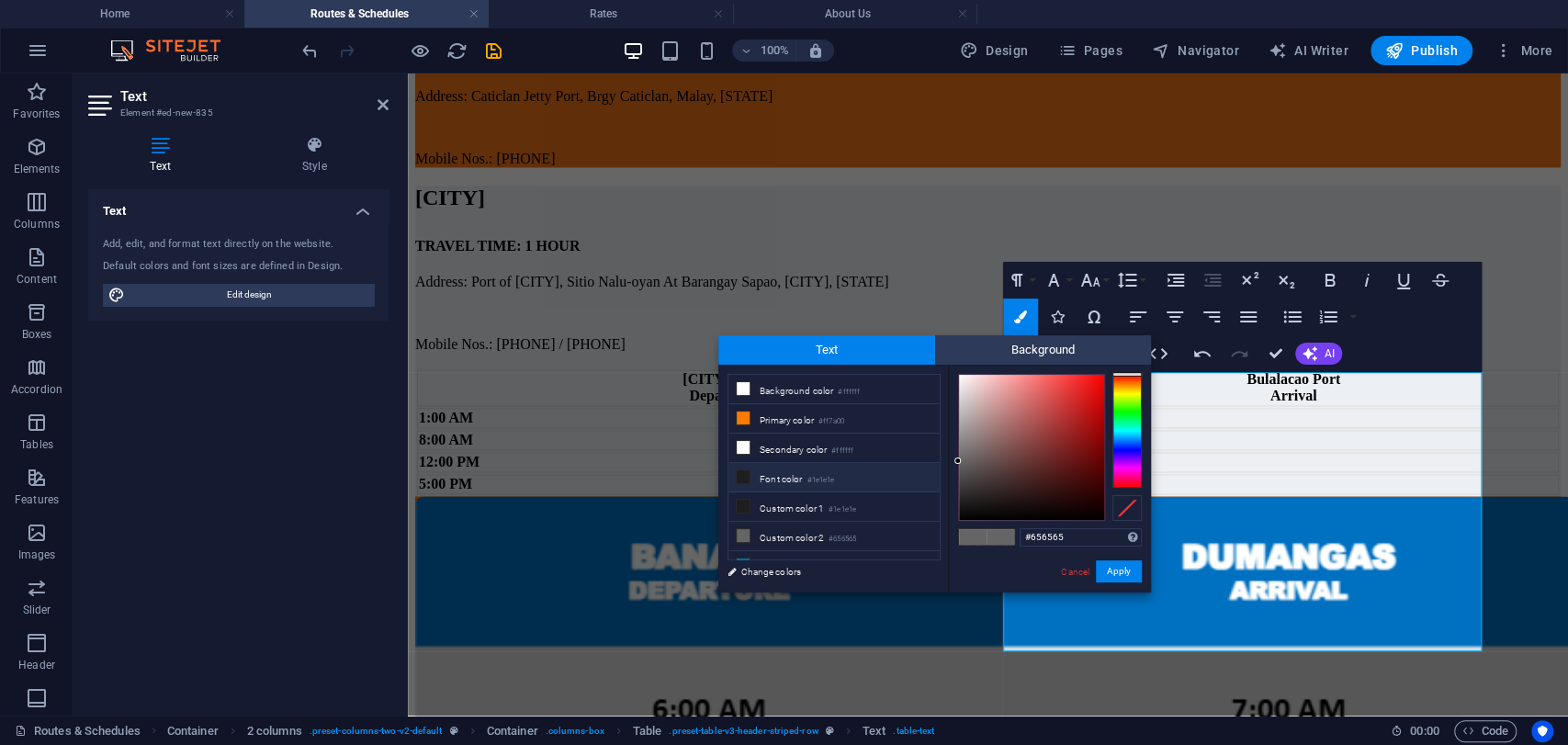 click on "Font color
#1e1e1e" at bounding box center [834, 478] 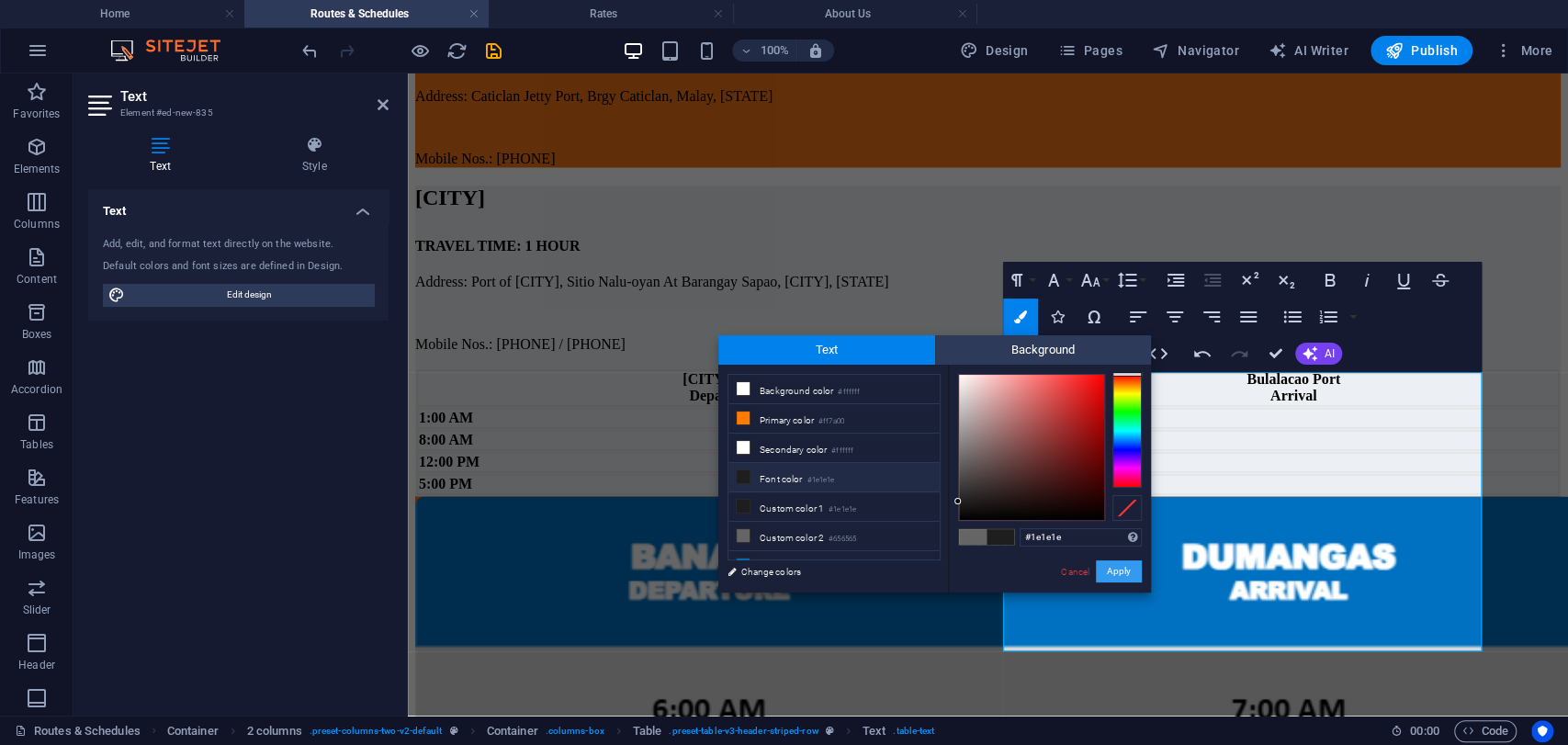 click on "Apply" at bounding box center [1119, 571] 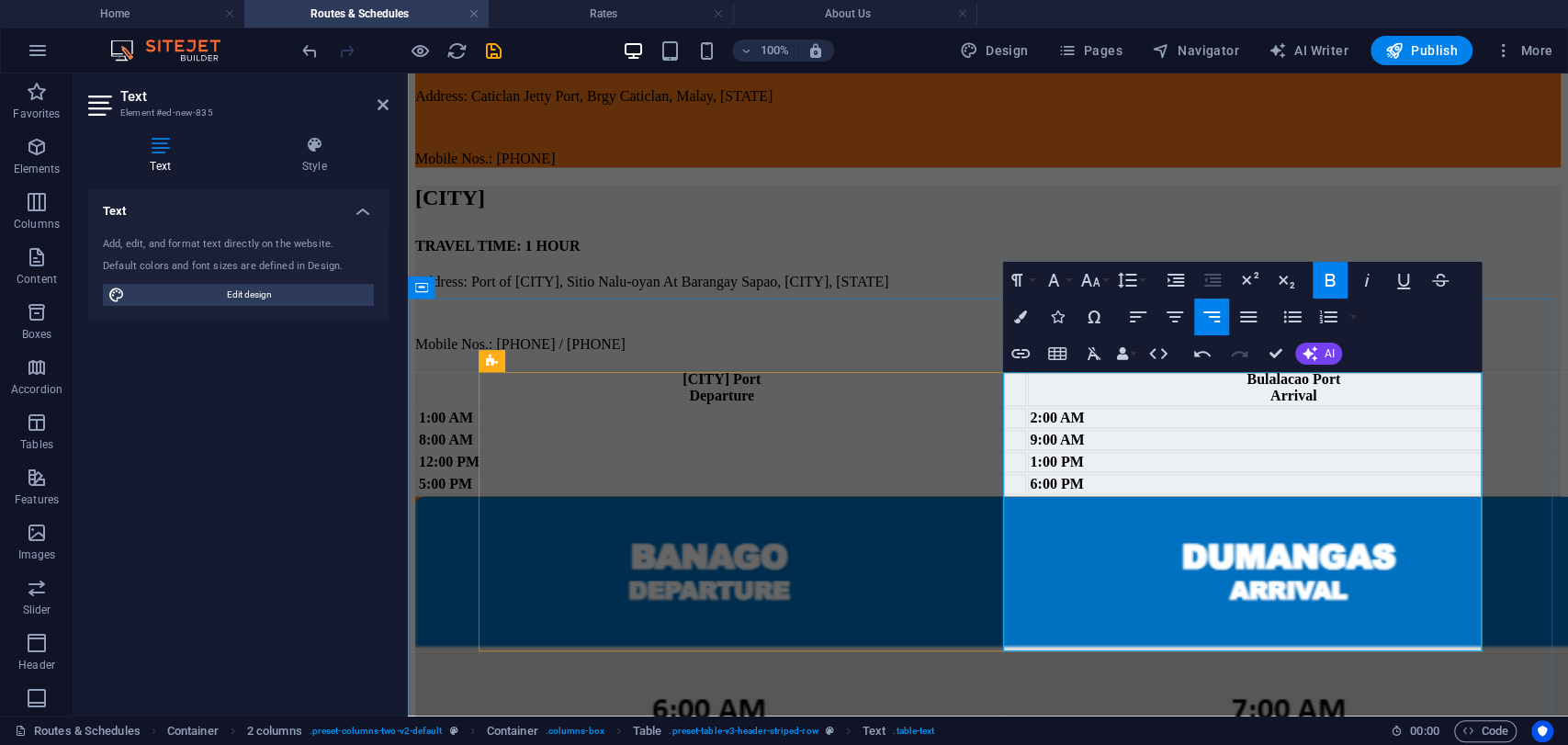 click on "5:00 PM" at bounding box center (721, 484) 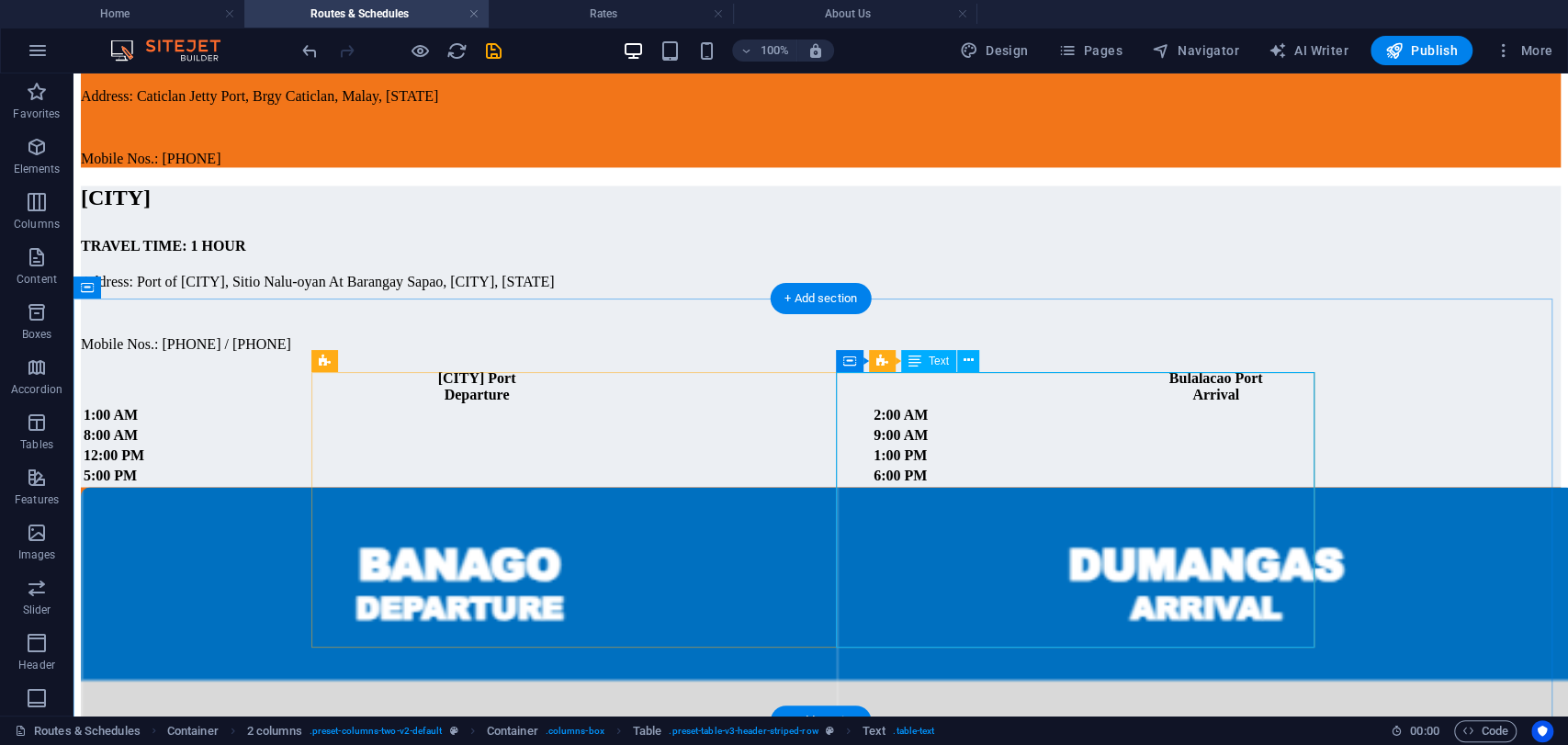 click on "[CITY] Port Departure [CITY] Port Arrival 1:00 AM 2:00 AM 8:00 AM 9:00 AM 12:00 PM 1:00 PM 5:00 PM 6:00 PM" at bounding box center [820, 427] 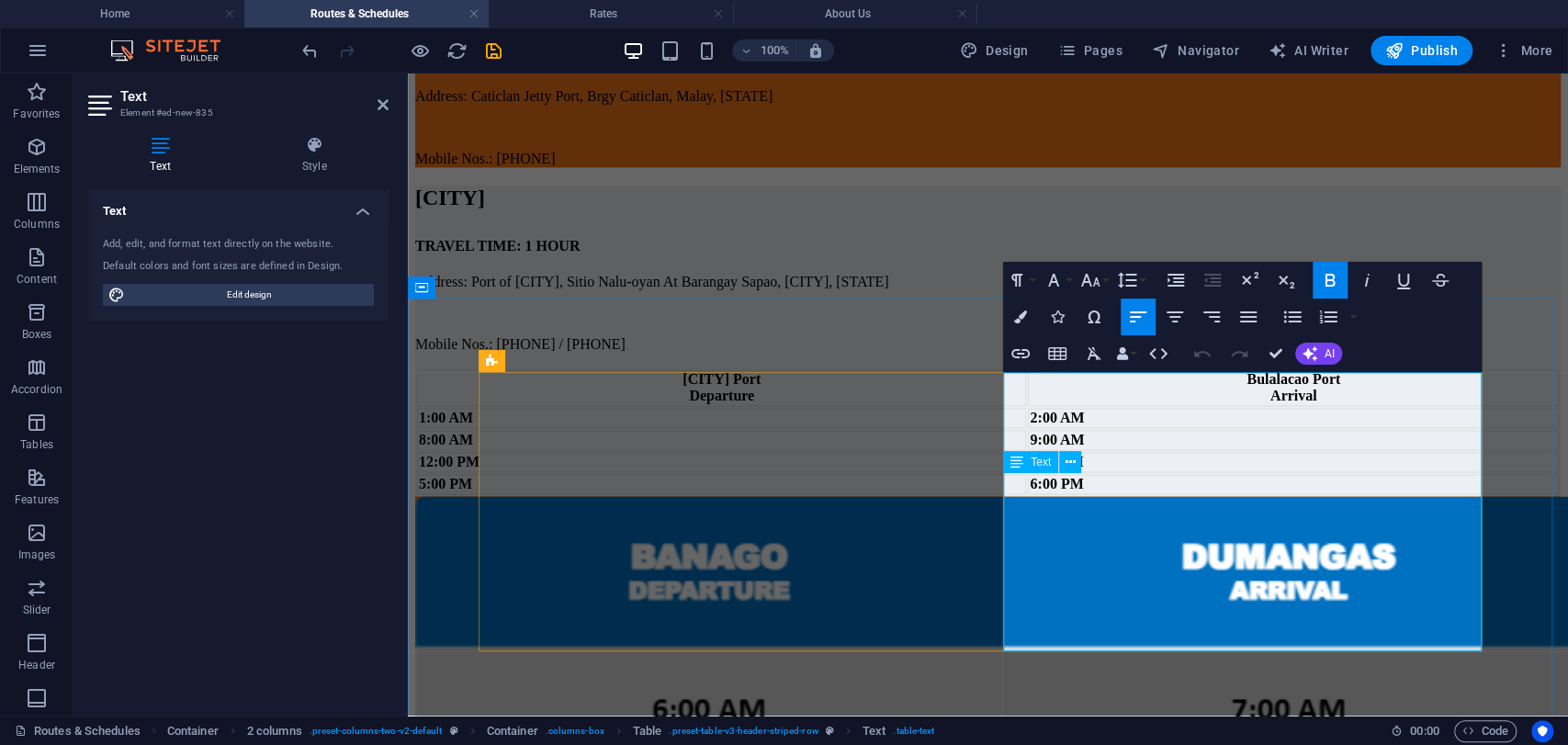click on "[CITY] Port" at bounding box center (721, 378) 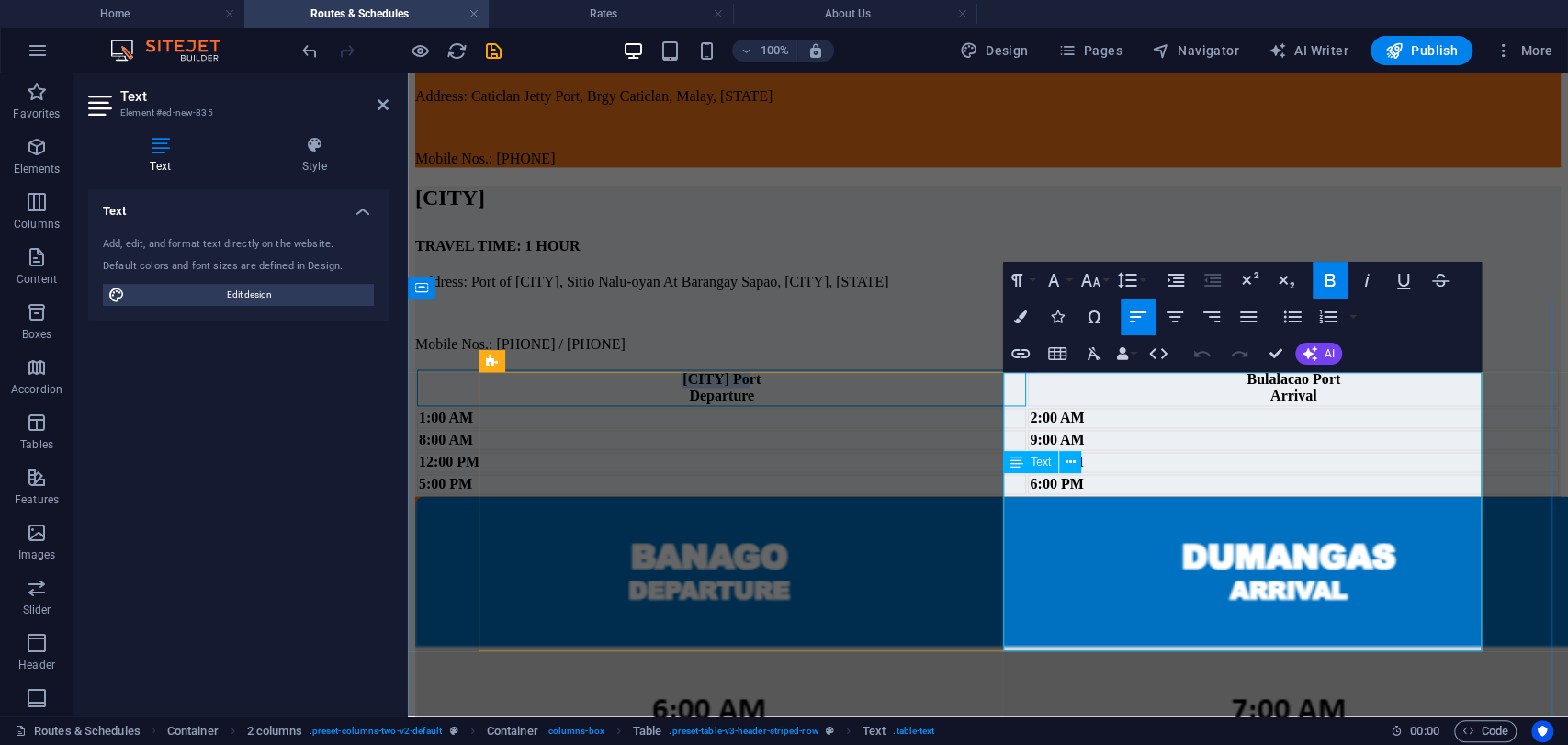 click on "[CITY] Port" at bounding box center [721, 378] 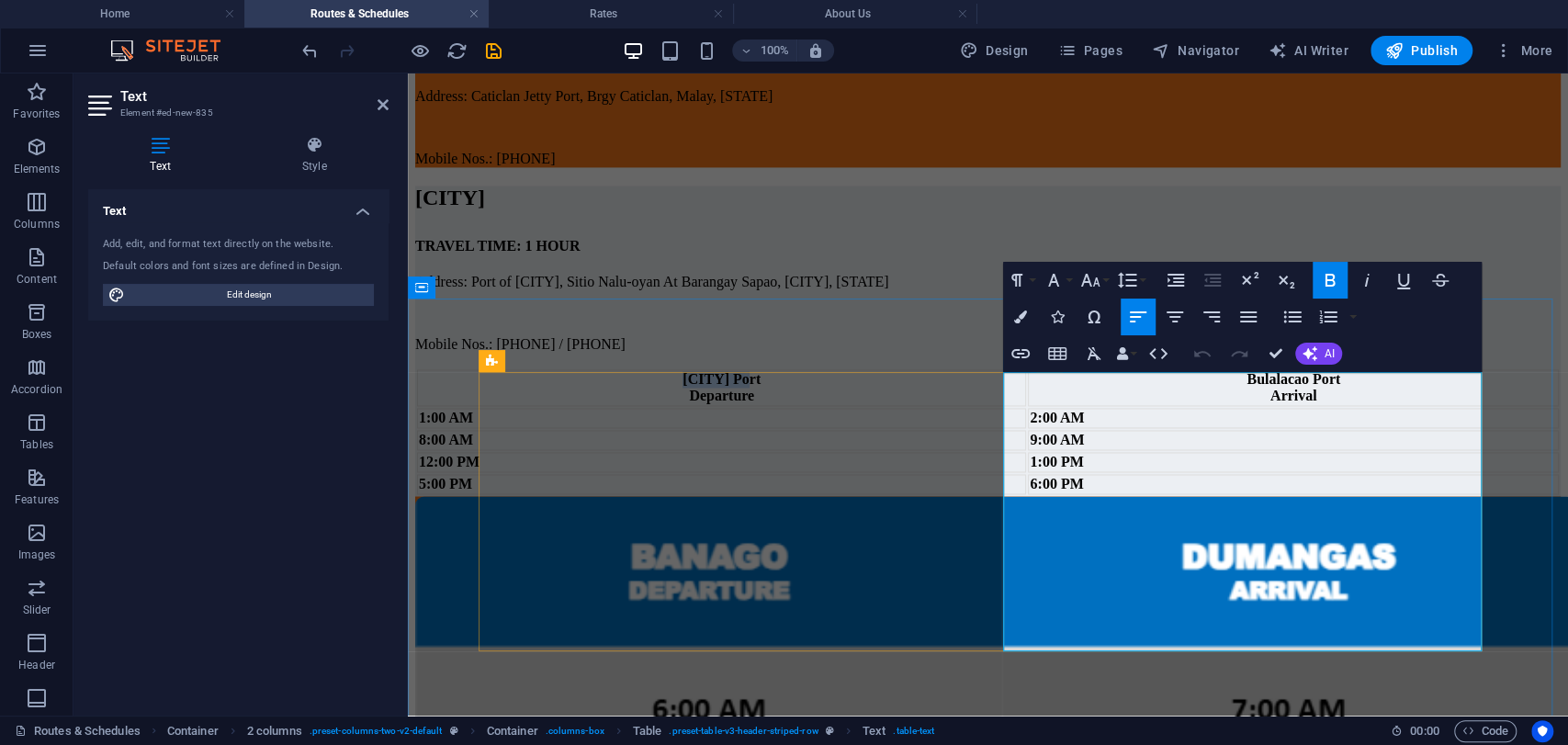 type 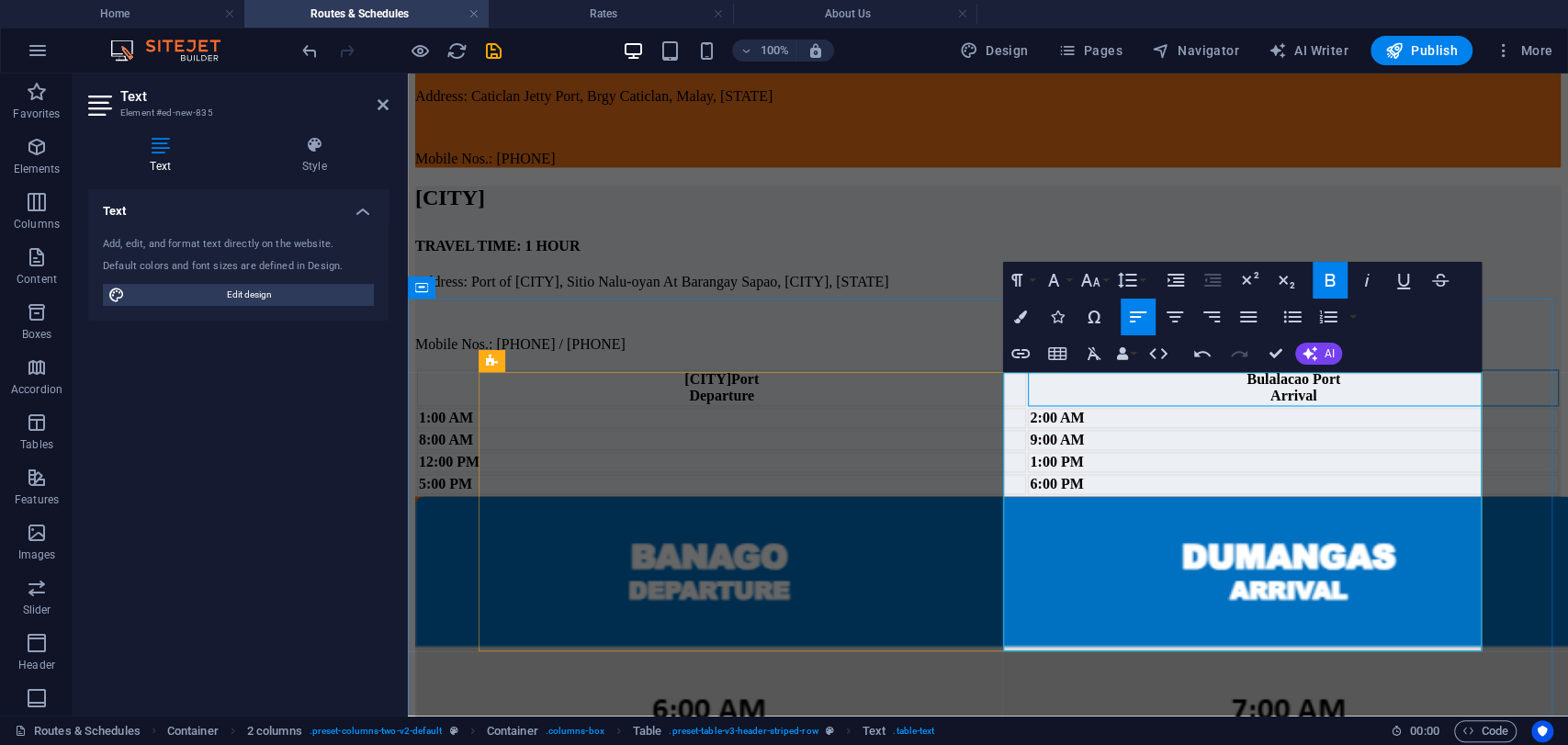 click on "Bulalacao Port" at bounding box center [1293, 378] 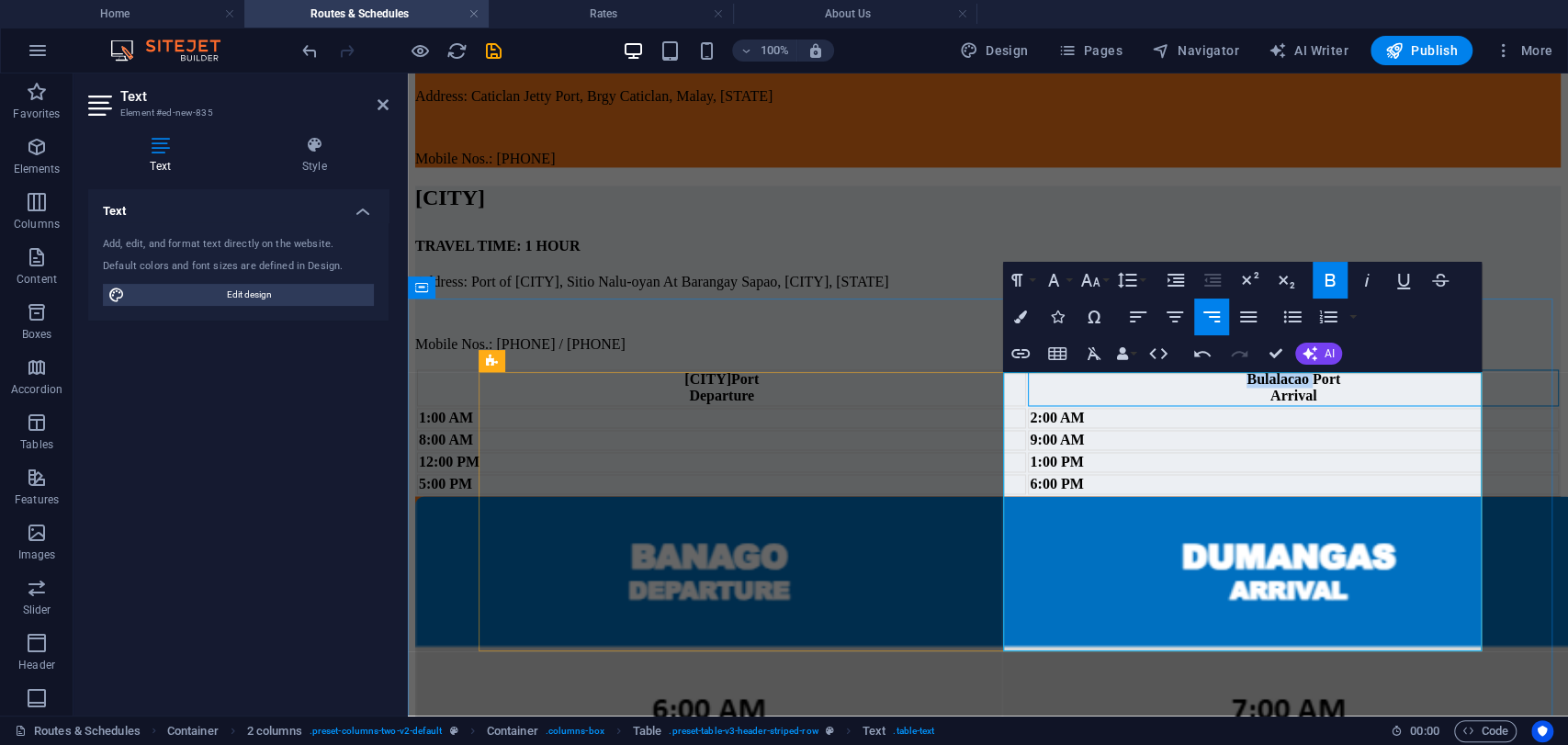 click on "Bulalacao Port" at bounding box center (1293, 378) 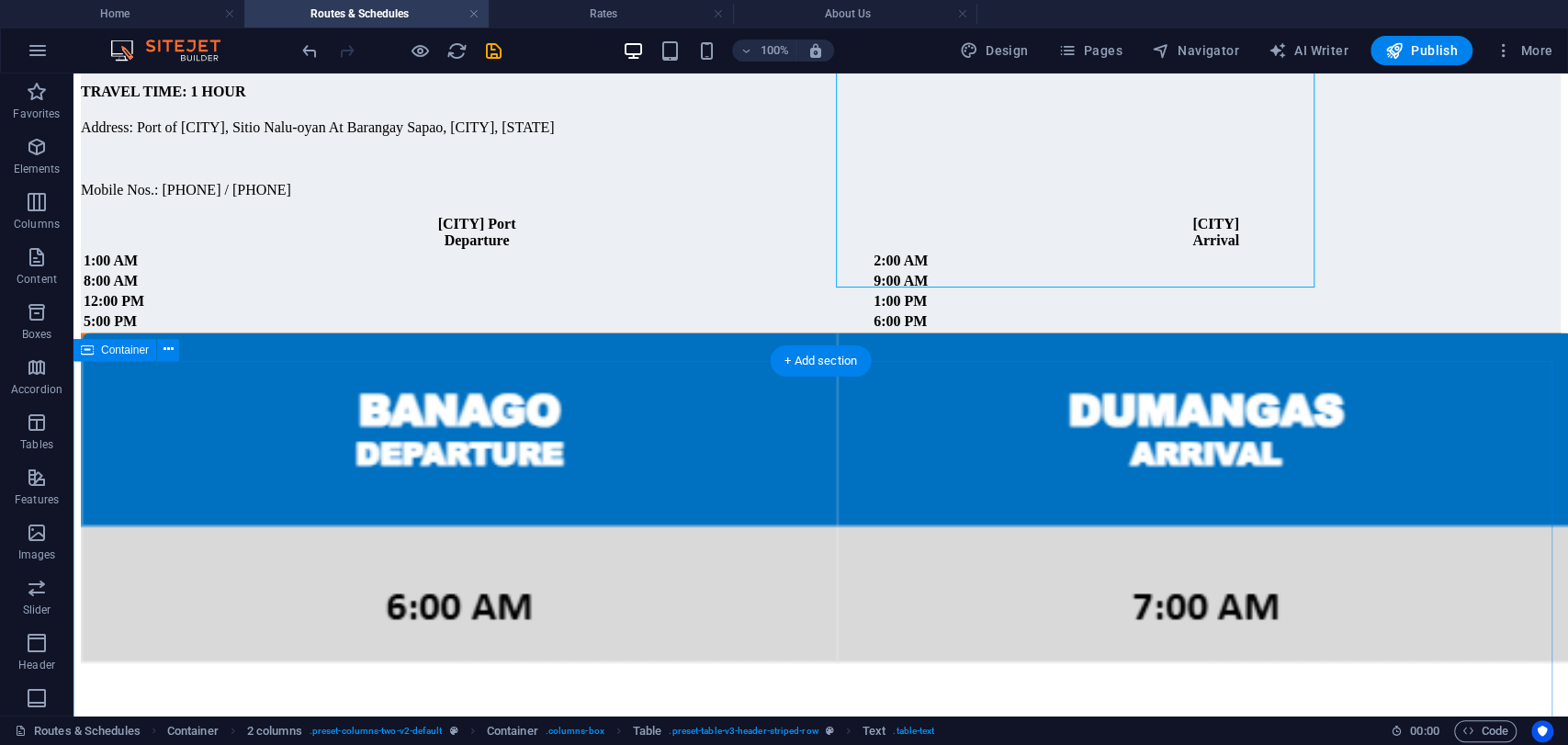 scroll, scrollTop: 2030, scrollLeft: 0, axis: vertical 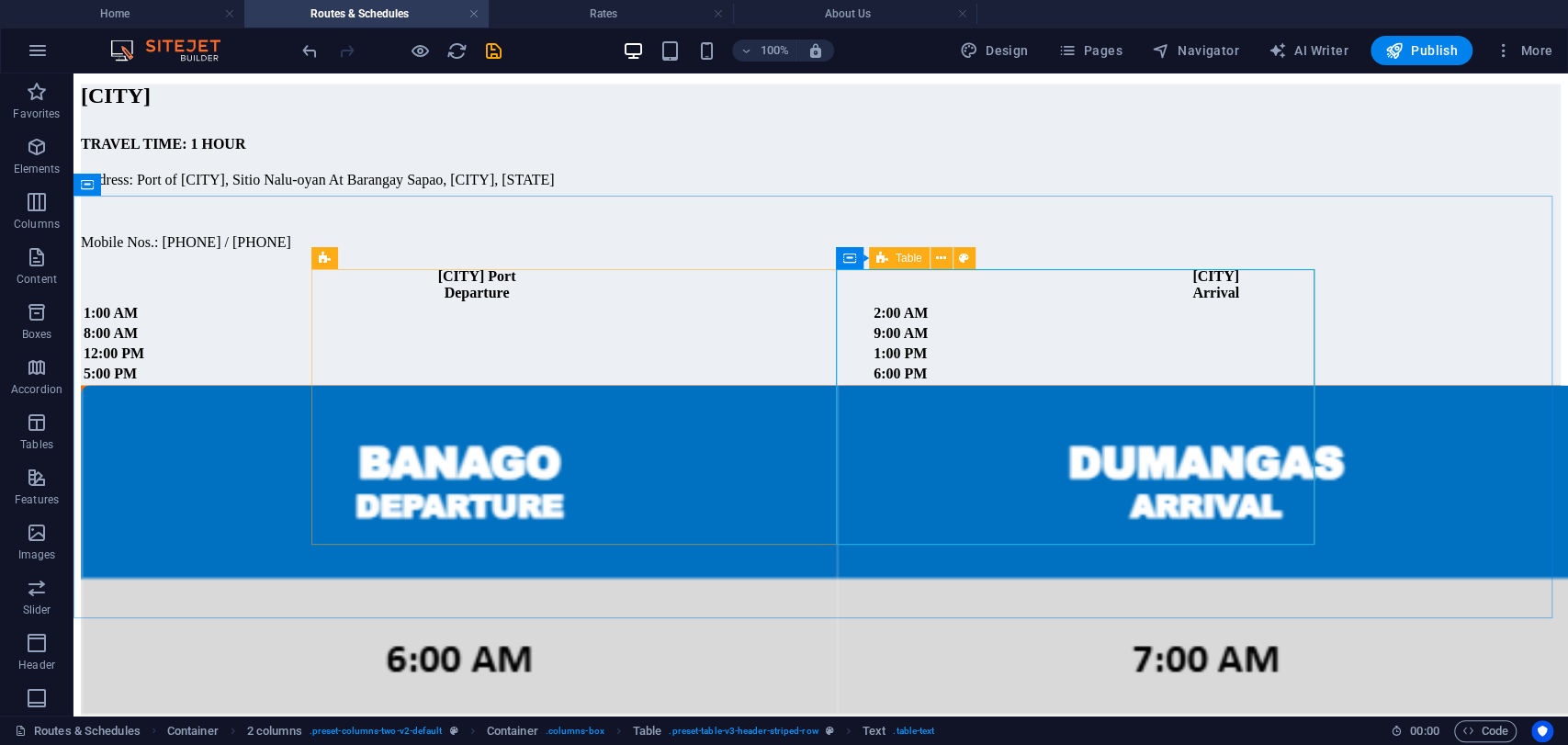 click at bounding box center [882, 258] 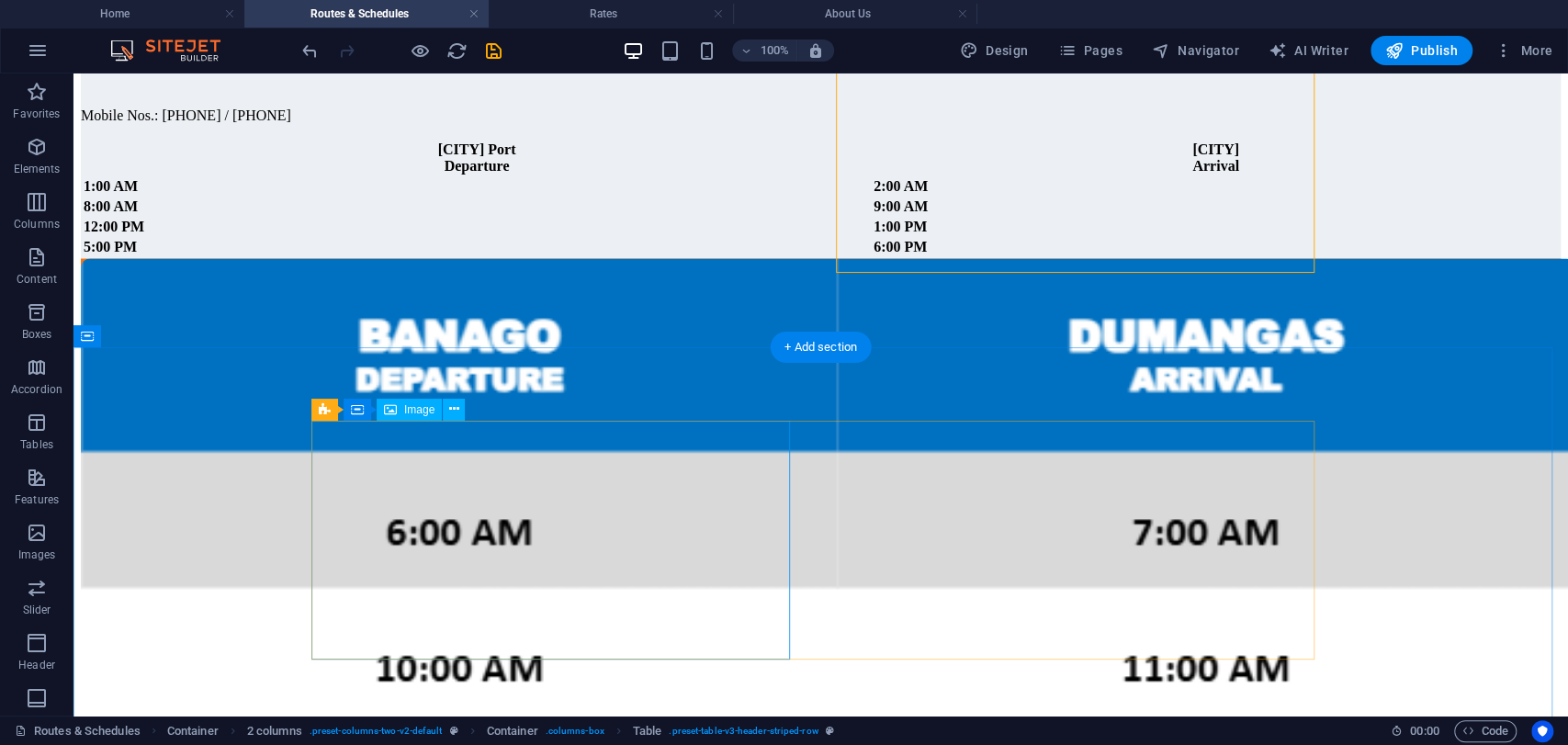 scroll, scrollTop: 2337, scrollLeft: 0, axis: vertical 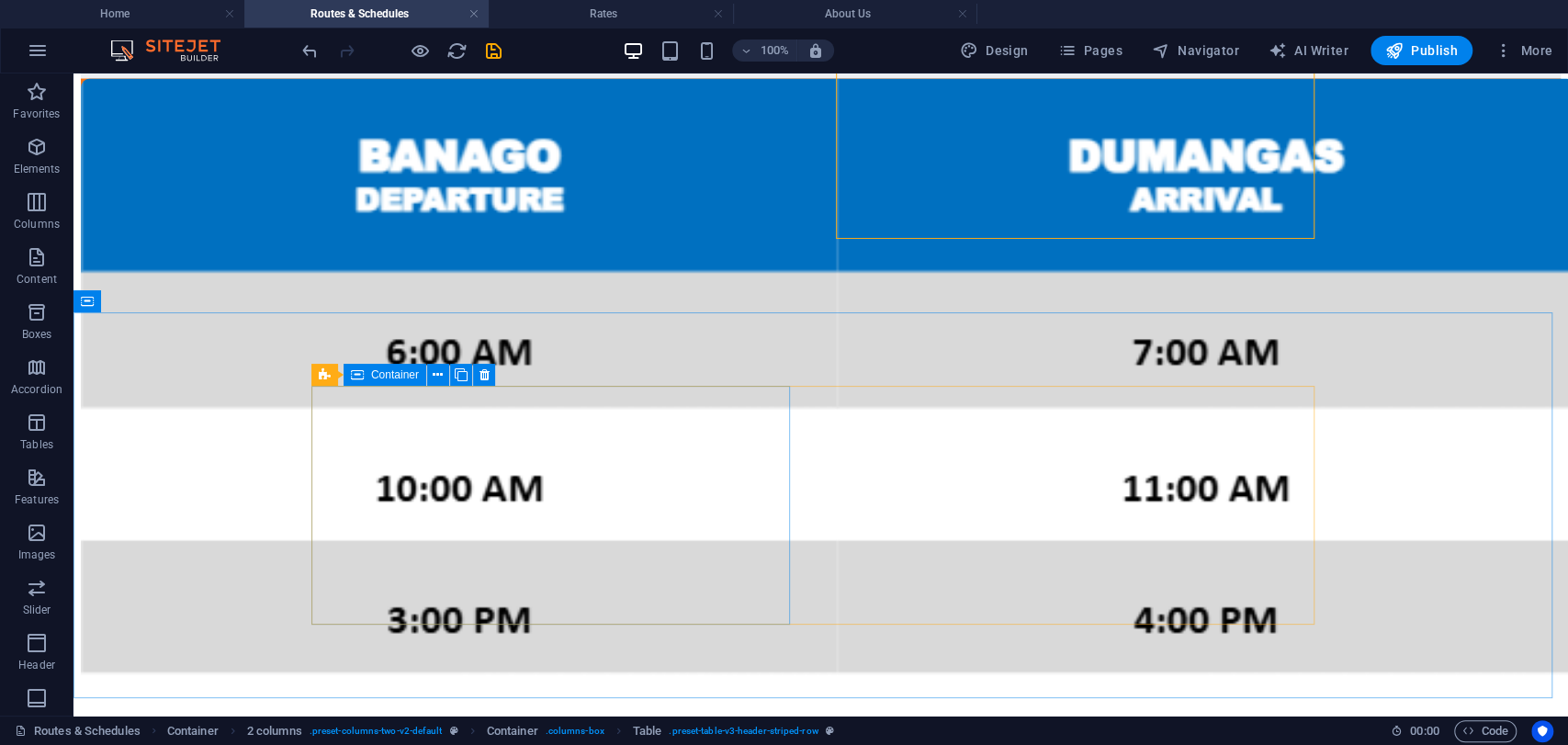 click on "Container" at bounding box center (395, 375) 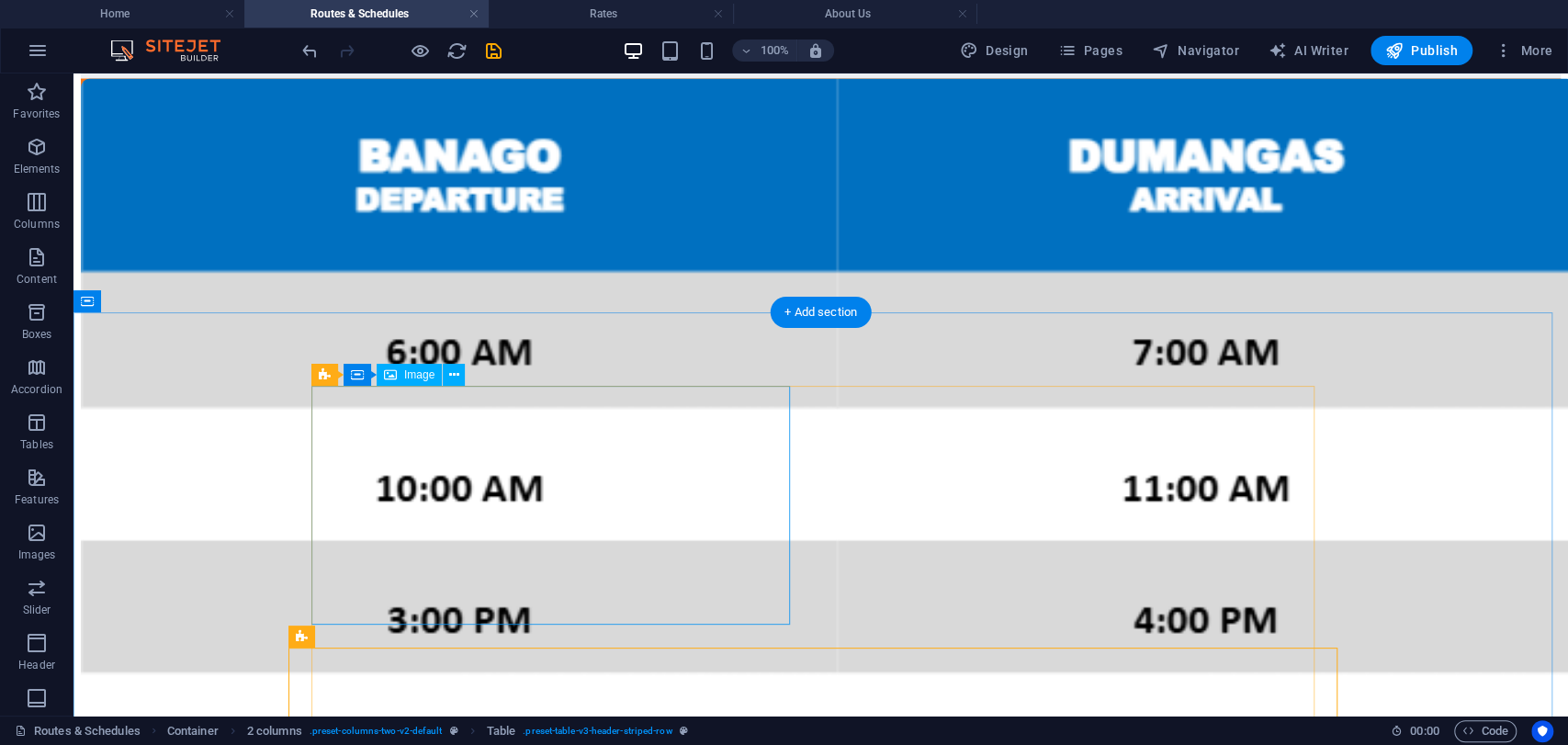 drag, startPoint x: 385, startPoint y: 704, endPoint x: 385, endPoint y: 615, distance: 89 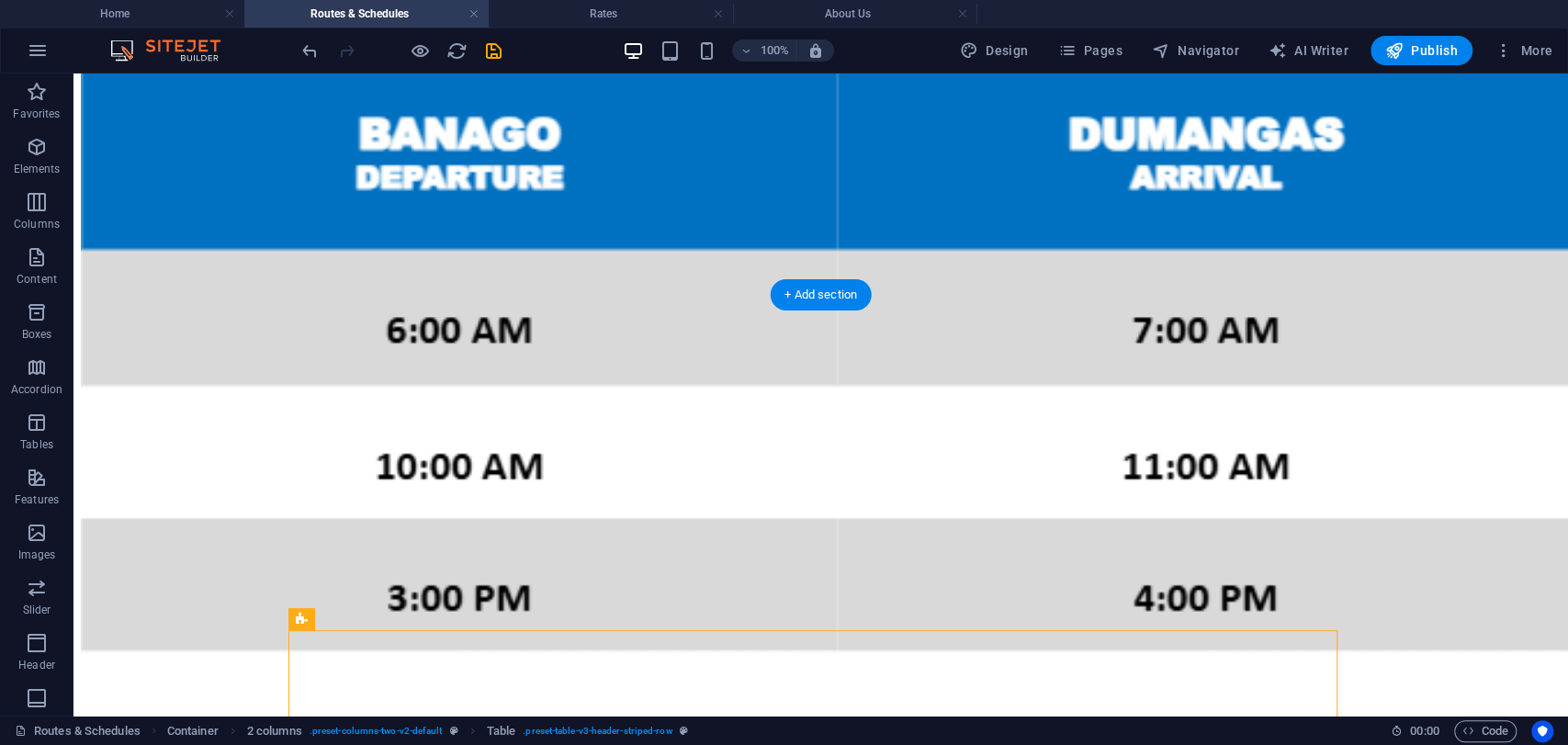 scroll, scrollTop: 2365, scrollLeft: 0, axis: vertical 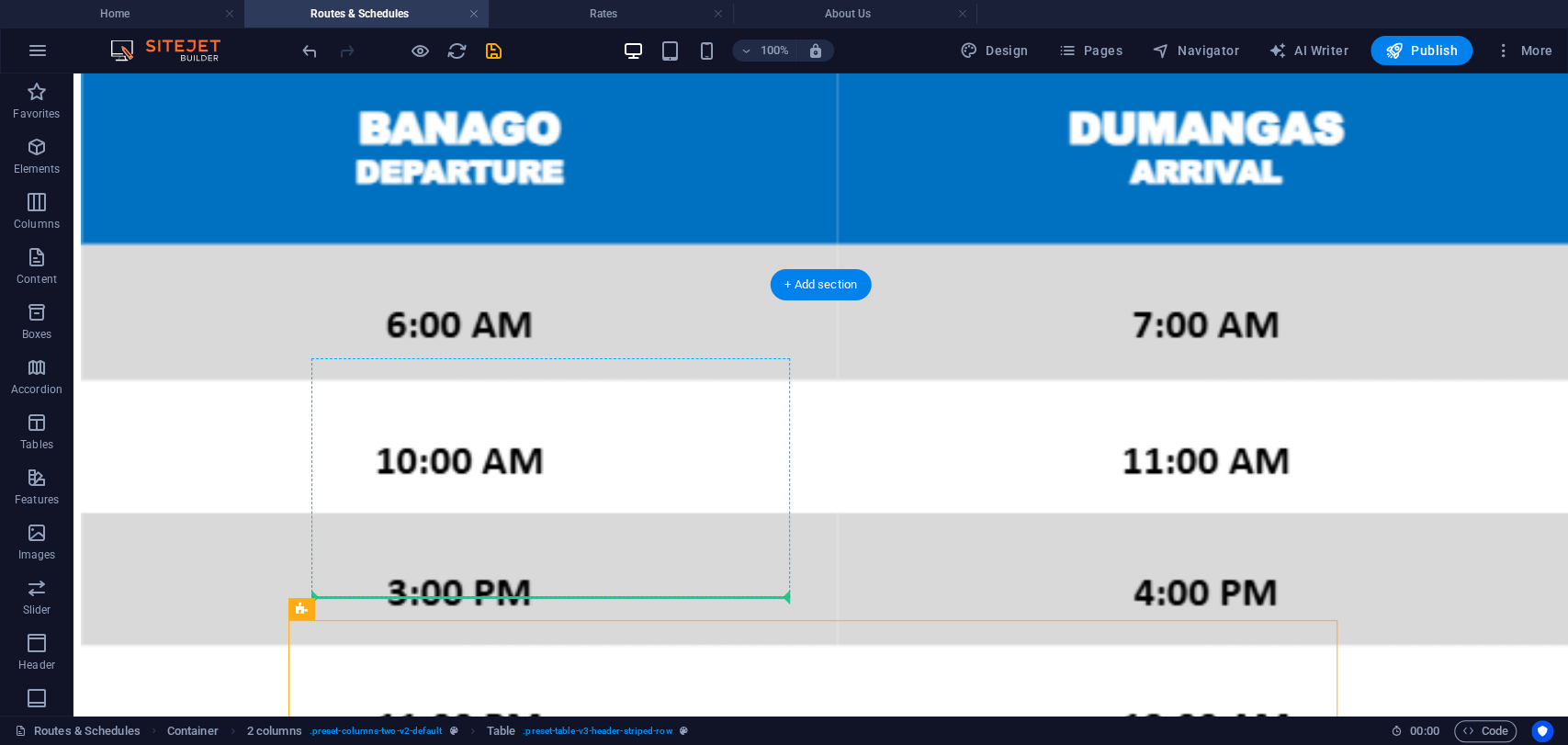 drag, startPoint x: 378, startPoint y: 715, endPoint x: 375, endPoint y: 567, distance: 148.0304 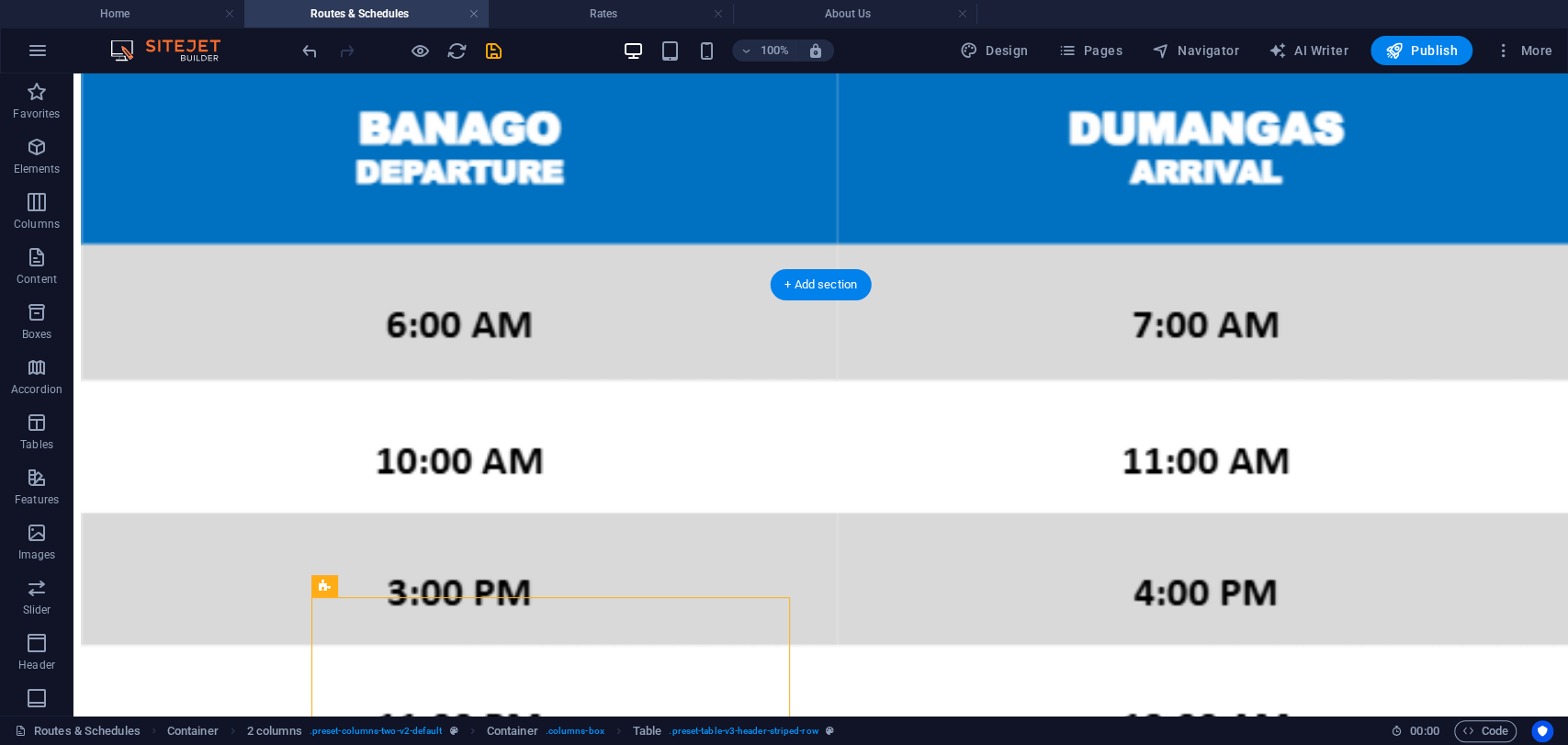 click at bounding box center [820, 425] 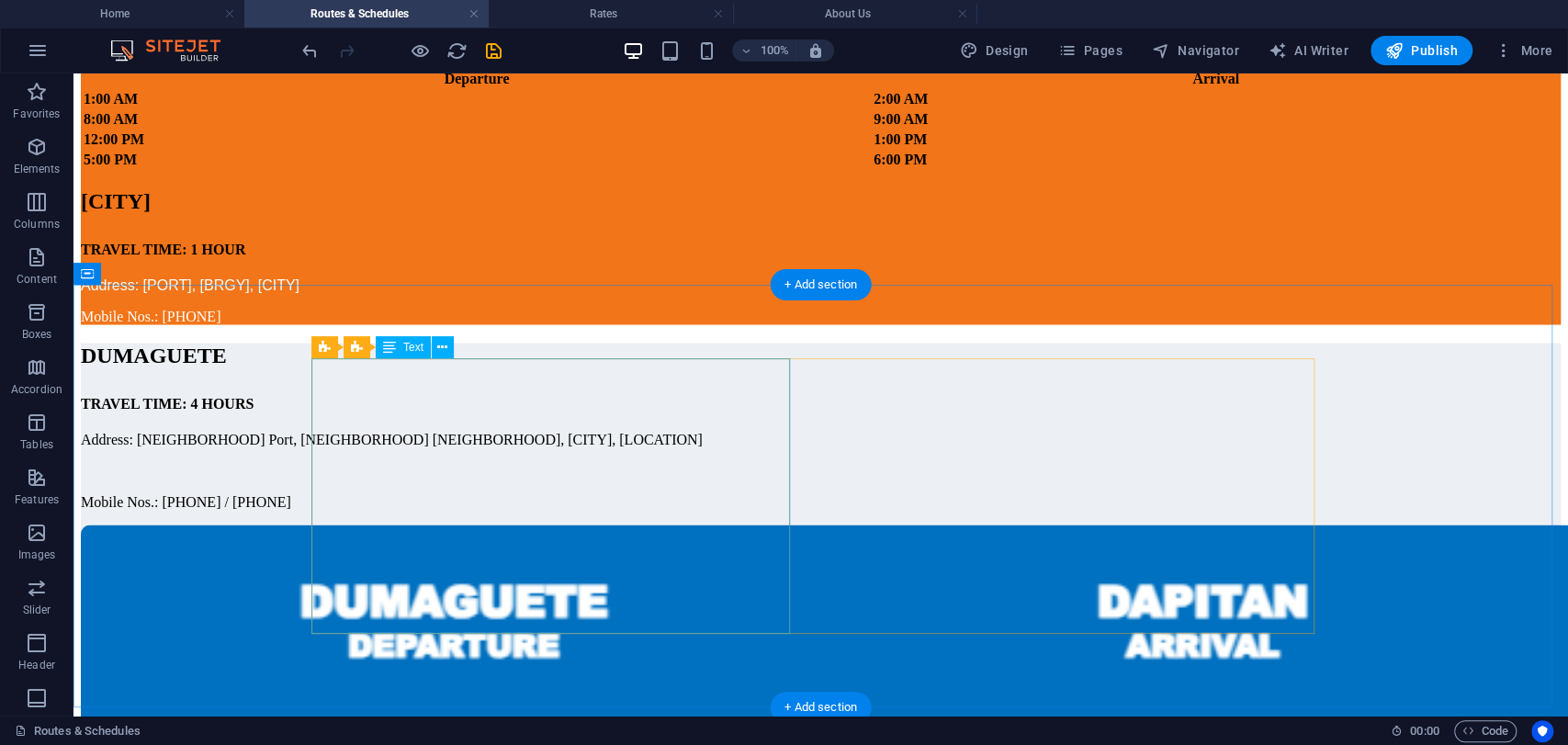 click on "[CITY] Port Departure [CITY] Port Arrival 1:00 AM 2:00 AM 8:00 AM 9:00 AM 12:00 PM 1:00 PM 5:00 PM 6:00 PM" at bounding box center (820, 110) 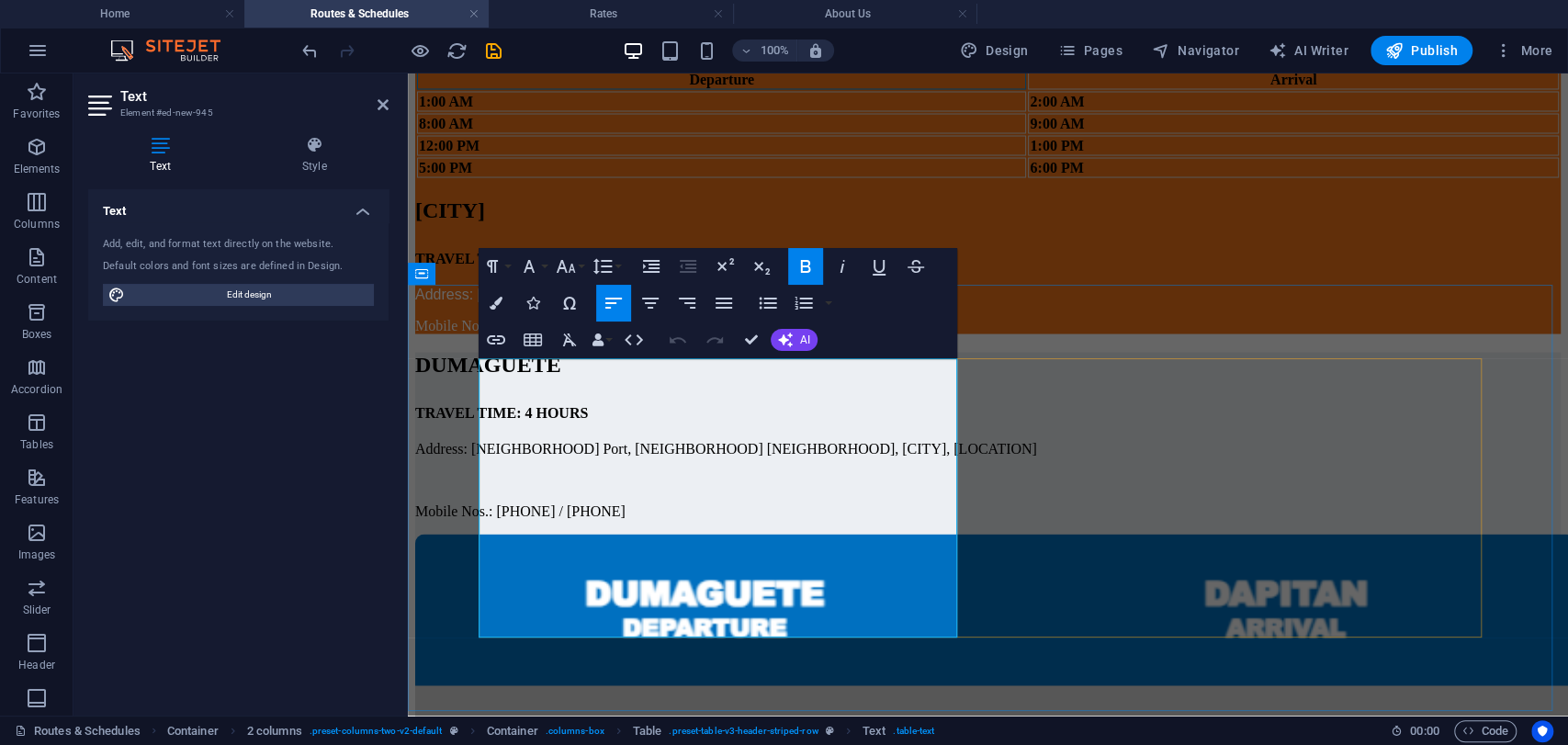 click on "[CITY] Port" at bounding box center [721, 62] 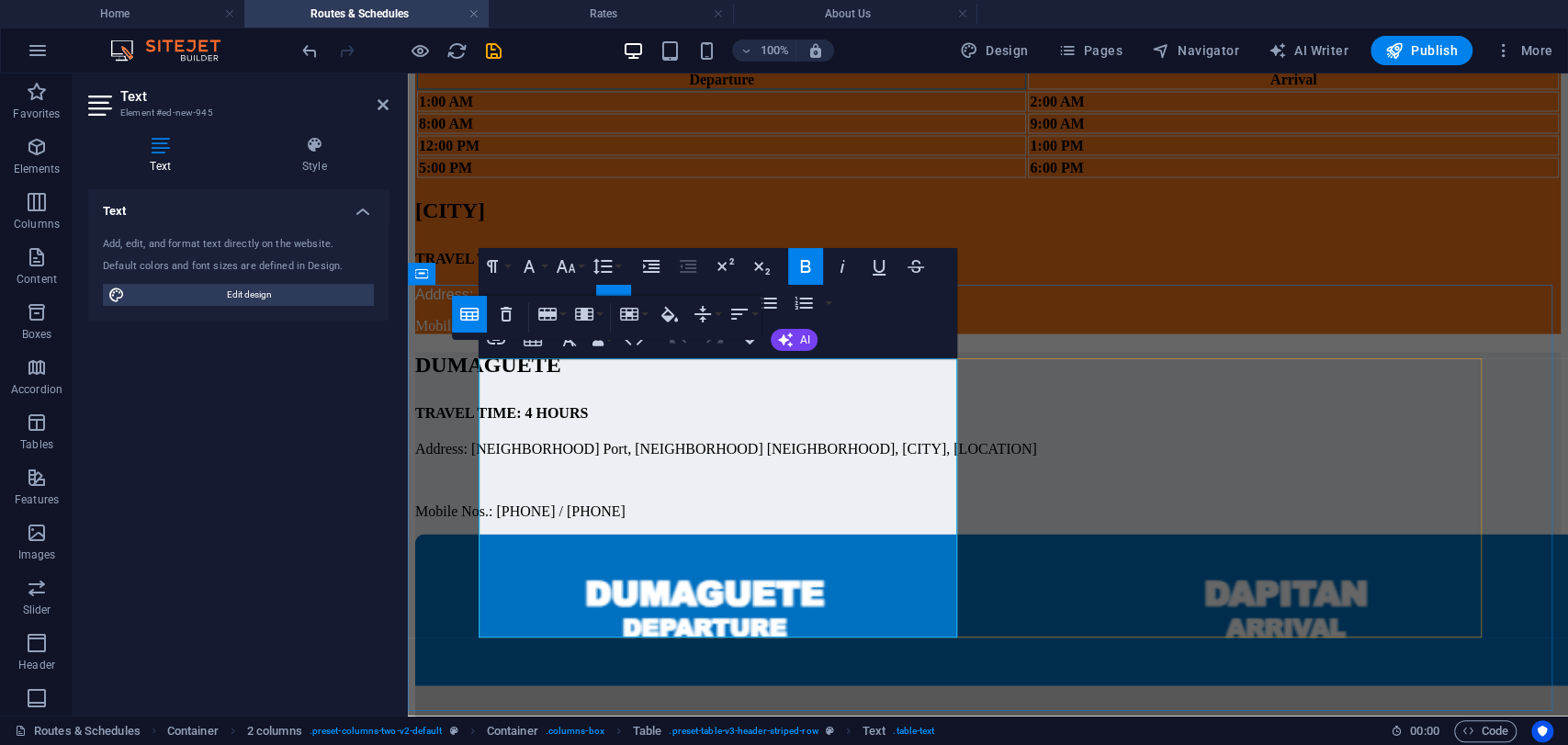 click on "[CITY] Port" at bounding box center [721, 62] 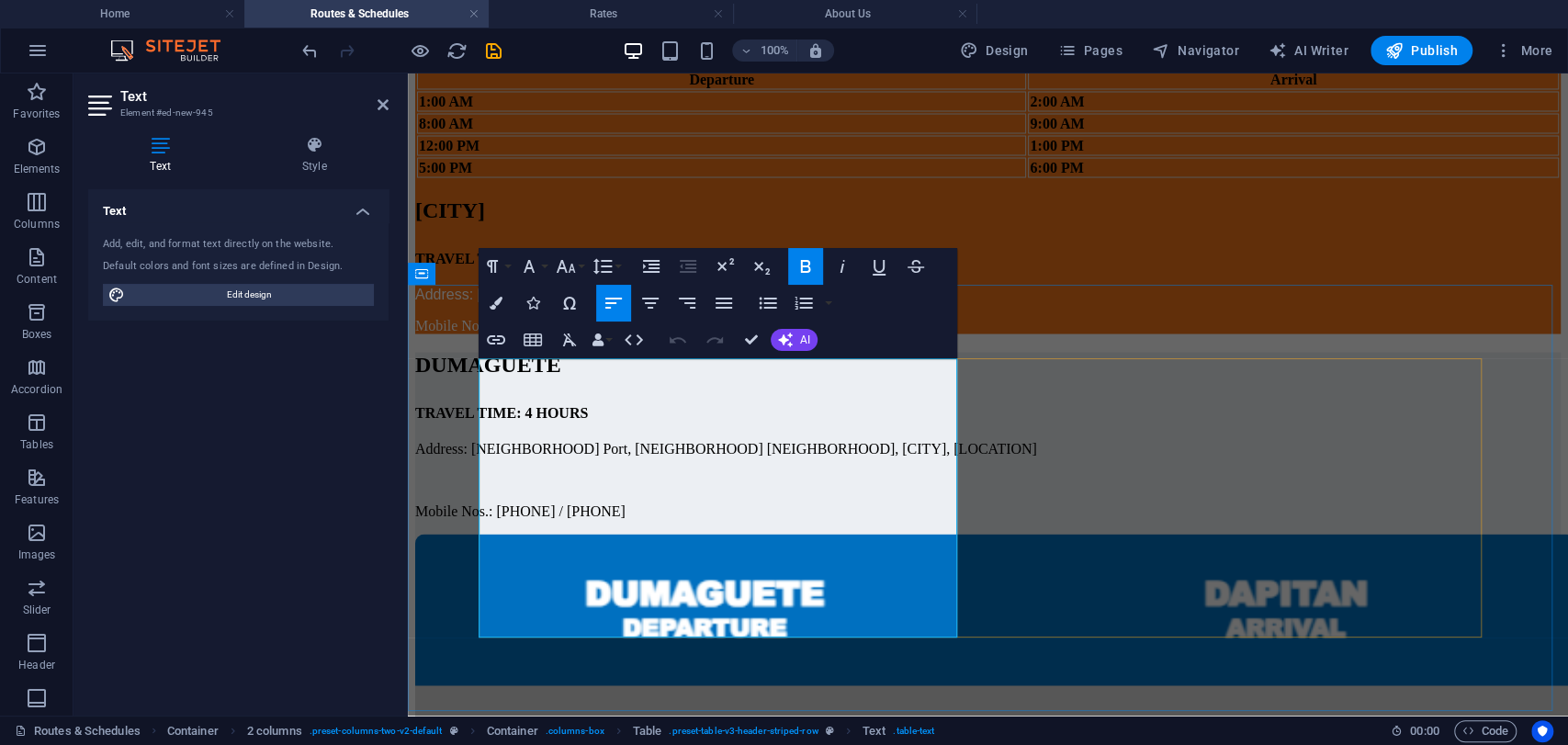 type 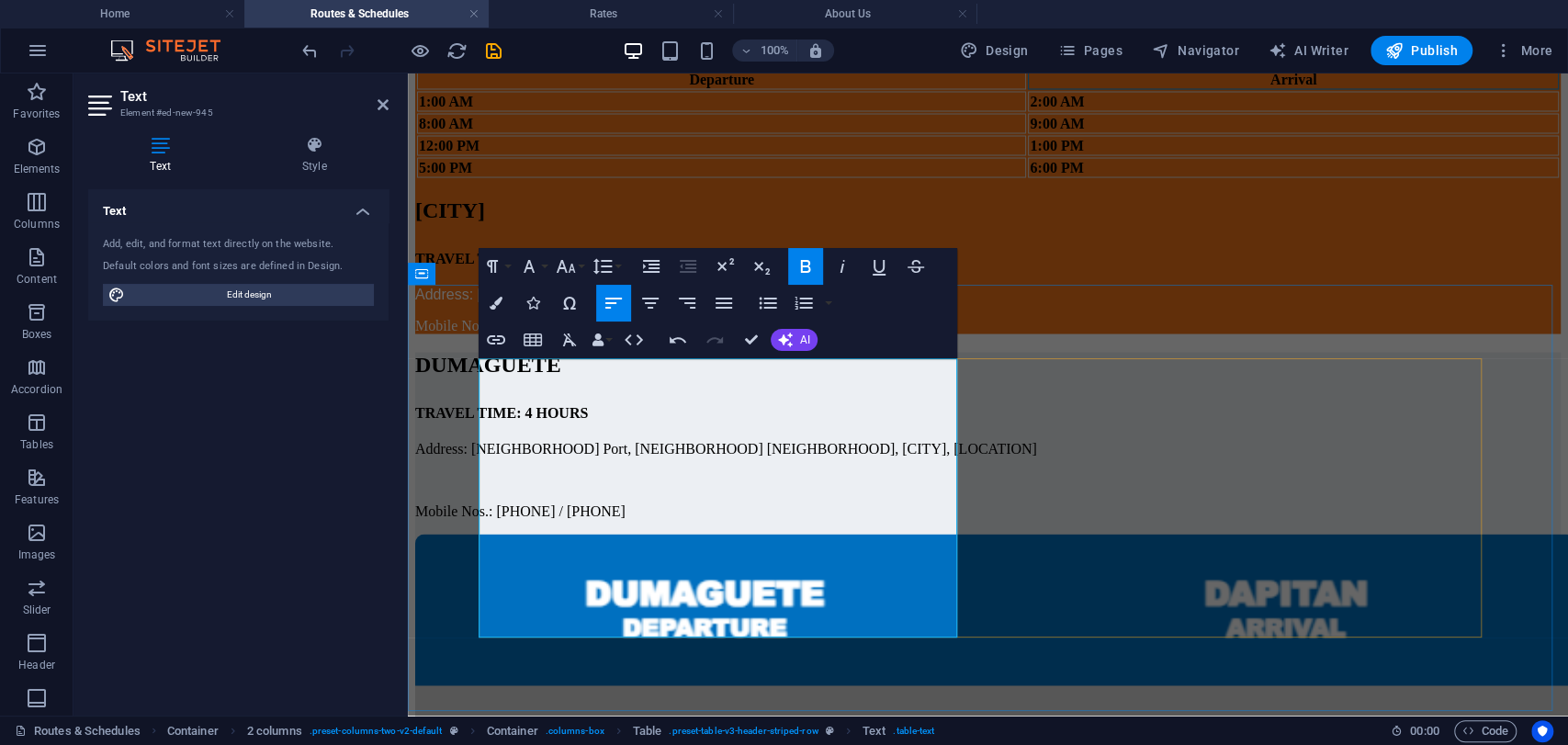 click on "[CITY]" at bounding box center (1293, 62) 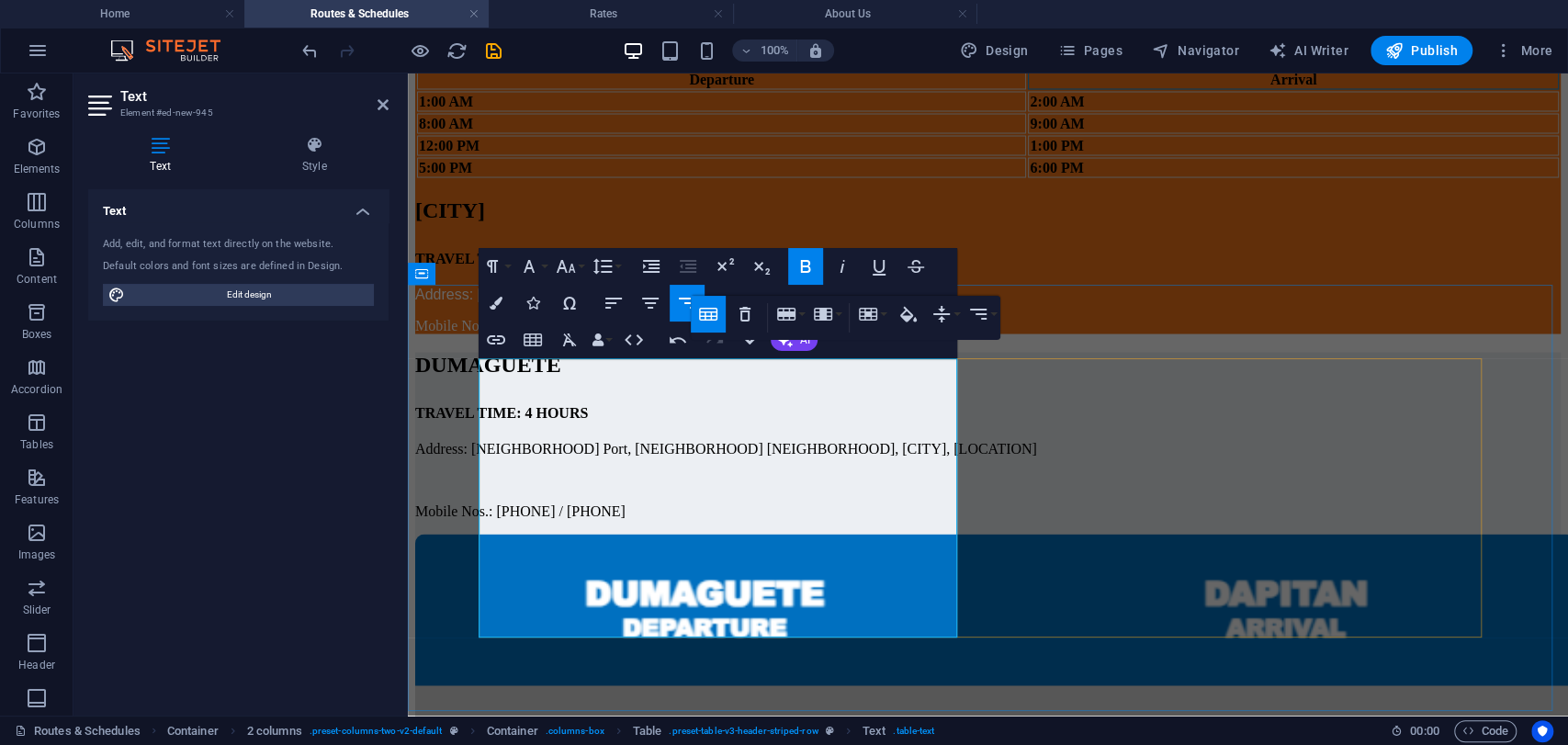 click on "[CITY]" at bounding box center [1293, 62] 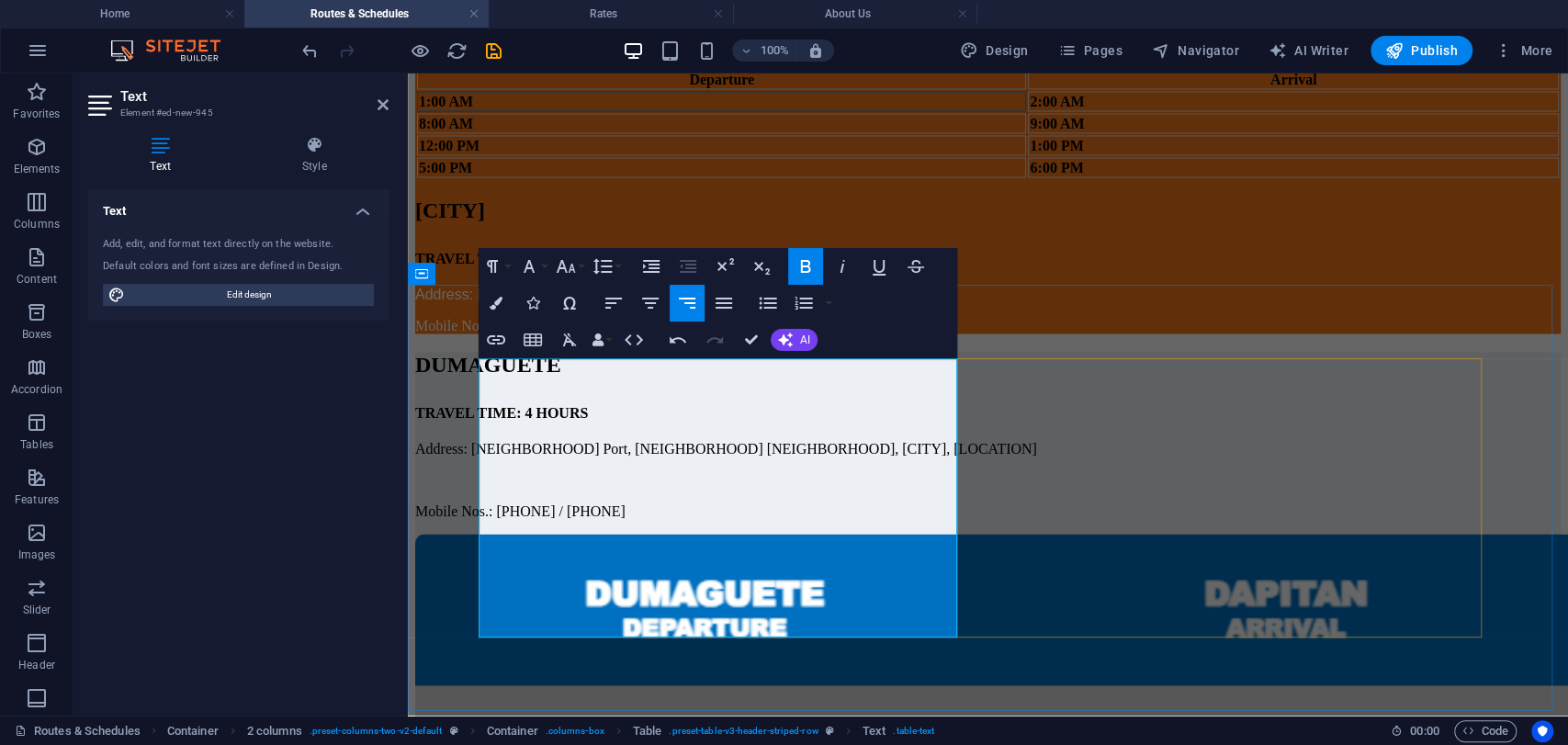 click on "1:00 AM" at bounding box center (446, 100) 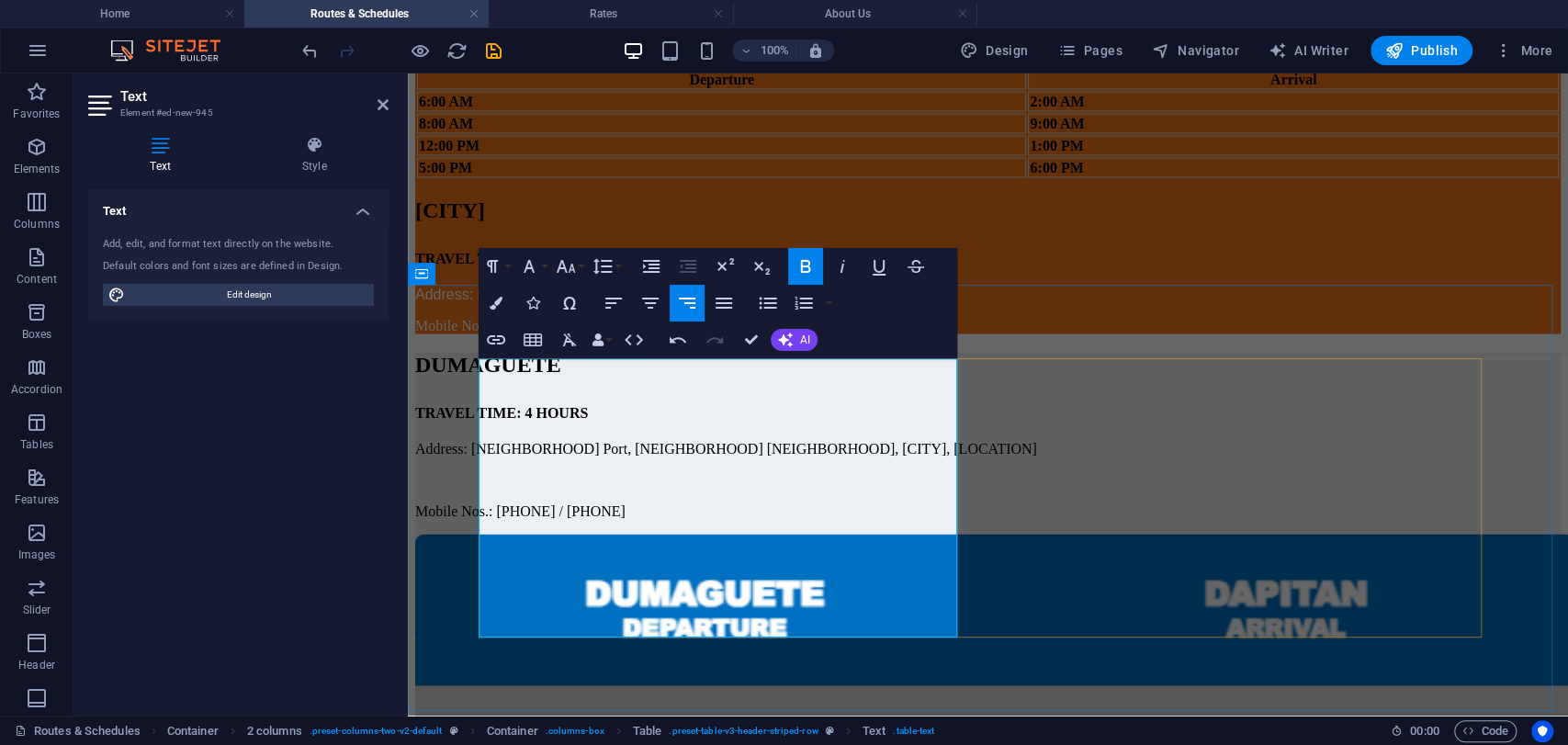 click on "2:00 AM" at bounding box center [1056, 100] 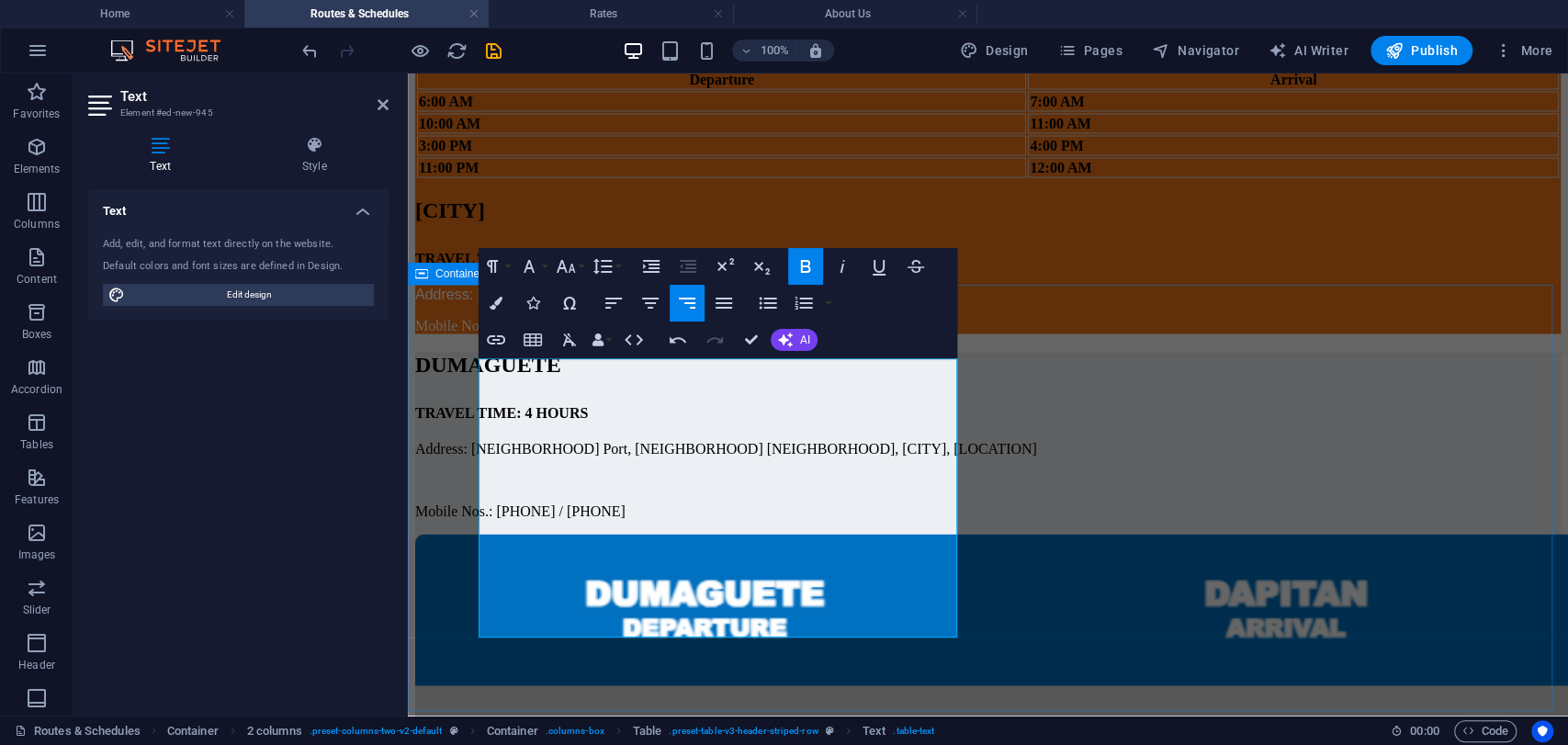click on "[LOCATION] Port Departure [LOCATION] Port Arrival [TIME] [TIME] [TIME] [TIME] [TIME] [TIME] [TIME] [TIME] [LOCATION] TRAVEL TIME: [DURATION] Address: [LOCATION] Port, [NEIGHBORHOOD] [NEIGHBORHOOD], [CITY] Mobile Nos.: [PHONE]" at bounding box center [987, 192] 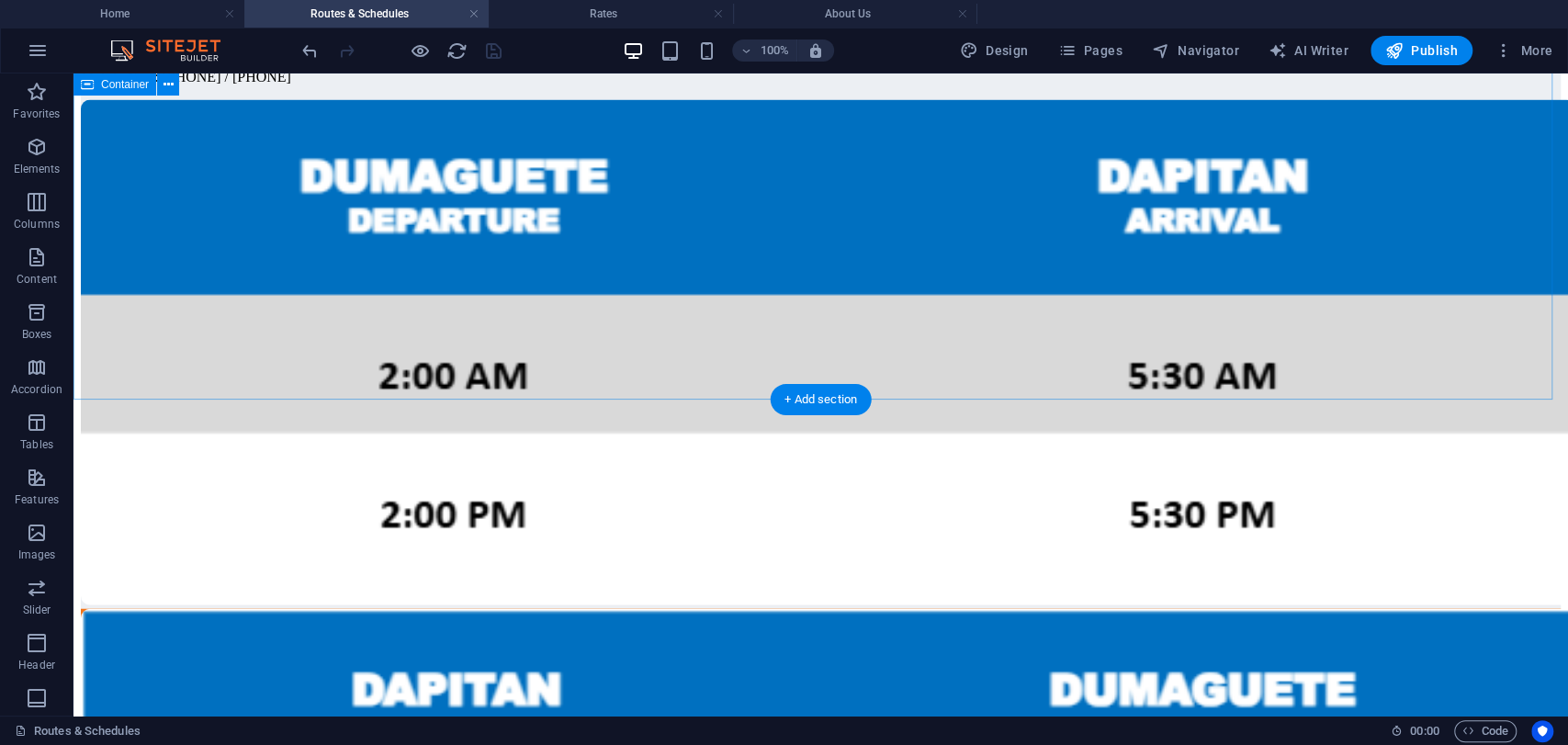 scroll, scrollTop: 2874, scrollLeft: 0, axis: vertical 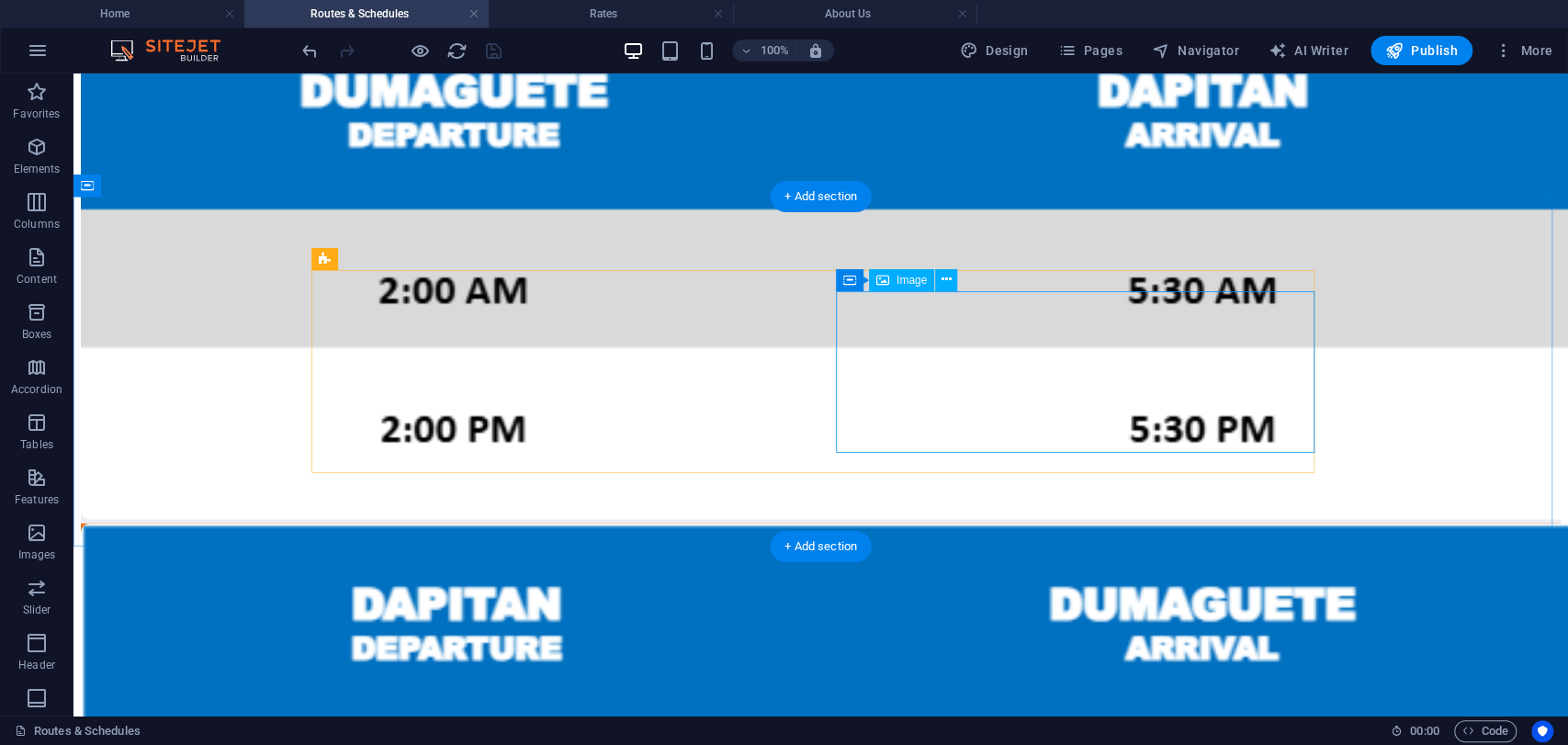 click at bounding box center [820, 269] 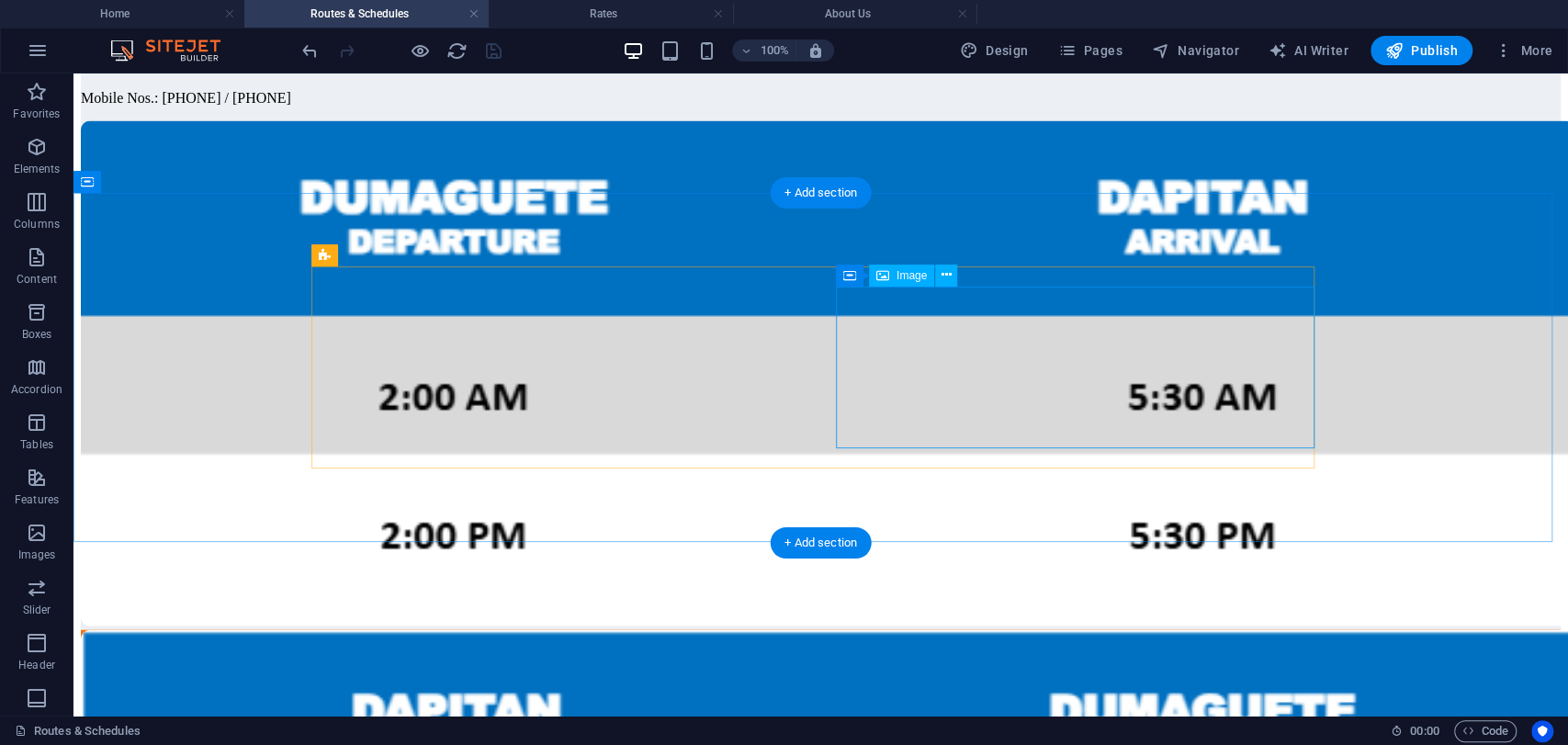 scroll, scrollTop: 2675, scrollLeft: 0, axis: vertical 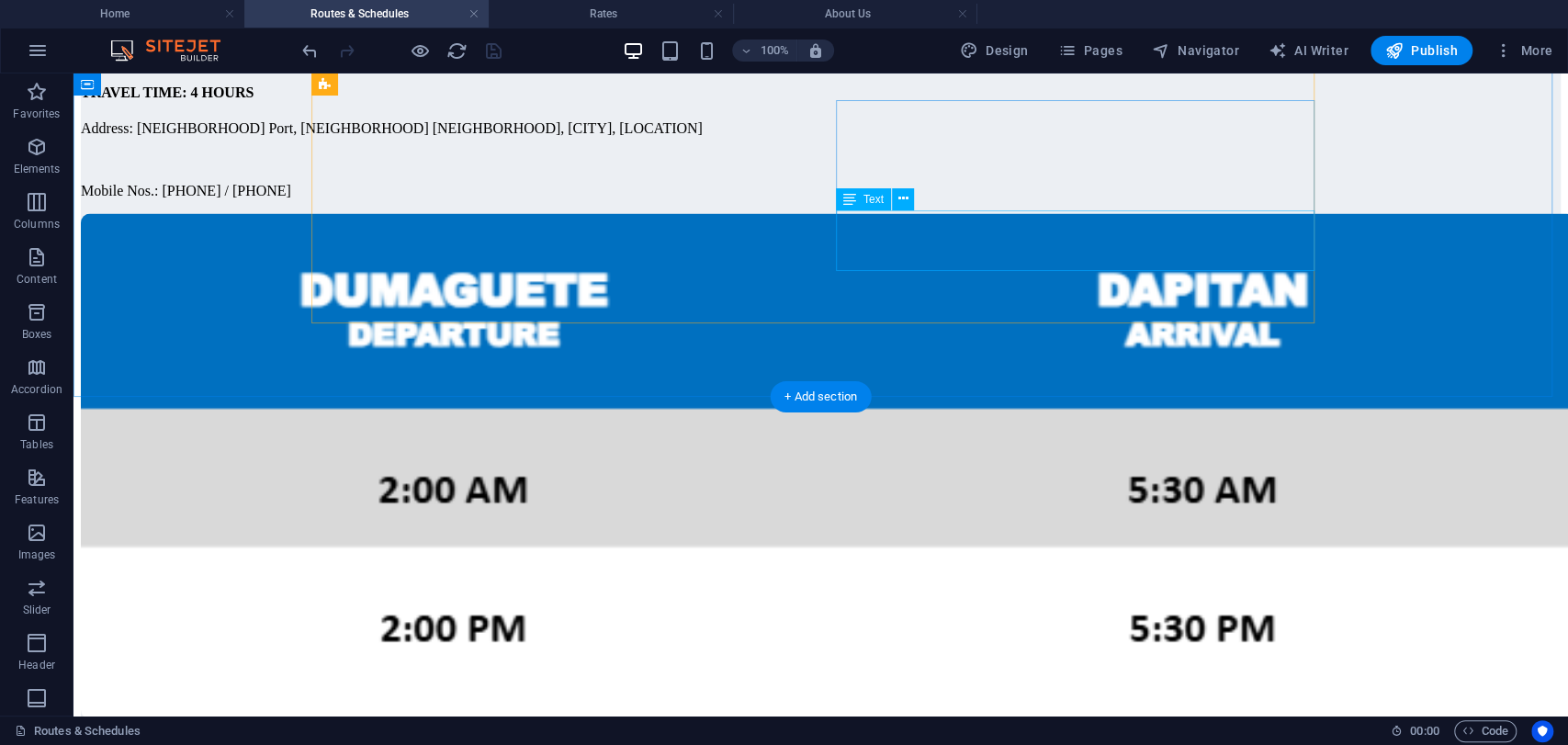 click on "Address: [PORT], [BRGY], [CITY] Mobile Nos.: [PHONE]" at bounding box center (820, -10) 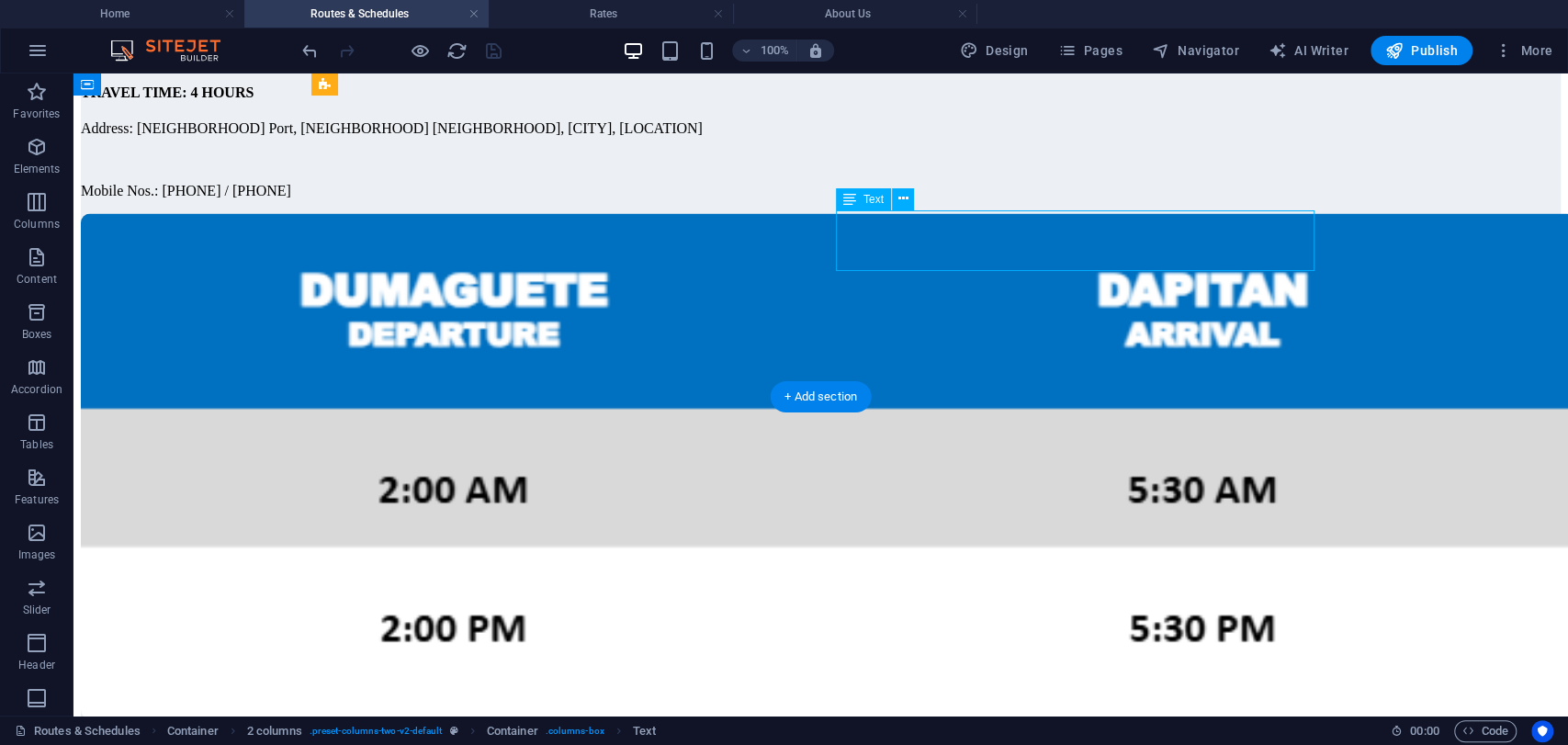 click on "Address: [PORT], [BRGY], [CITY] Mobile Nos.: [PHONE]" at bounding box center [820, -10] 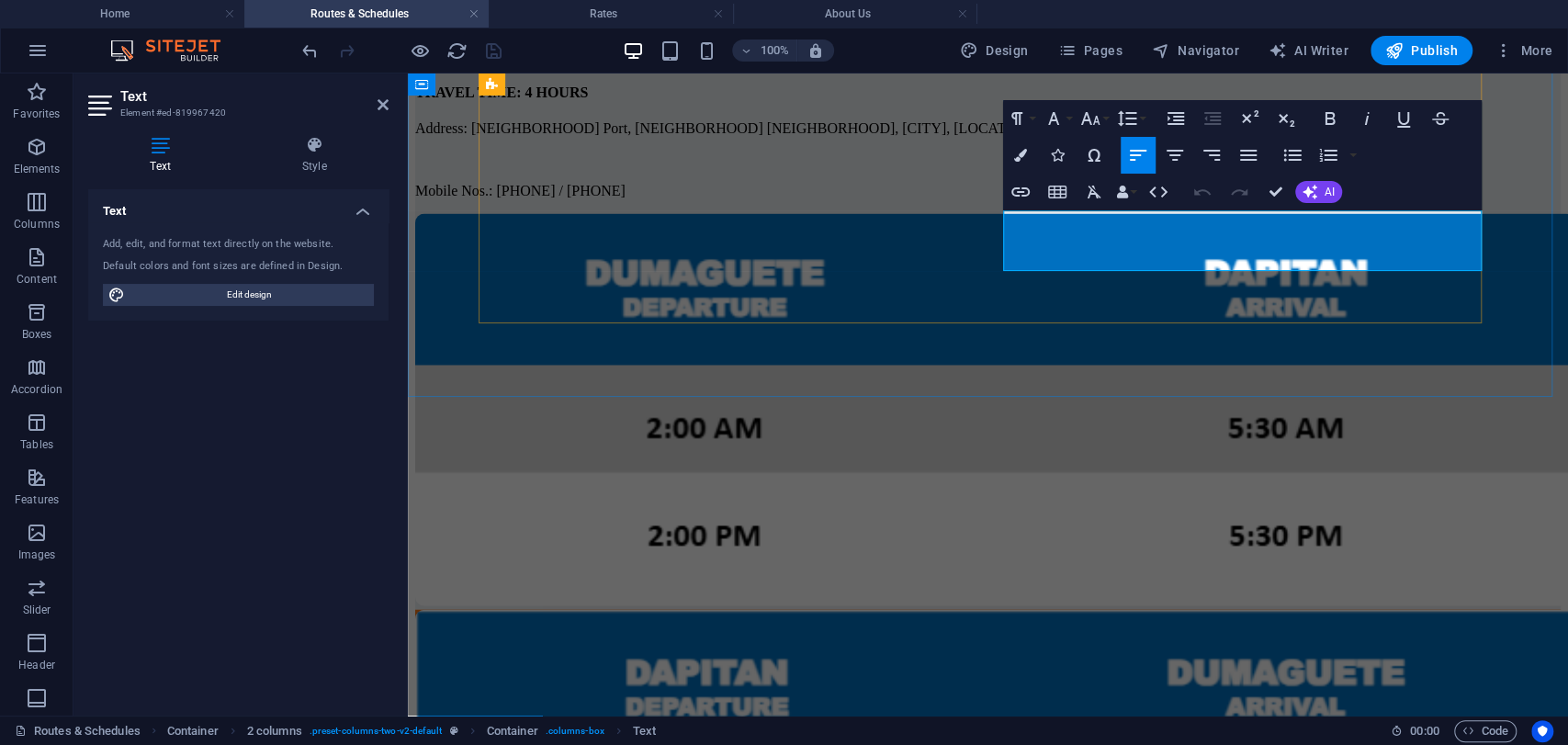 click on "Mobile Nos.: [PHONE]" at bounding box center [987, 6] 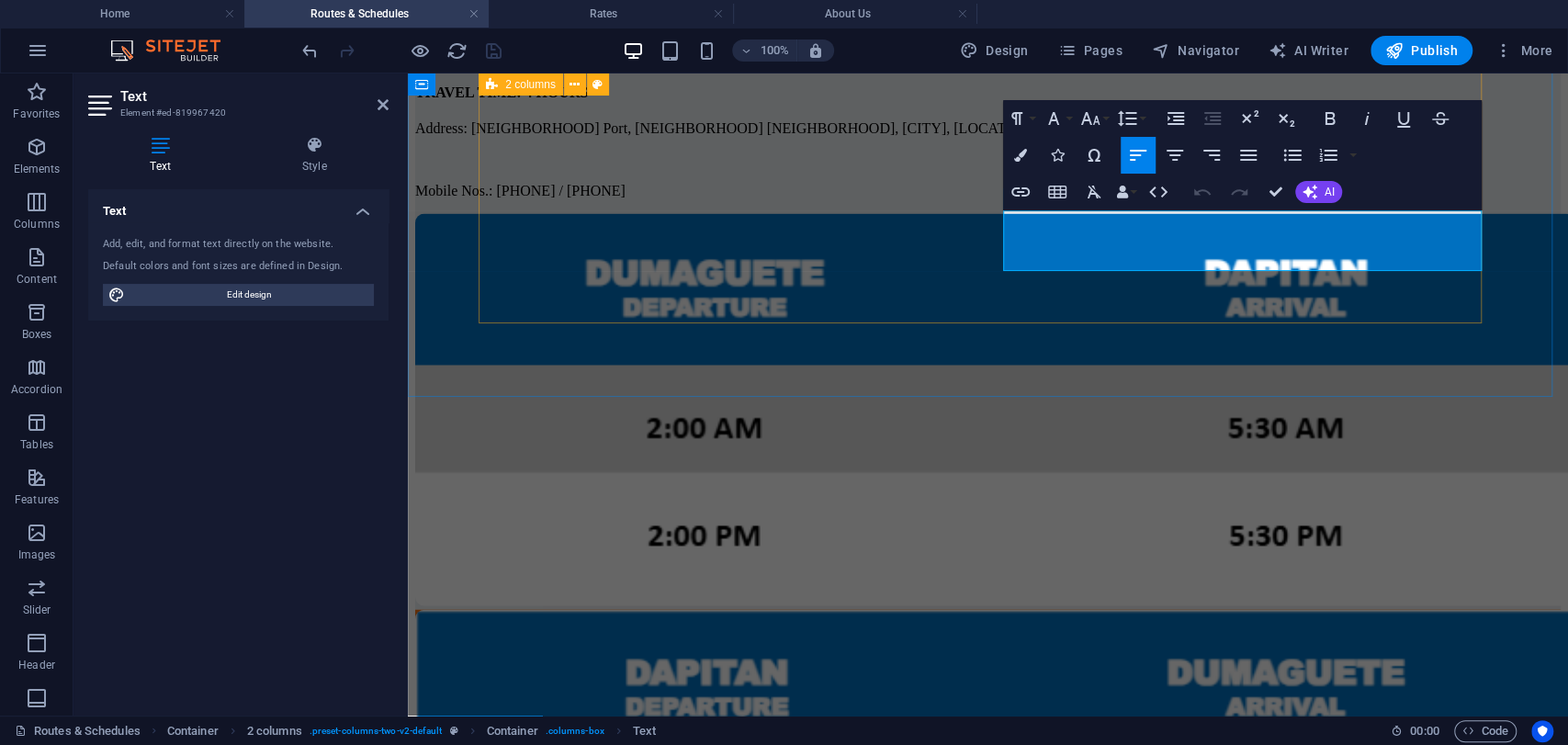 drag, startPoint x: 1241, startPoint y: 249, endPoint x: 976, endPoint y: 254, distance: 265.0472 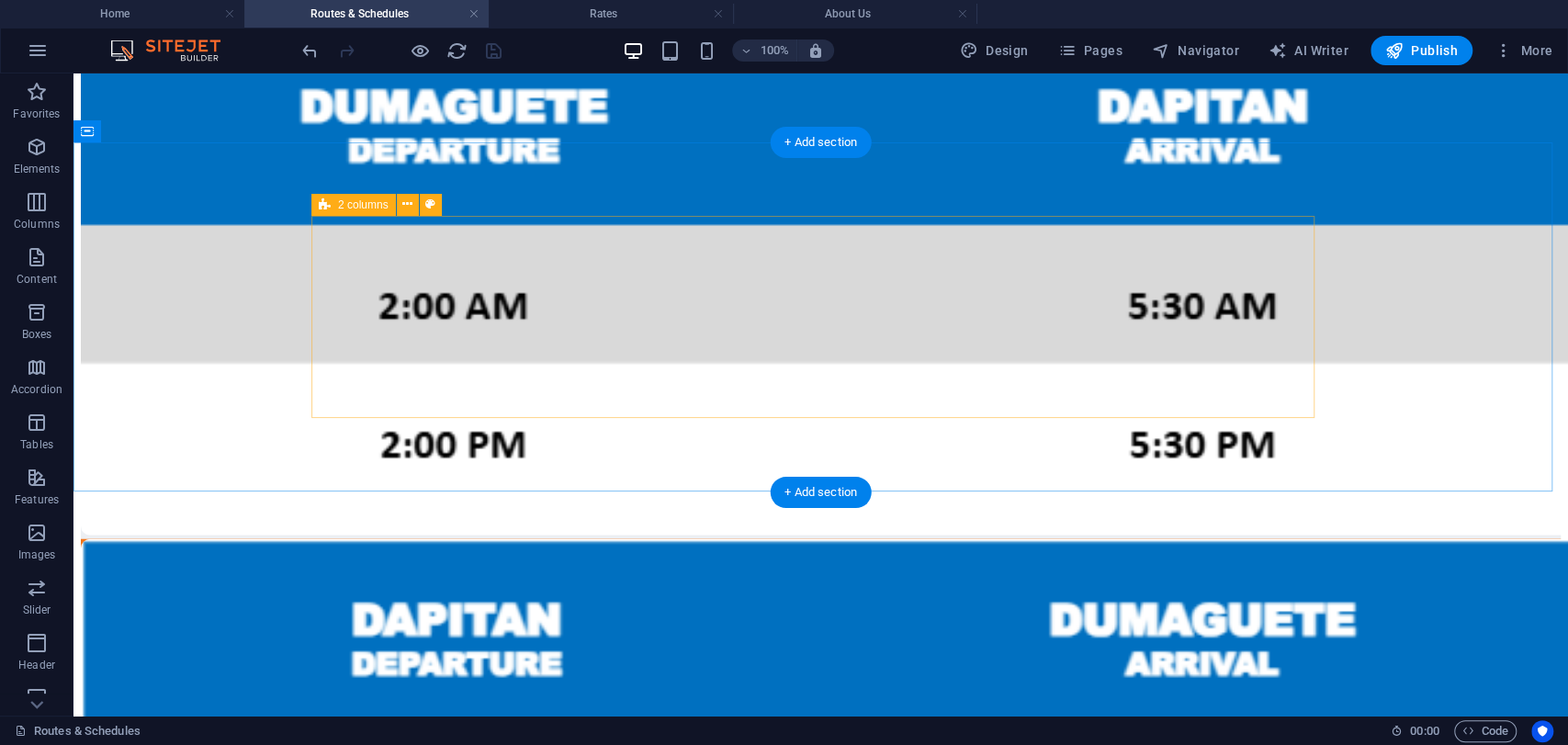 scroll, scrollTop: 2828, scrollLeft: 0, axis: vertical 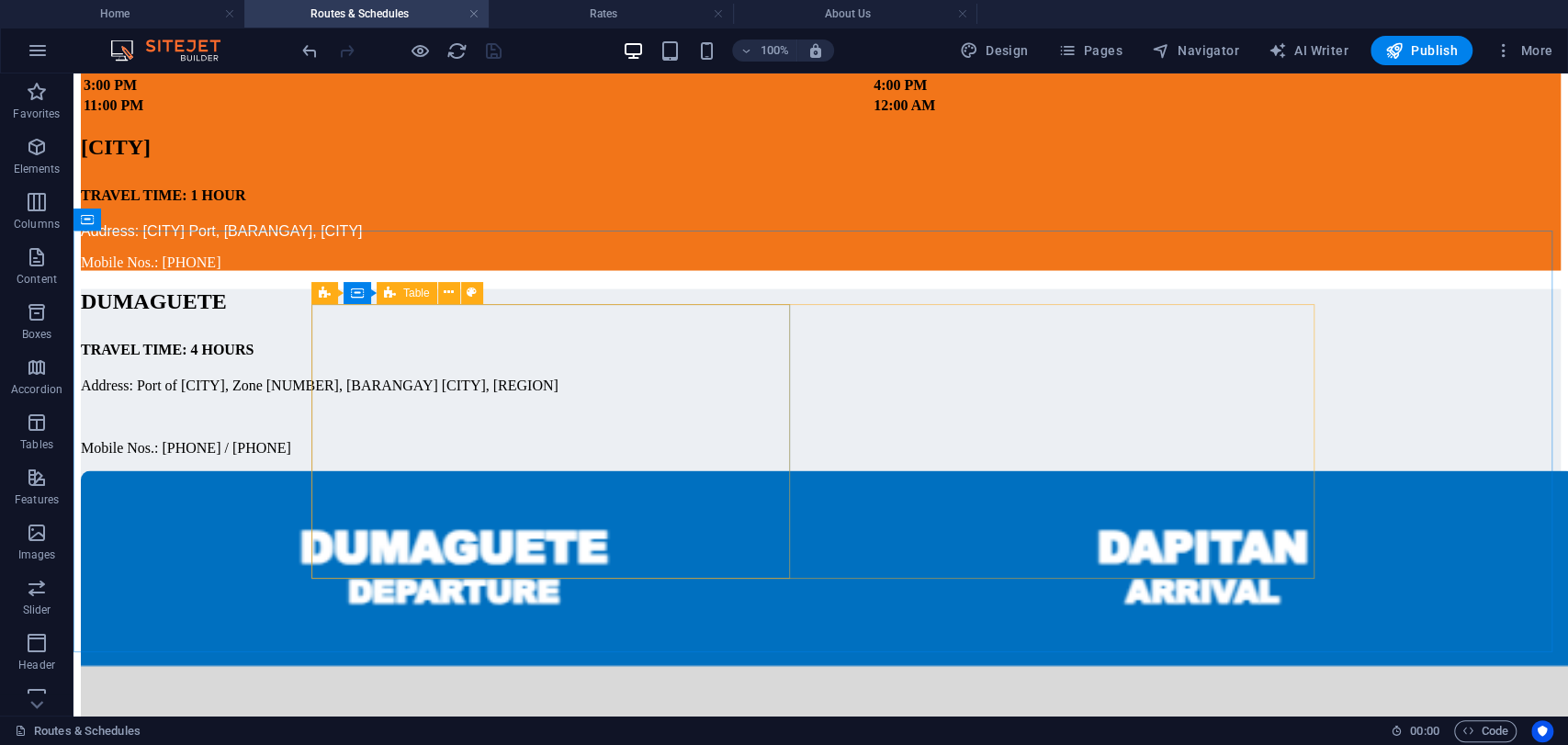 click at bounding box center [389, 293] 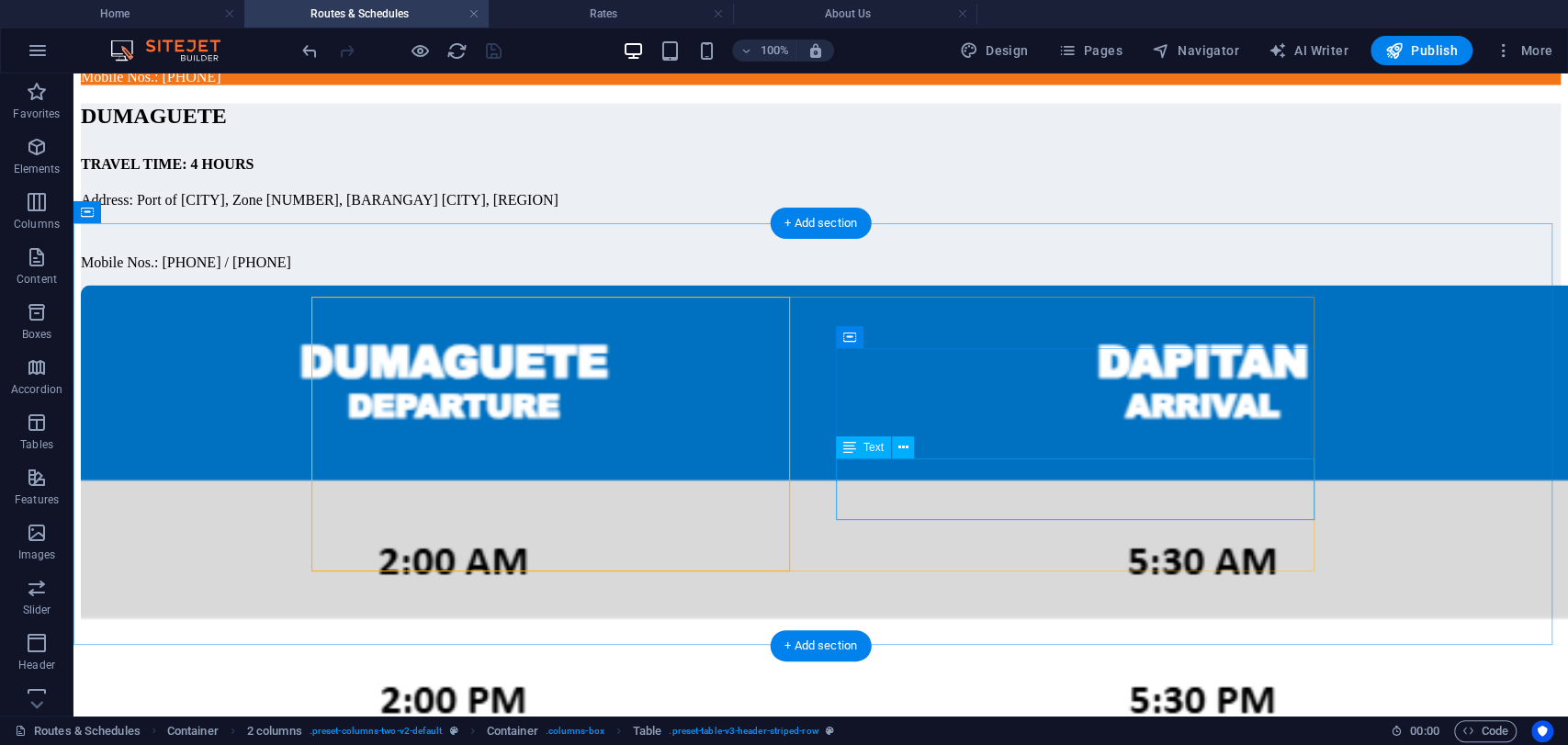 scroll, scrollTop: 2828, scrollLeft: 0, axis: vertical 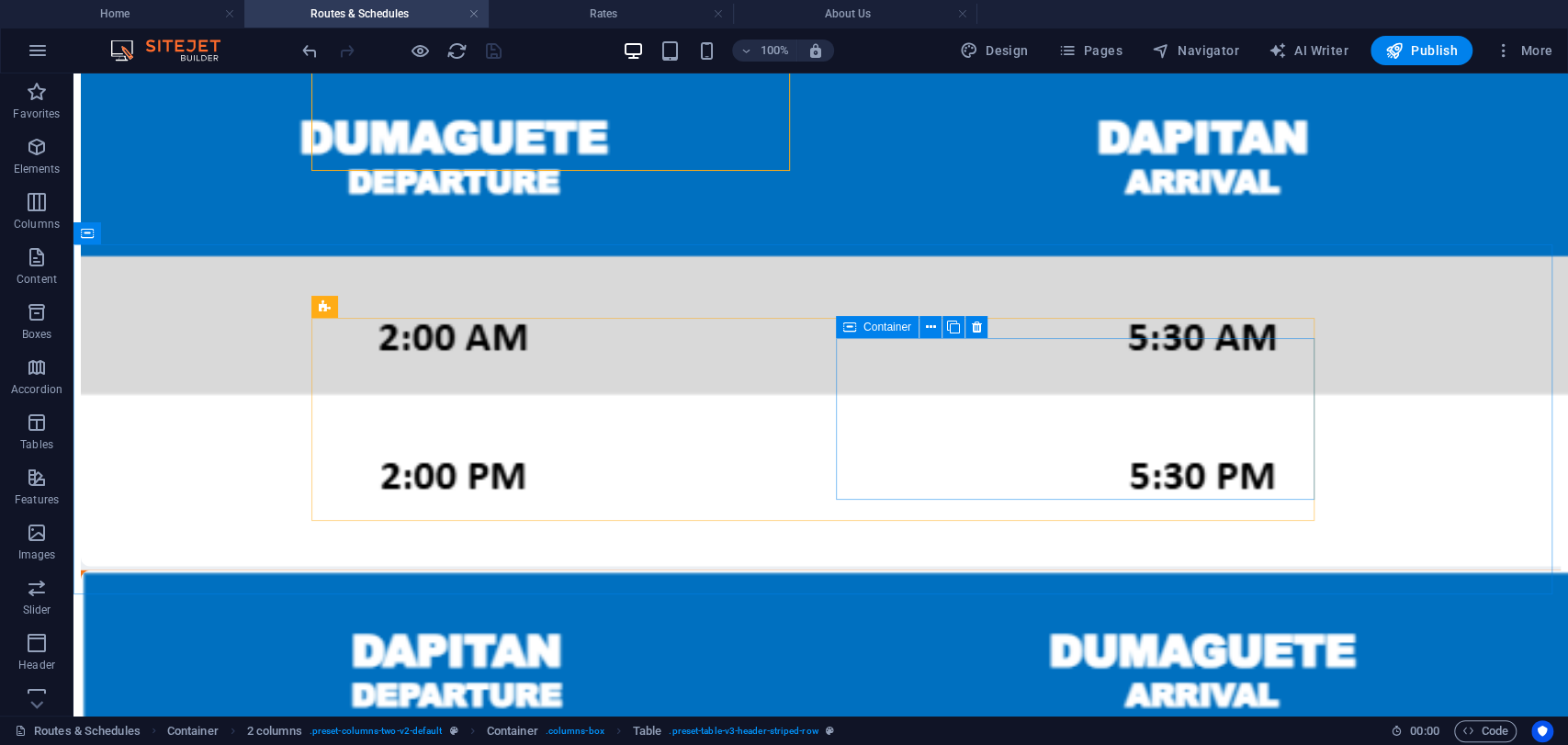 click on "Container" at bounding box center (887, 327) 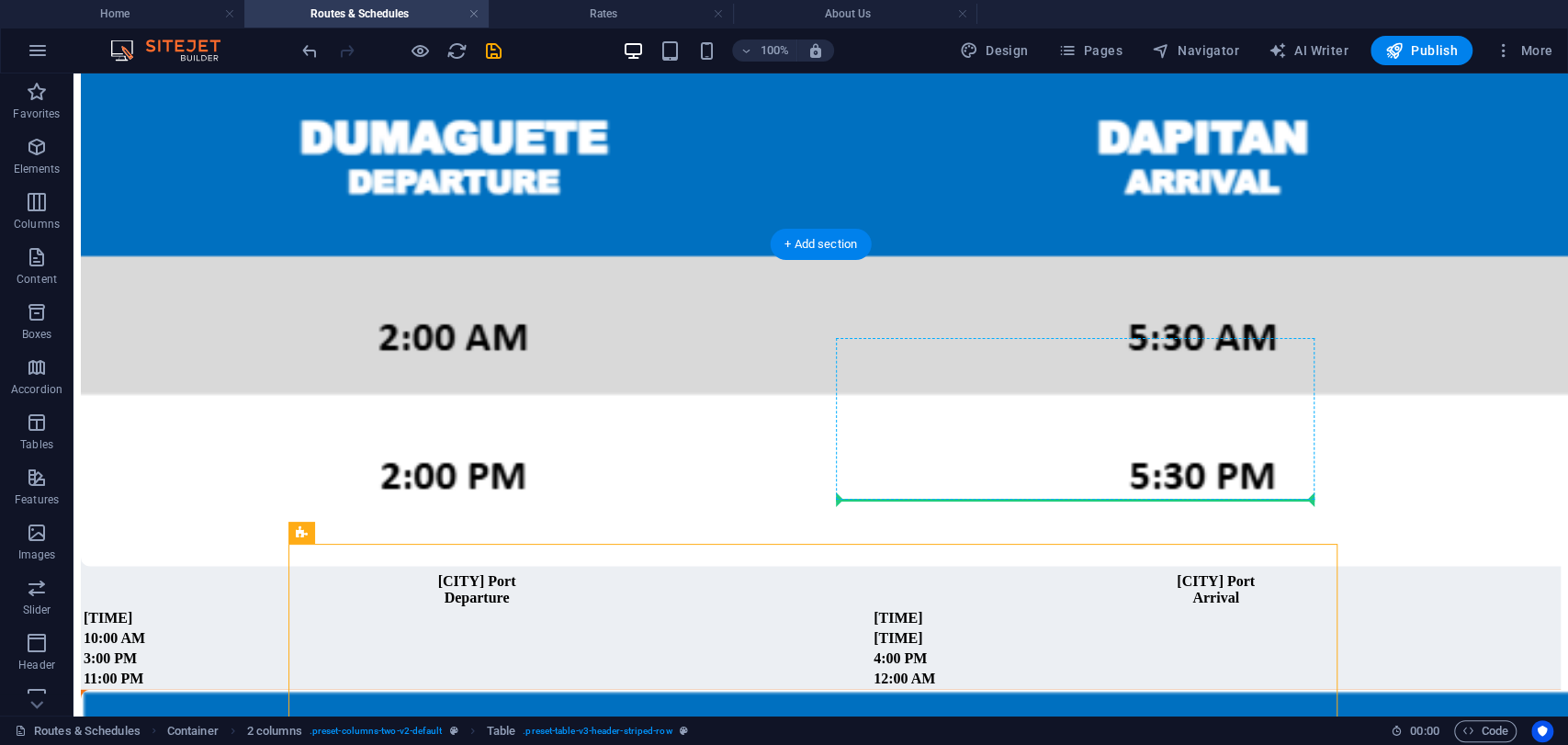 drag, startPoint x: 380, startPoint y: 612, endPoint x: 1007, endPoint y: 482, distance: 640.335 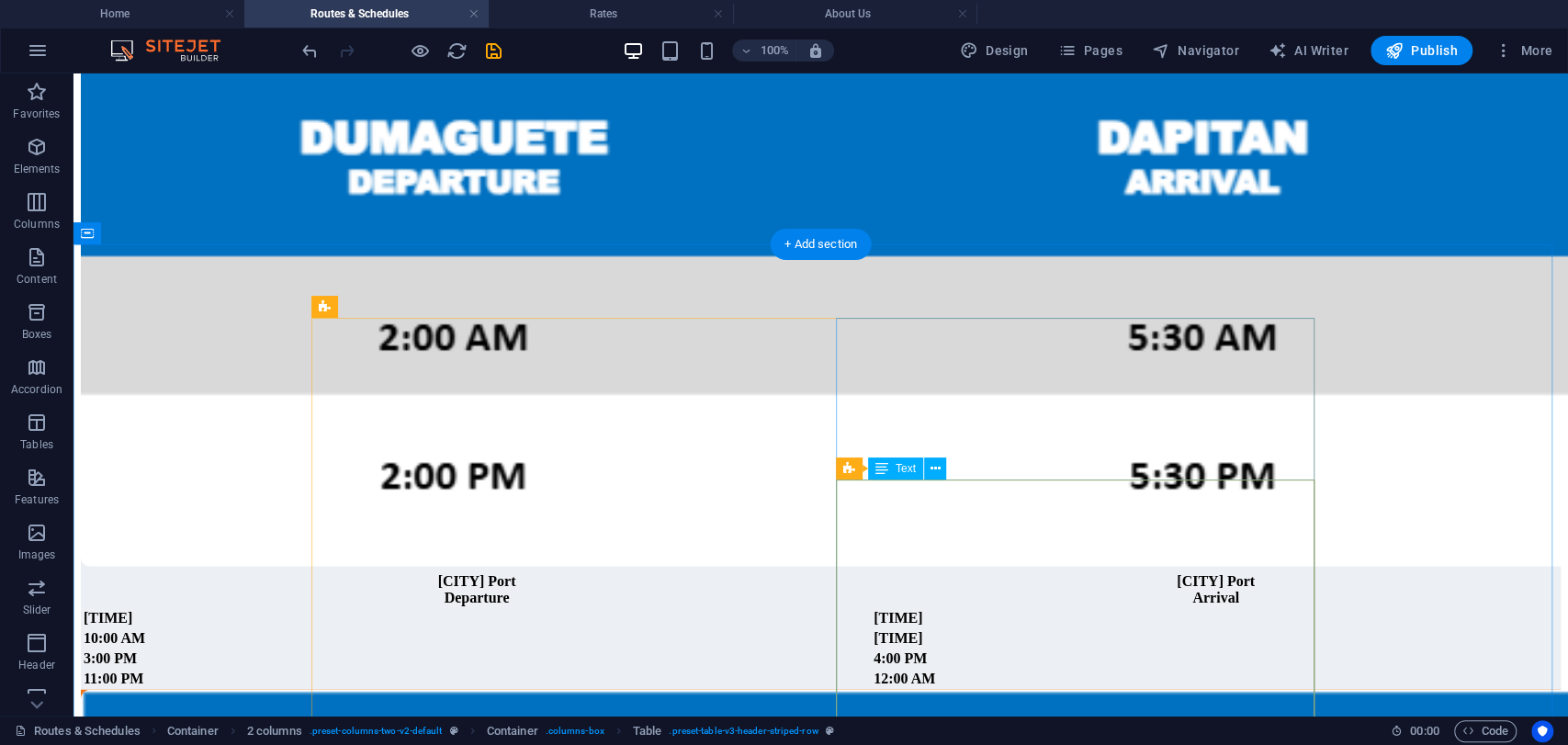 click on "Banago Port Departure Dumangas Port Arrival 6:00 AM 7:00 AM 10:00 AM 11:00 AM 3:00 PM 4:00 PM 11:00 PM 12:00 AM" at bounding box center [820, 630] 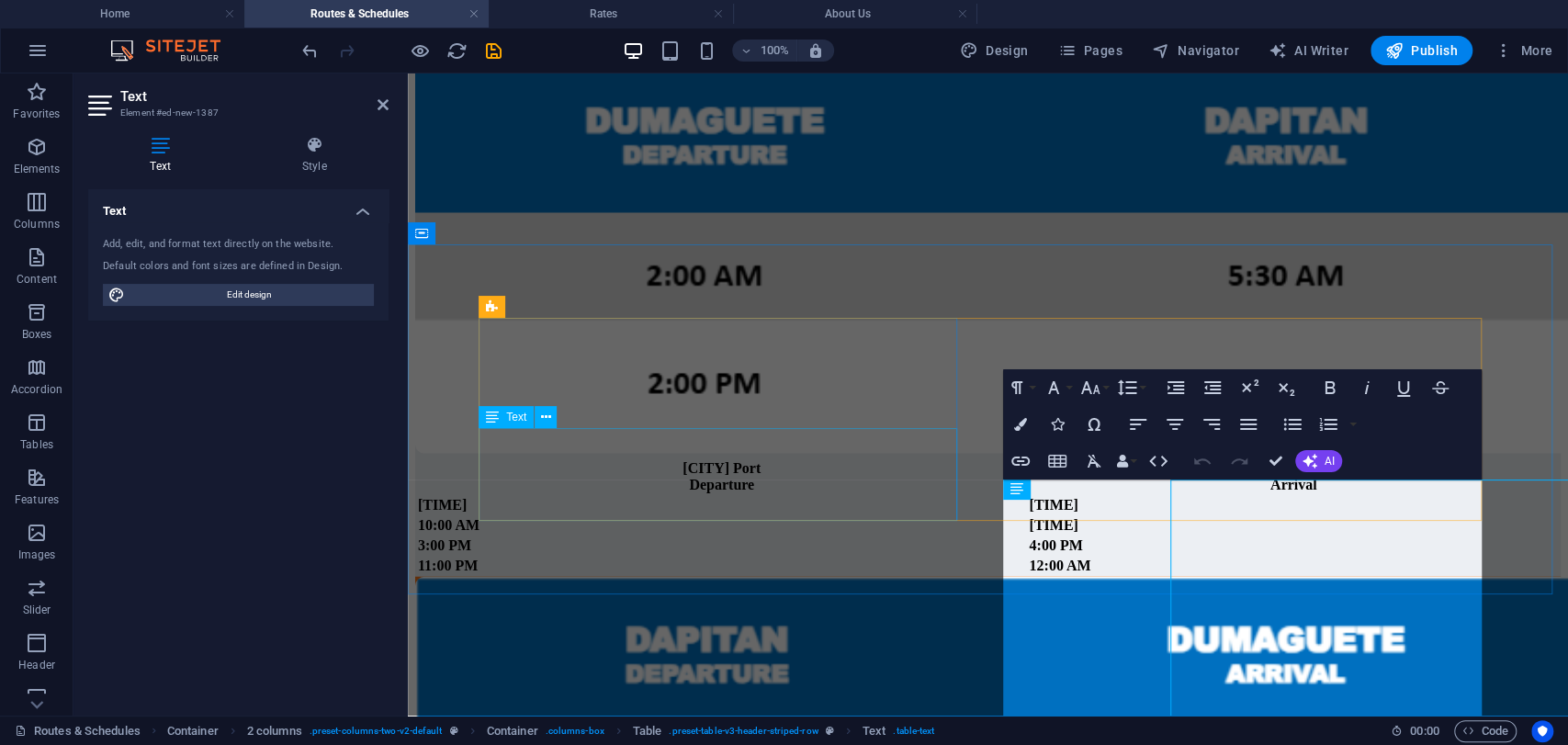 scroll, scrollTop: 2872, scrollLeft: 0, axis: vertical 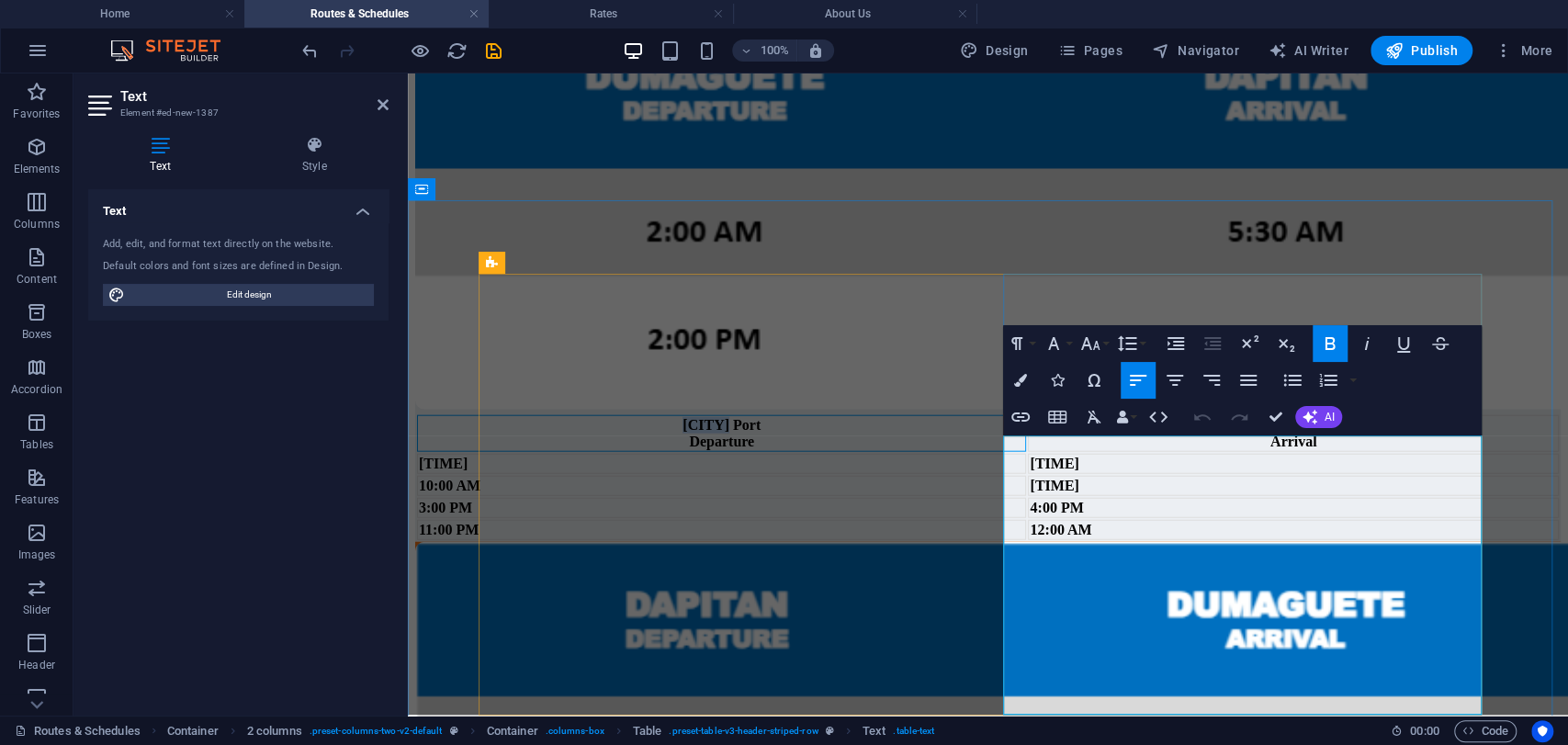 drag, startPoint x: 1088, startPoint y: 468, endPoint x: 1024, endPoint y: 470, distance: 64.03124 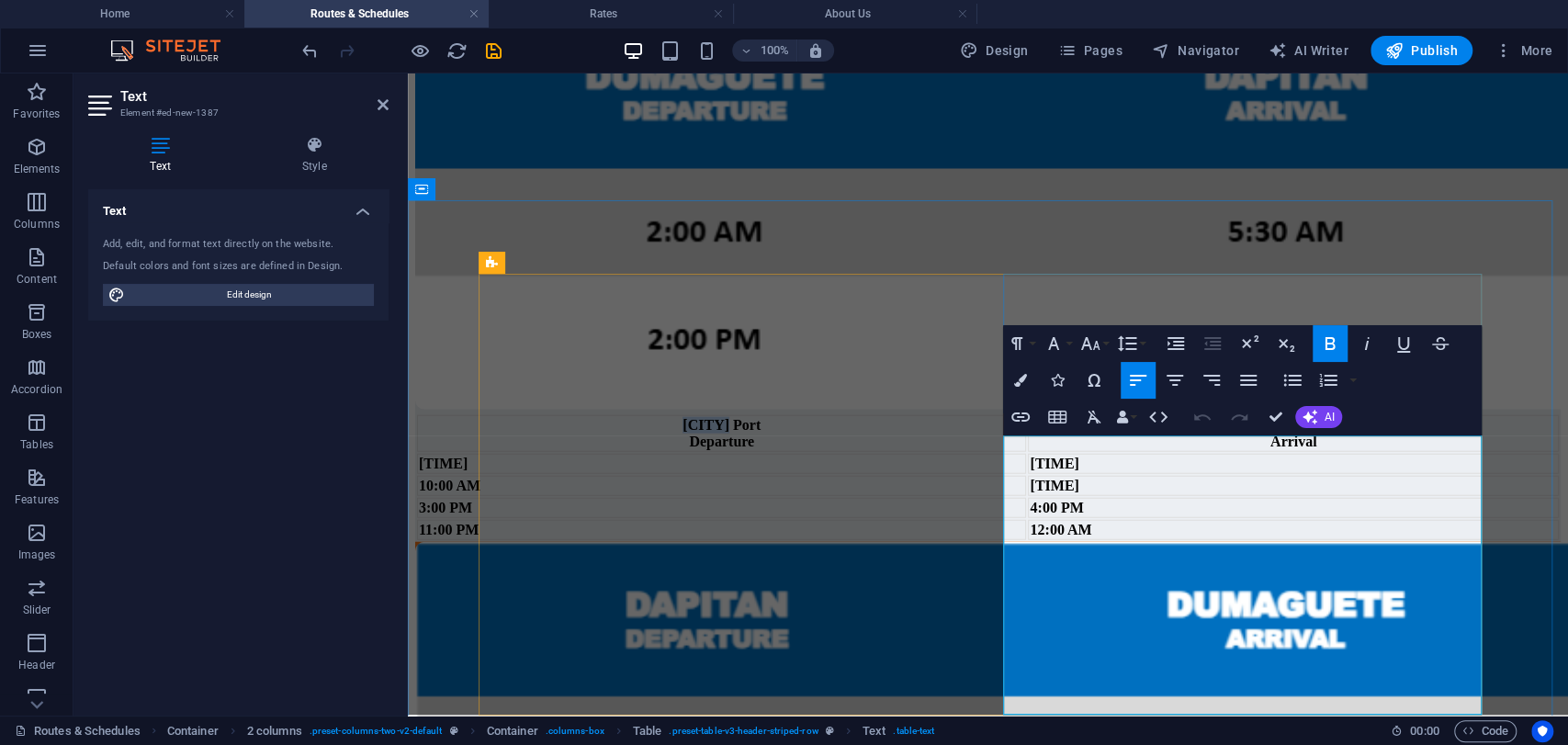 type 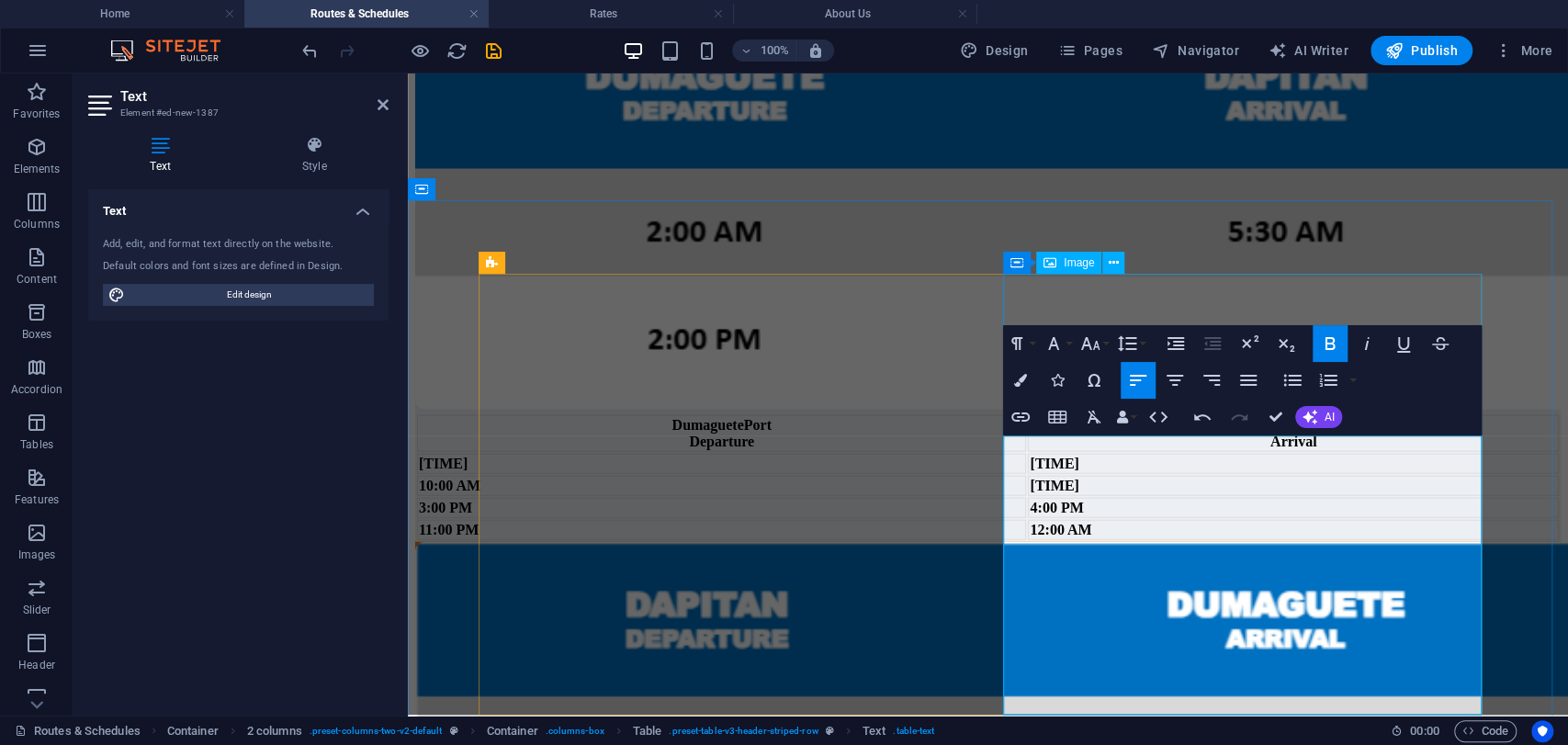click at bounding box center (987, 215) 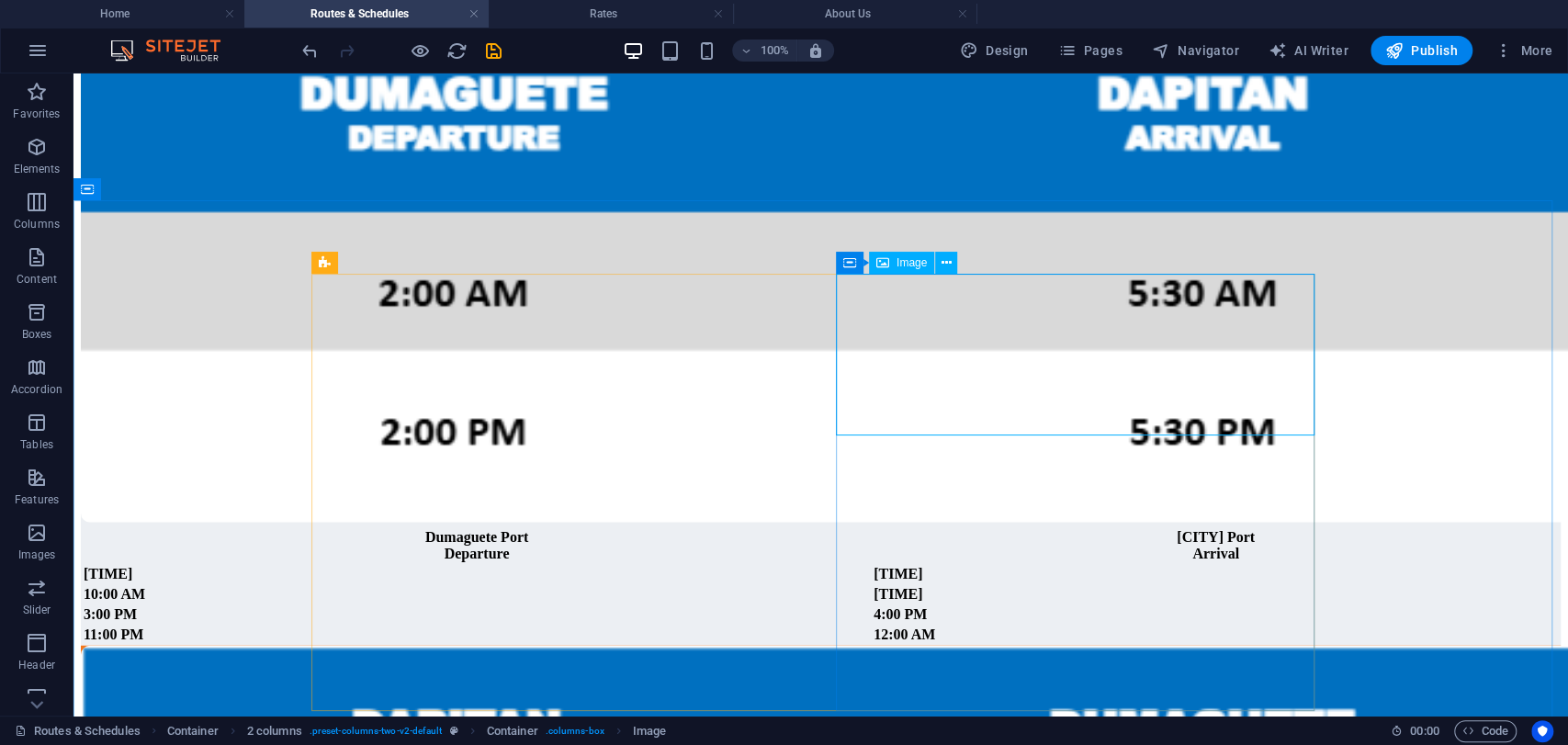click on "Image" at bounding box center [901, 263] 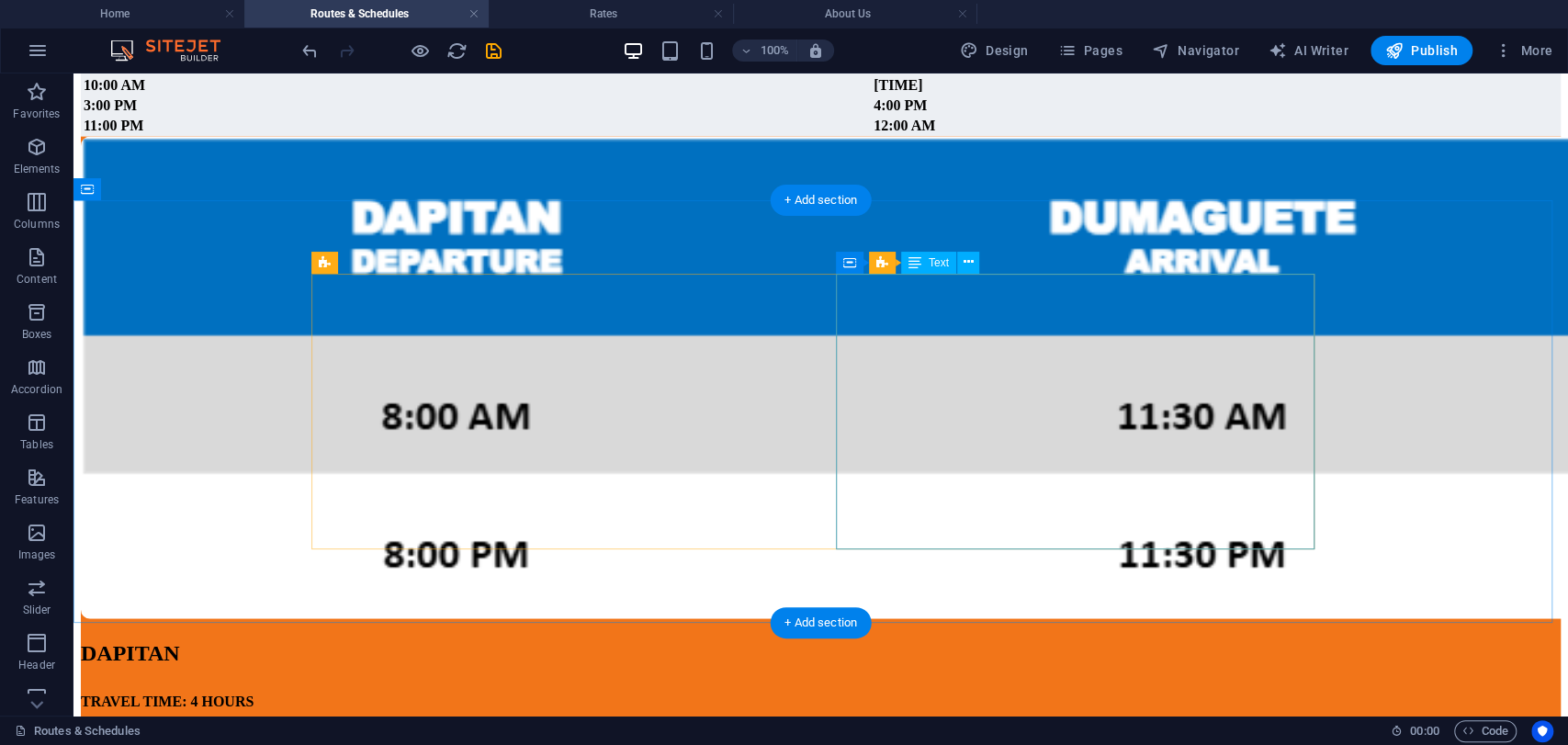click on "Dumaguete Port Departure Dumangas Port Arrival 6:00 AM 7:00 AM 10:00 AM 11:00 AM 3:00 PM 4:00 PM 11:00 PM 12:00 AM" at bounding box center [820, 77] 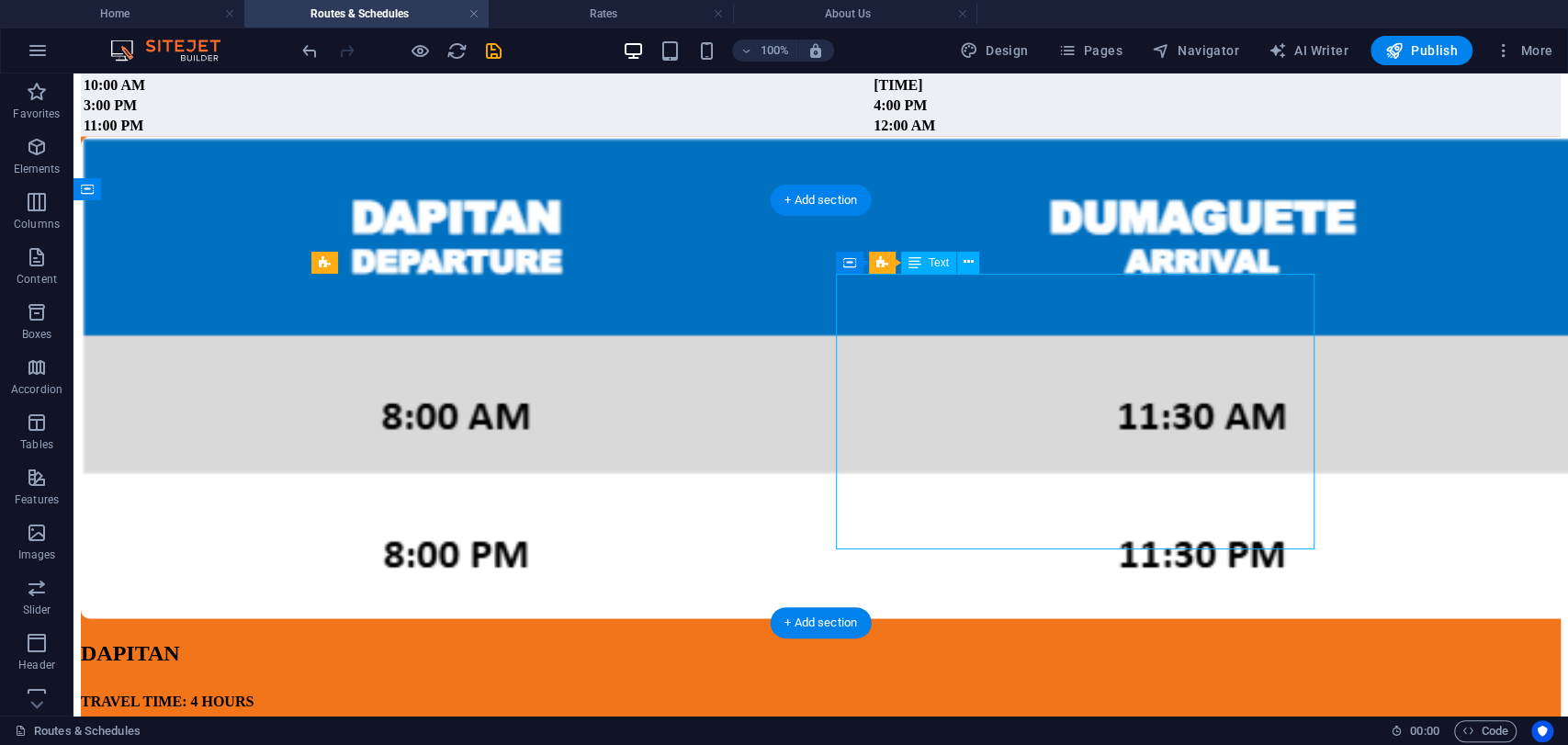click on "Dumaguete Port Departure Dumangas Port Arrival 6:00 AM 7:00 AM 10:00 AM 11:00 AM 3:00 PM 4:00 PM 11:00 PM 12:00 AM" at bounding box center [820, 77] 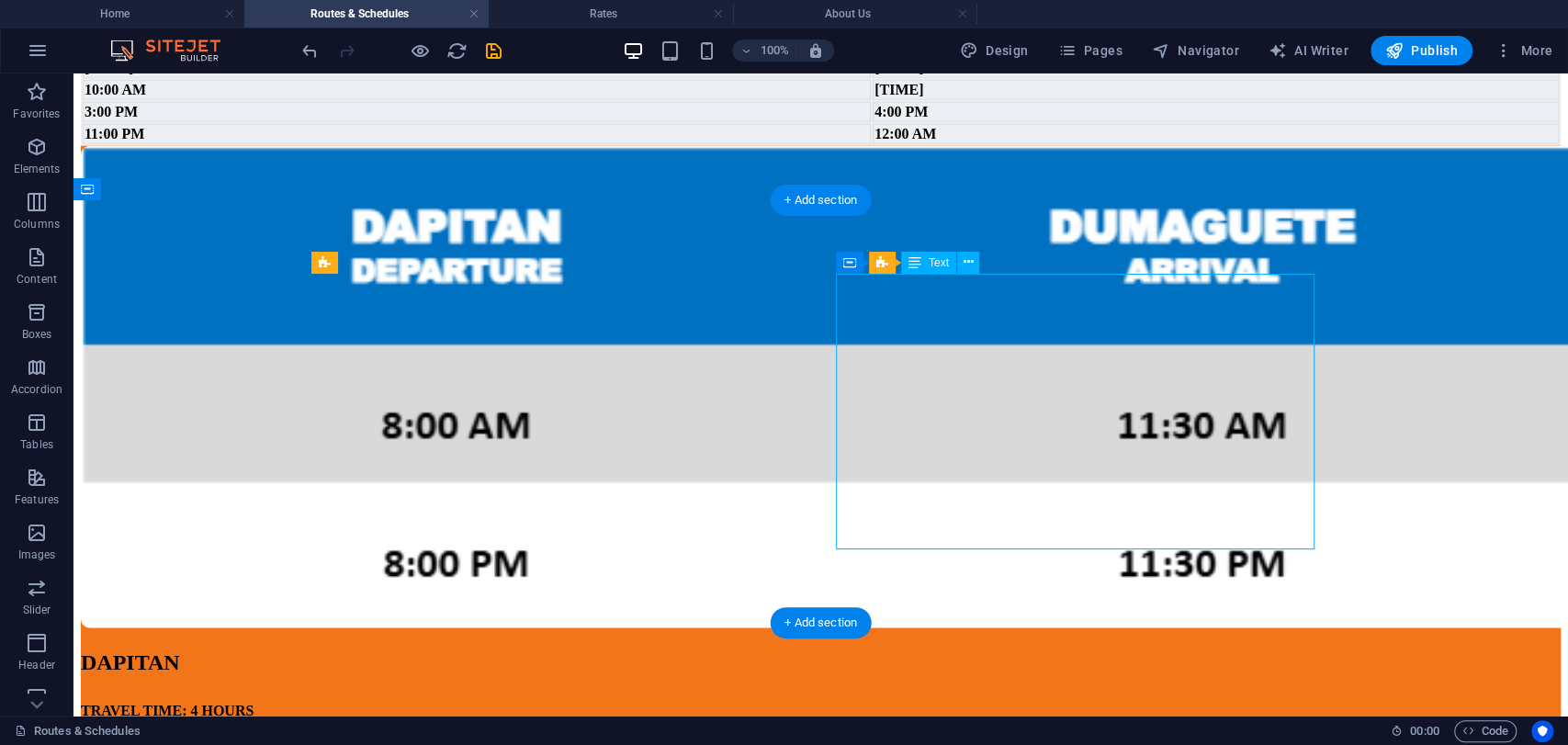 scroll, scrollTop: 2873, scrollLeft: 0, axis: vertical 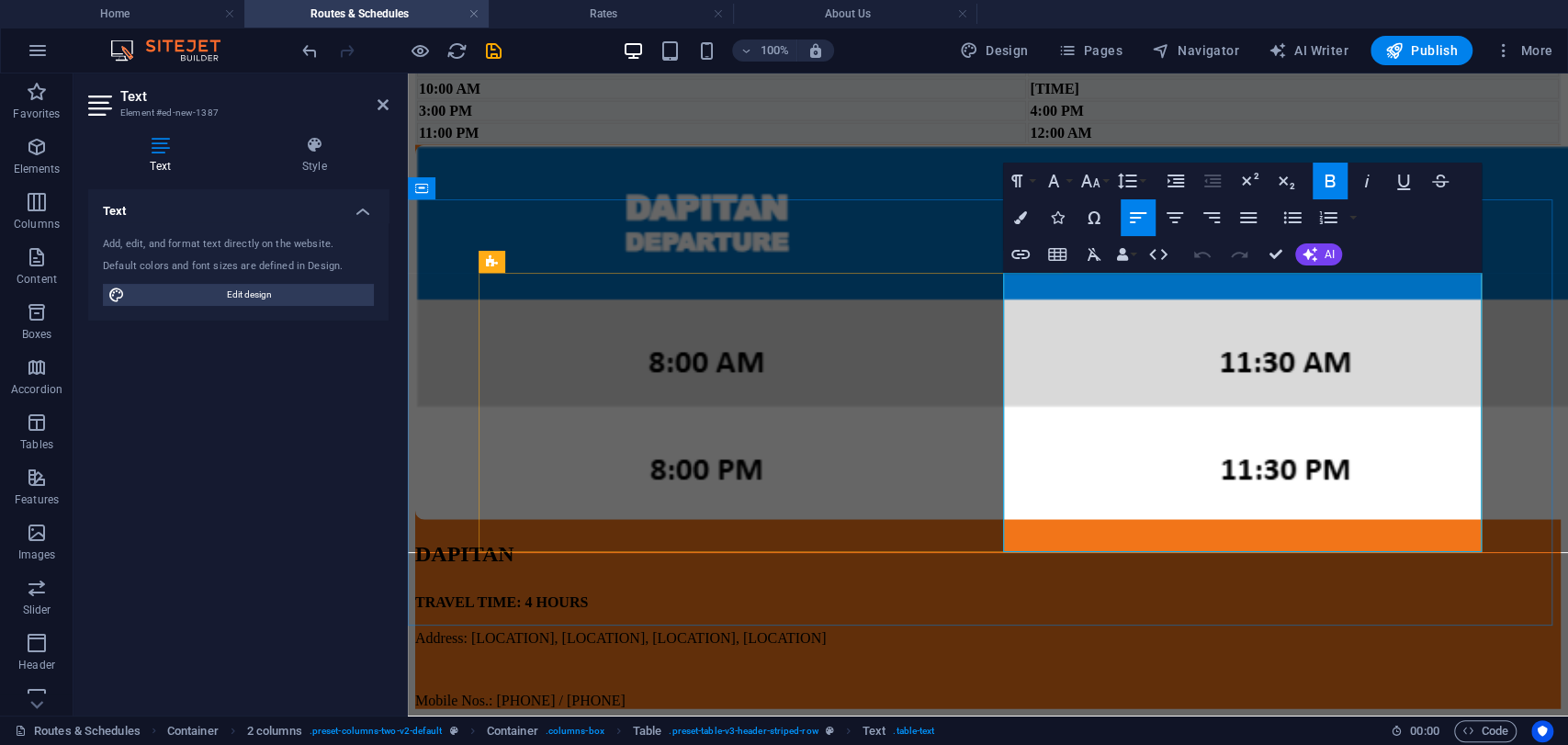 click on "[CITY] Port" at bounding box center (1293, 28) 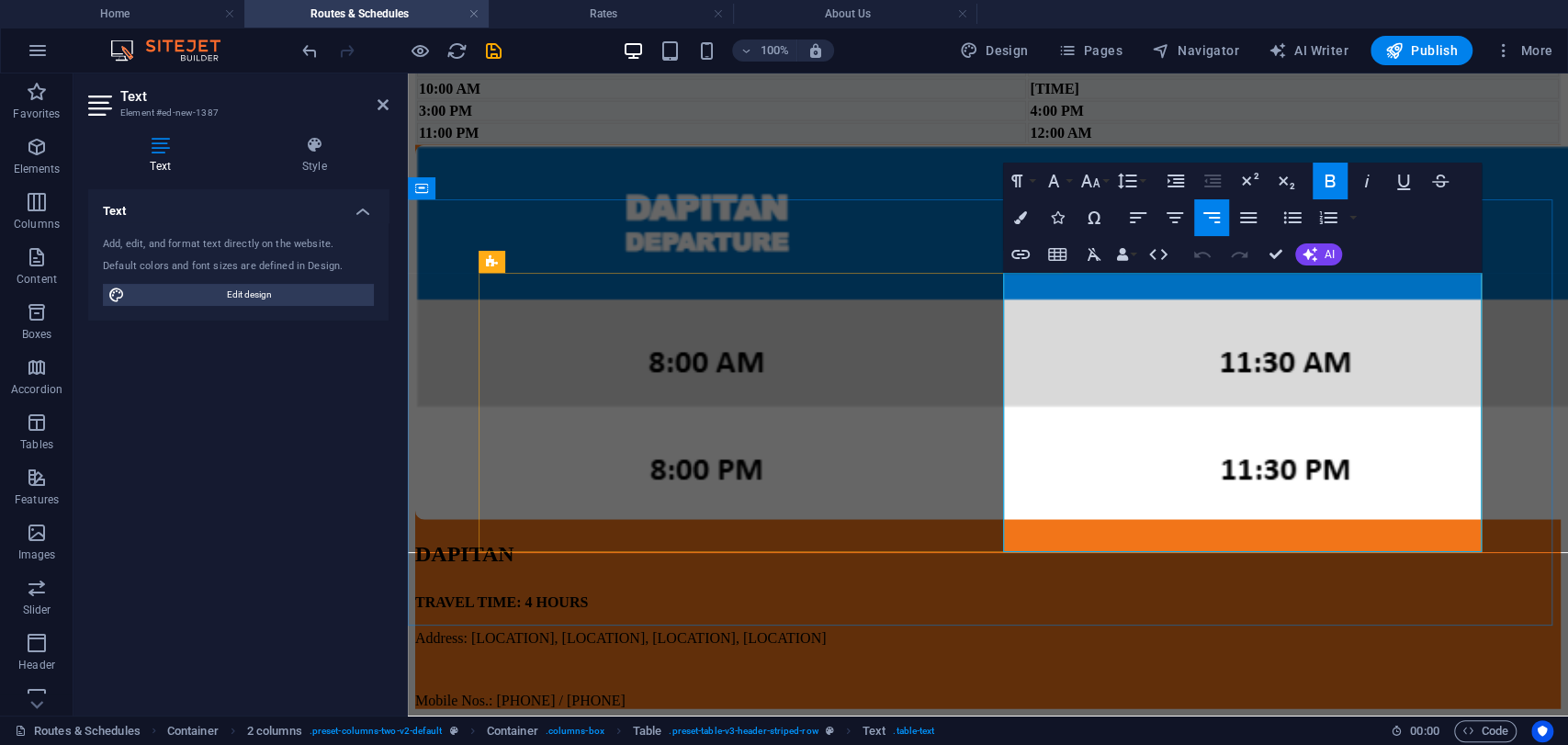 type 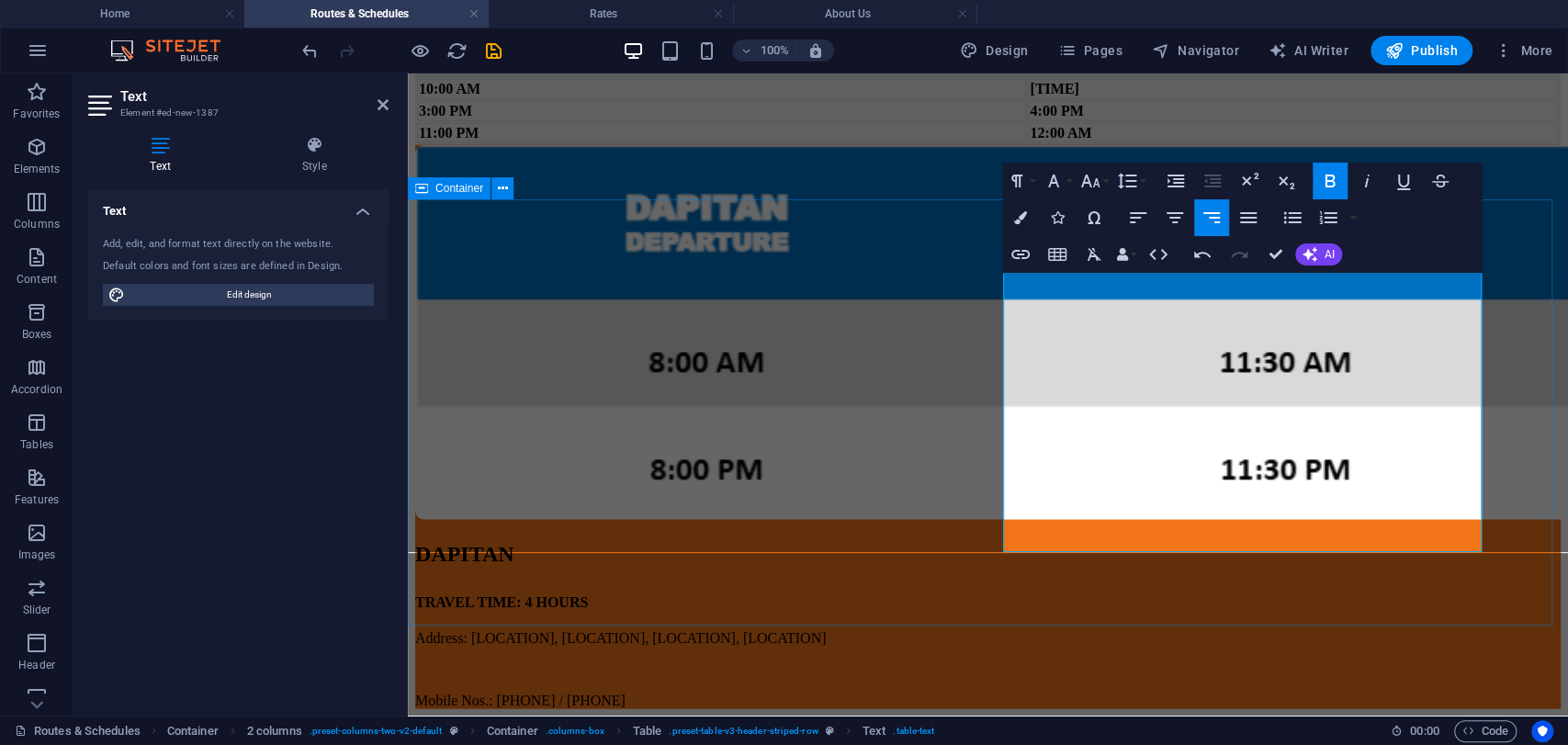 click on "DUMAGUETE TRAVEL TIME: 4 HOURS Address:  Port of Dumaguete, Zone 1, Brgy. Looc, Dumaguete City, Negros Oriental Mobile Nos.: 0950-517-0846 / 0927-151-0630 Dumaguete Port Departure Dapitan  Port Arrival 6:00 AM 7:00 AM 10:00 AM 11:00 AM 3:00 PM 4:00 PM 11:00 PM 12:00 AM" at bounding box center (987, -10) 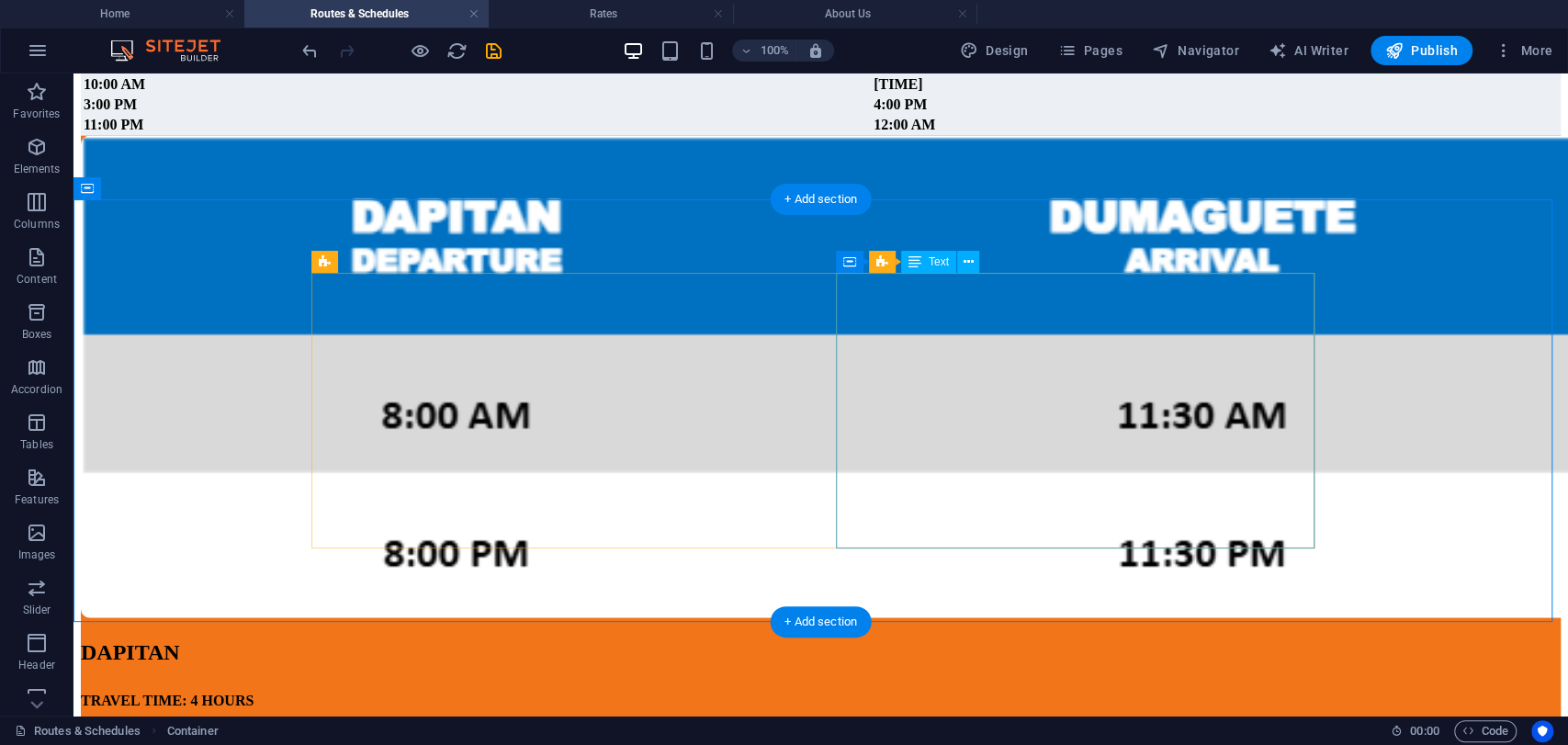 click on "Dumaguete Port Departure Dapitan Port Arrival 6:00 AM 7:00 AM 10:00 AM 11:00 AM 3:00 PM 4:00 PM 11:00 PM 12:00 AM" at bounding box center (820, 76) 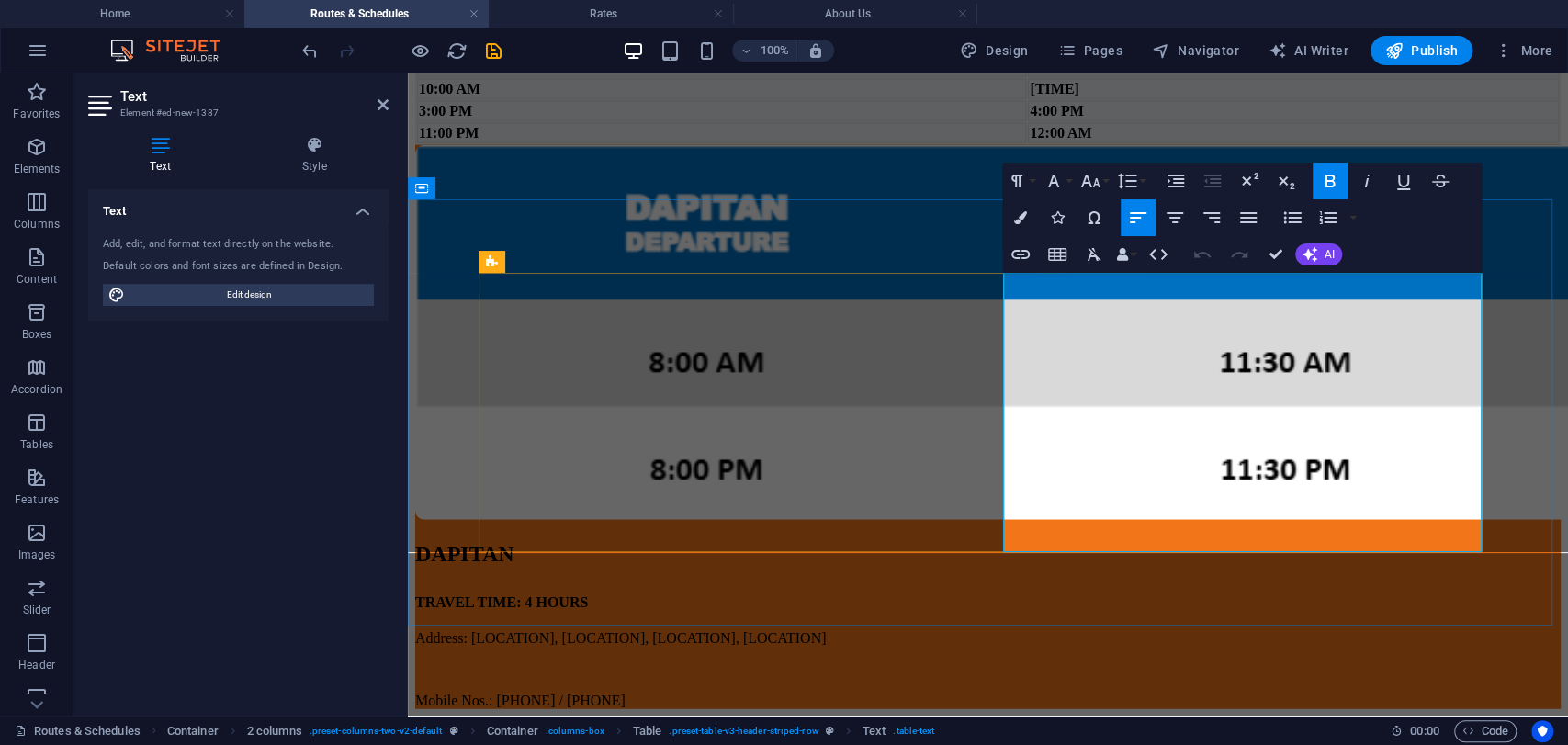 click on "6:00 AM" at bounding box center [443, 66] 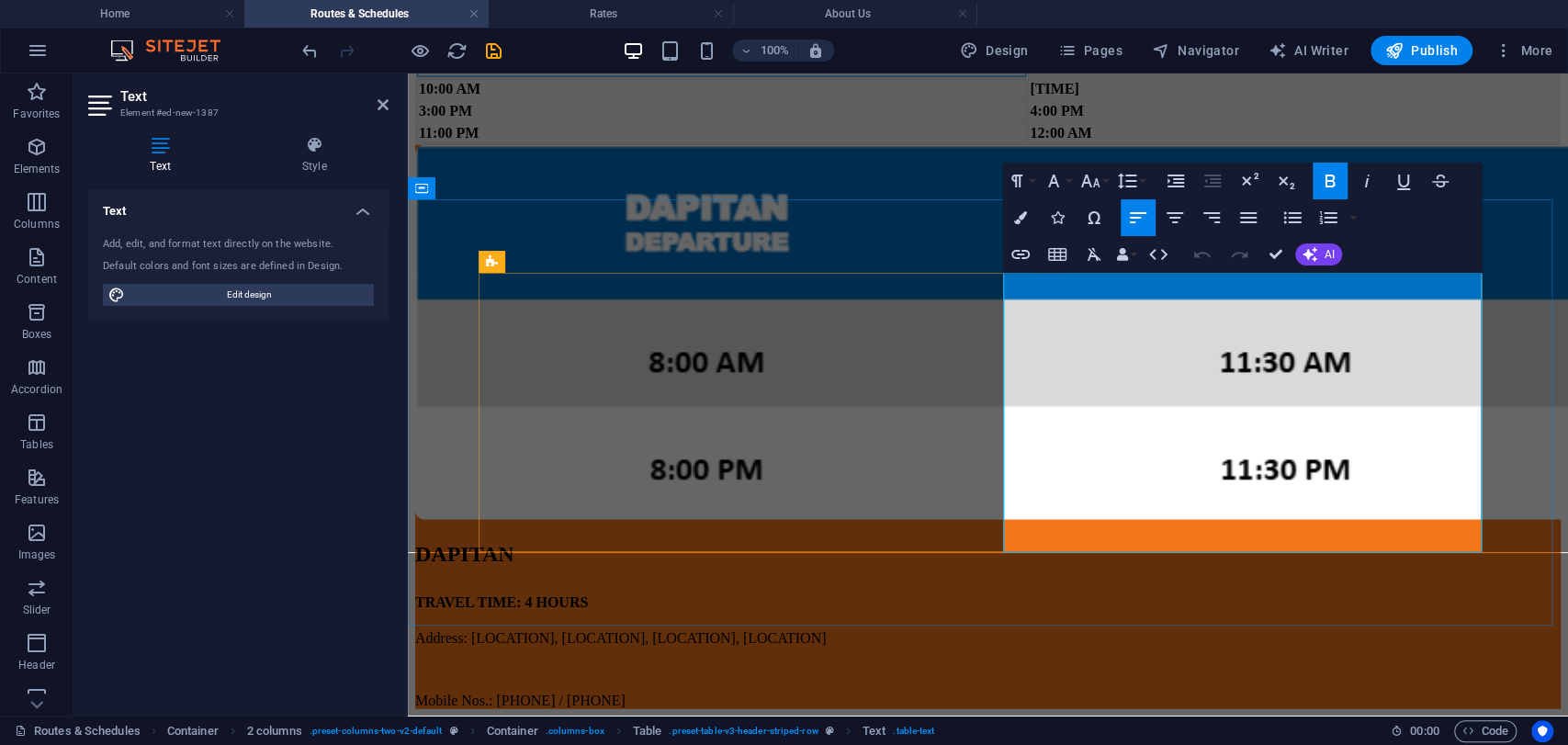 type 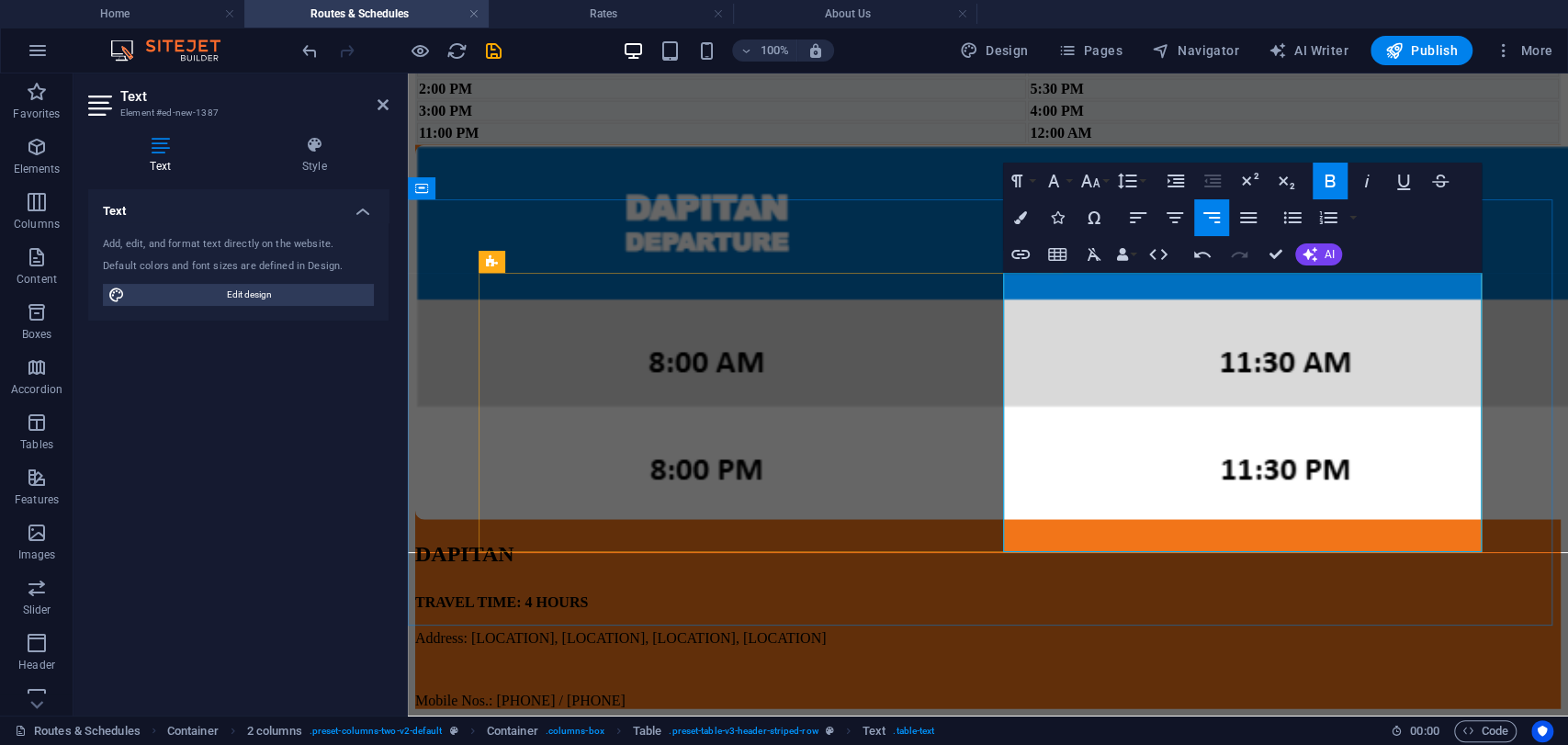 click on "3:00 PM" at bounding box center (721, 111) 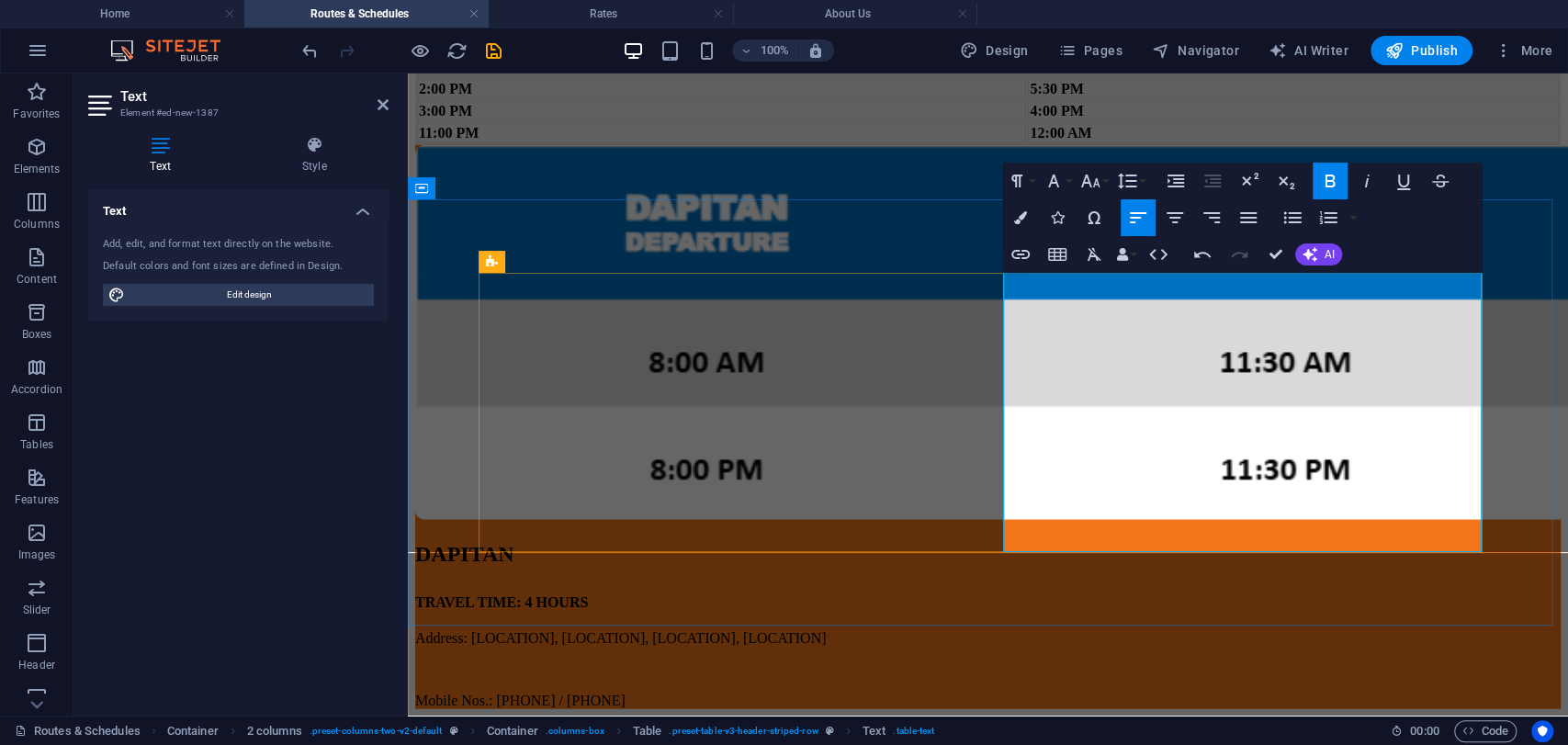 drag, startPoint x: 1172, startPoint y: 474, endPoint x: 1141, endPoint y: 475, distance: 31.0161 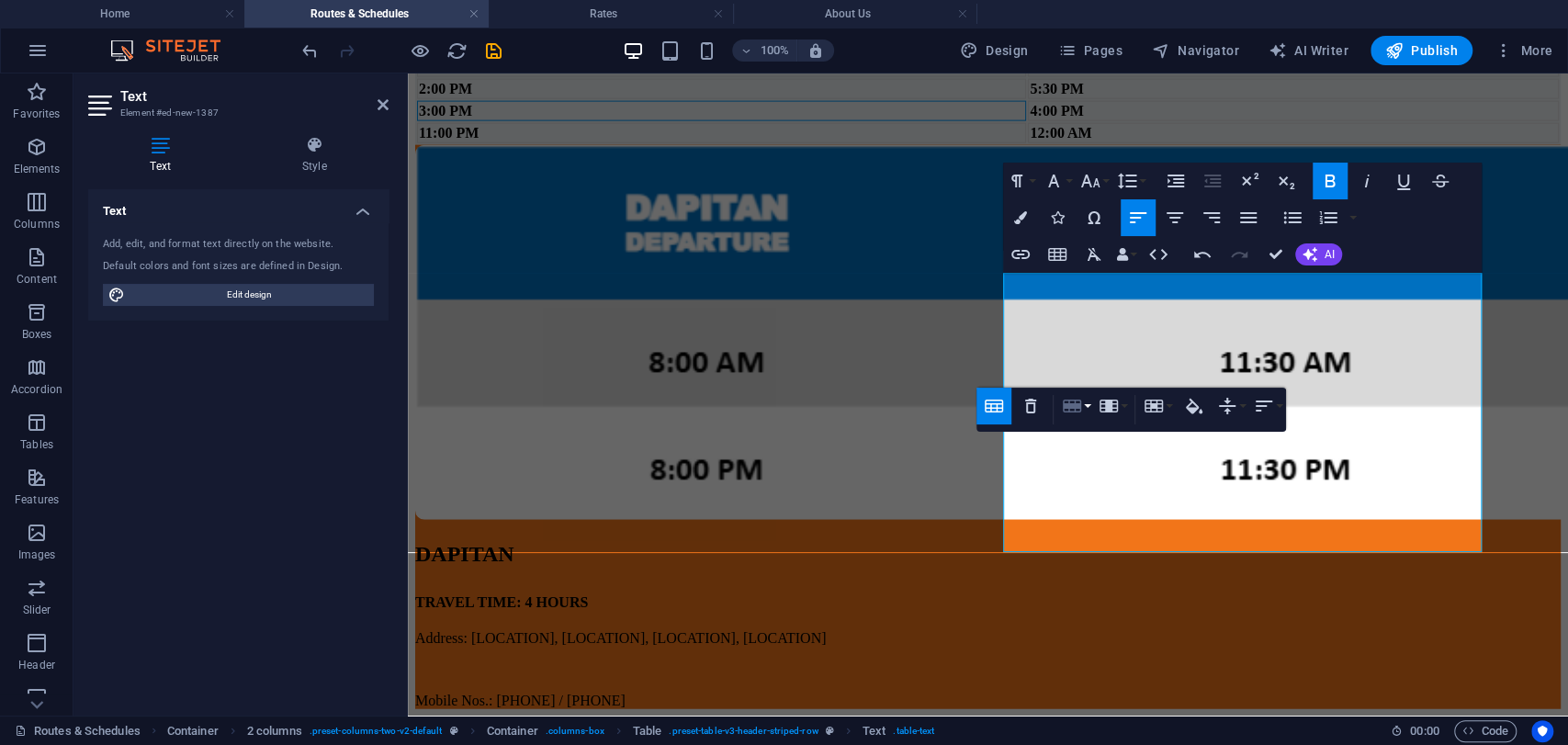 click 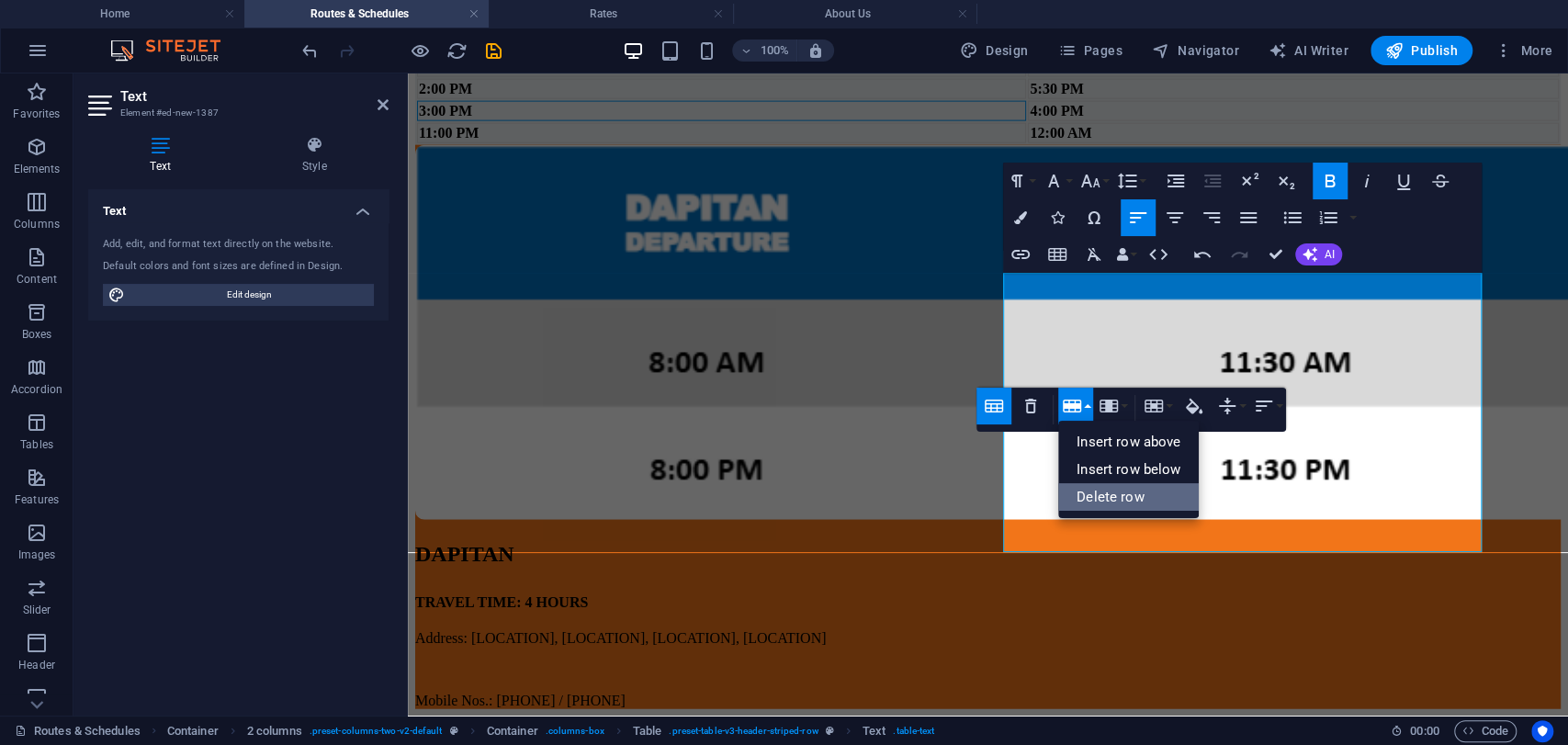 click on "Delete row" at bounding box center (1128, 497) 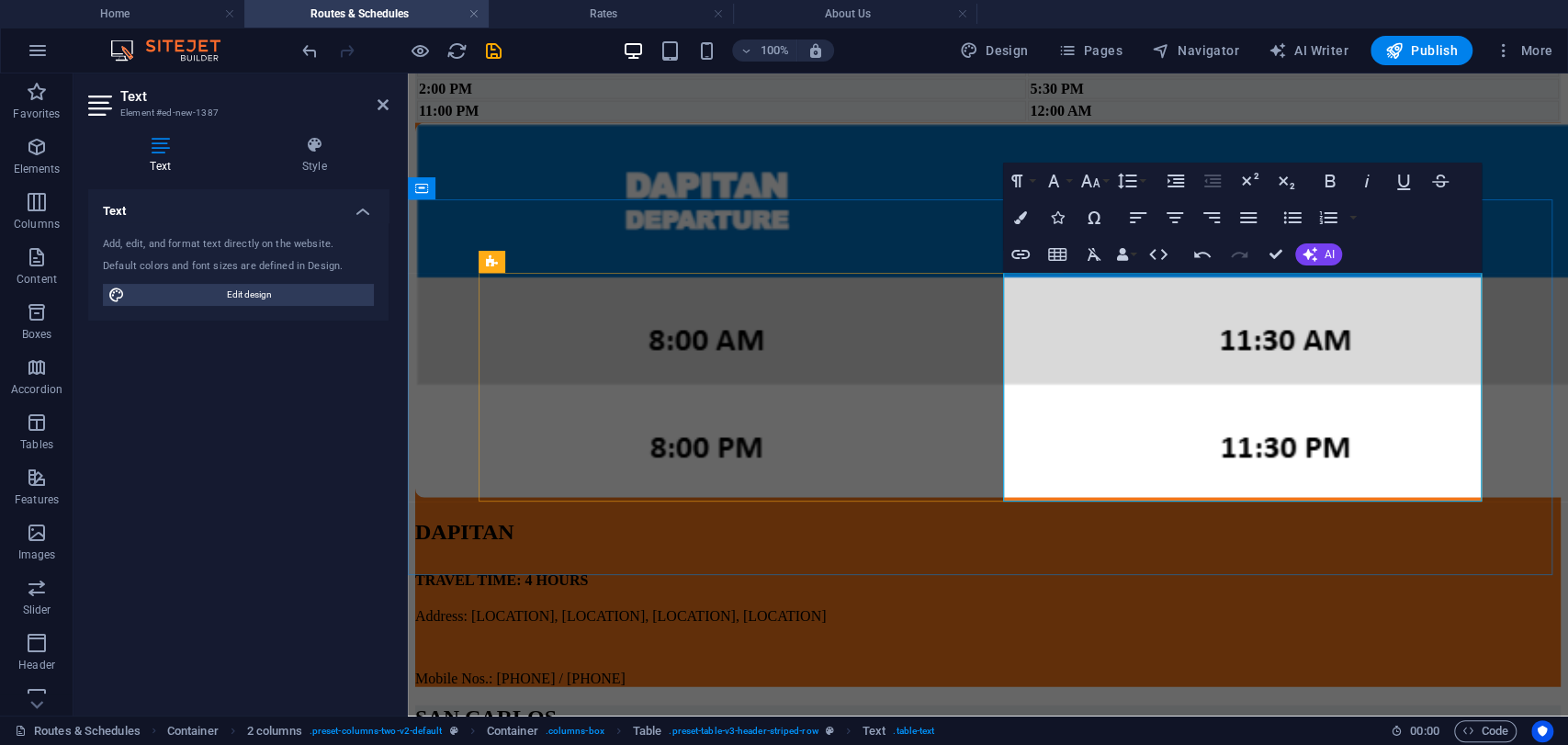 click on "11:00 PM" at bounding box center (721, 111) 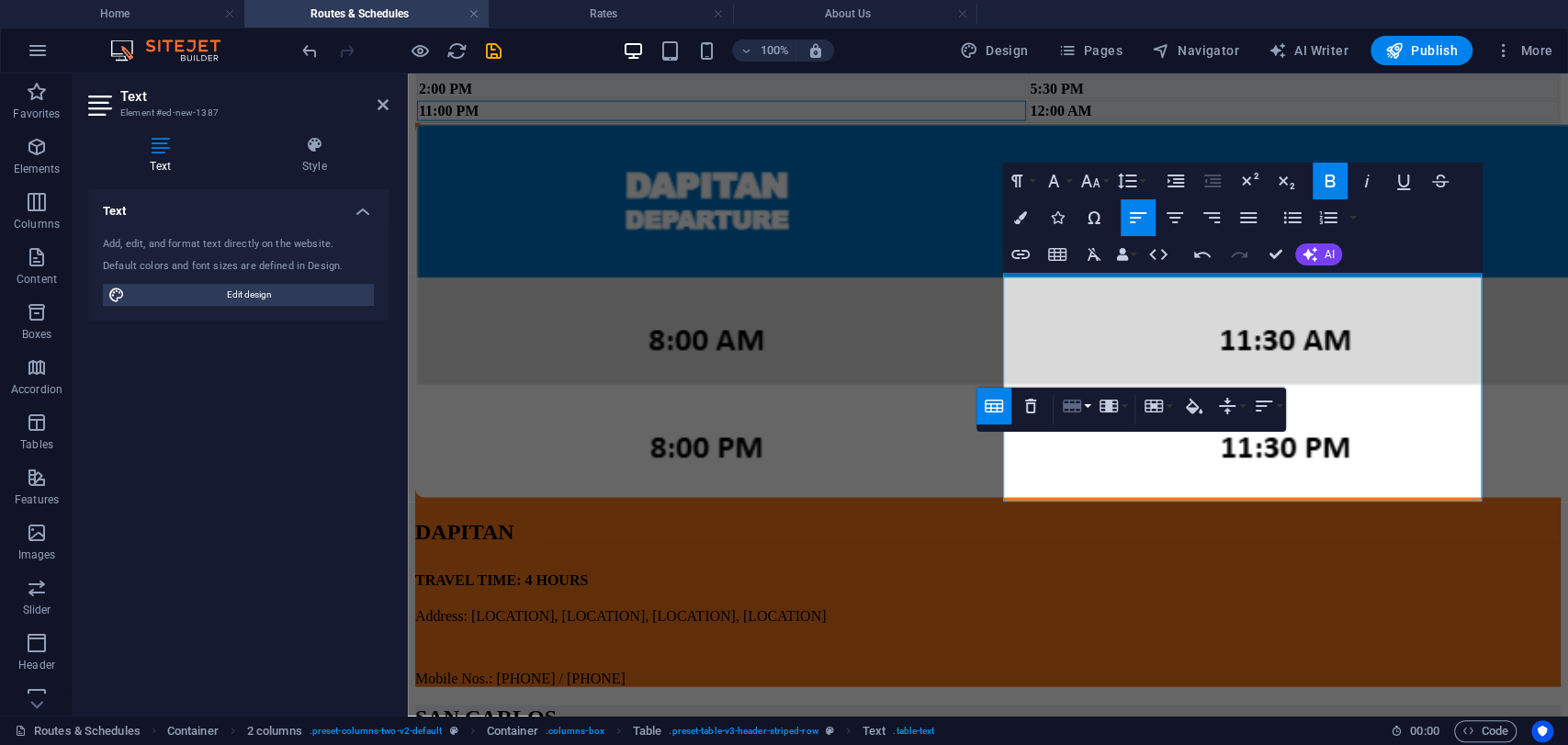 click 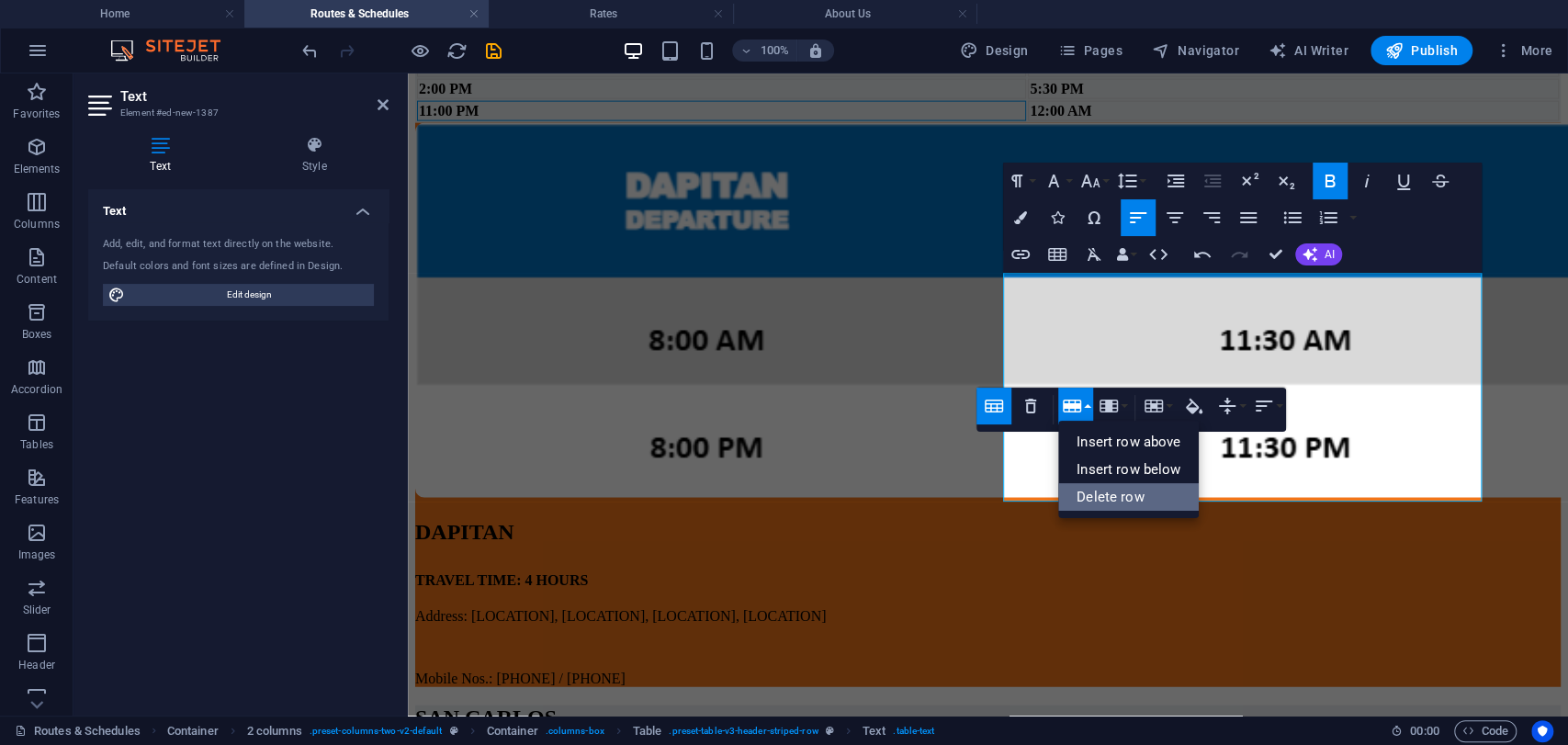 click on "Delete row" at bounding box center [1128, 497] 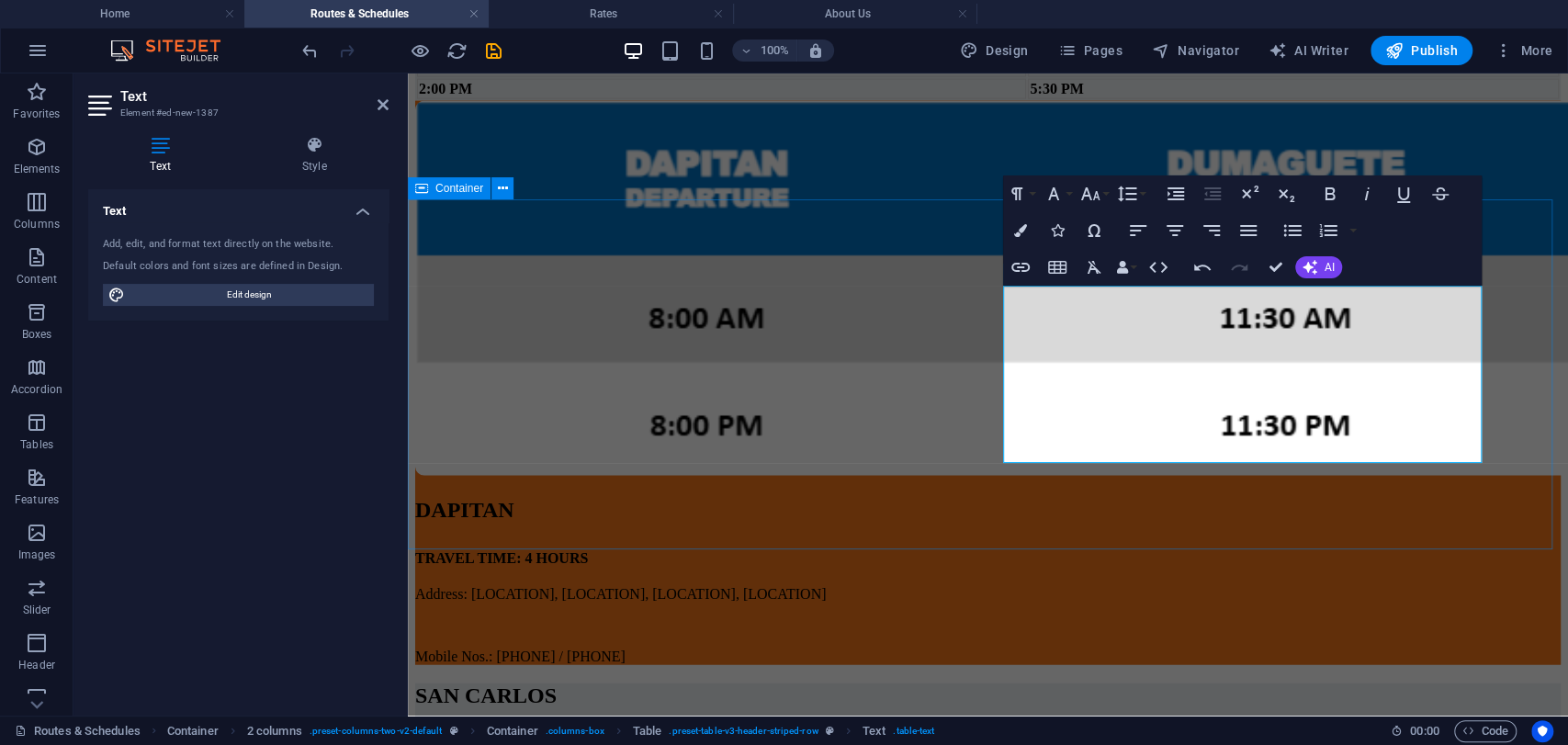 click on "DUMAGUETE TRAVEL TIME: 4 HOURS Address:  Port of Dumaguete, Zone 1, Brgy. Looc, Dumaguete City, Negros Oriental Mobile Nos.: 0950-517-0846 / 0927-151-0630 Dumaguete Port Departure Dapitan Port Arrival 2:00 AM 5:30 AM 2:00 PM 5:30 PM" at bounding box center [987, -32] 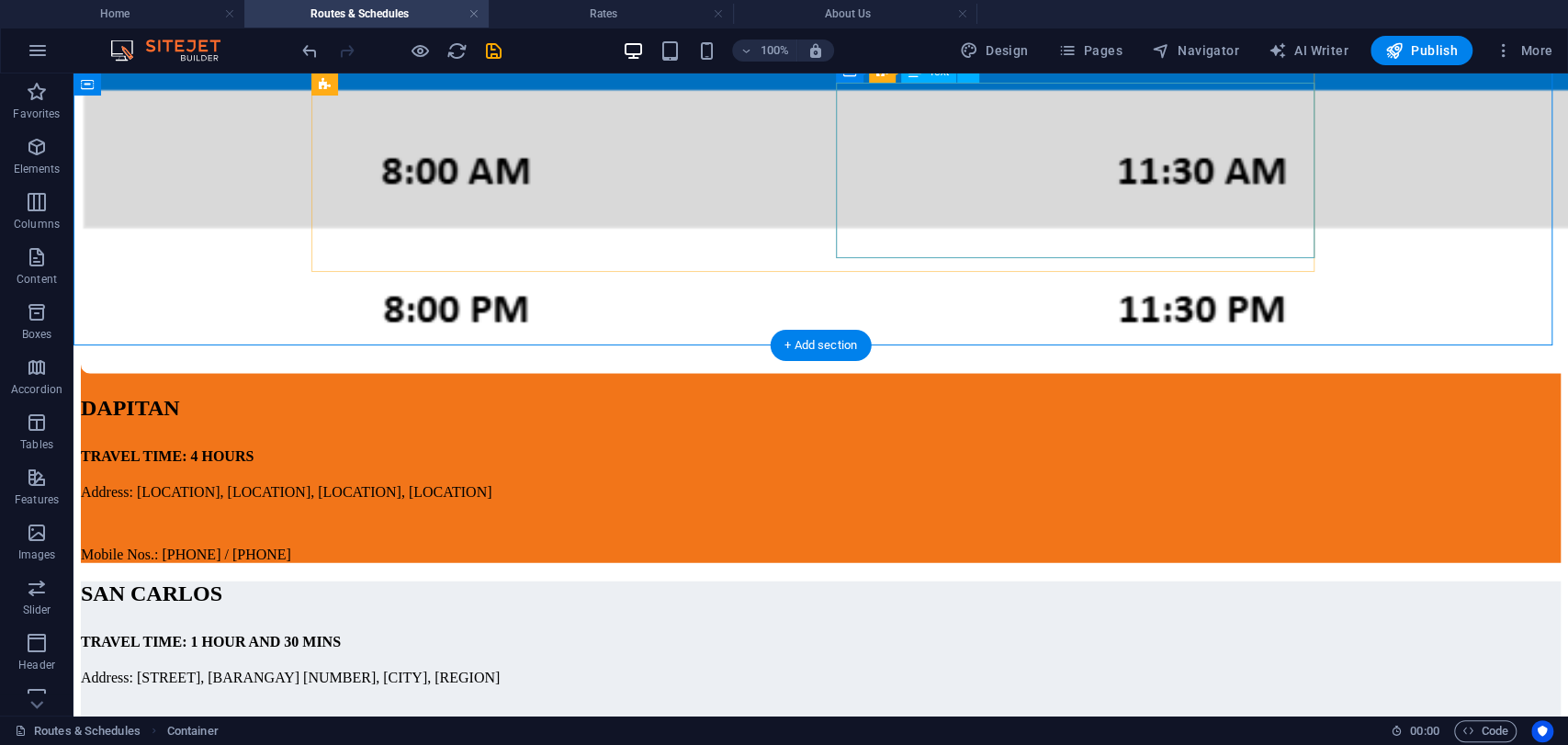 scroll, scrollTop: 2974, scrollLeft: 0, axis: vertical 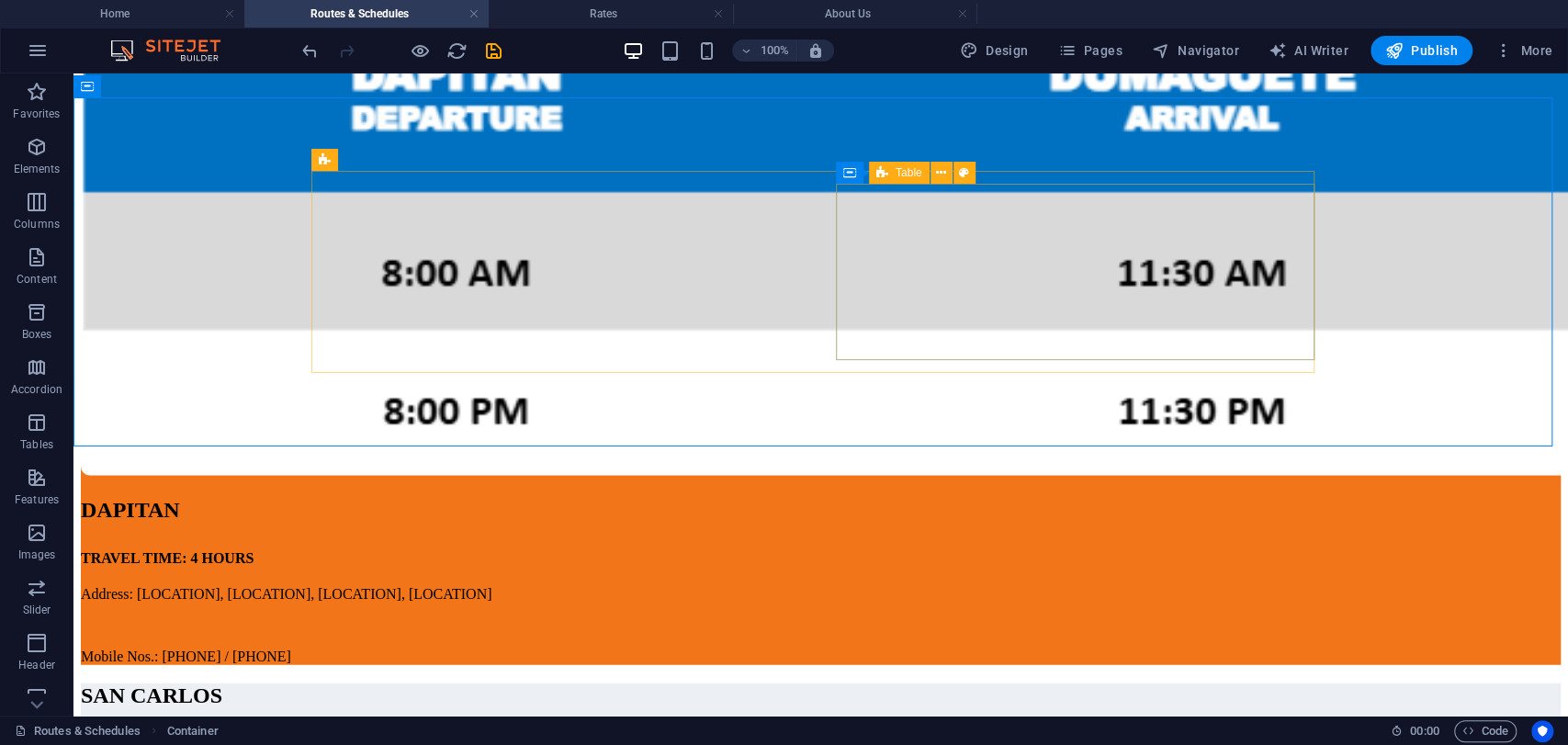 click at bounding box center [882, 173] 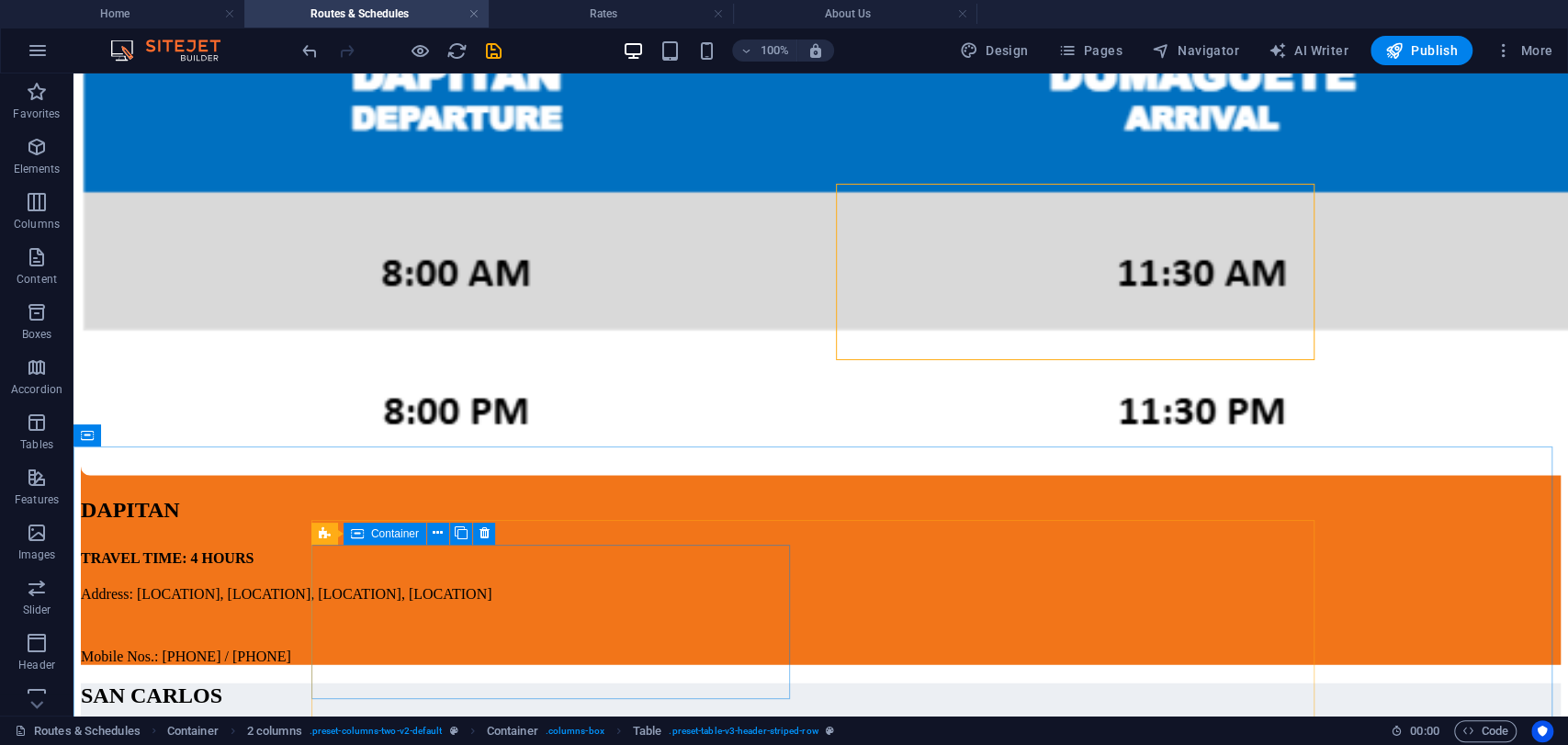 click on "Container" at bounding box center [395, 534] 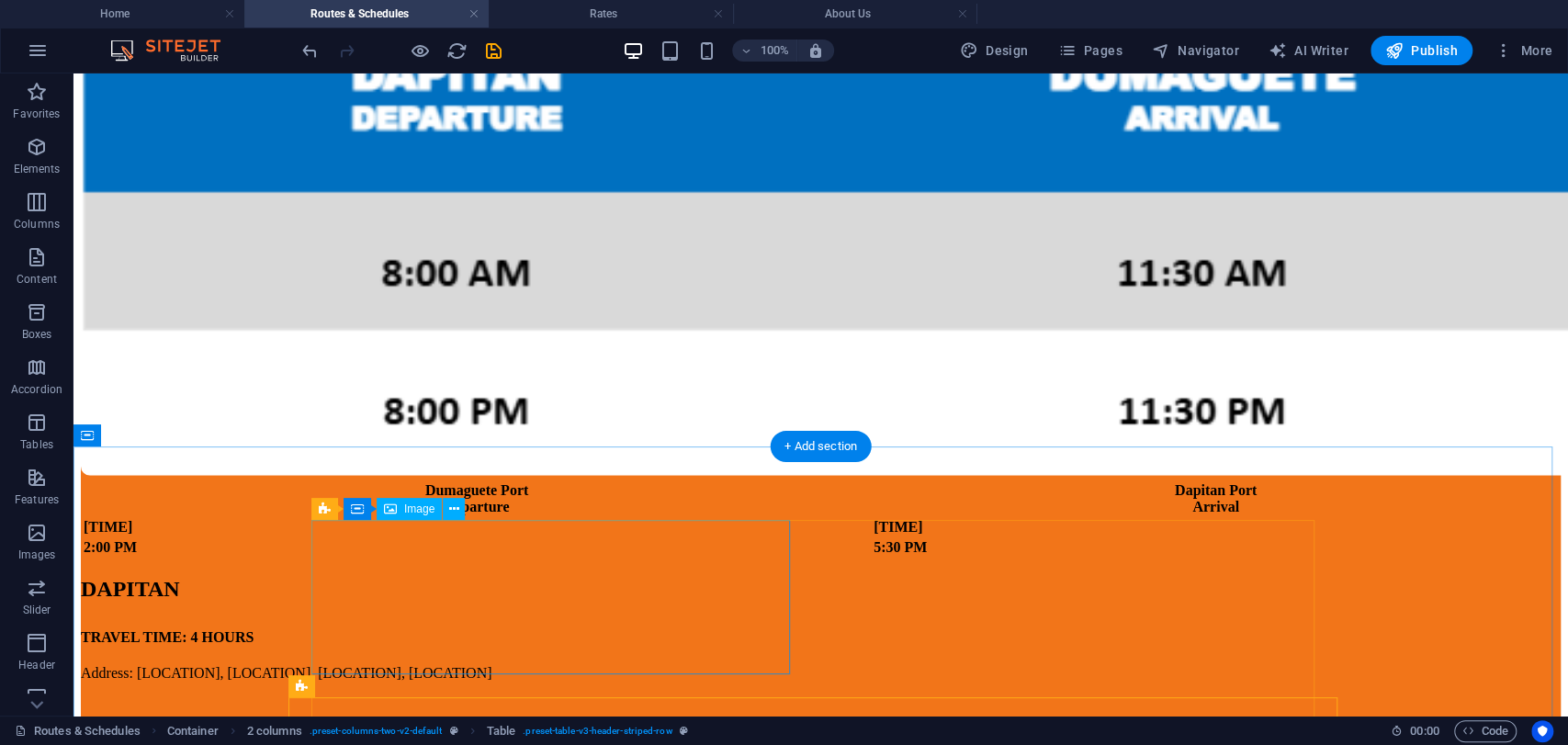 drag, startPoint x: 474, startPoint y: 576, endPoint x: 456, endPoint y: 570, distance: 18.973666 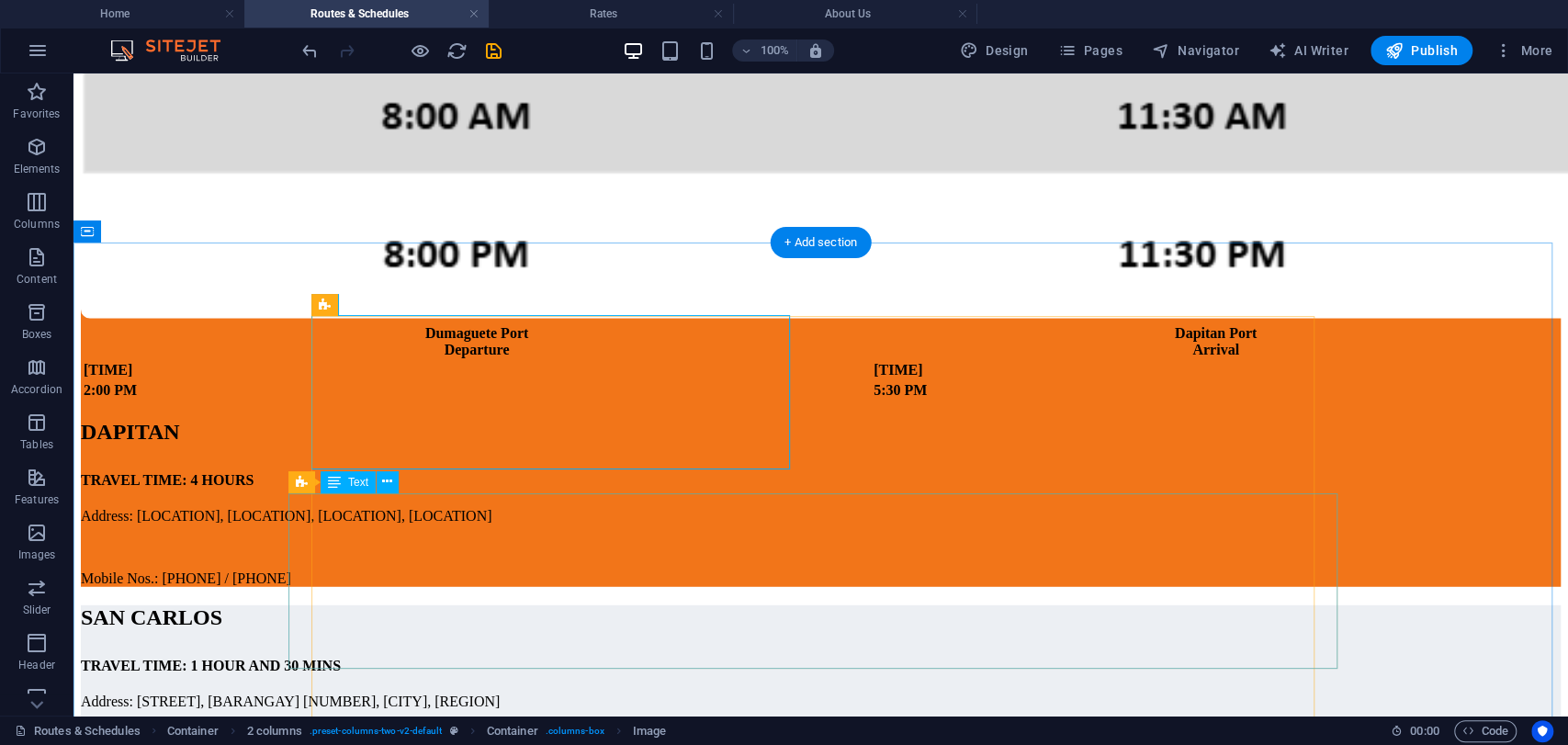 scroll, scrollTop: 3179, scrollLeft: 0, axis: vertical 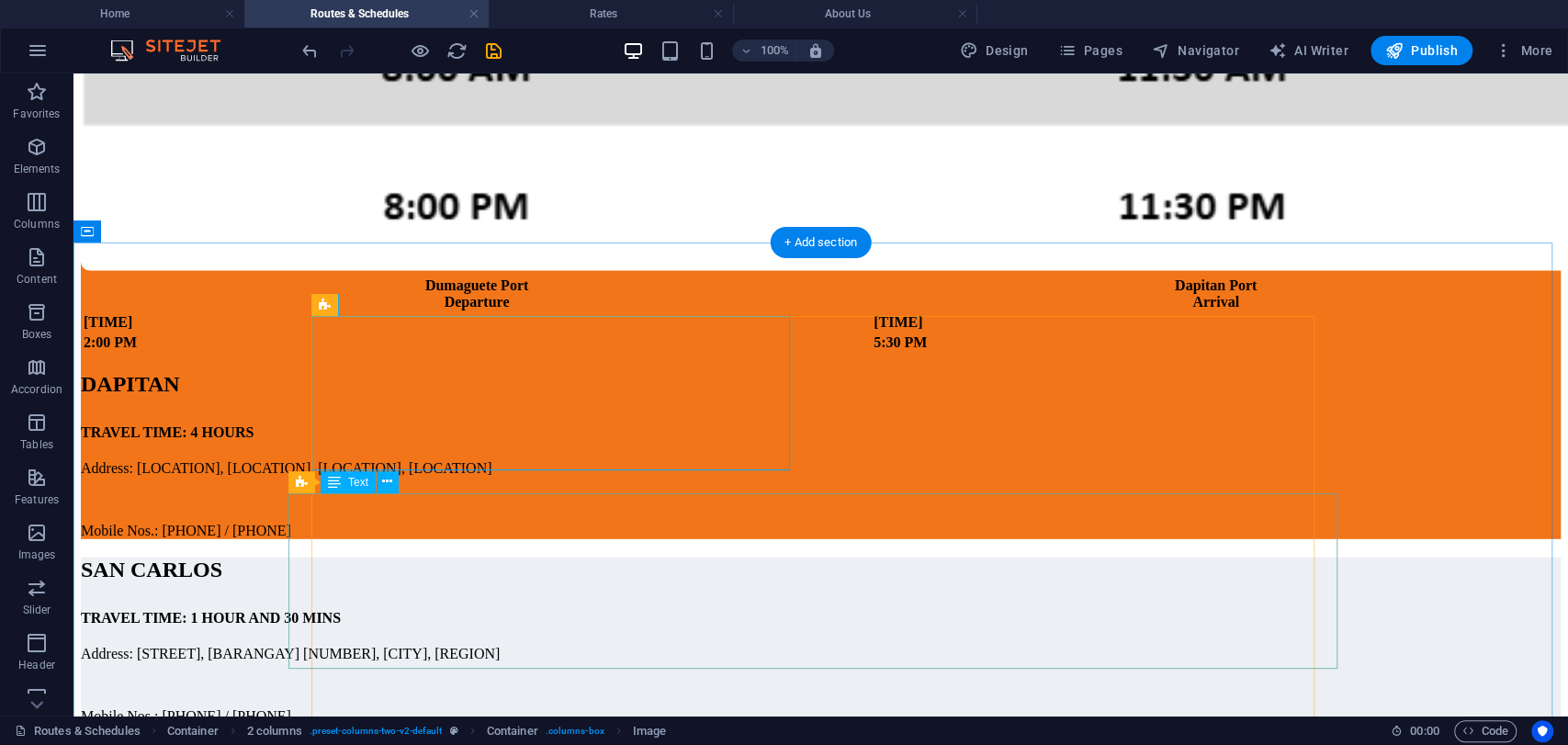 click on "Dumaguete Port Departure Dapitan Port Arrival 2:00 AM 5:30 AM 2:00 PM 5:30 PM" at bounding box center (820, 314) 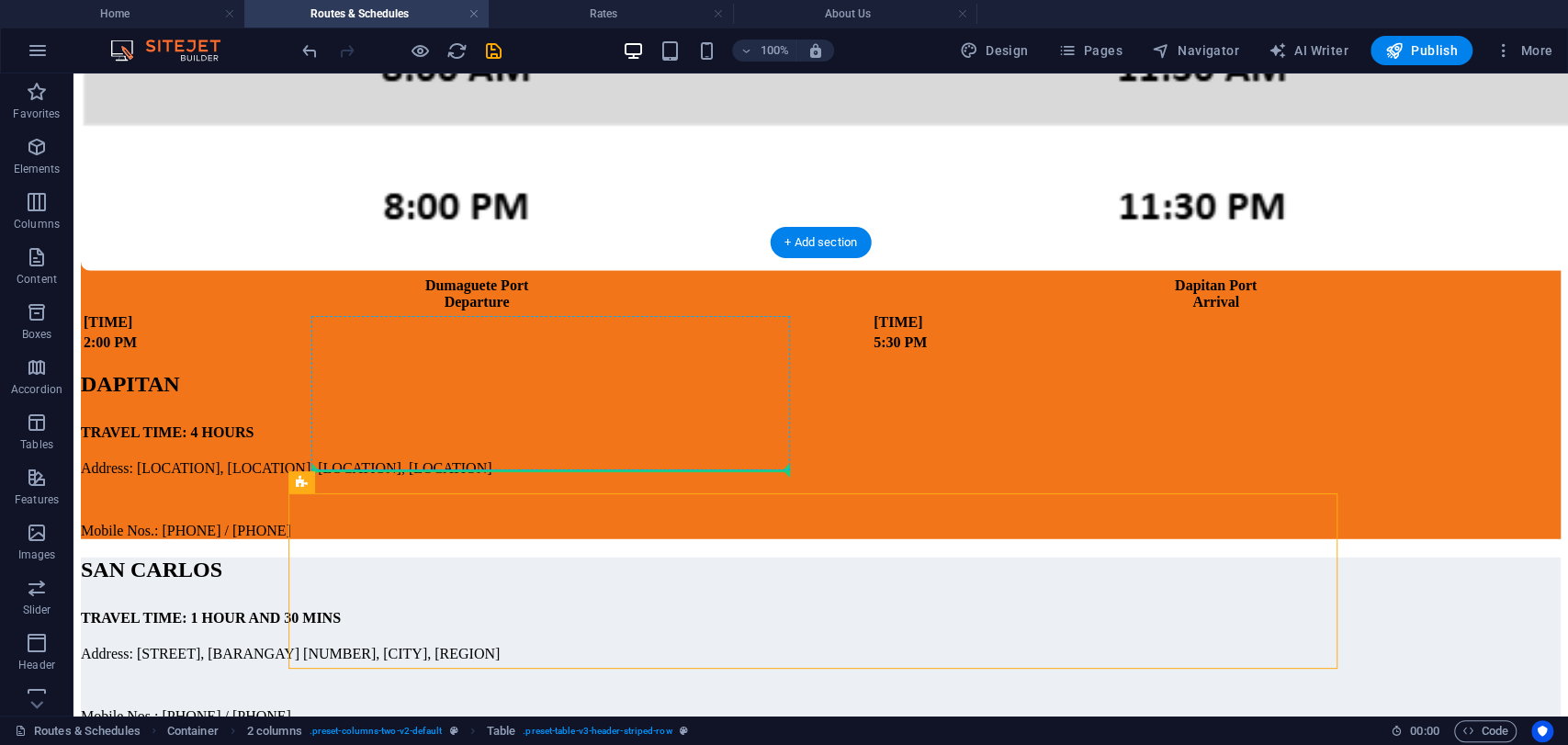 drag, startPoint x: 383, startPoint y: 559, endPoint x: 383, endPoint y: 447, distance: 112 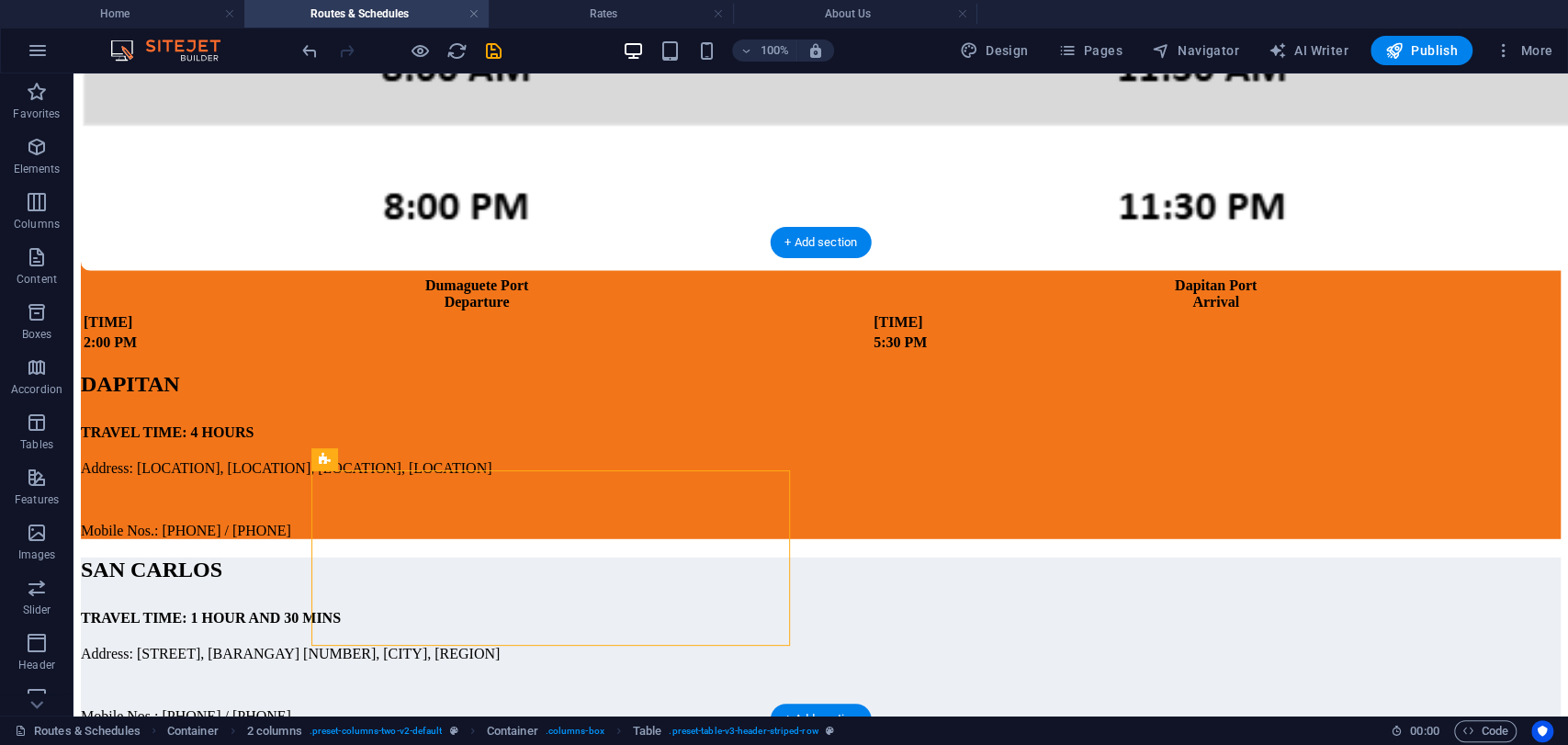 click at bounding box center (820, 31) 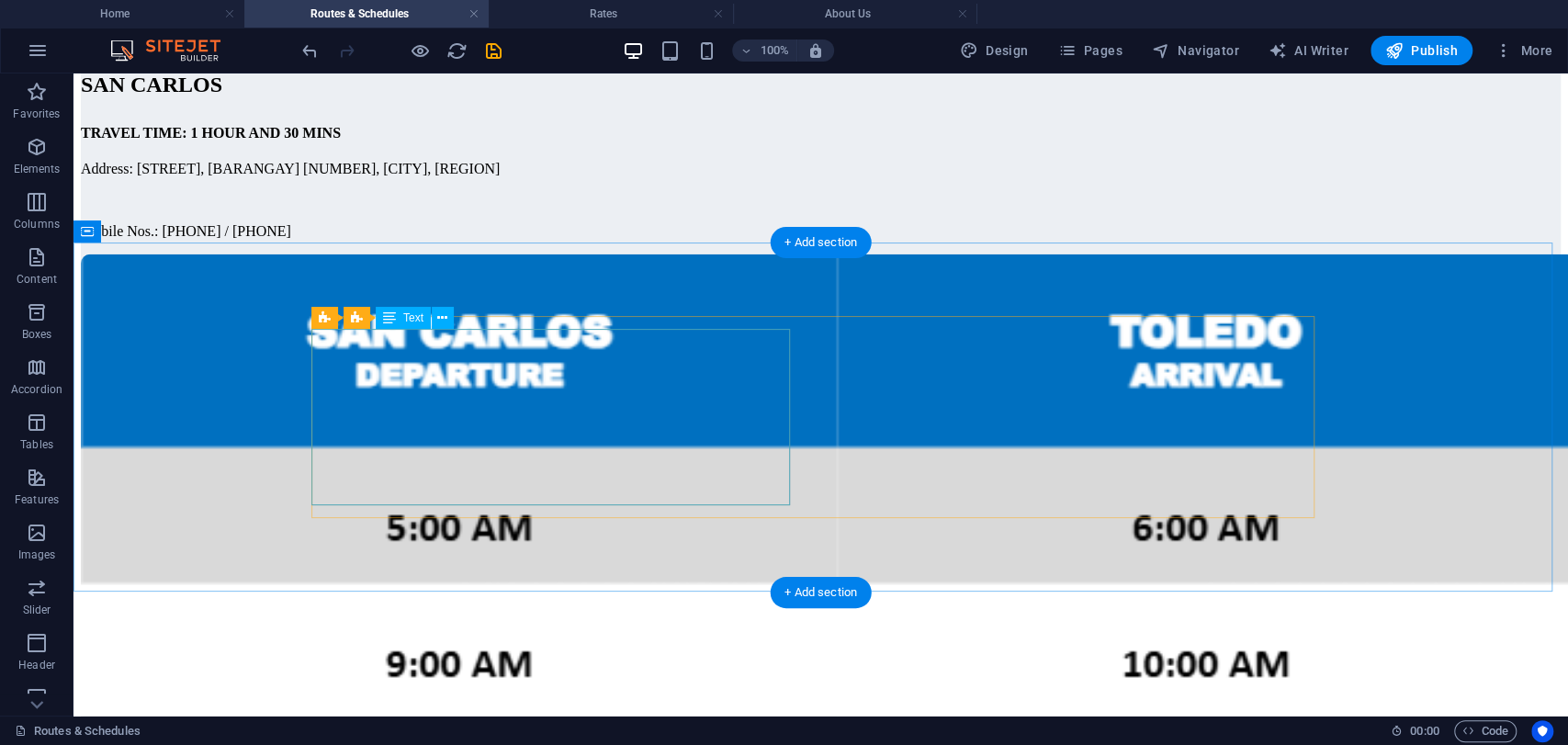 click on "Dumaguete Port Departure Dapitan Port Arrival 2:00 AM 5:30 AM 2:00 PM 5:30 PM" at bounding box center [820, -172] 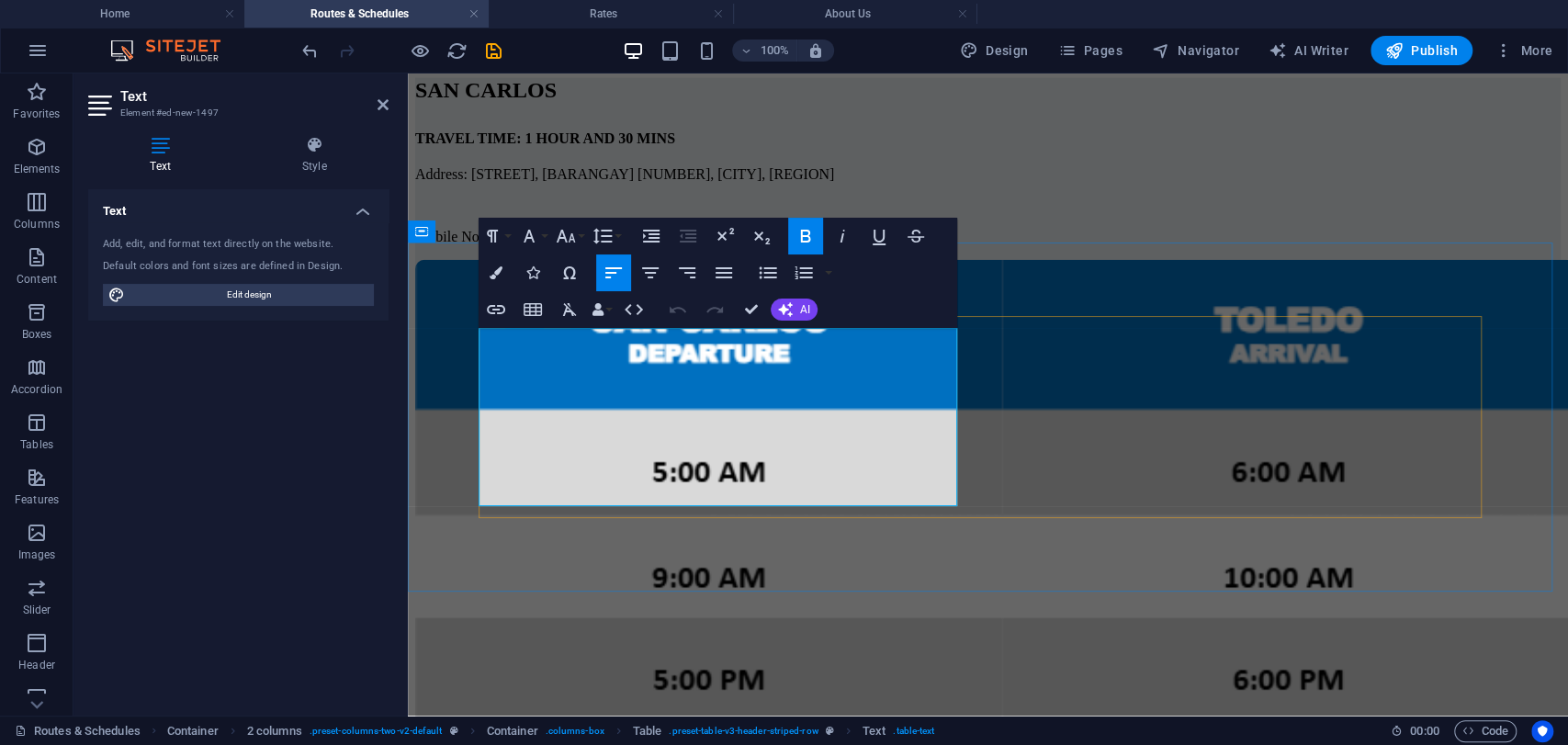 click on "Dumaguete Port" at bounding box center (722, -200) 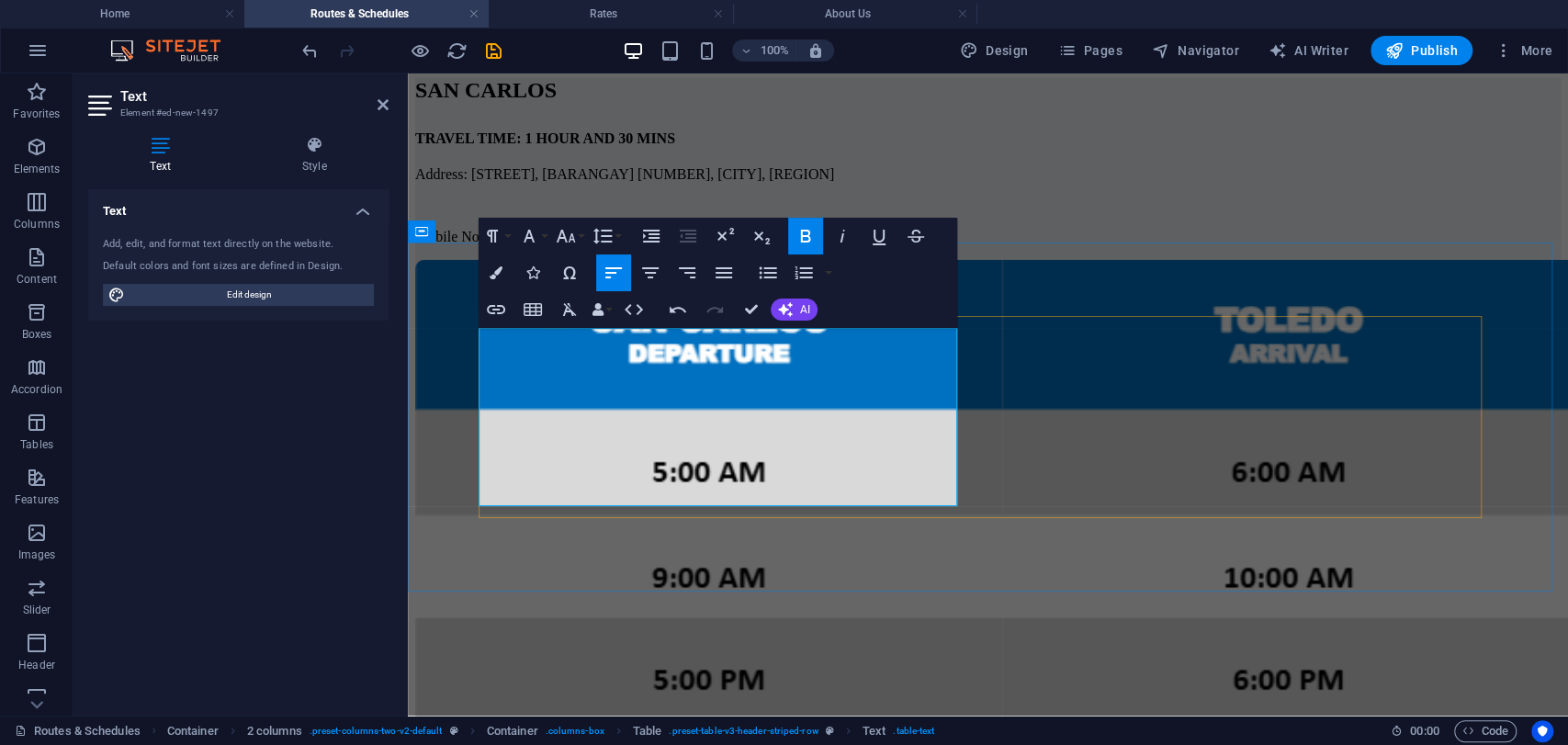 click on "Dapitan Port" at bounding box center (1293, -200) 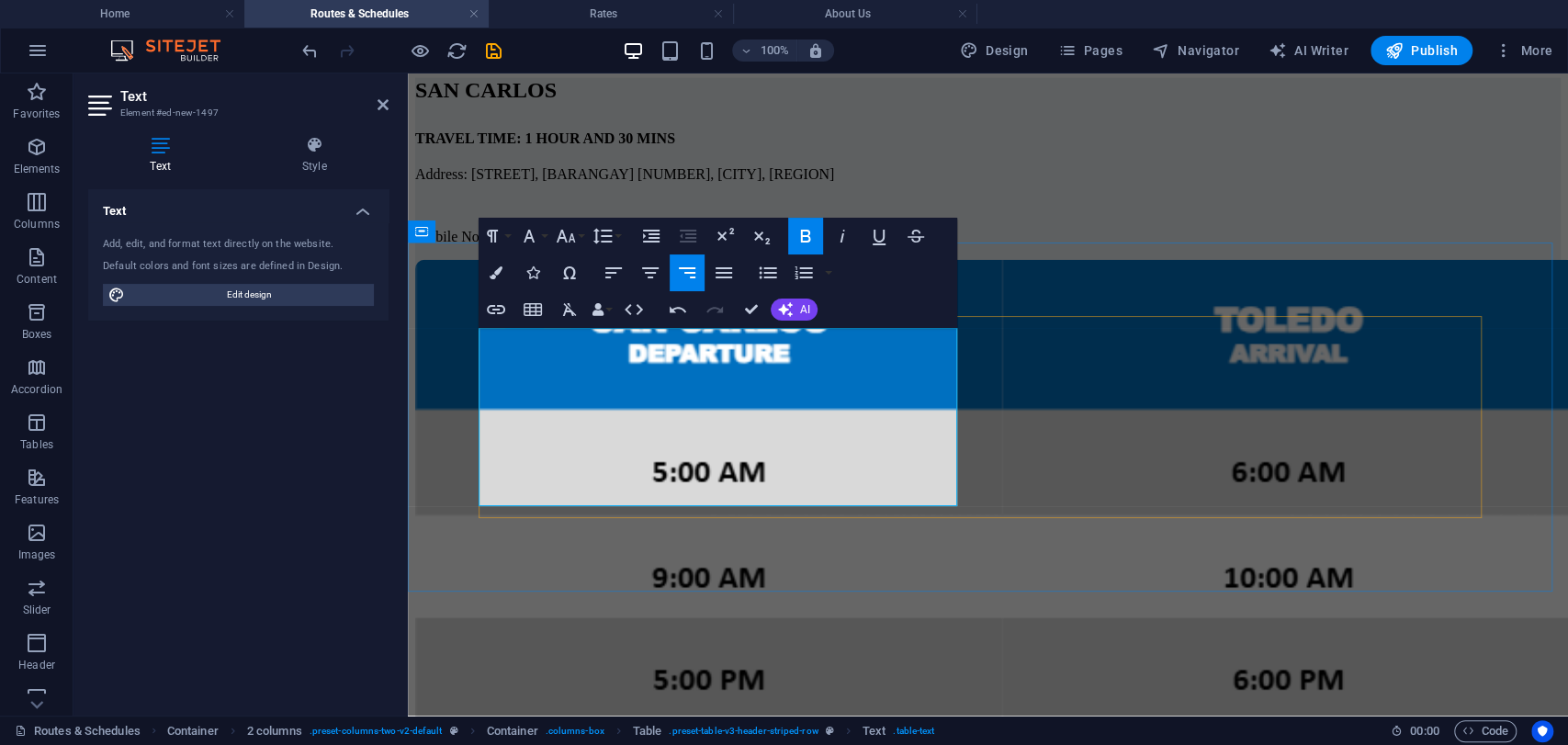 click on "Dapitan Port" at bounding box center (1293, -200) 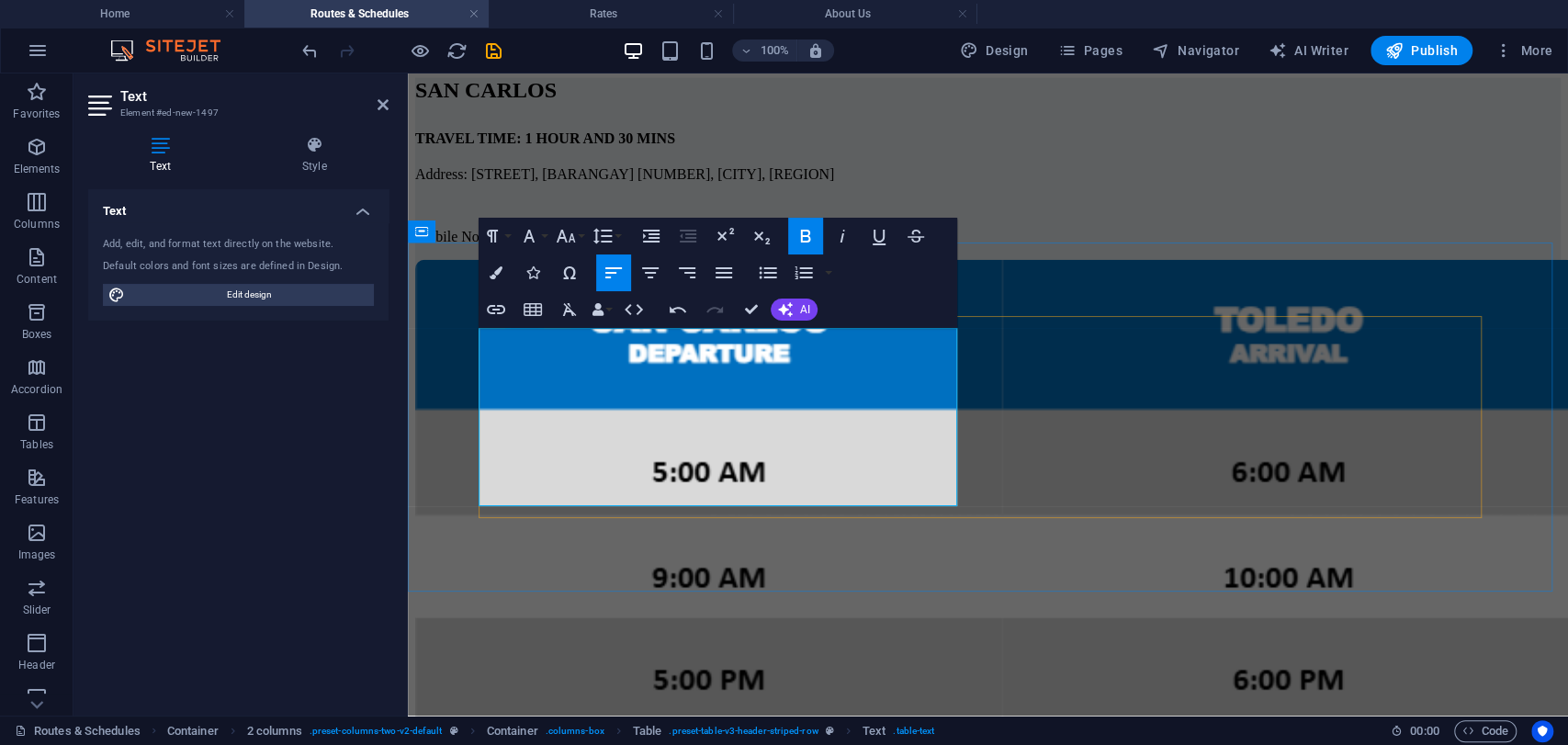 click on "2:00 AM" at bounding box center [443, -162] 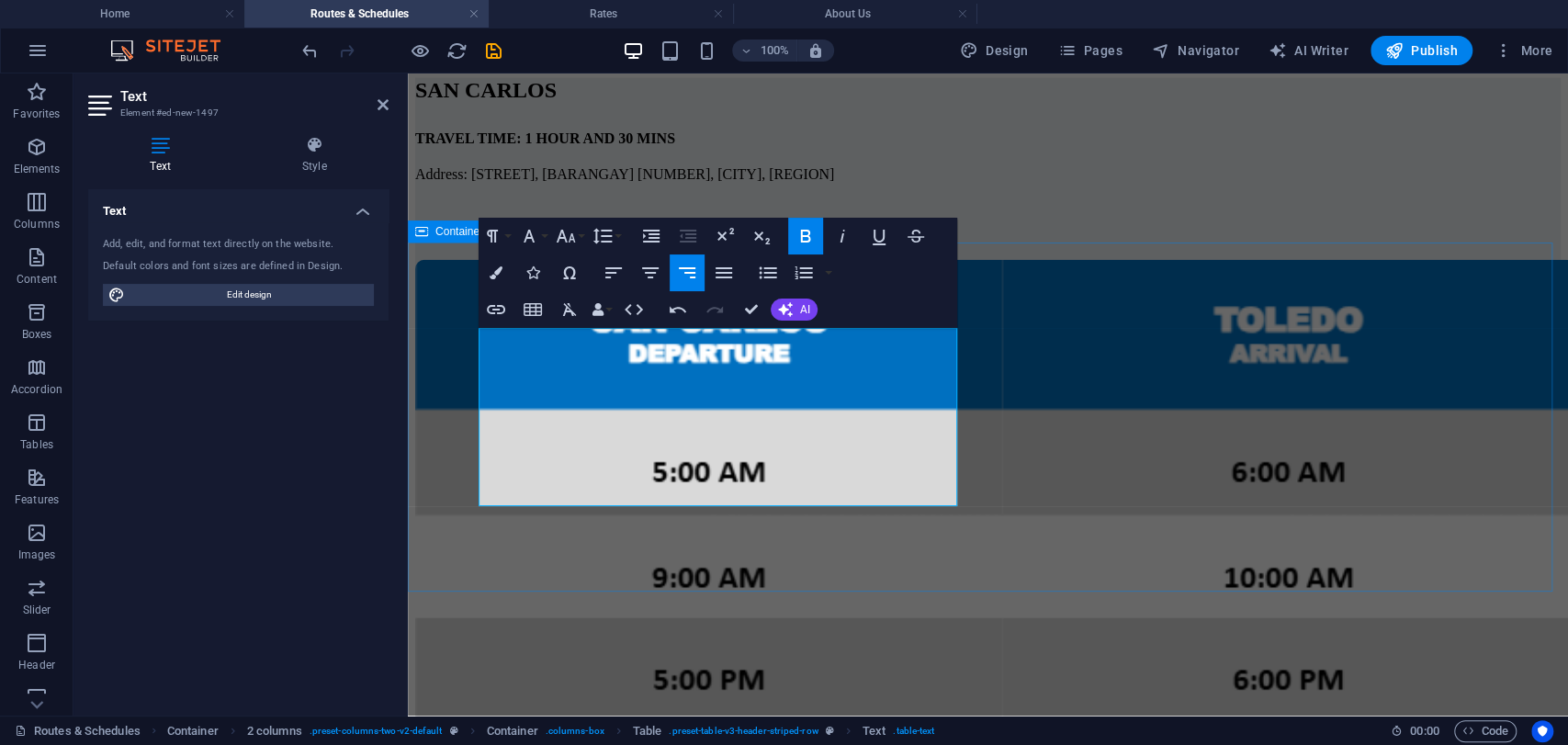 click on "Dapitan Port Departure Dumaguete Port Arrival 8:00 AM 11:30 AM 8:00 PM 11:30 PM DAPITAN TRAVEL TIME: 4 HOURS Address:   Port of Pulauan, Brgy. San Vicente, Dapitan City, Zamboanga Del Norte Mobile Nos.: 0961-827-1914 / 0995-588-9506" at bounding box center (987, -76) 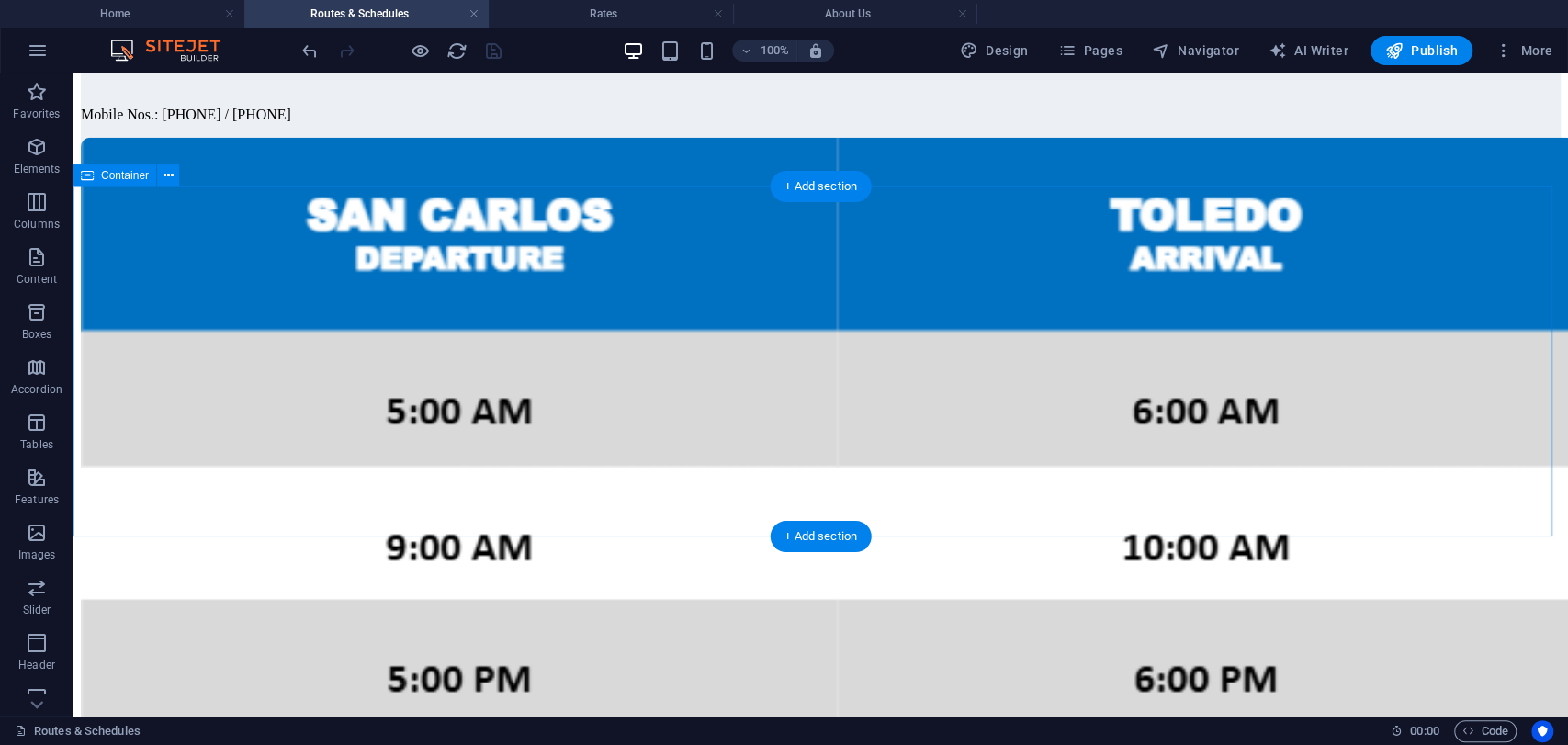 scroll, scrollTop: 3383, scrollLeft: 0, axis: vertical 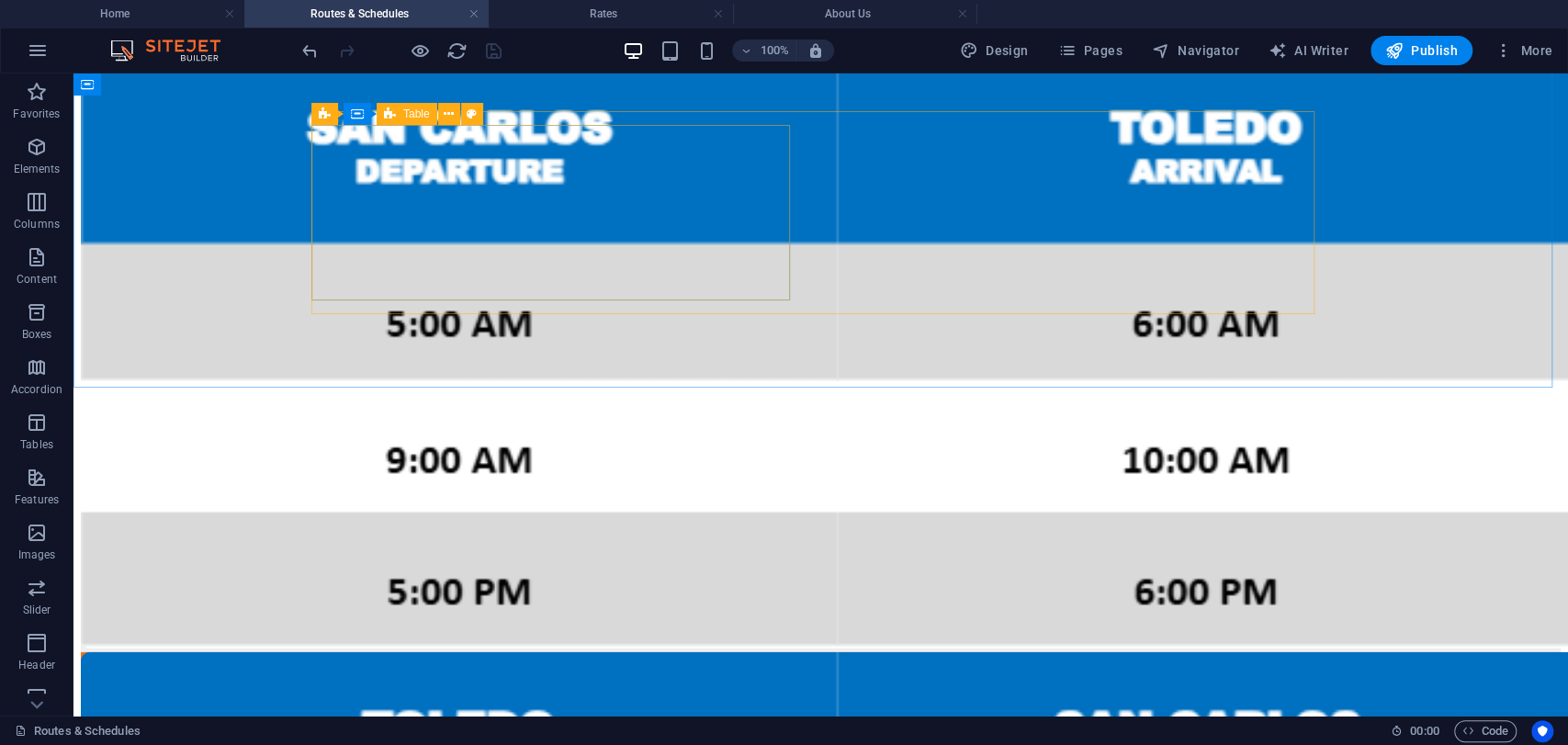 click at bounding box center [389, 114] 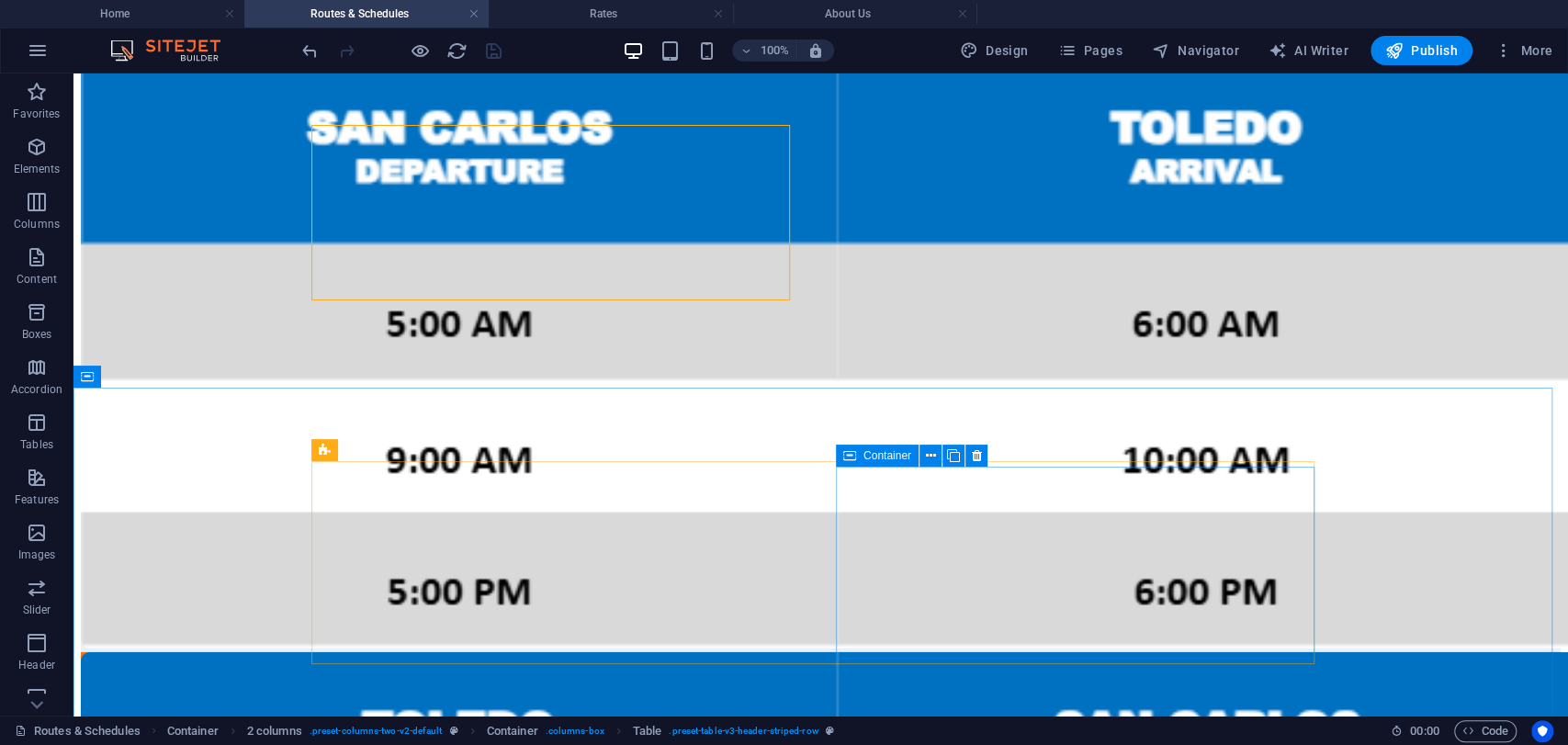 click on "Container" at bounding box center (877, 456) 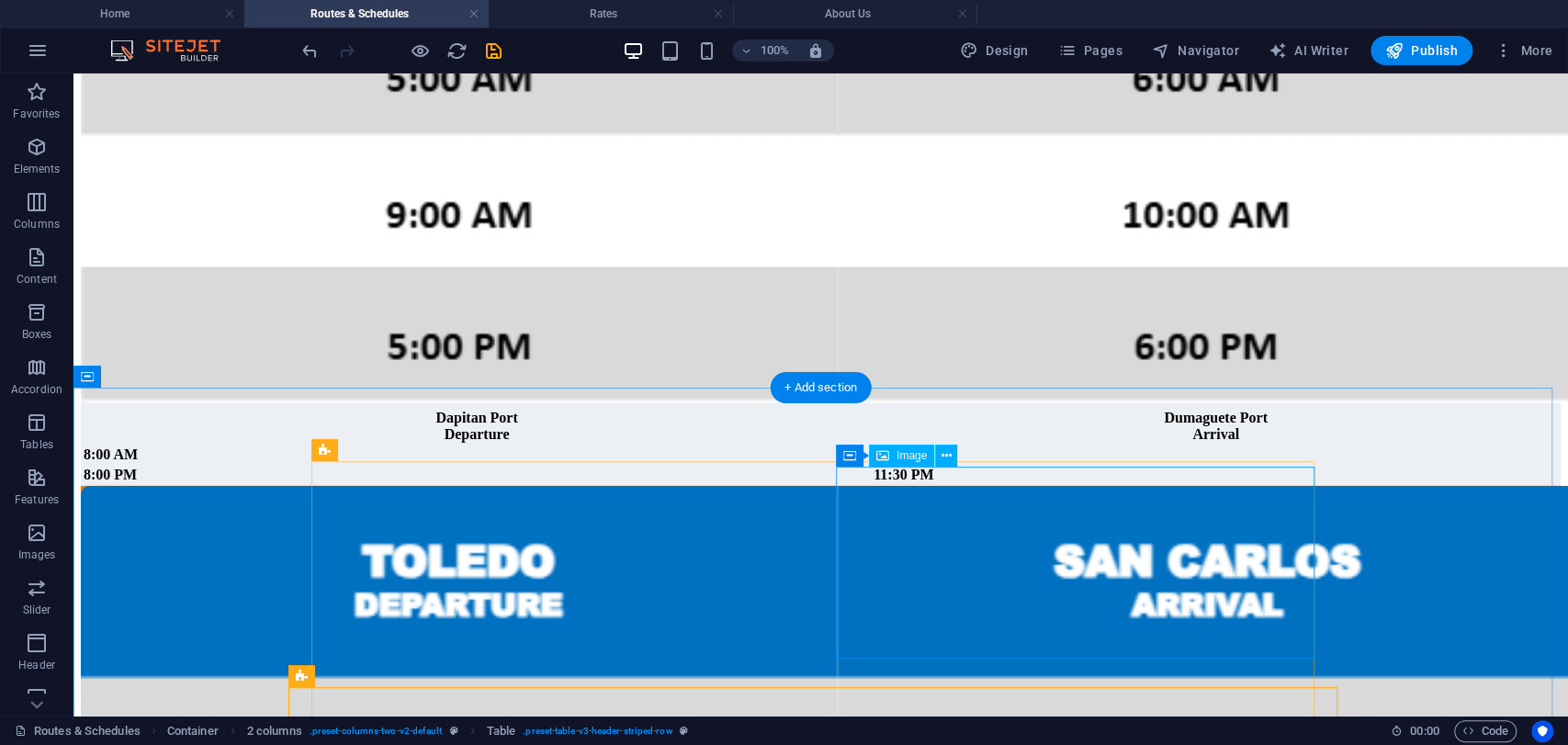 scroll, scrollTop: 3792, scrollLeft: 0, axis: vertical 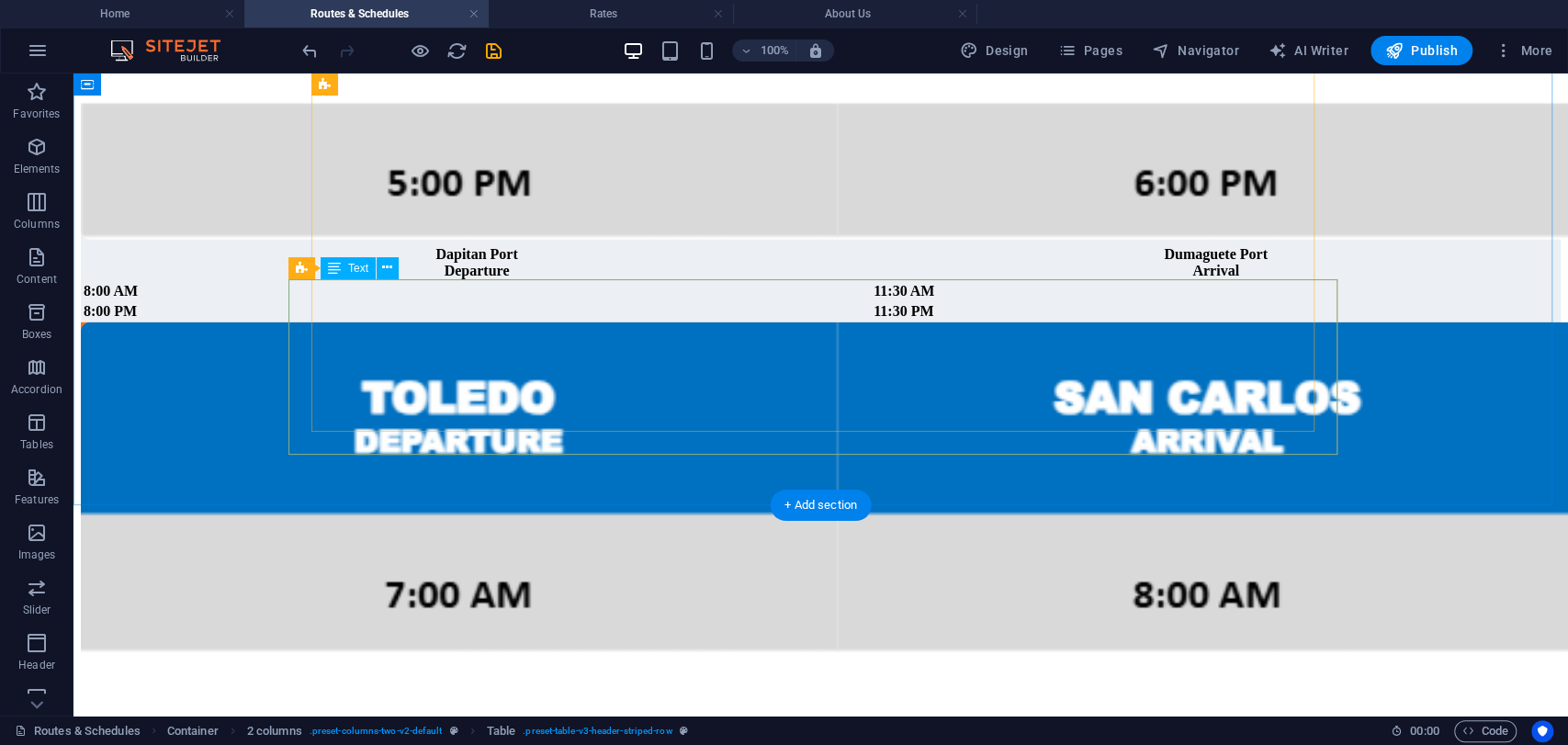 click on "Dapitan Port Departure Dumaguete Port Arrival 8:00 AM 11:30 AM 8:00 PM 11:30 PM" at bounding box center (820, 283) 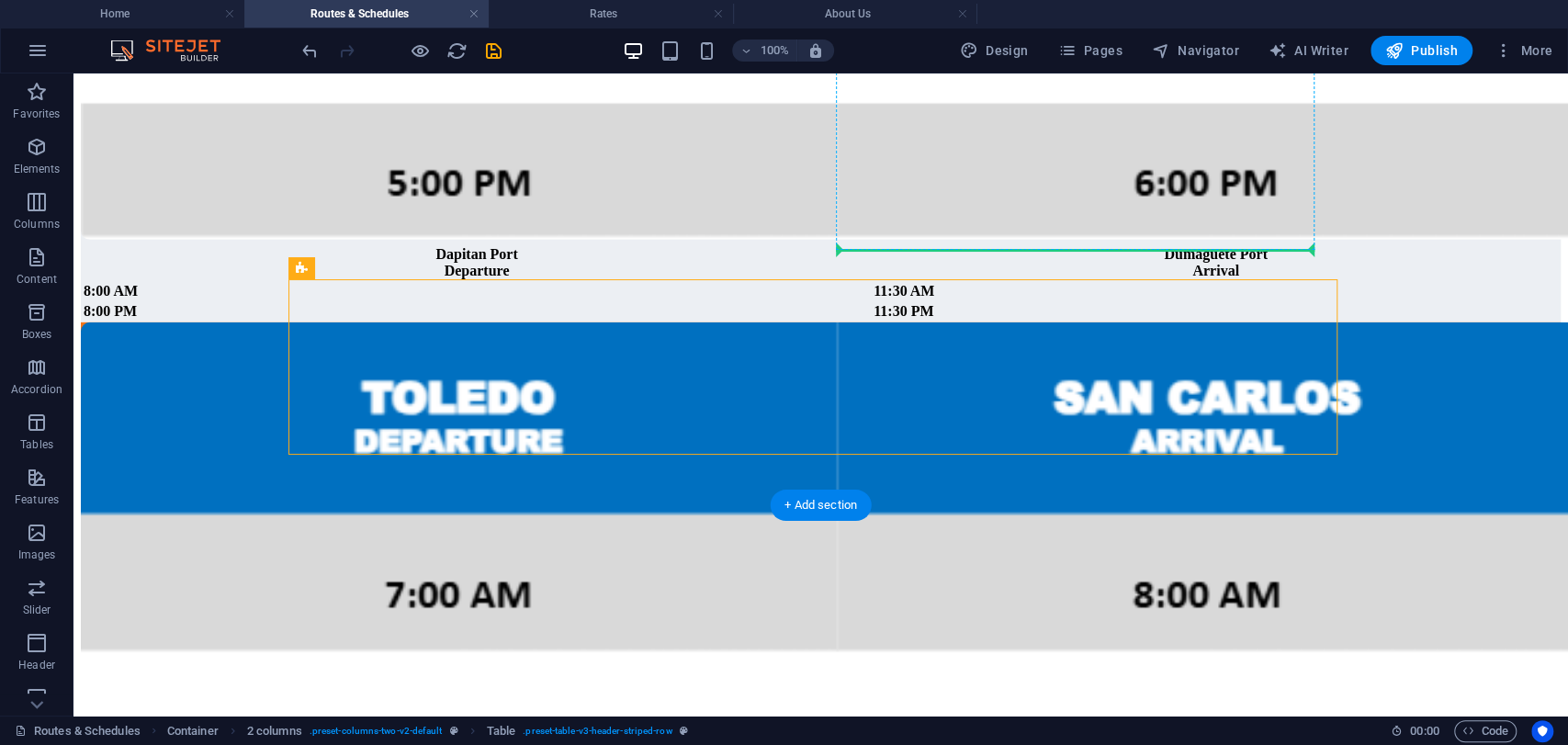drag, startPoint x: 377, startPoint y: 345, endPoint x: 962, endPoint y: 247, distance: 593.15175 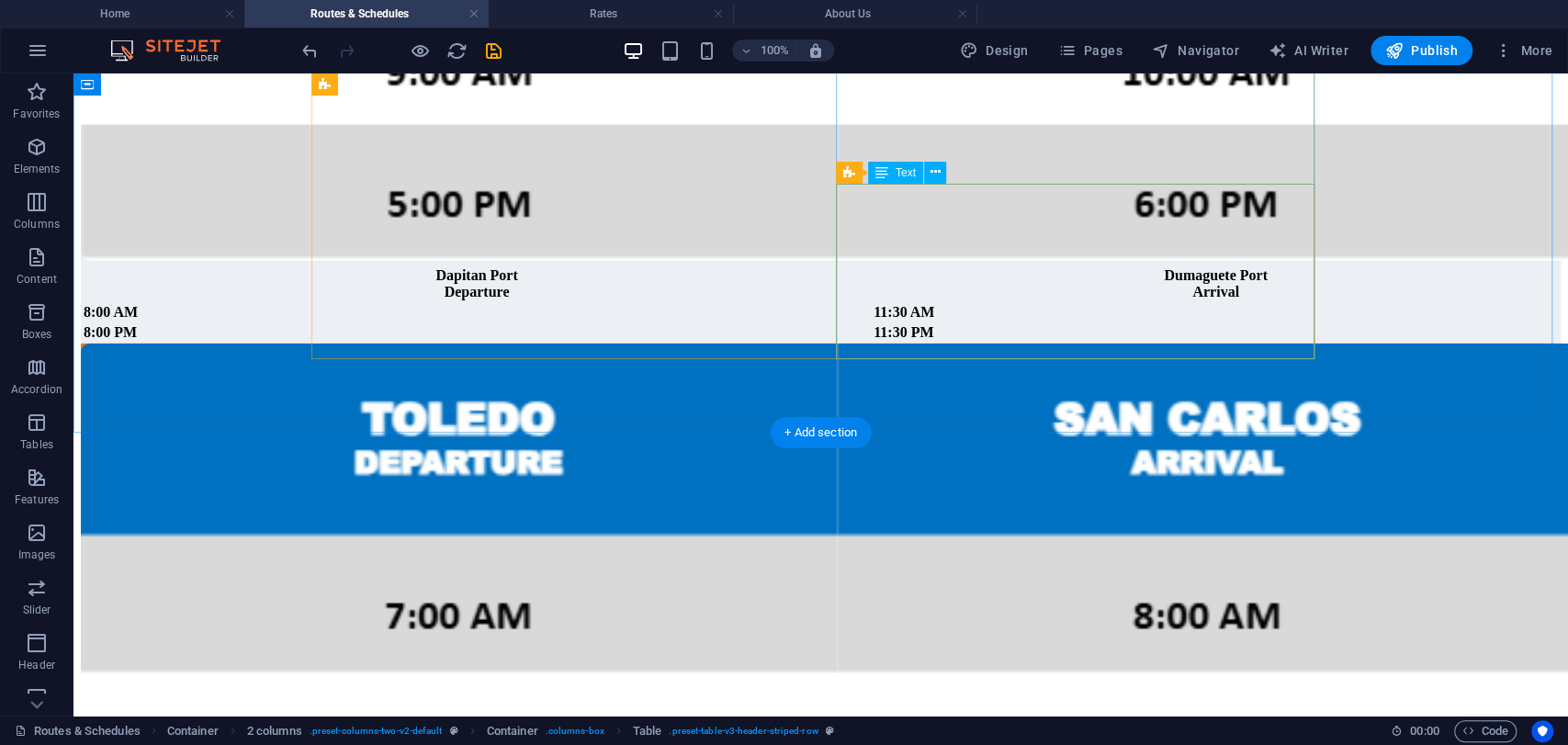scroll, scrollTop: 3669, scrollLeft: 0, axis: vertical 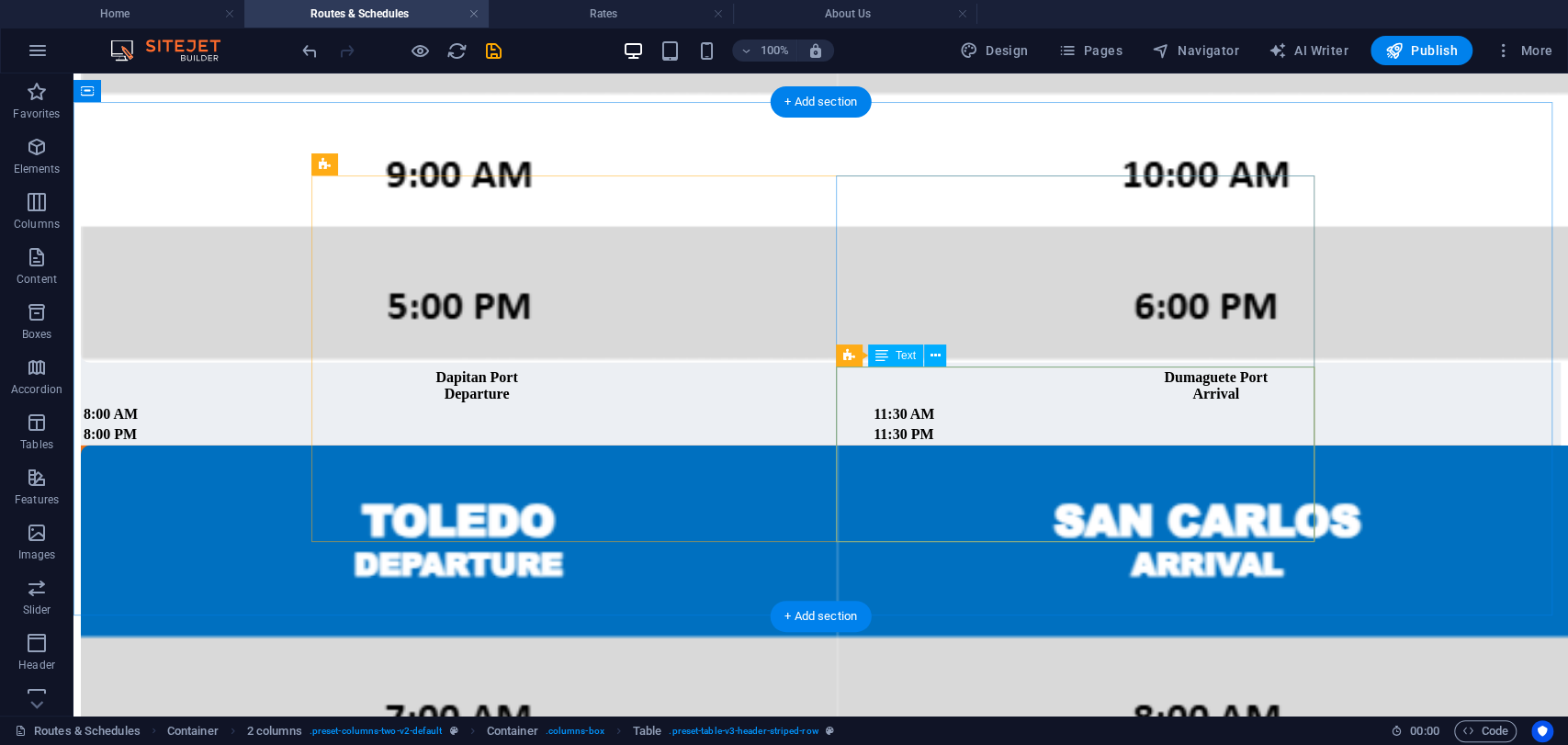click on "Dapitan Port Departure Dumaguete Port Arrival 8:00 AM 11:30 AM 8:00 PM 11:30 PM" at bounding box center (820, 406) 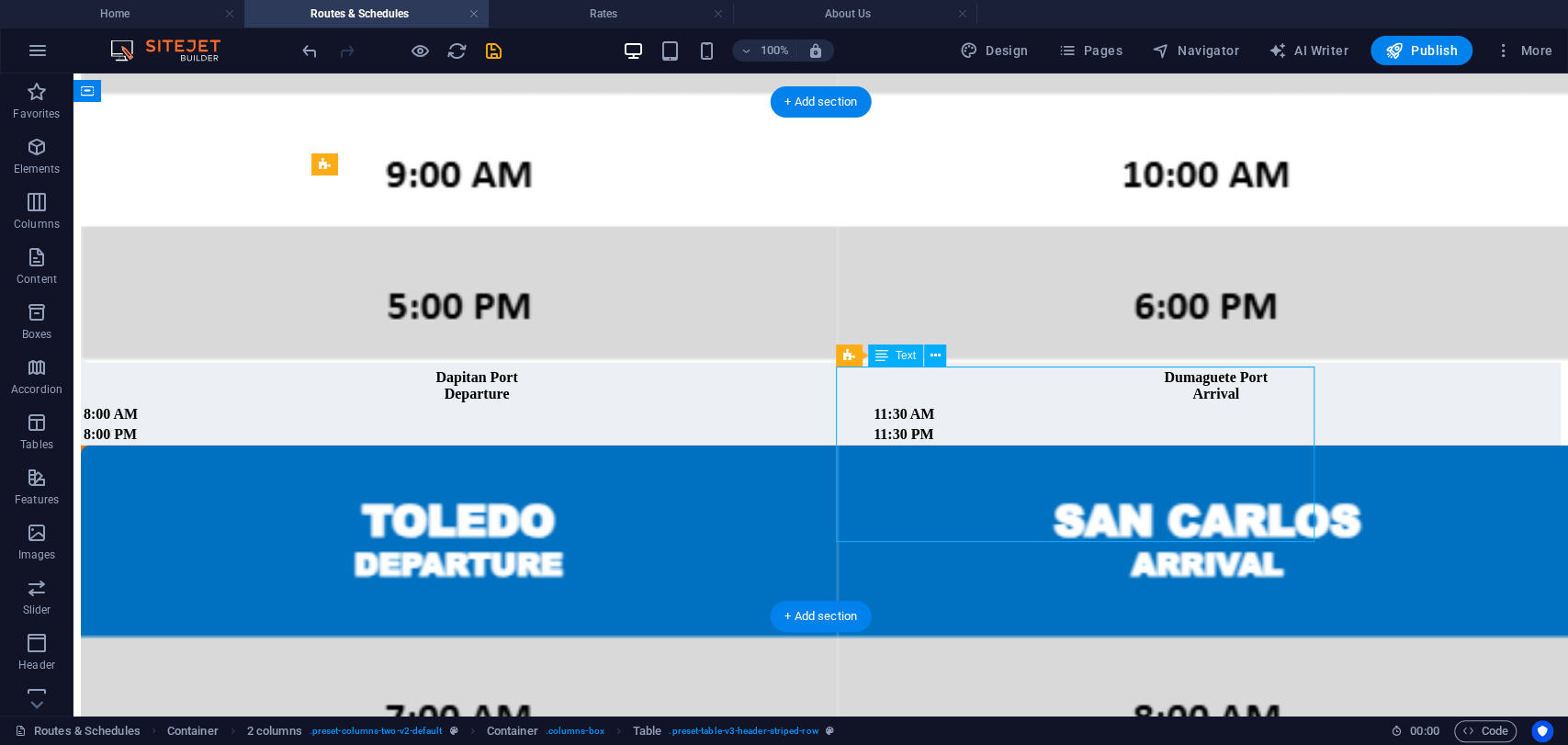 click on "Dapitan Port Departure Dumaguete Port Arrival 8:00 AM 11:30 AM 8:00 PM 11:30 PM" at bounding box center (820, 406) 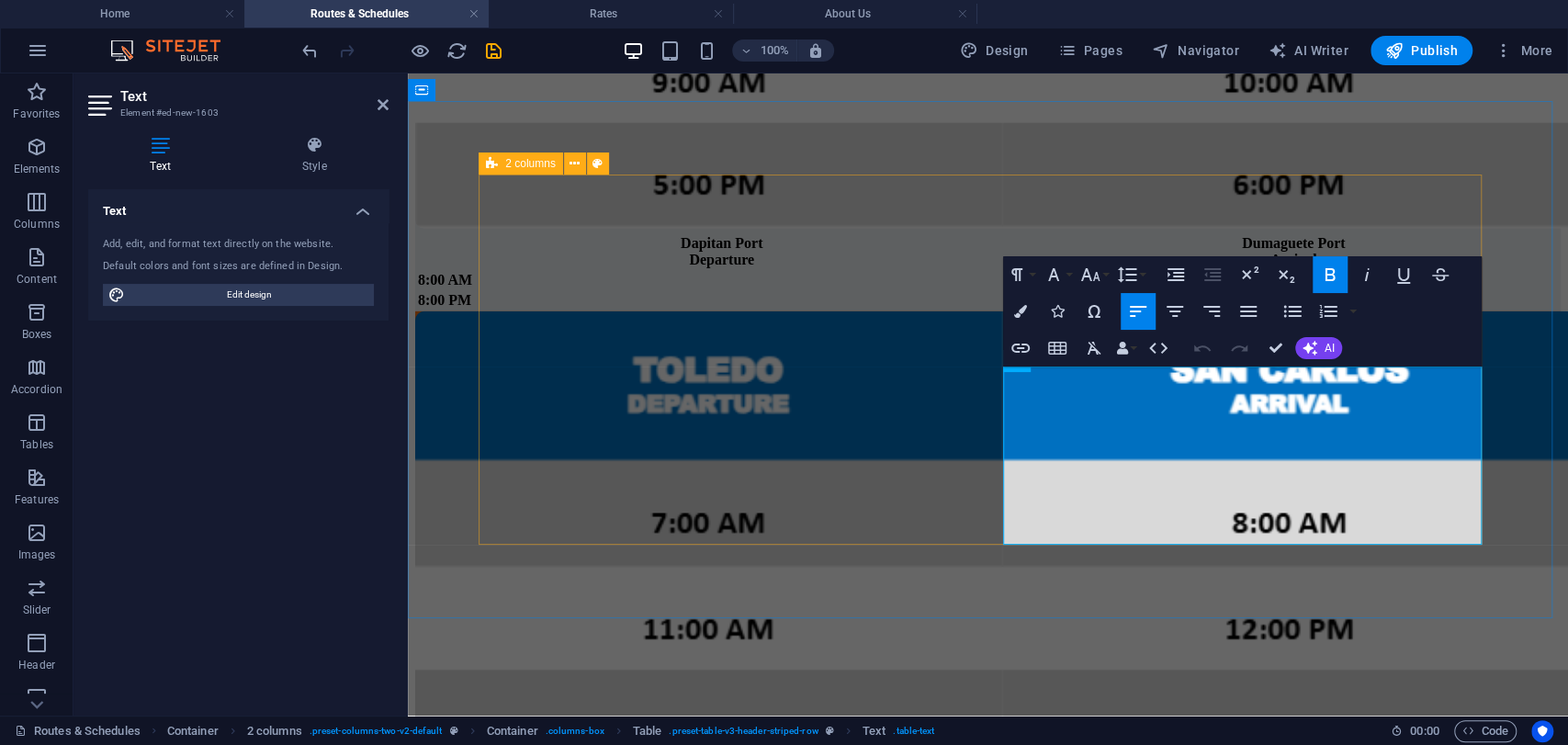 scroll, scrollTop: 3670, scrollLeft: 0, axis: vertical 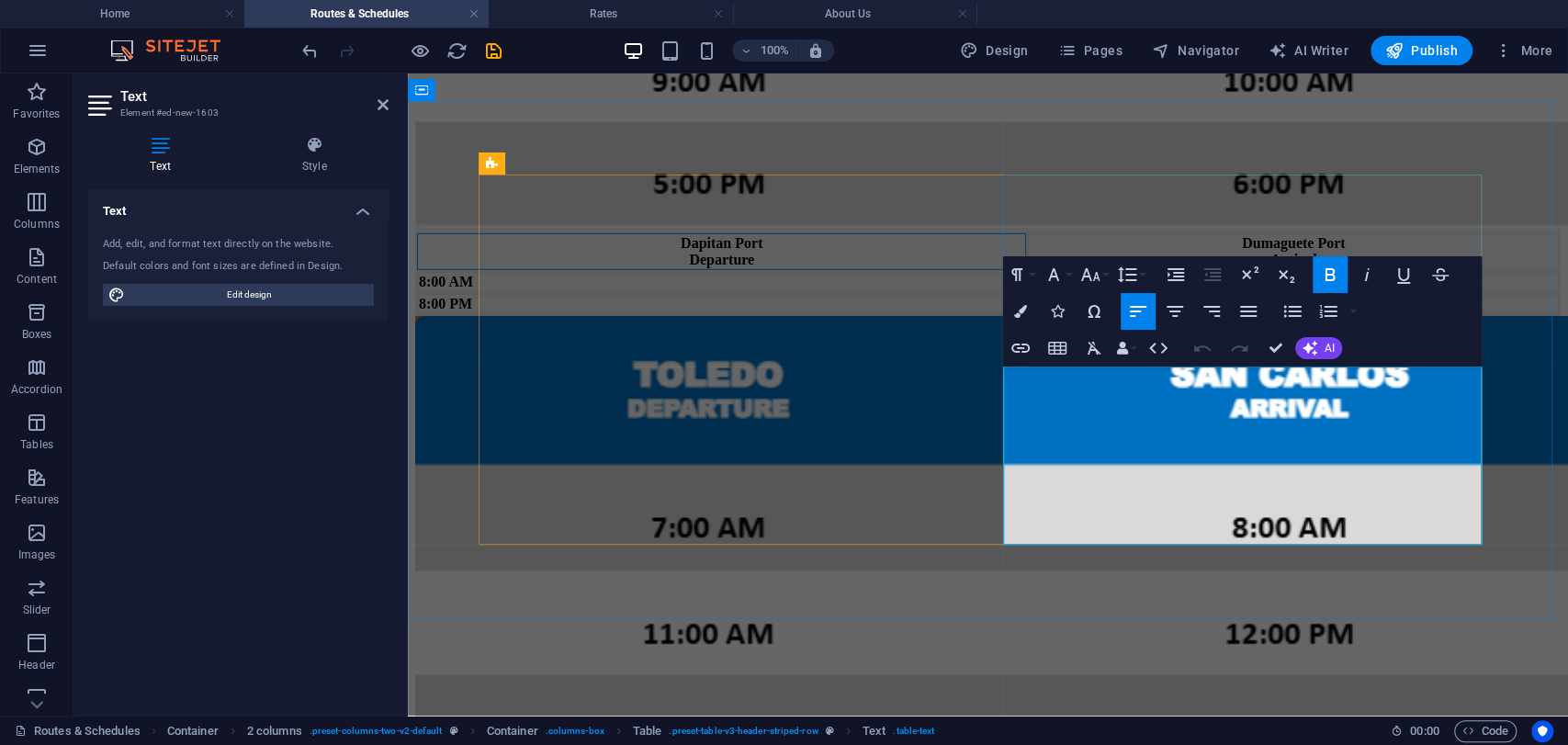 click on "Dapitan Port" at bounding box center (721, 243) 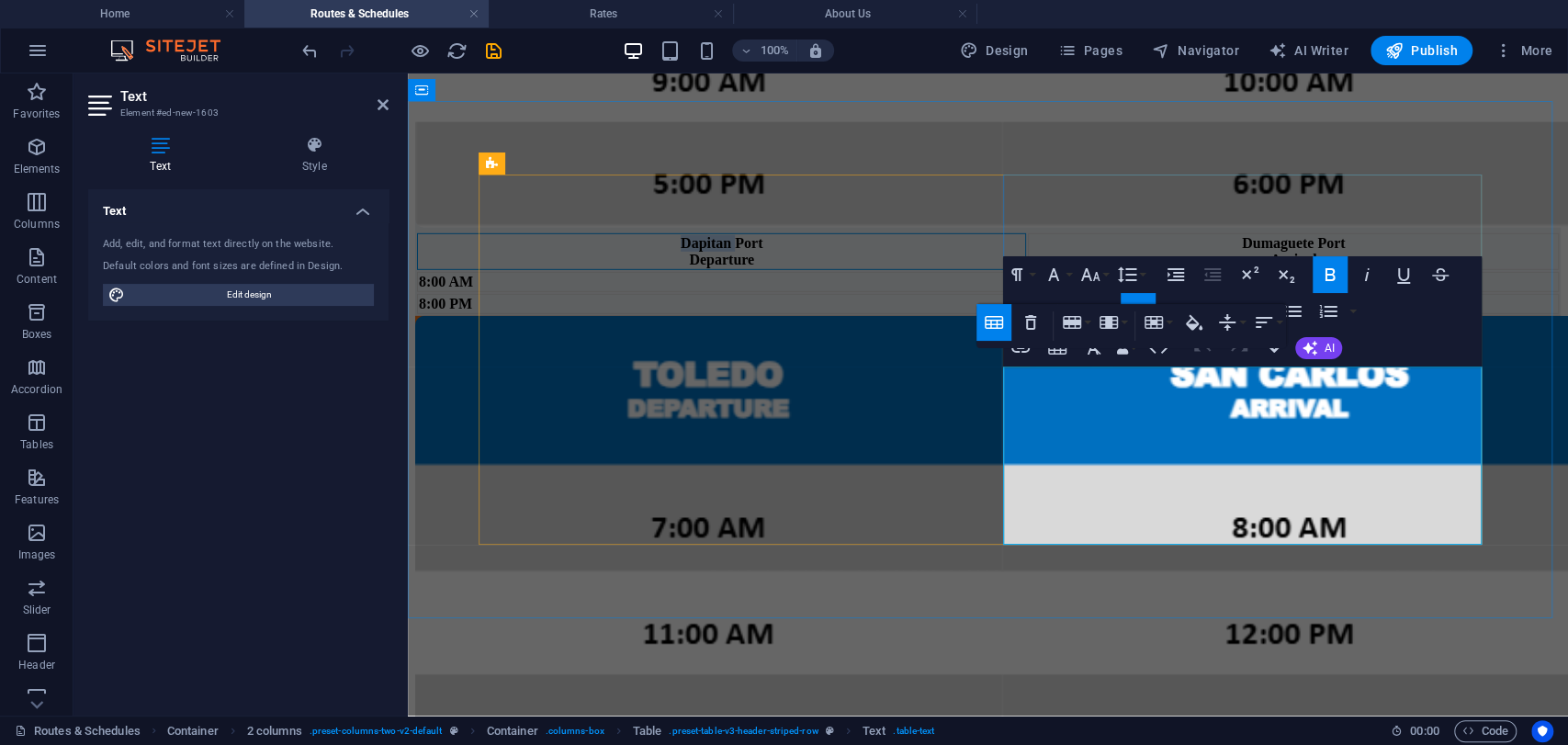 click on "Dapitan Port" at bounding box center (721, 243) 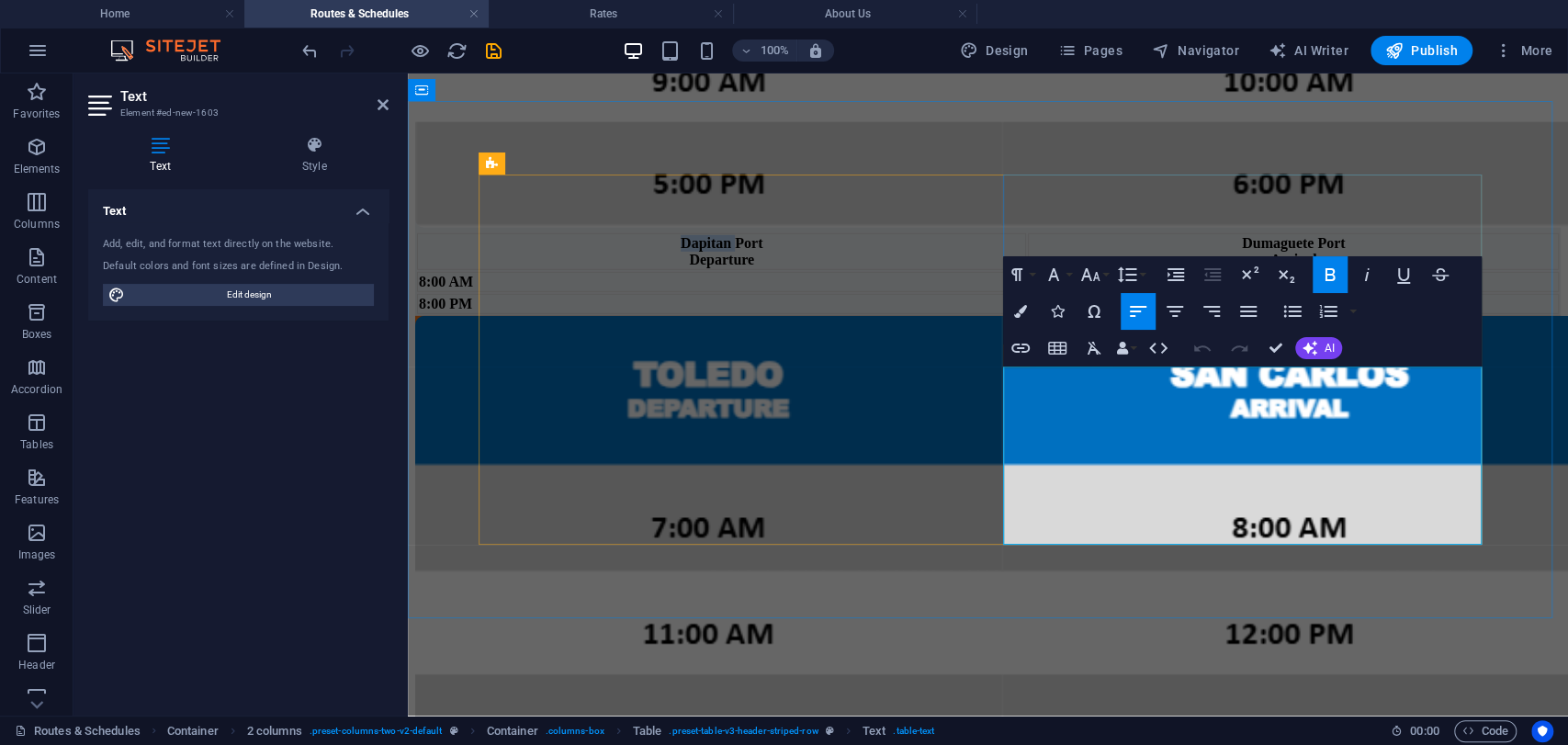 type 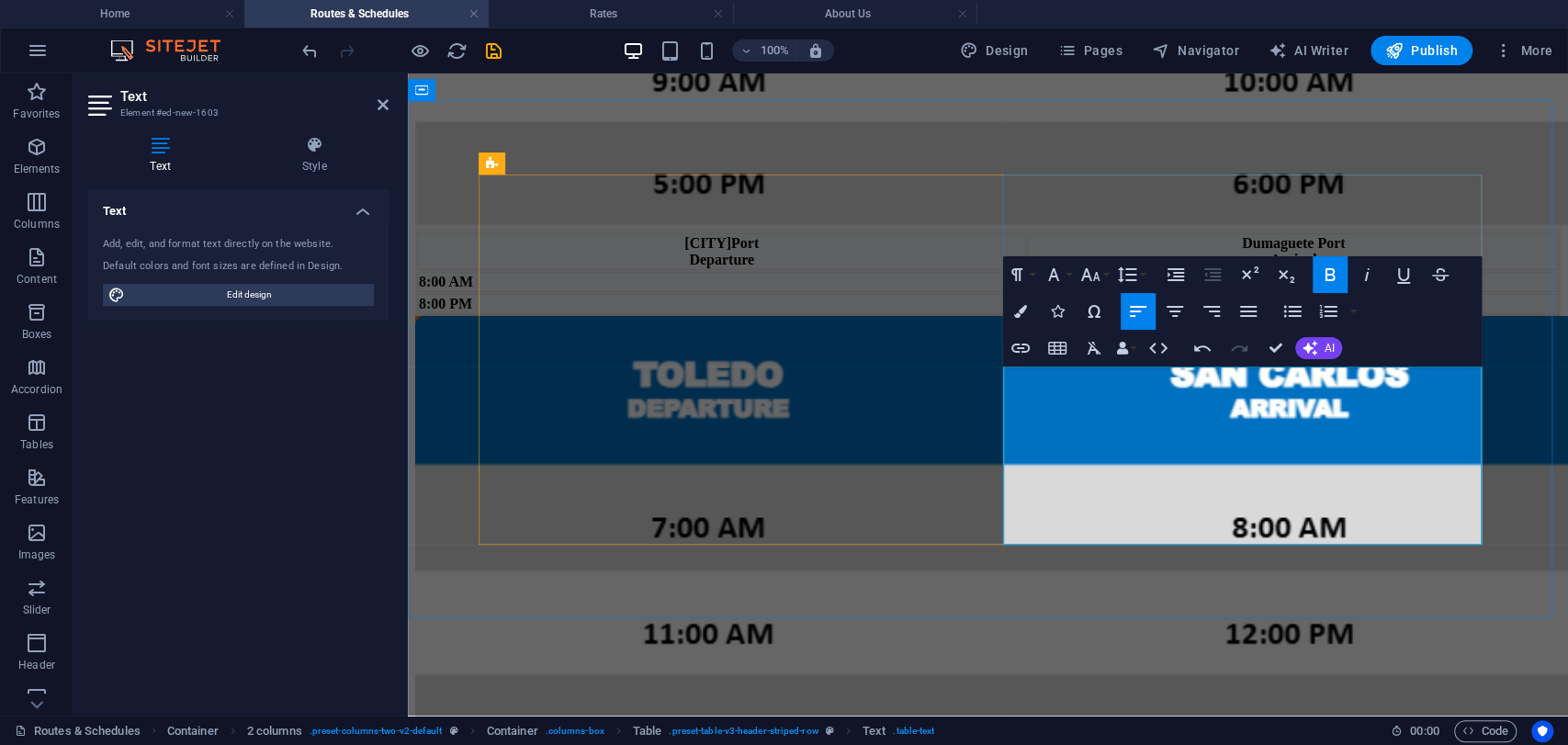 click on "Dumaguete Port" at bounding box center [1293, 243] 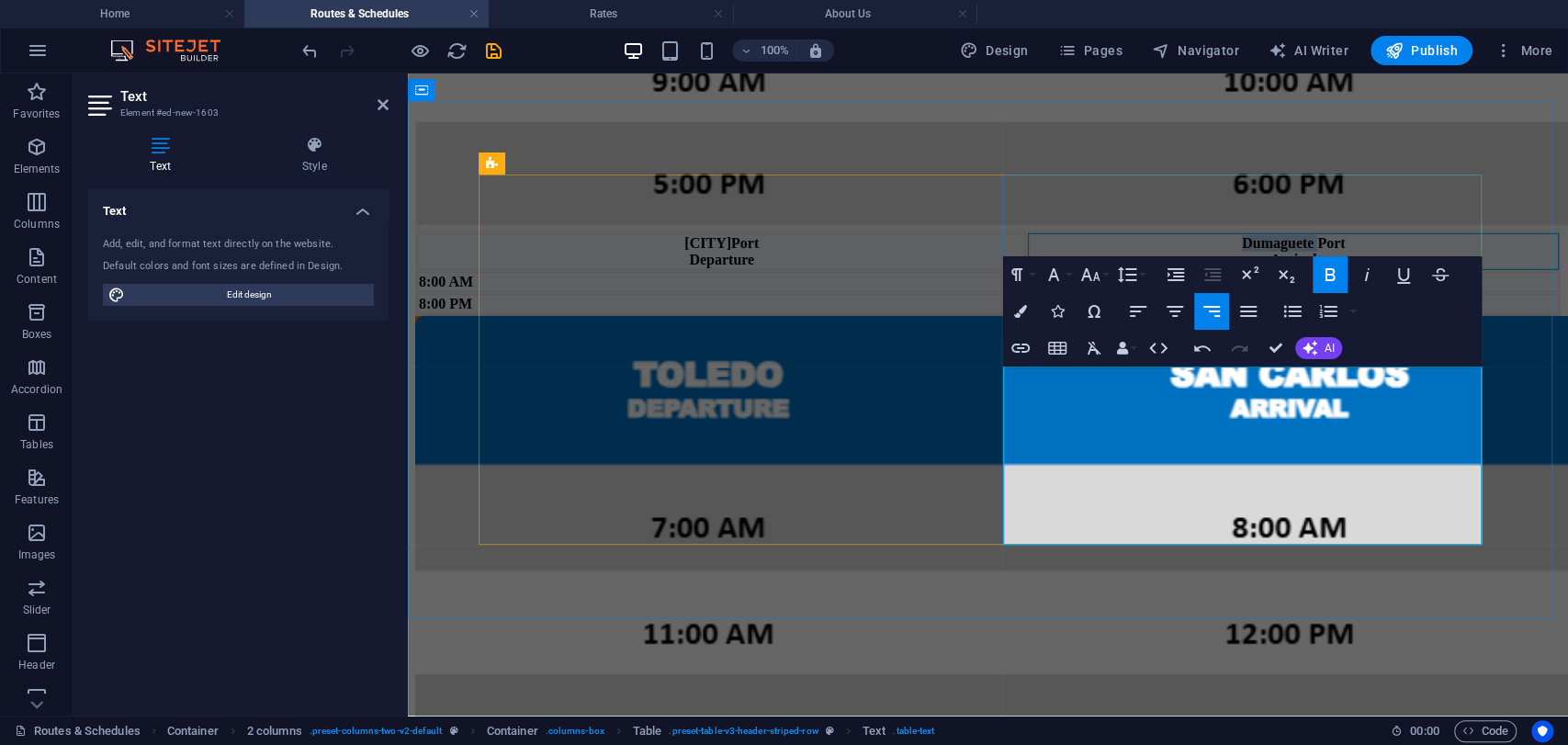 click on "Dumaguete Port" at bounding box center [1293, 243] 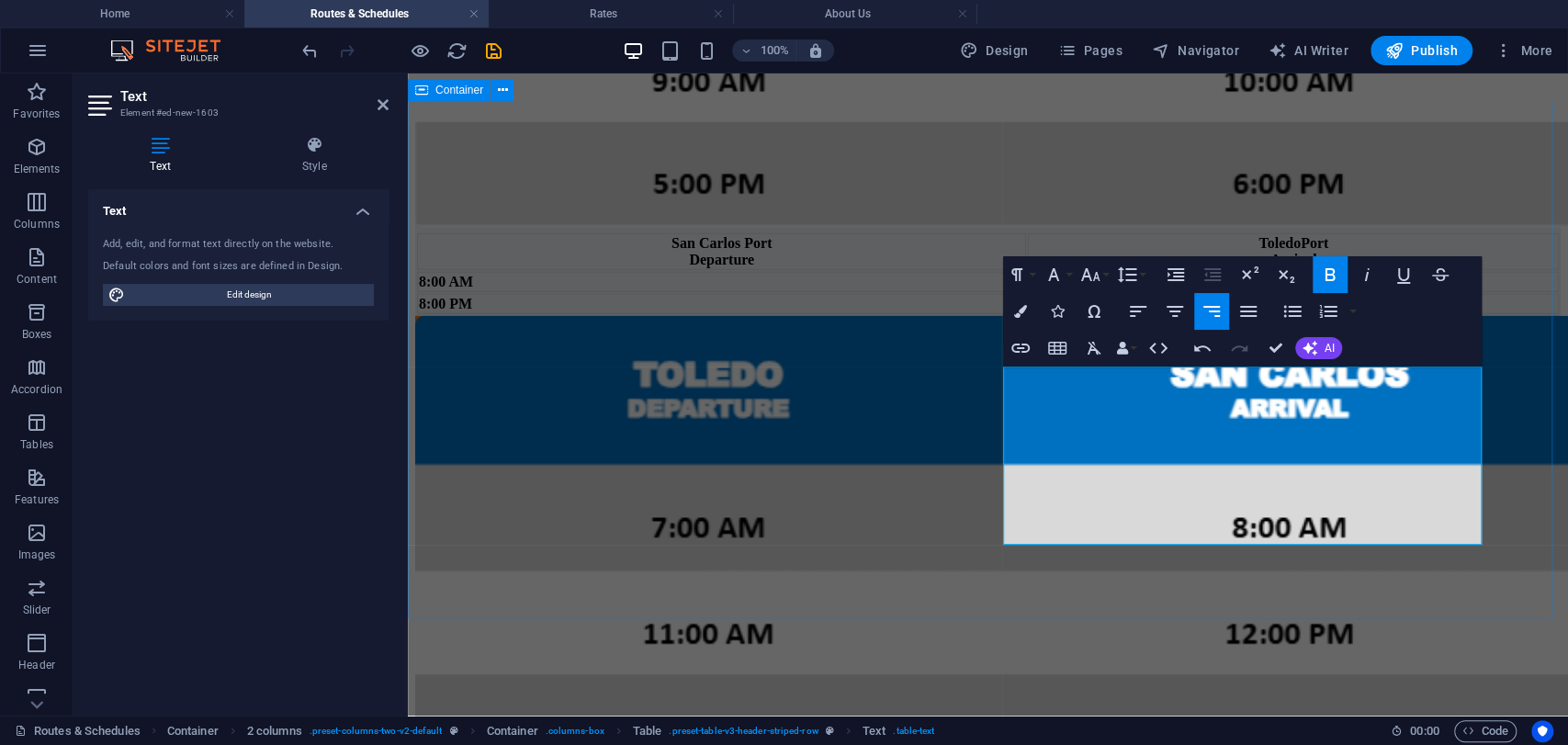 click on "SAN CARLOS TRAVEL TIME: 1 HOUR AND 30 MINS Address:  S.Carmona Street, Brgy 6, San Carlos City, Western Visayas Mobile Nos.: 0969-313-5047 / 0915-581-2356 San Carlos Port Departure Toledo  Port Arrival 8:00 AM 11:30 AM 8:00 PM 11:30 PM" at bounding box center [987, -51] 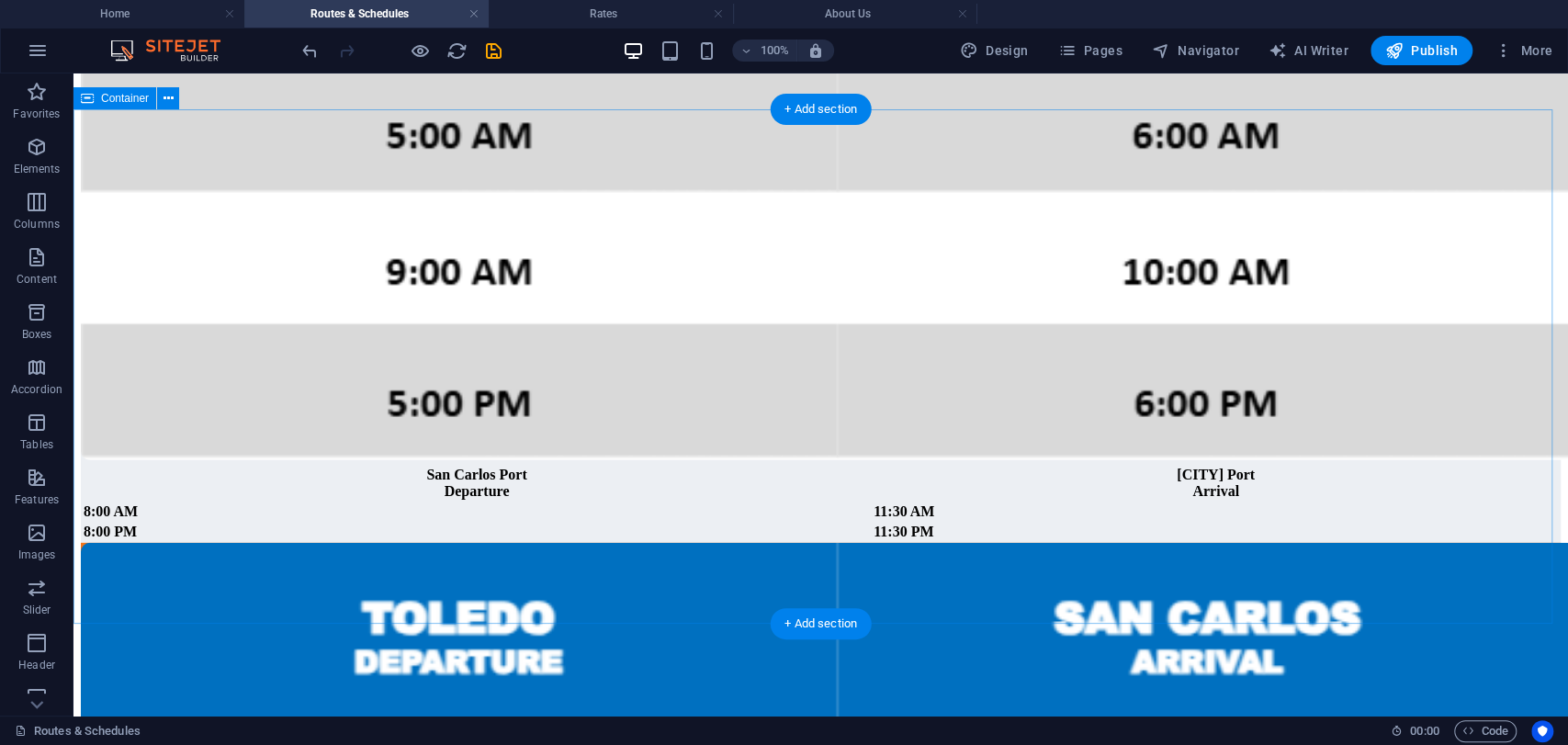 scroll, scrollTop: 3665, scrollLeft: 0, axis: vertical 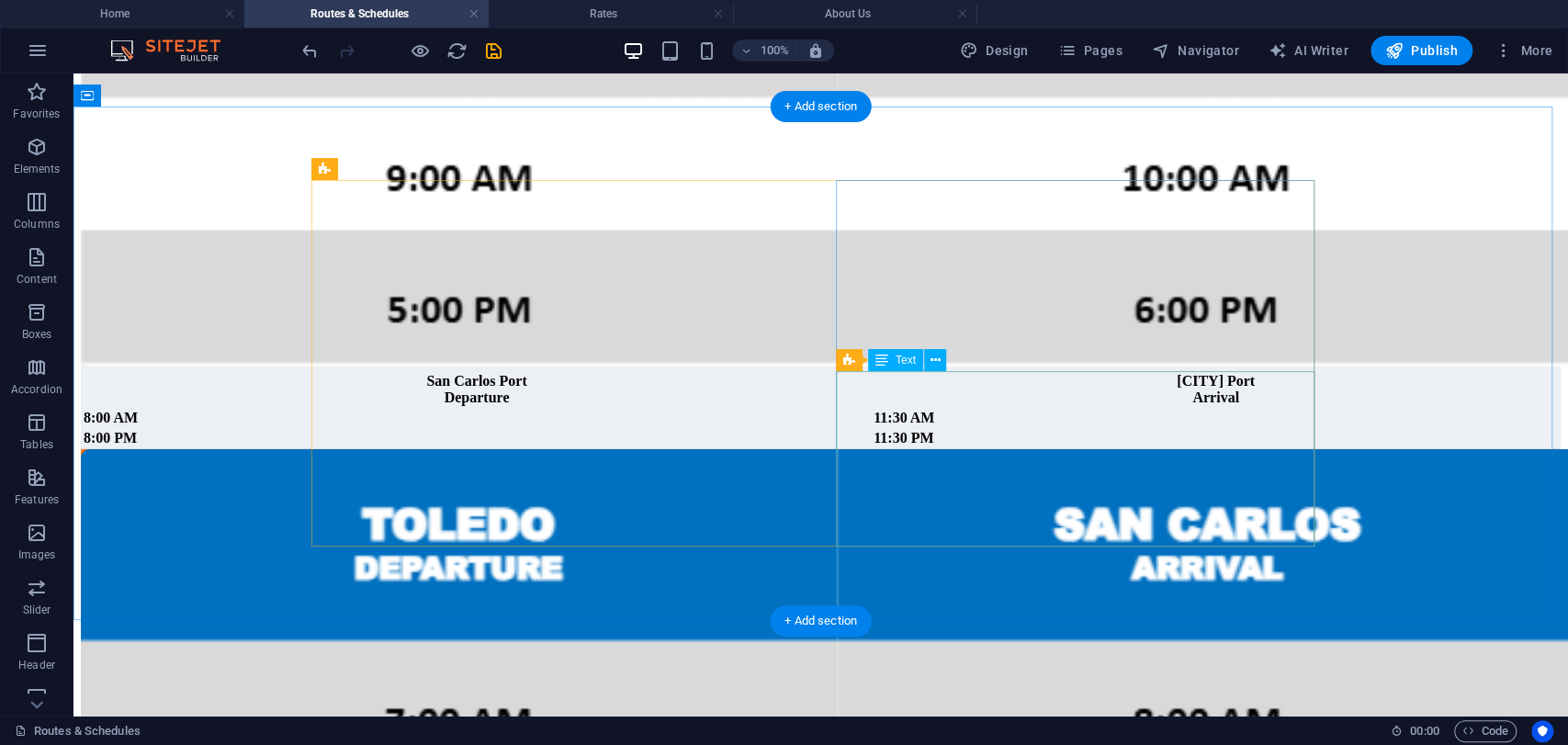 click on "San Carlos Port Departure Toledo Port Arrival 8:00 AM 11:30 AM 8:00 PM 11:30 PM" at bounding box center (820, 410) 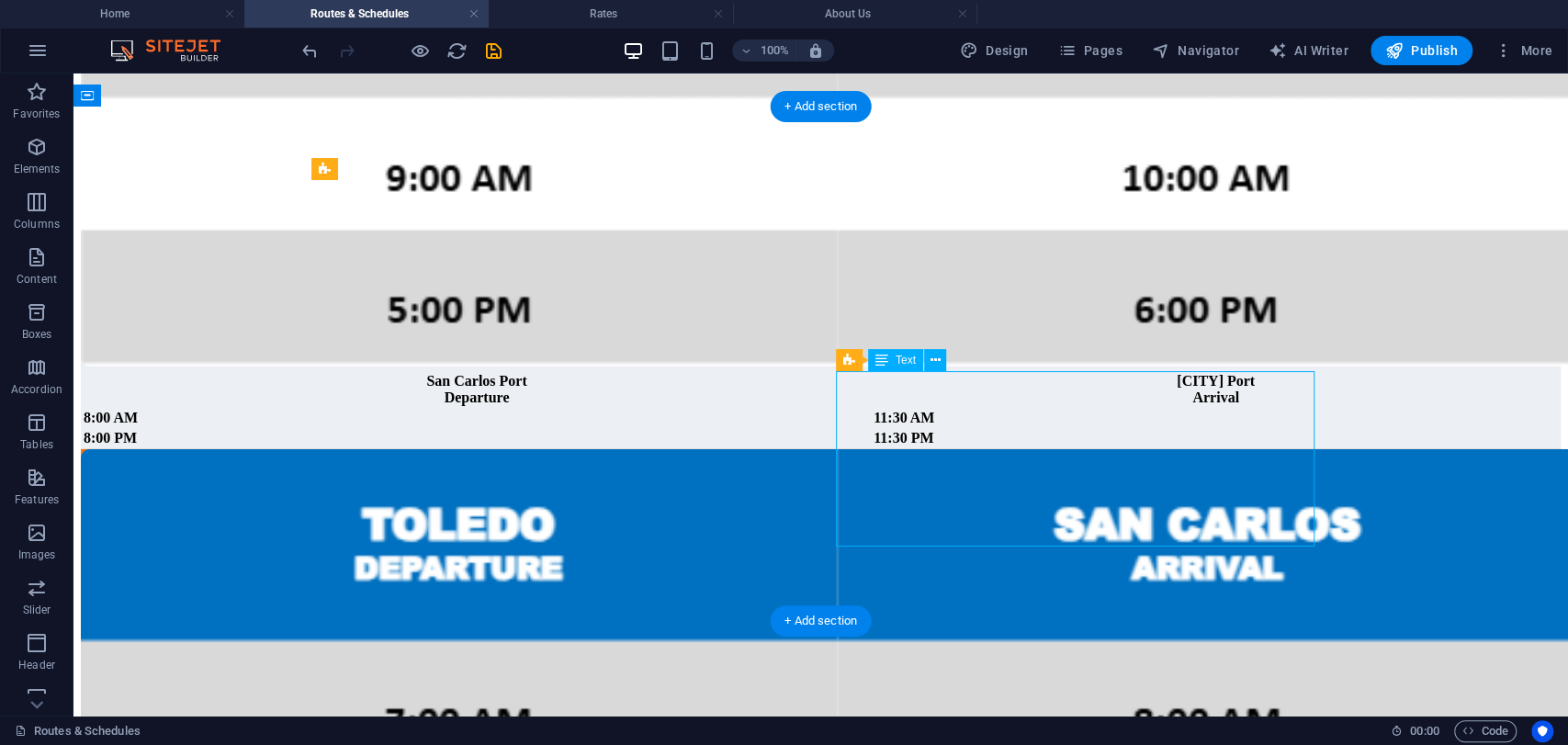 click on "San Carlos Port Departure Toledo Port Arrival 8:00 AM 11:30 AM 8:00 PM 11:30 PM" at bounding box center [820, 410] 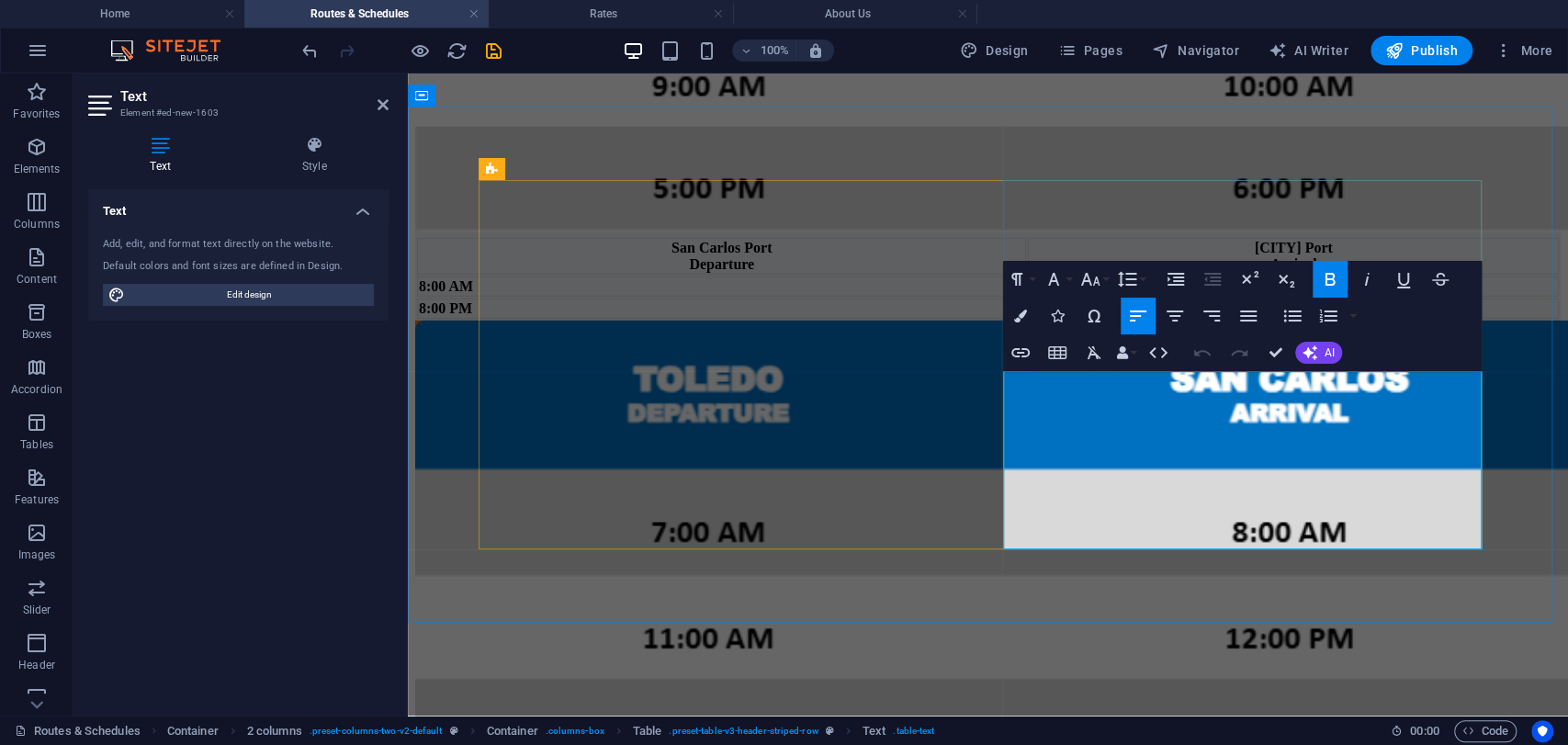 click on "8:00 AM" at bounding box center [446, 286] 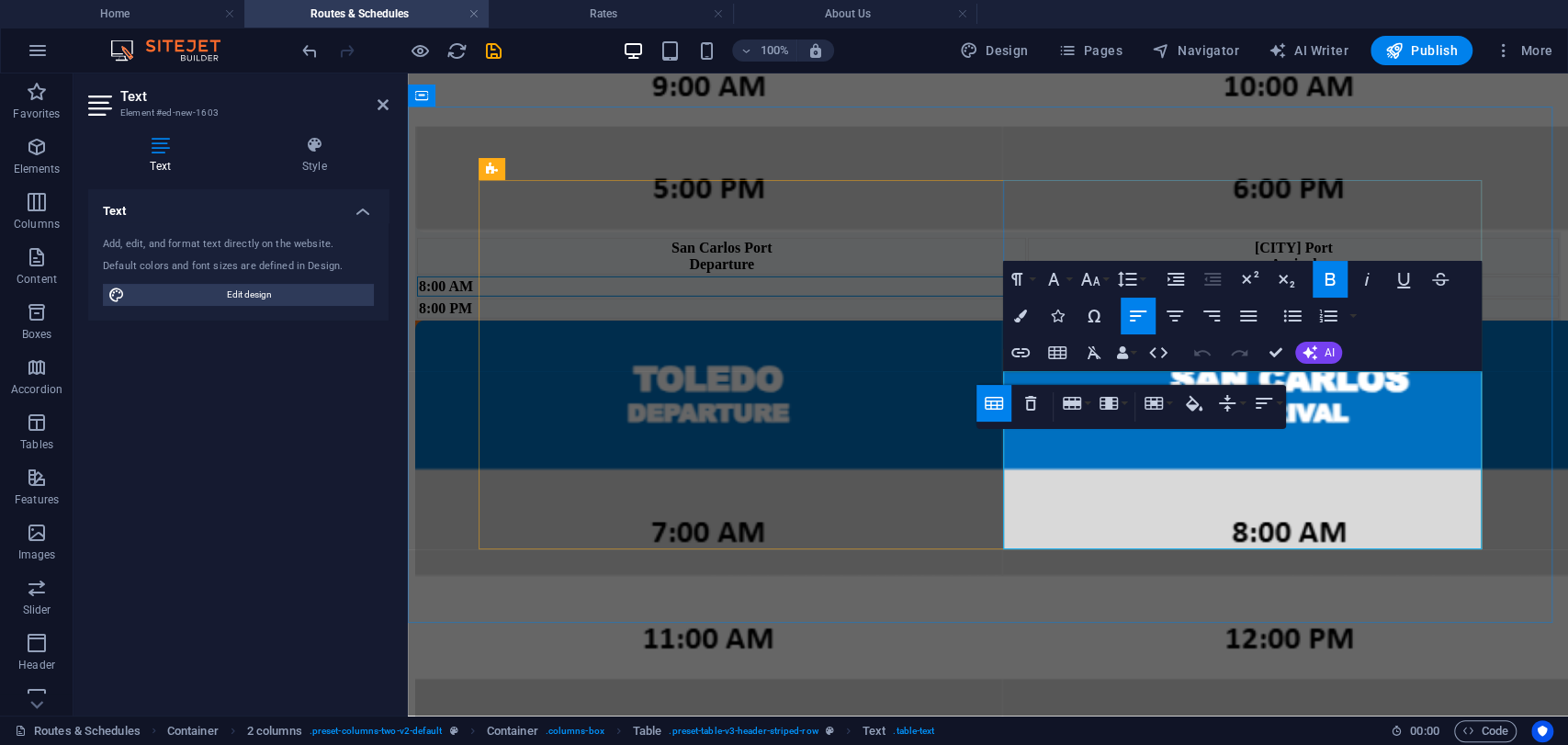 drag, startPoint x: 1804, startPoint y: 421, endPoint x: 1324, endPoint y: 467, distance: 482.19913 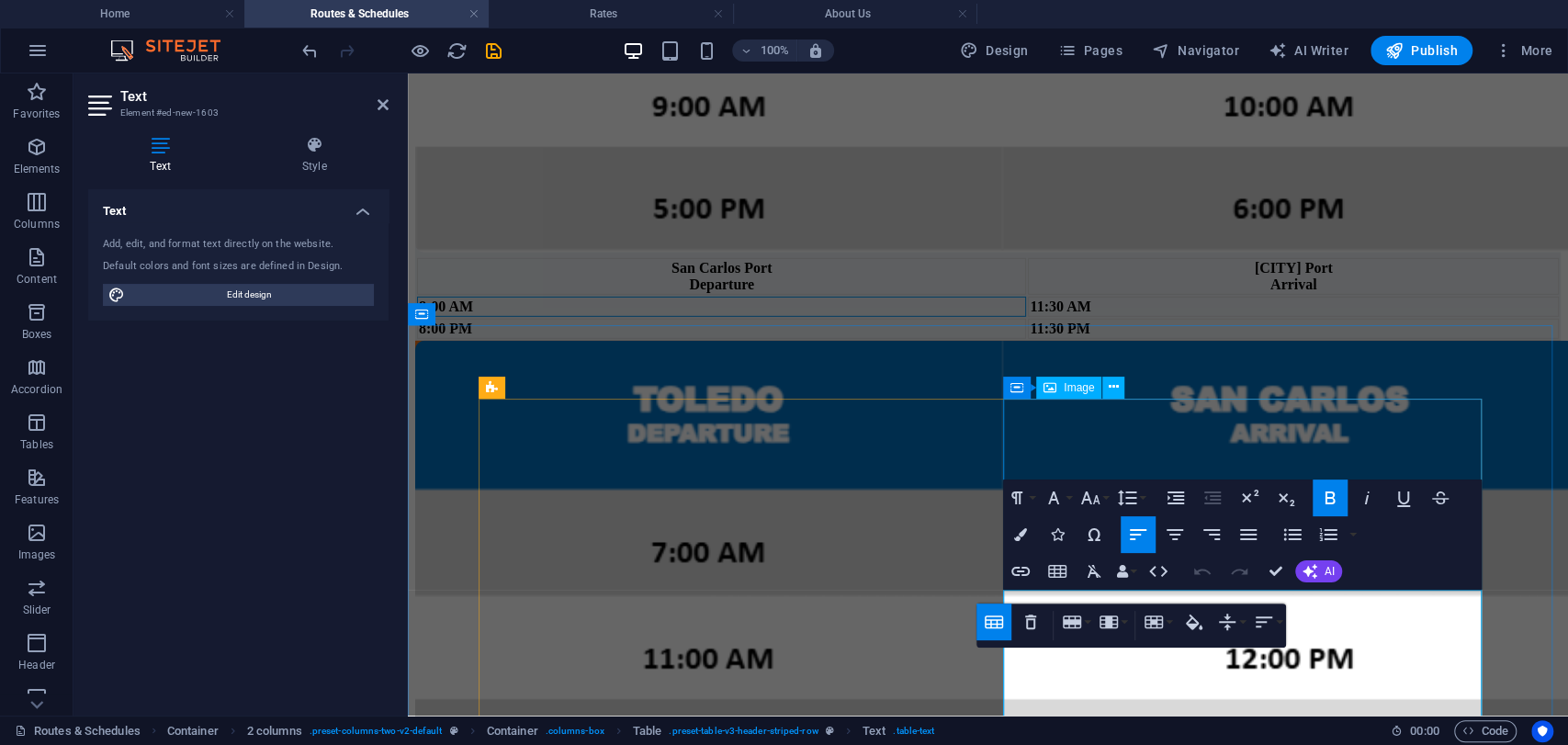 scroll, scrollTop: 3664, scrollLeft: 0, axis: vertical 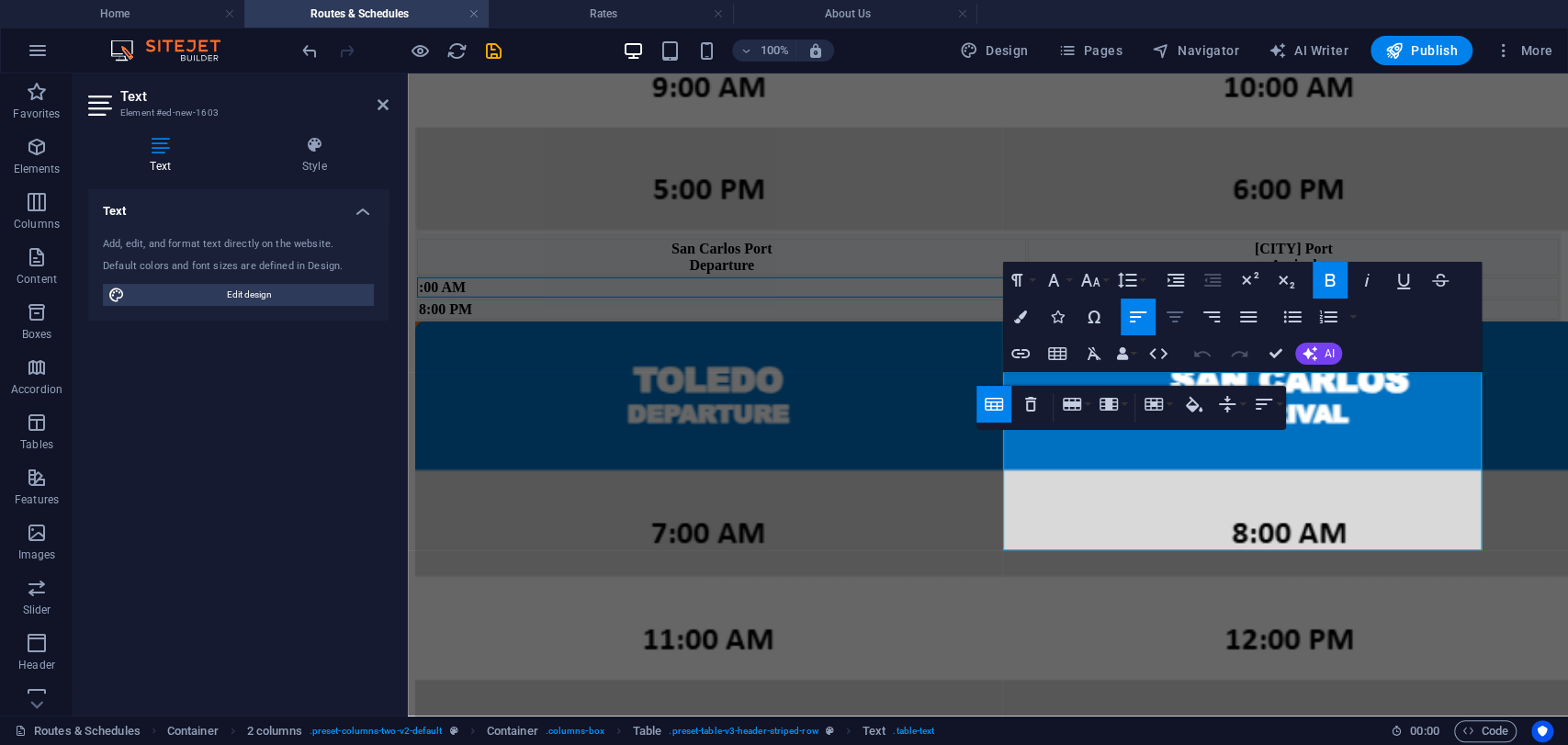 type 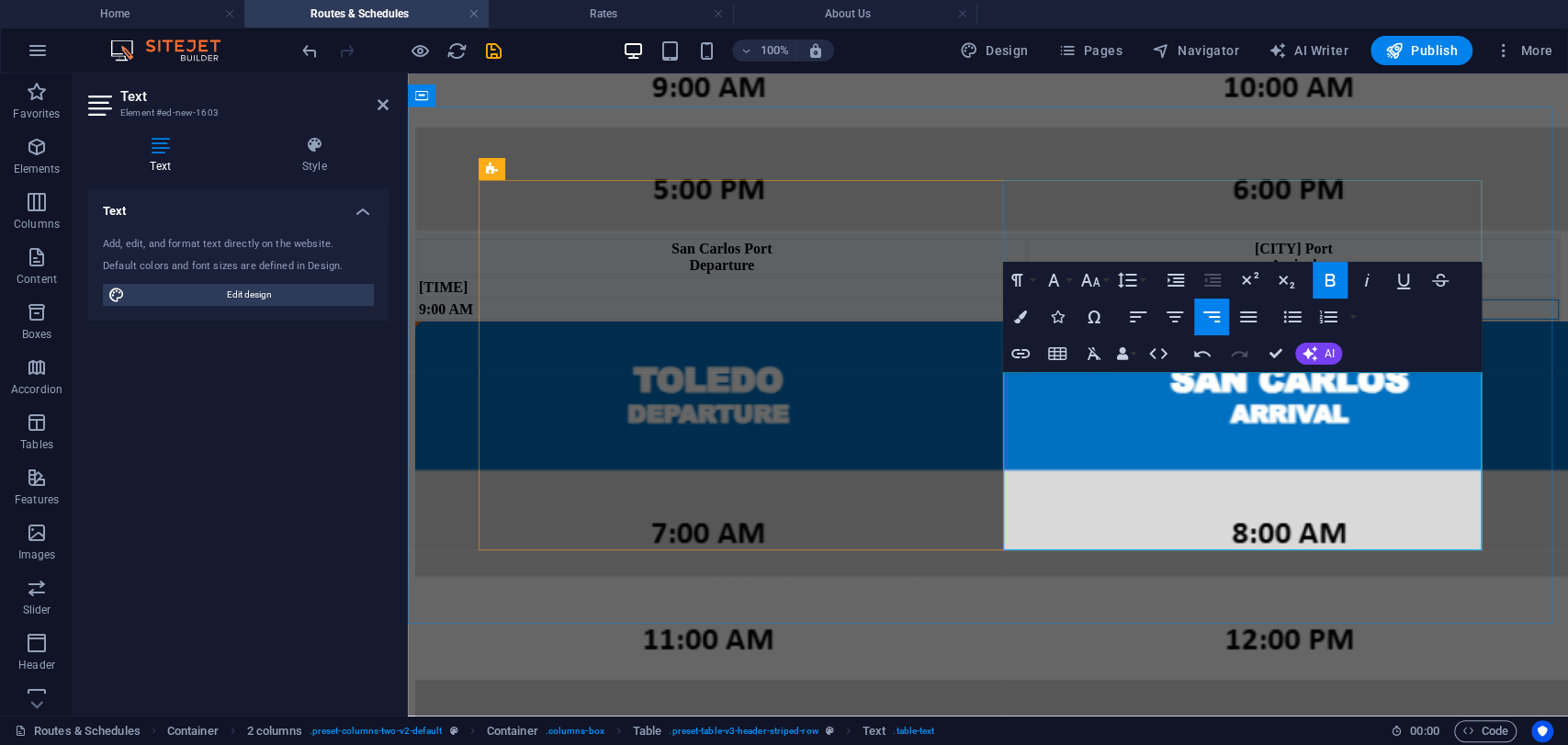 click on "10:00 AM" at bounding box center (1293, 310) 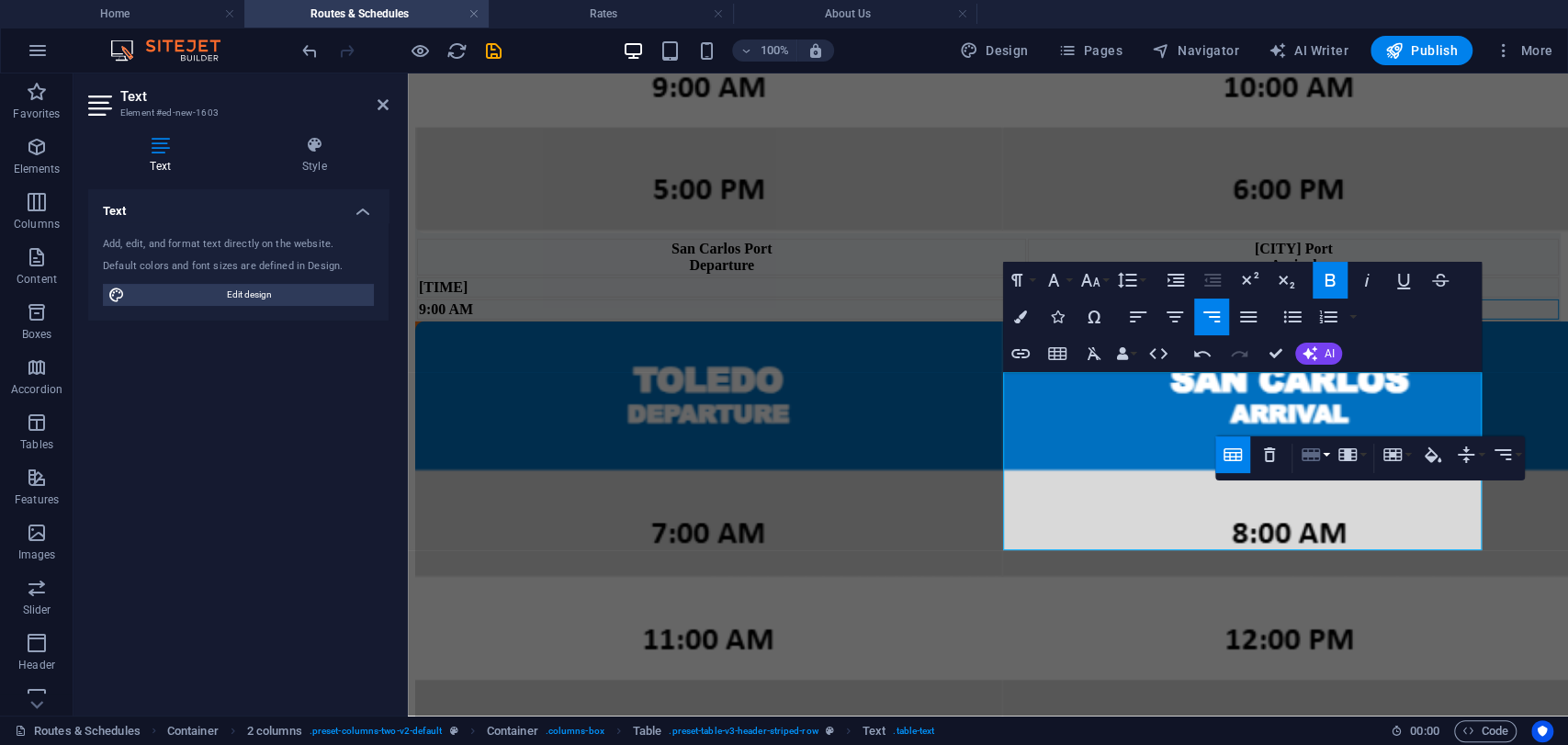 click on "Row" at bounding box center (1314, 455) 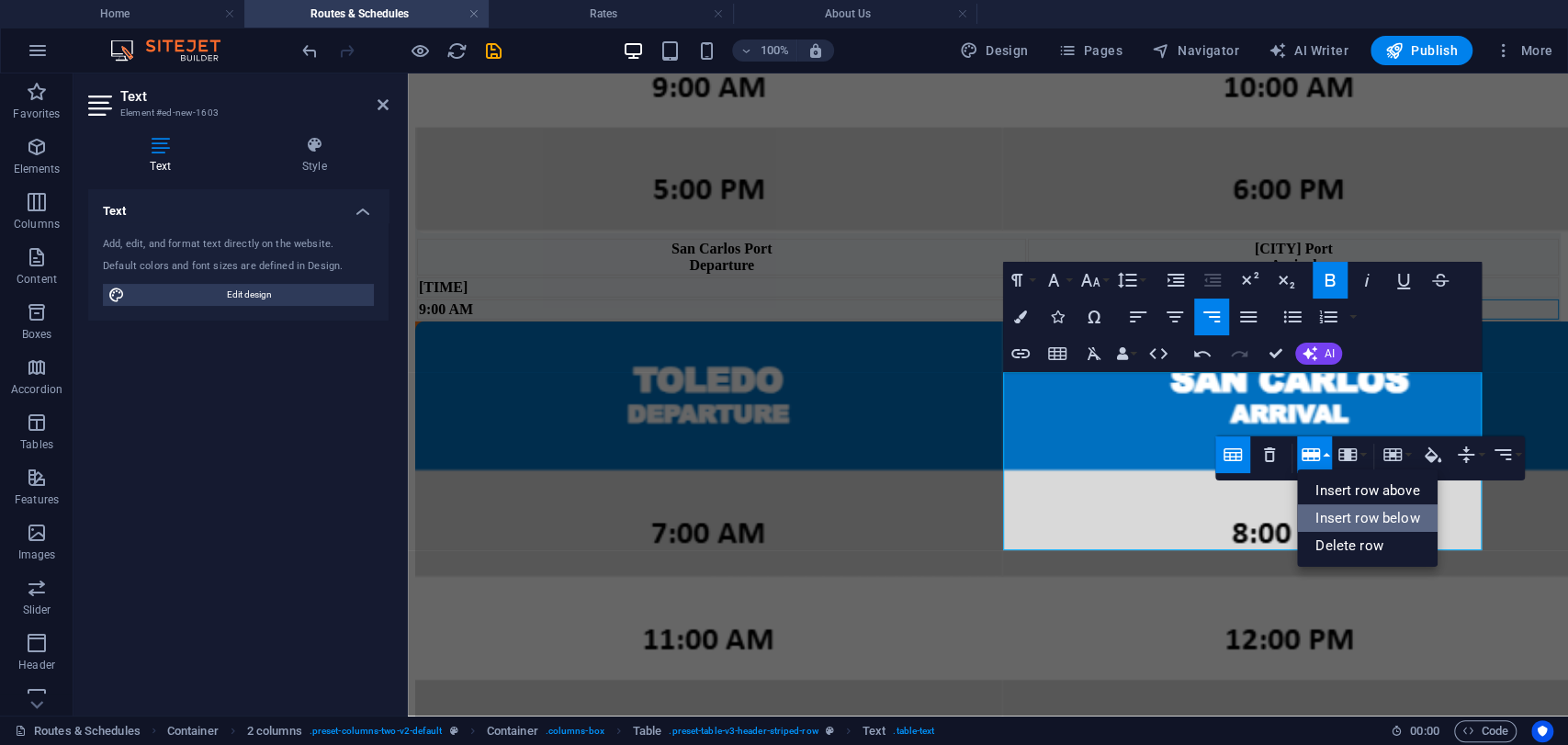 click on "Insert row below" at bounding box center (1367, 518) 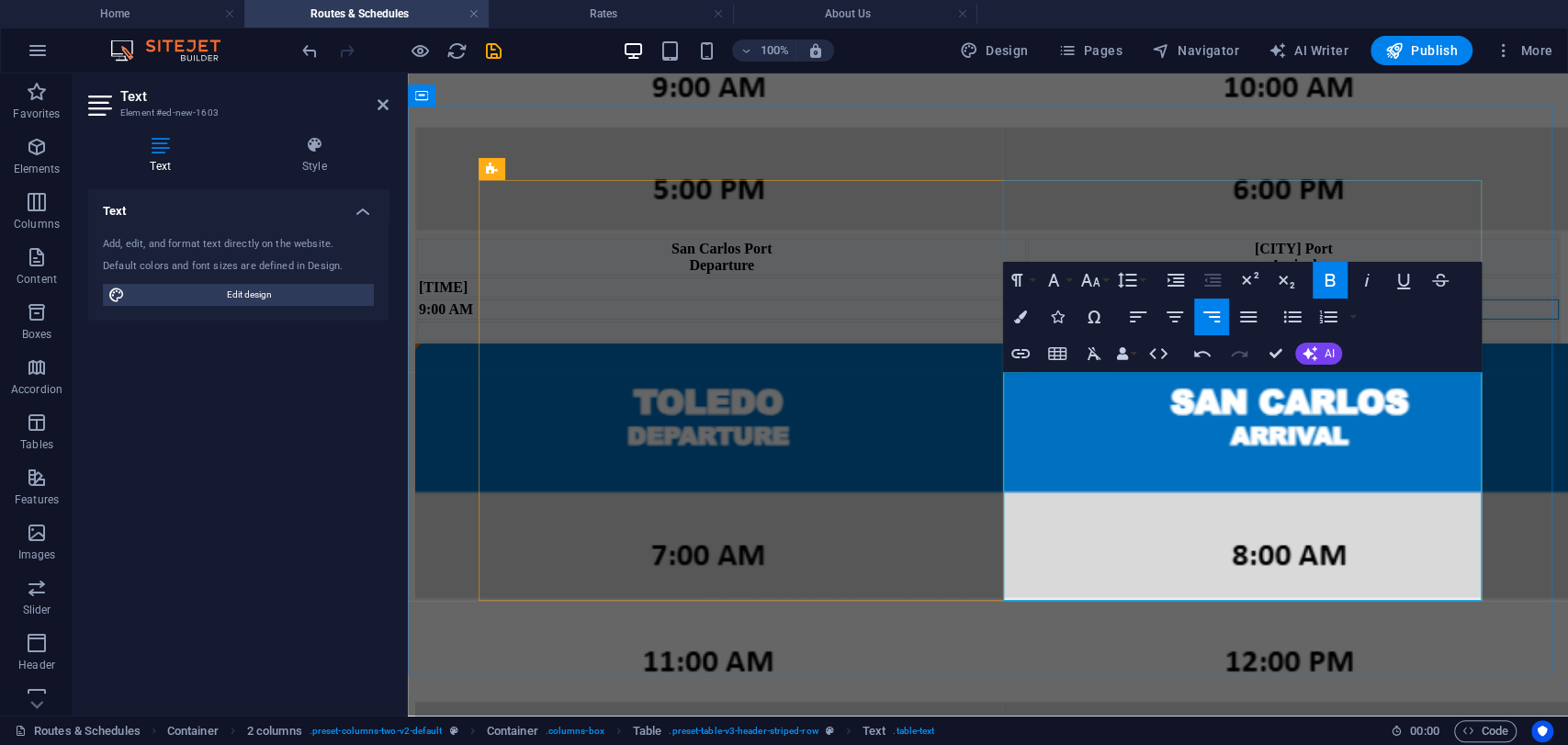 drag, startPoint x: 1387, startPoint y: 529, endPoint x: 1457, endPoint y: 529, distance: 70 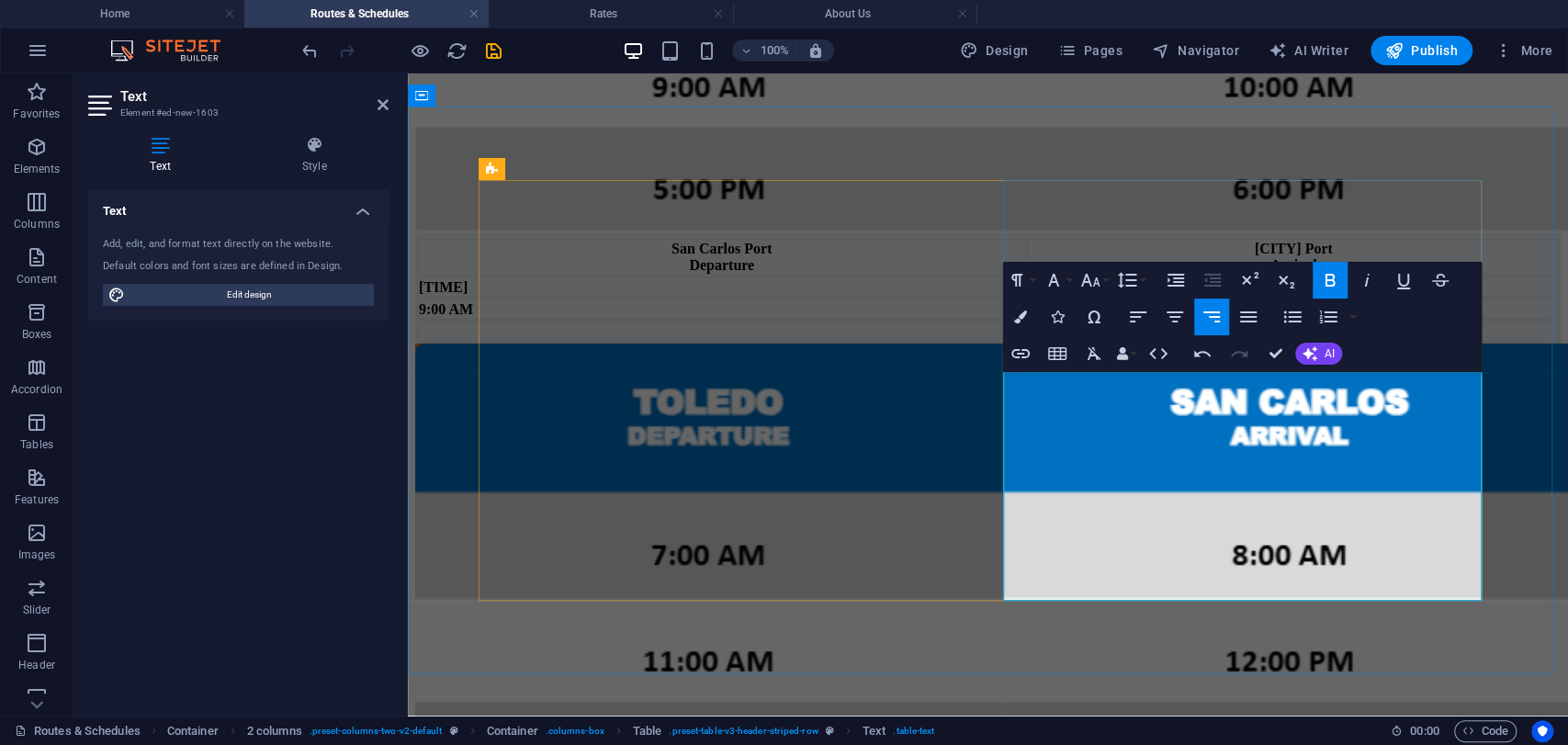 click at bounding box center [721, 332] 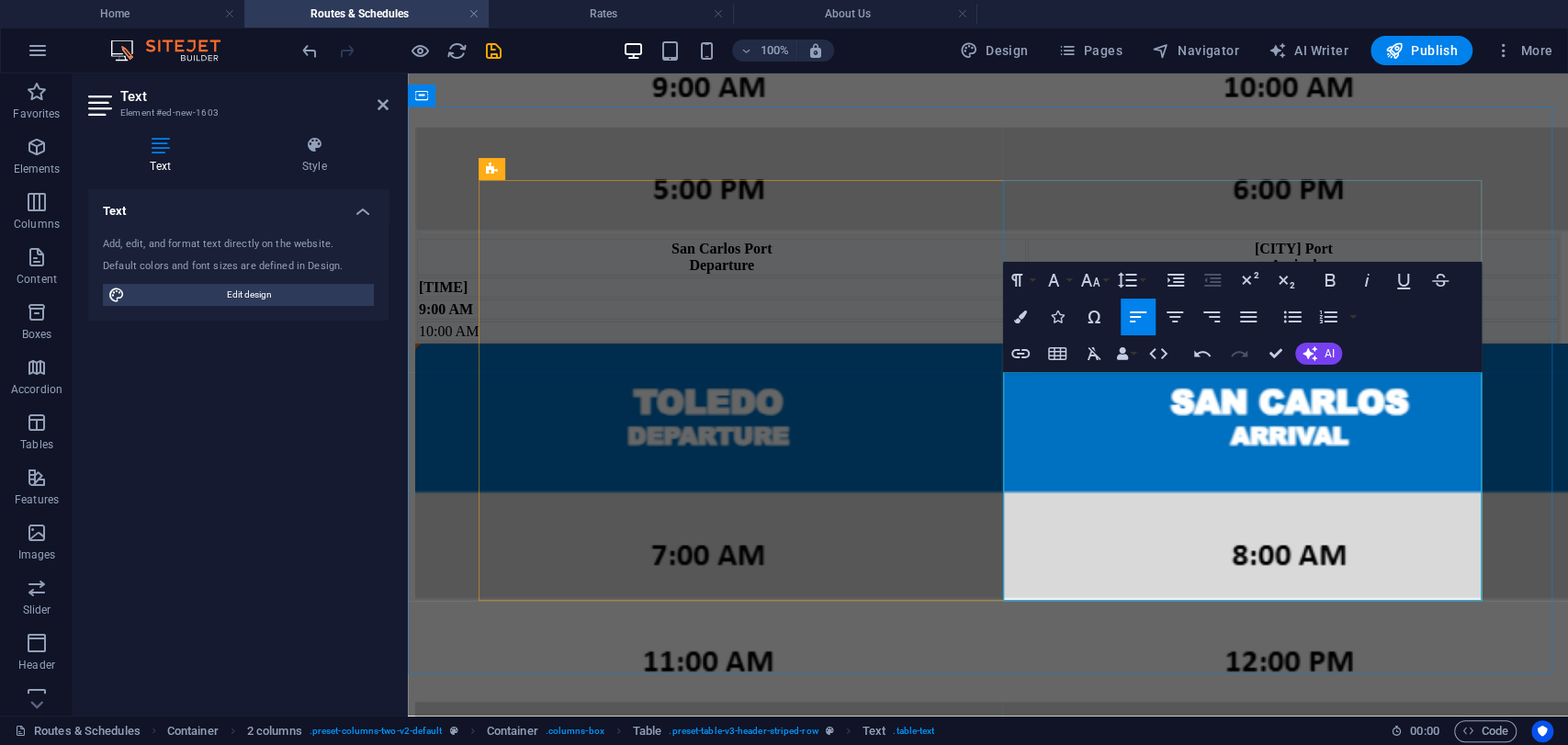 scroll, scrollTop: 0, scrollLeft: 15, axis: horizontal 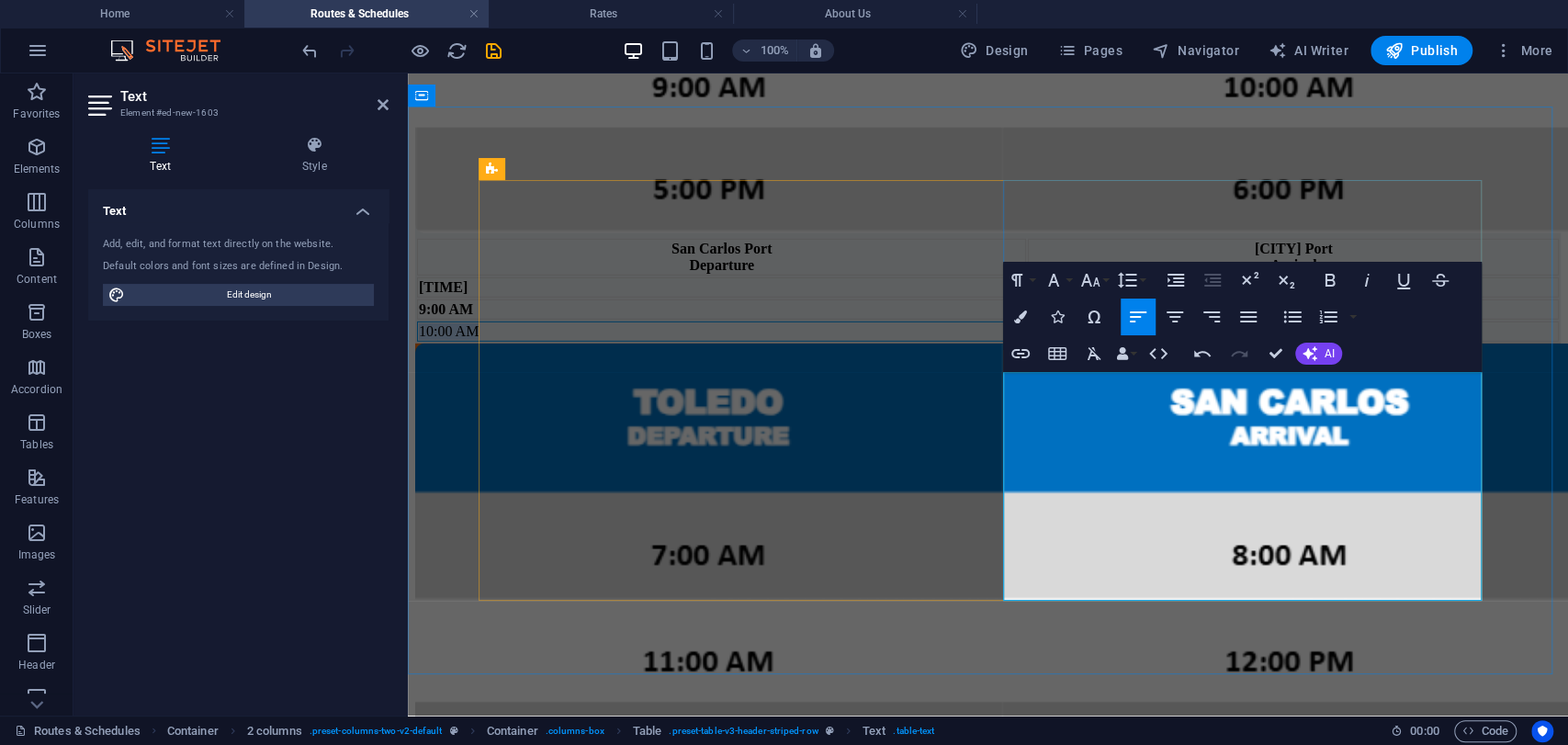 drag, startPoint x: 1098, startPoint y: 580, endPoint x: 1006, endPoint y: 581, distance: 92.005 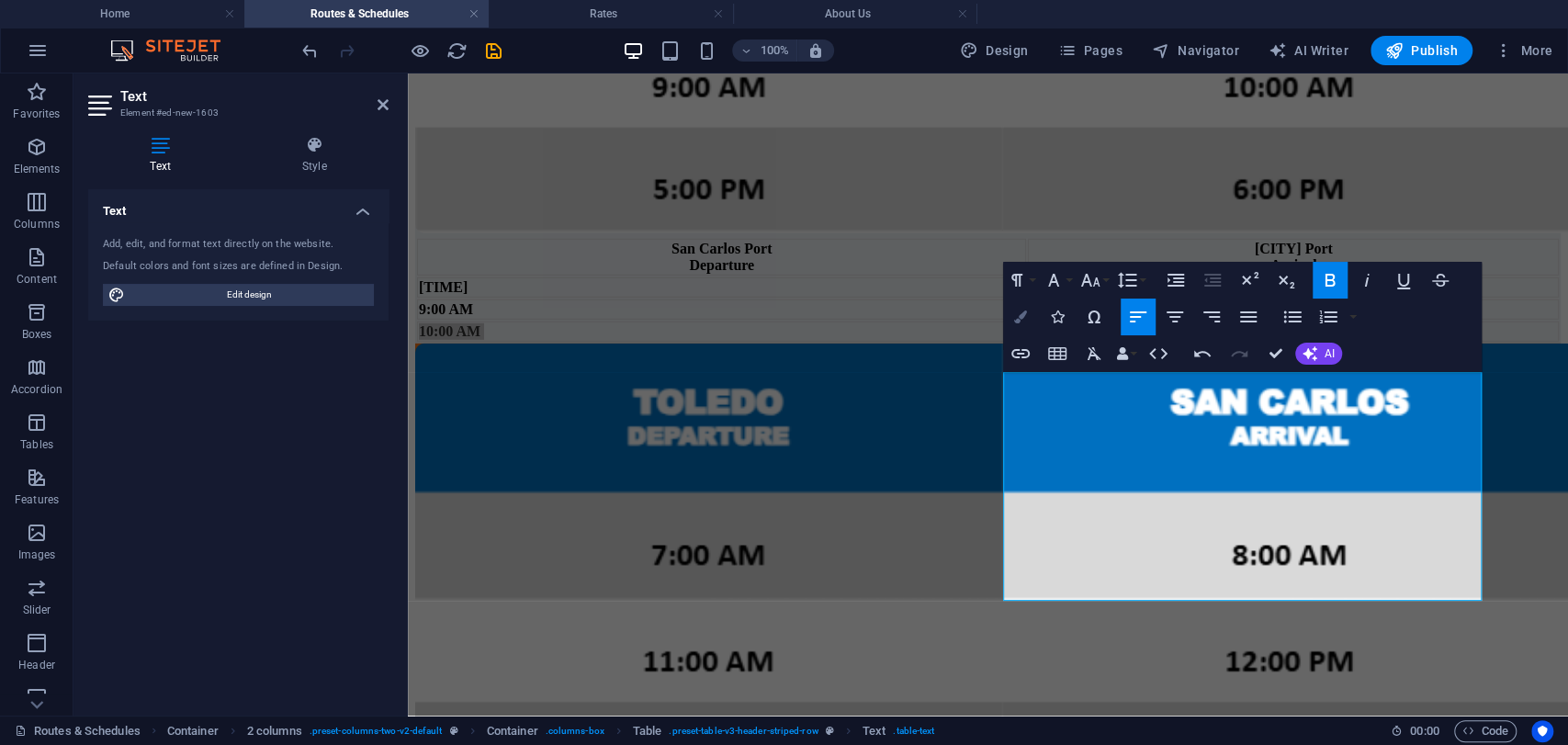 click at bounding box center (1021, 317) 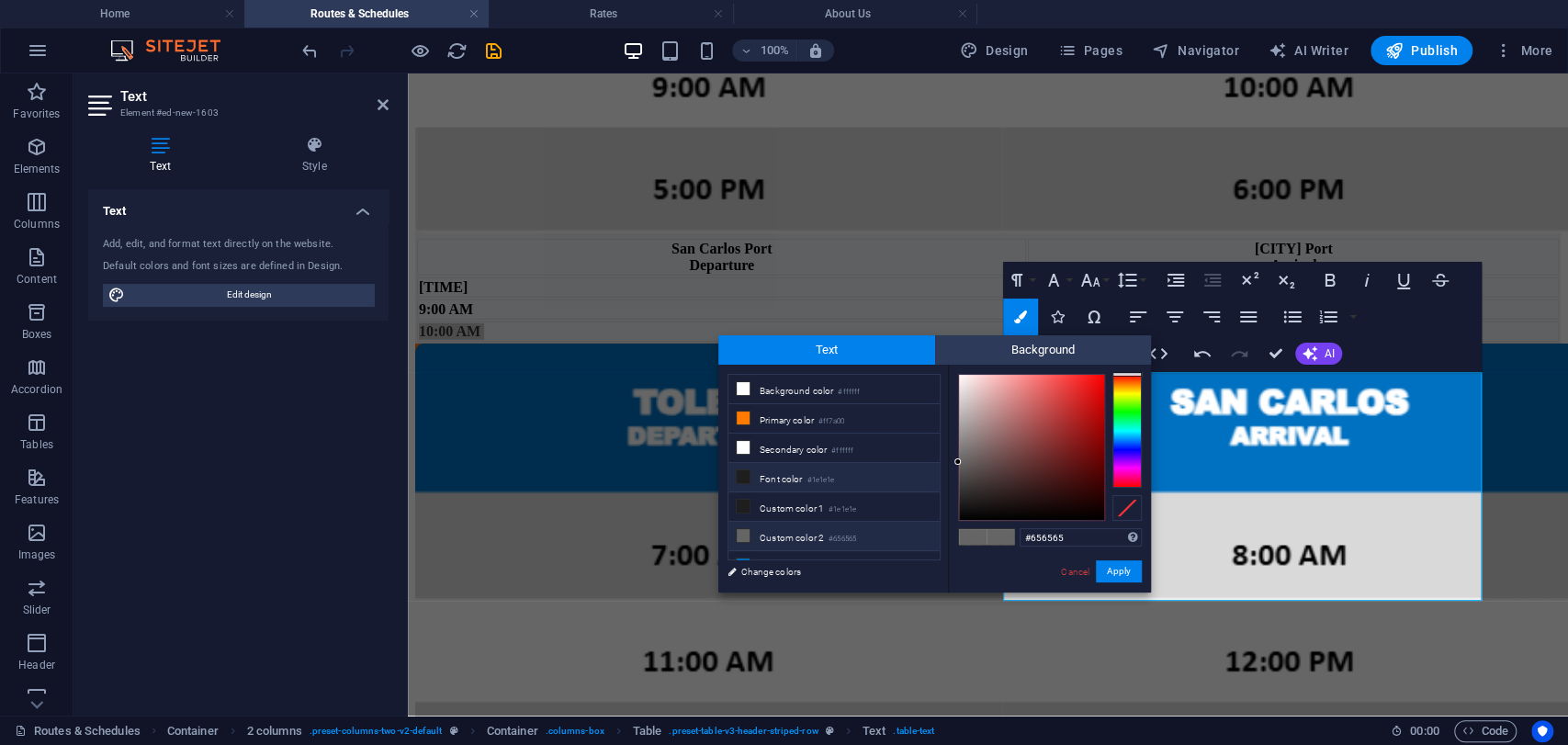 click on "Font color
#1e1e1e" at bounding box center [834, 478] 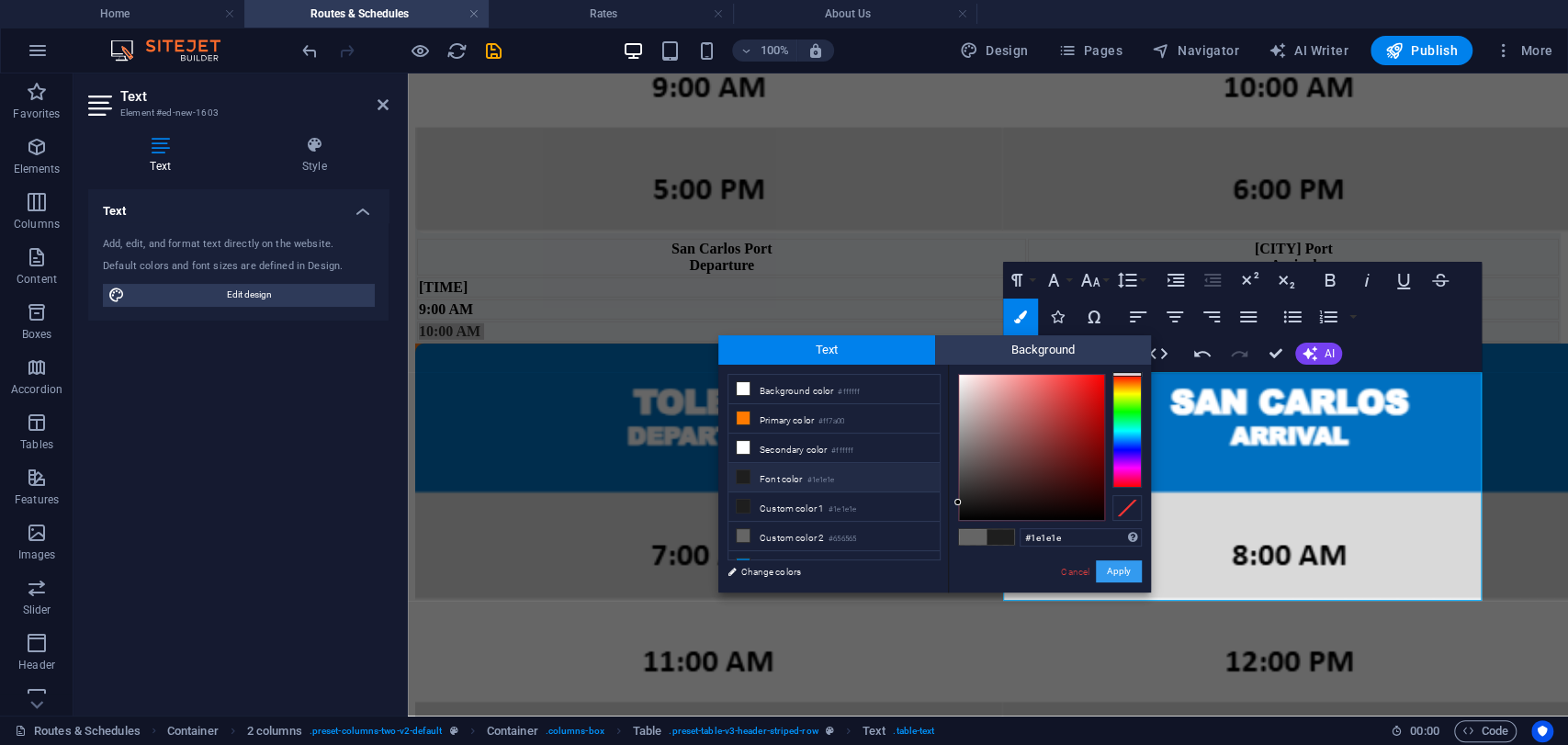 click on "#1e1e1e Supported formats #0852ed rgb(8, 82, 237) rgba(8, 82, 237, 90%) hsv(221,97,93) hsl(221, 93%, 48%) Cancel Apply" at bounding box center (1049, 612) 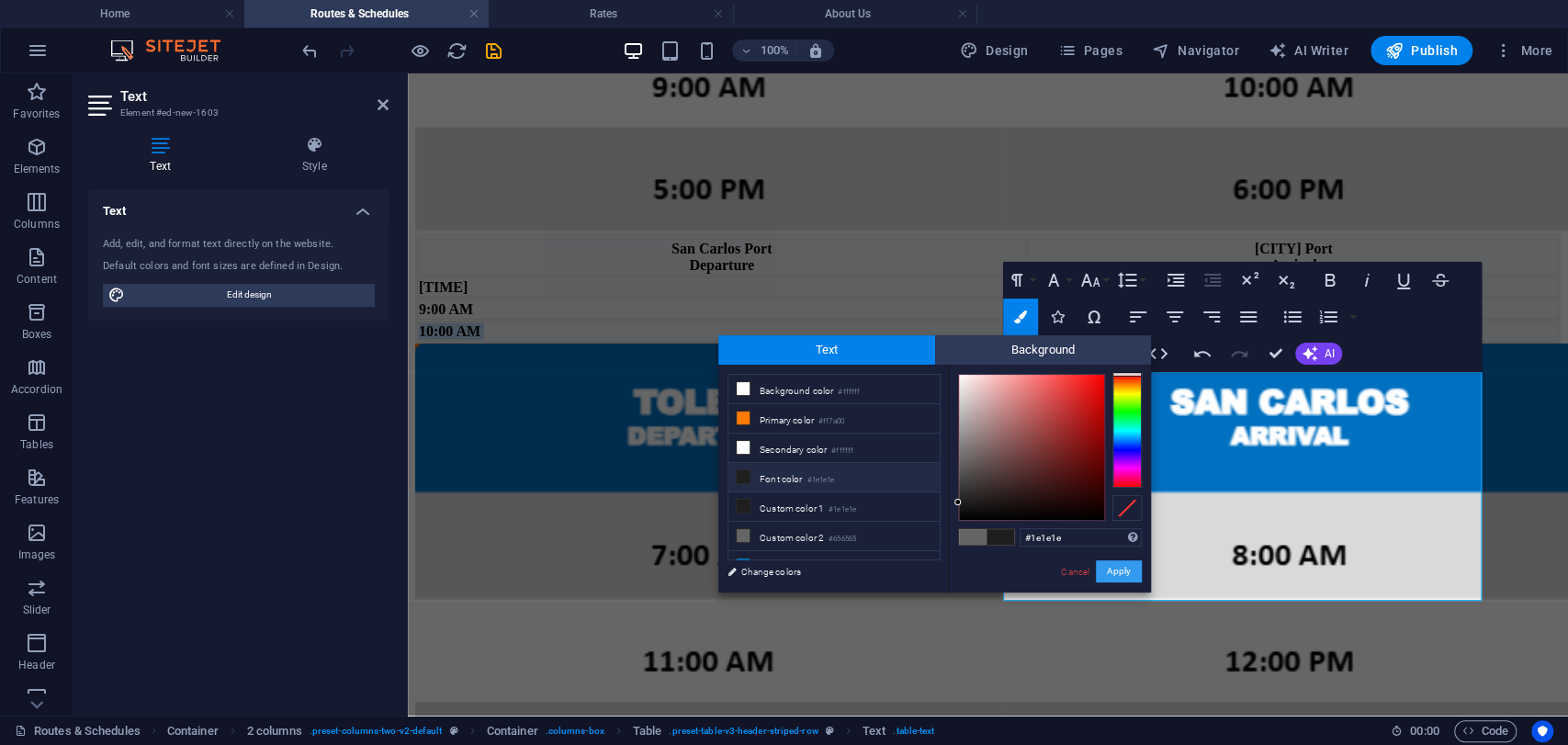 click on "Apply" at bounding box center (1119, 571) 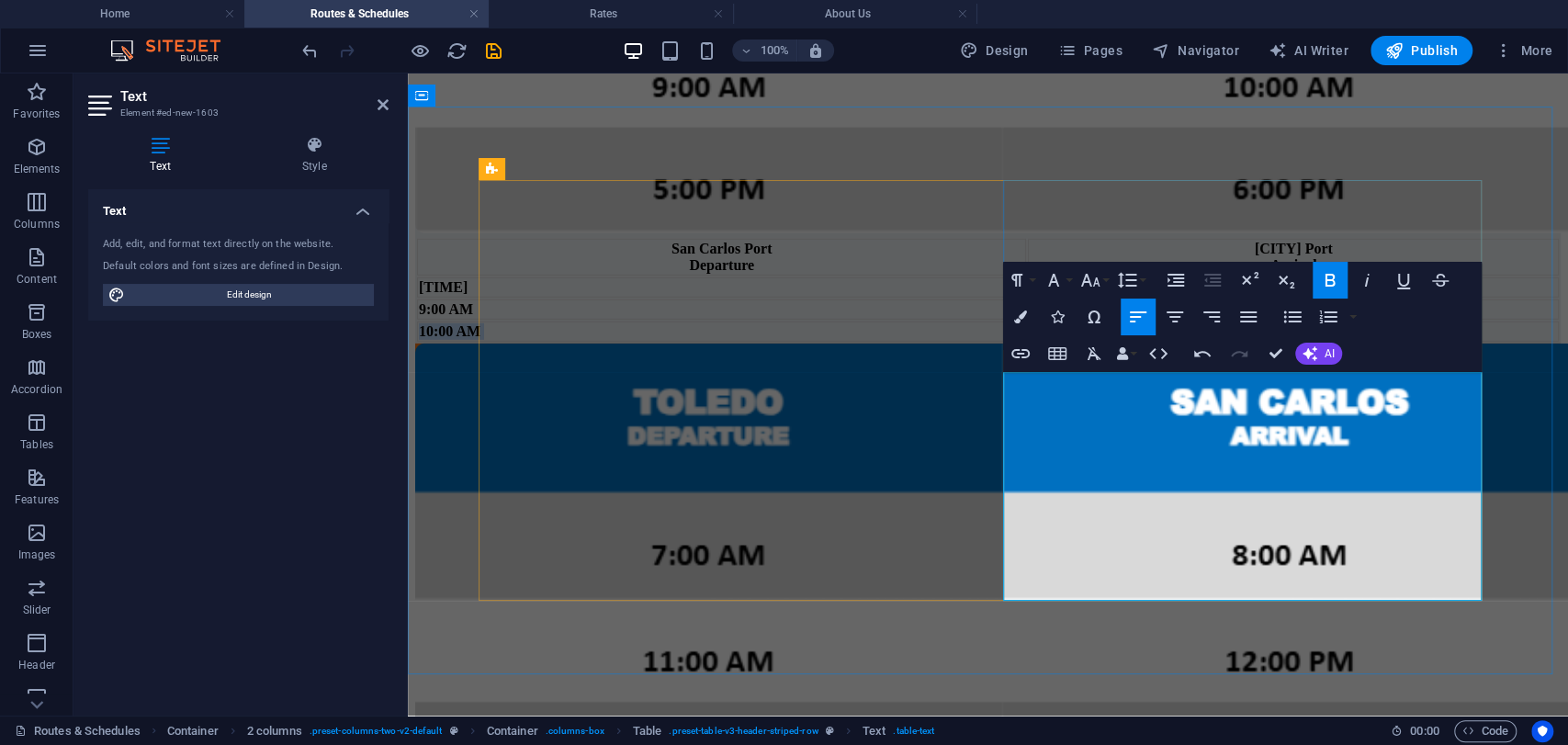 click on "10:00 AM" at bounding box center (449, 331) 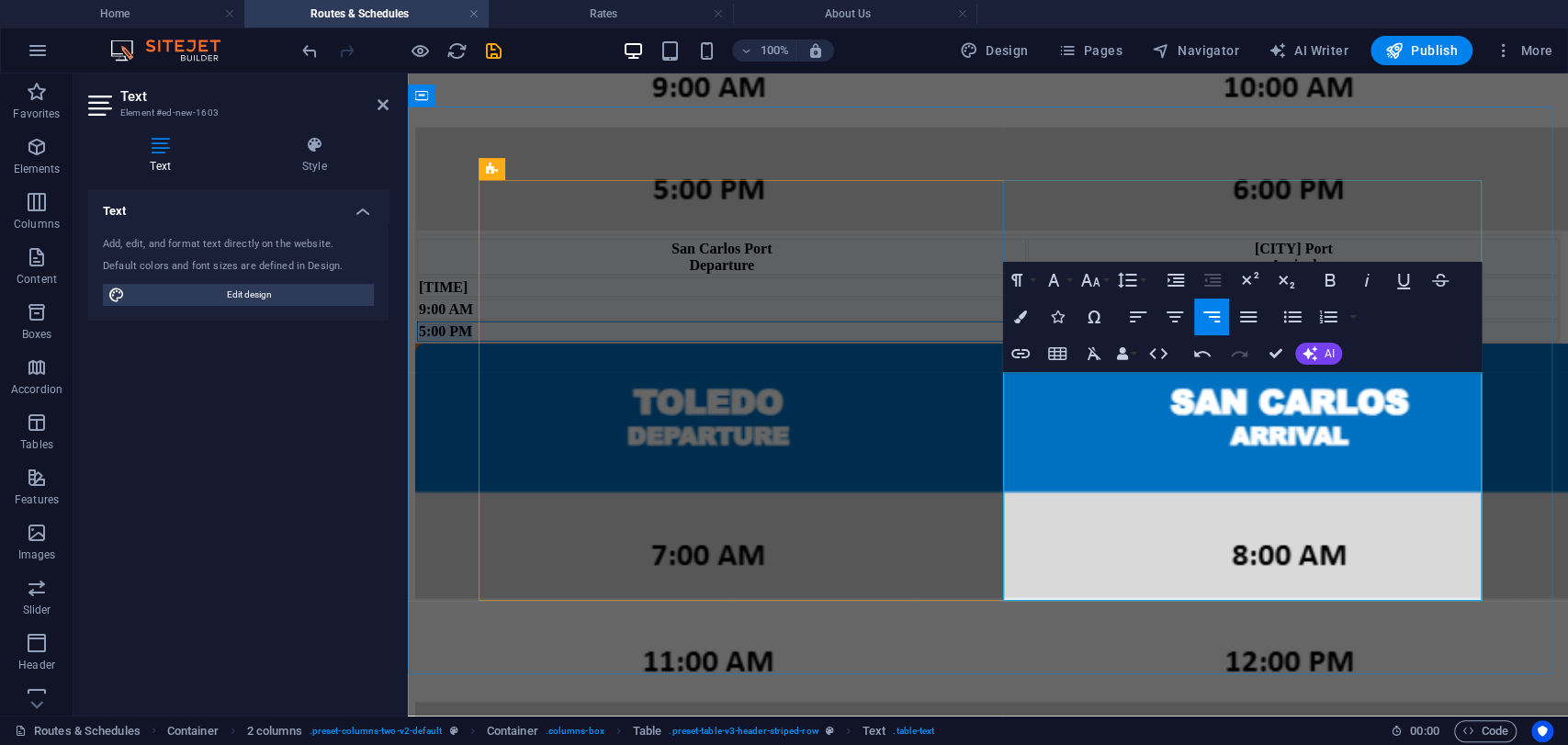 click on "5:00 PM" at bounding box center [721, 332] 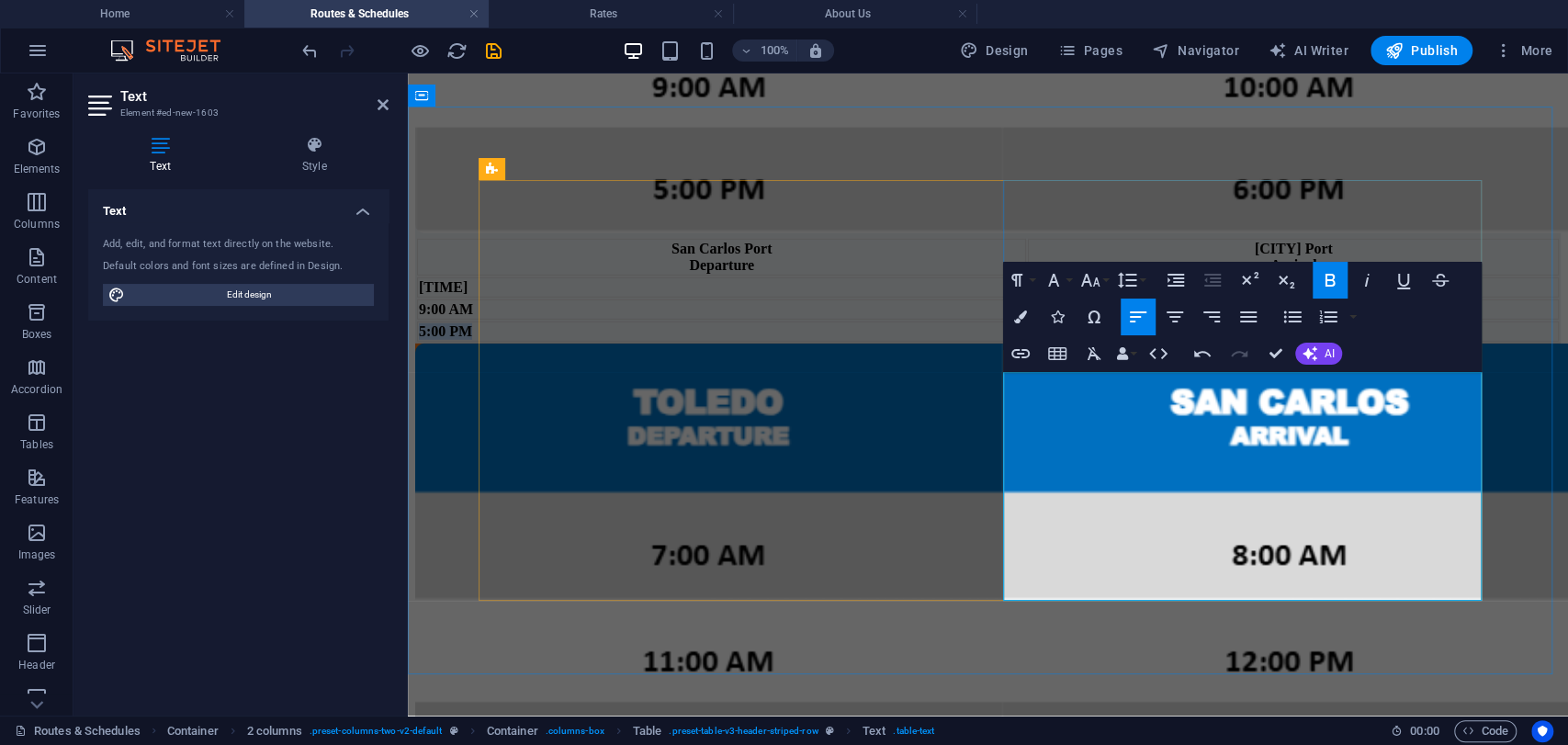 copy on "5:00 PM" 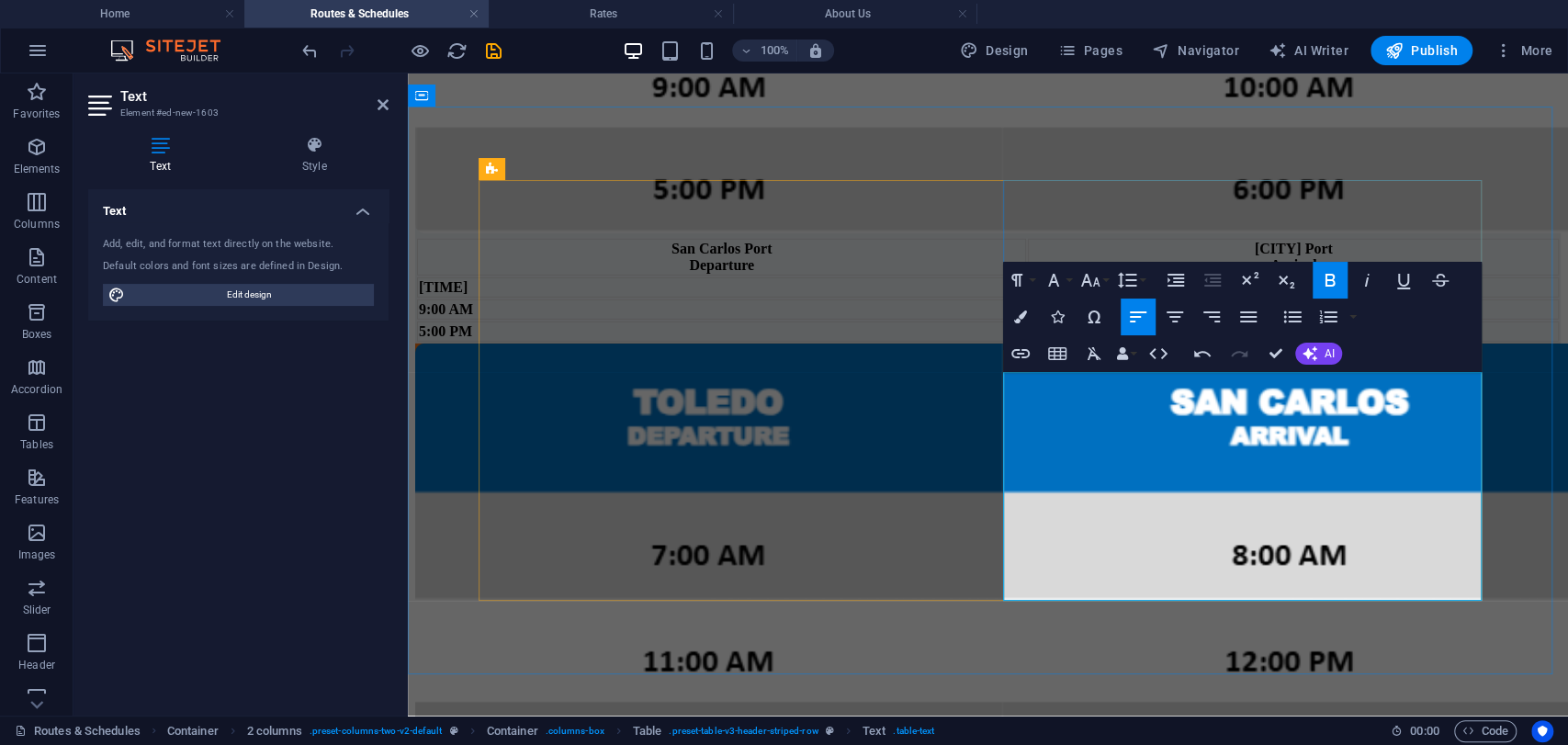 click at bounding box center (1293, 332) 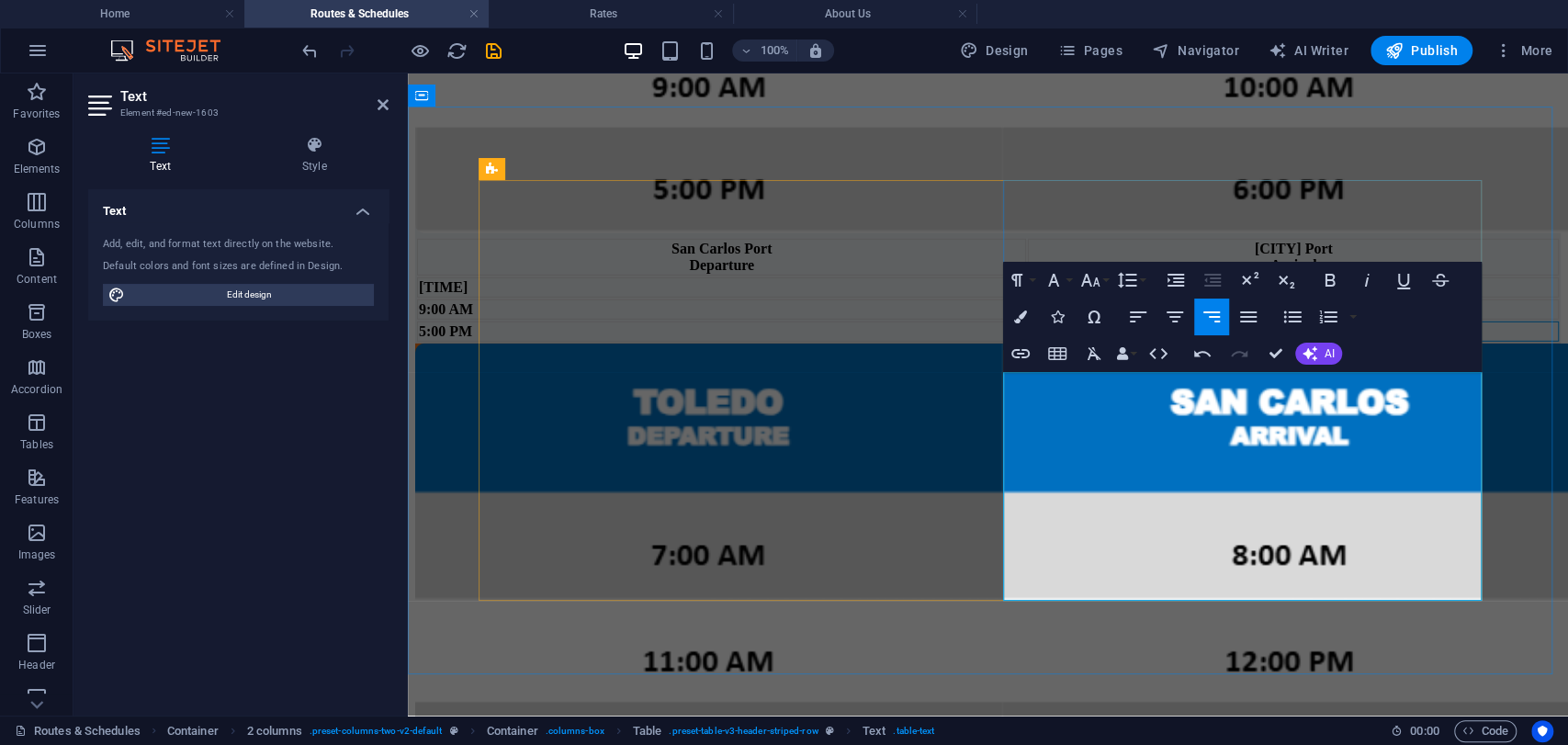 click on "5:00 PM" at bounding box center [1293, 332] 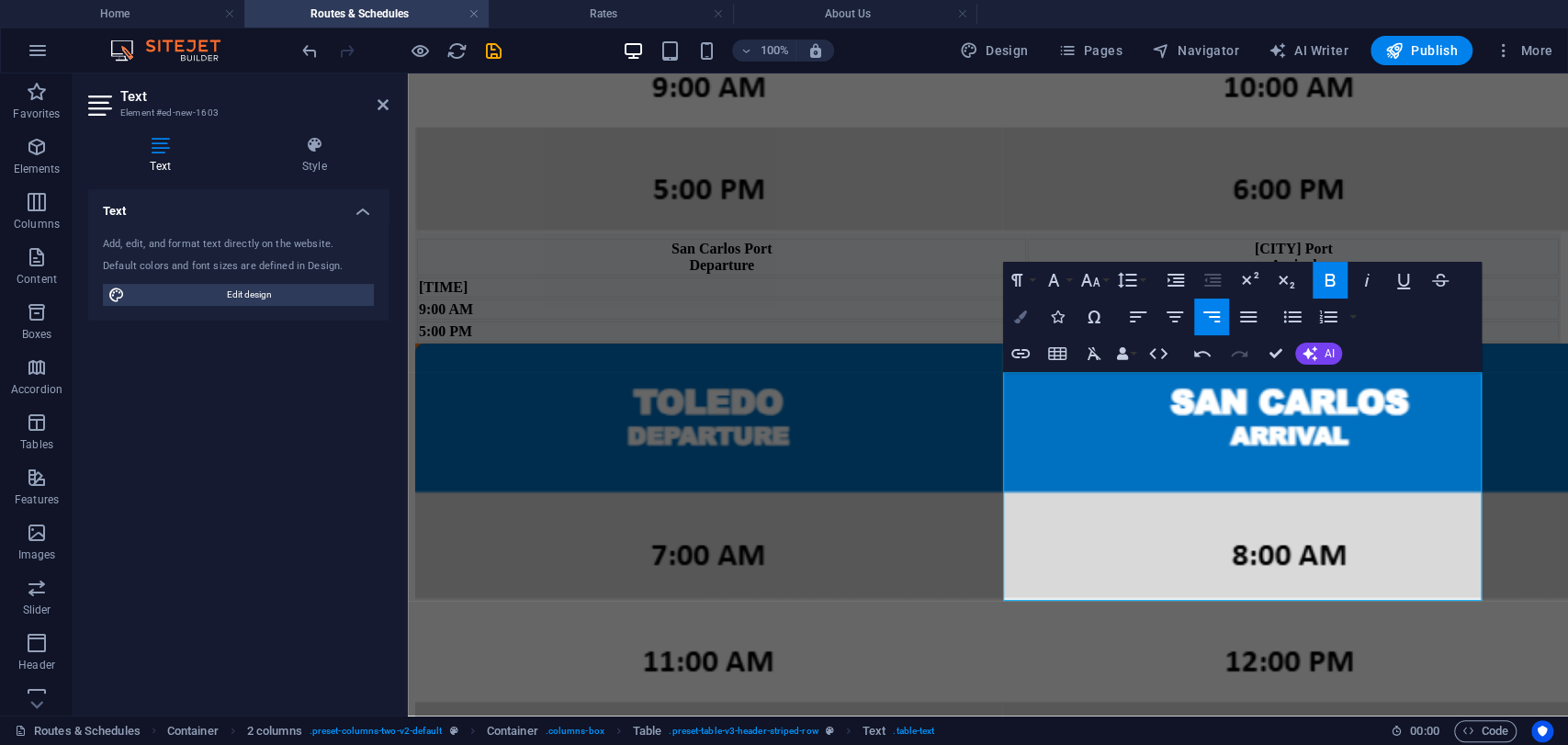 click at bounding box center (1021, 317) 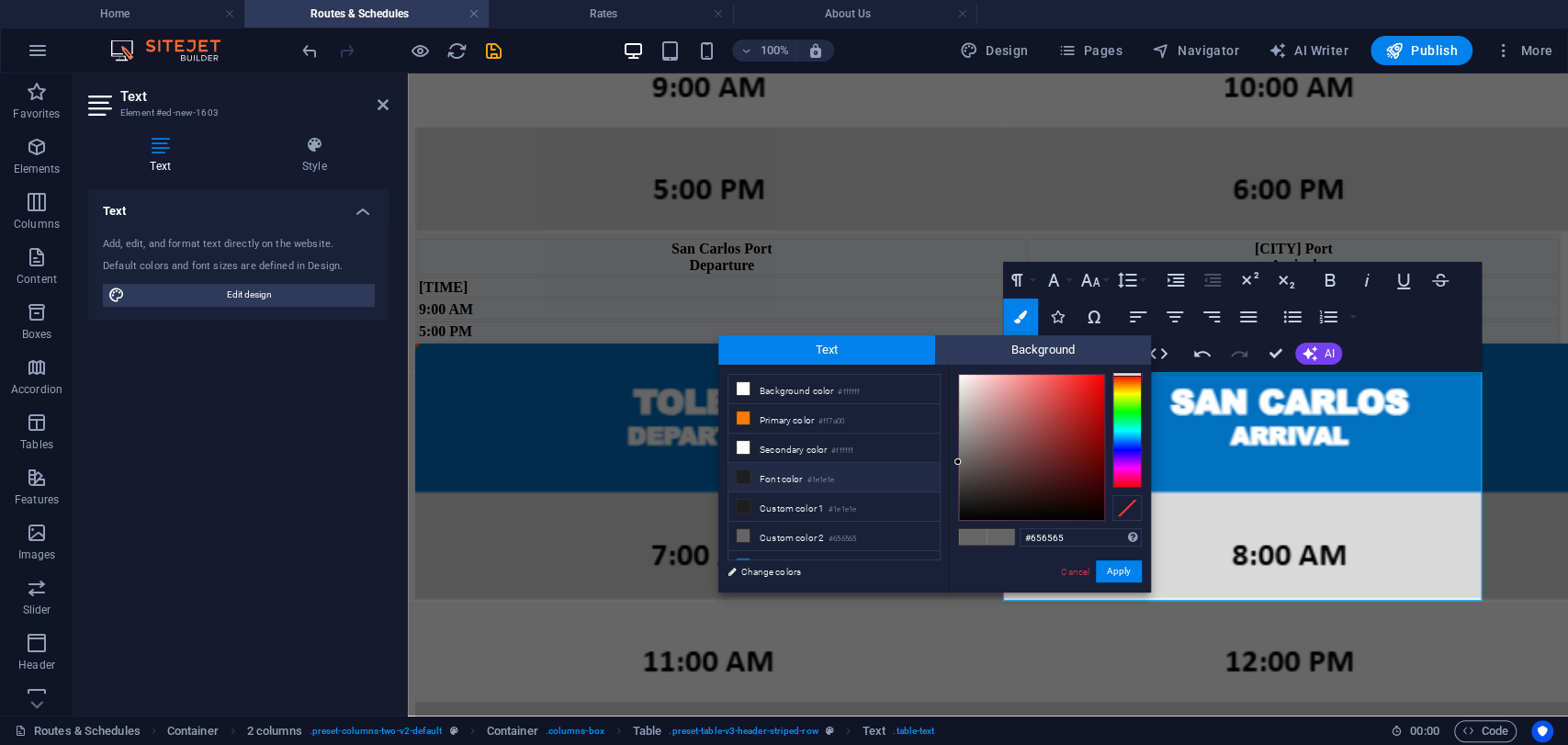 click on "Font color
#1e1e1e" at bounding box center [834, 478] 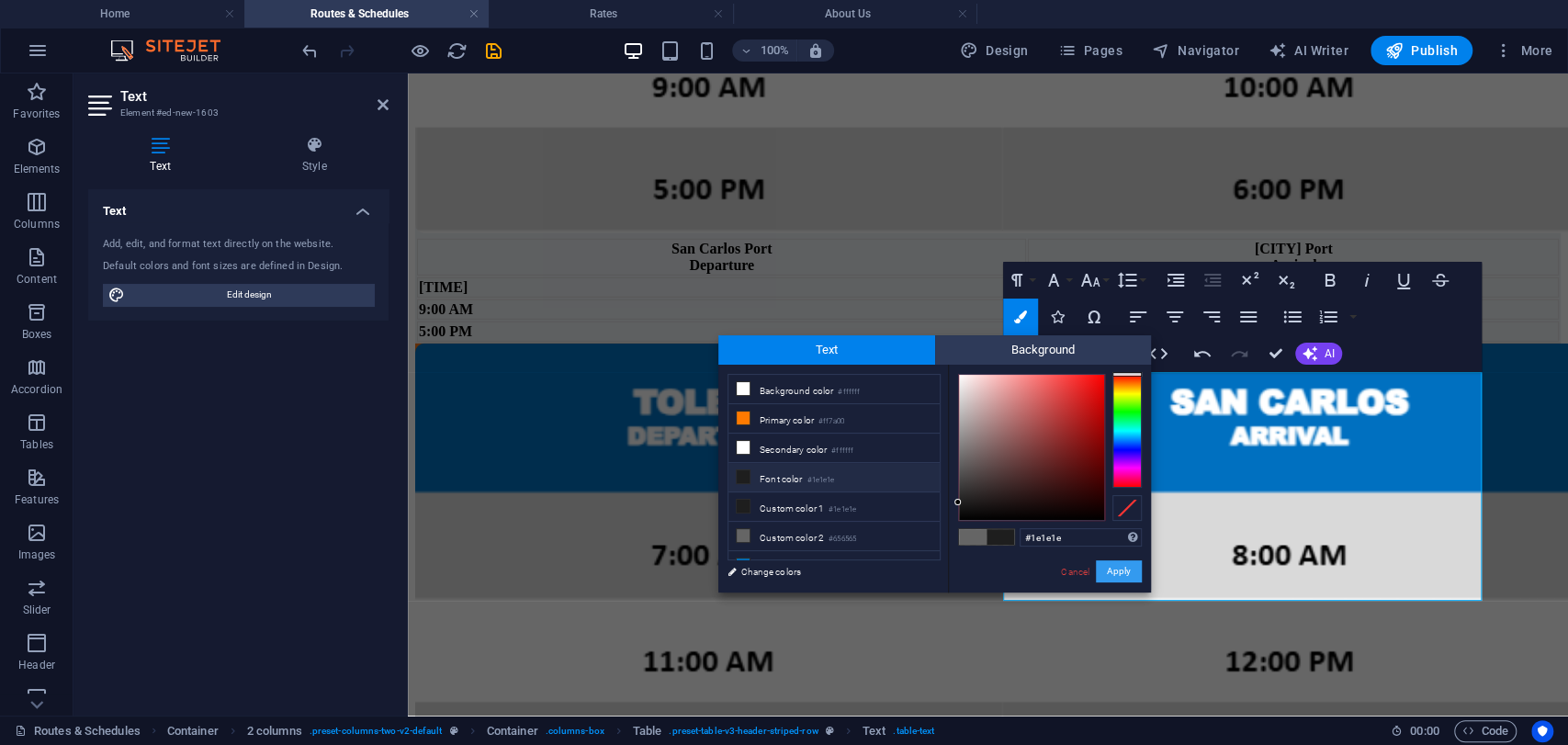 click on "Apply" at bounding box center (1119, 571) 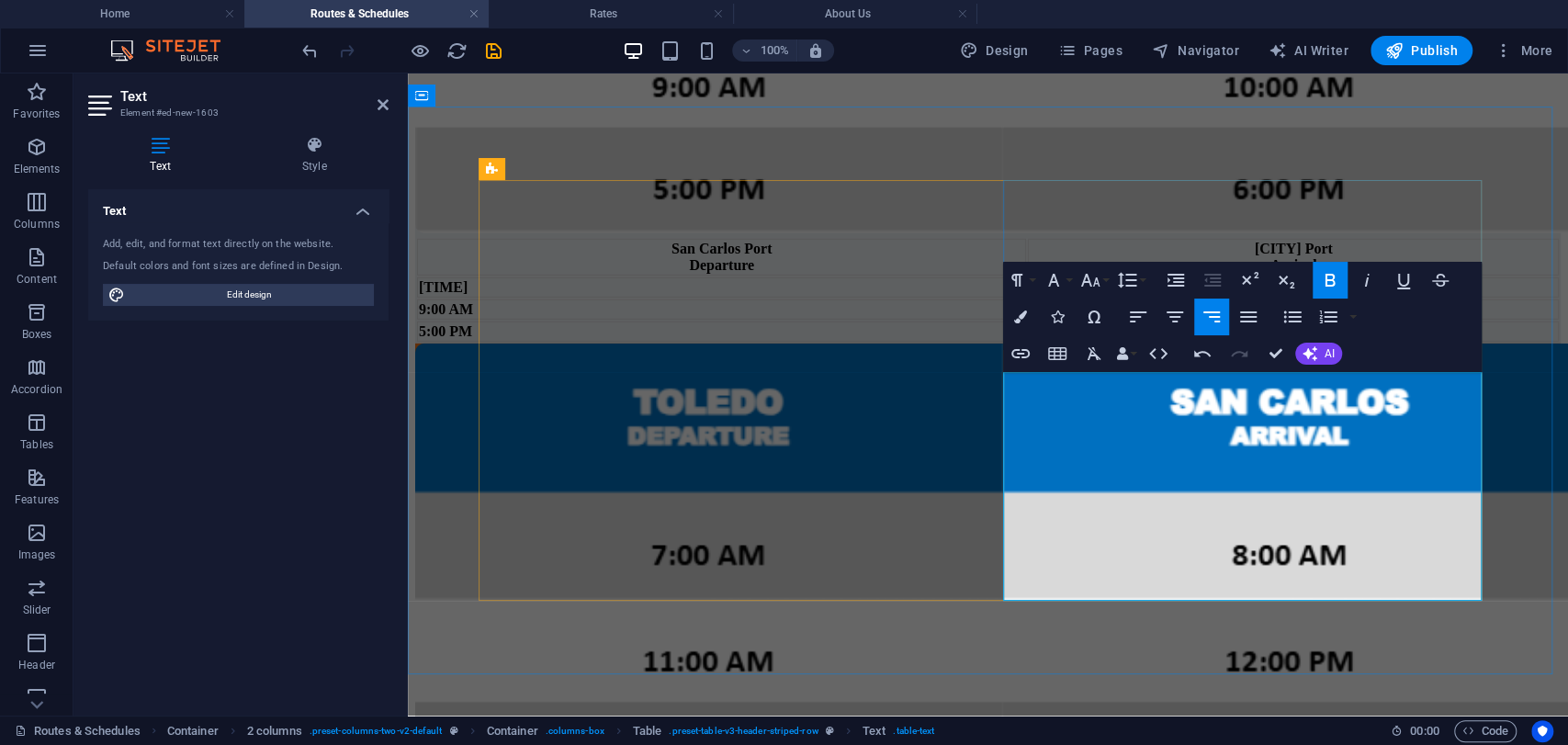 click on "6:00 PM" at bounding box center (1293, 332) 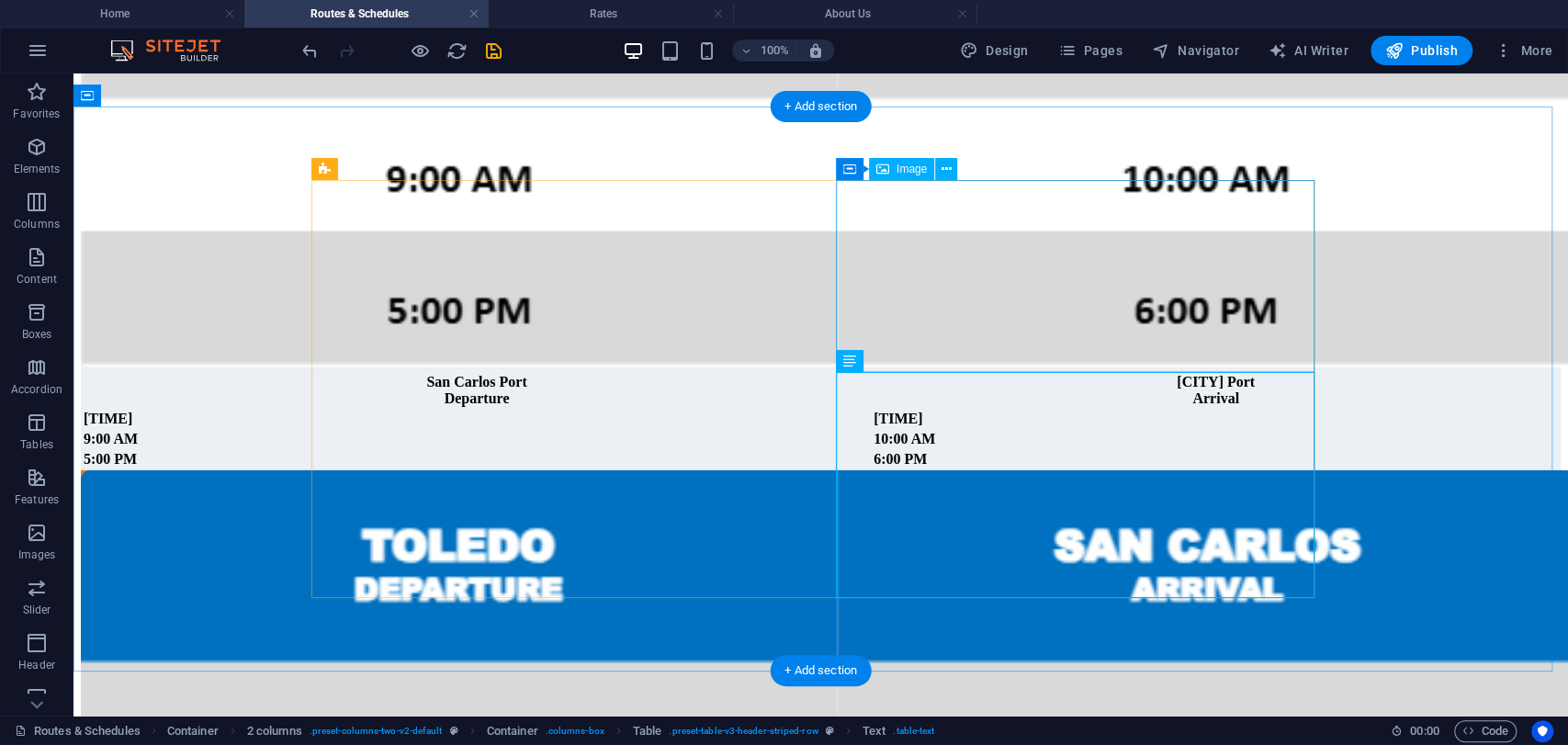 click at bounding box center (820, 70) 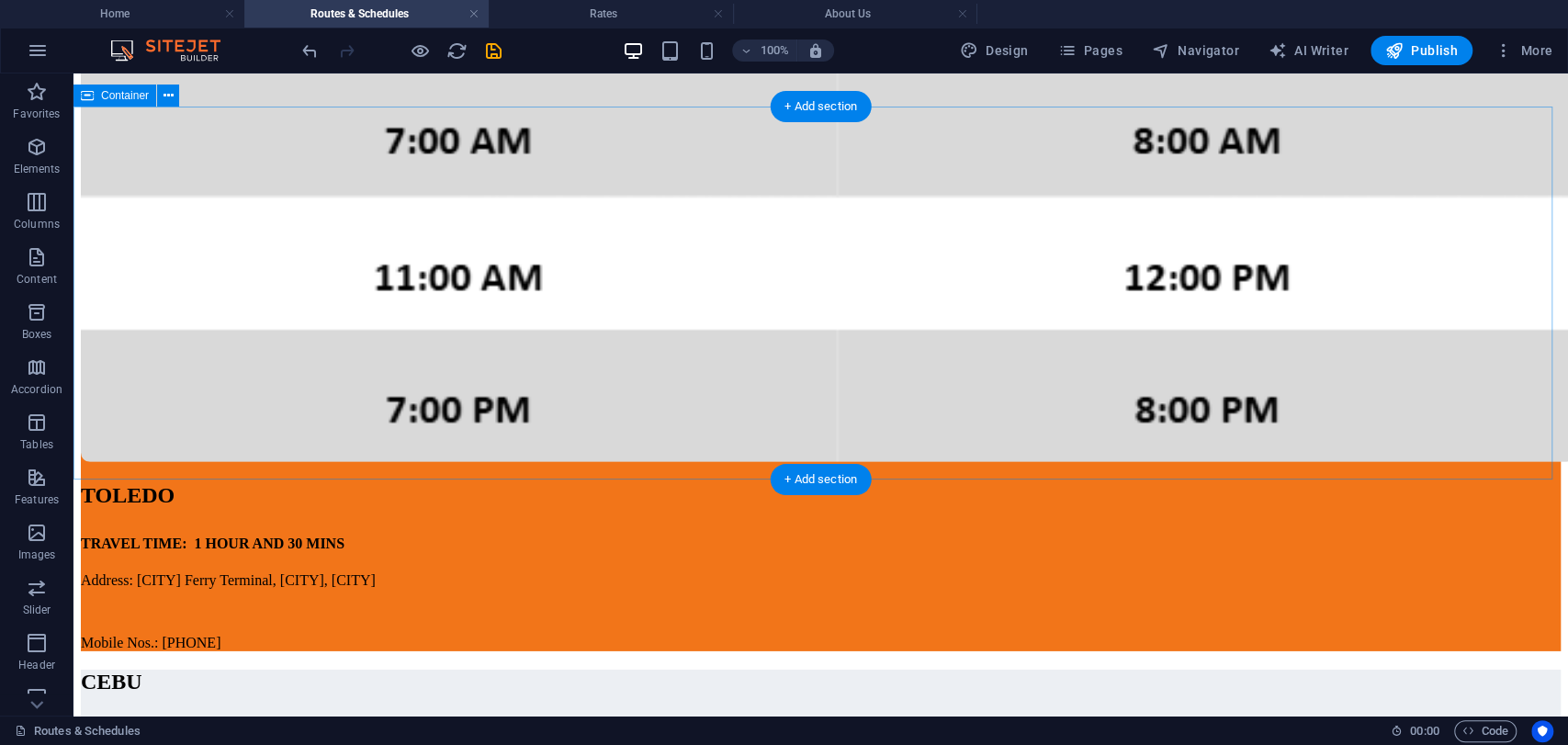 click on "SAN CARLOS TRAVEL TIME: 1 HOUR AND 30 MINS Address:  S.Carmona Street, Brgy 6, San Carlos City, Western Visayas Mobile Nos.: 0969-313-5047 / 0915-581-2356 San Carlos Port Departure Toledo Port Arrival 5:00 AM 6:00 AM 9:00 AM 10:00 AM 5:00 PM 6:00 PM" at bounding box center [820, -272] 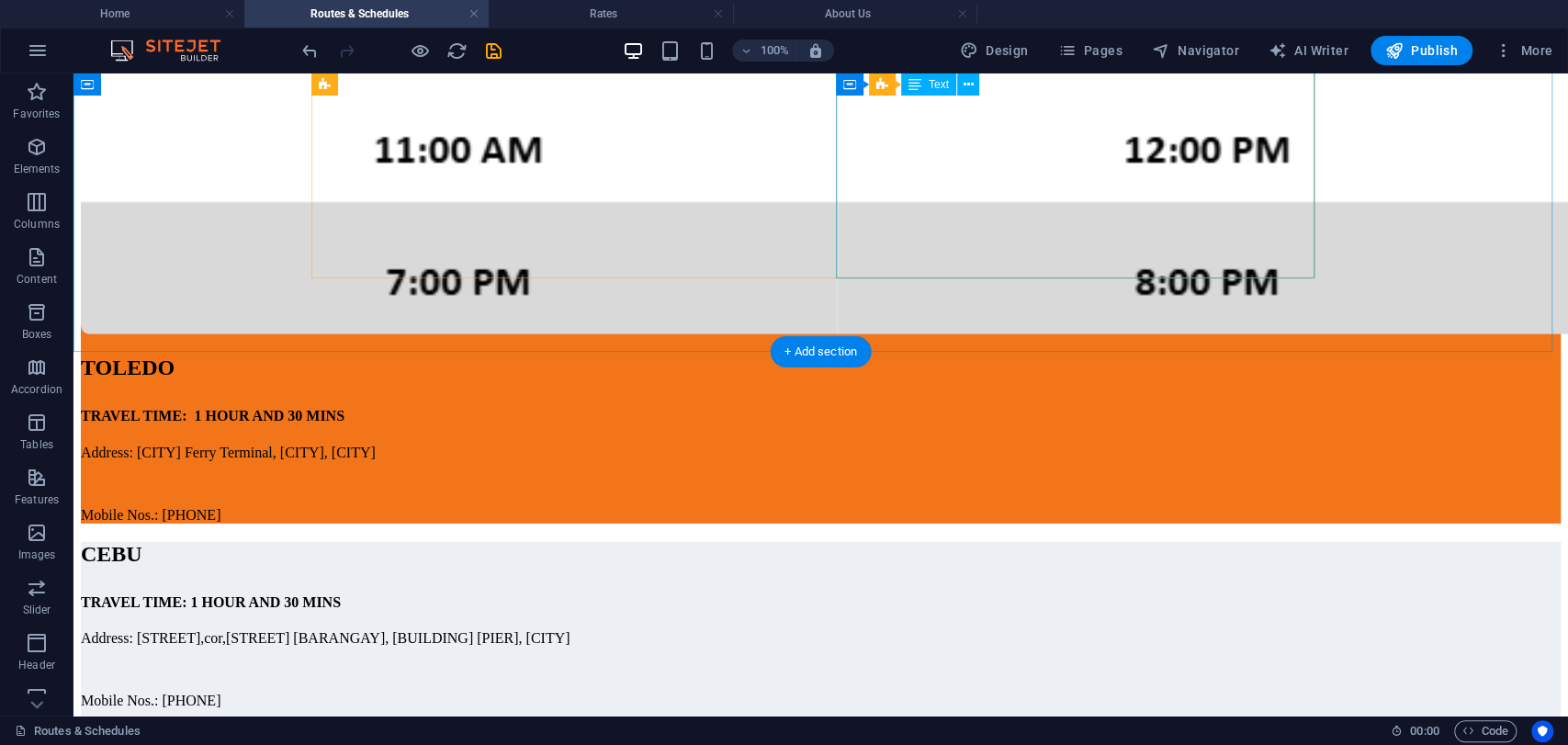 scroll, scrollTop: 3665, scrollLeft: 0, axis: vertical 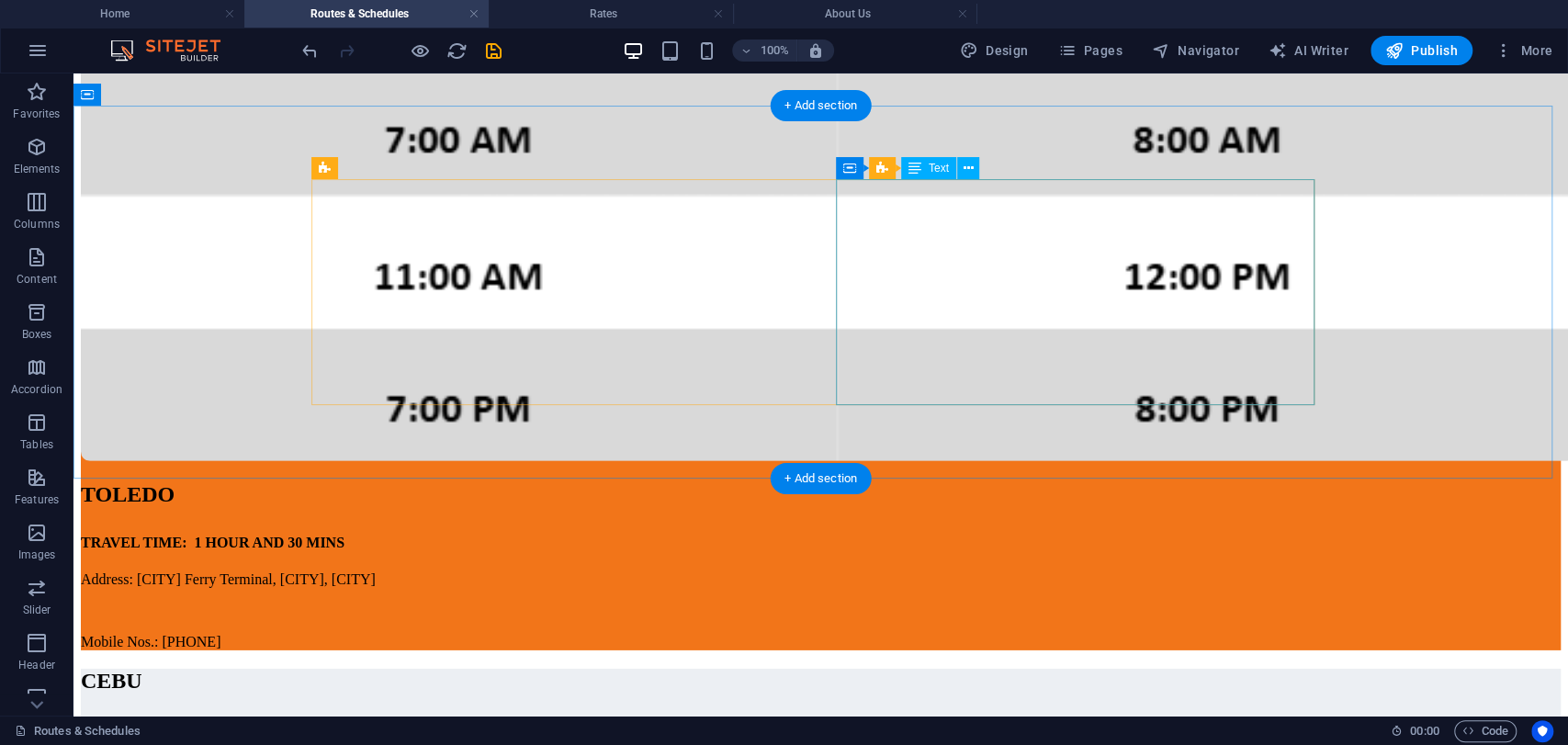 click on "San Carlos Port Departure Toledo Port Arrival 5:00 AM 6:00 AM 9:00 AM 10:00 AM 5:00 PM 6:00 PM" at bounding box center (820, -182) 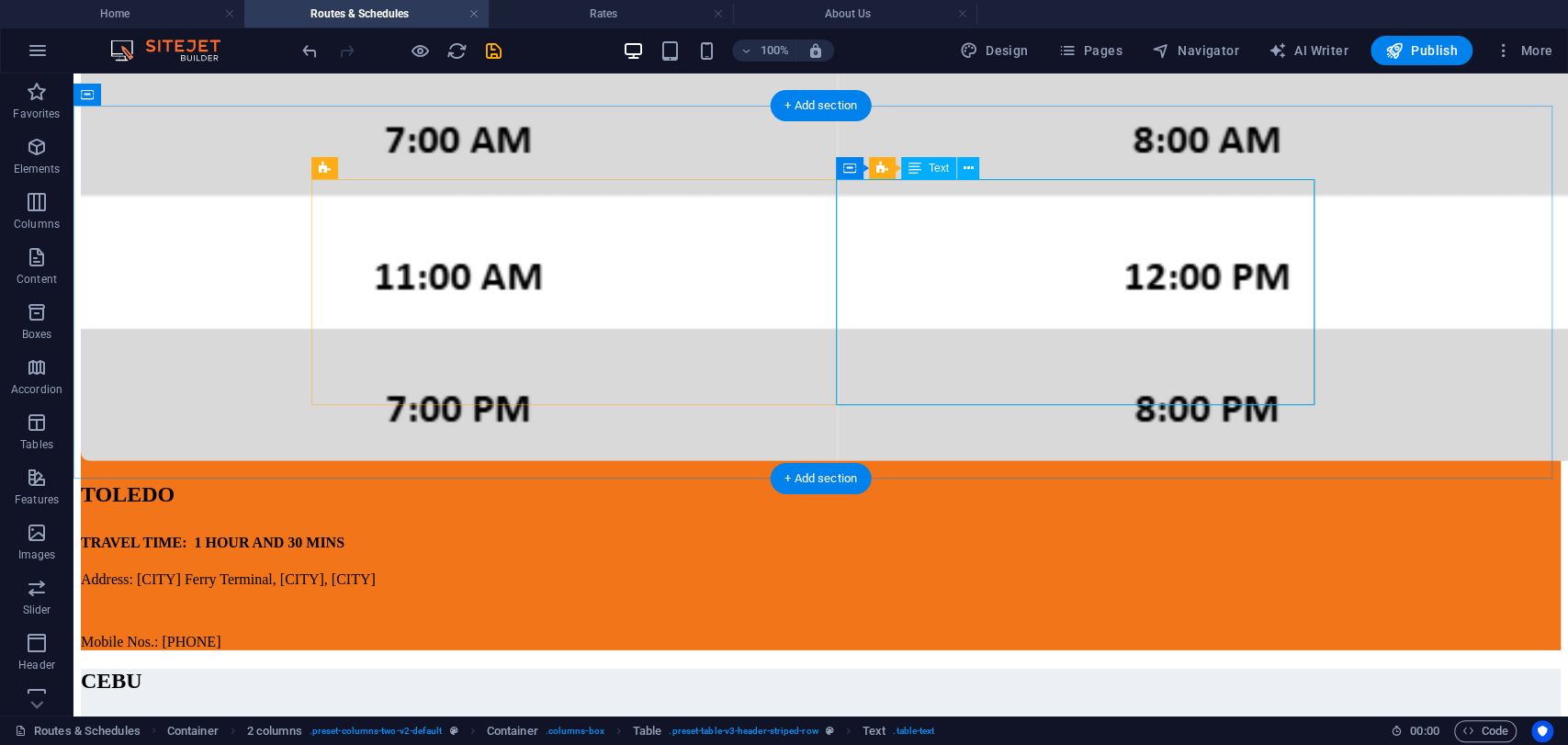 click on "San Carlos Port Departure Toledo Port Arrival 5:00 AM 6:00 AM 9:00 AM 10:00 AM 5:00 PM 6:00 PM" at bounding box center [820, -182] 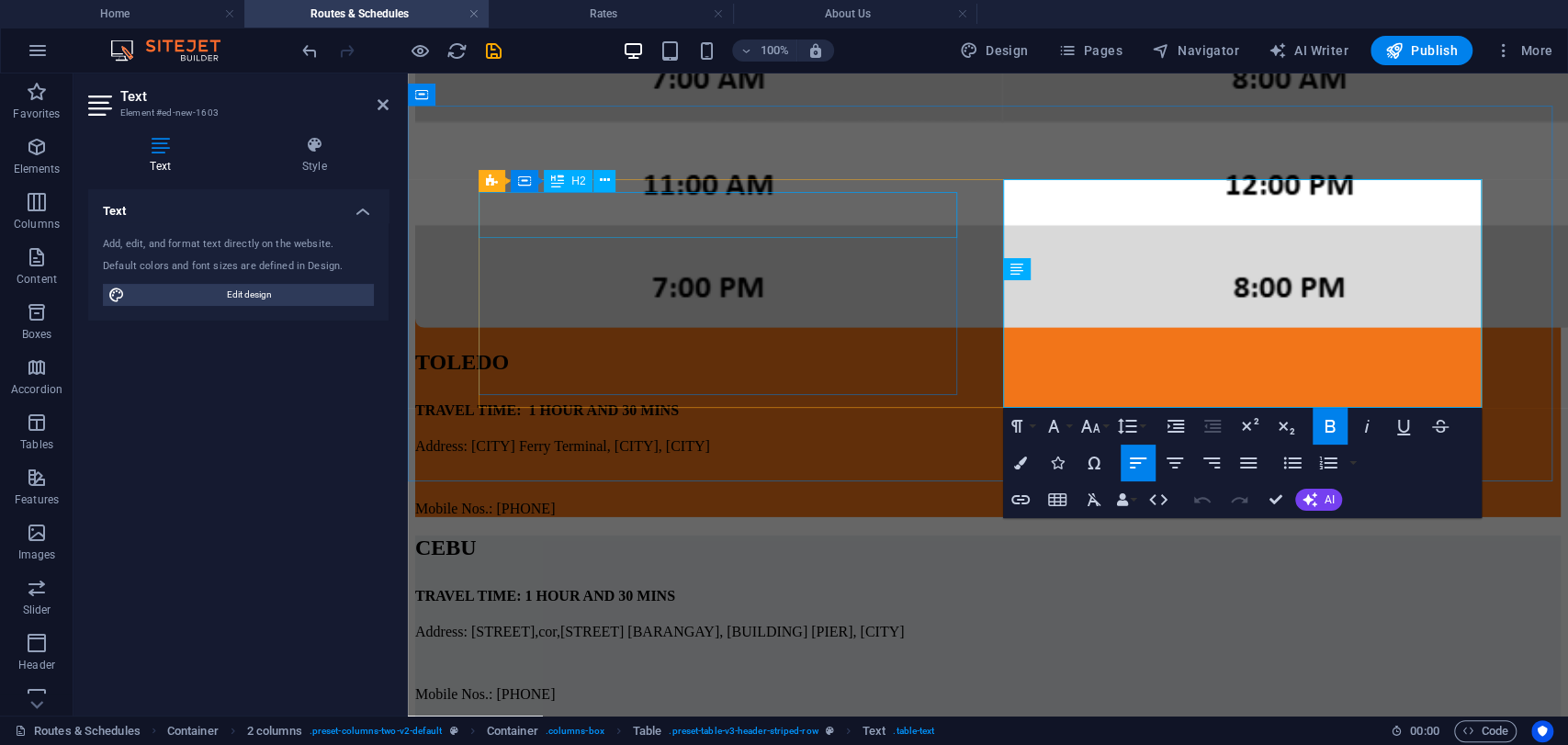 scroll, scrollTop: 3666, scrollLeft: 0, axis: vertical 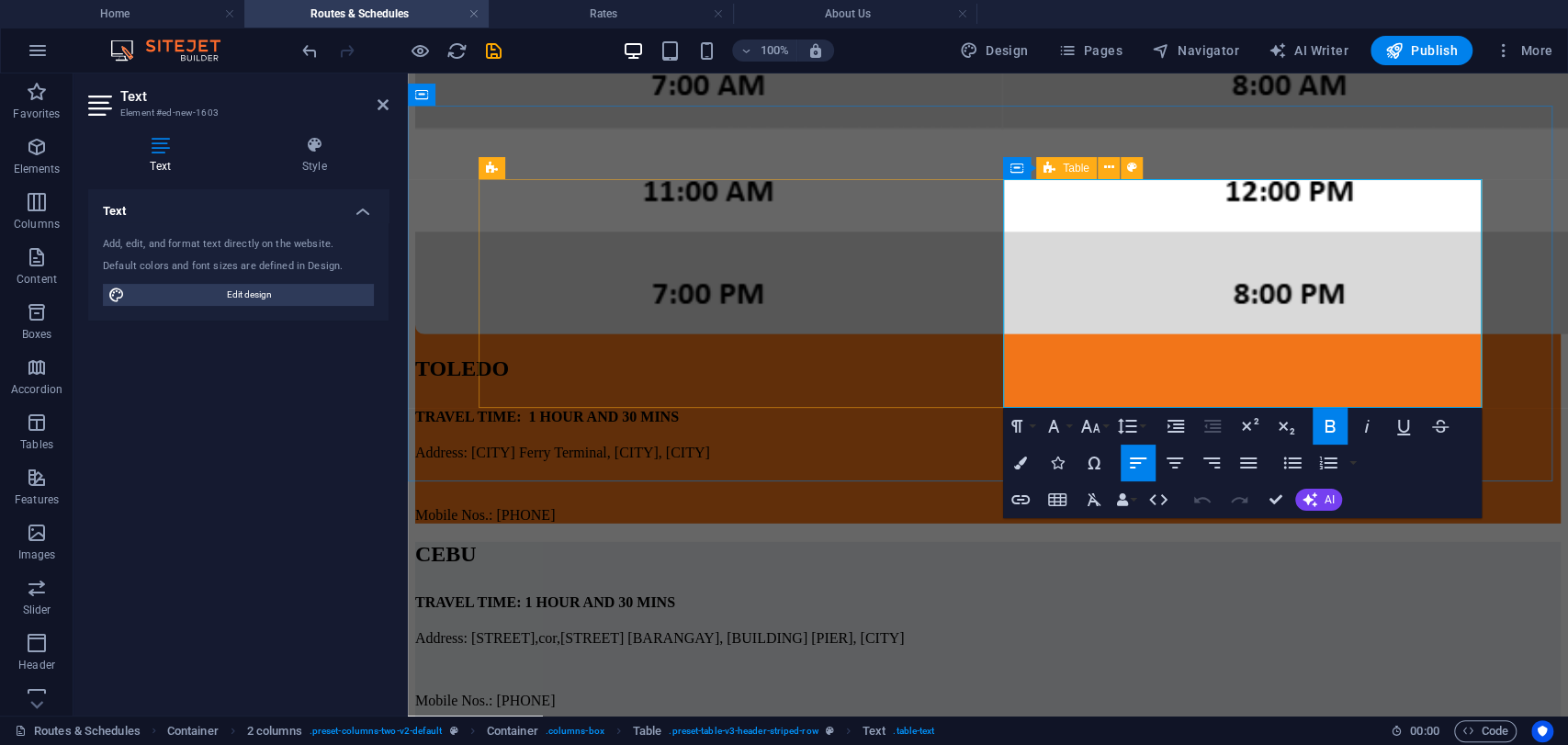 click on "Table" at bounding box center [1076, 168] 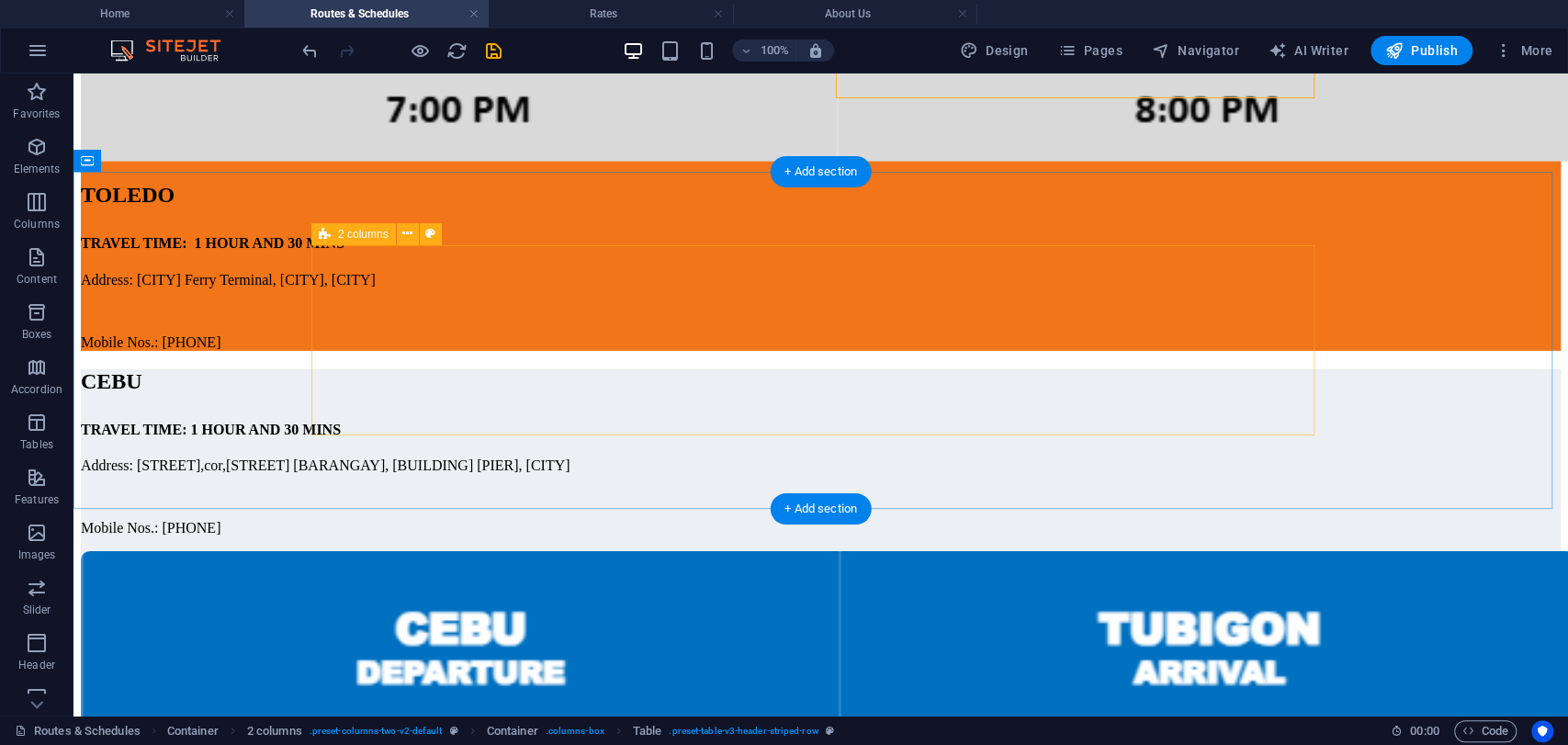 scroll, scrollTop: 3972, scrollLeft: 0, axis: vertical 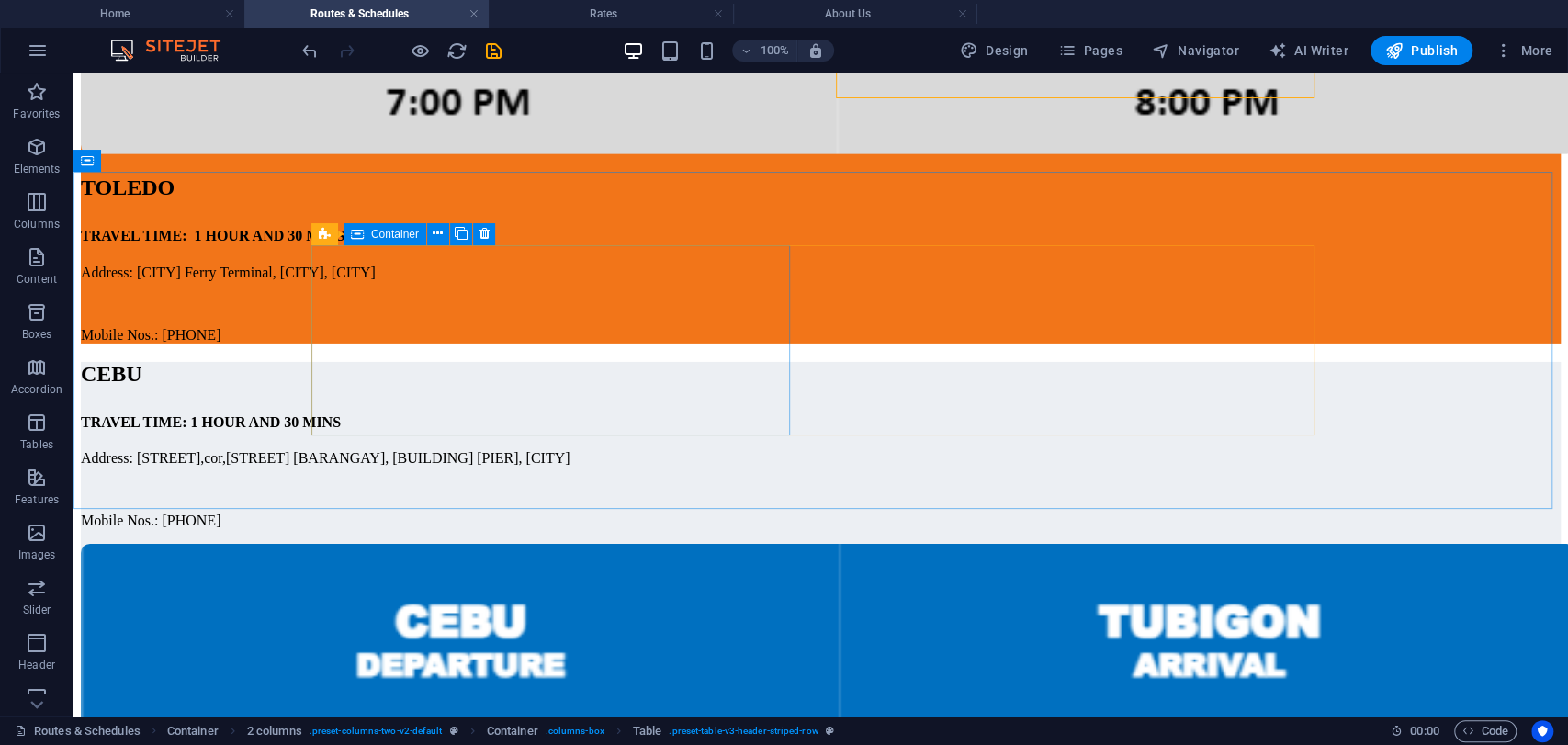 click on "Container" at bounding box center (385, 234) 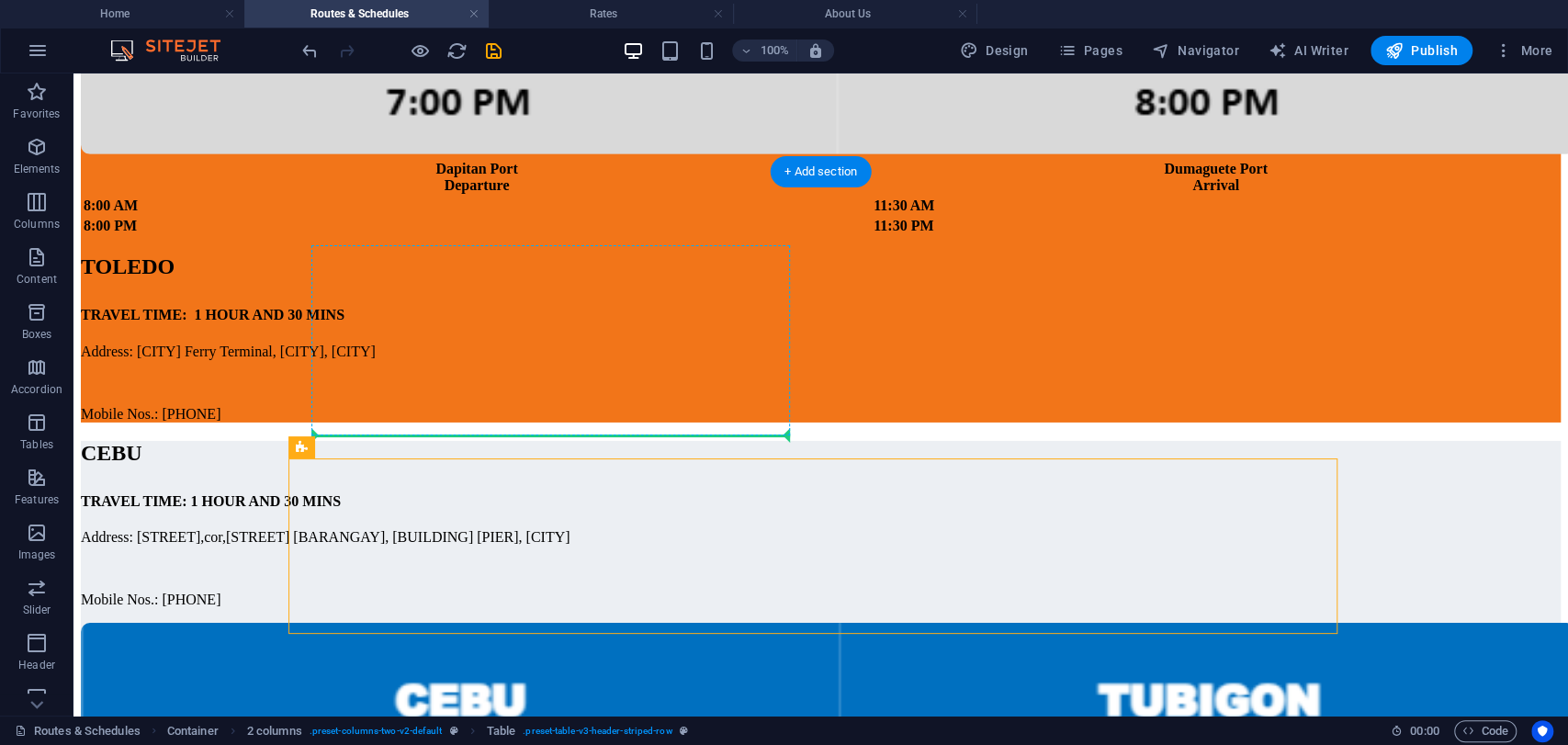 drag, startPoint x: 380, startPoint y: 529, endPoint x: 406, endPoint y: 423, distance: 109.142109 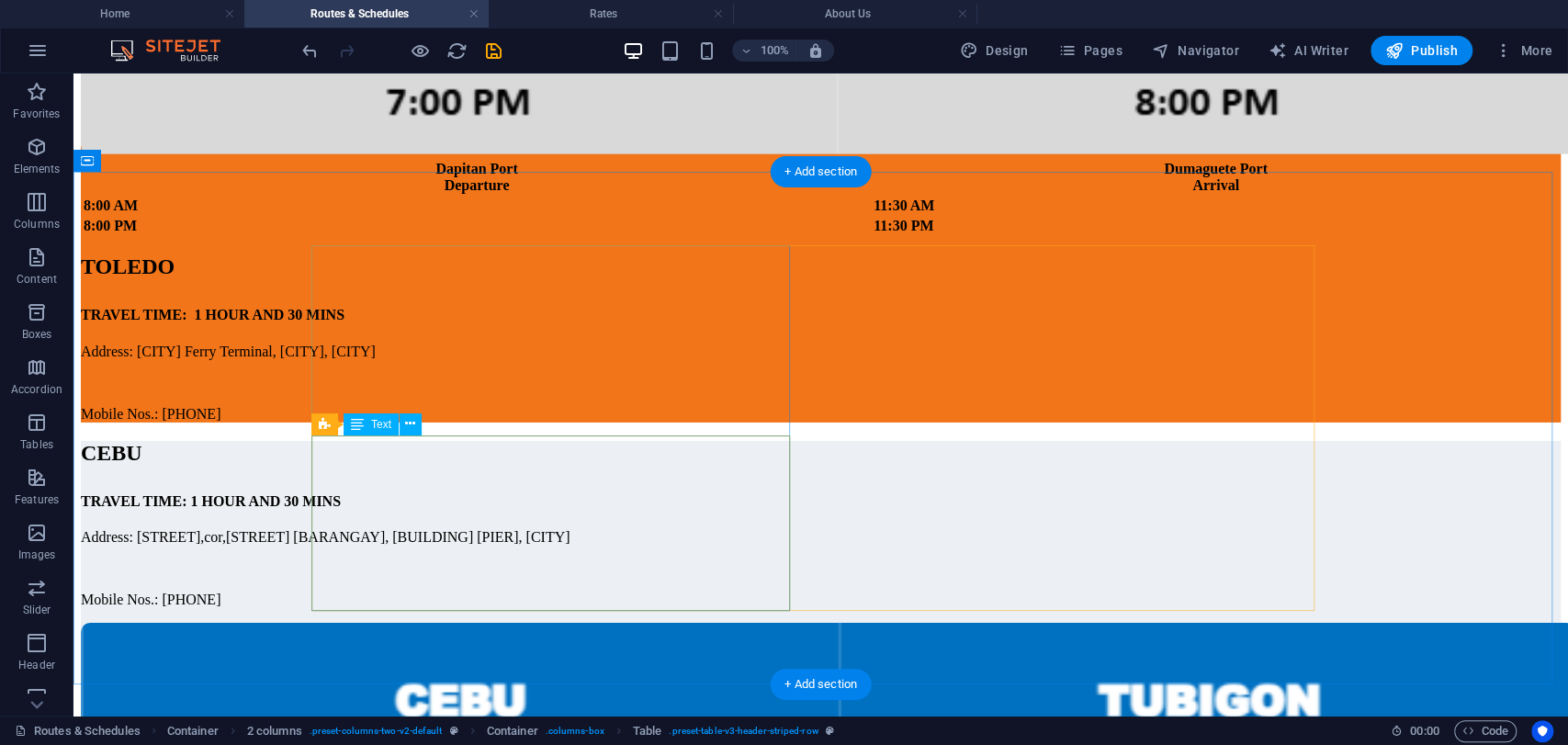 click on "Dapitan Port Departure Dumaguete Port Arrival 8:00 AM 11:30 AM 8:00 PM 11:30 PM" at bounding box center [820, 198] 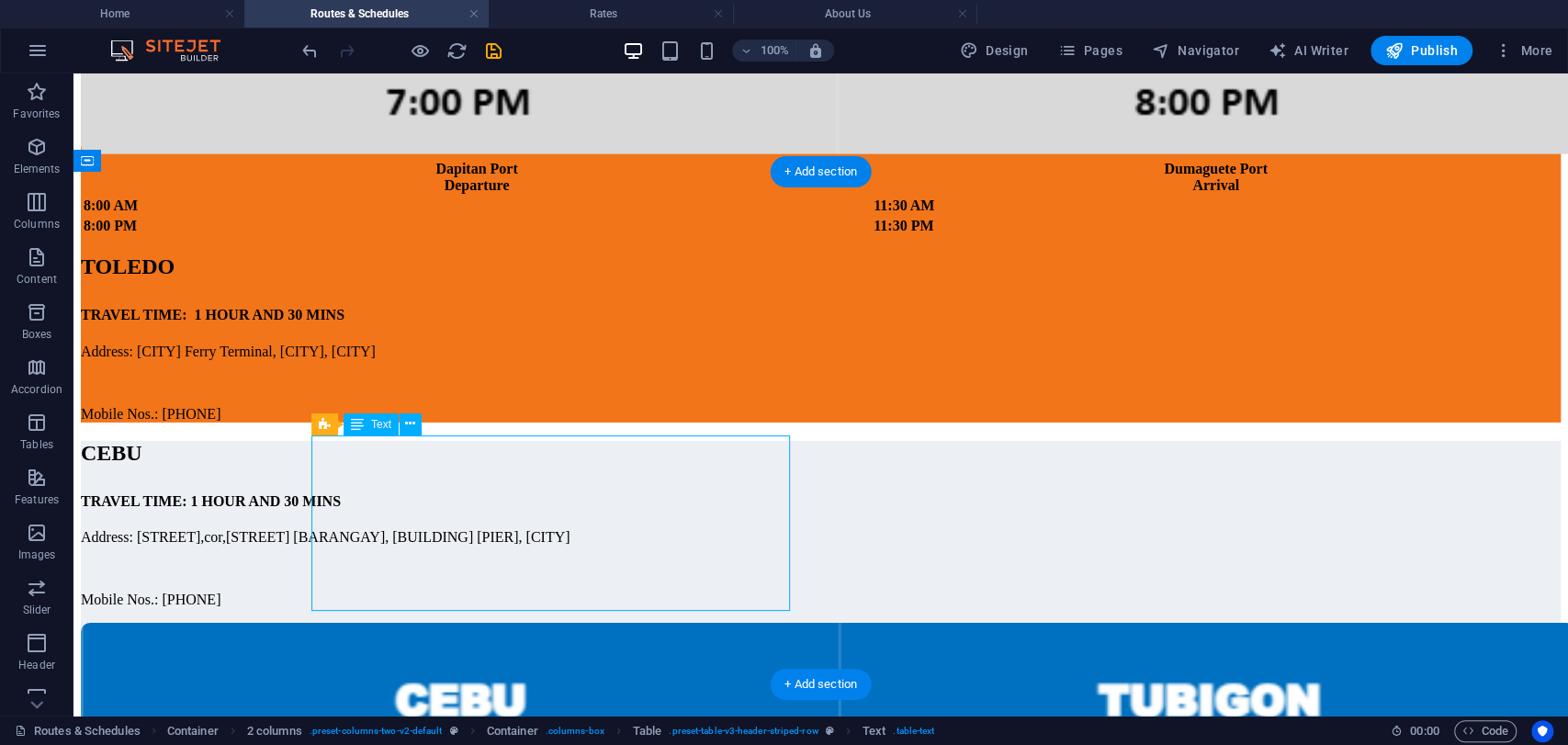 click on "Dapitan Port Departure Dumaguete Port Arrival 8:00 AM 11:30 AM 8:00 PM 11:30 PM" at bounding box center (820, 198) 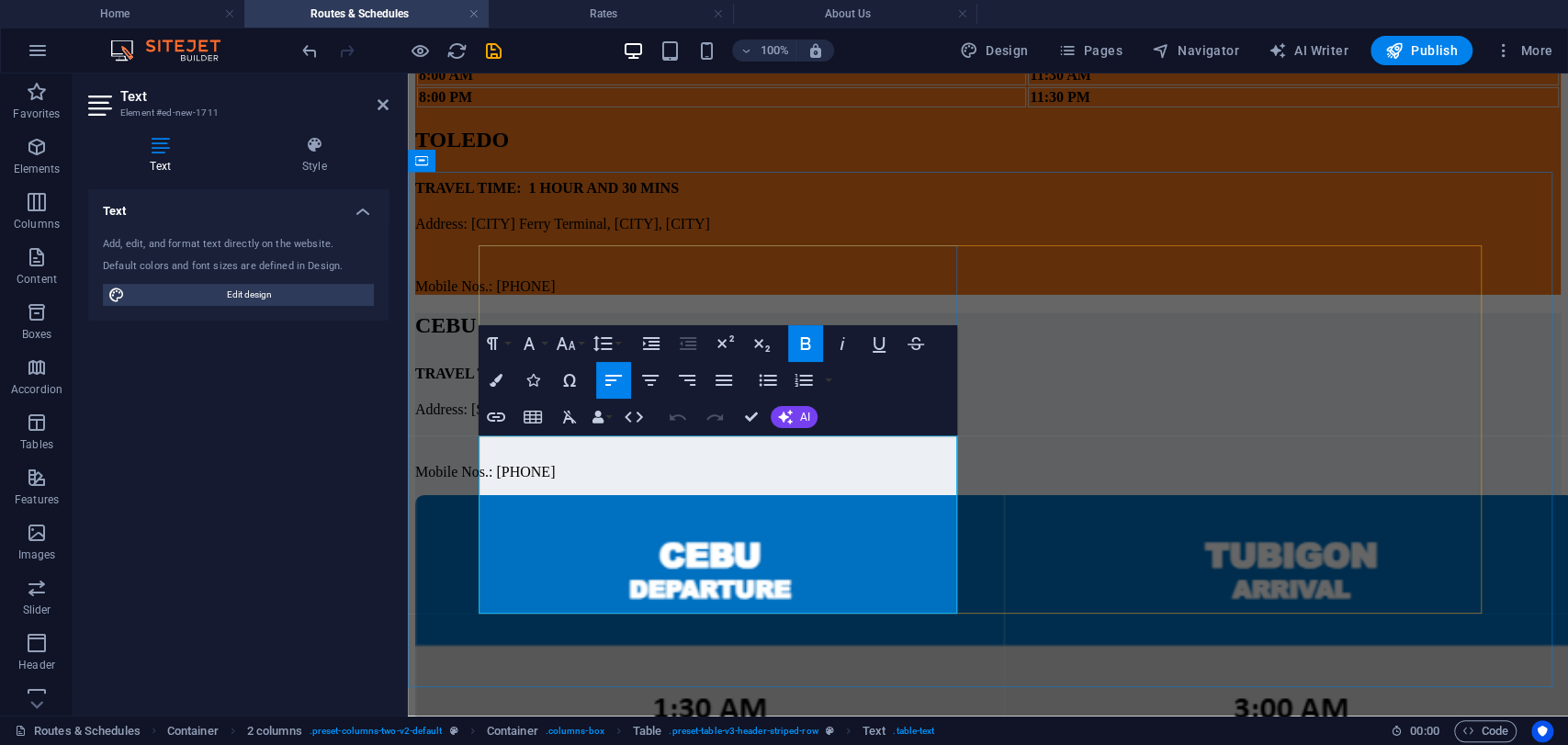 click on "Dapitan Port" at bounding box center [721, 36] 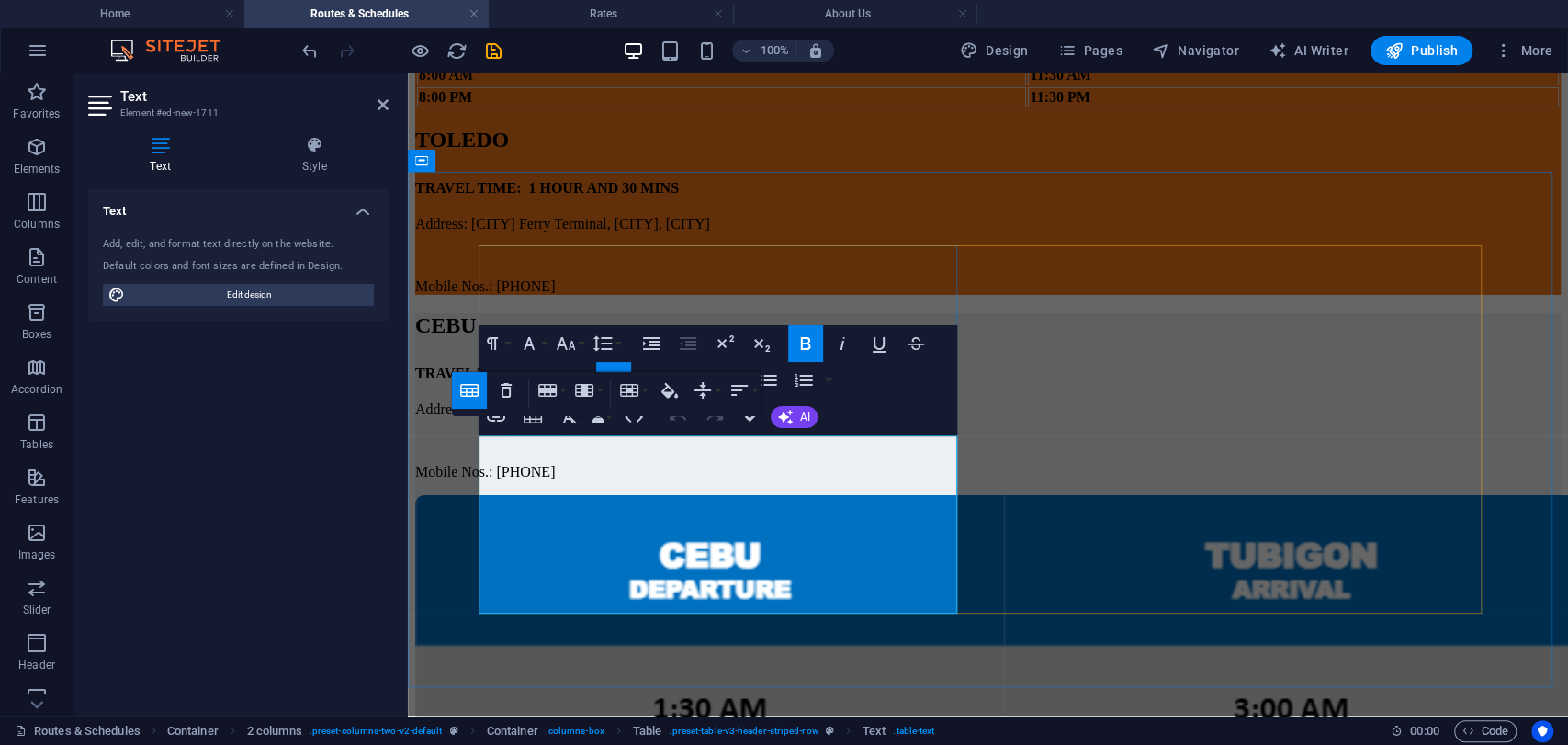 click on "Dapitan Port" at bounding box center (721, 36) 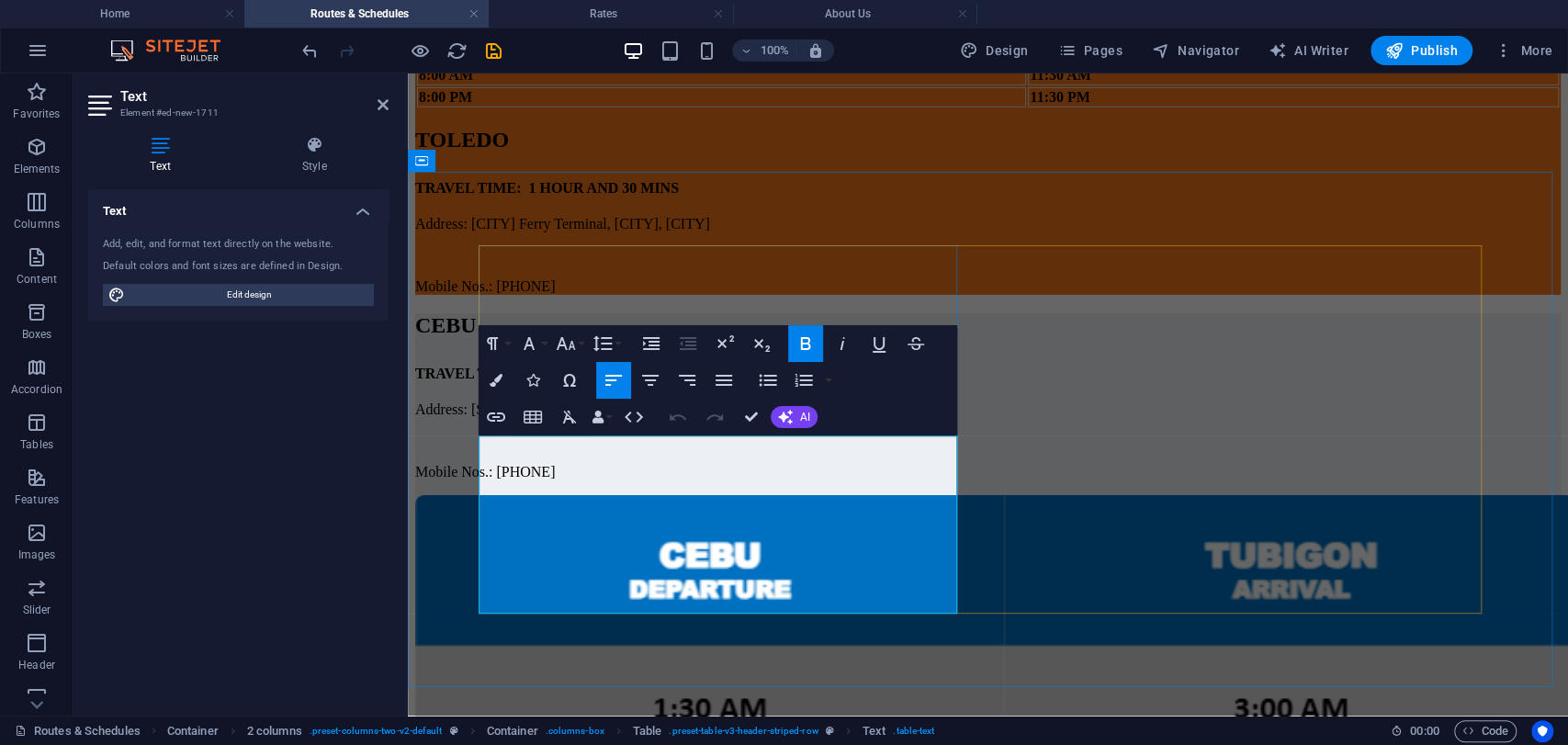type 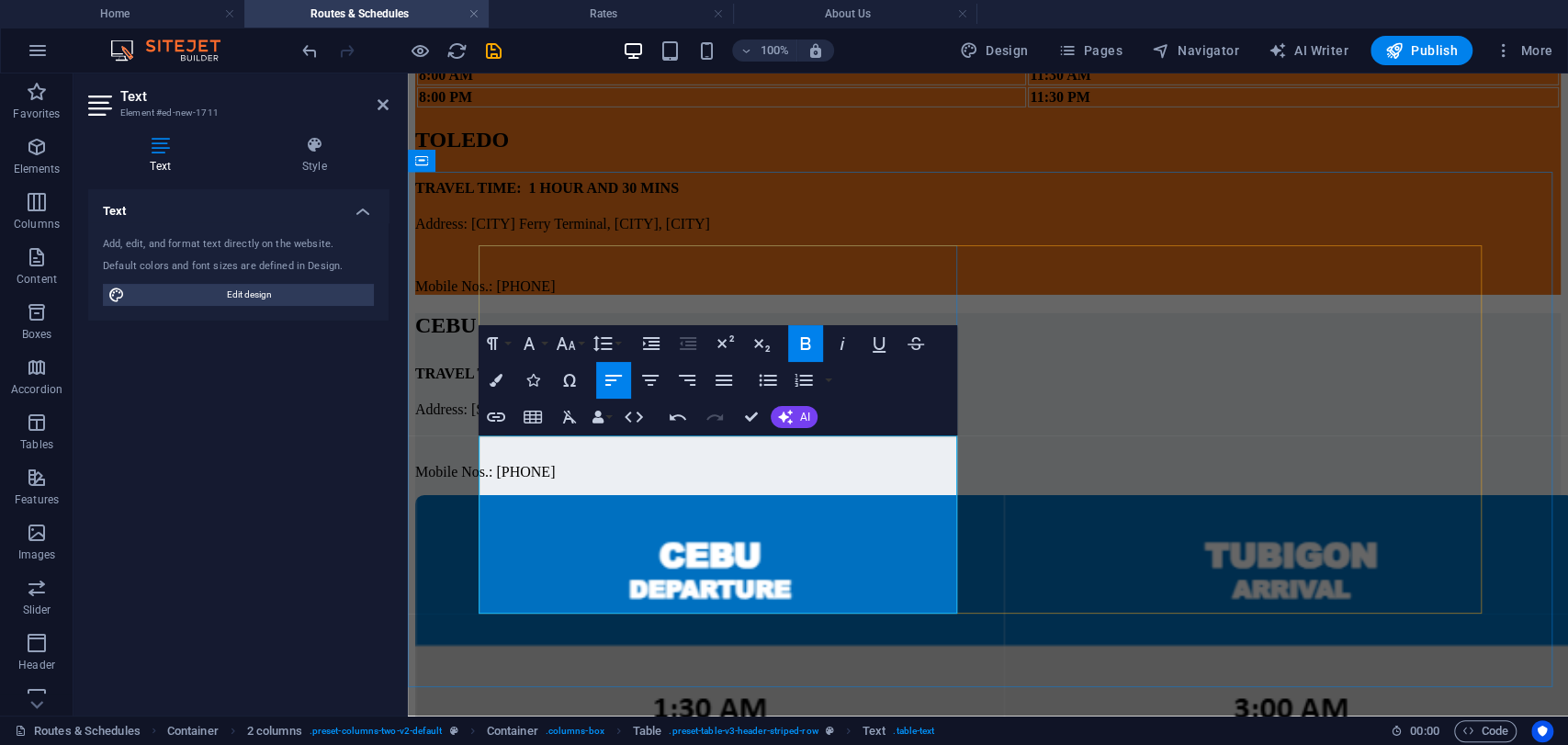 click on "Dumaguete Port" at bounding box center (1293, 36) 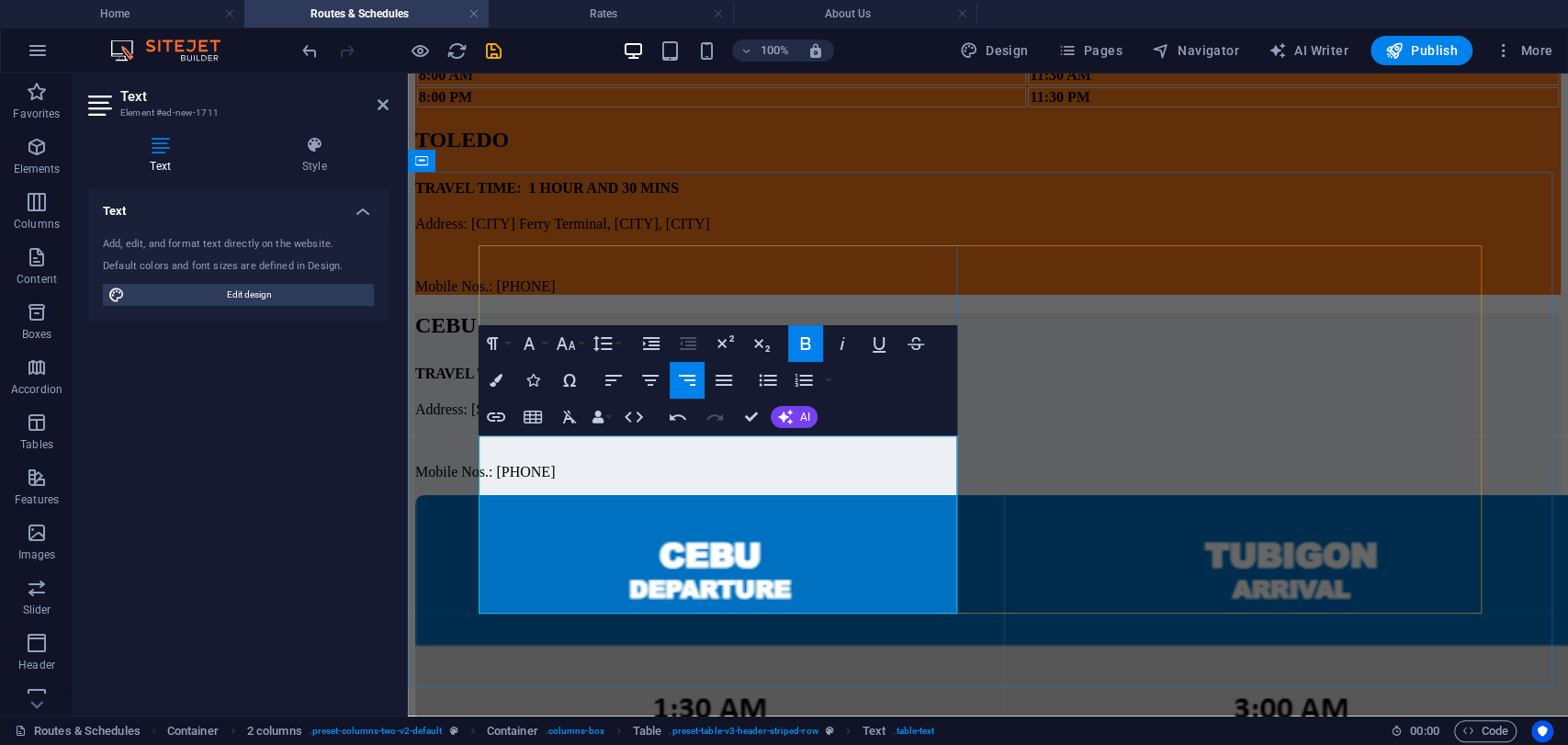click on "Dumaguete Port" at bounding box center [1293, 36] 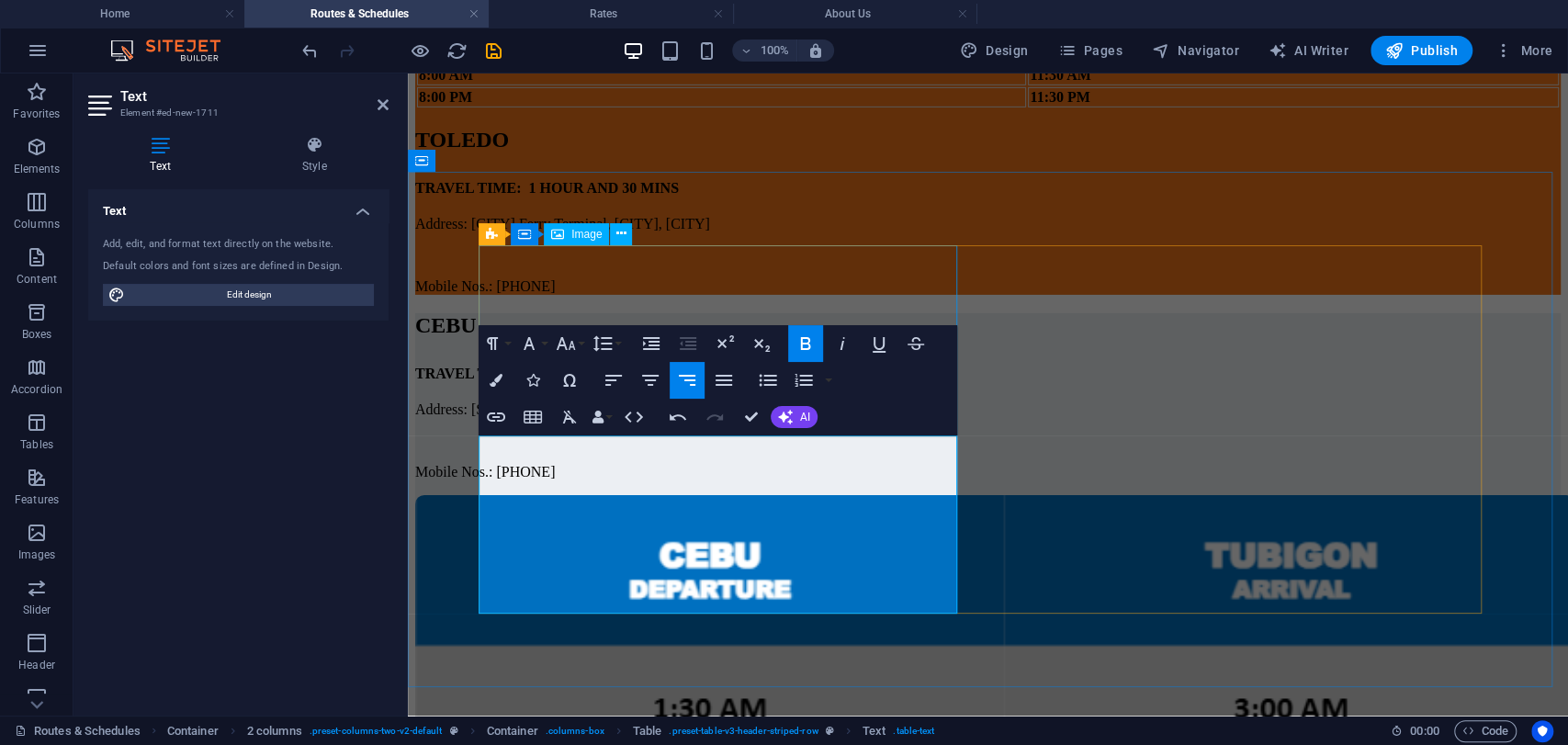 click at bounding box center [987, -208] 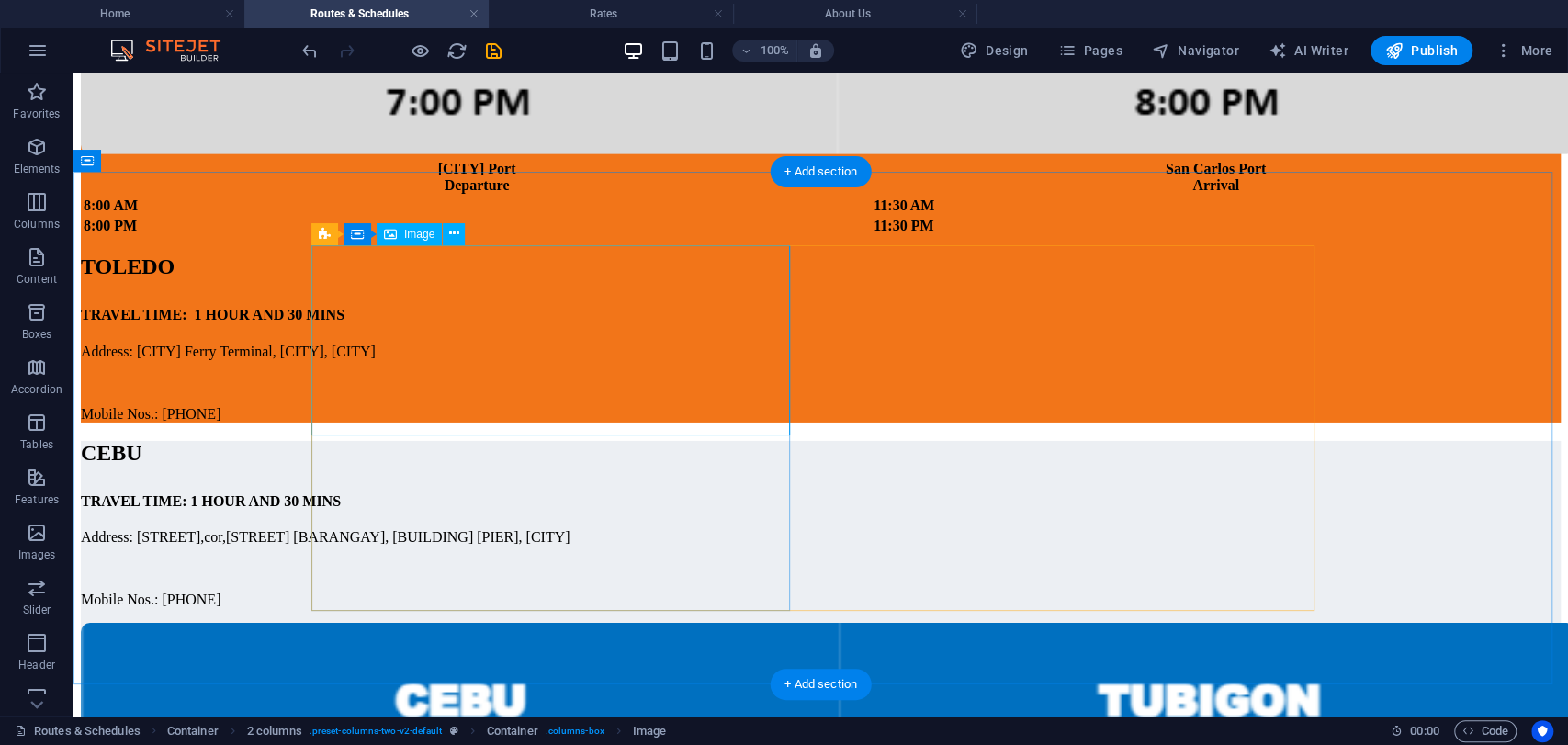 click at bounding box center (820, -141) 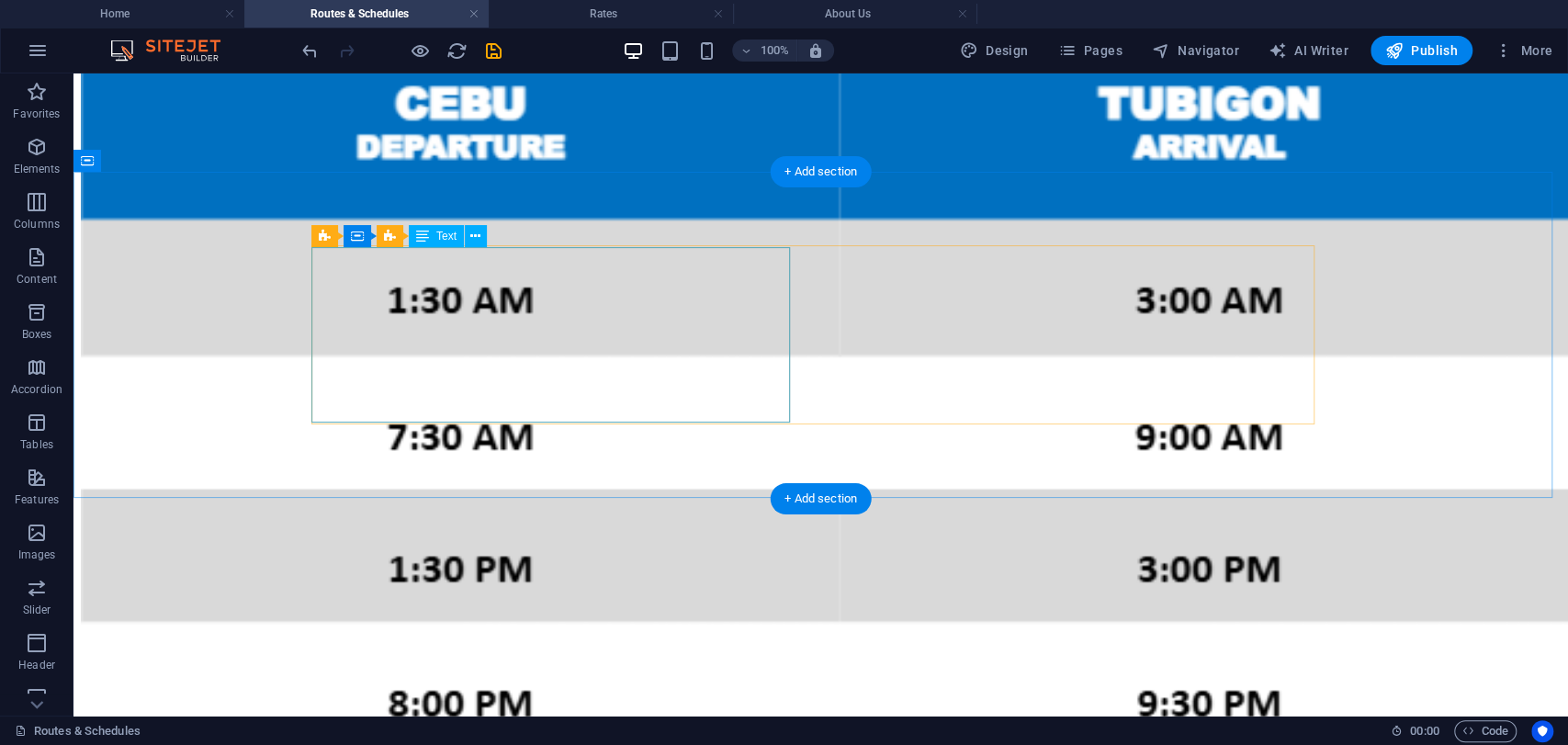 click on "Toledo Port Departure San Carlos Port Arrival 8:00 AM 11:30 AM 8:00 PM 11:30 PM" at bounding box center [820, -400] 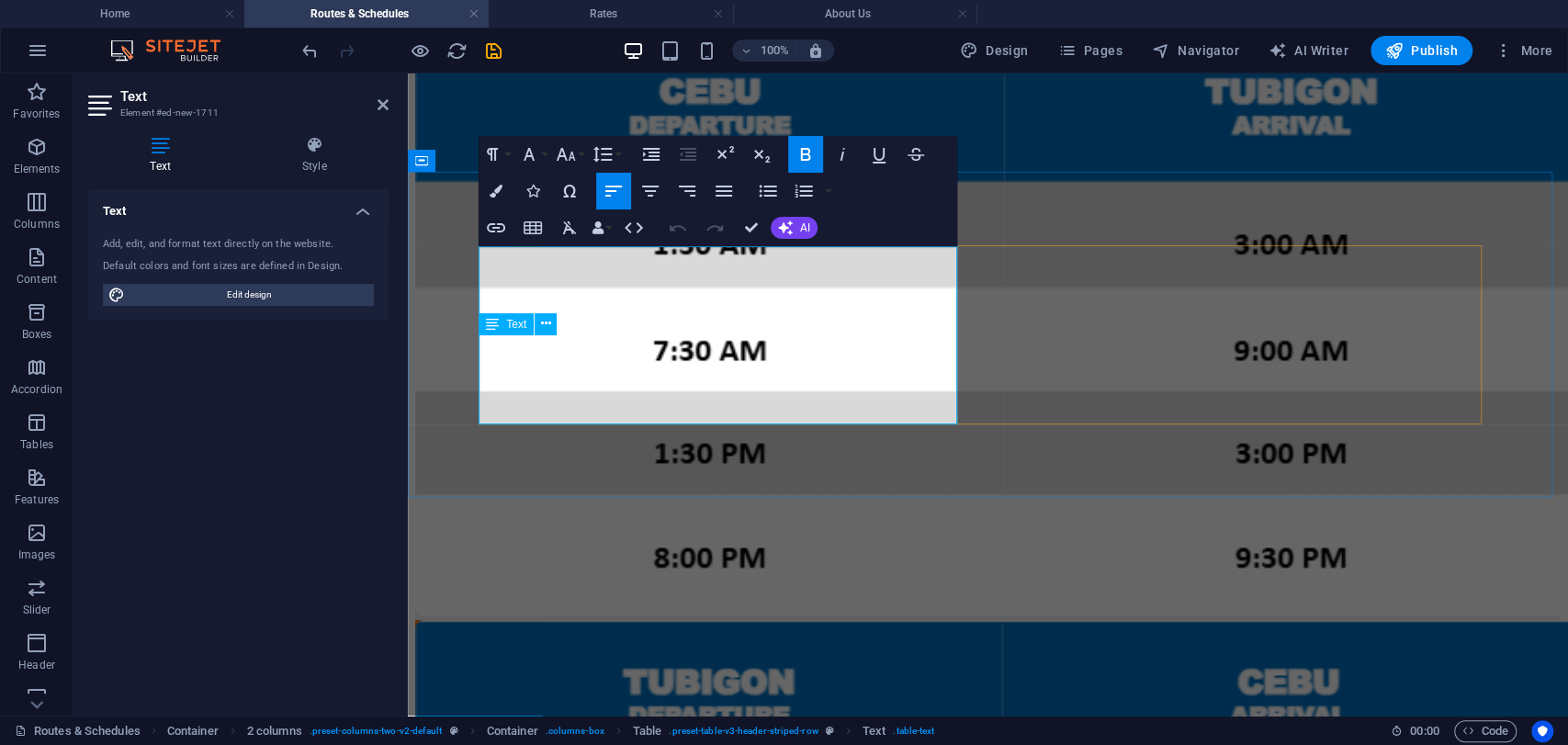 click on "8:00 AM" at bounding box center (446, -389) 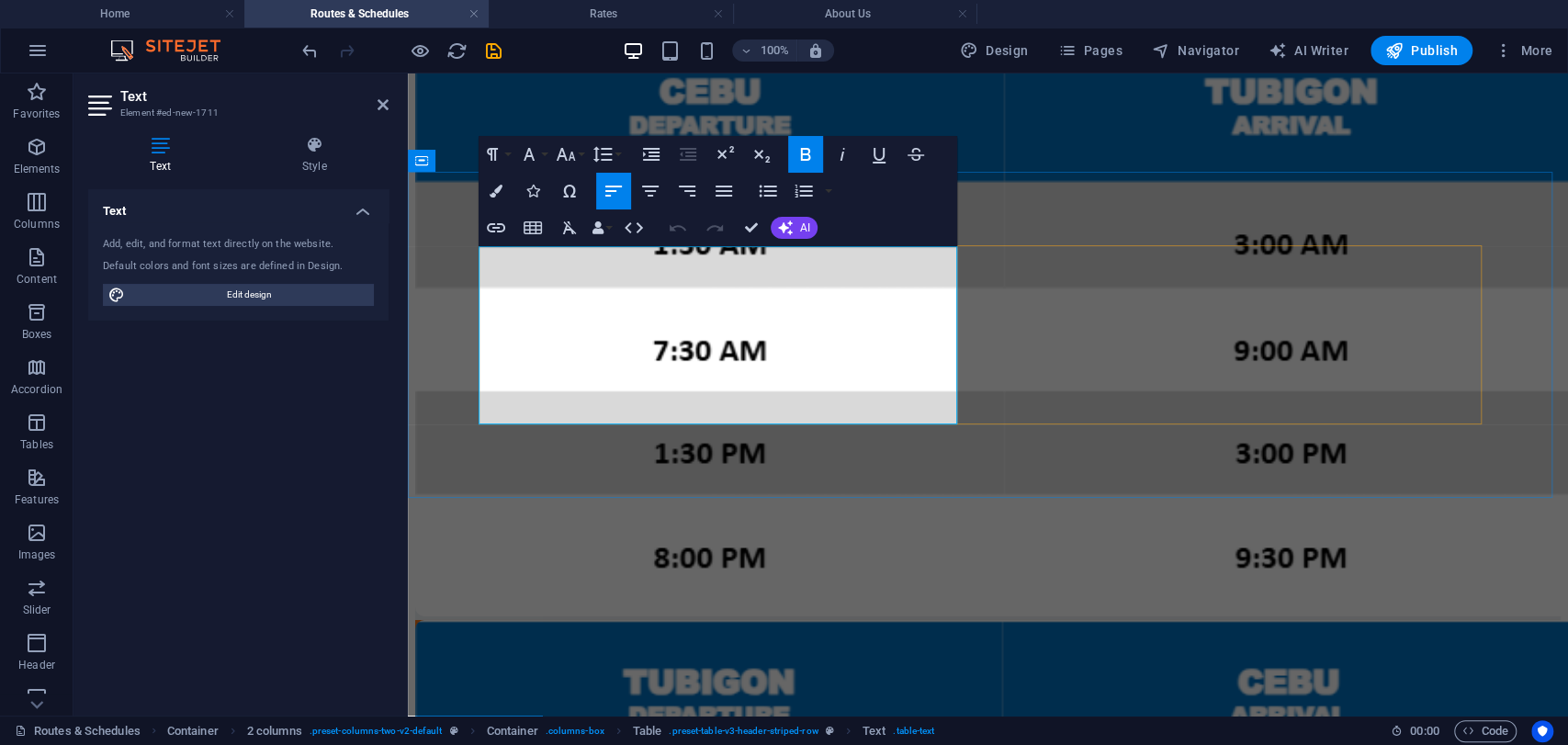 type 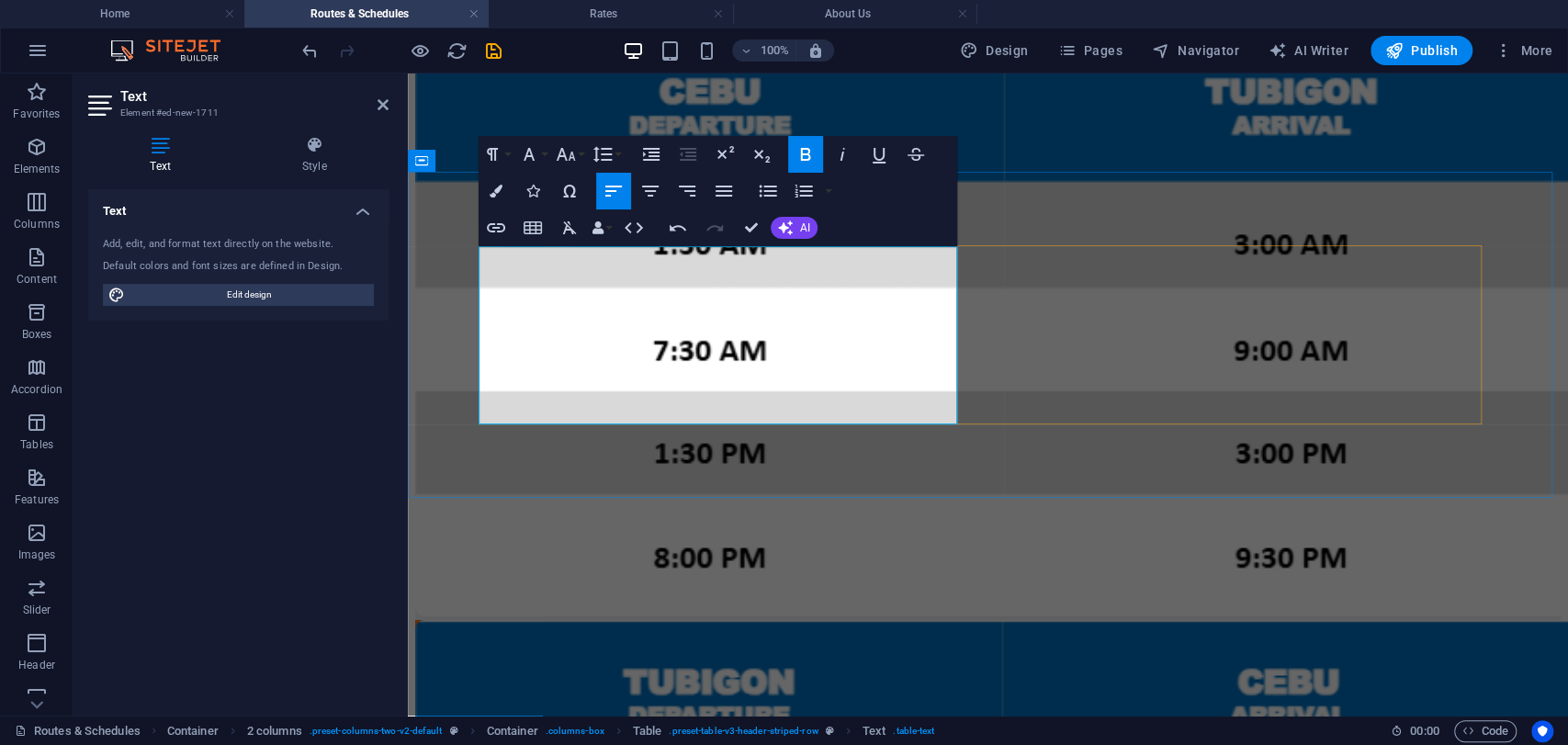 click on "11:30 AM" at bounding box center [1293, -389] 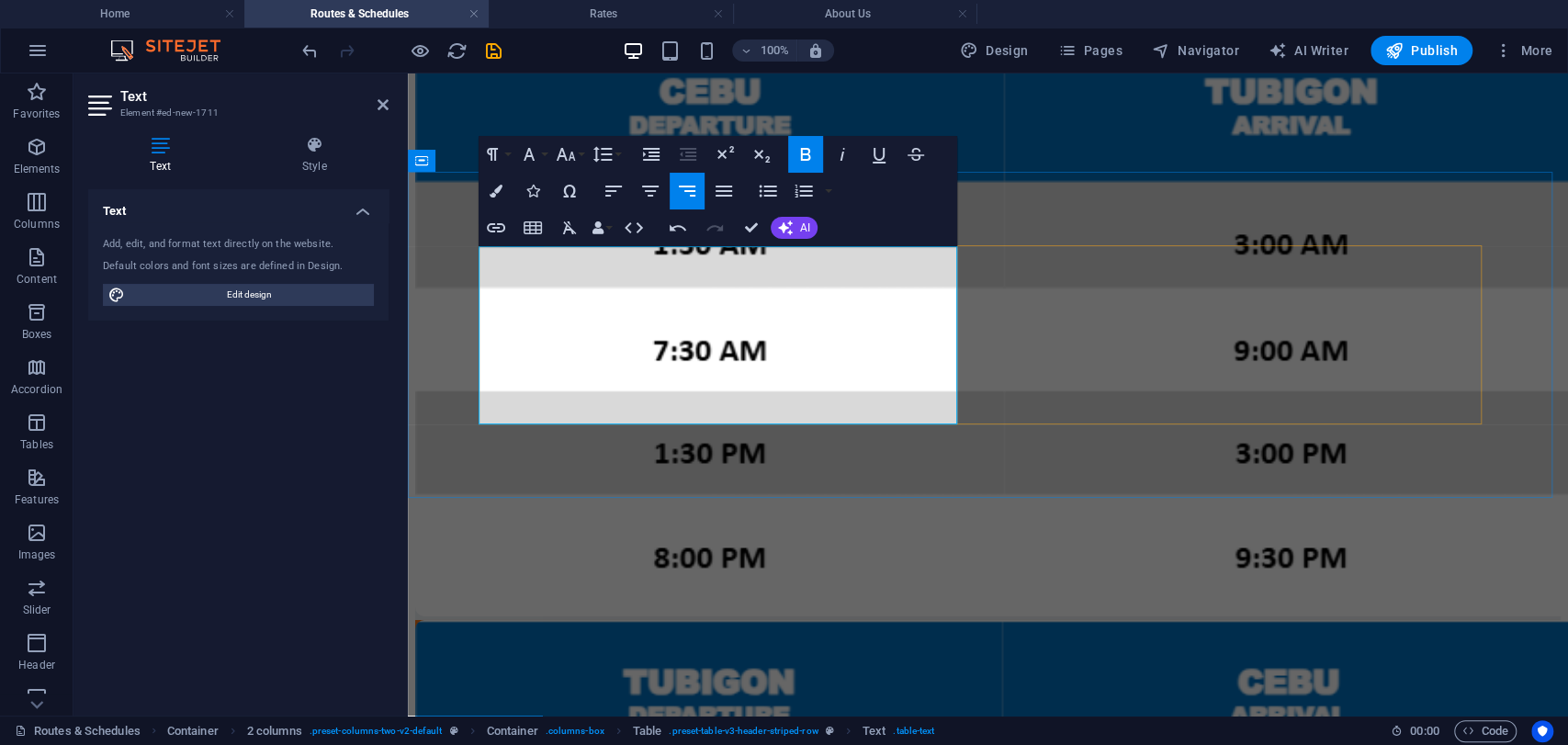 click on "8:00 PM" at bounding box center [446, -367] 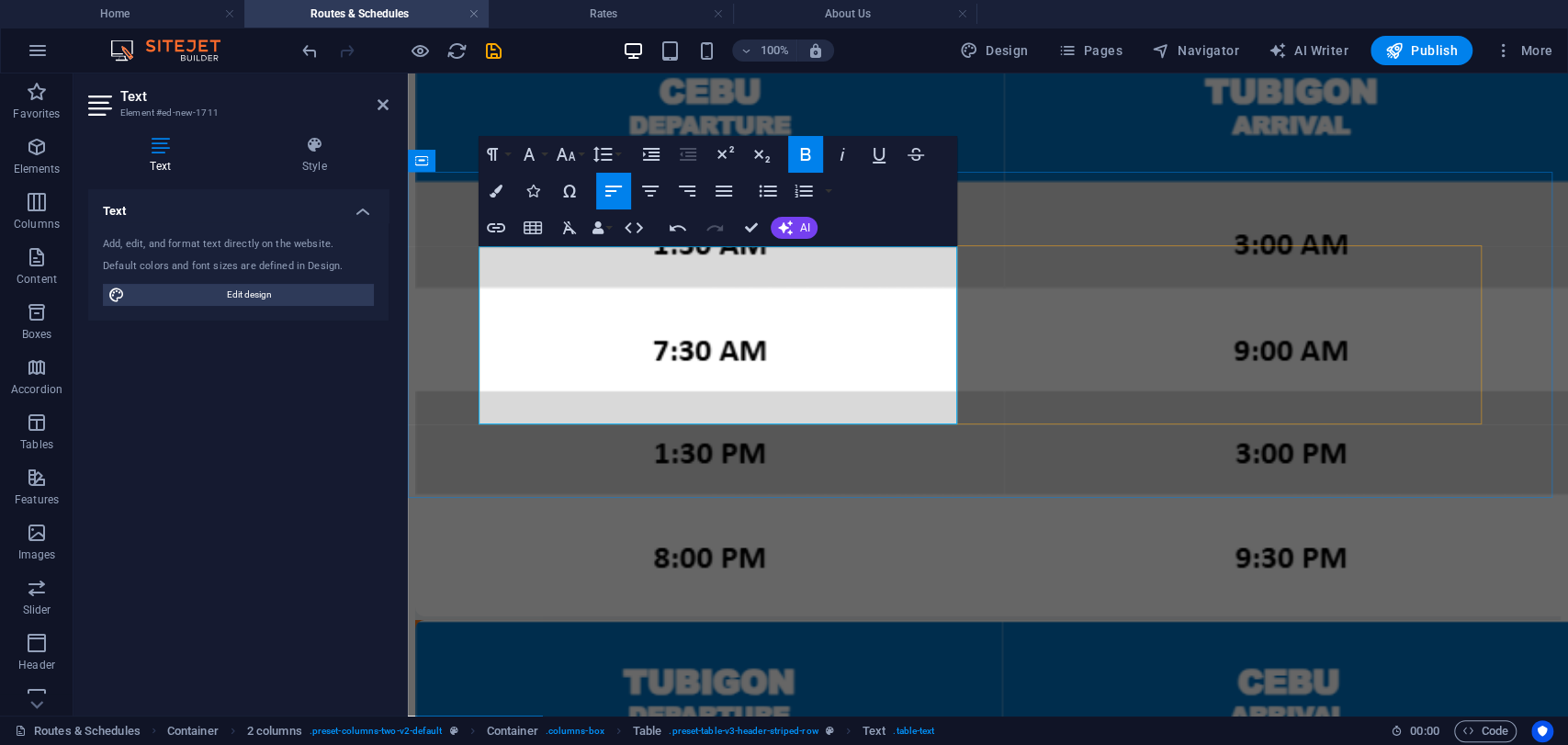 click on "11:00 PM" at bounding box center (448, -367) 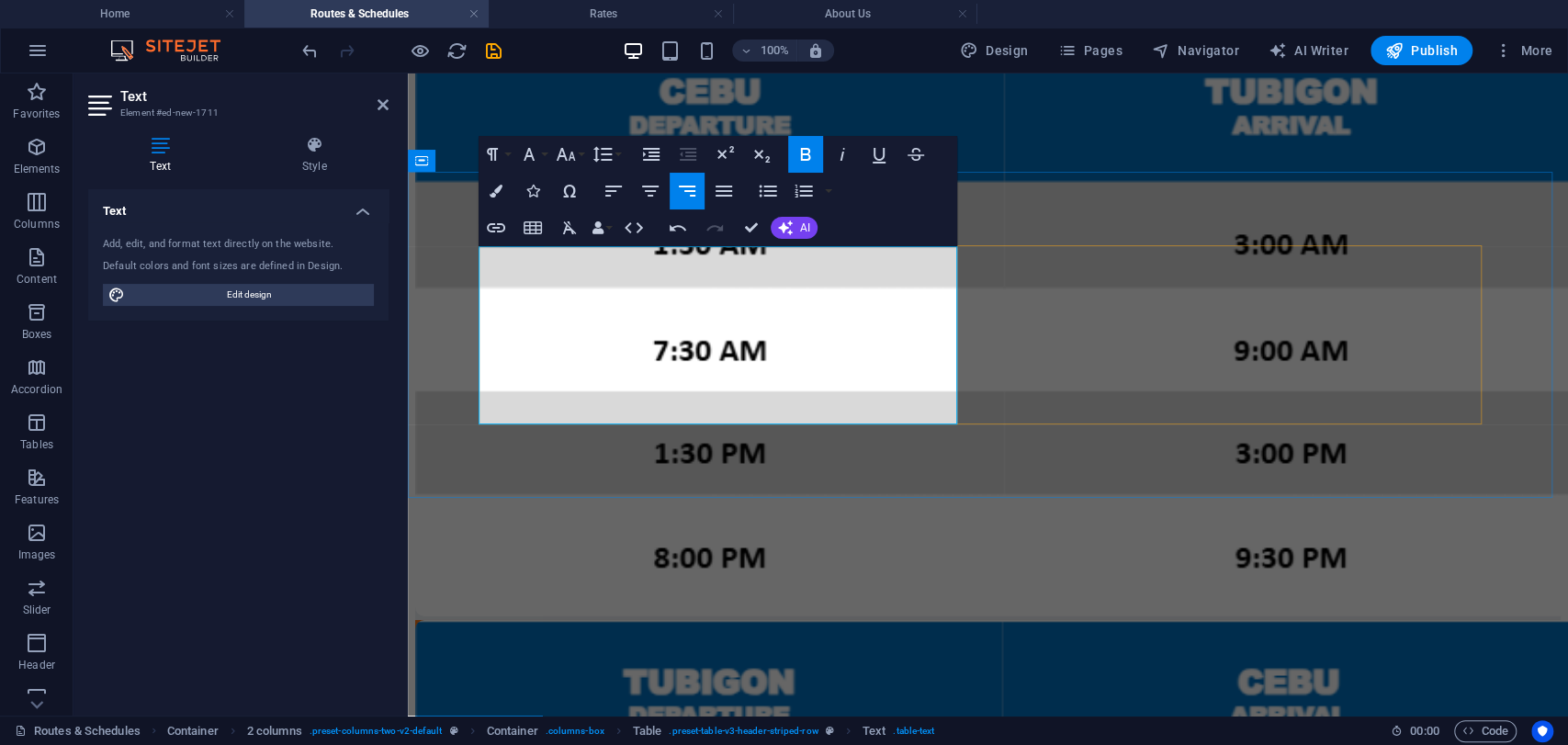 drag, startPoint x: 824, startPoint y: 401, endPoint x: 795, endPoint y: 391, distance: 30.675723 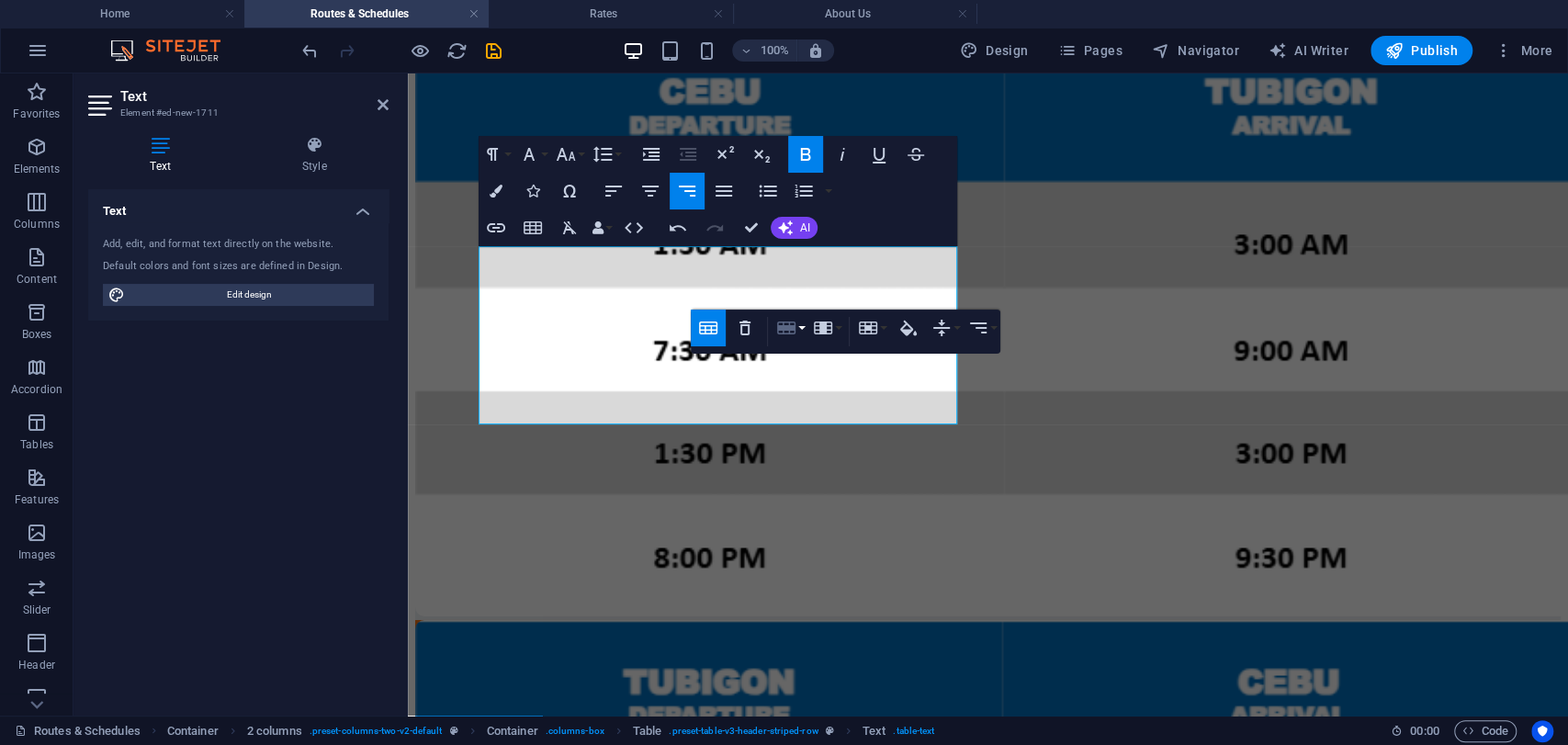 click 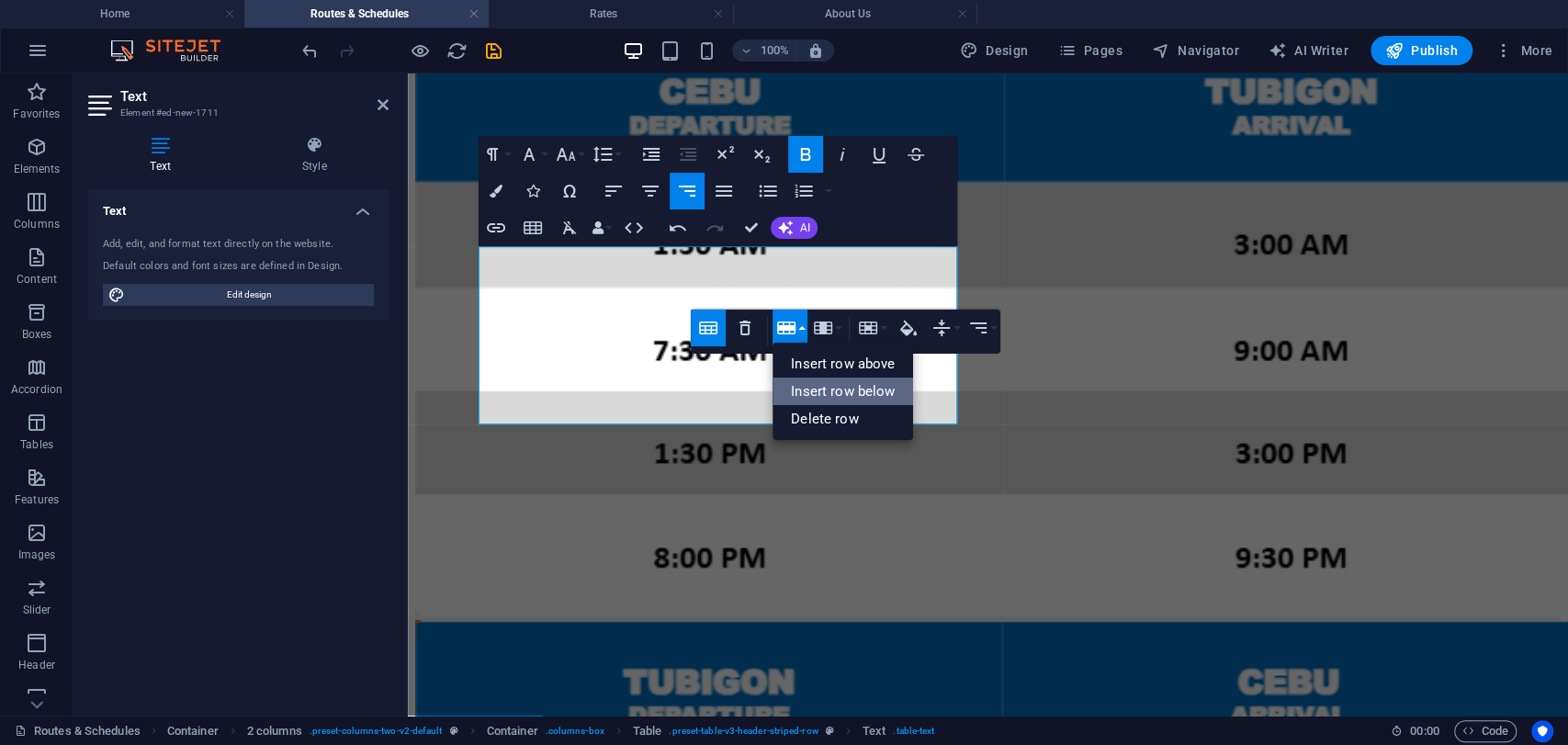 drag, startPoint x: 838, startPoint y: 397, endPoint x: 416, endPoint y: 329, distance: 427.44356 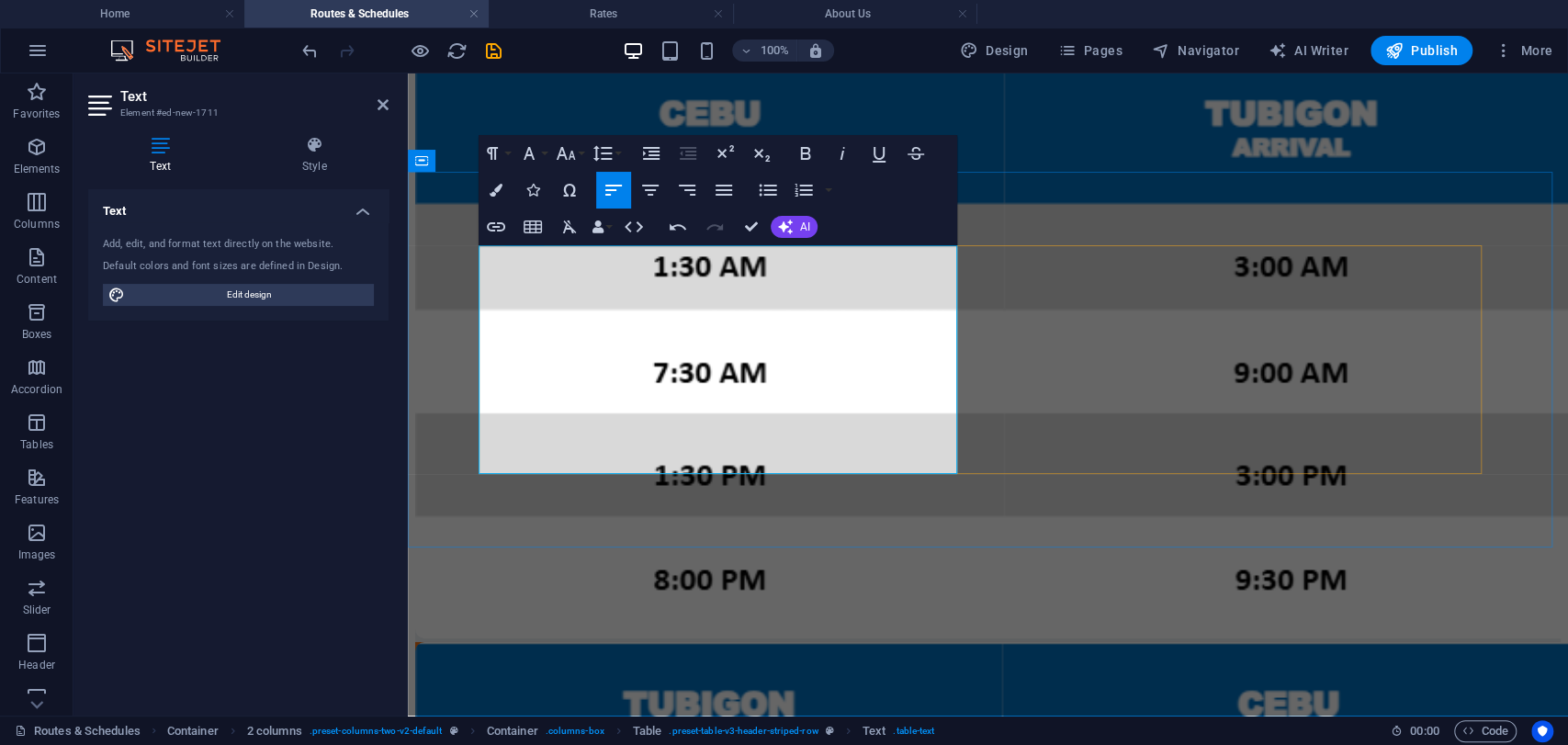 click at bounding box center (721, -344) 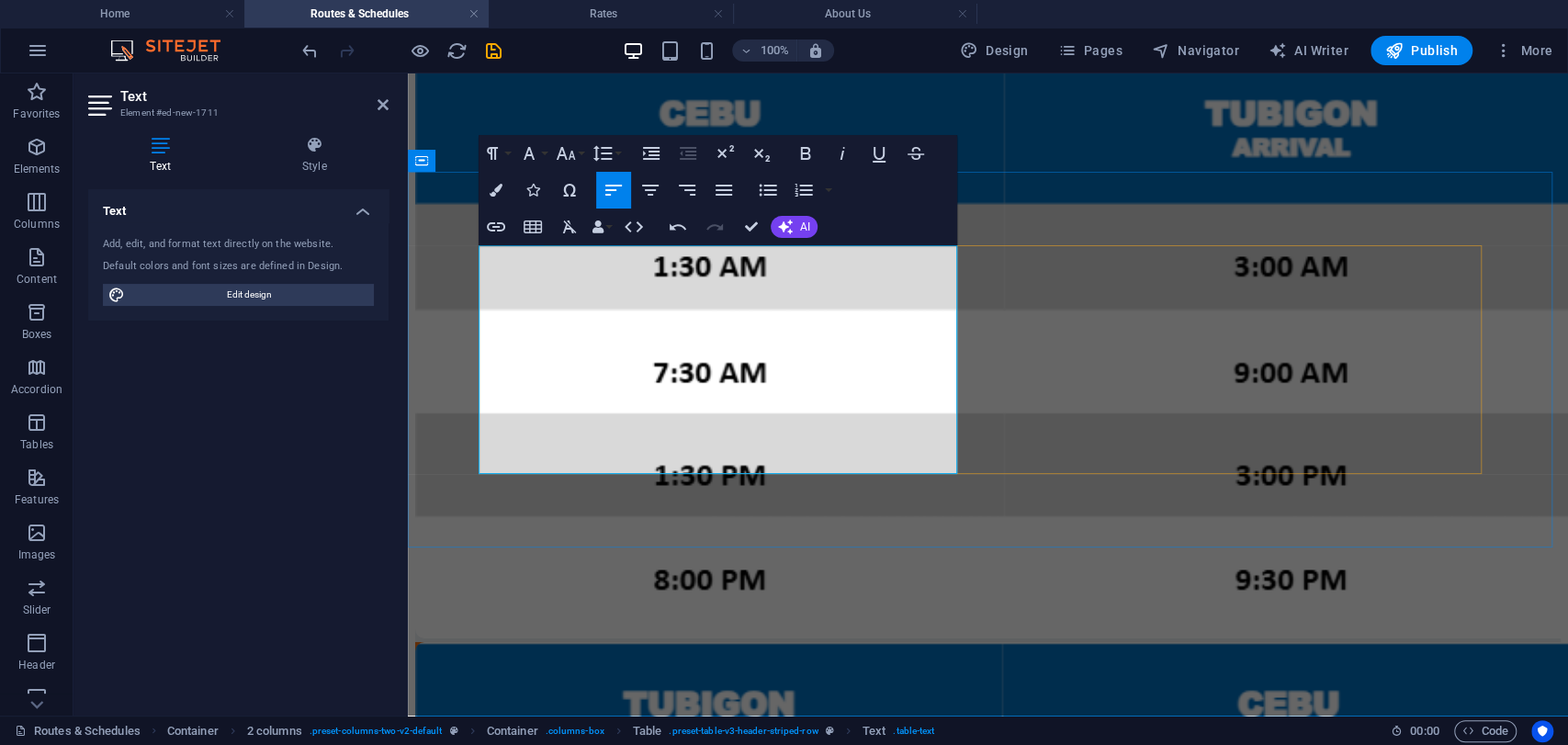 drag, startPoint x: 519, startPoint y: 406, endPoint x: 499, endPoint y: 409, distance: 20.223748 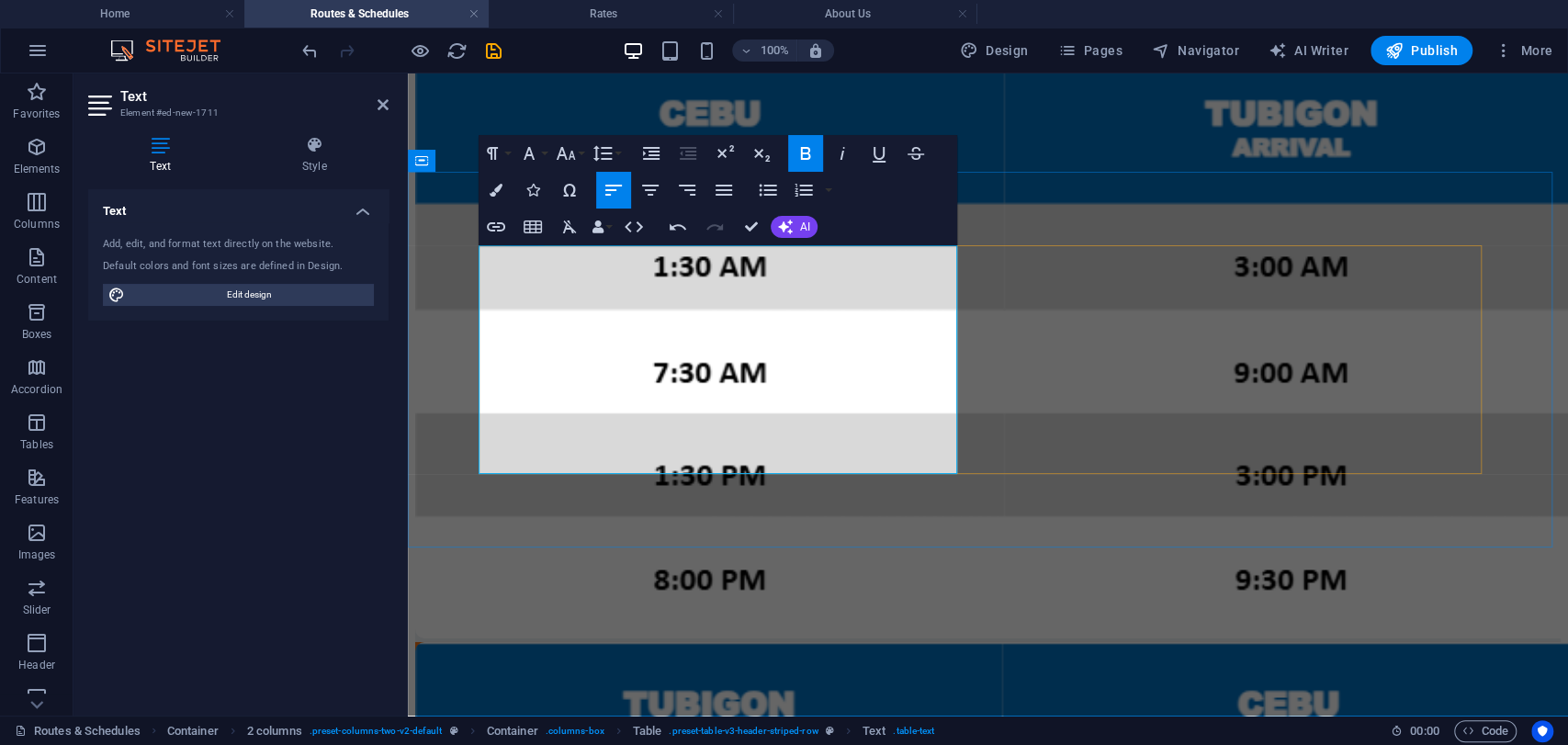 click at bounding box center (721, -344) 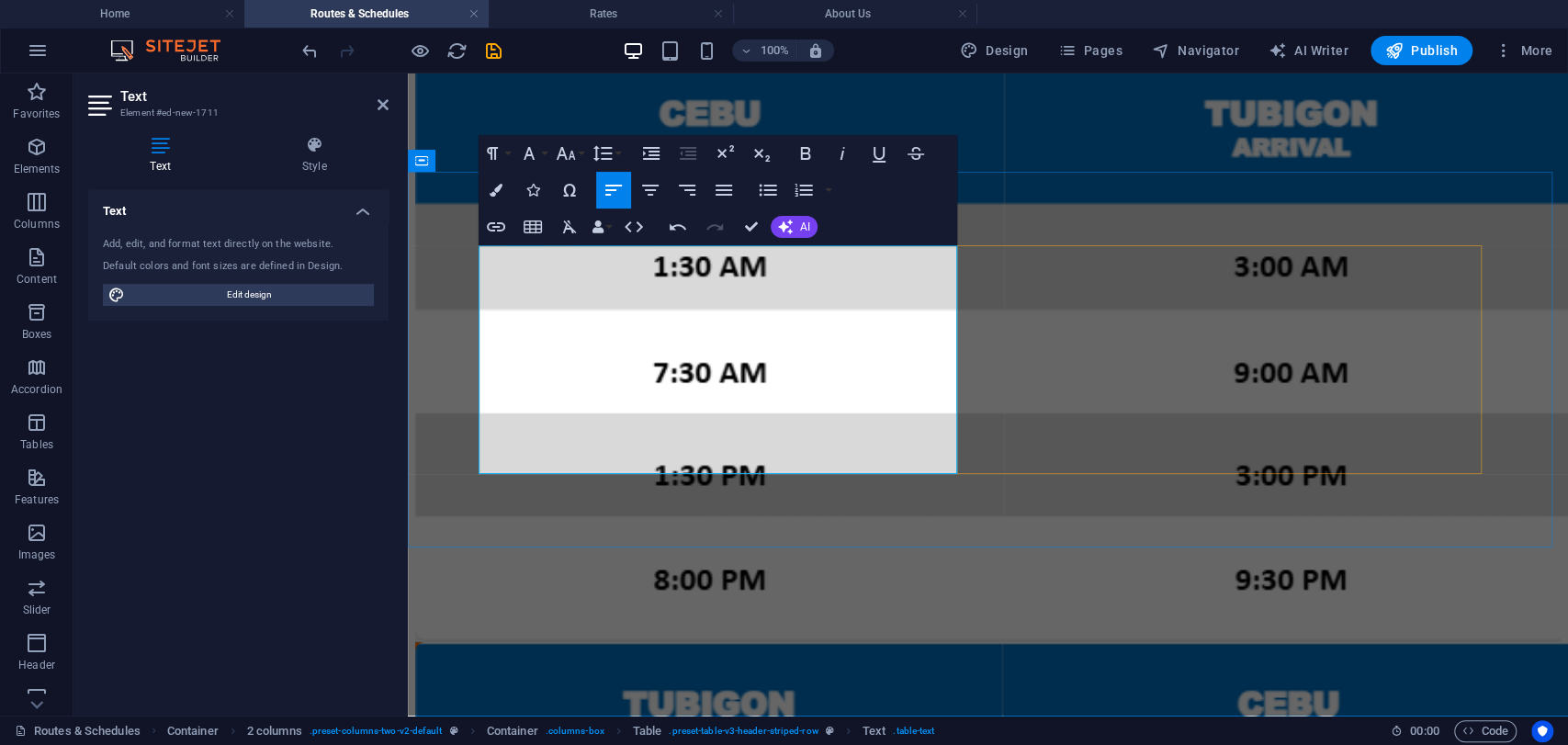 drag, startPoint x: 553, startPoint y: 454, endPoint x: 526, endPoint y: 457, distance: 27.16616 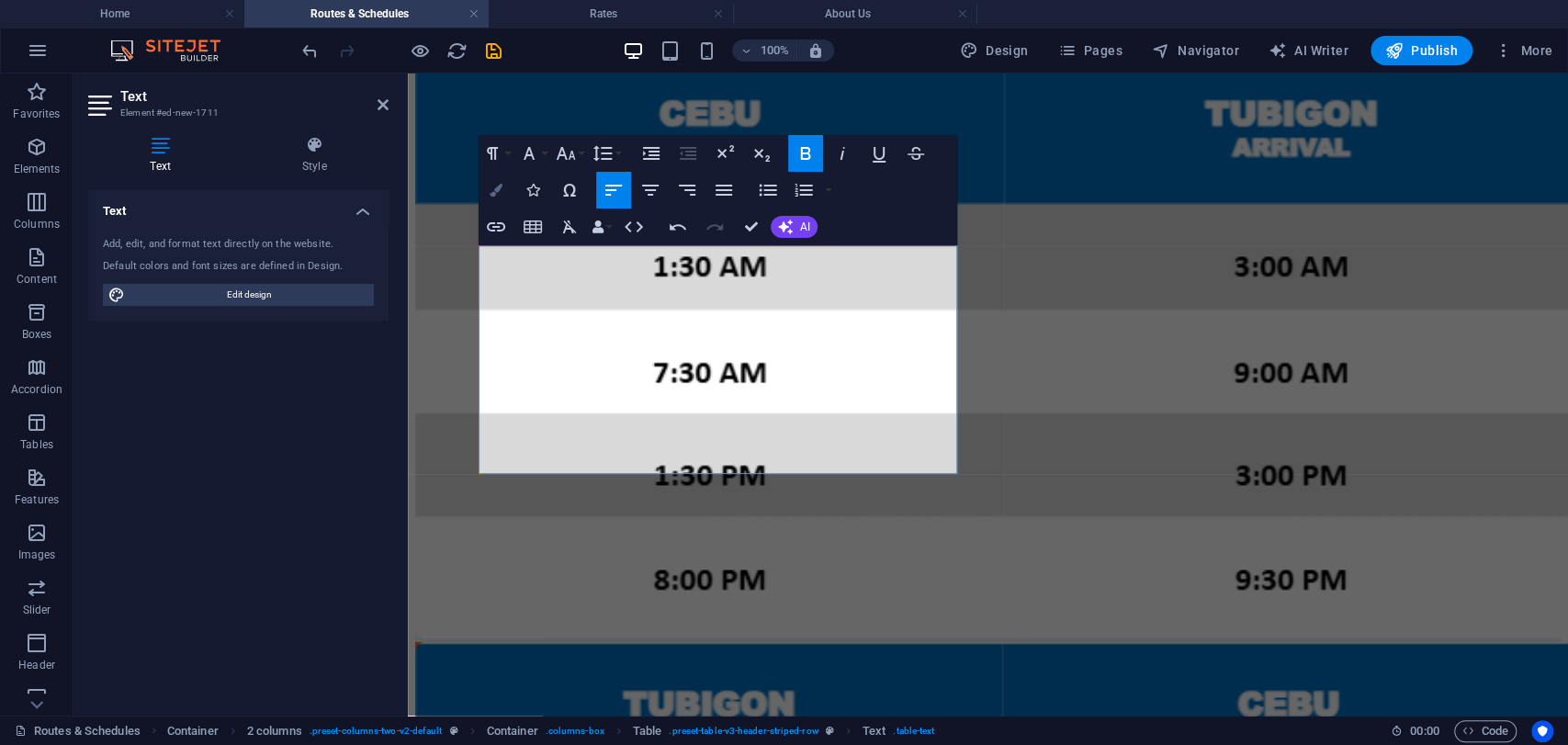 click at bounding box center (496, 190) 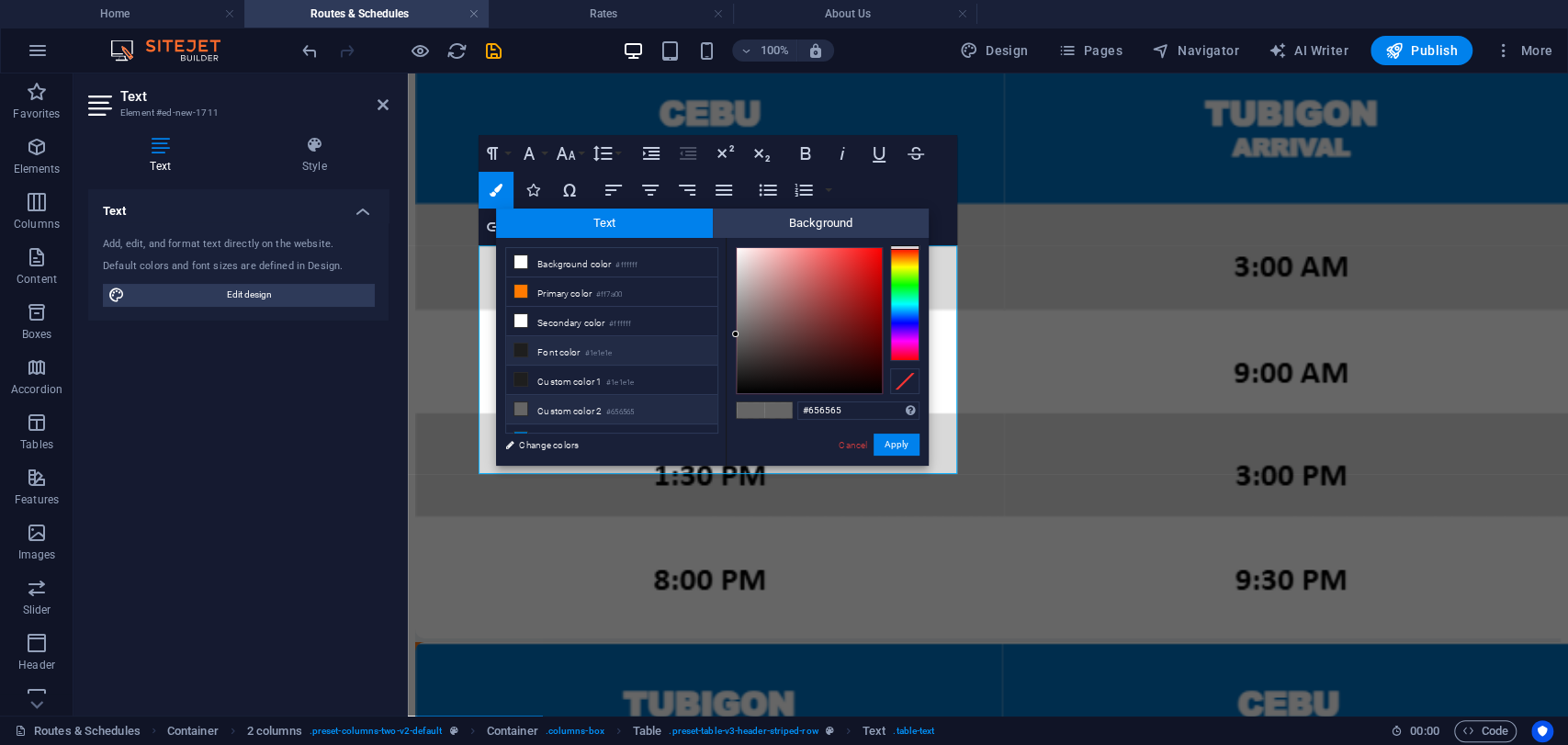 click on "Font color
#1e1e1e" at bounding box center [612, 351] 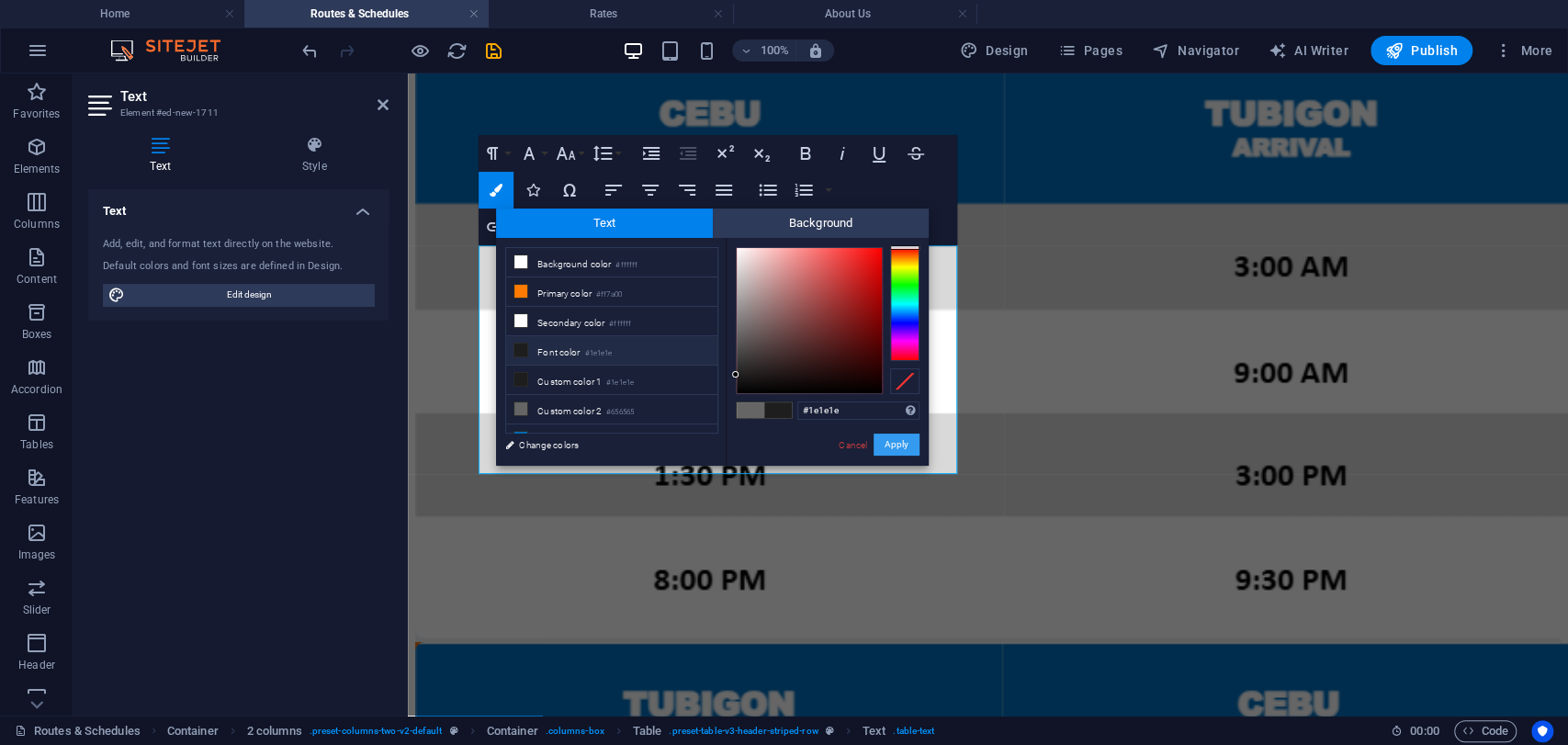 drag, startPoint x: 889, startPoint y: 446, endPoint x: 163, endPoint y: 383, distance: 728.7283 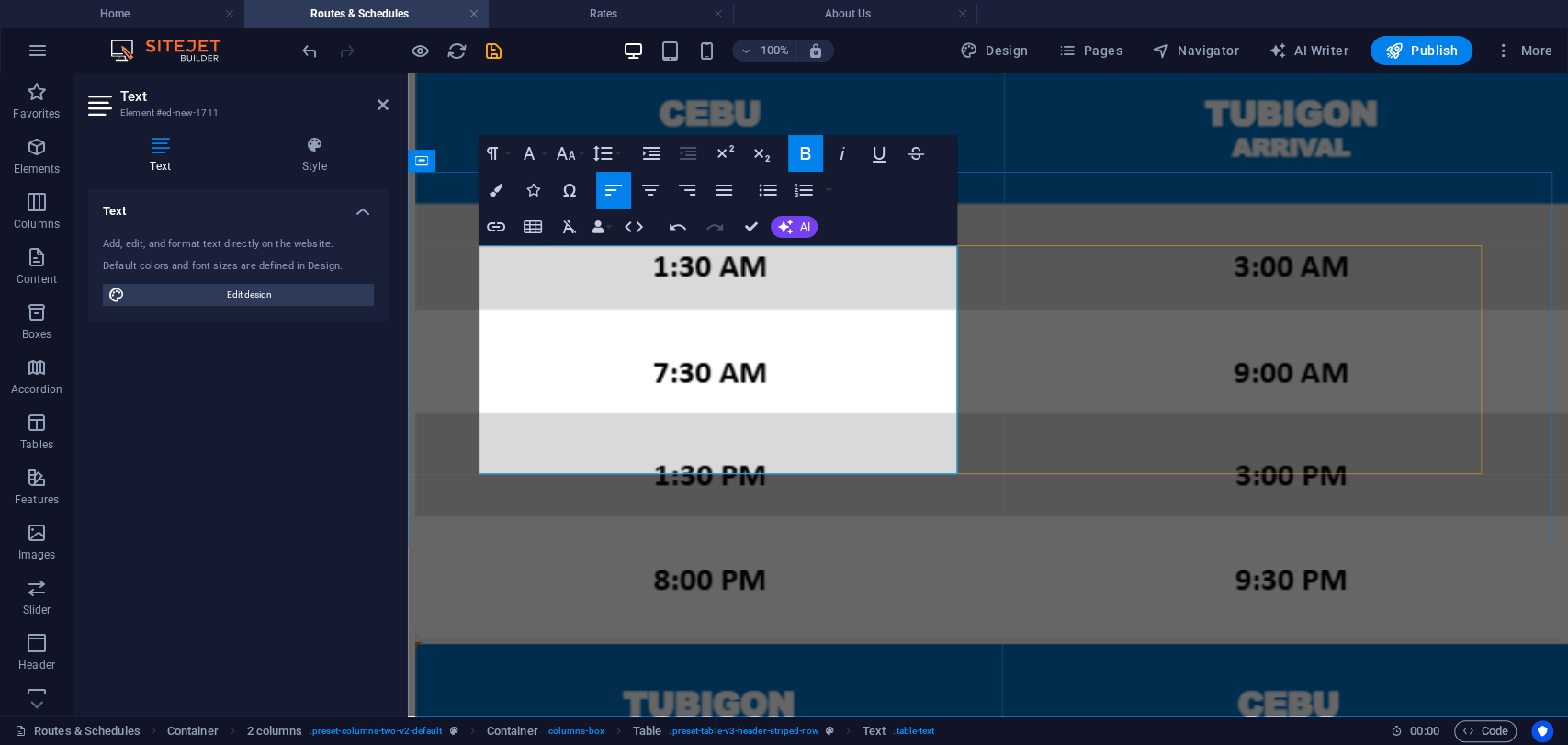 click on "11:00 AM" at bounding box center (443, -345) 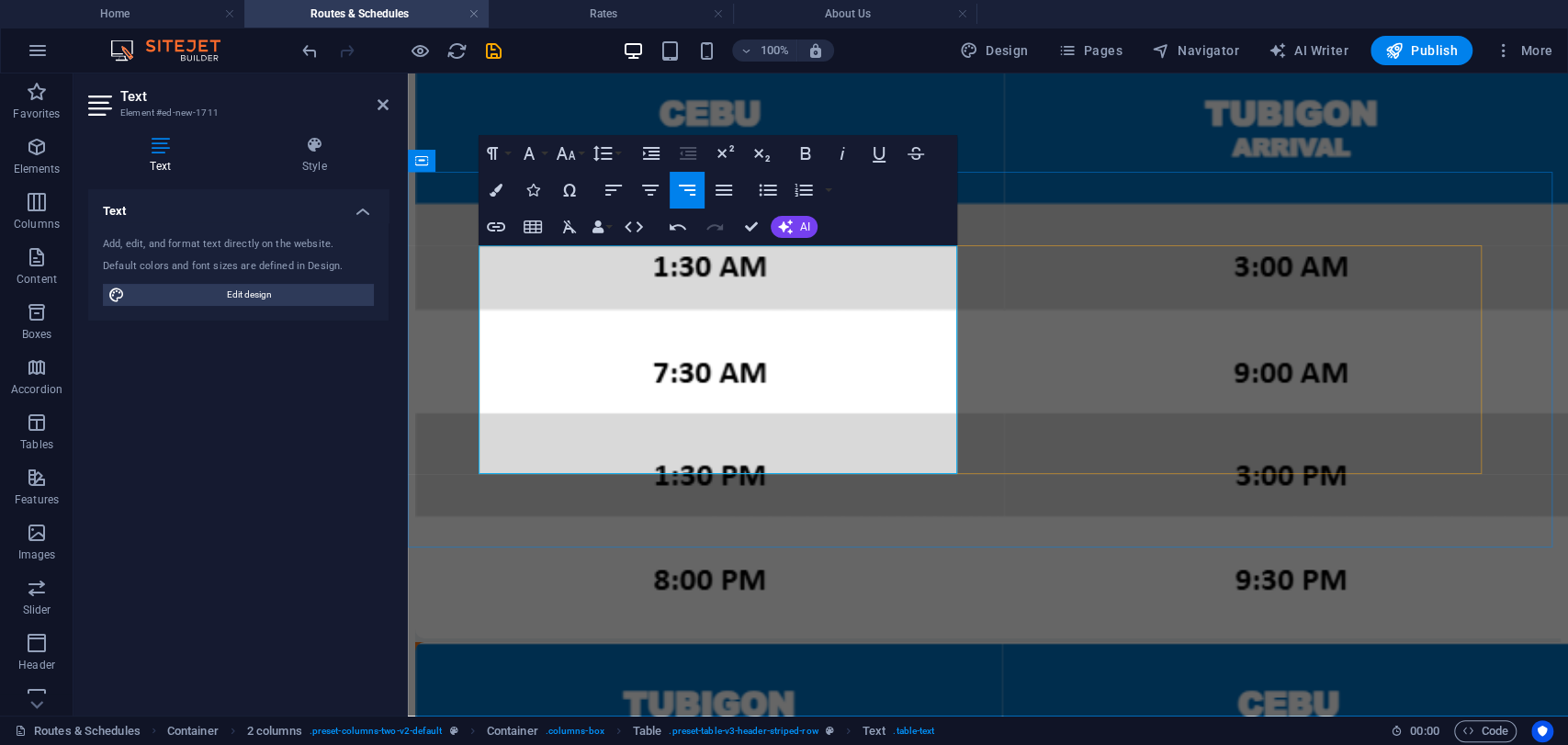 drag, startPoint x: 874, startPoint y: 450, endPoint x: 937, endPoint y: 452, distance: 63.0317 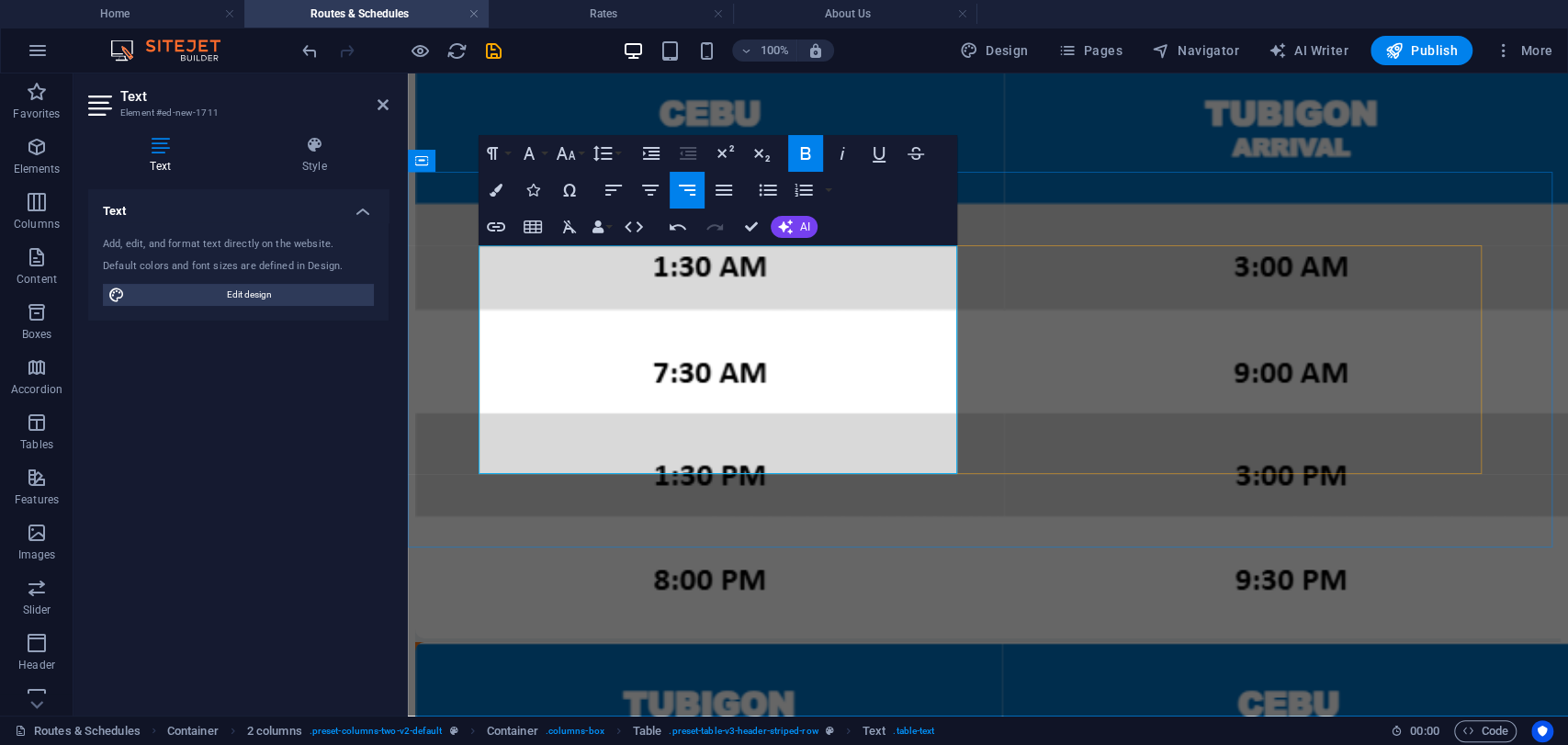 click on "7:00 PM" at bounding box center [1056, -345] 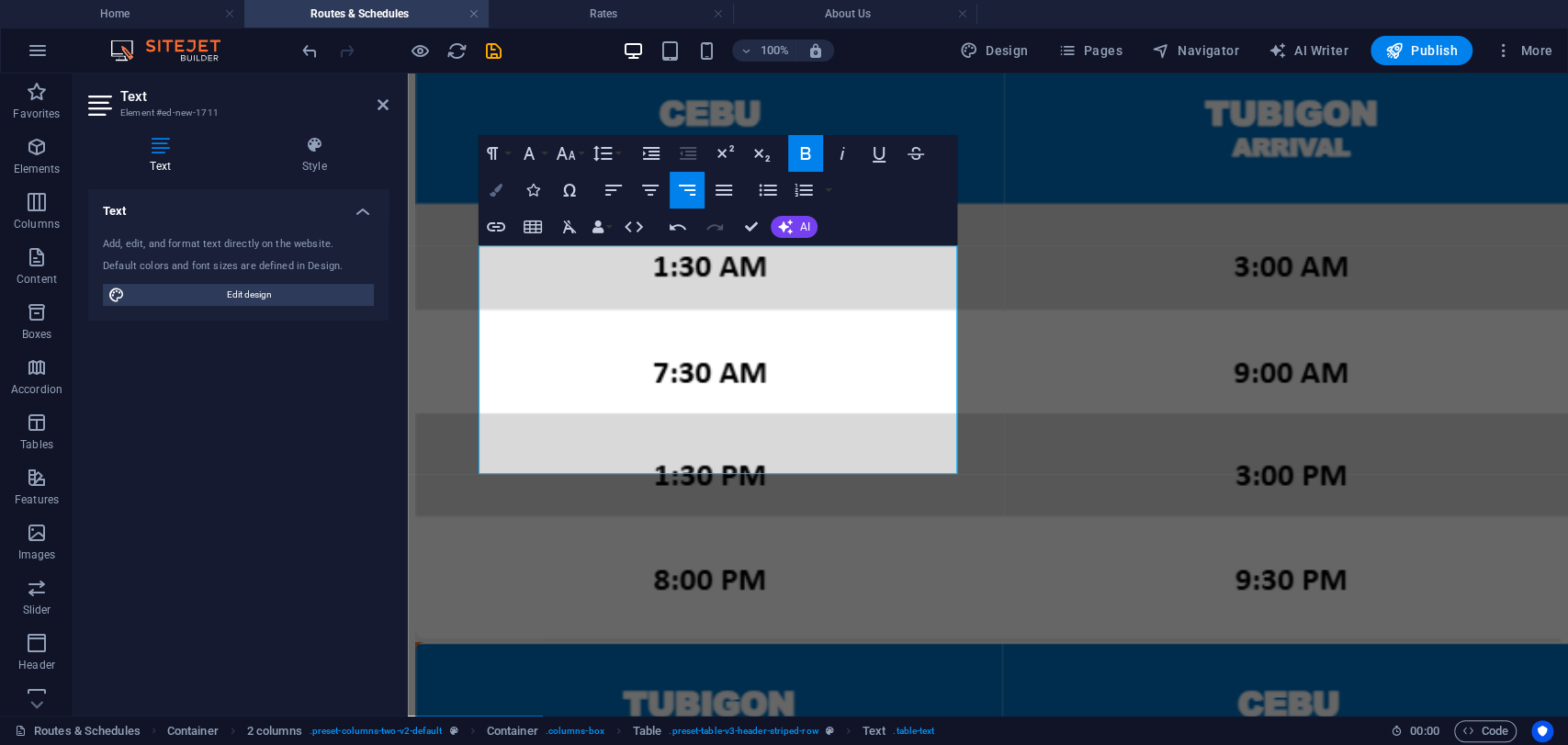 click on "Colors" at bounding box center (496, 190) 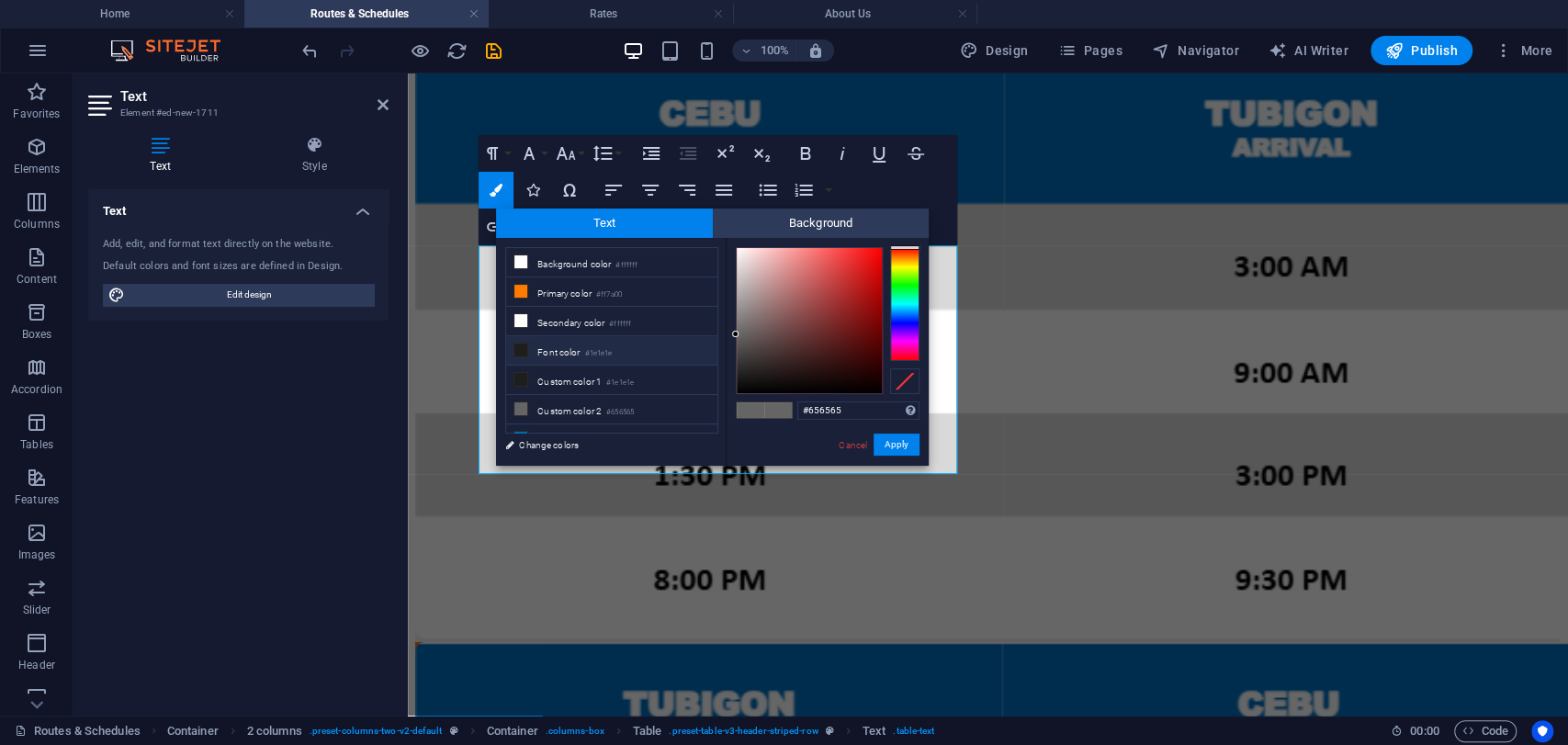 click on "Font color
#1e1e1e" at bounding box center [612, 351] 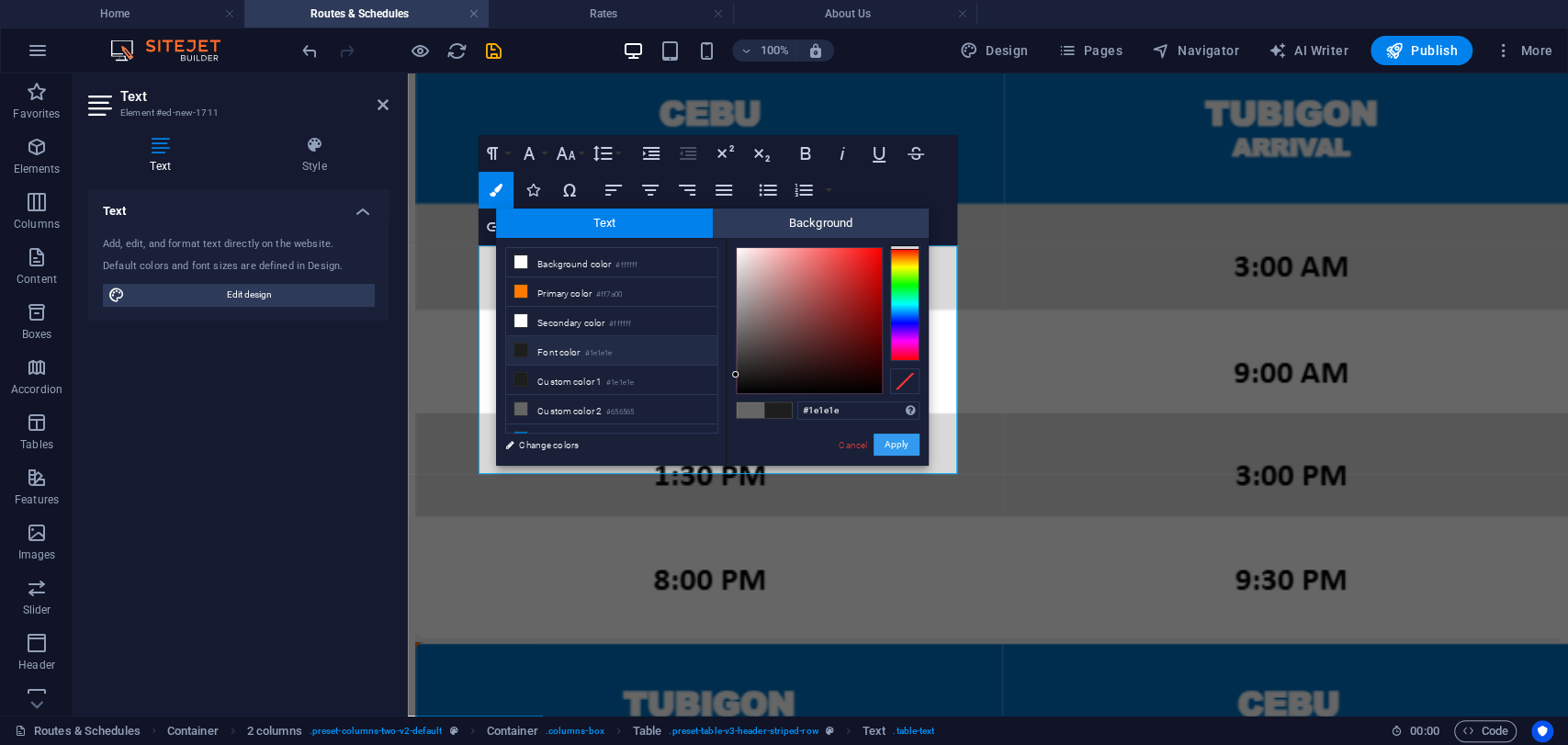 click on "Apply" at bounding box center [897, 445] 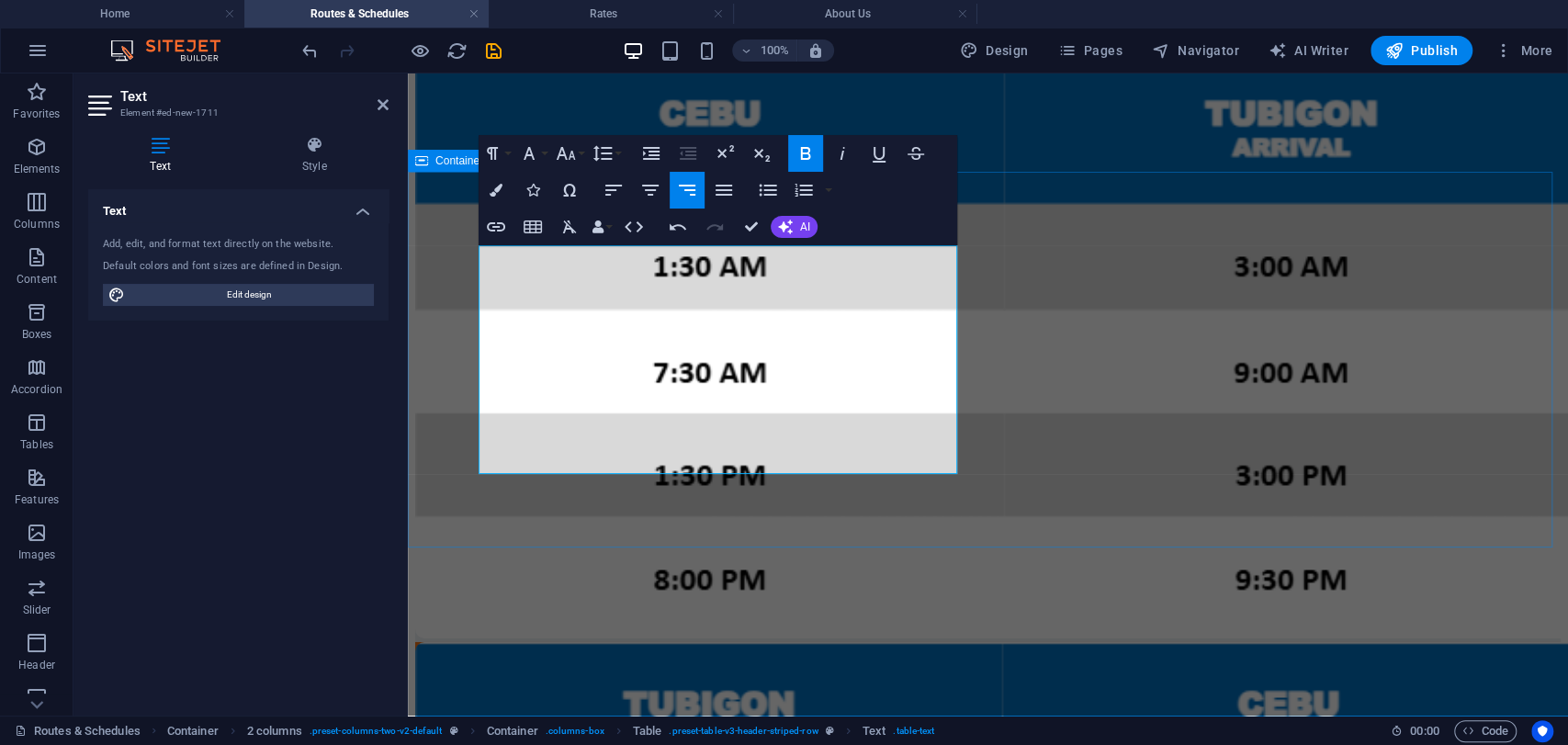click on "Toledo Port Departure San Carlos Port Arrival 7:00 AM 8:00 AM 11:00 AM 12:00 PM 7:00 PM 8:00 PM 7:00 PM TOLEDO TRAVEL TIME:  1 HOUR AND 30 MINS Address:  Toledo Ferry Terminal, Toledo, Cebu City Mobile Nos.: 0961-755-8984" at bounding box center [987, -293] 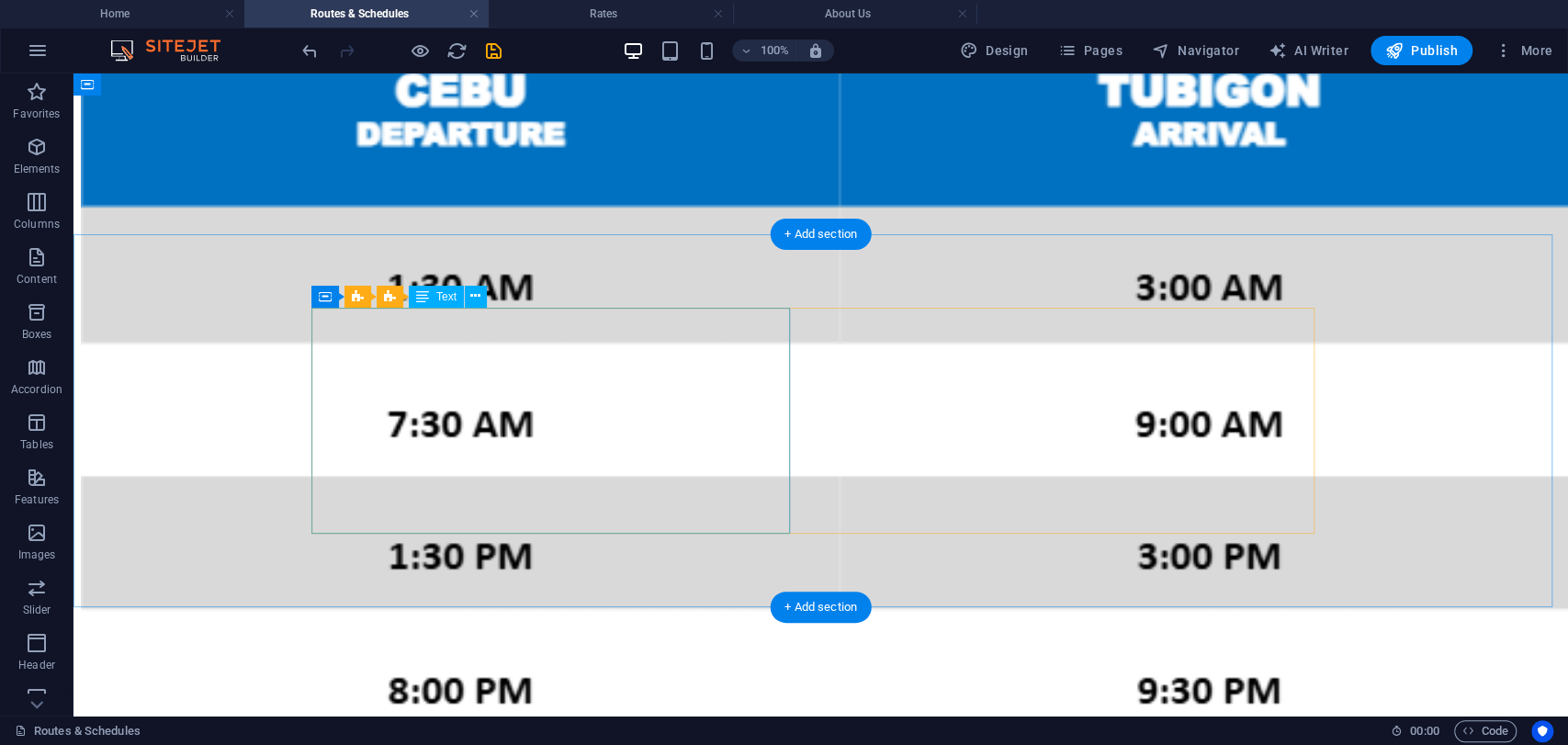 scroll, scrollTop: 3868, scrollLeft: 0, axis: vertical 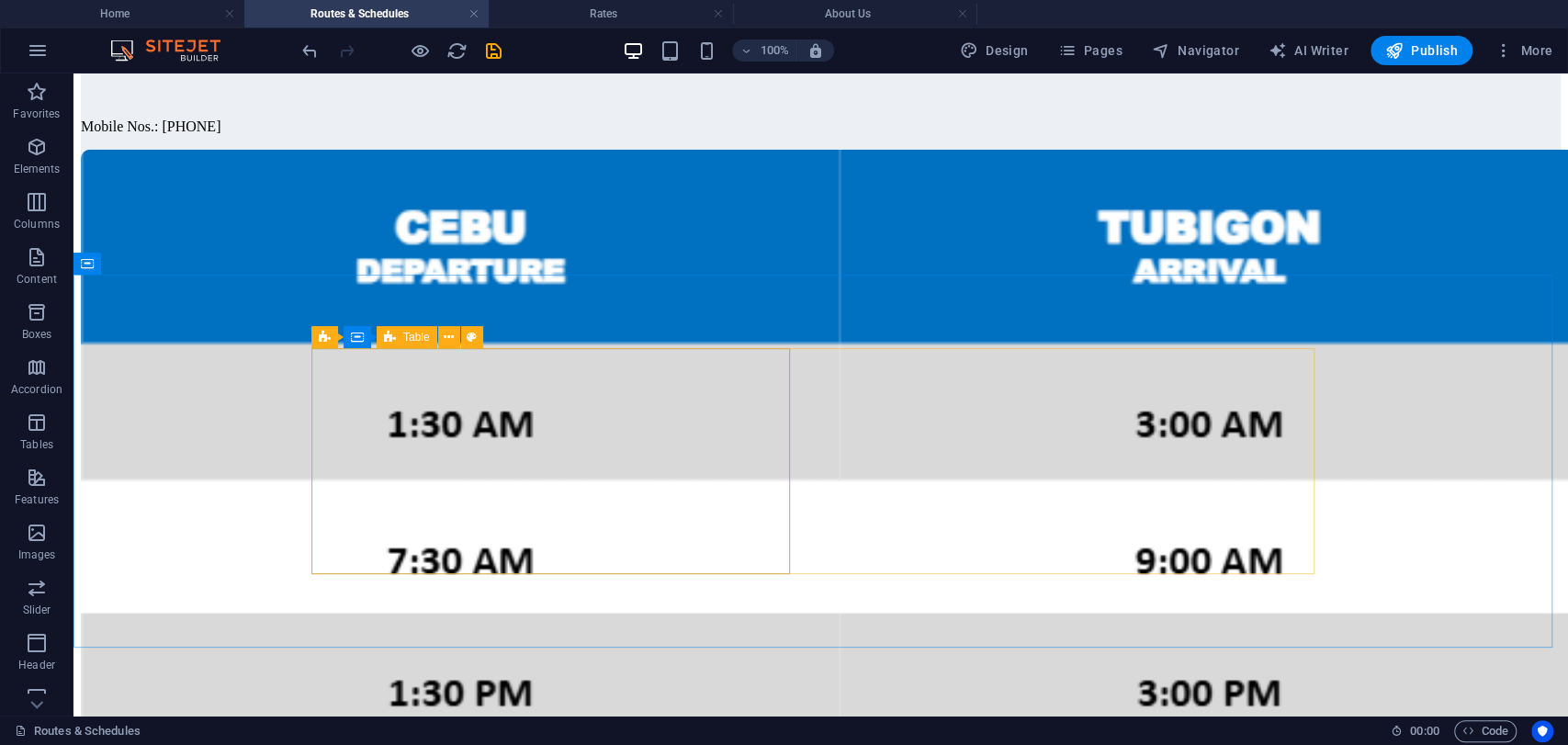 click on "Table" at bounding box center [407, 337] 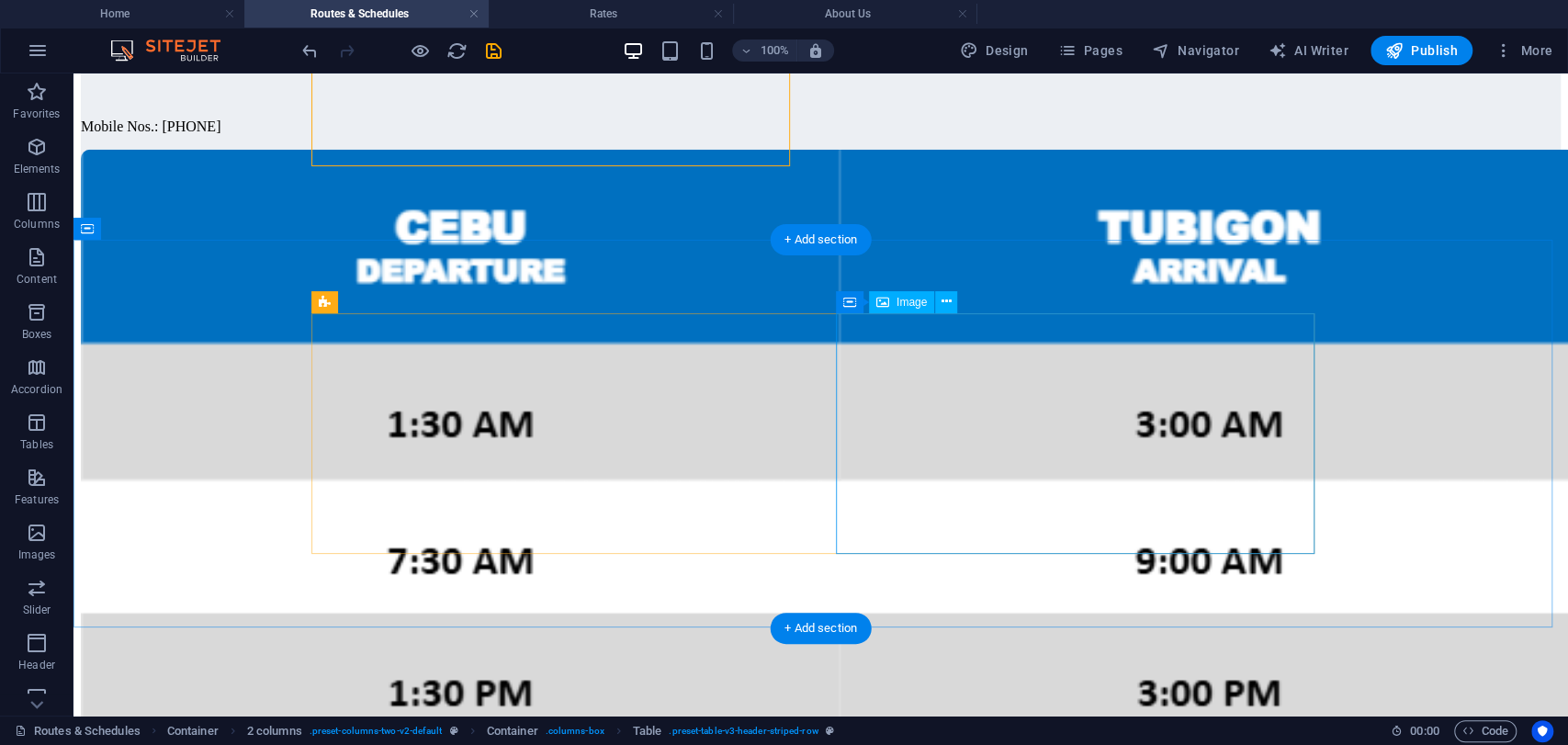 scroll, scrollTop: 4277, scrollLeft: 0, axis: vertical 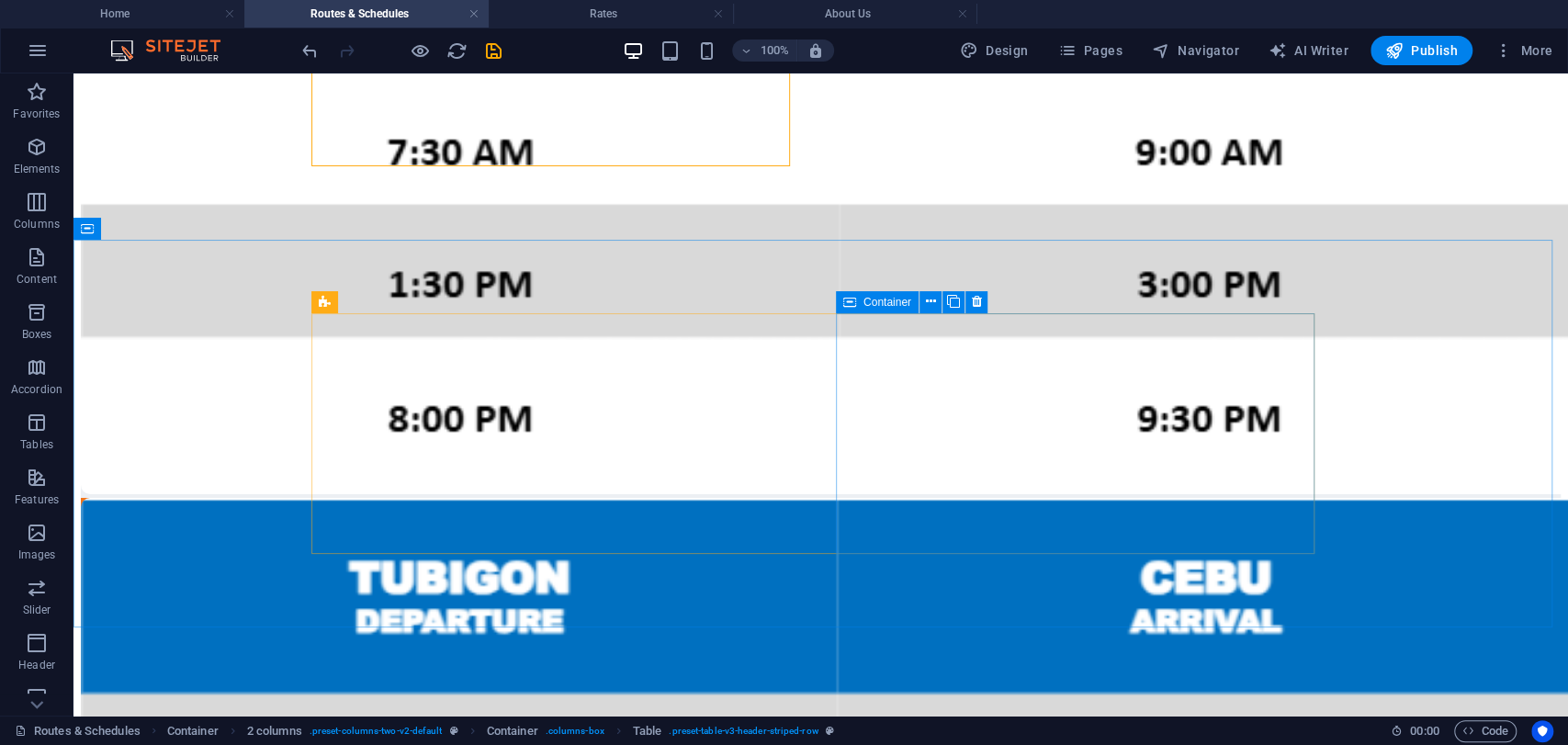 click at bounding box center [850, 302] 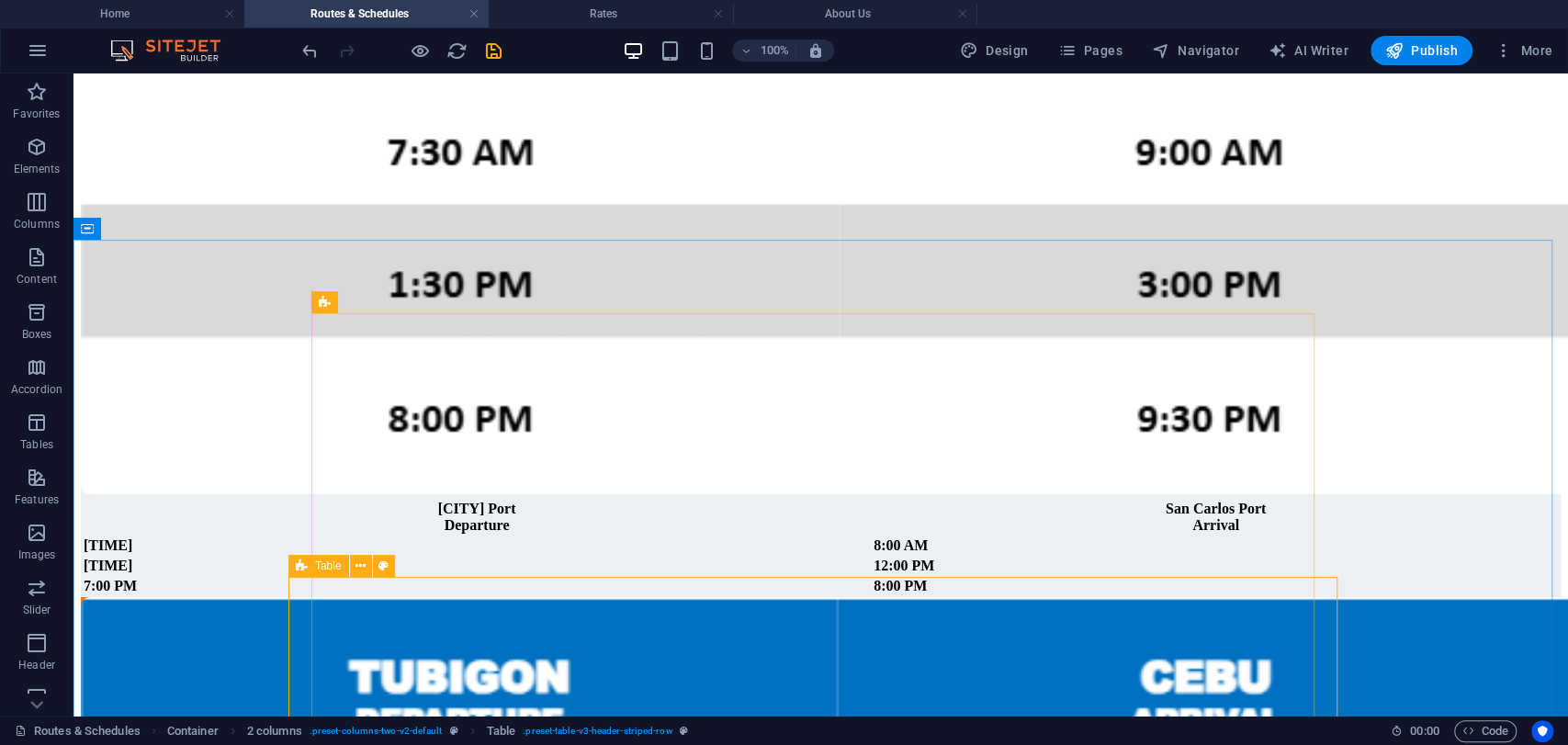 scroll, scrollTop: 4280, scrollLeft: 0, axis: vertical 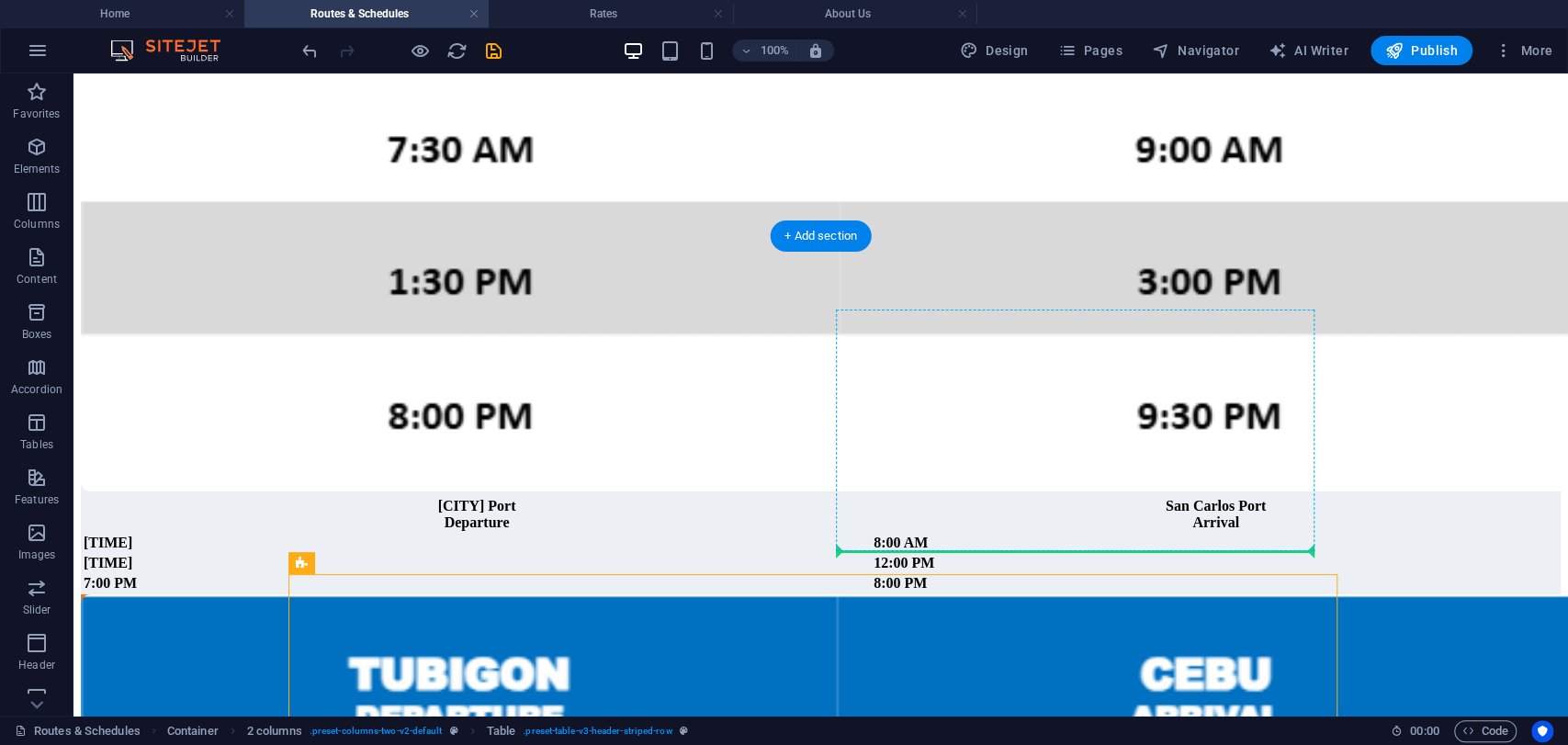 drag, startPoint x: 378, startPoint y: 641, endPoint x: 1073, endPoint y: 517, distance: 705.9752 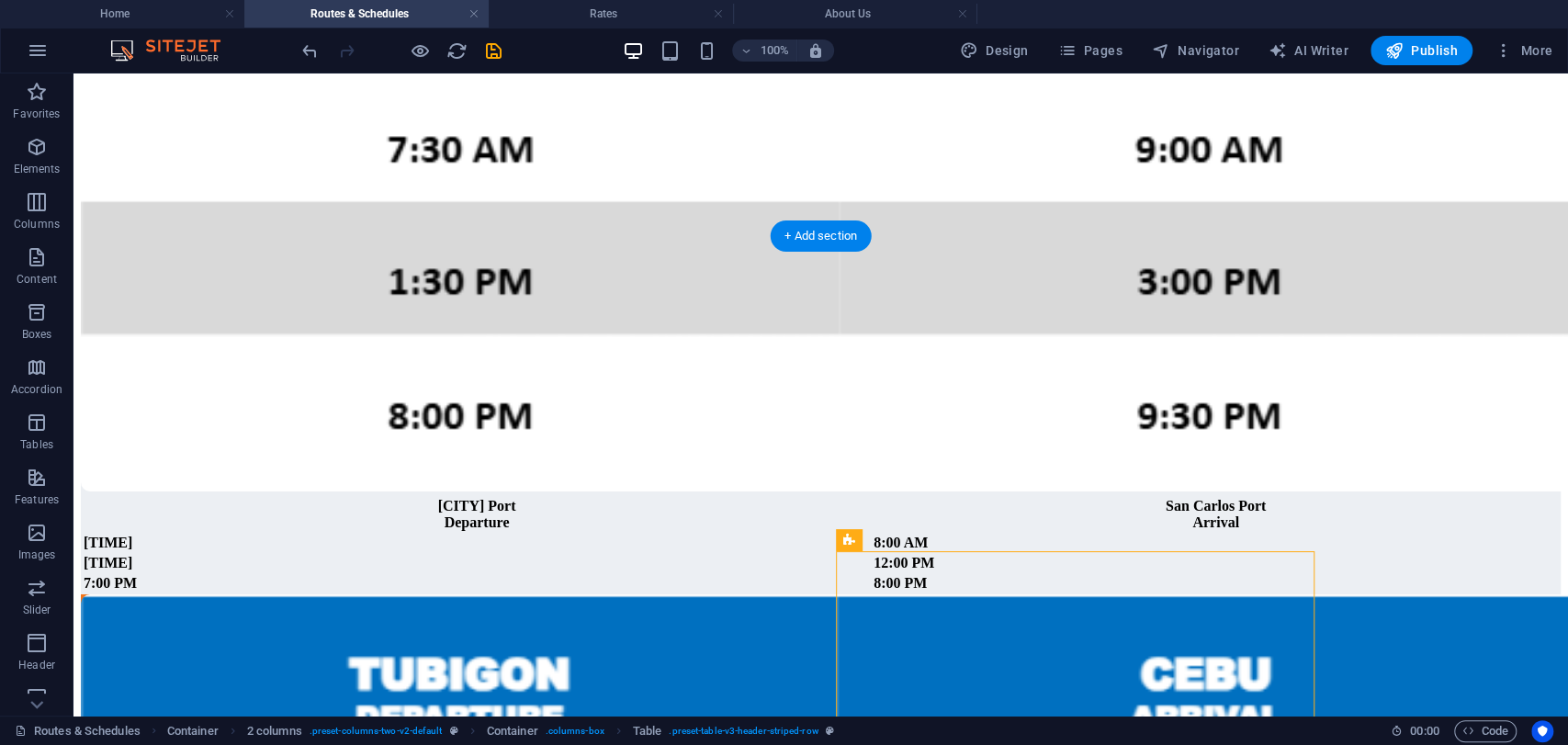 click at bounding box center (820, 117) 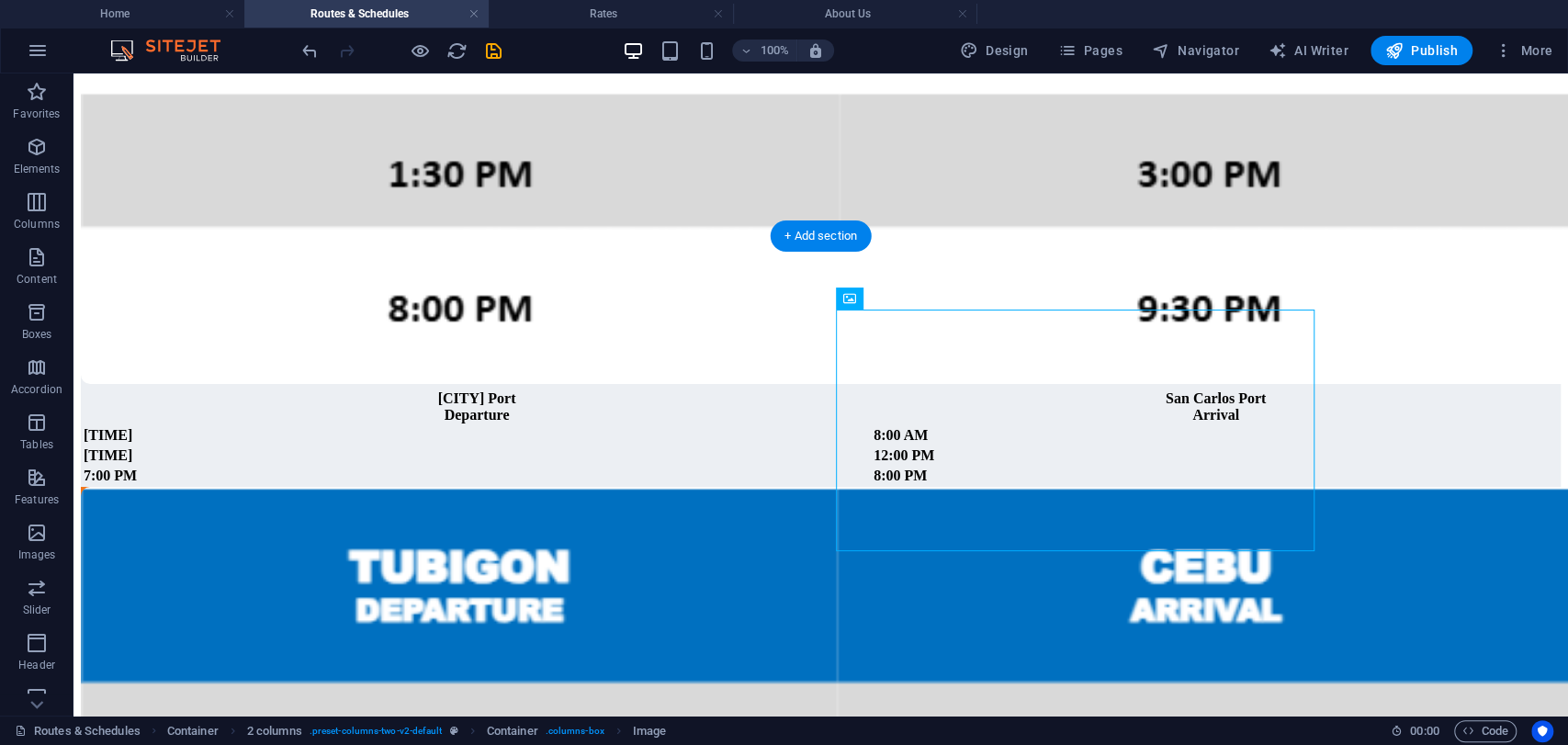 scroll, scrollTop: 4484, scrollLeft: 0, axis: vertical 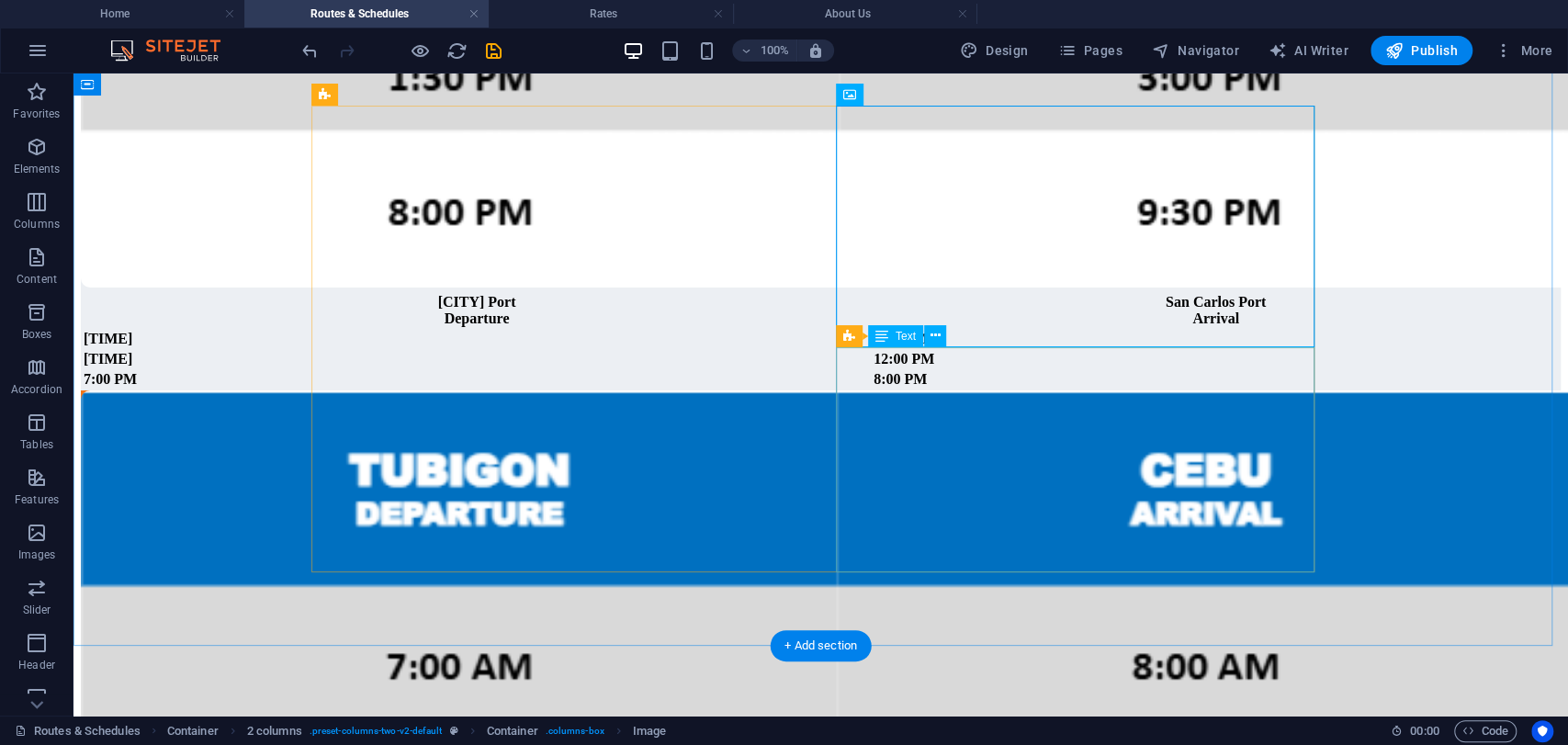 click on "Toledo Port Departure San Carlos Port Arrival 7:00 AM 8:00 AM 11:00 AM 12:00 PM 7:00 PM 8:00 PM" at bounding box center [820, 341] 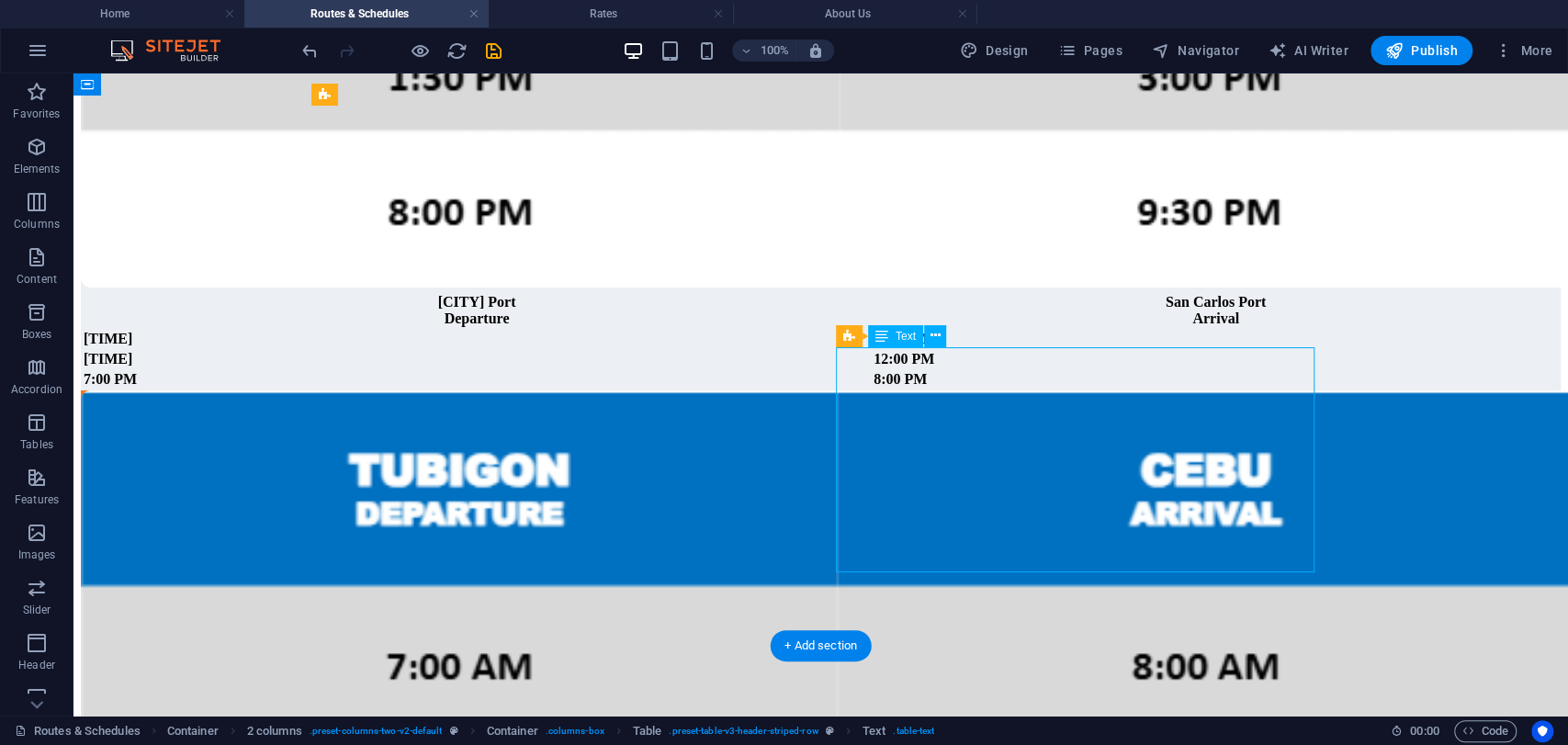 click on "Toledo Port Departure San Carlos Port Arrival 7:00 AM 8:00 AM 11:00 AM 12:00 PM 7:00 PM 8:00 PM" at bounding box center (820, 341) 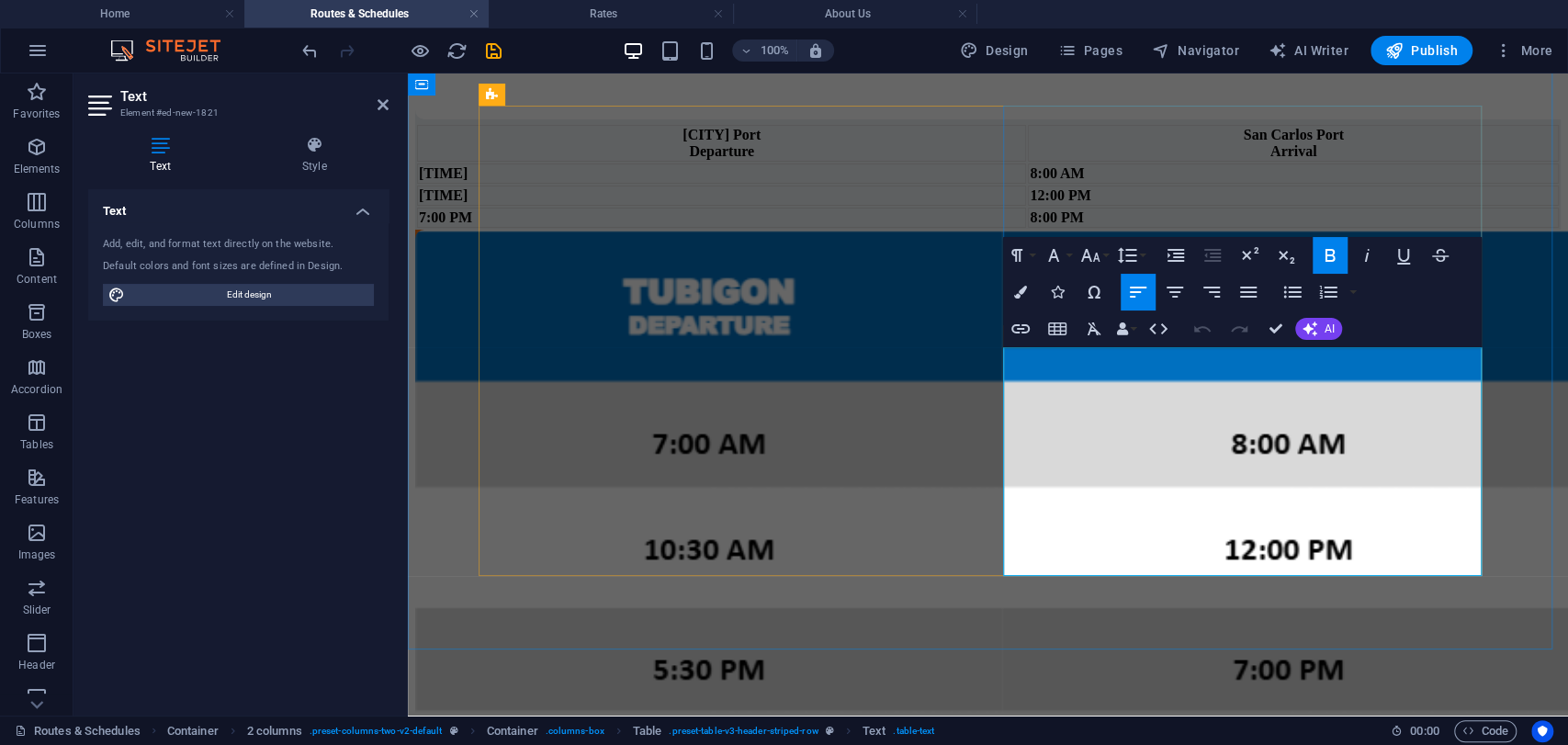 click on "7:00 AM" at bounding box center [443, 173] 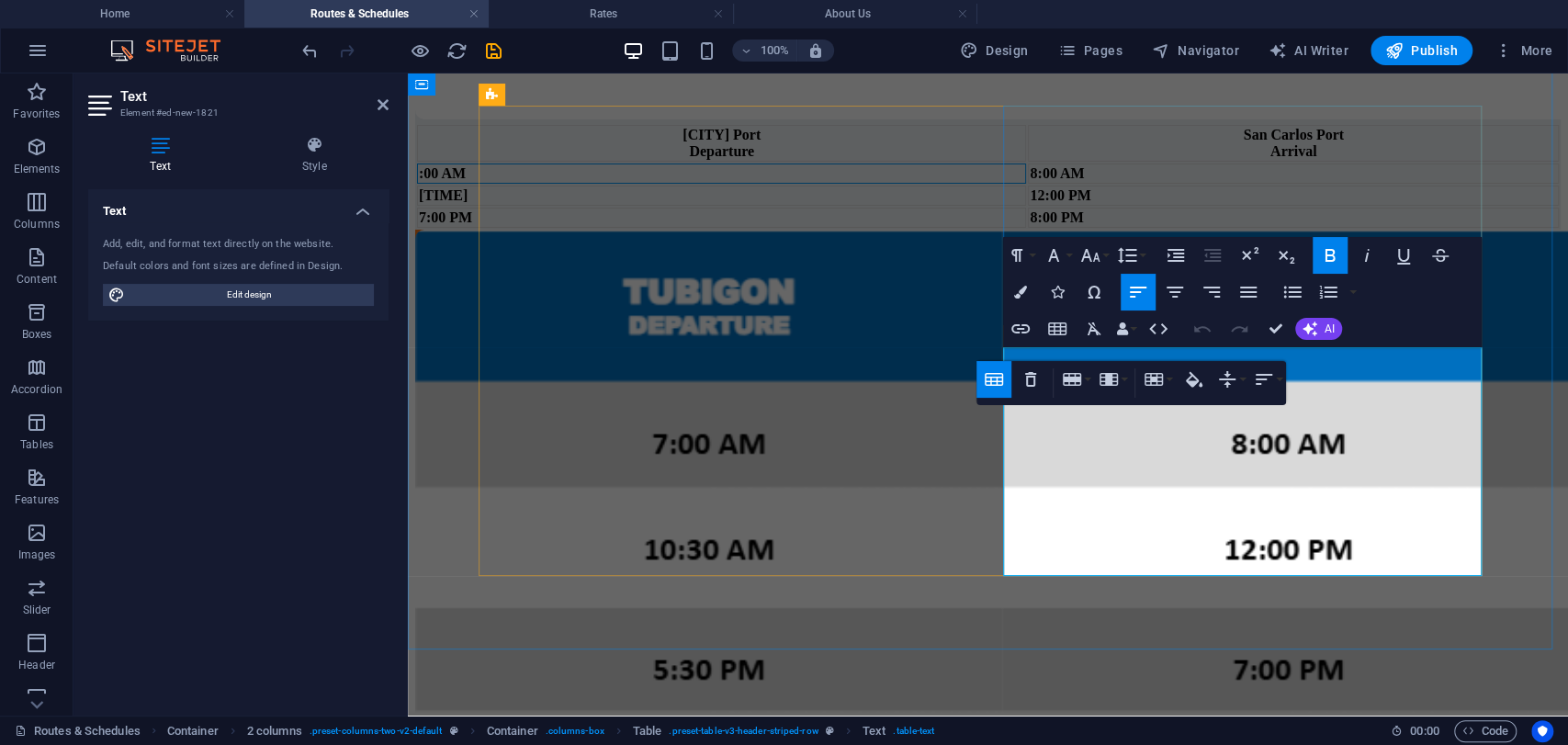 type 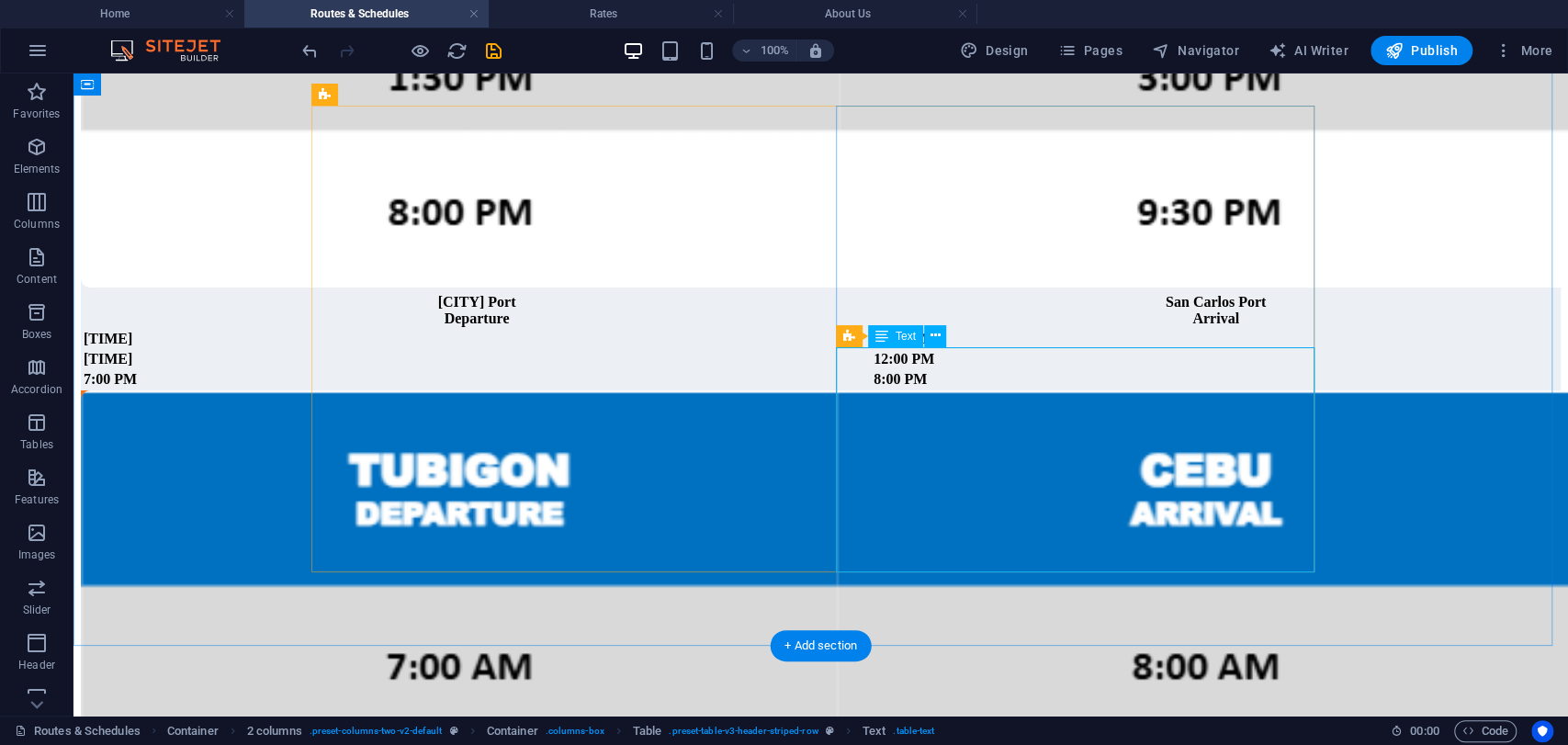 click on "Toledo Port Departure San Carlos Port Arrival 1:30 AM 3:00 AM 11:00 AM 12:00 PM 7:00 PM 8:00 PM" at bounding box center (820, 341) 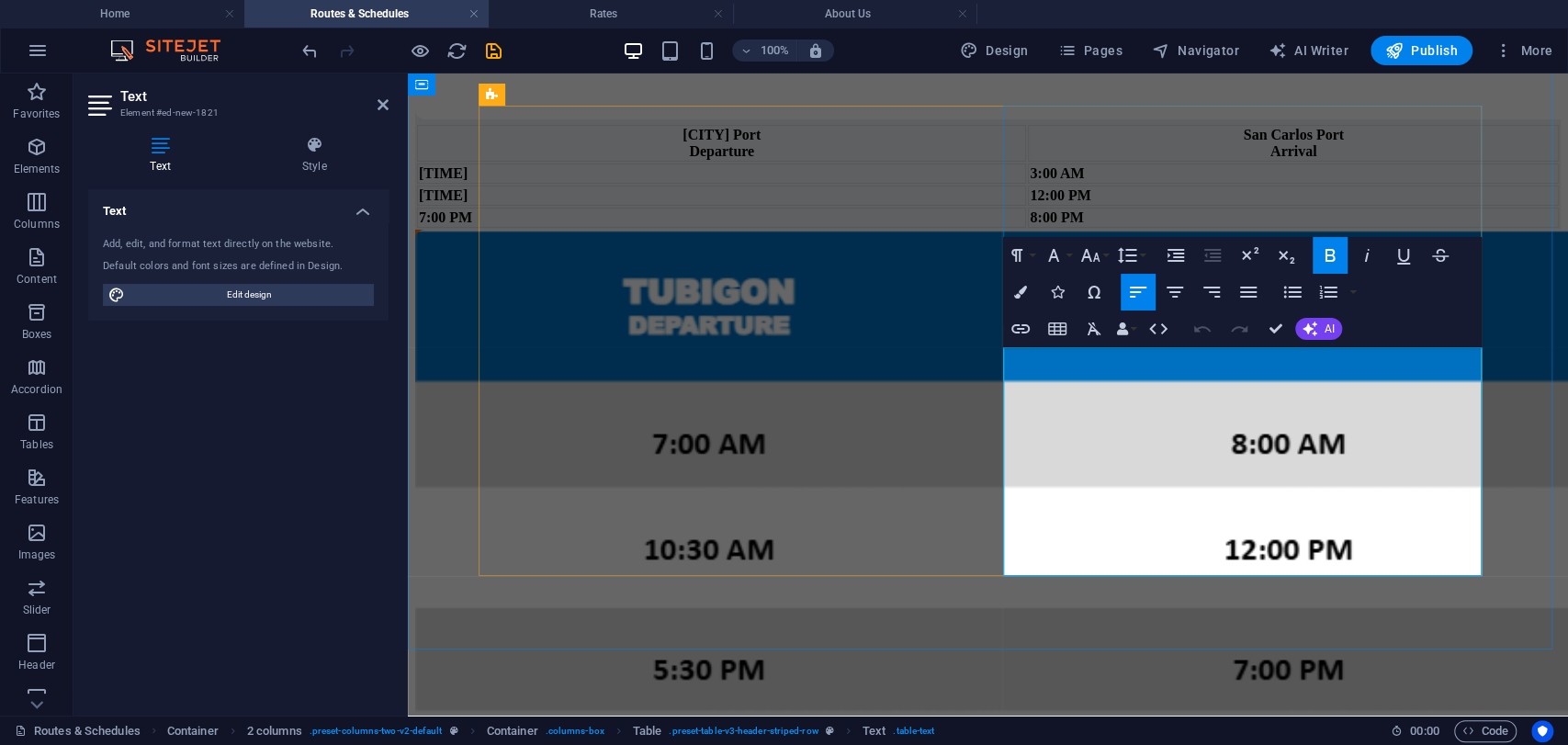 click on "11:00 AM" at bounding box center [443, 195] 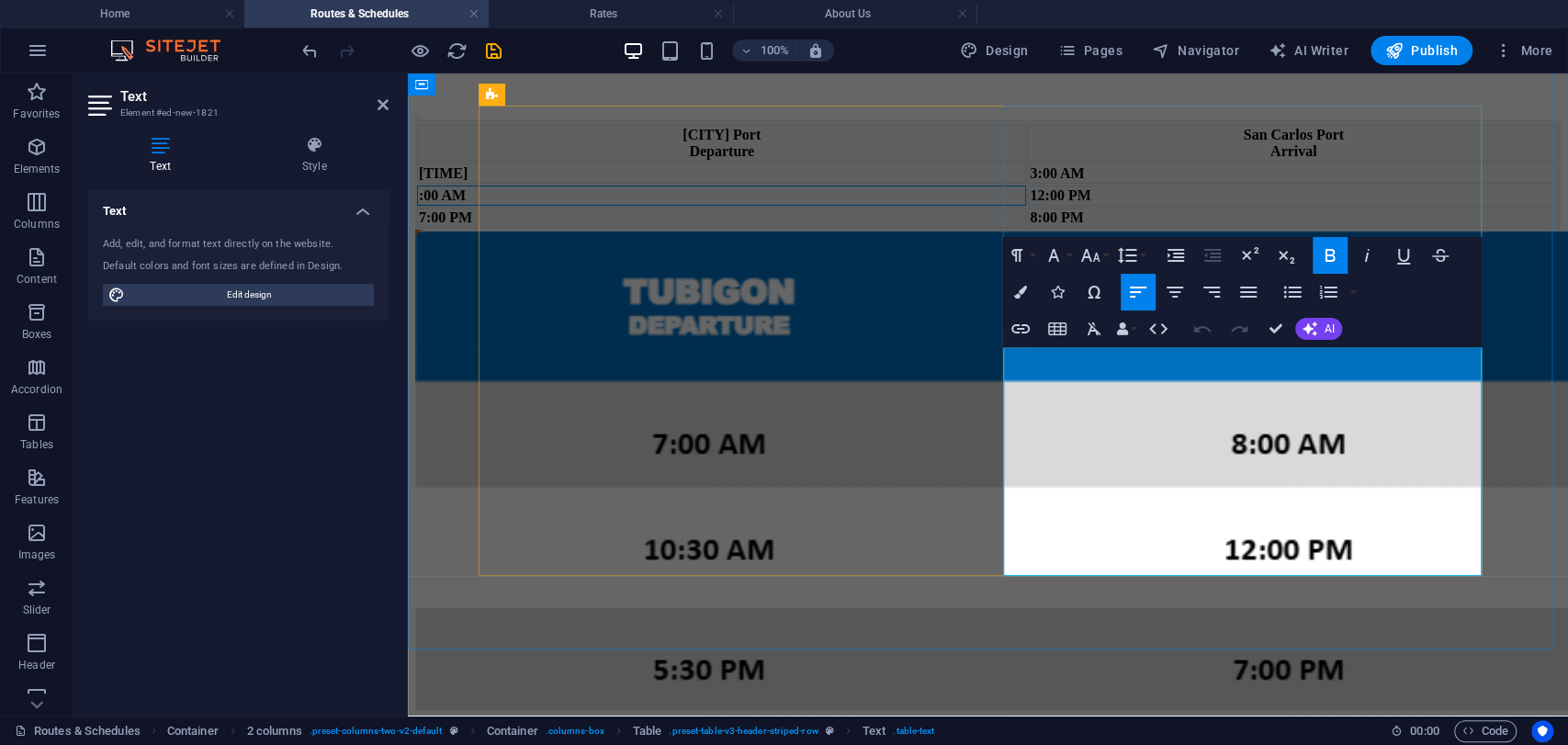 type 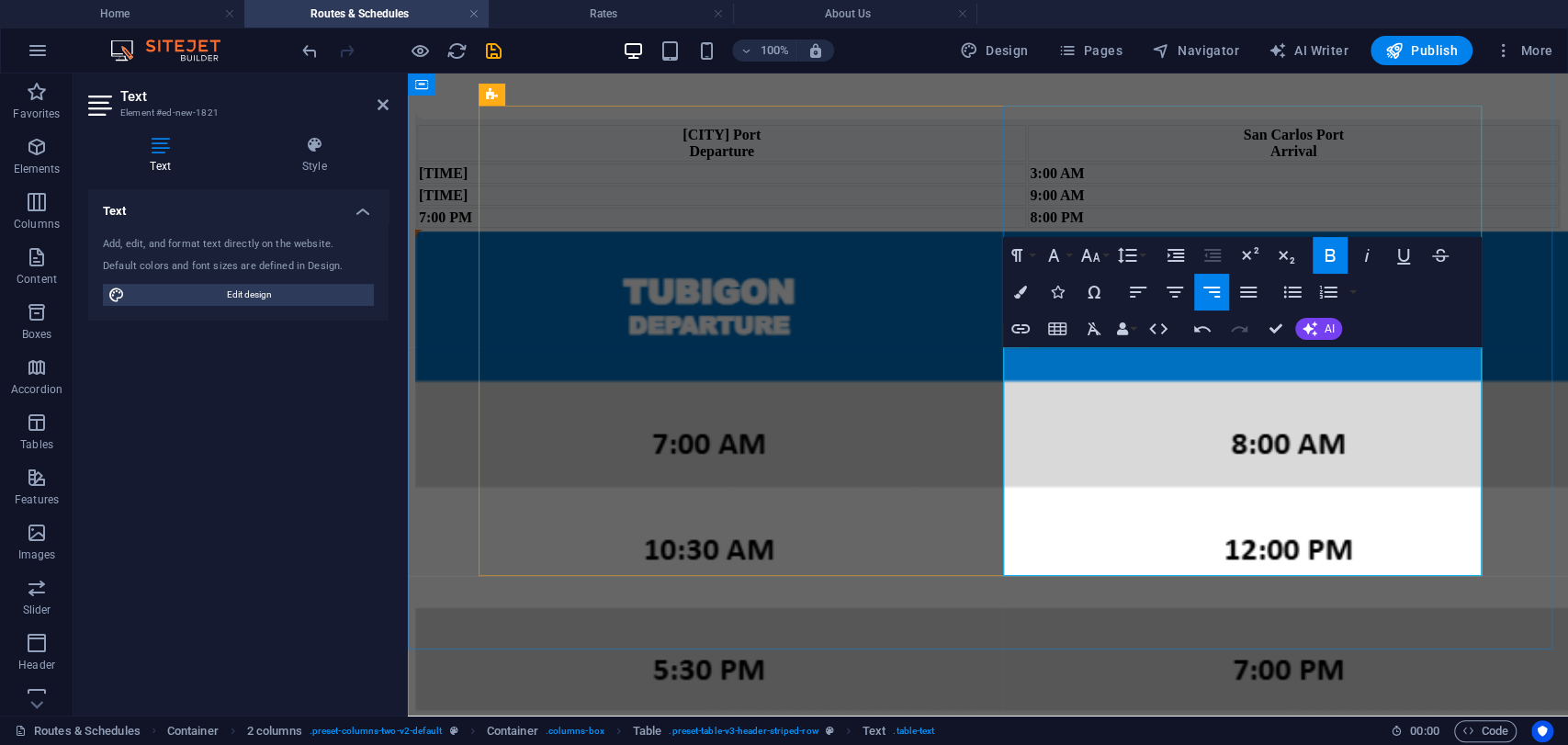 click on "7:00 PM" at bounding box center [721, 218] 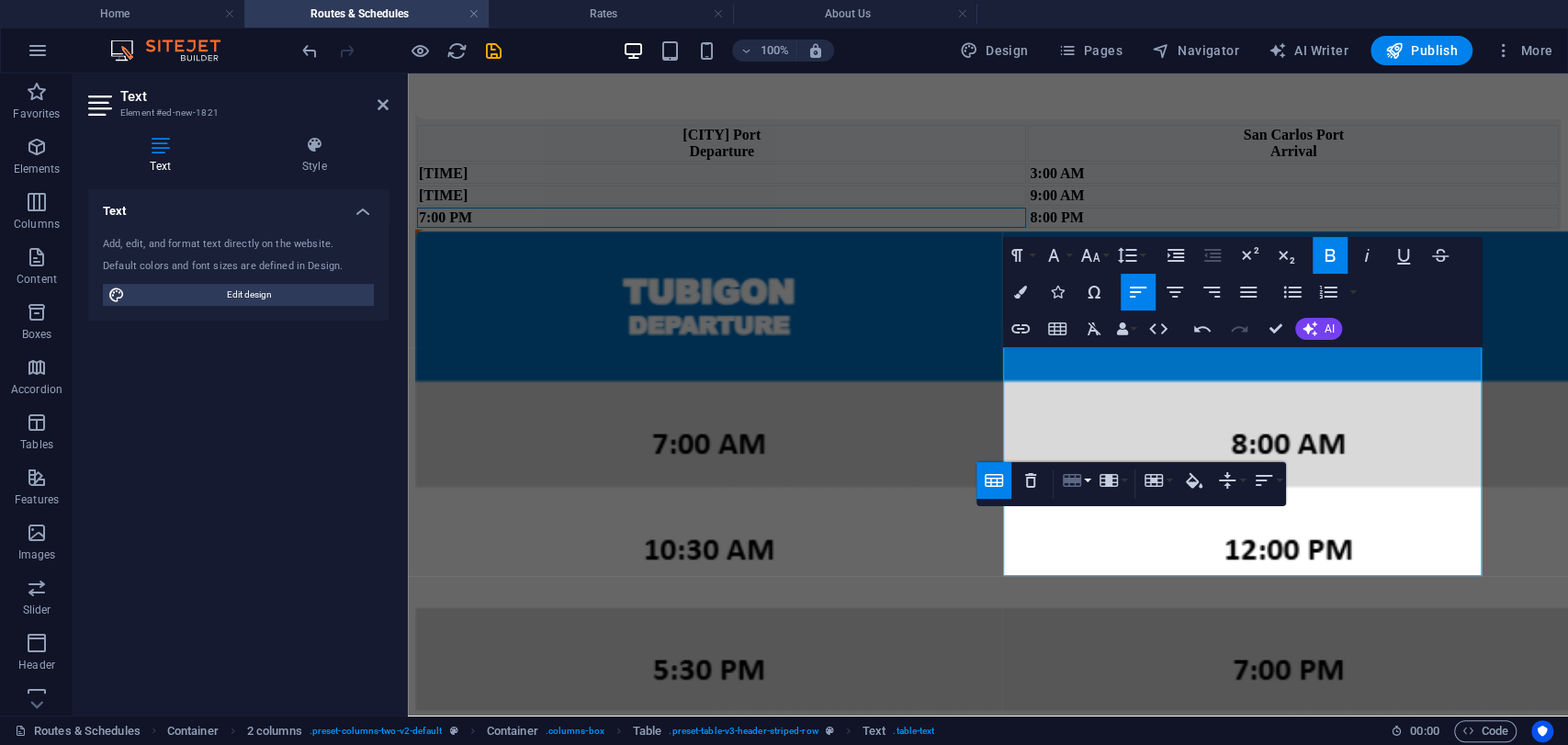 click on "Row" at bounding box center [1076, 480] 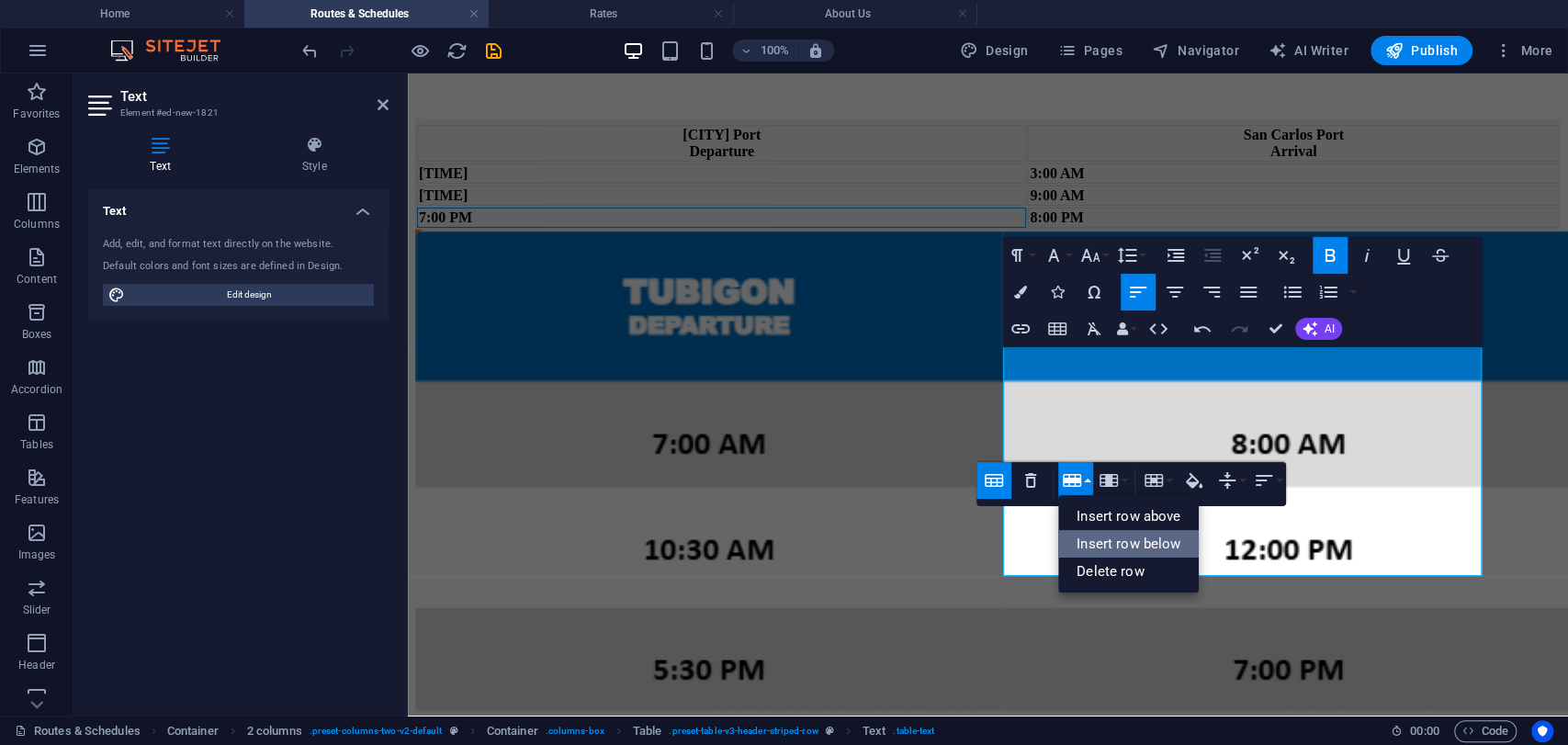click on "Insert row below" at bounding box center [1128, 544] 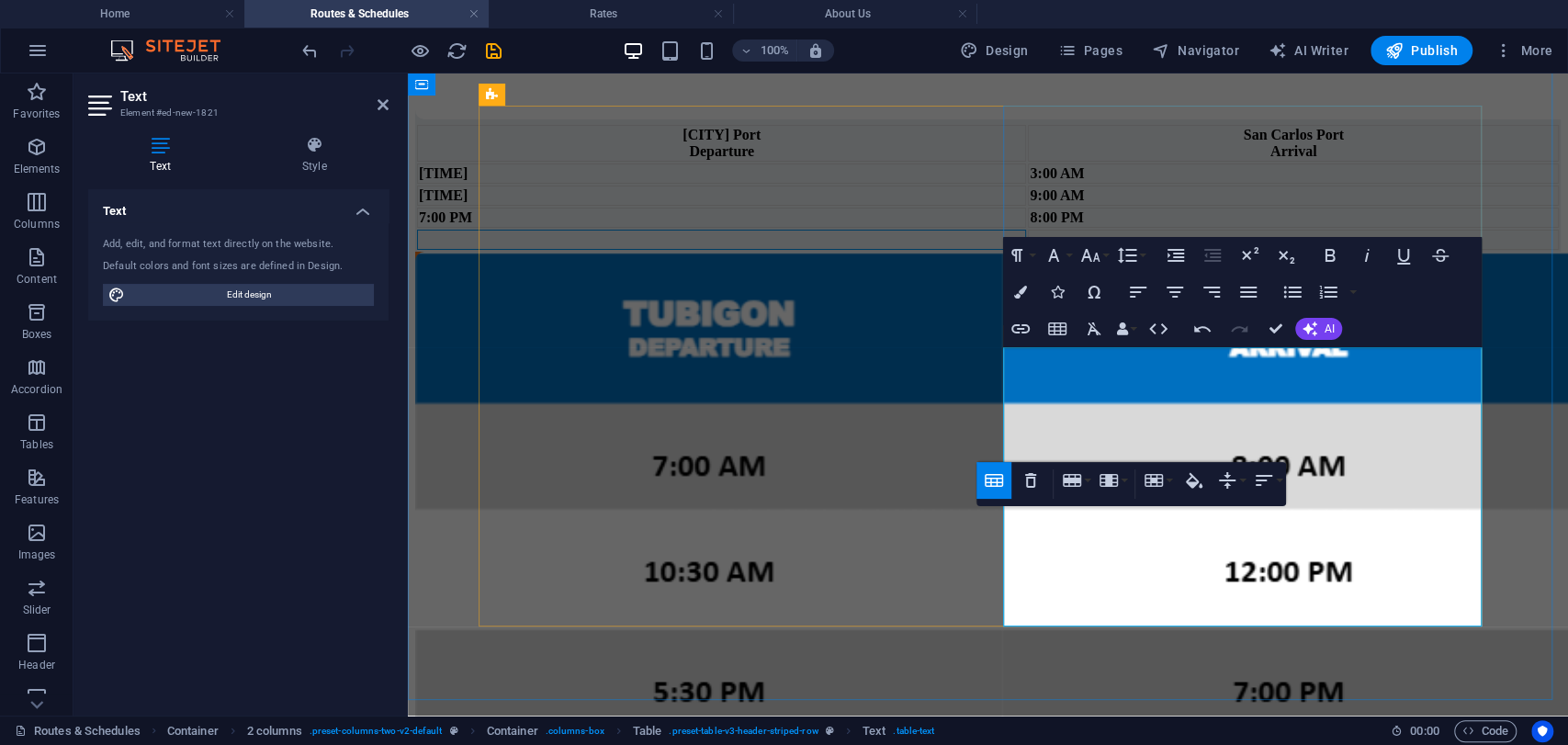 click at bounding box center (721, 240) 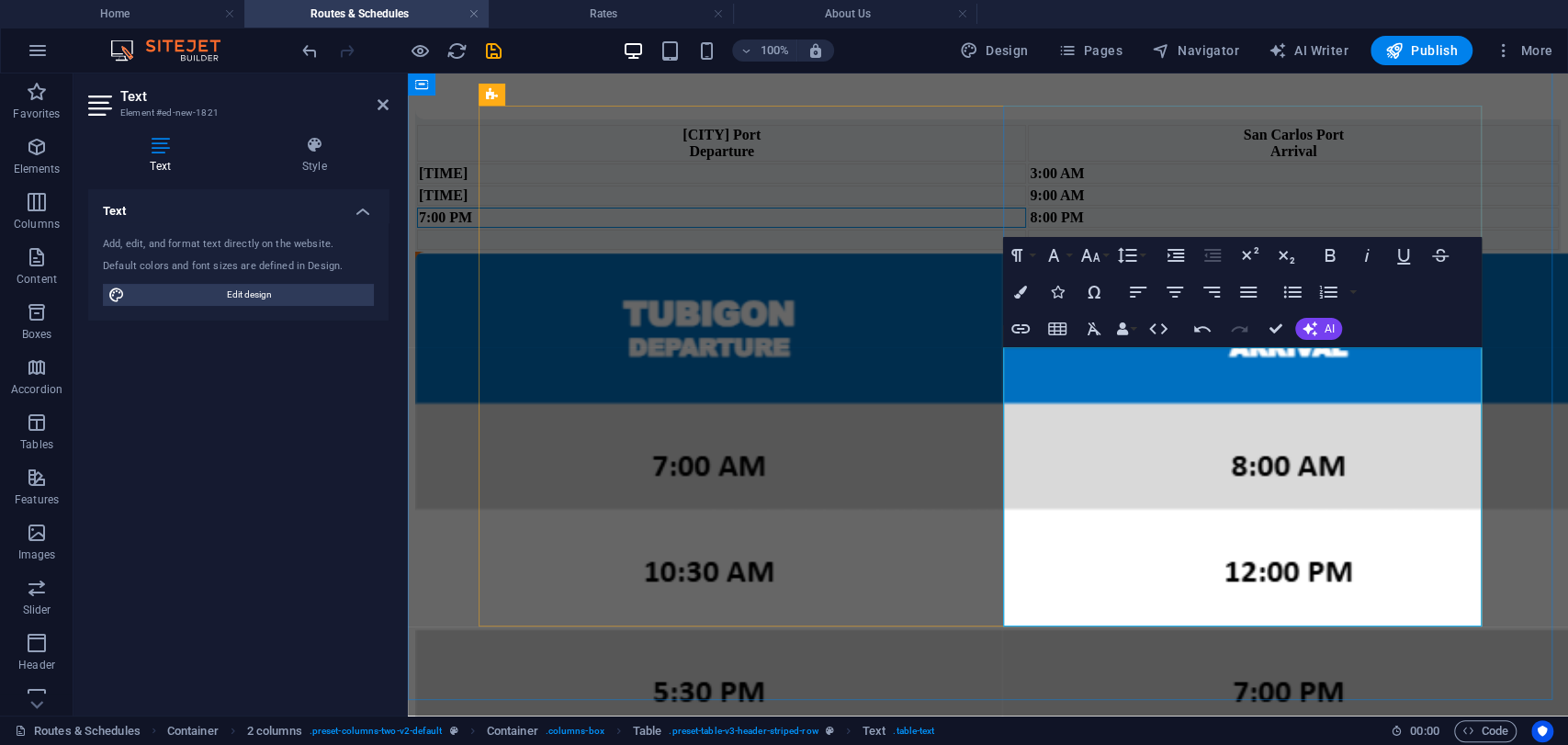 click on "7:00 PM" at bounding box center (446, 217) 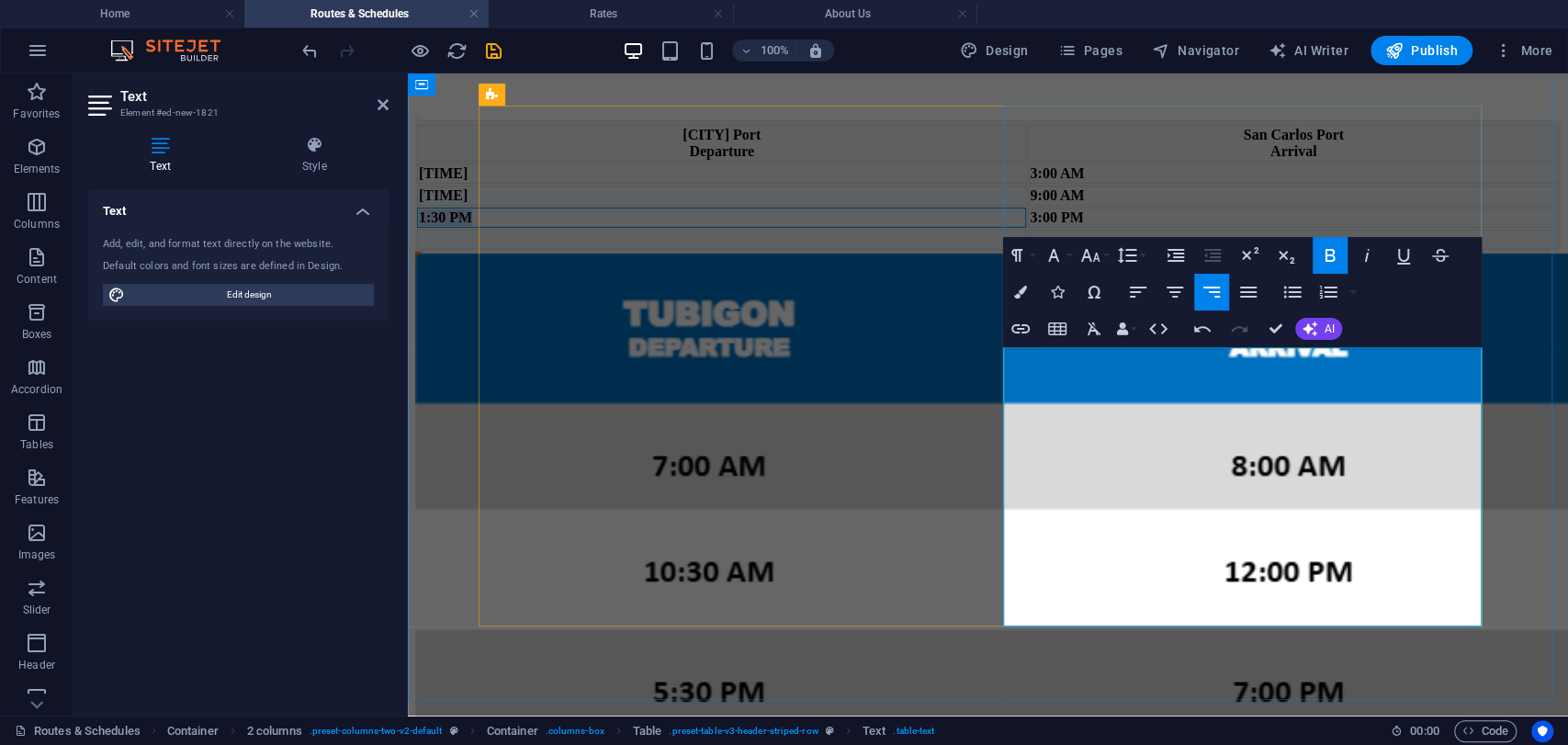 drag, startPoint x: 1088, startPoint y: 548, endPoint x: 1024, endPoint y: 549, distance: 64.00781 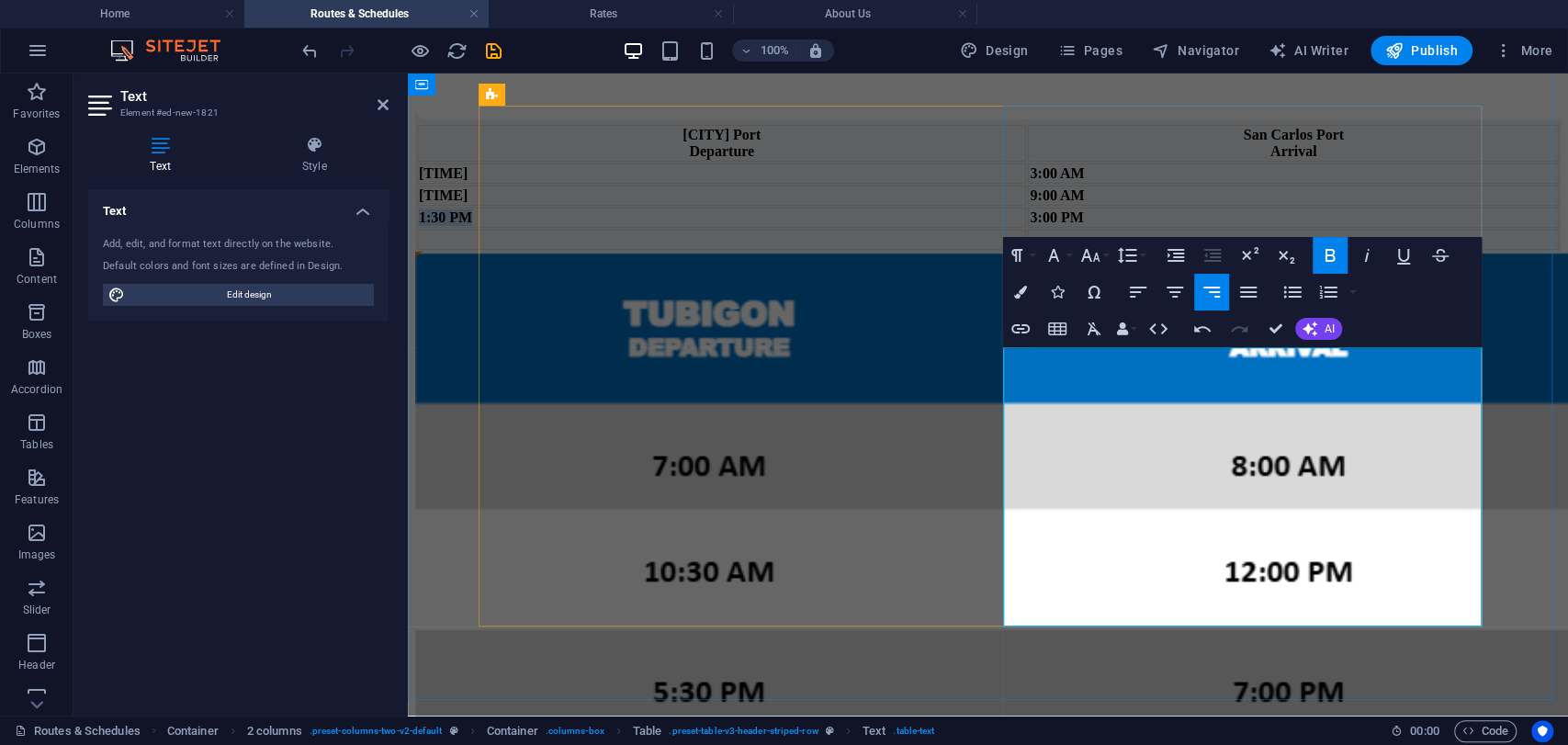 copy on "1:30 PM" 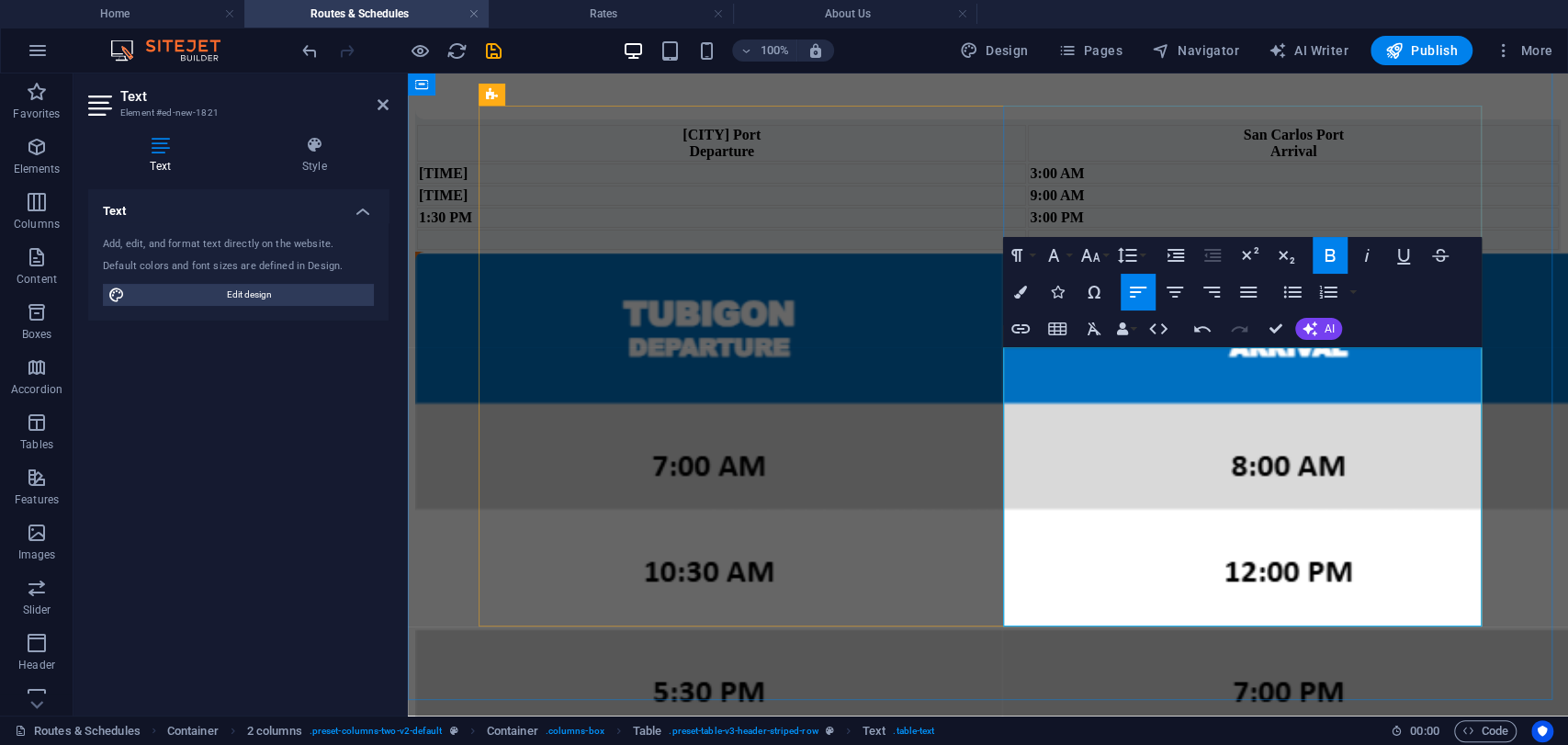 click at bounding box center [721, 240] 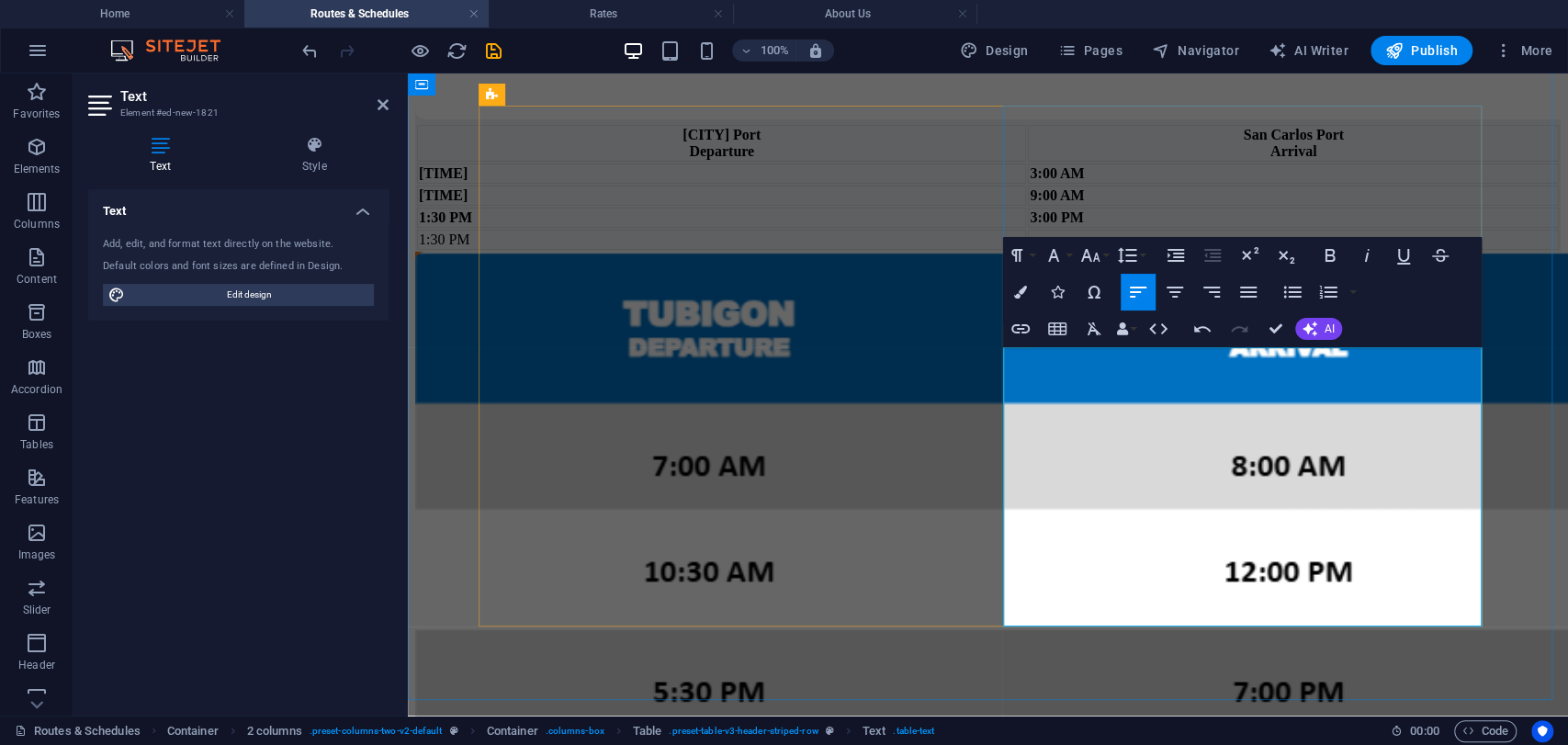 scroll, scrollTop: 0, scrollLeft: 15, axis: horizontal 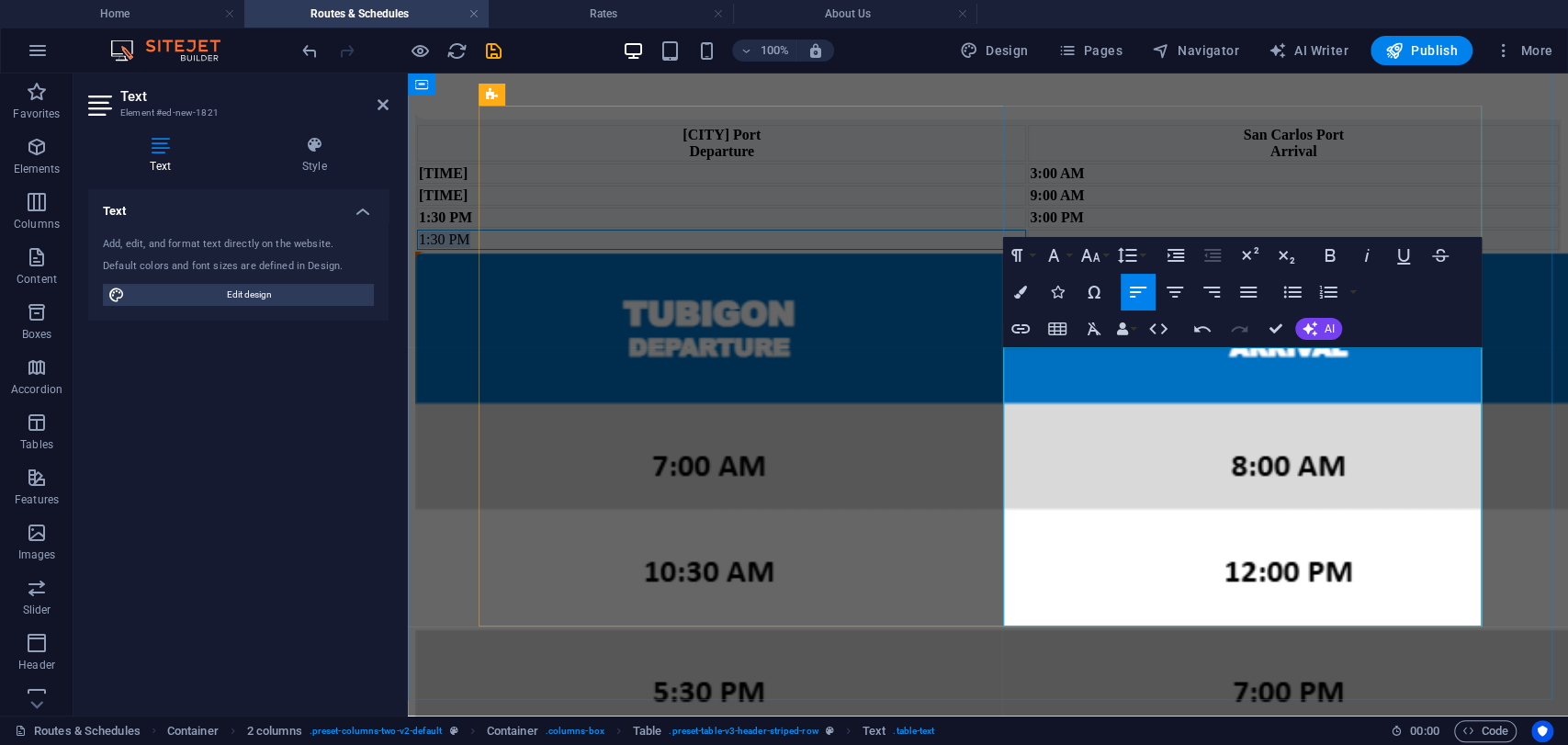 drag, startPoint x: 1024, startPoint y: 607, endPoint x: 1011, endPoint y: 606, distance: 13.038405 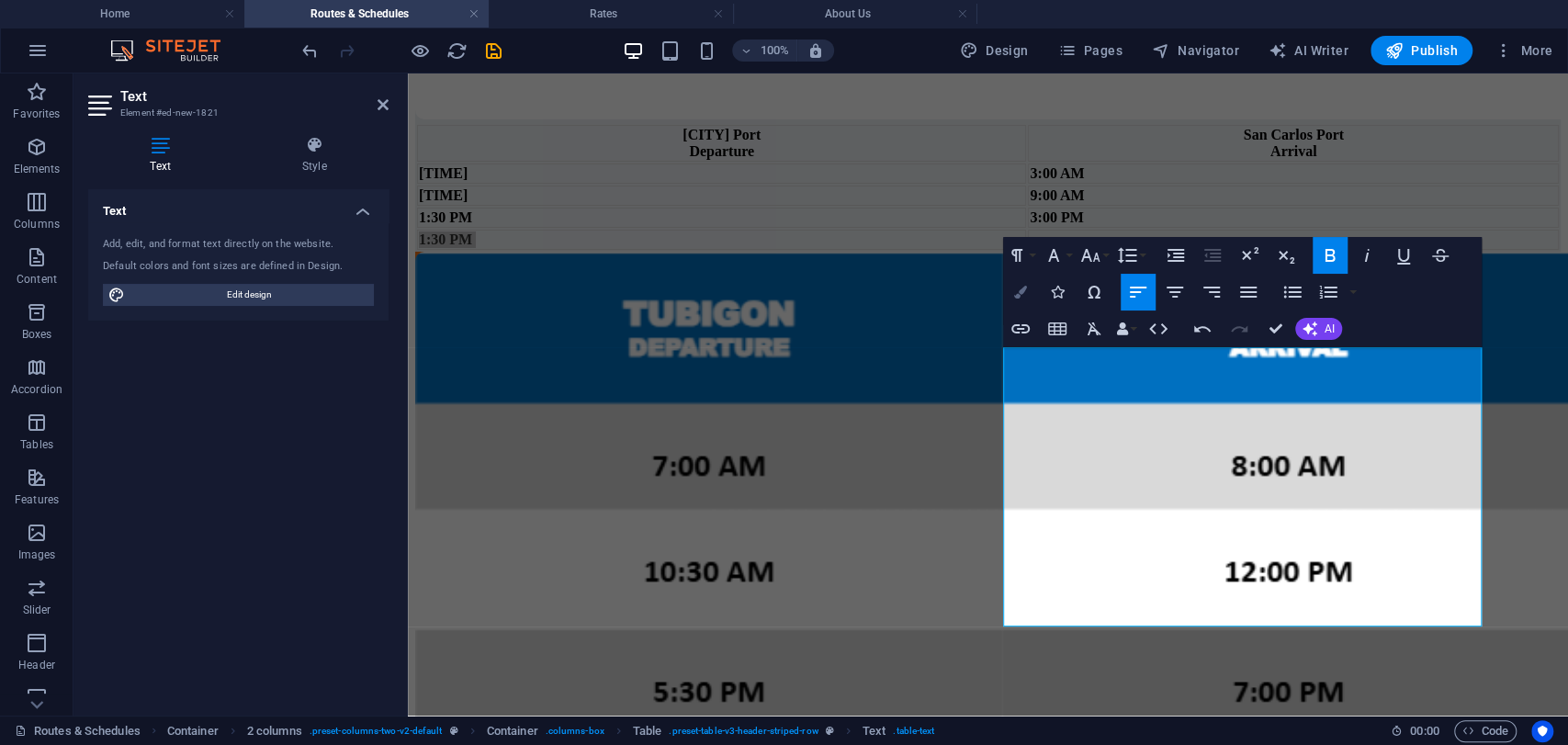 click on "Colors" at bounding box center (1021, 292) 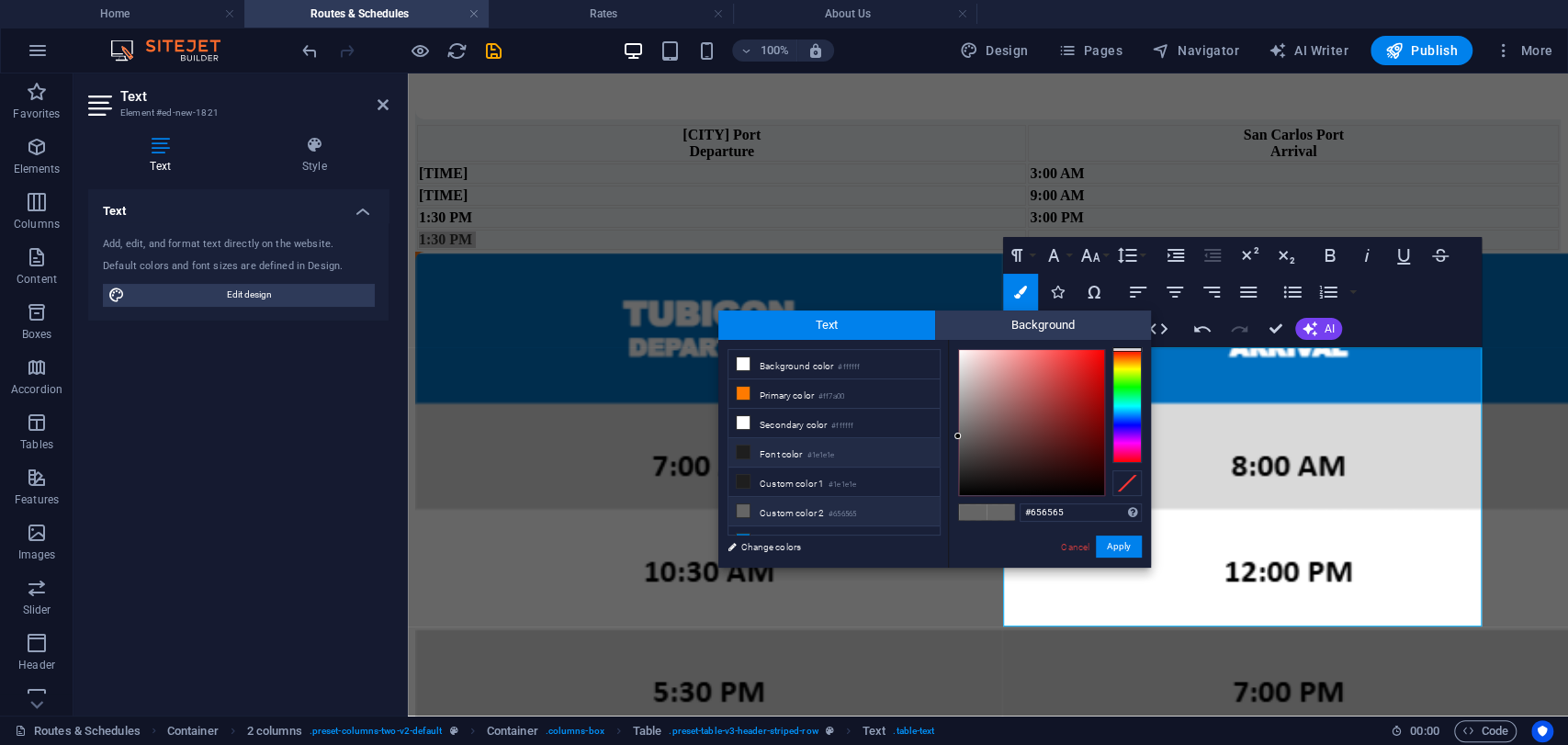 click on "Font color
#1e1e1e" at bounding box center [834, 453] 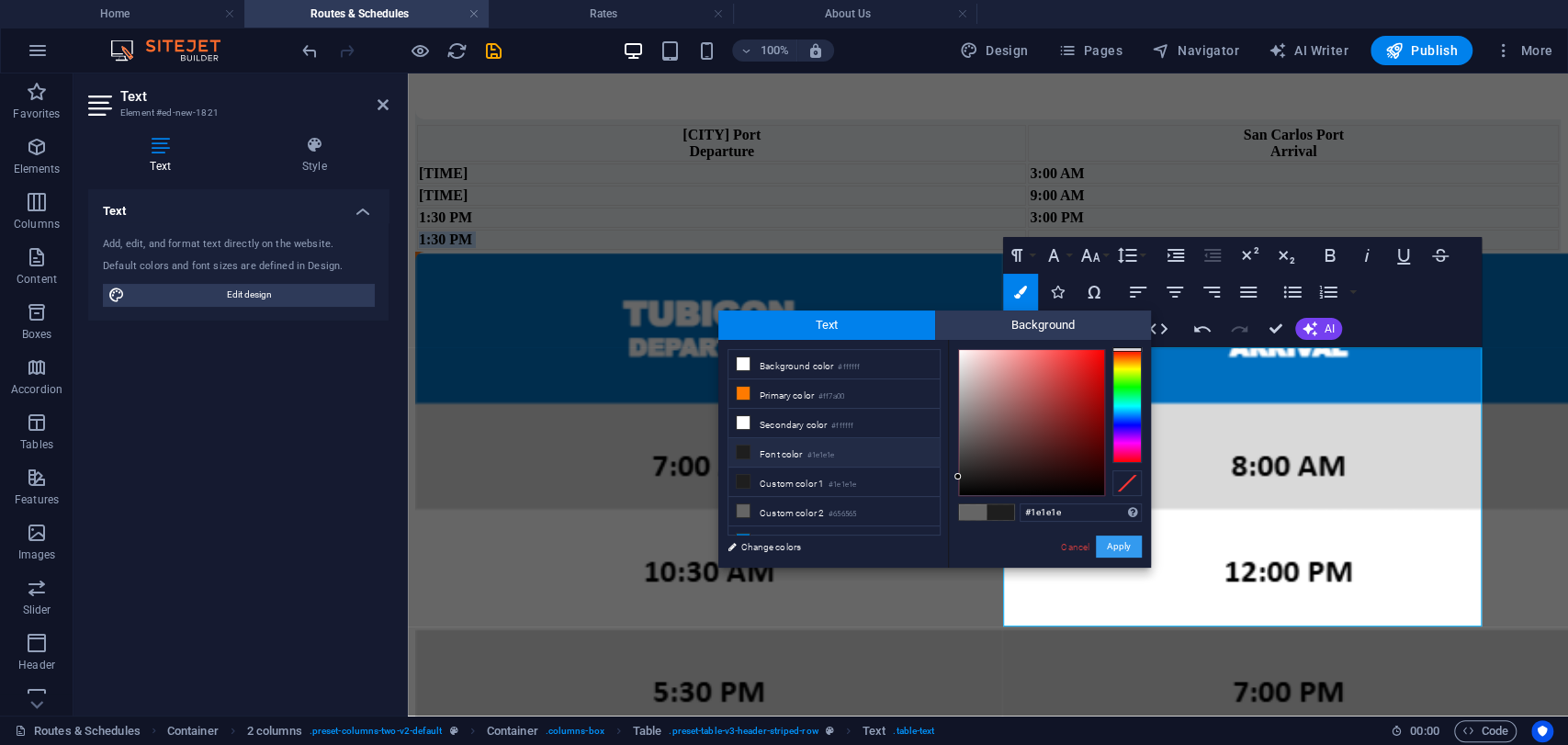 click on "Apply" at bounding box center (1119, 547) 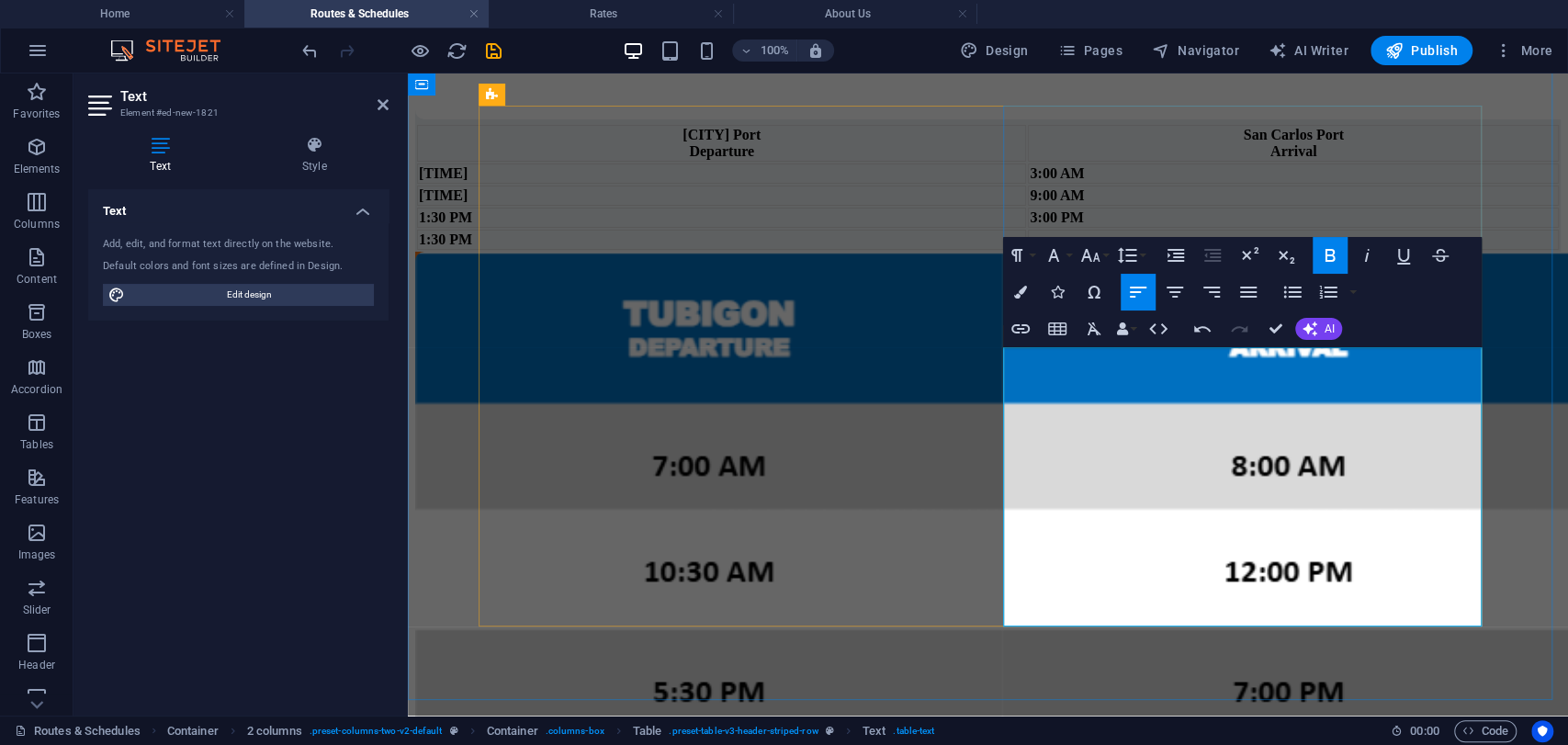 click at bounding box center (1293, 240) 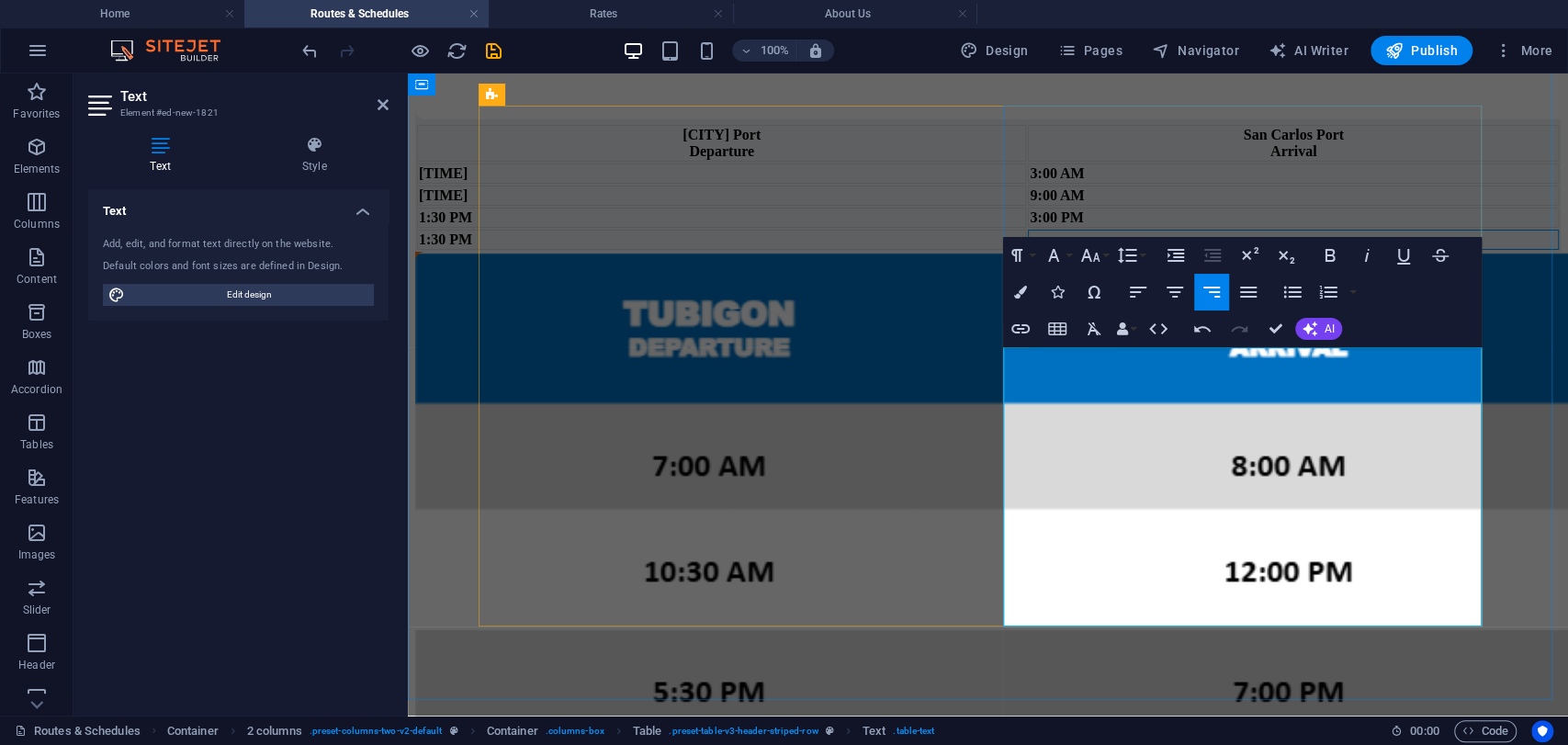 click on "1:30 PM" at bounding box center [446, 239] 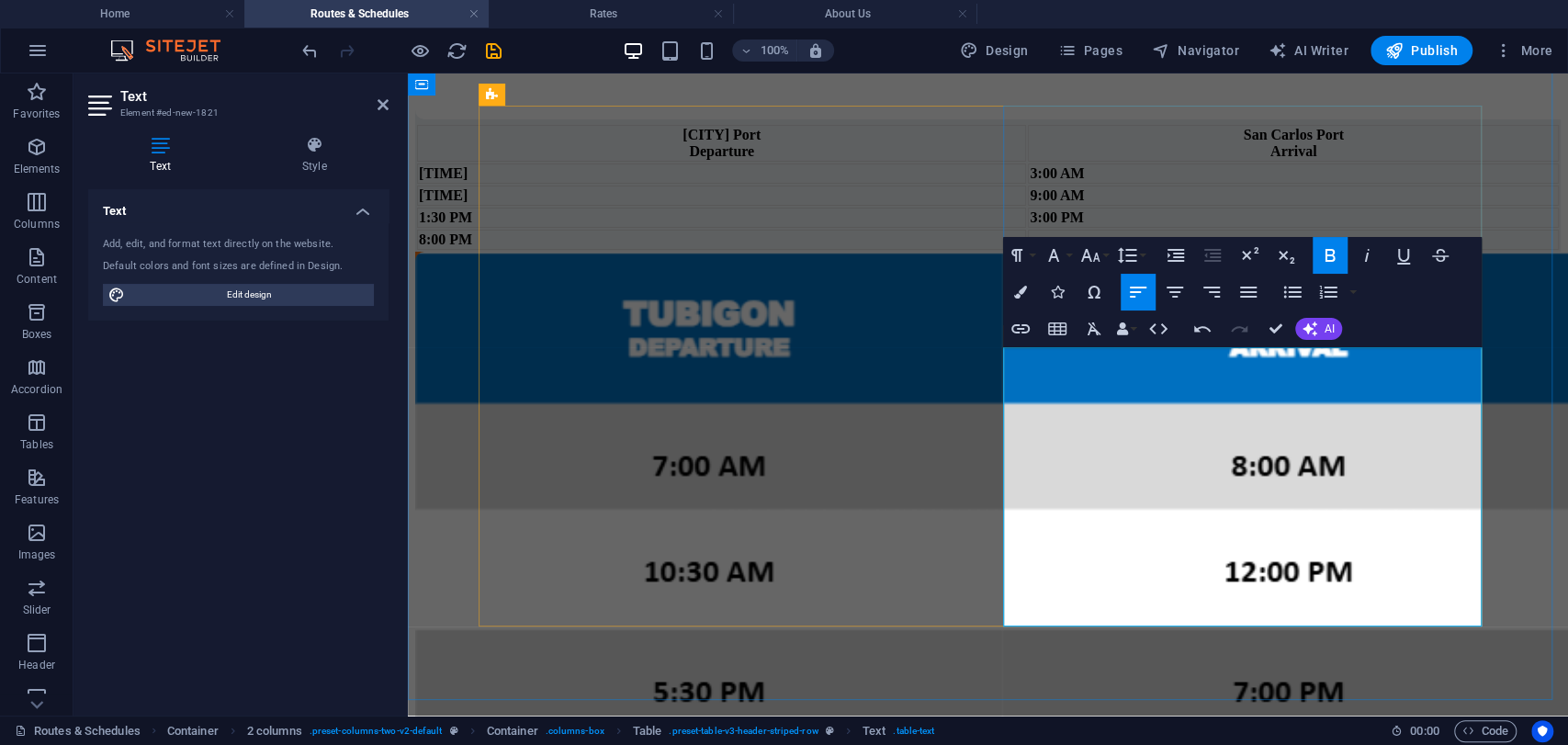 click at bounding box center [1293, 240] 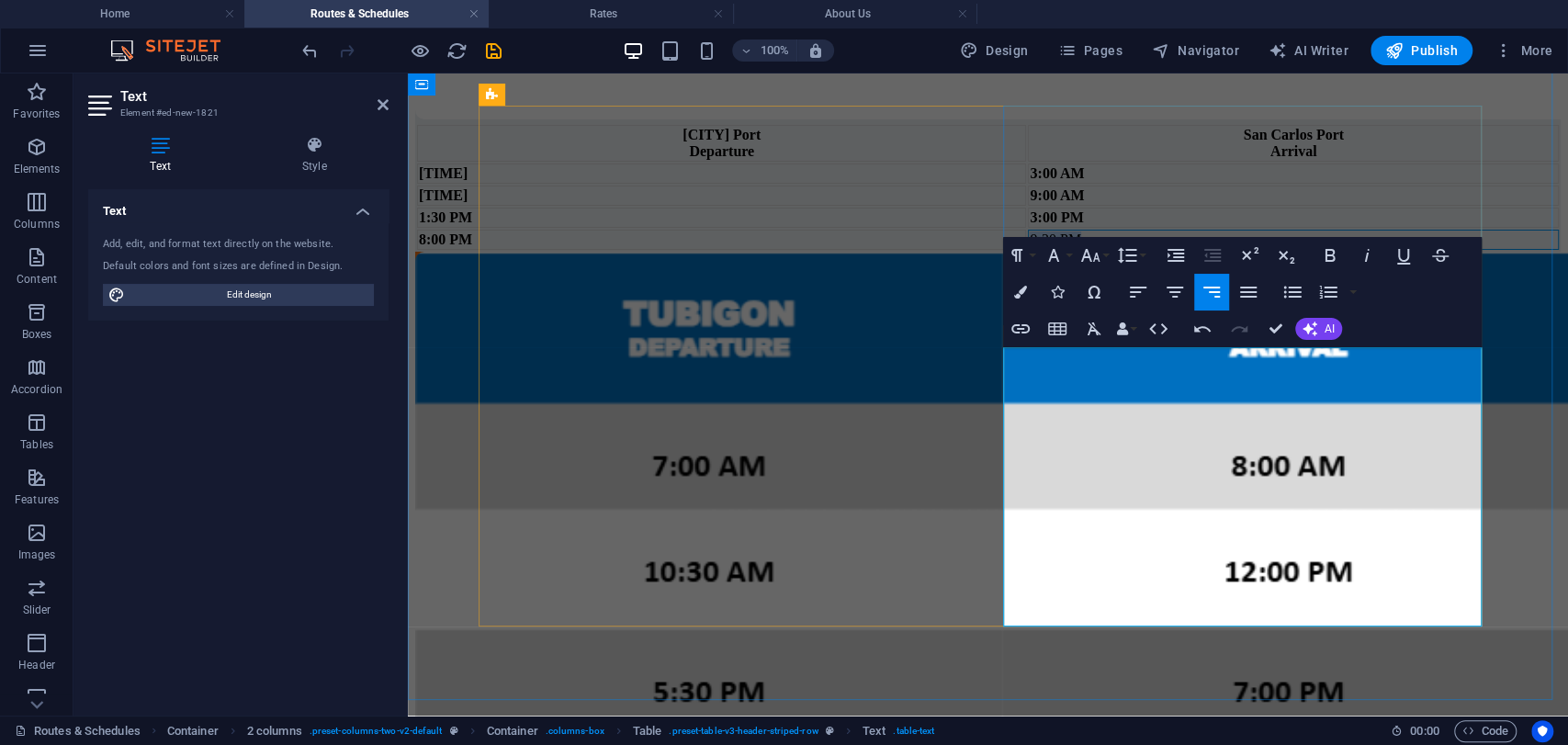 drag, startPoint x: 1399, startPoint y: 606, endPoint x: 1477, endPoint y: 605, distance: 78.00641 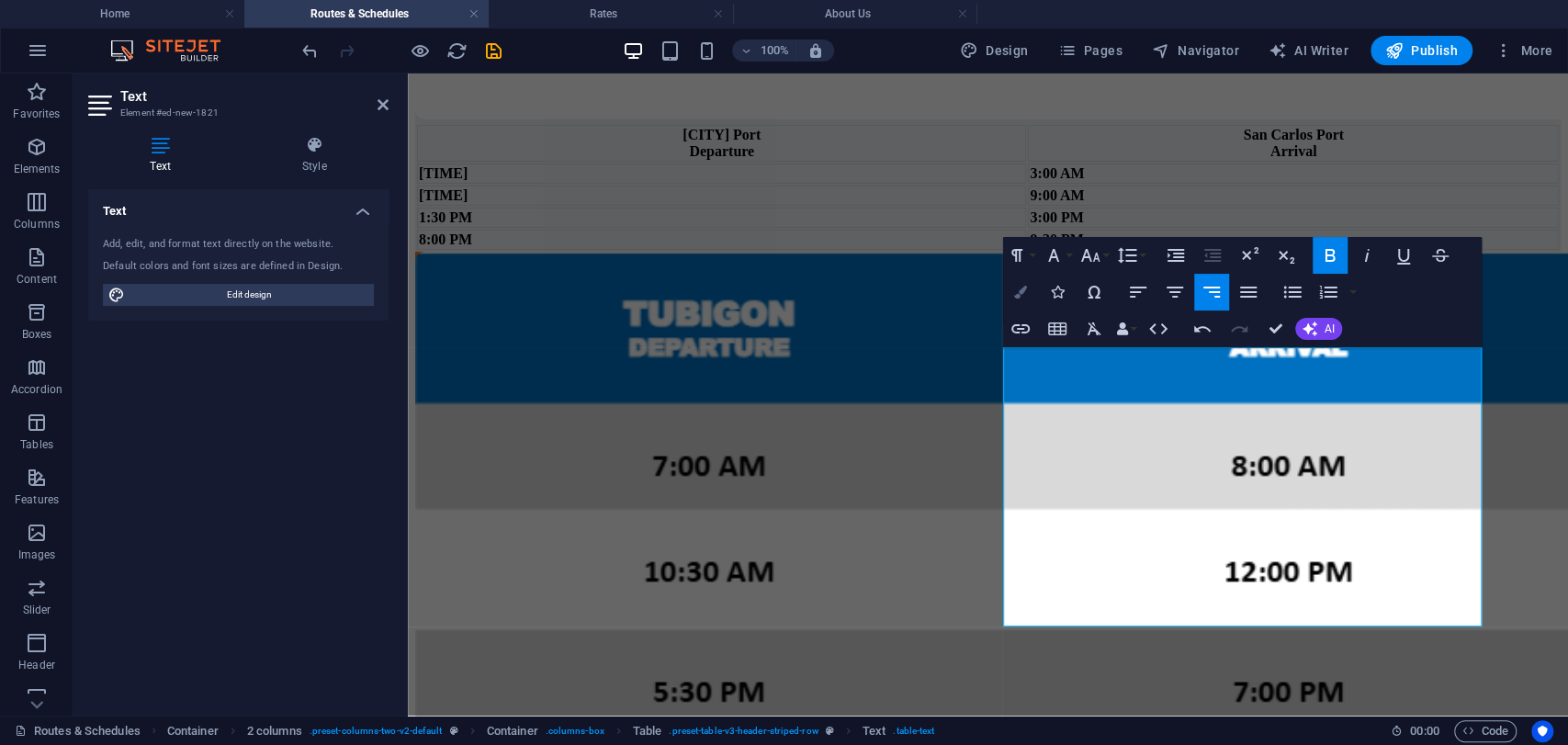 click on "Colors" at bounding box center [1021, 292] 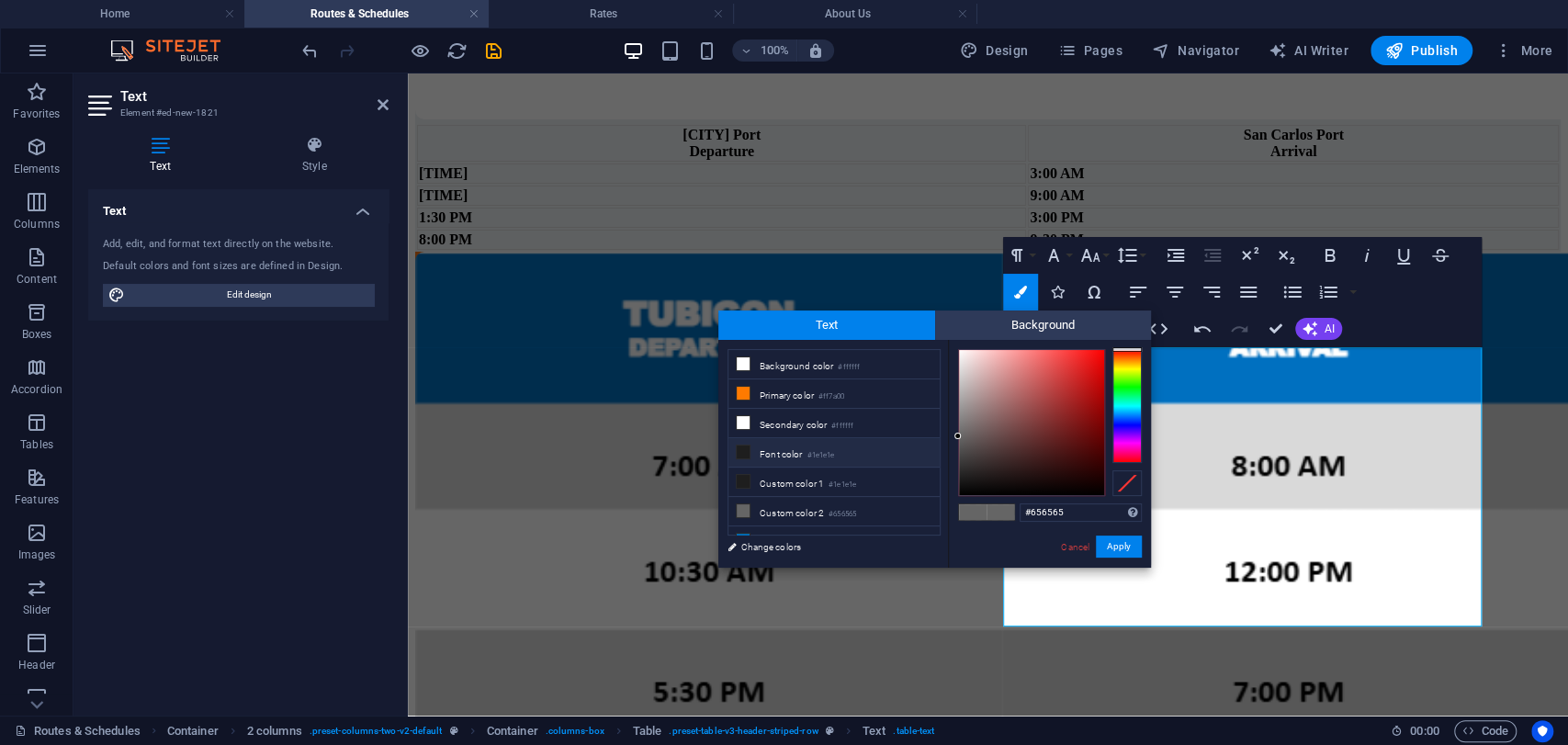 click on "#1e1e1e" at bounding box center (820, 456) 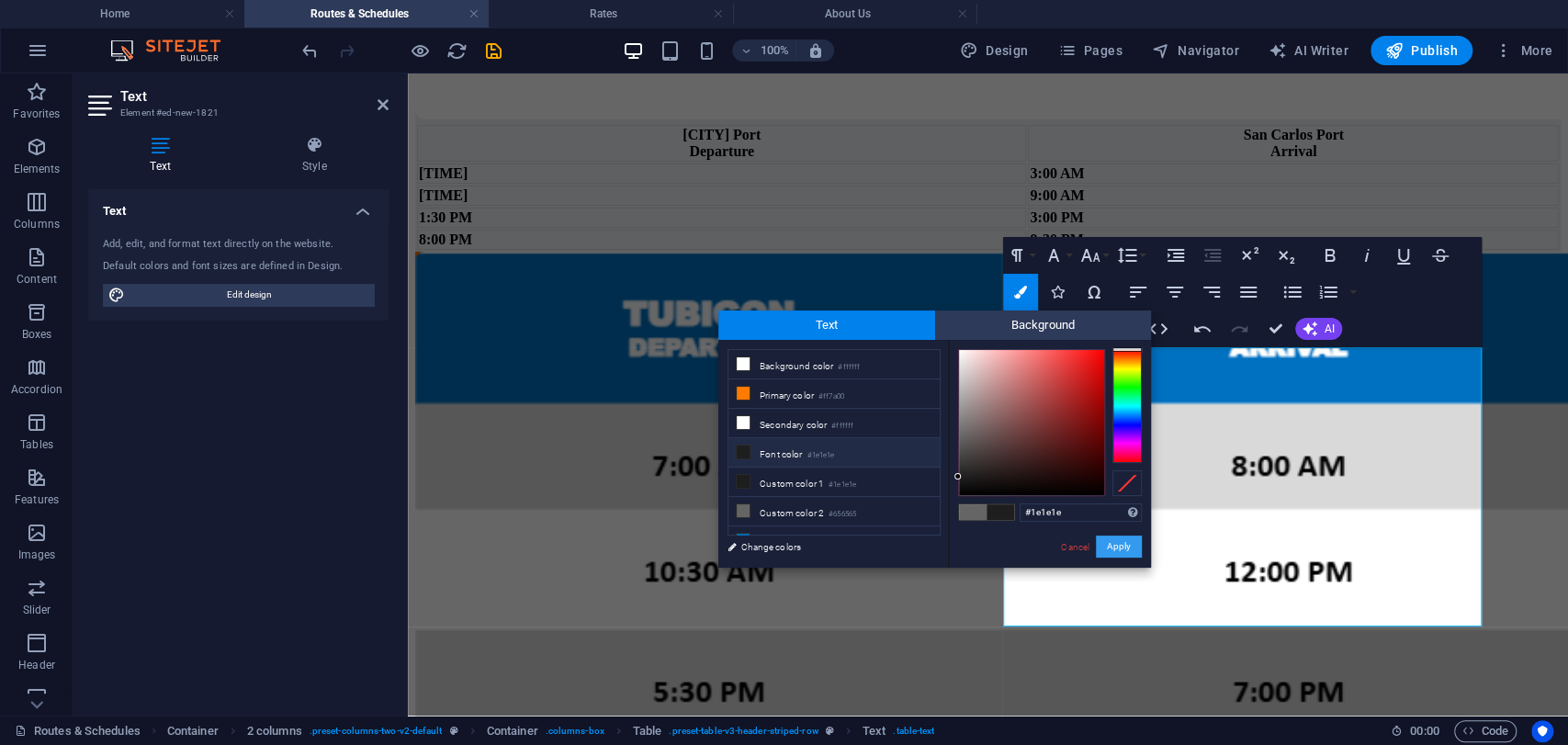 click on "Apply" at bounding box center [1119, 547] 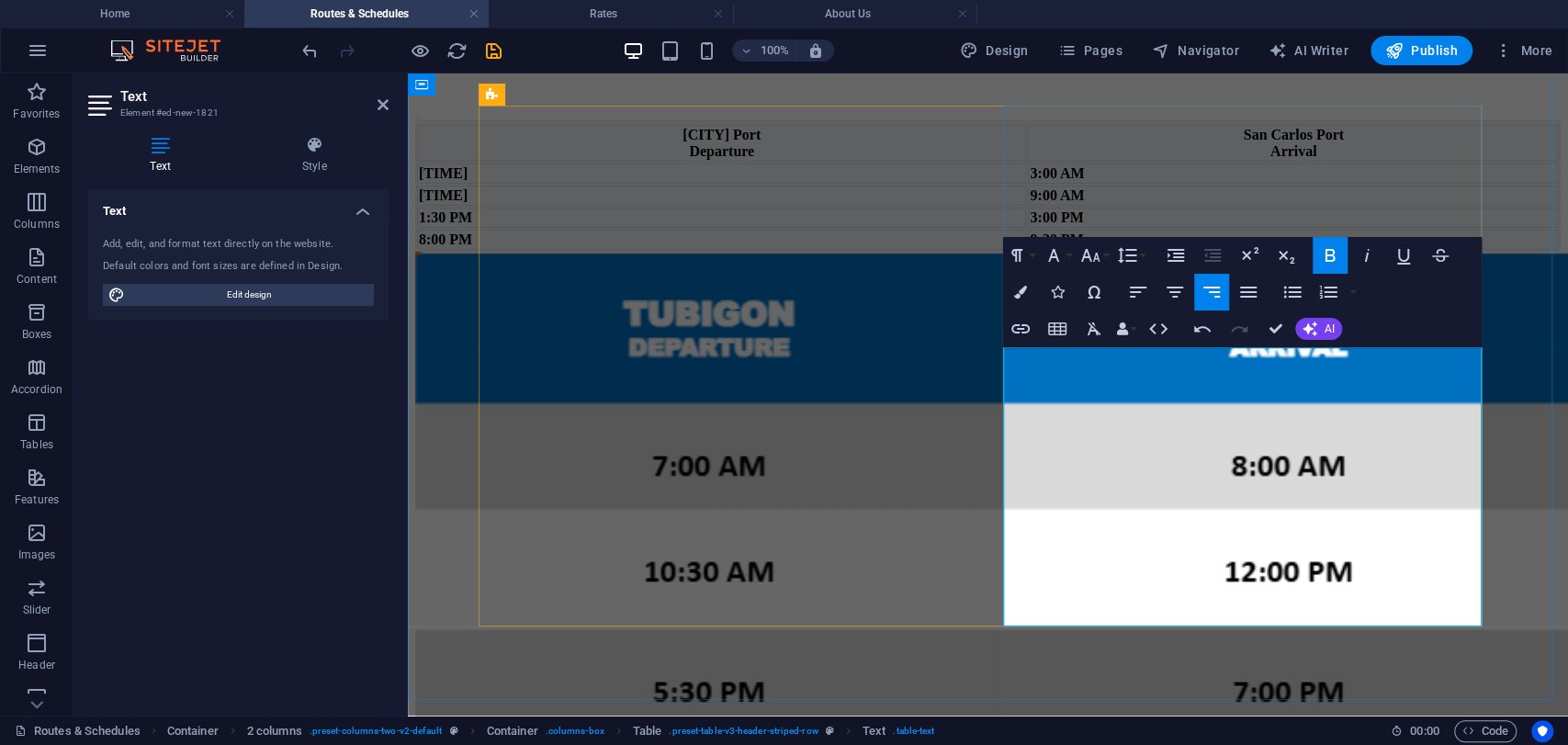 click on "9:30 PM" at bounding box center [1293, 240] 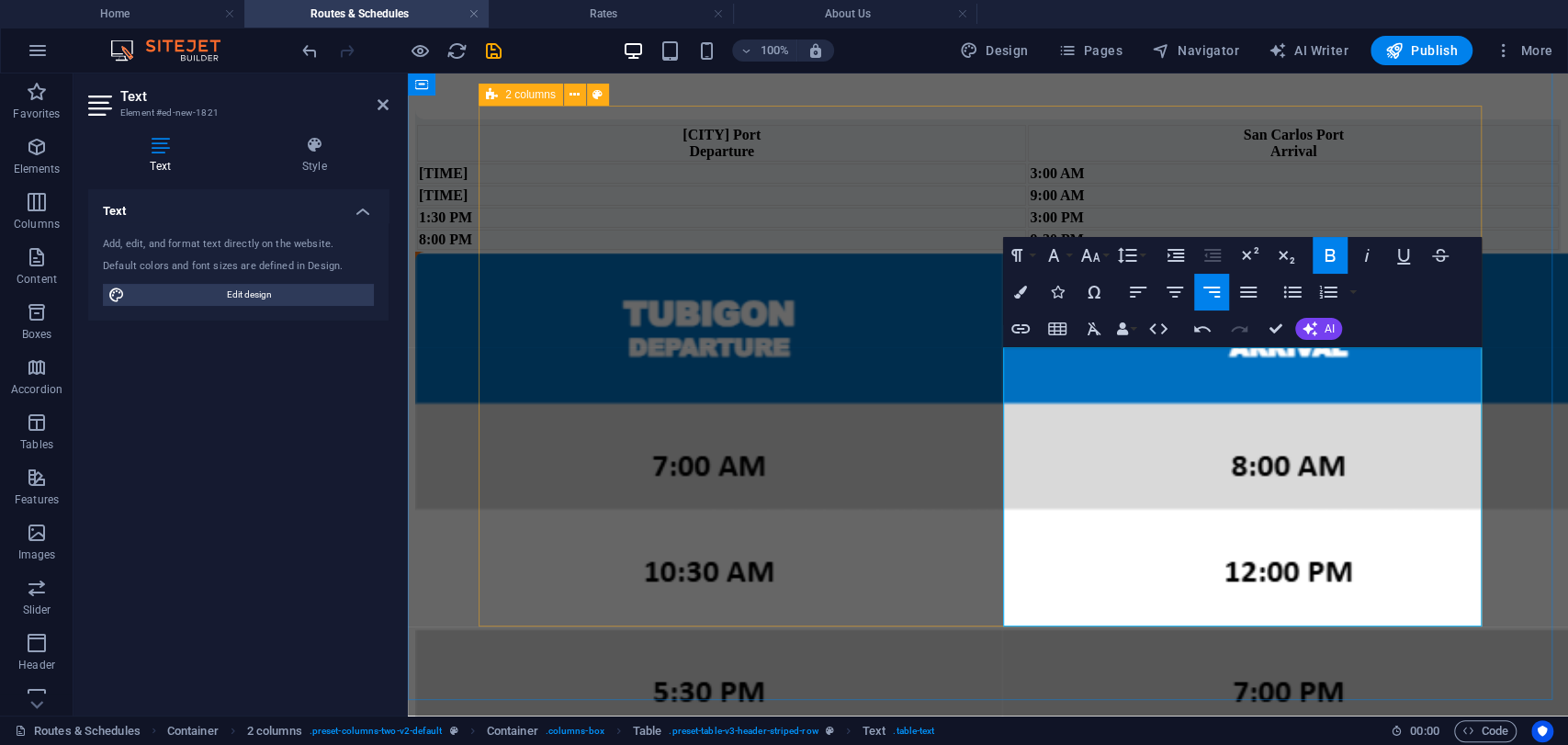 click on "CEBU TRAVEL TIME: 1 HOUR AND 30 MINS Address: Arellano Blvd,cor,McArthur St. Brgy San Roque, GP Bldg. Pier 2, Cebu City Mobile Nos.: 0908-619-9108 Toledo Port Departure San Carlos Port Arrival 1:30 AM 3:00 AM 7:30 AM 9:00 AM 1:30 PM 3:00 PM 8:00 PM 9:30 PM 1:30 PM" at bounding box center [987, -198] 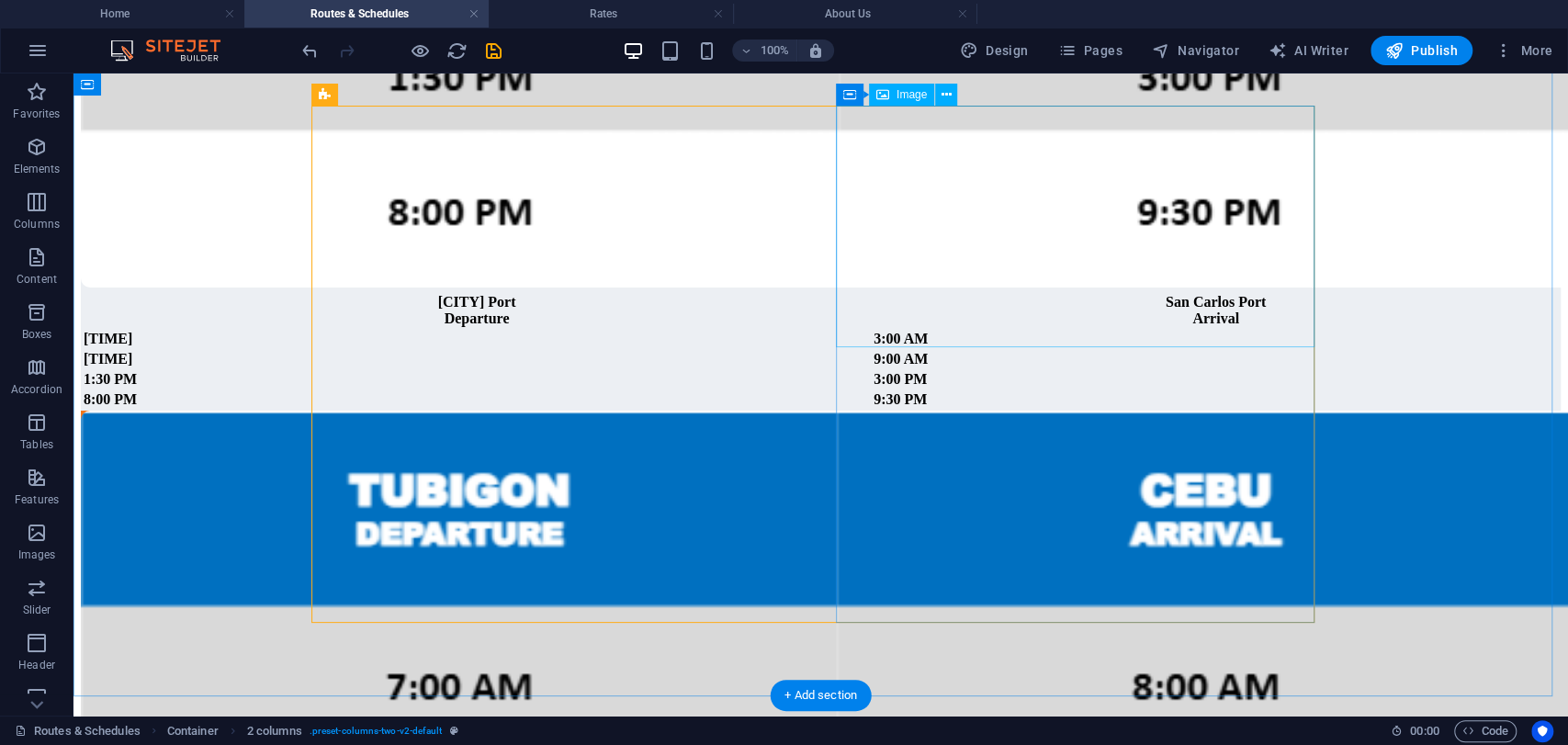 click at bounding box center [820, -87] 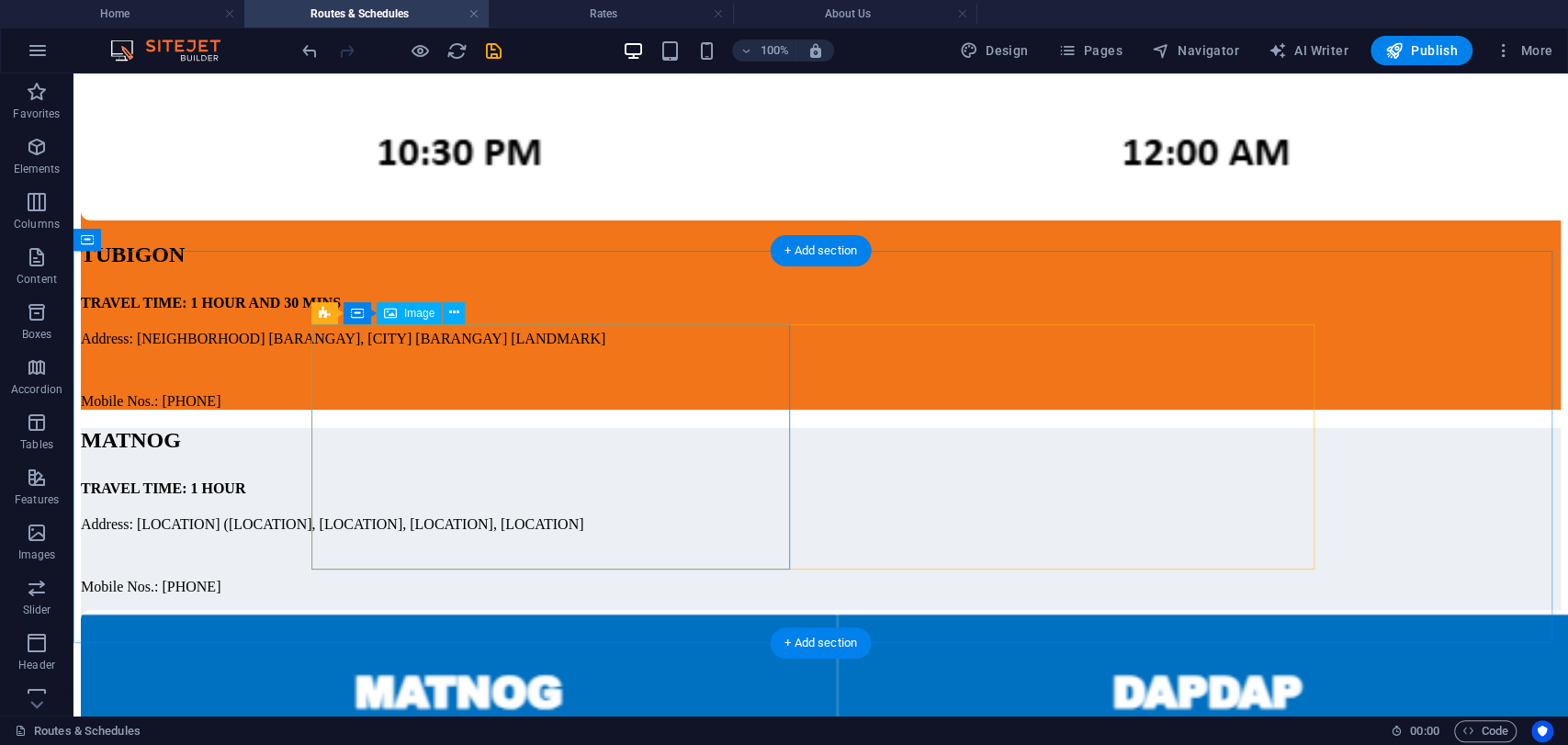 scroll, scrollTop: 4689, scrollLeft: 0, axis: vertical 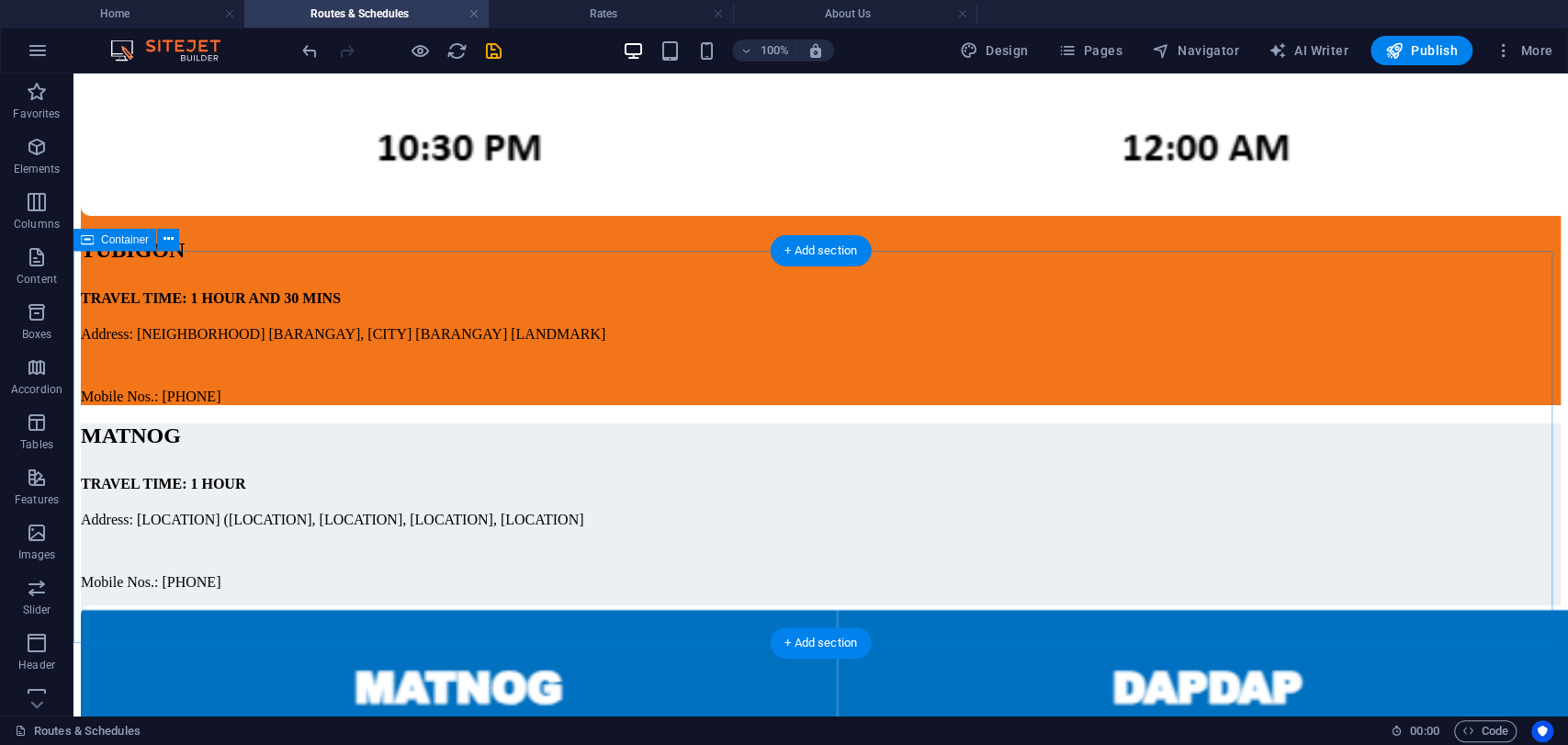 click on "TUBIGON TRAVEL TIME: 1 HOUR AND 30 MINS Address: Brgy.Pooc Occidental, Tubigon City Beaside Tubigon Cultural Center Mobile Nos.: 0948-985-6247" at bounding box center (820, -73) 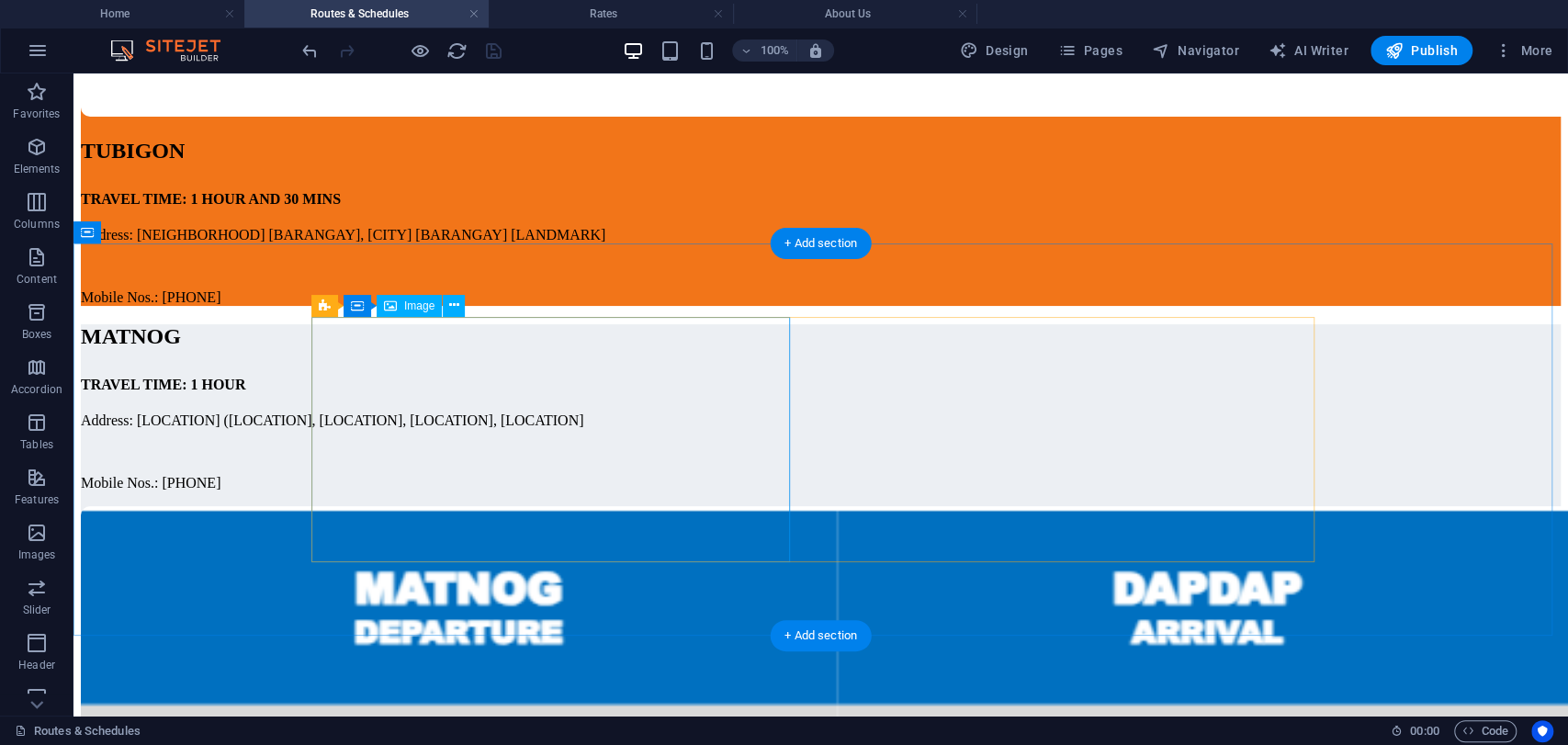 scroll, scrollTop: 4792, scrollLeft: 0, axis: vertical 